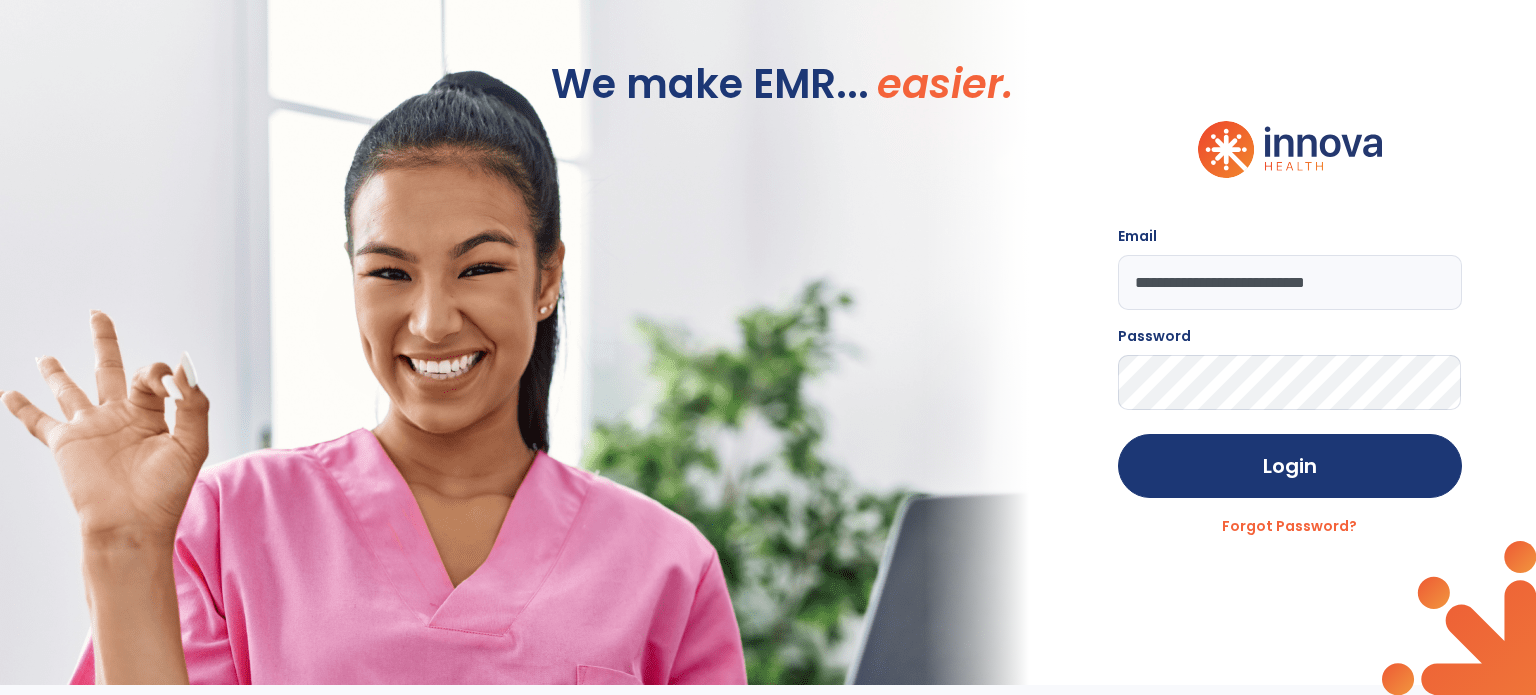 scroll, scrollTop: 0, scrollLeft: 0, axis: both 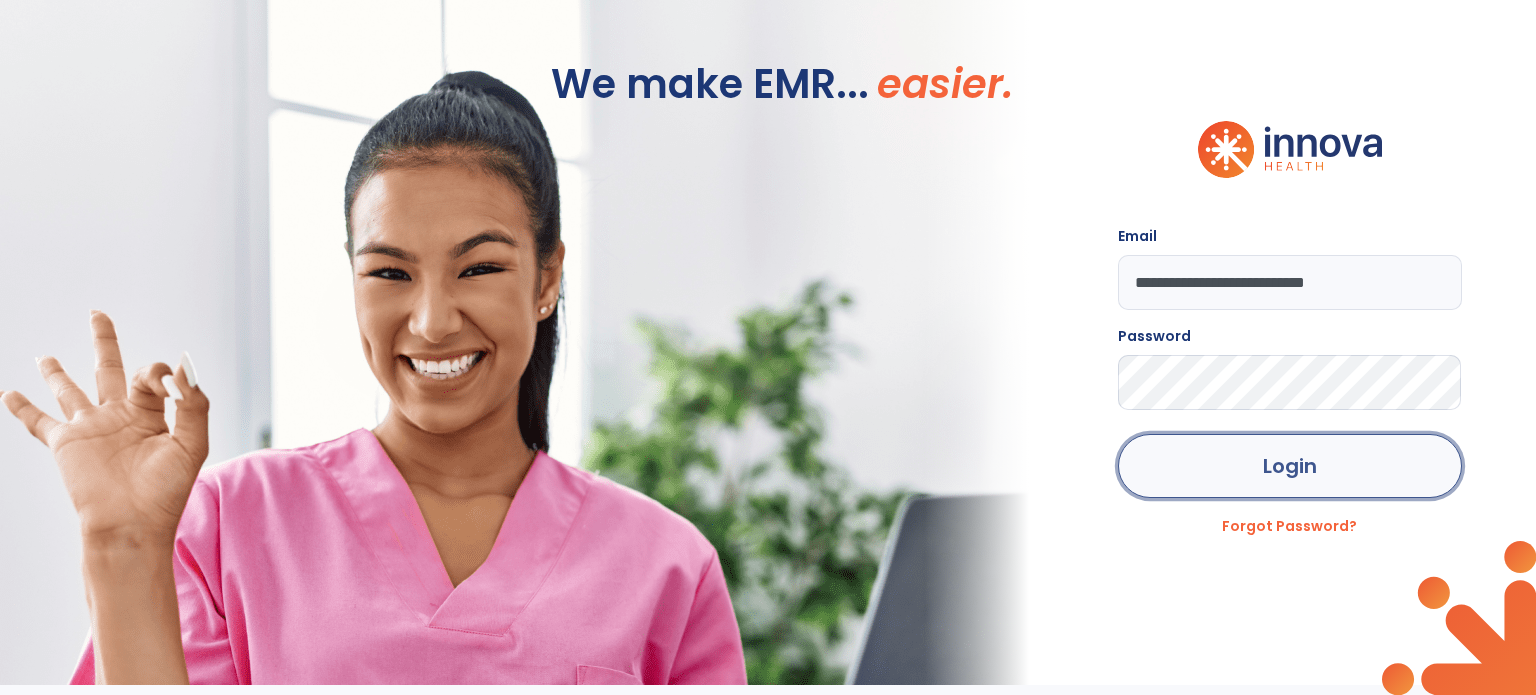 click on "Login" 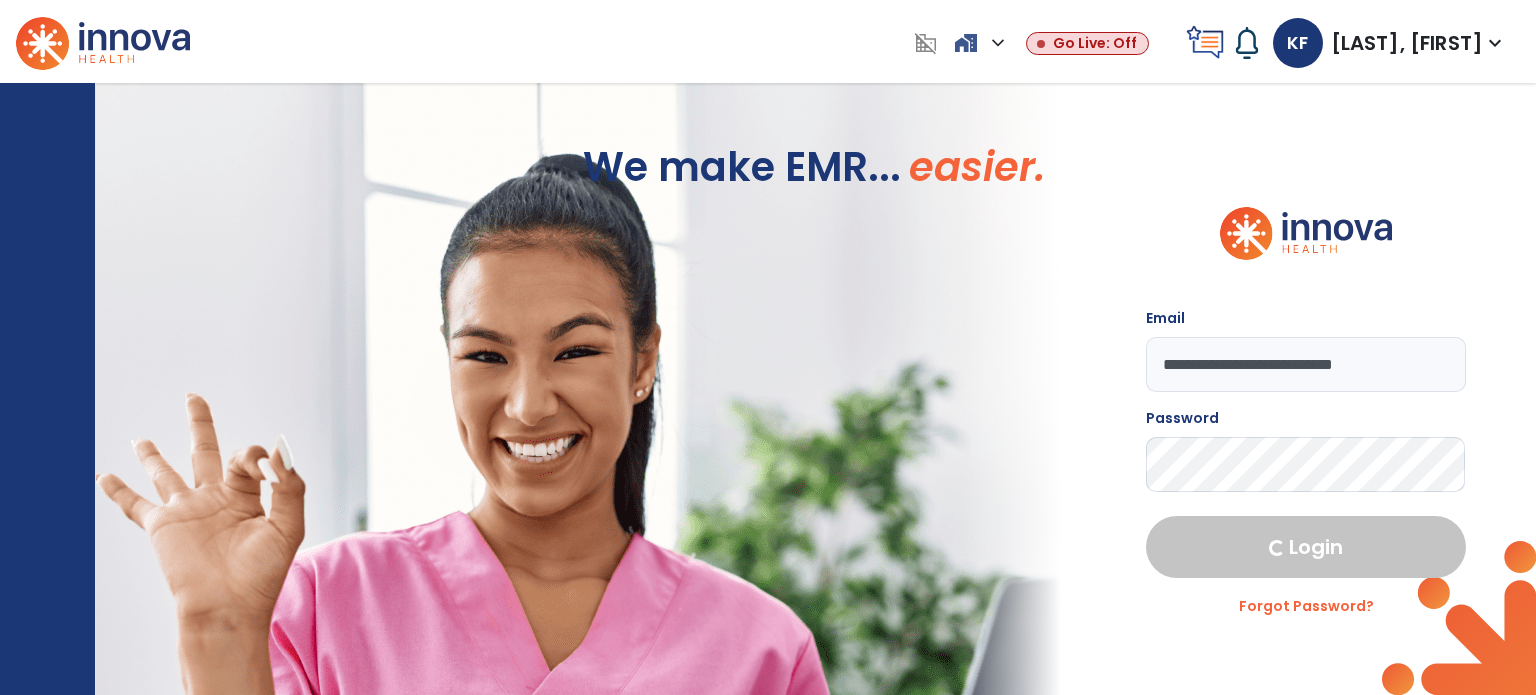 select on "****" 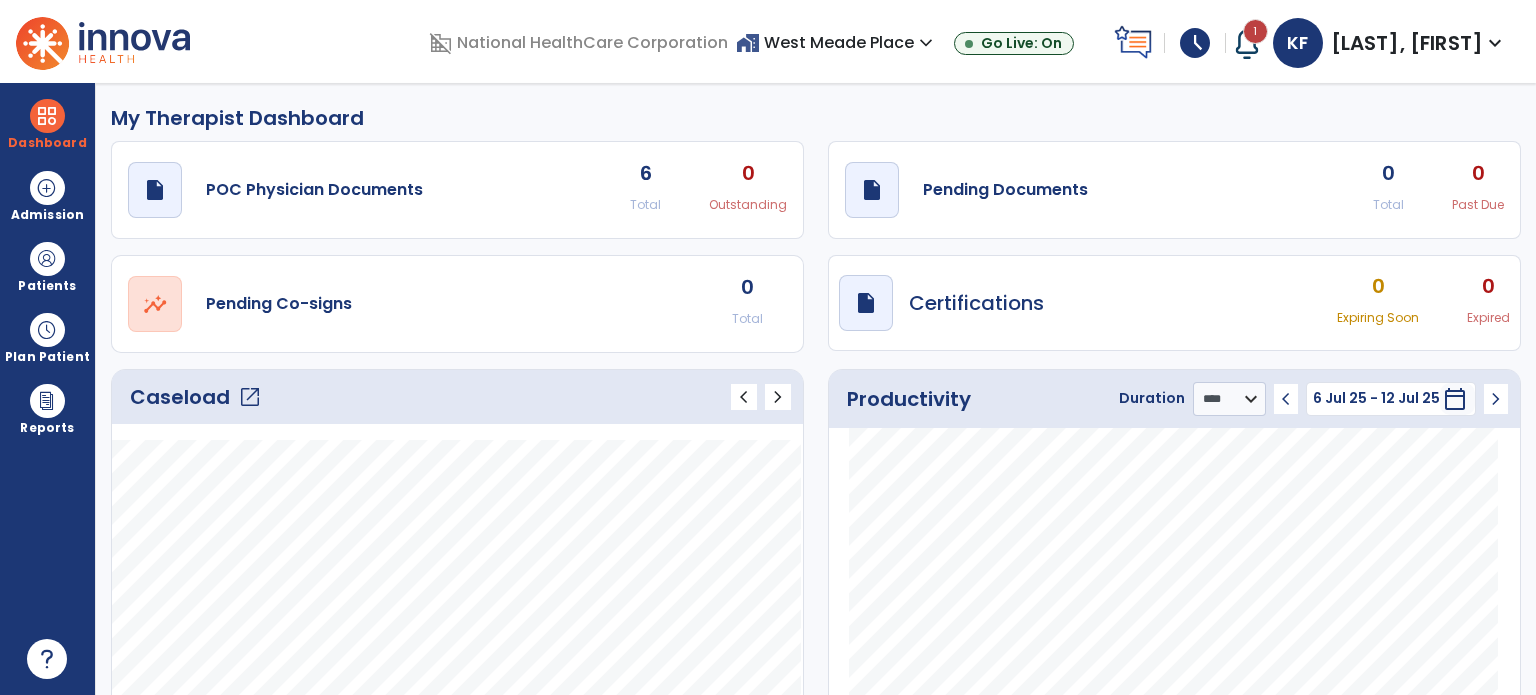 click on "home_work   West Meade Place   expand_more" at bounding box center (837, 42) 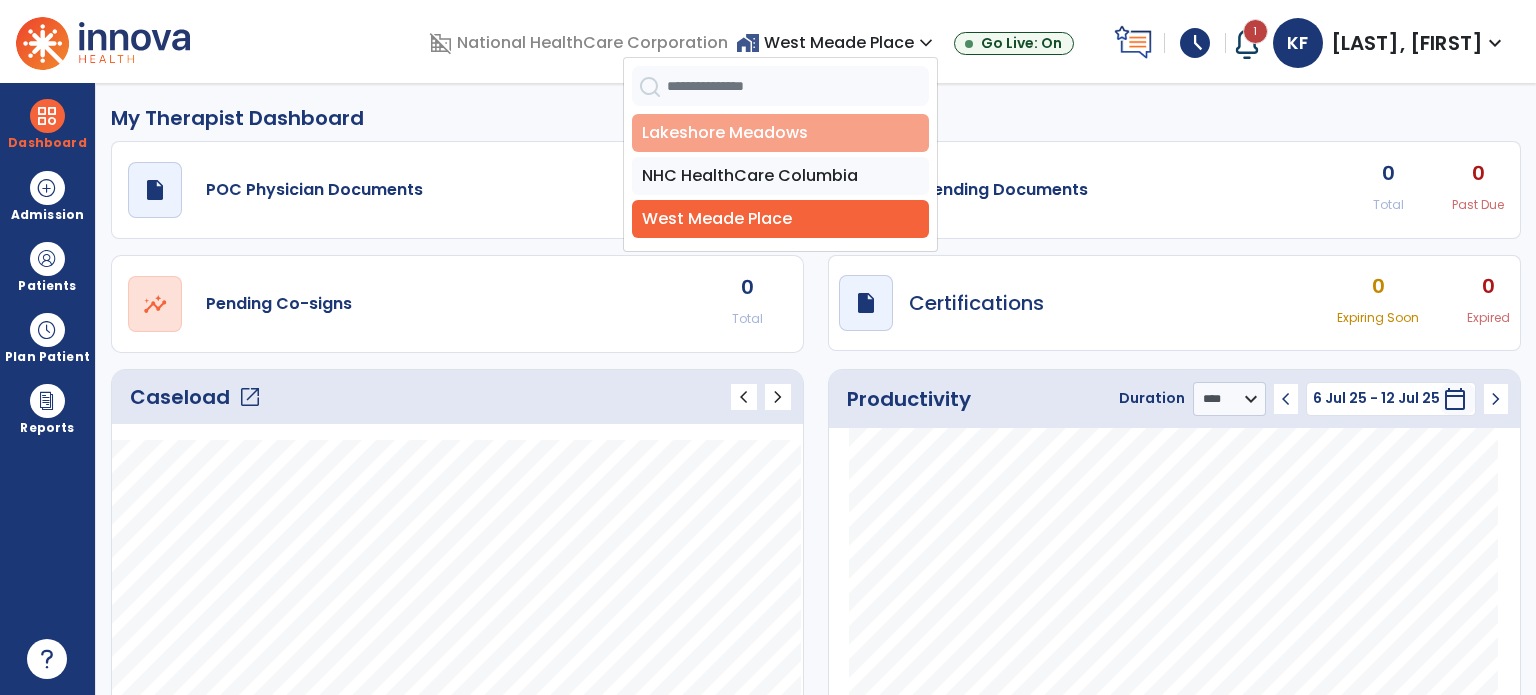 click on "Lakeshore Meadows" at bounding box center [780, 133] 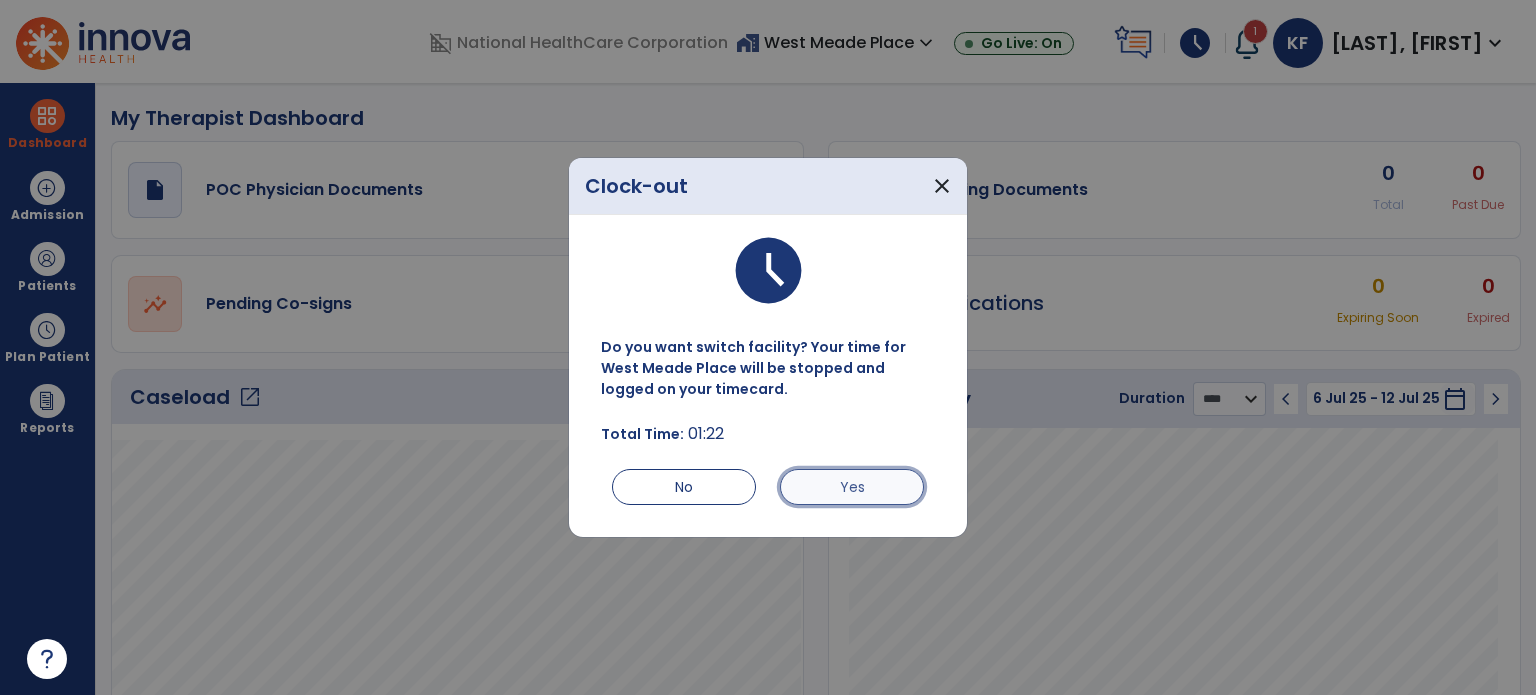 click on "Yes" at bounding box center [852, 487] 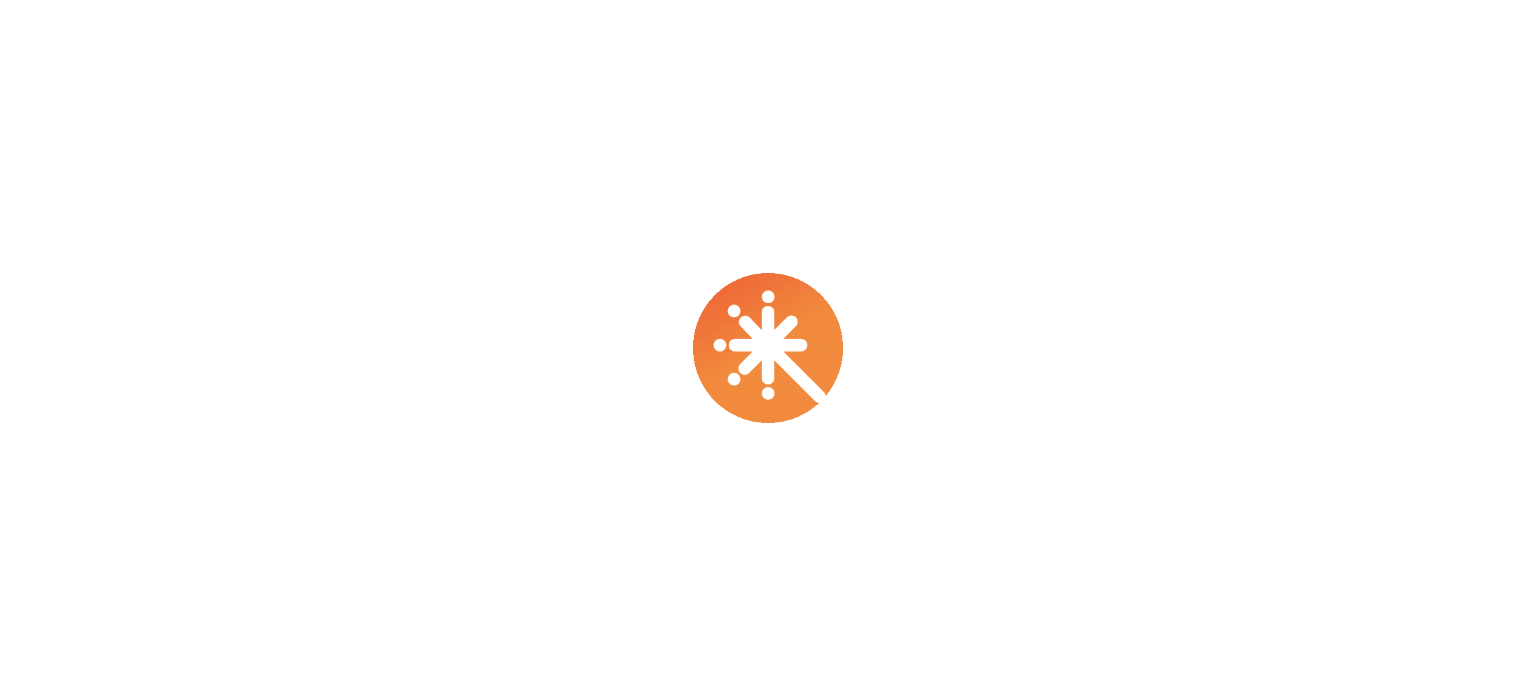 scroll, scrollTop: 0, scrollLeft: 0, axis: both 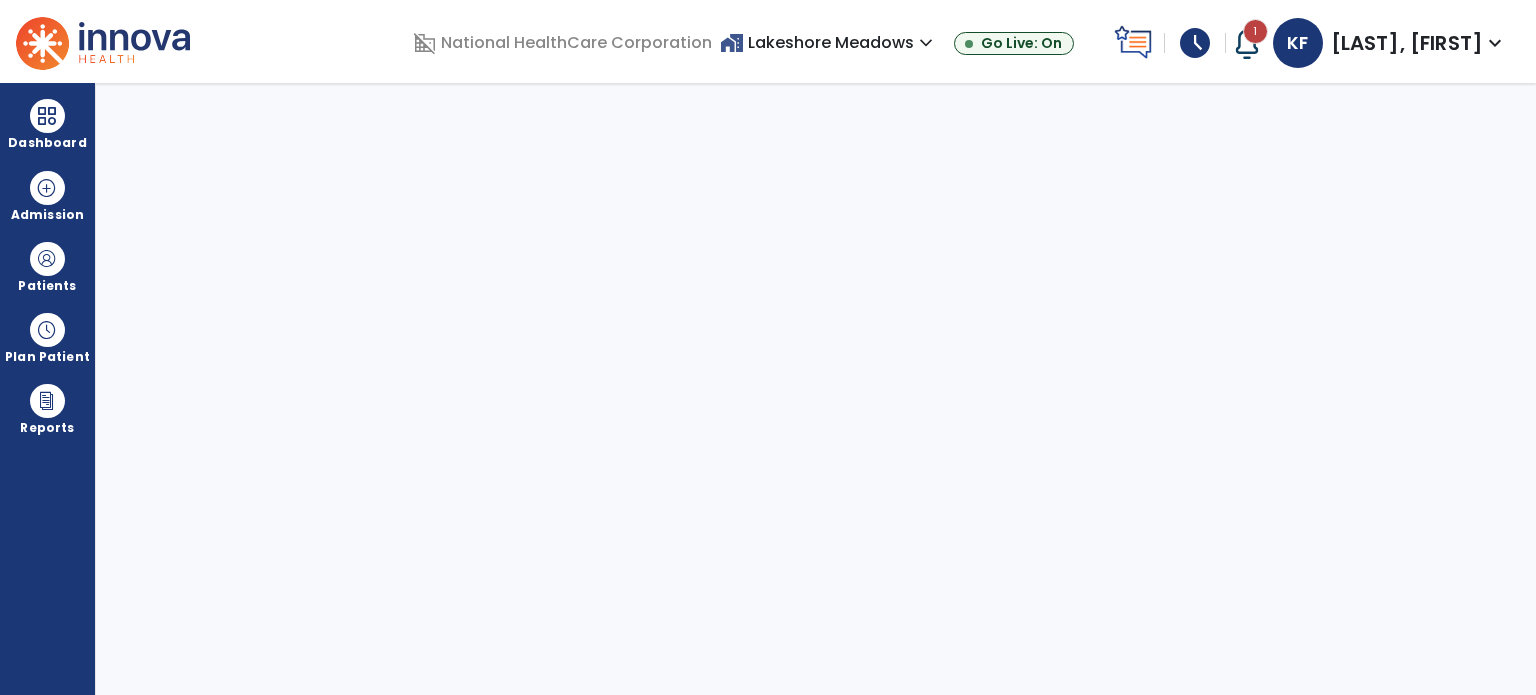 select on "****" 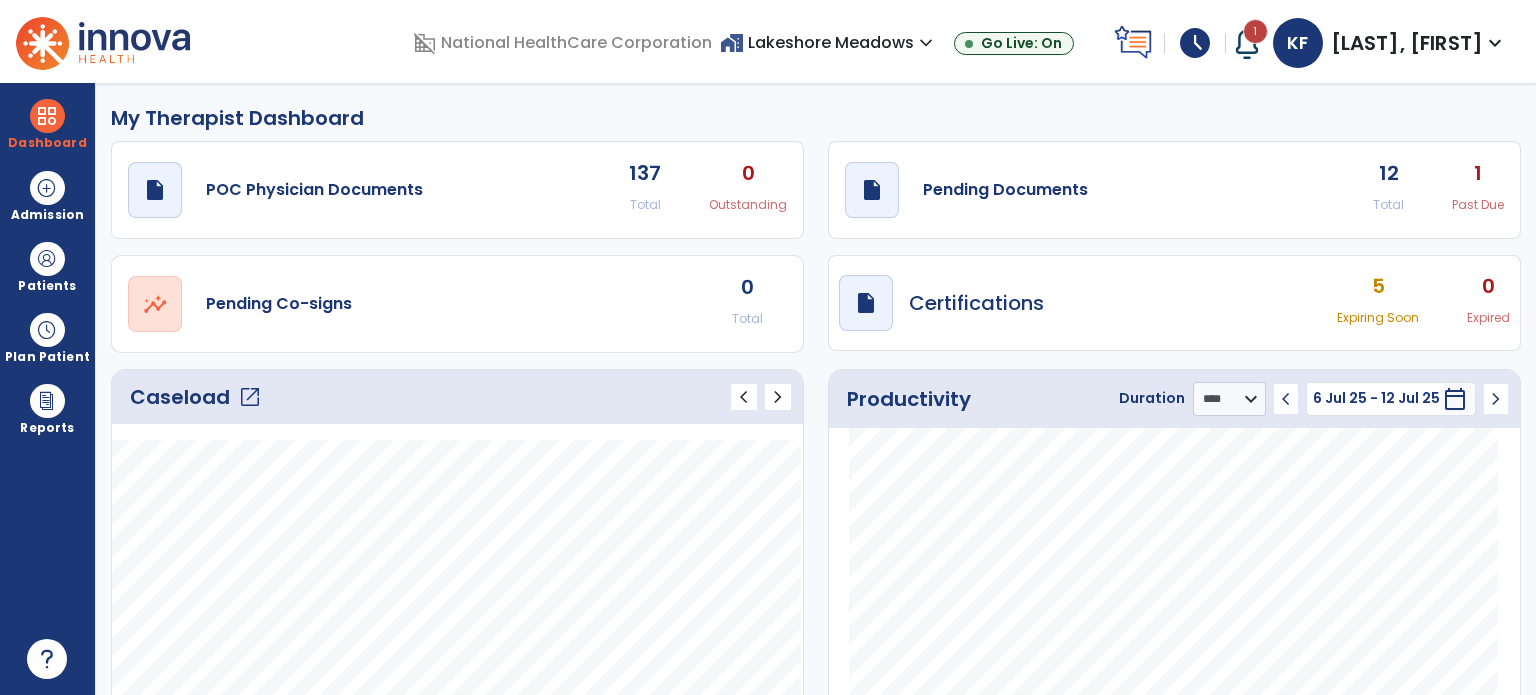 click on "schedule" at bounding box center (1195, 43) 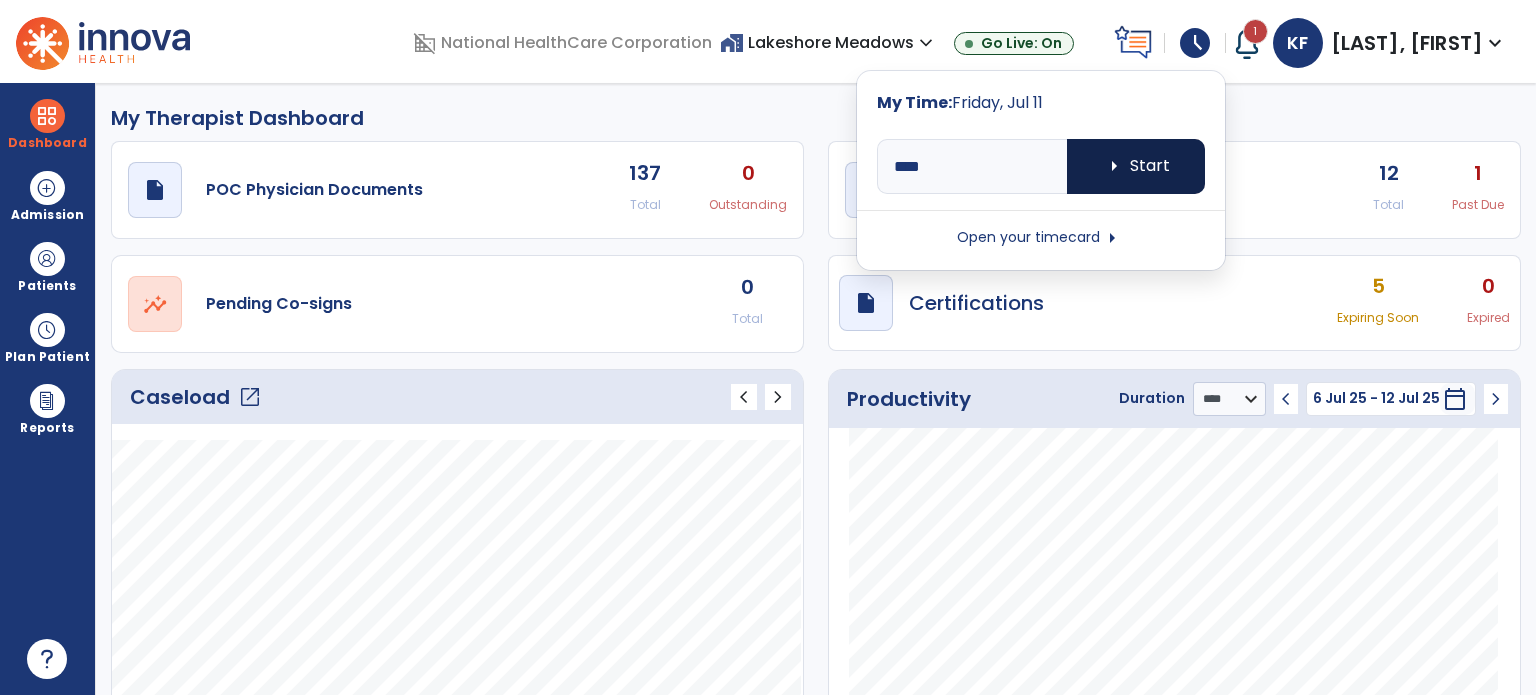 click on "arrow_right  Start" at bounding box center [1136, 166] 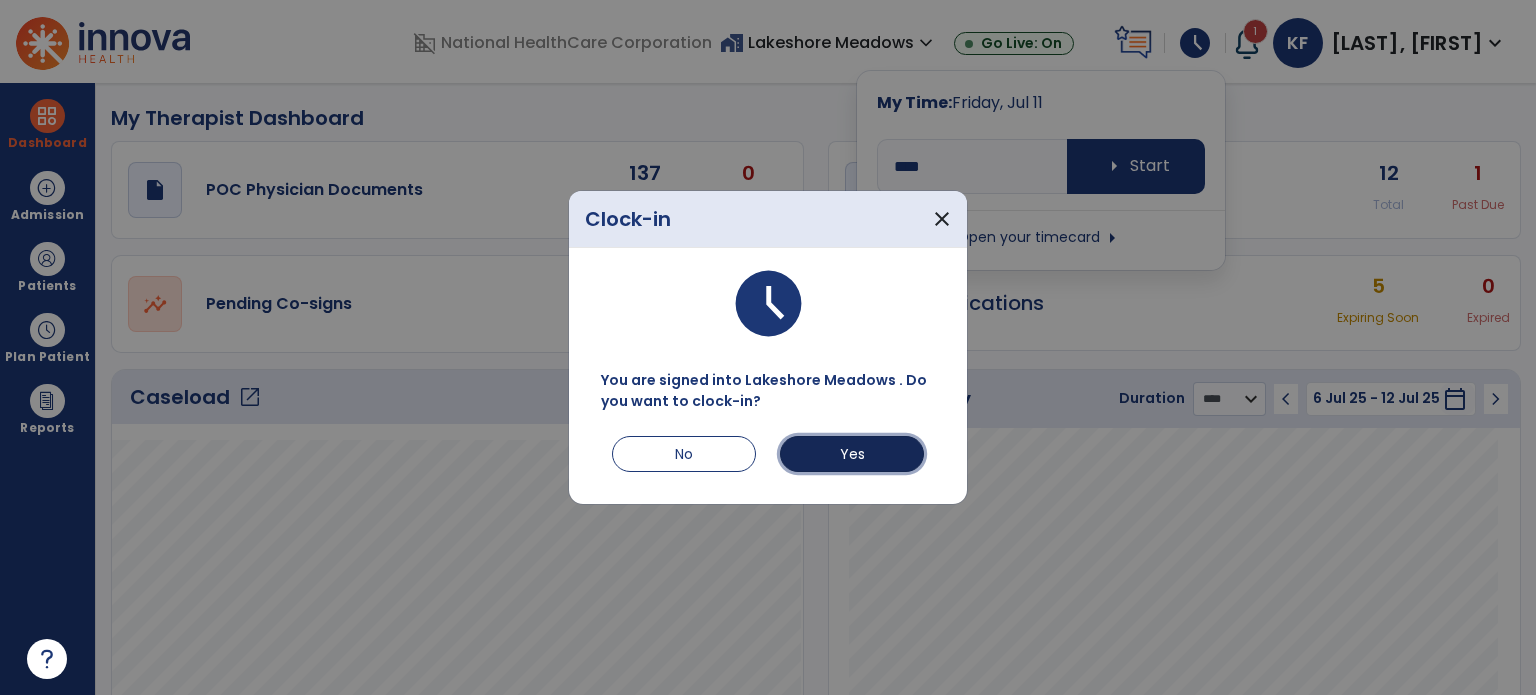 drag, startPoint x: 875, startPoint y: 454, endPoint x: 920, endPoint y: 44, distance: 412.46213 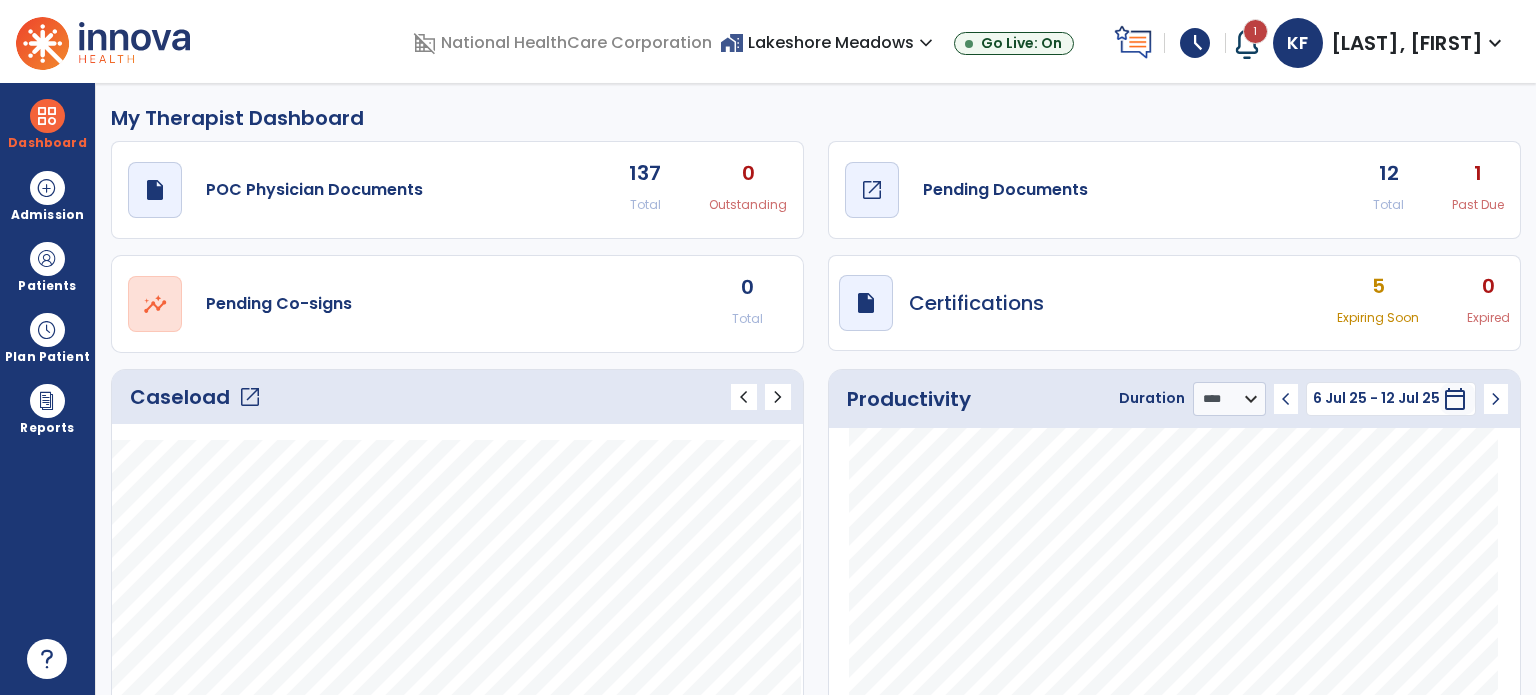 click on "Pending Documents" 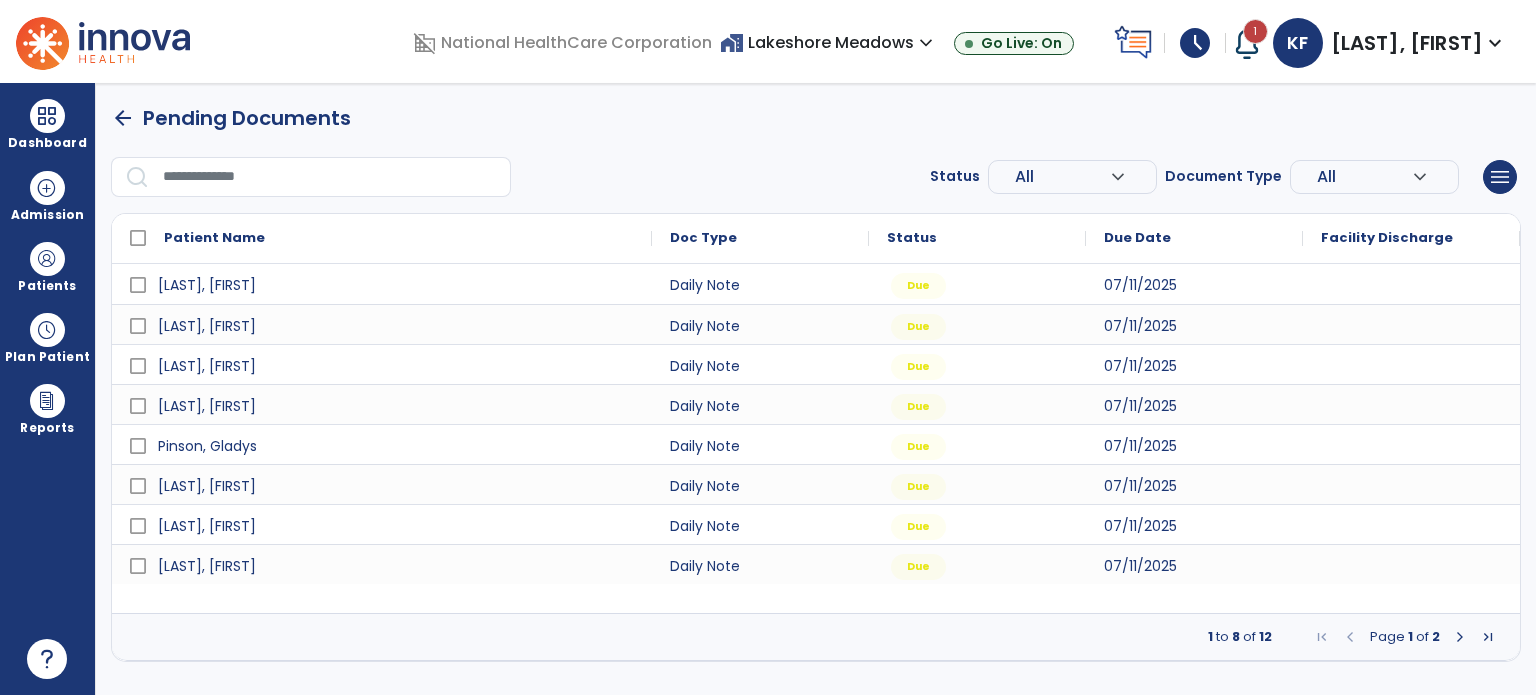 click at bounding box center [1460, 637] 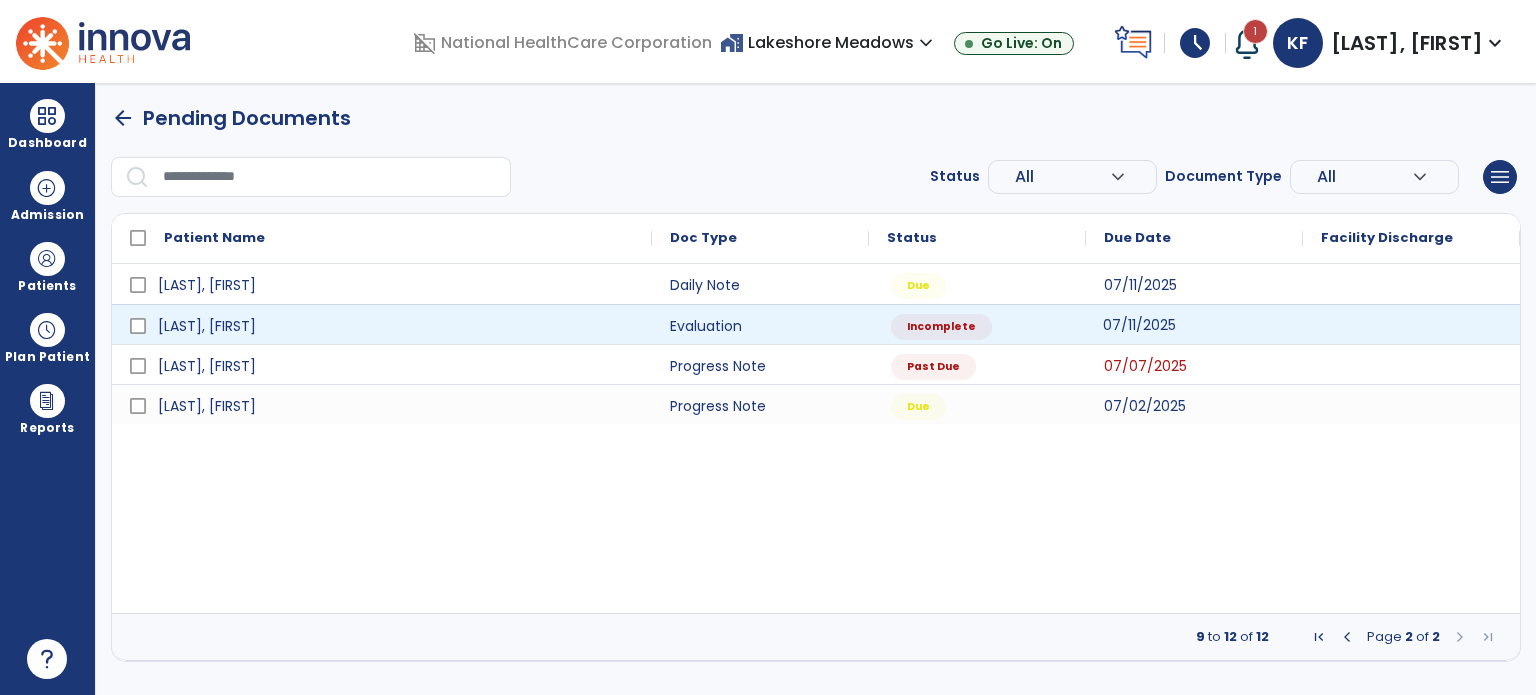 click on "07/11/2025" at bounding box center [1139, 325] 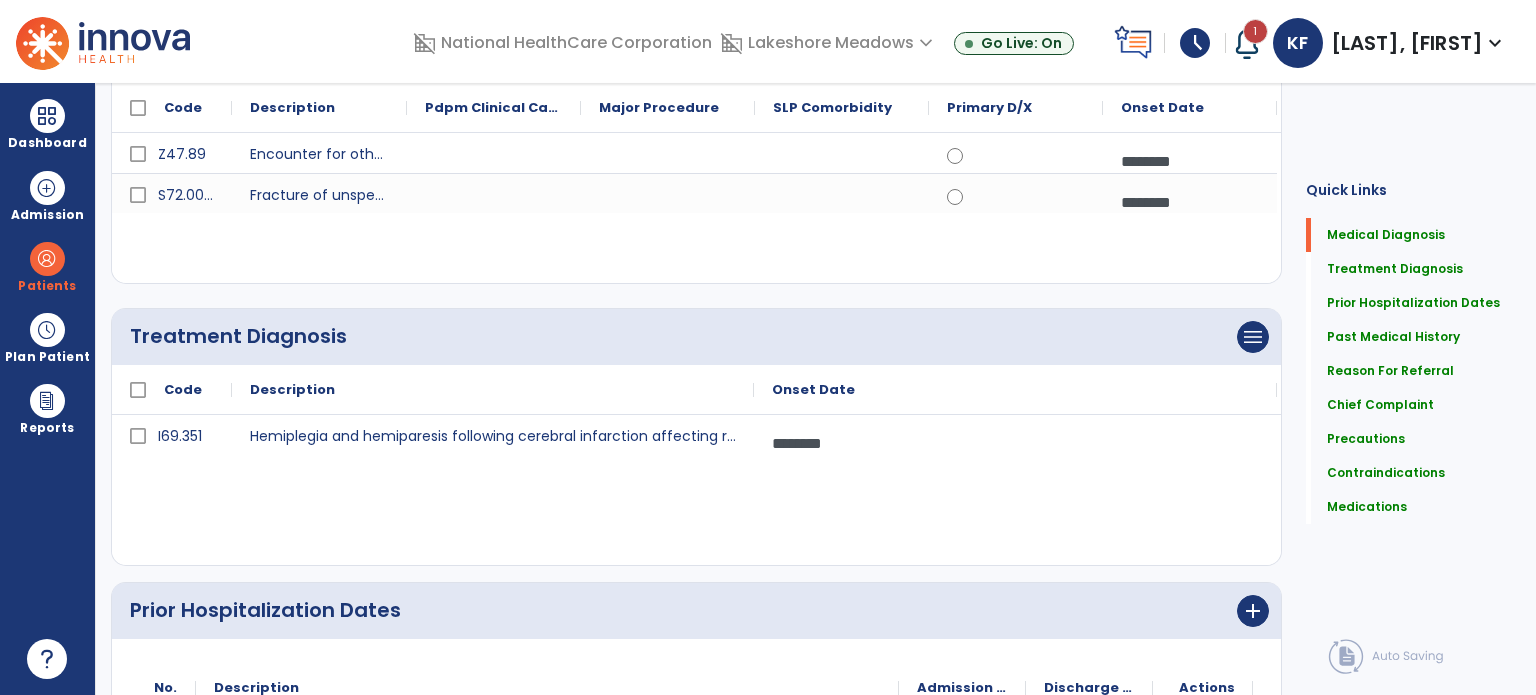 scroll, scrollTop: 0, scrollLeft: 0, axis: both 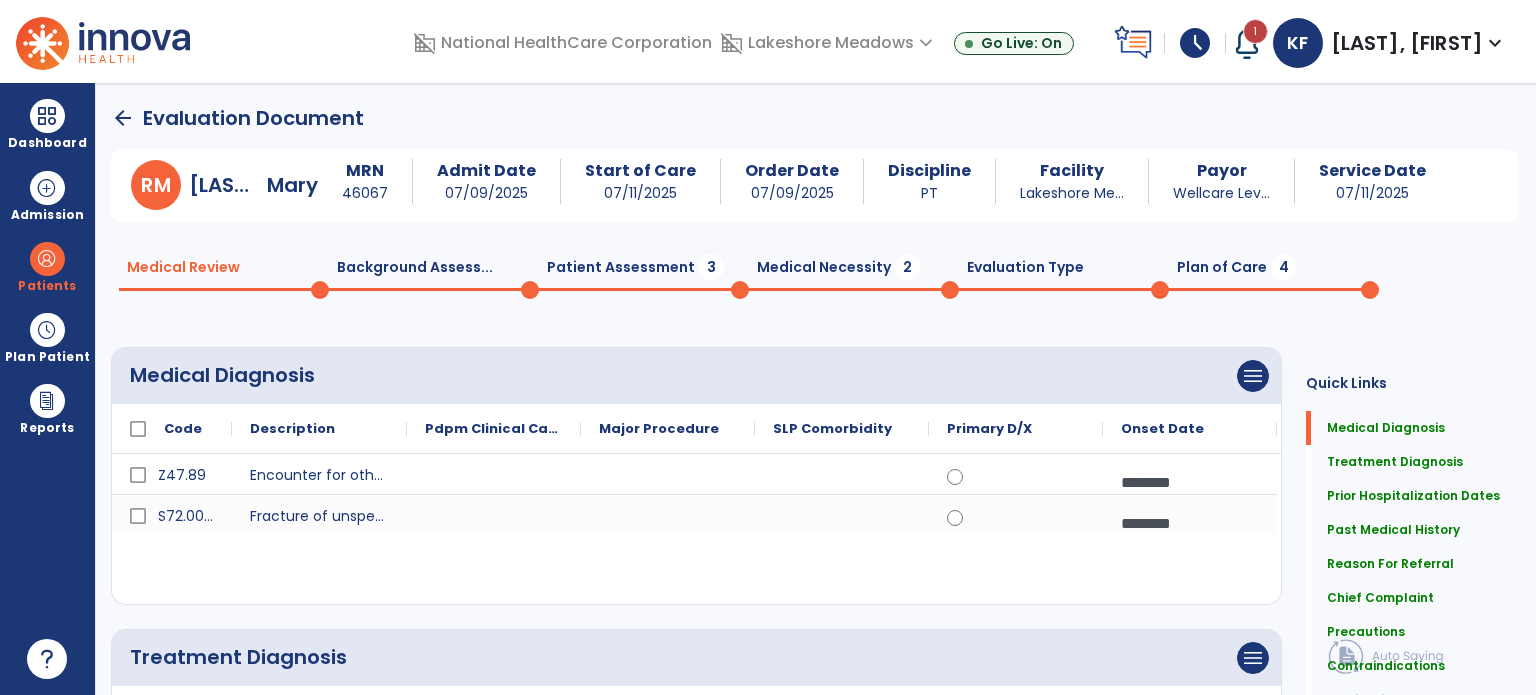 click on "Patient Assessment  3" 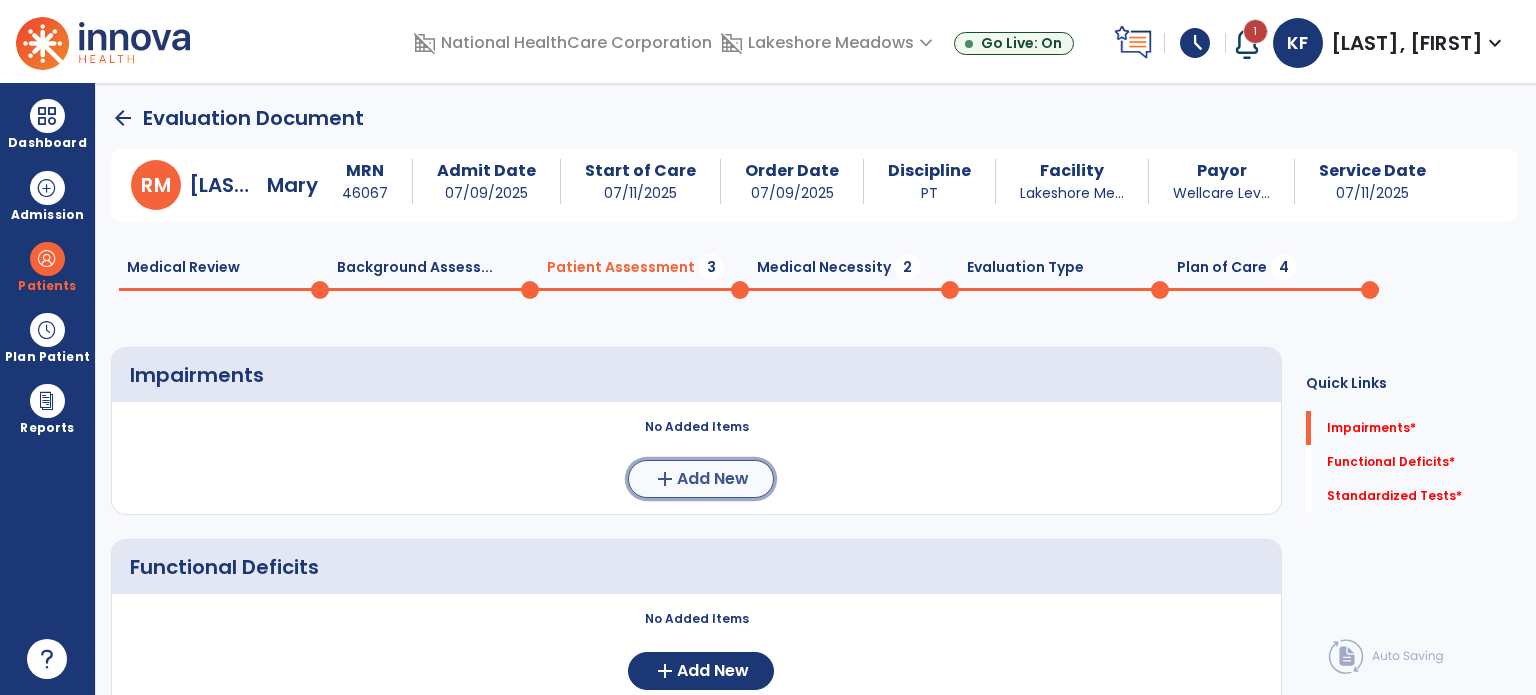click on "Add New" 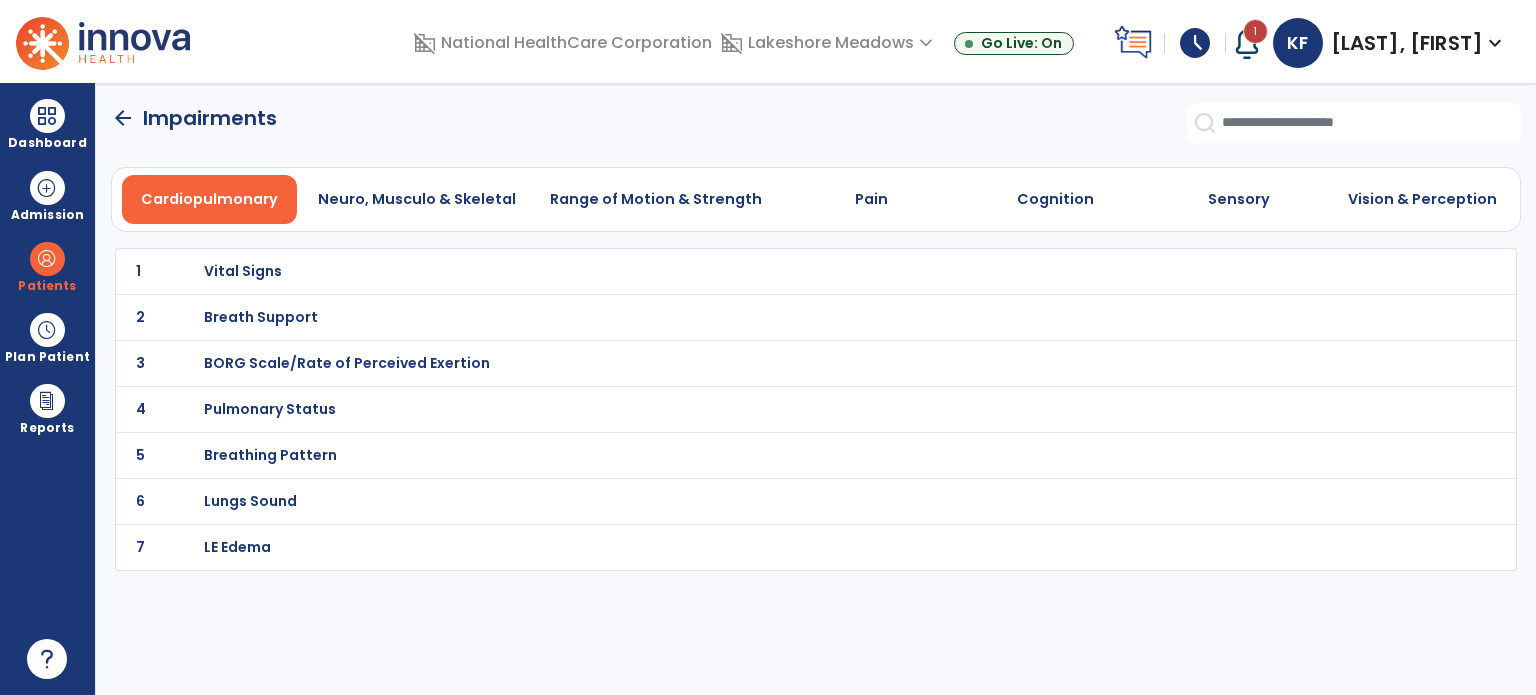 click on "Vital Signs" at bounding box center [243, 271] 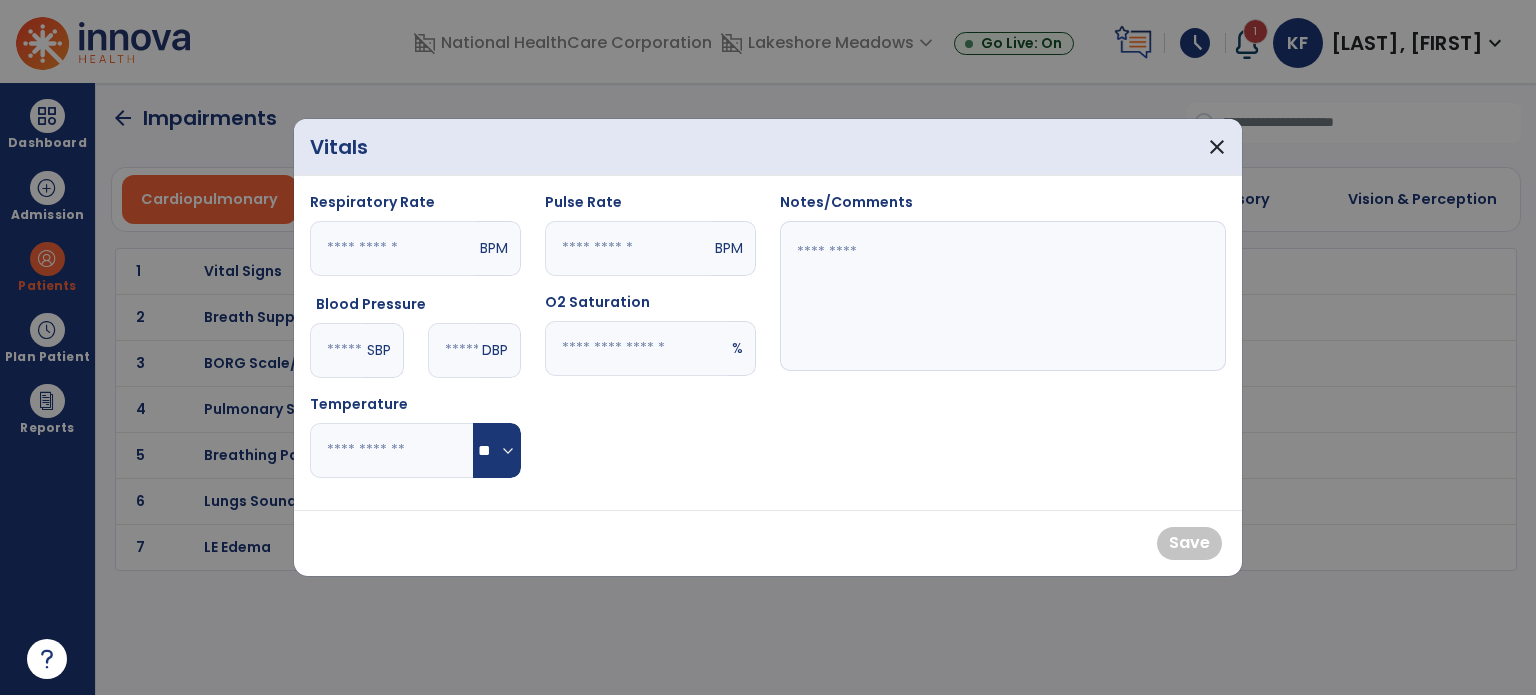 click at bounding box center (636, 348) 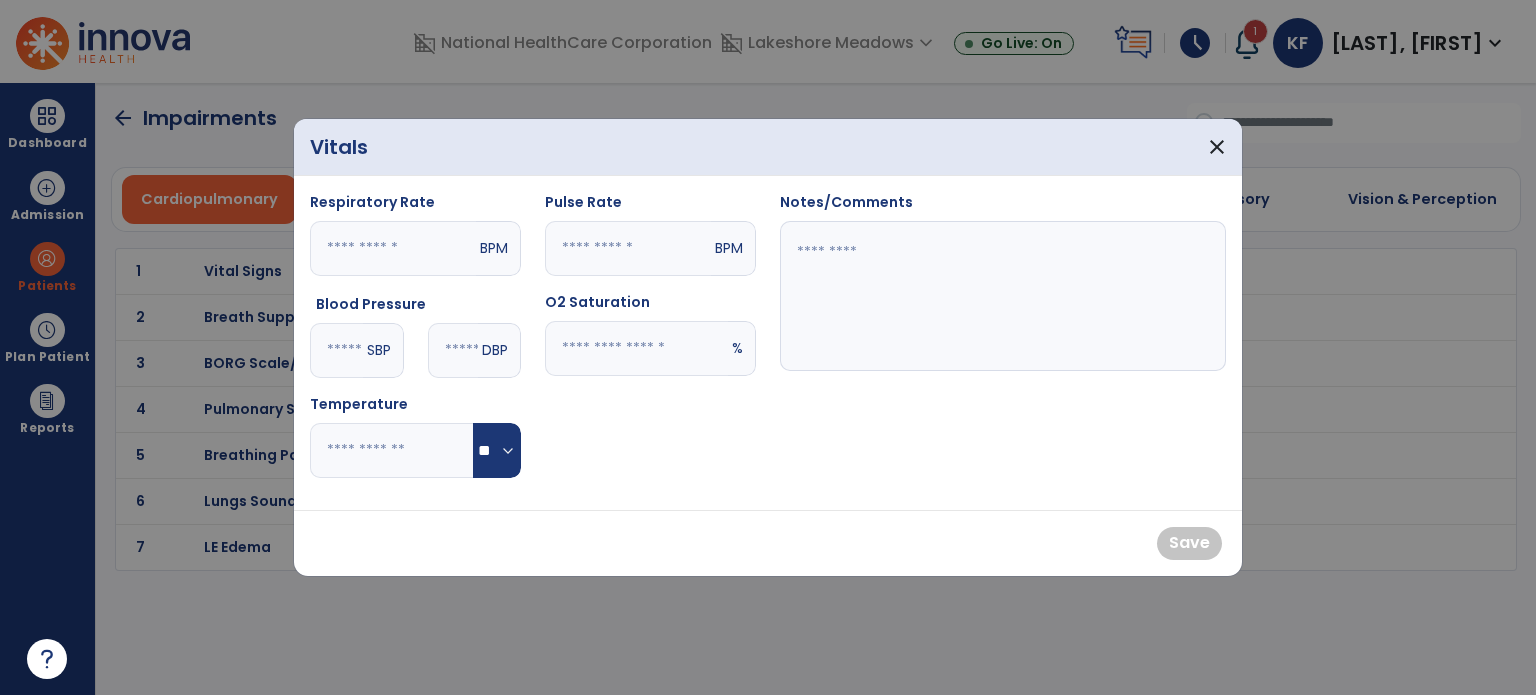 click at bounding box center [1003, 296] 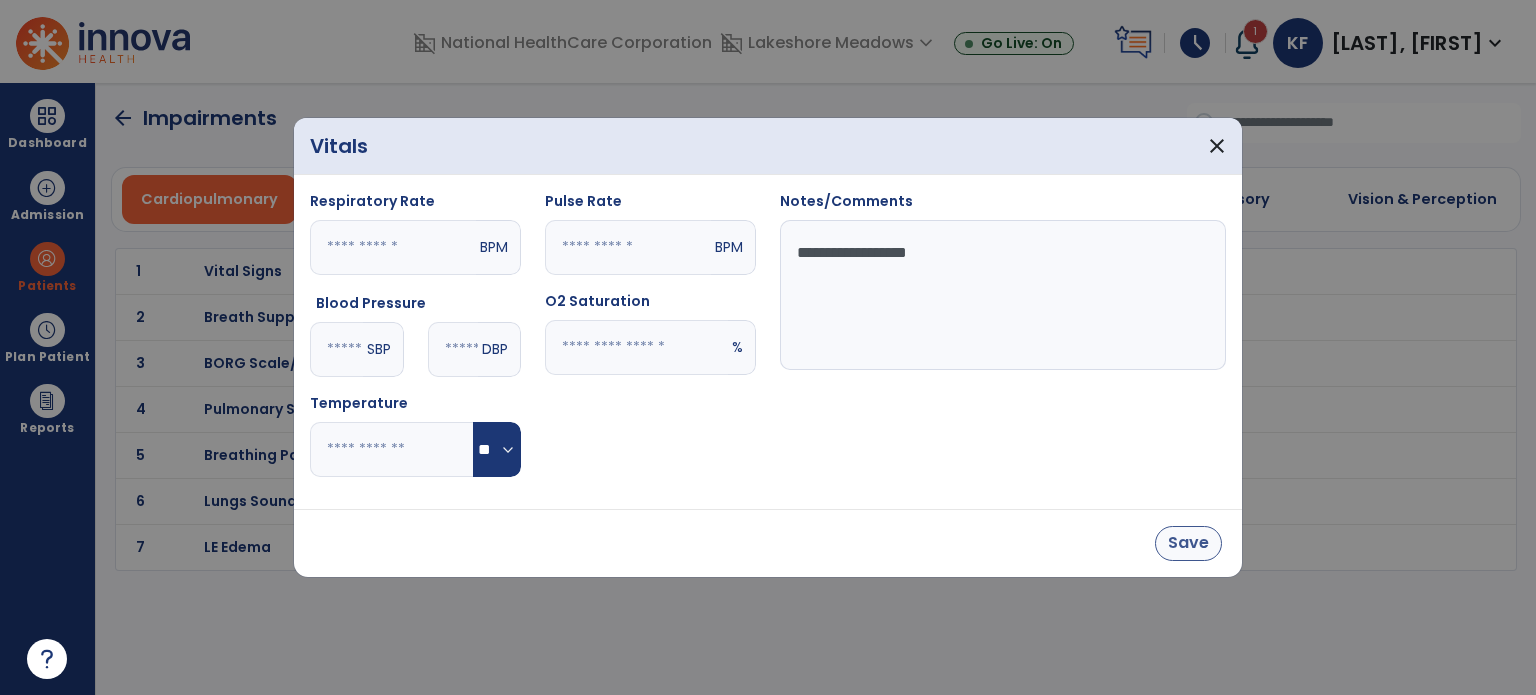 type on "**********" 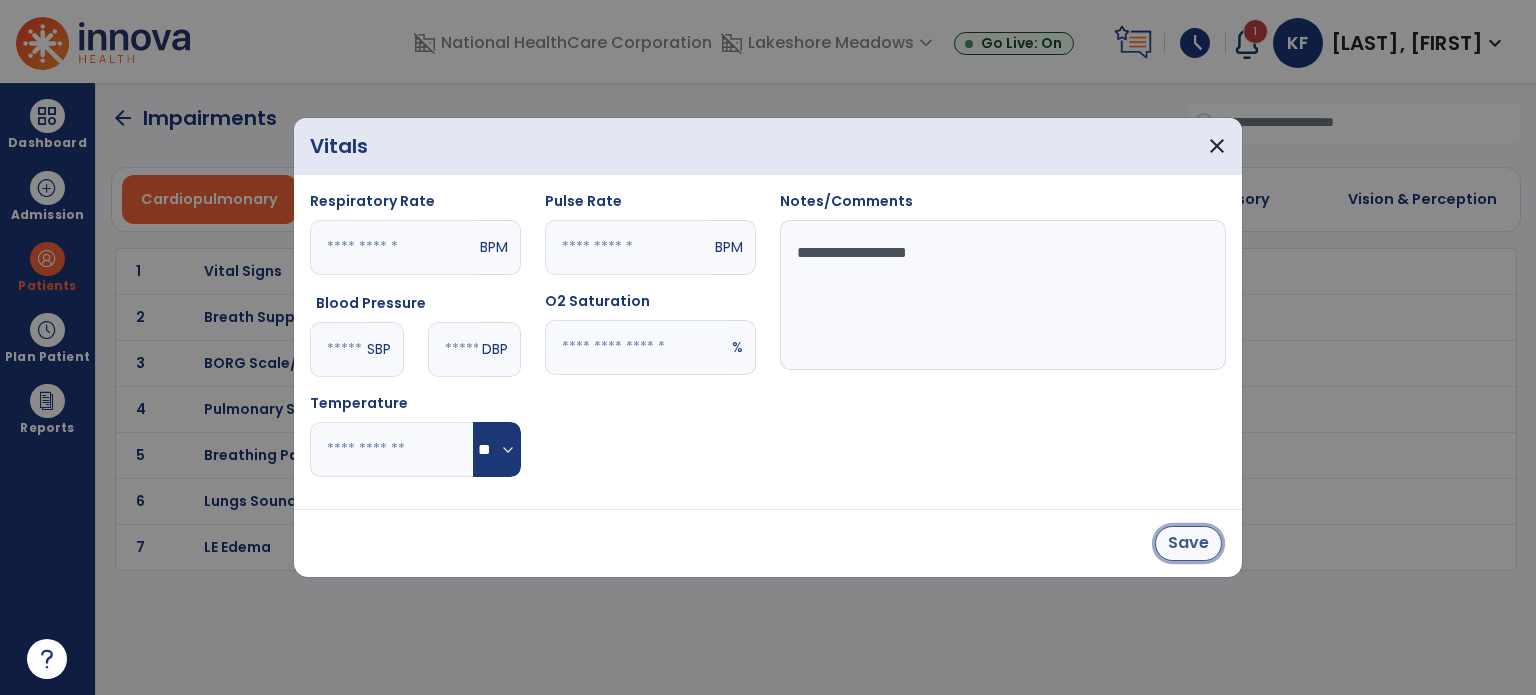 click on "Save" at bounding box center [1188, 543] 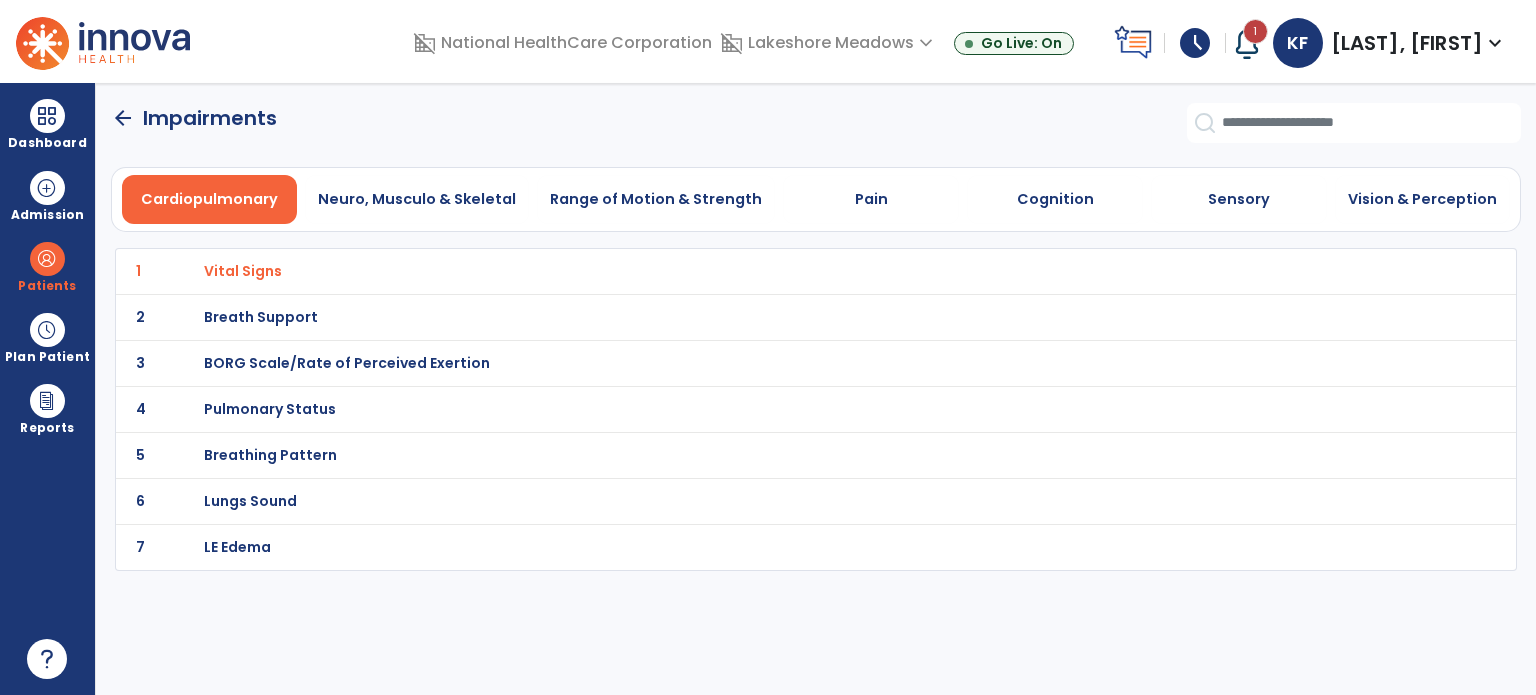 click on "Pulmonary Status" at bounding box center (243, 271) 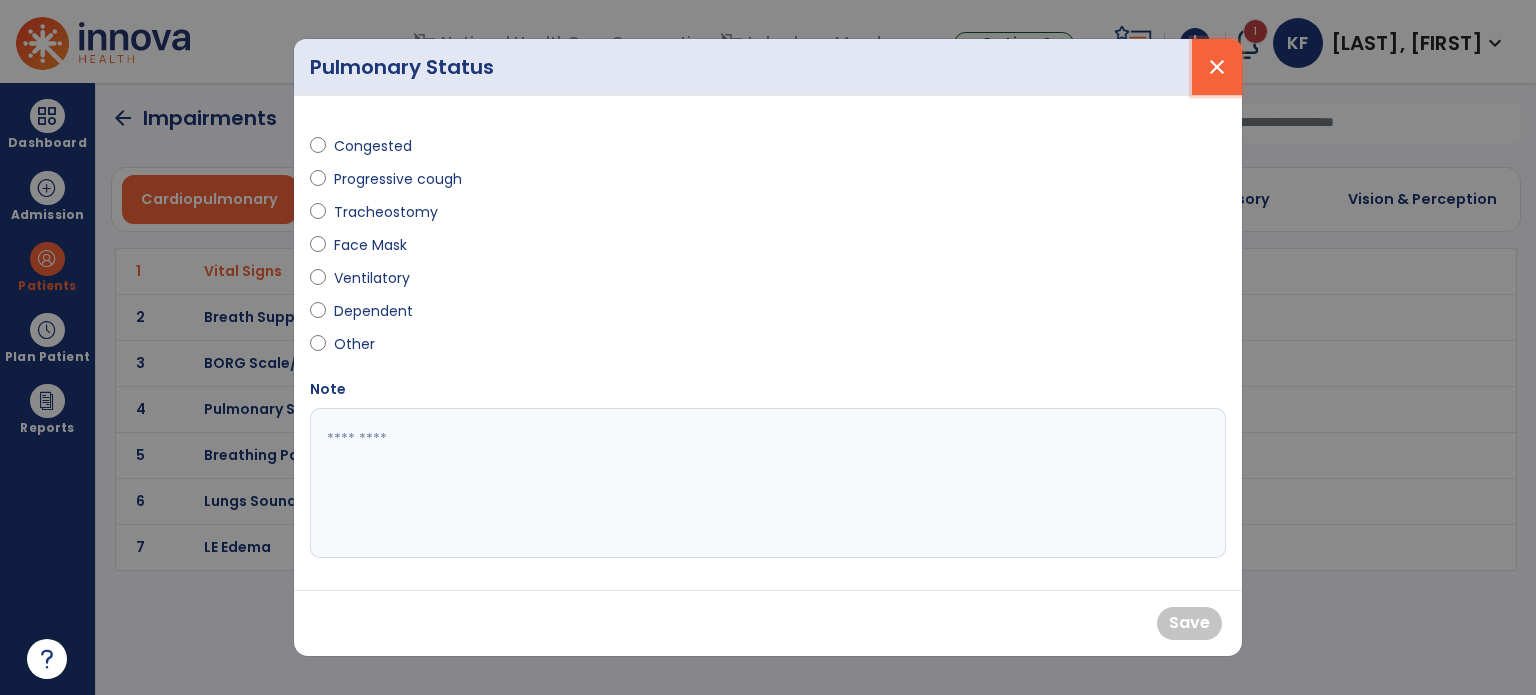 click on "close" at bounding box center [1217, 67] 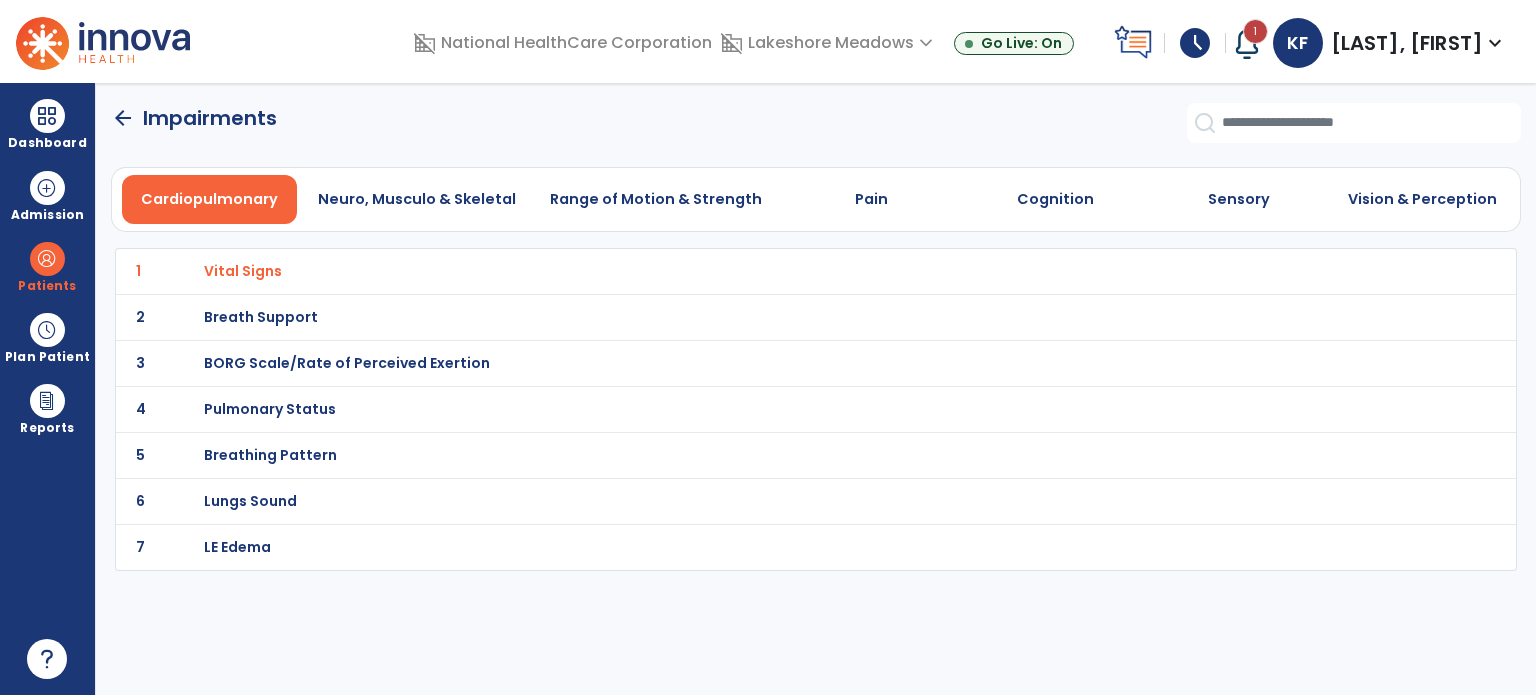 click on "Breath Support" at bounding box center (243, 271) 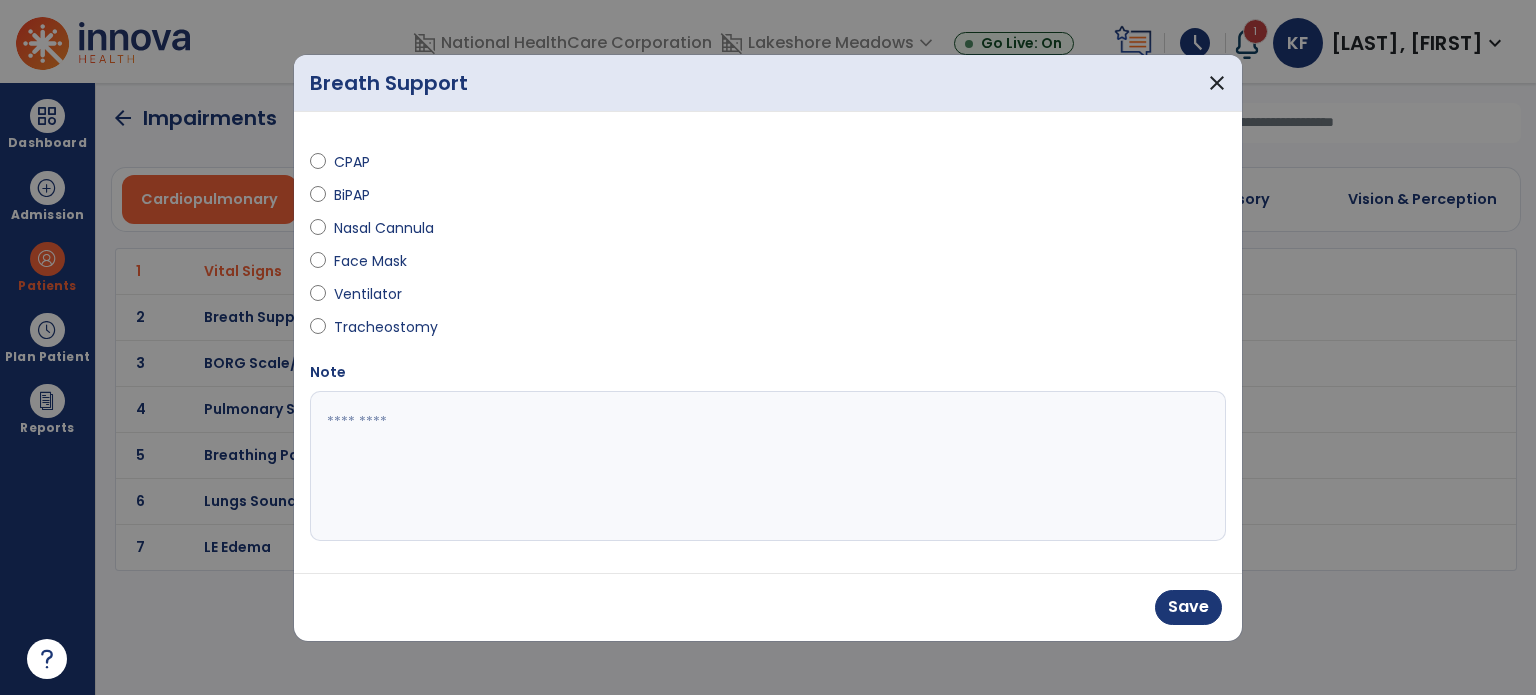 click at bounding box center [768, 466] 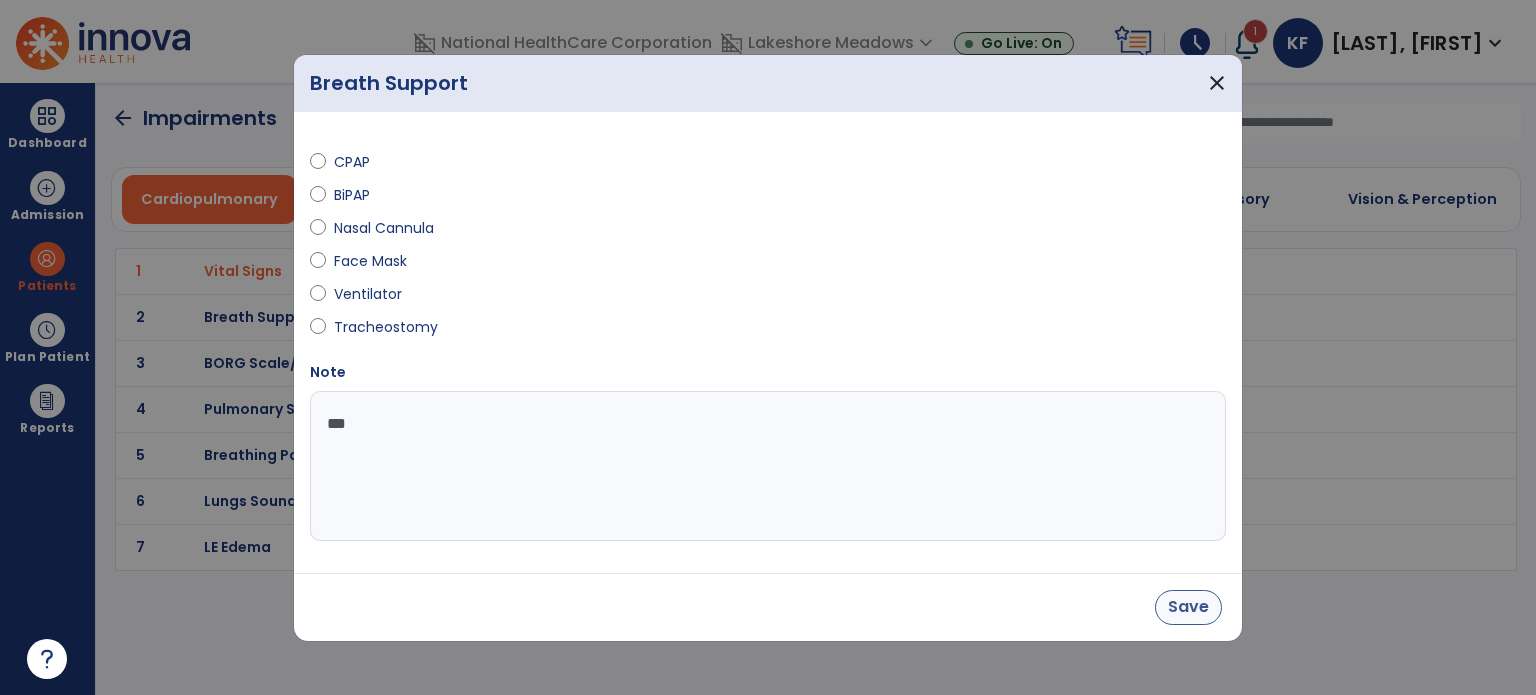 type on "***" 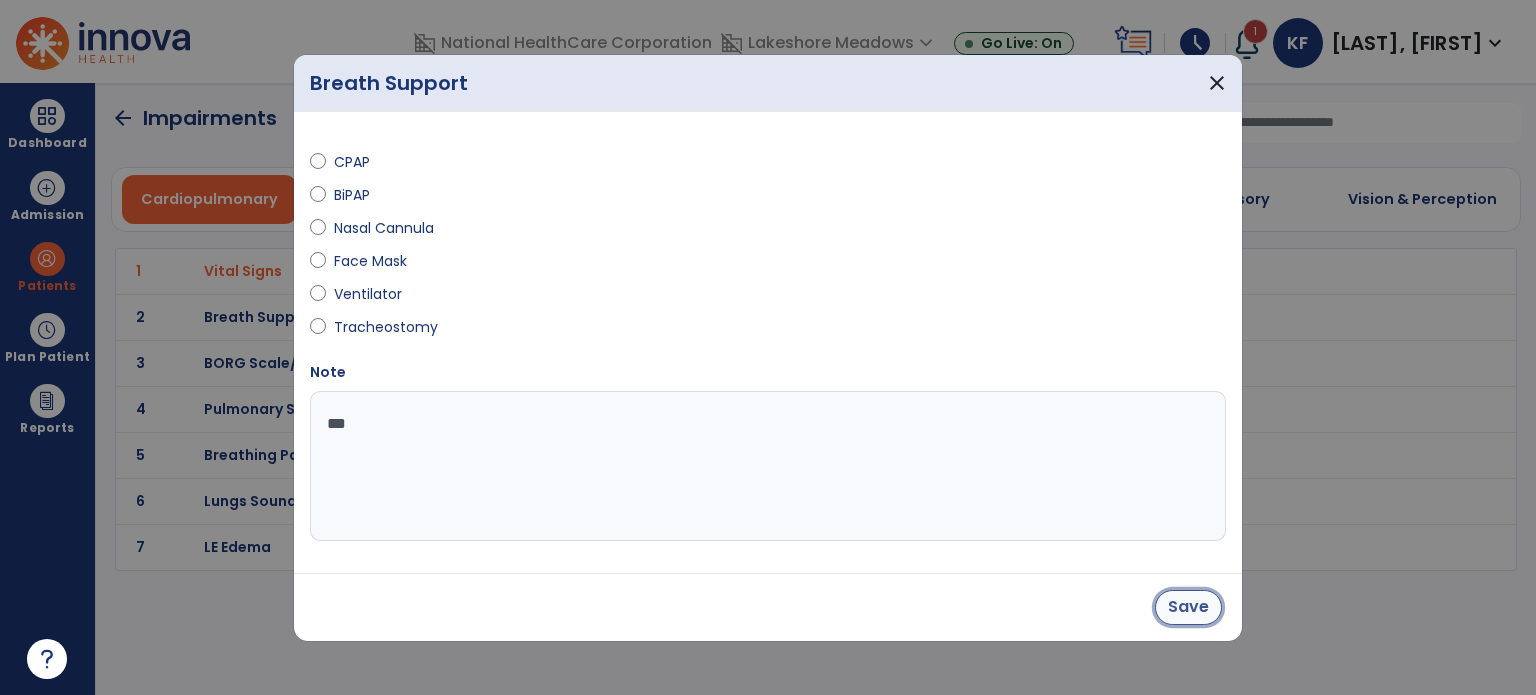 click on "Save" at bounding box center [1188, 607] 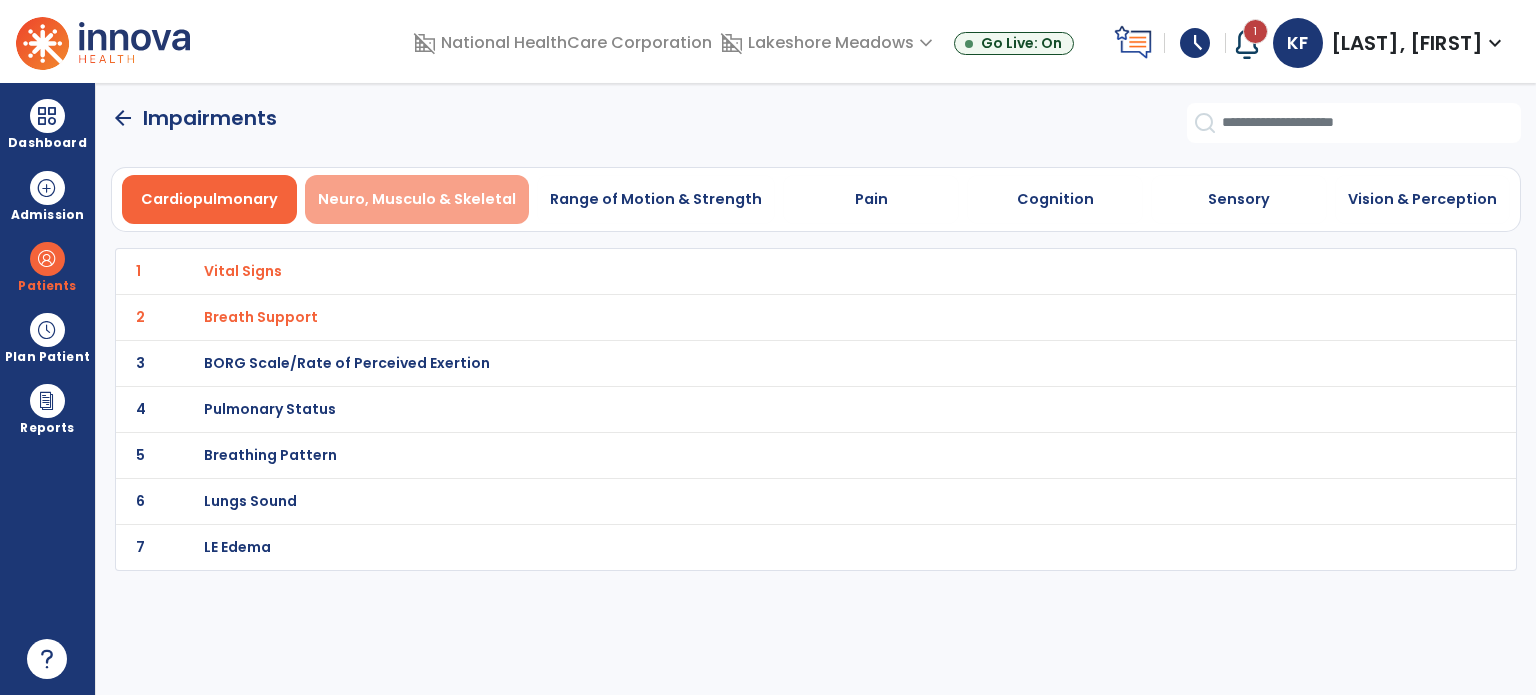 click on "Neuro, Musculo & Skeletal" at bounding box center (417, 199) 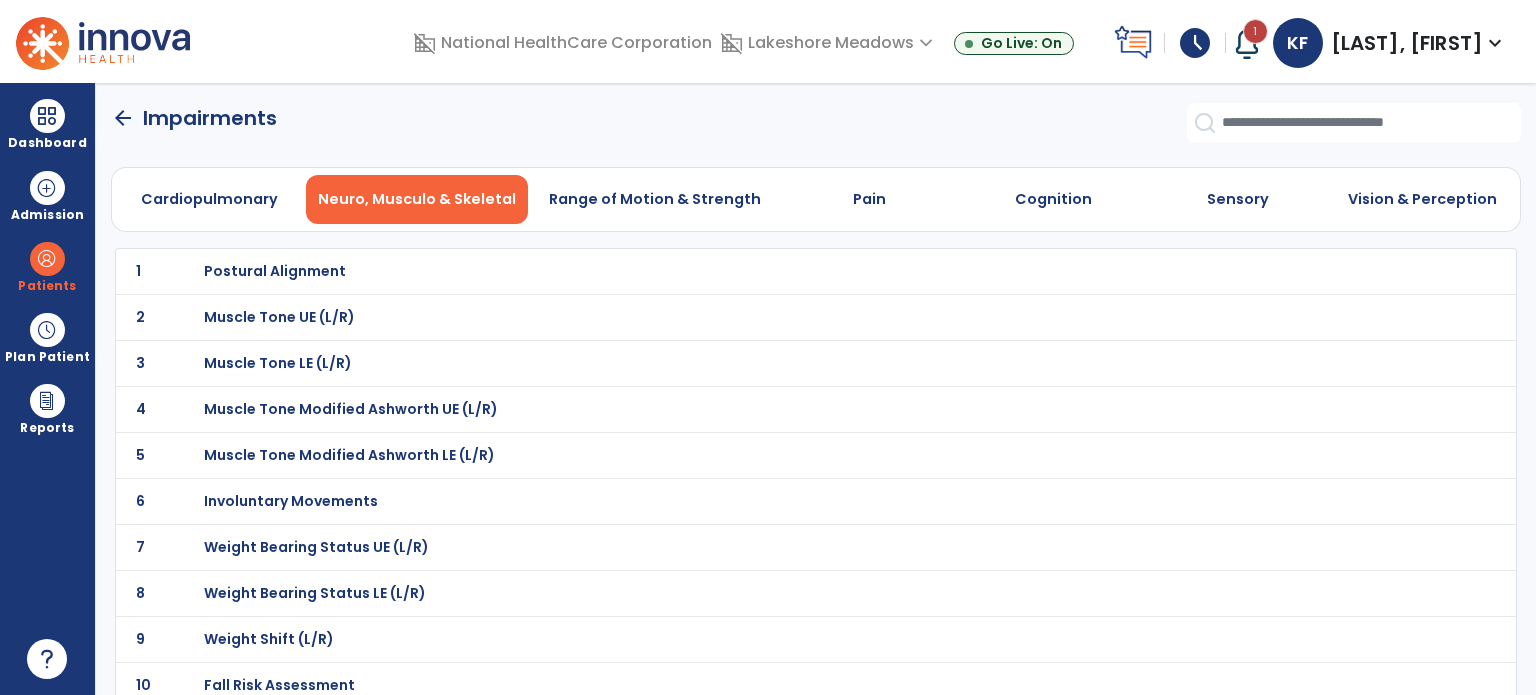 click on "Weight Bearing Status LE (L/R)" at bounding box center (275, 271) 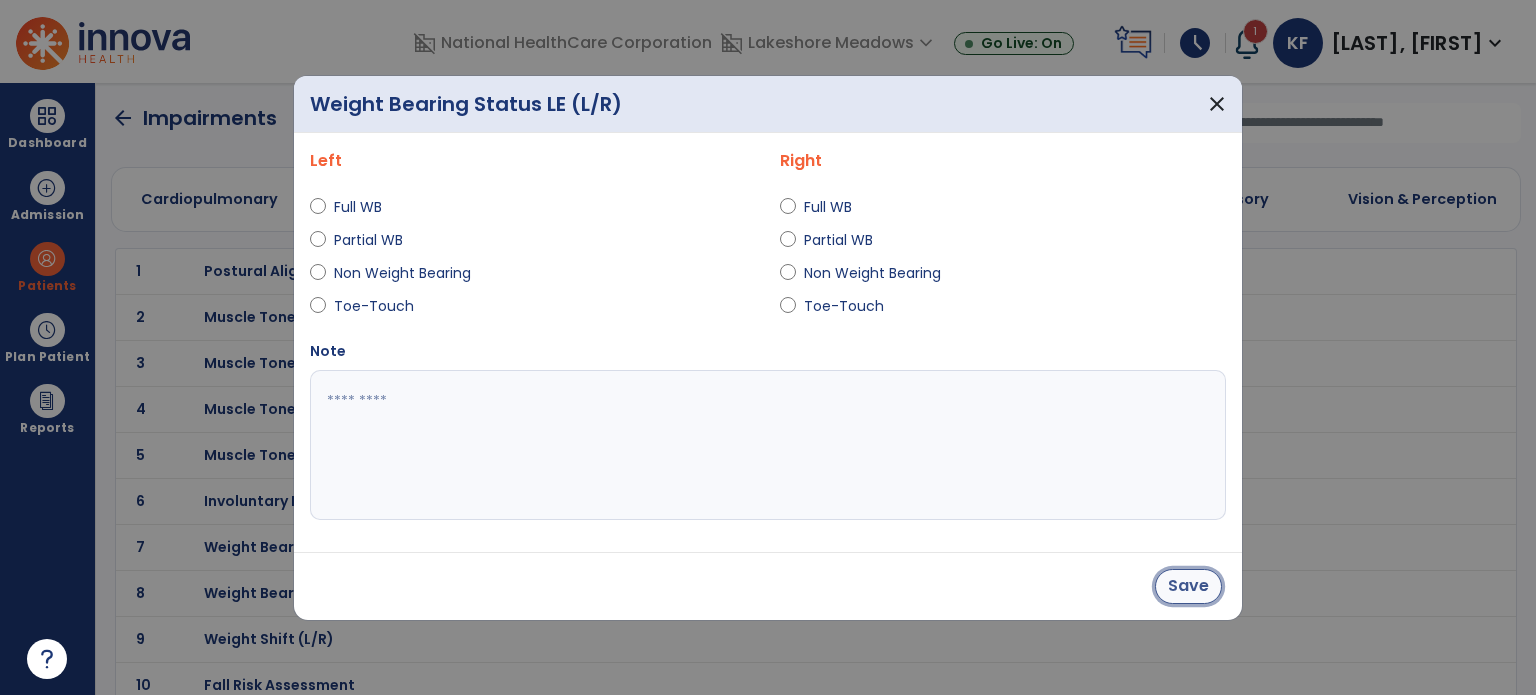 click on "Save" at bounding box center (1188, 586) 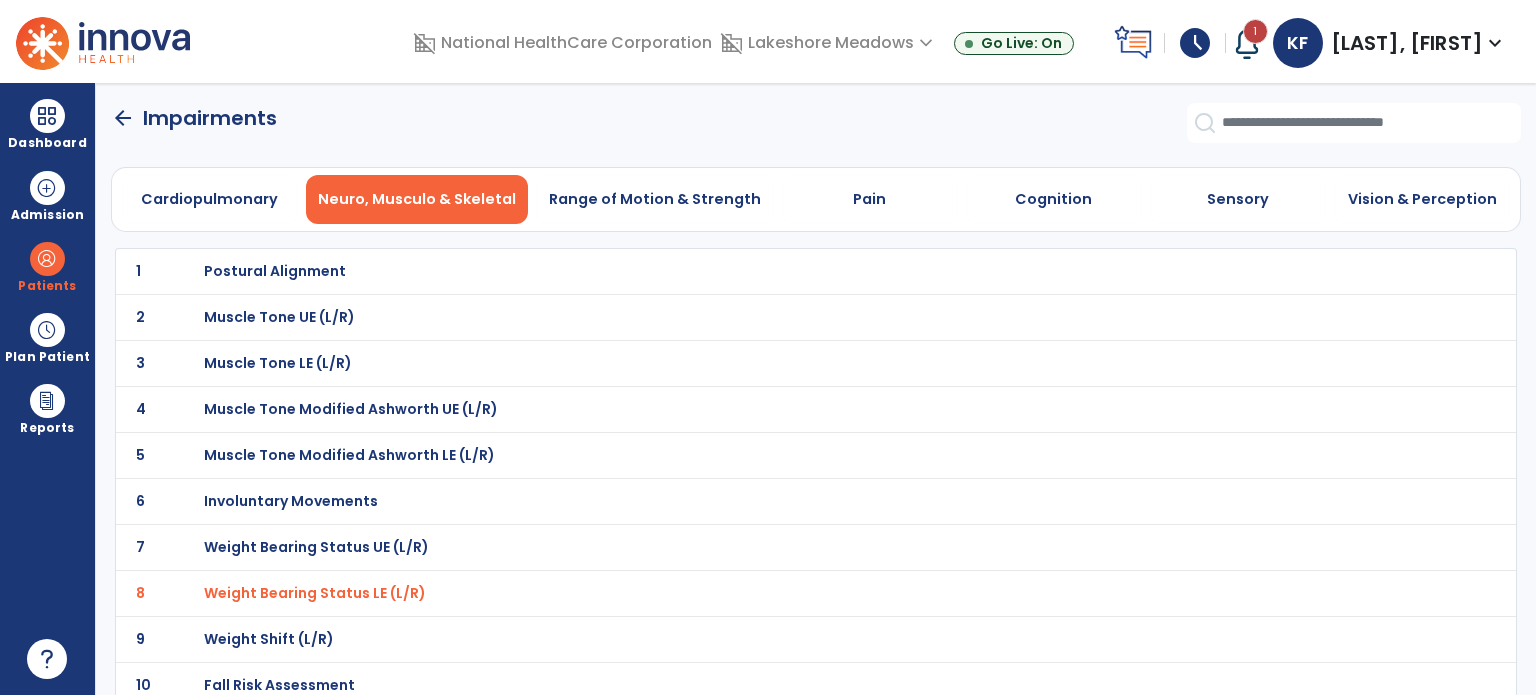 click on "Fall Risk Assessment" at bounding box center [275, 271] 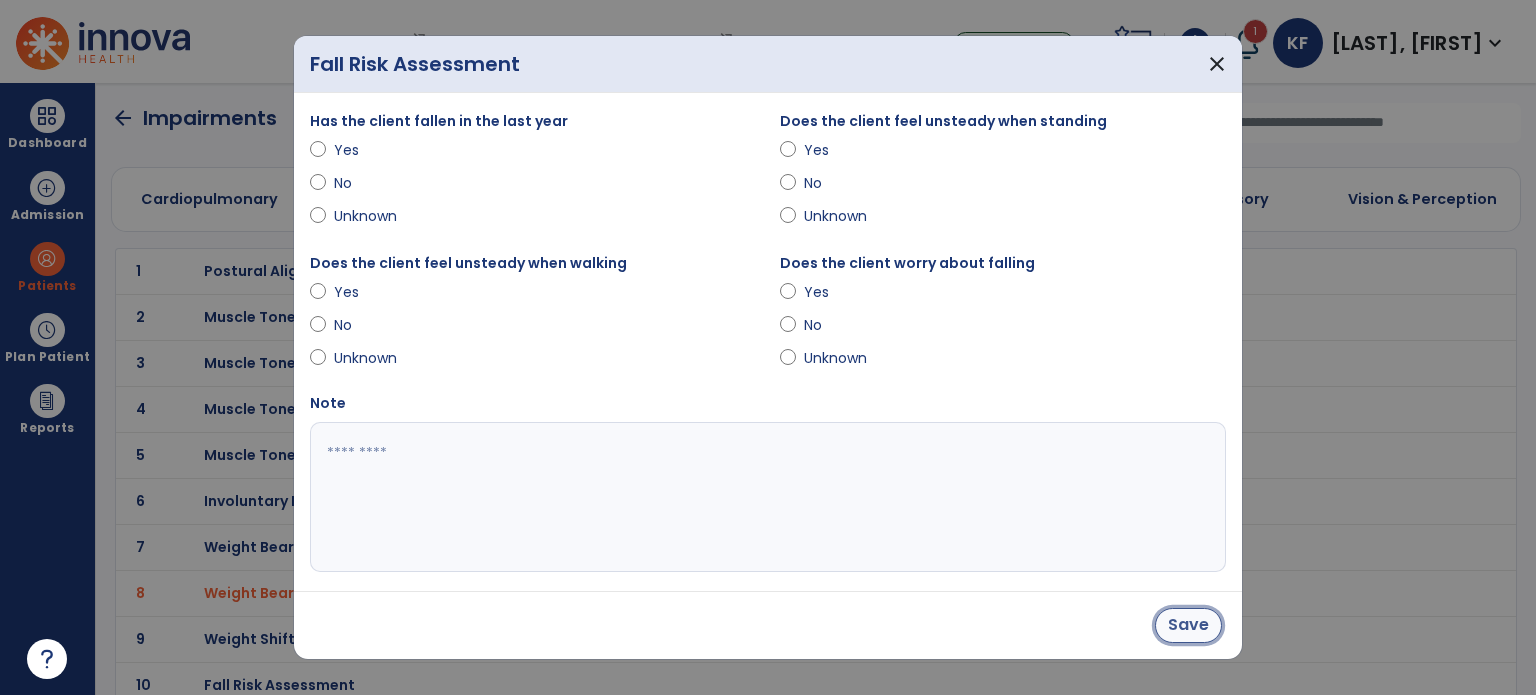 click on "Save" at bounding box center [1188, 625] 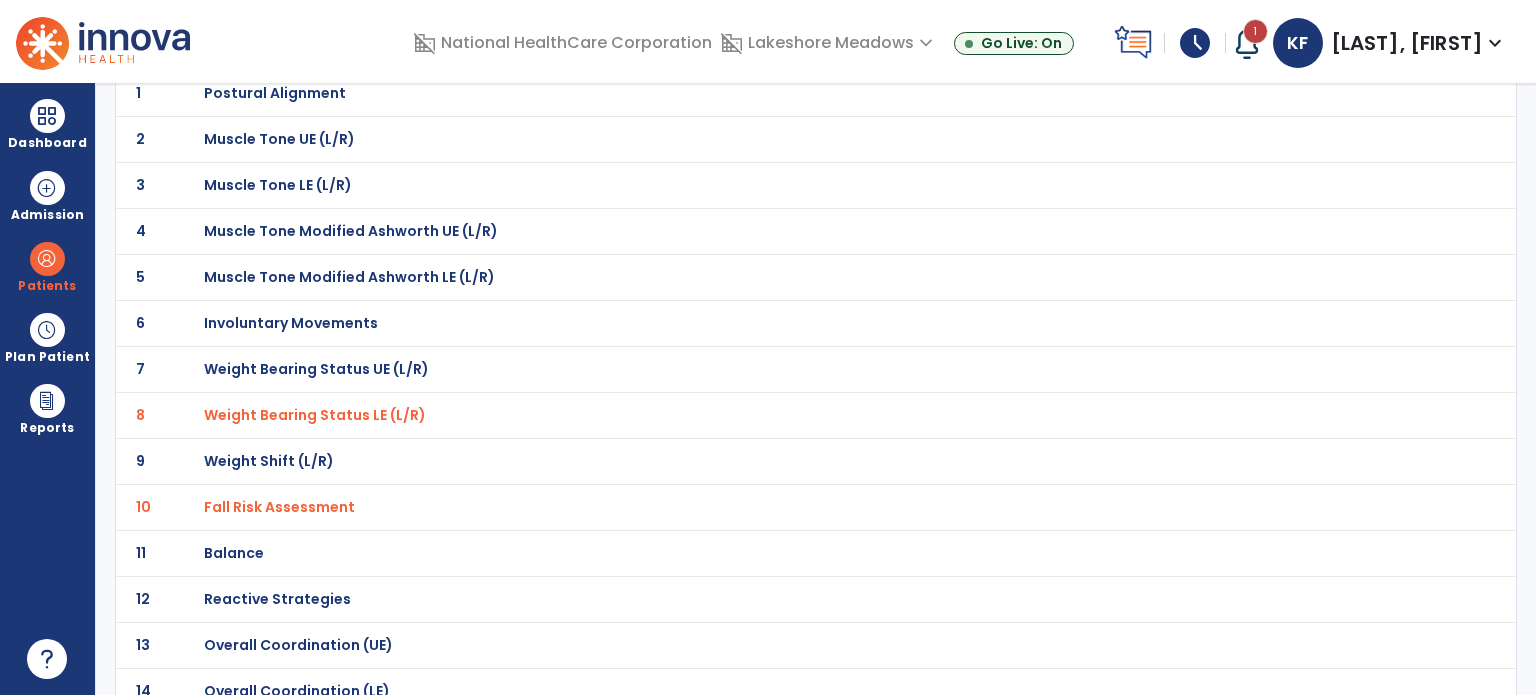 scroll, scrollTop: 184, scrollLeft: 0, axis: vertical 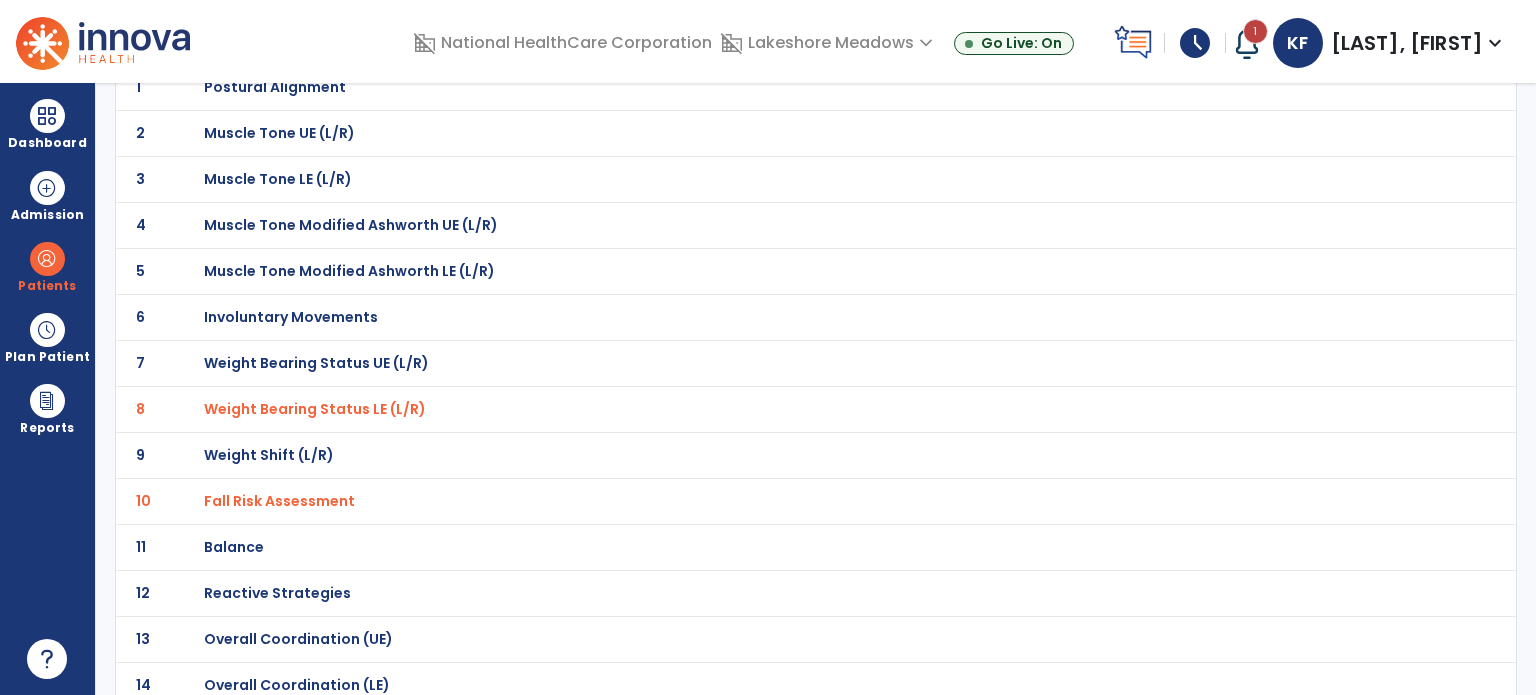 click on "Balance" at bounding box center [275, 87] 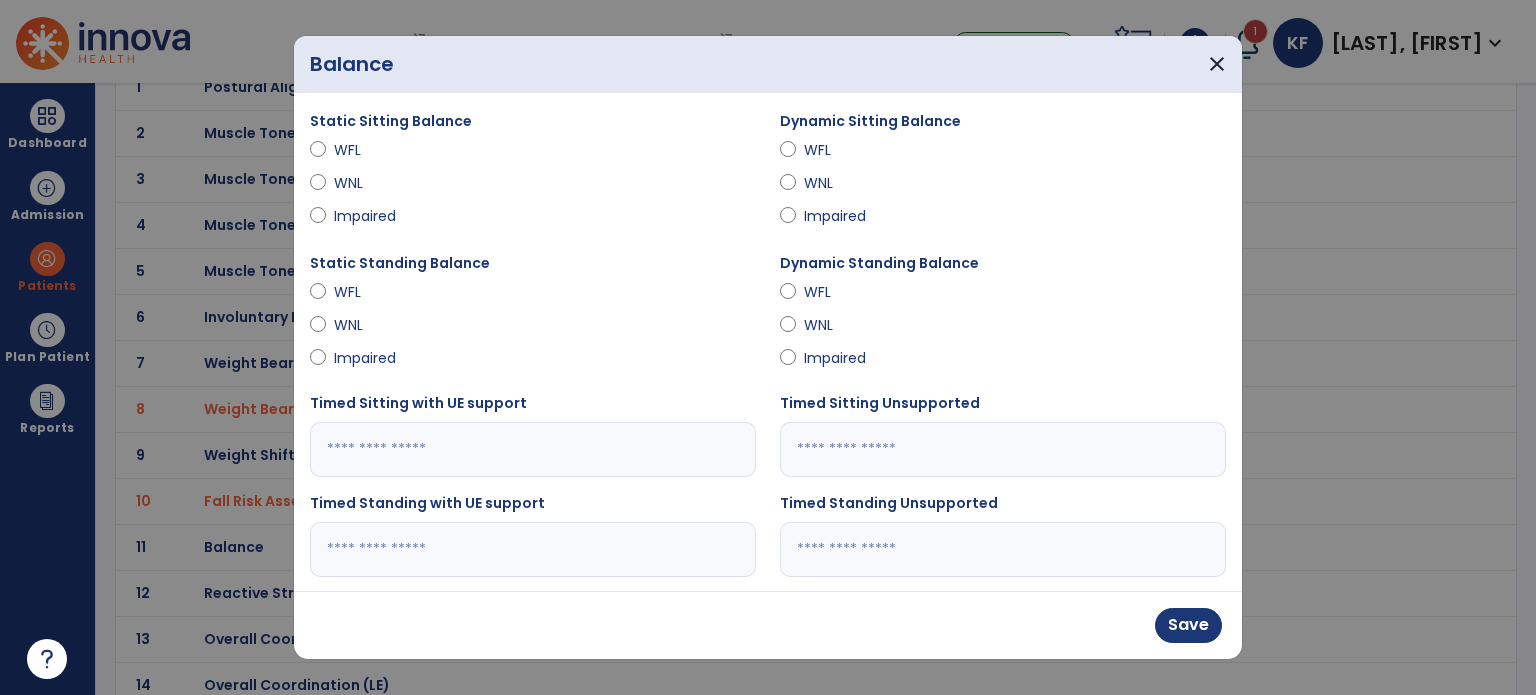 click at bounding box center [533, 549] 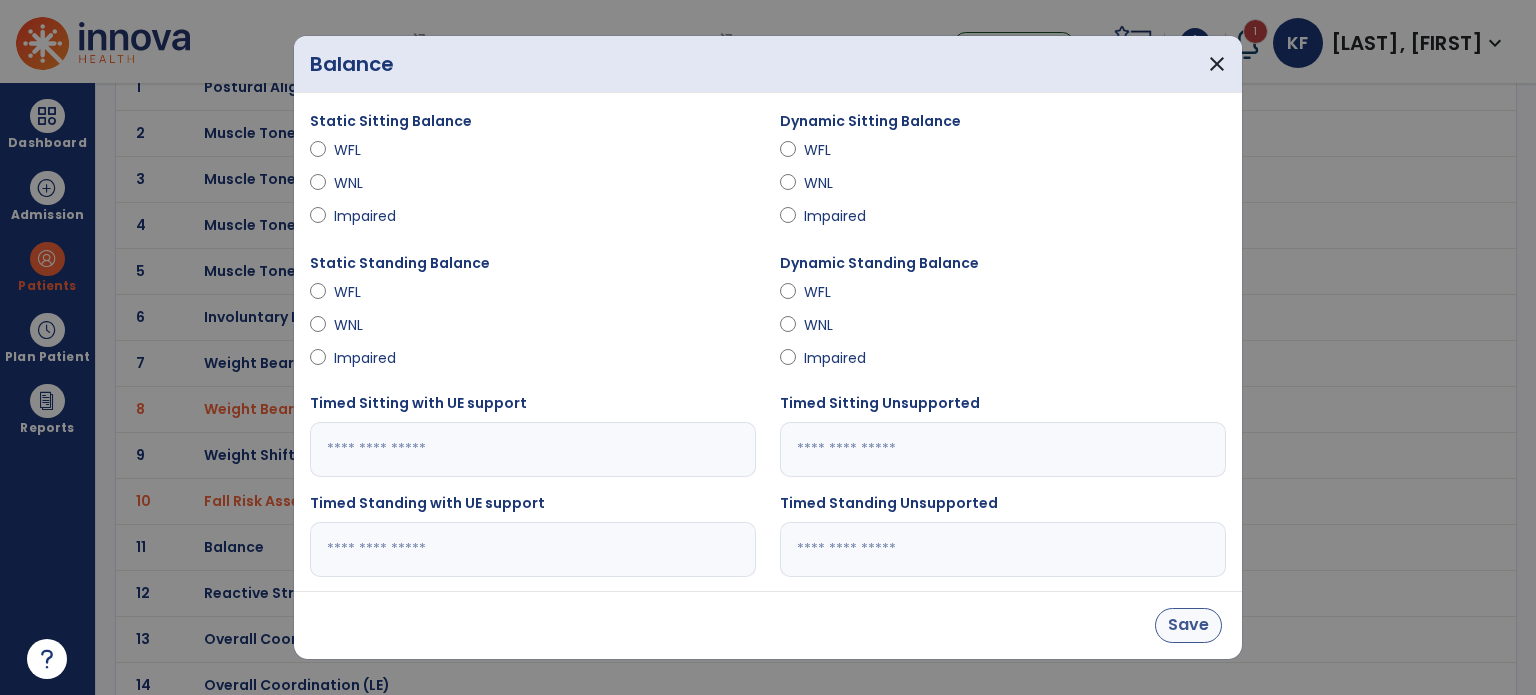 type on "**" 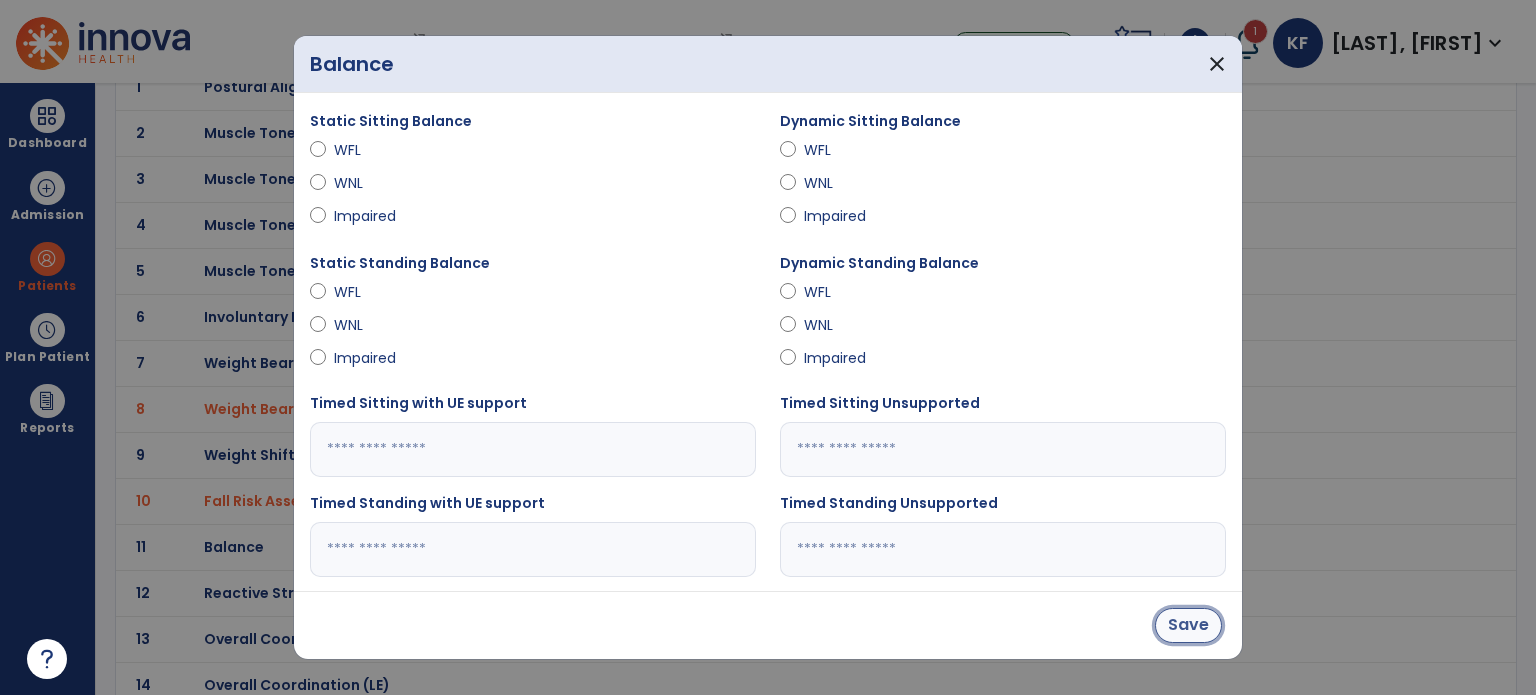 click on "Save" at bounding box center (1188, 625) 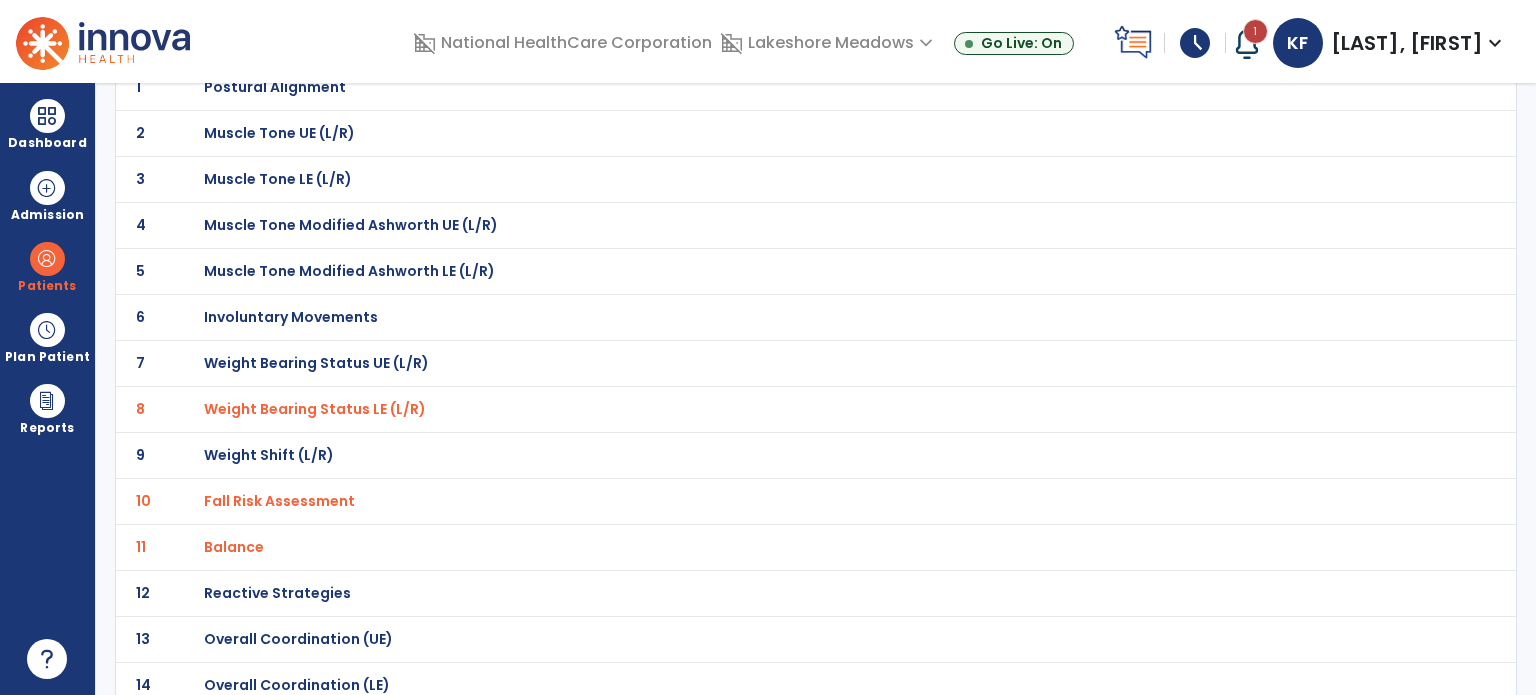 scroll, scrollTop: 0, scrollLeft: 0, axis: both 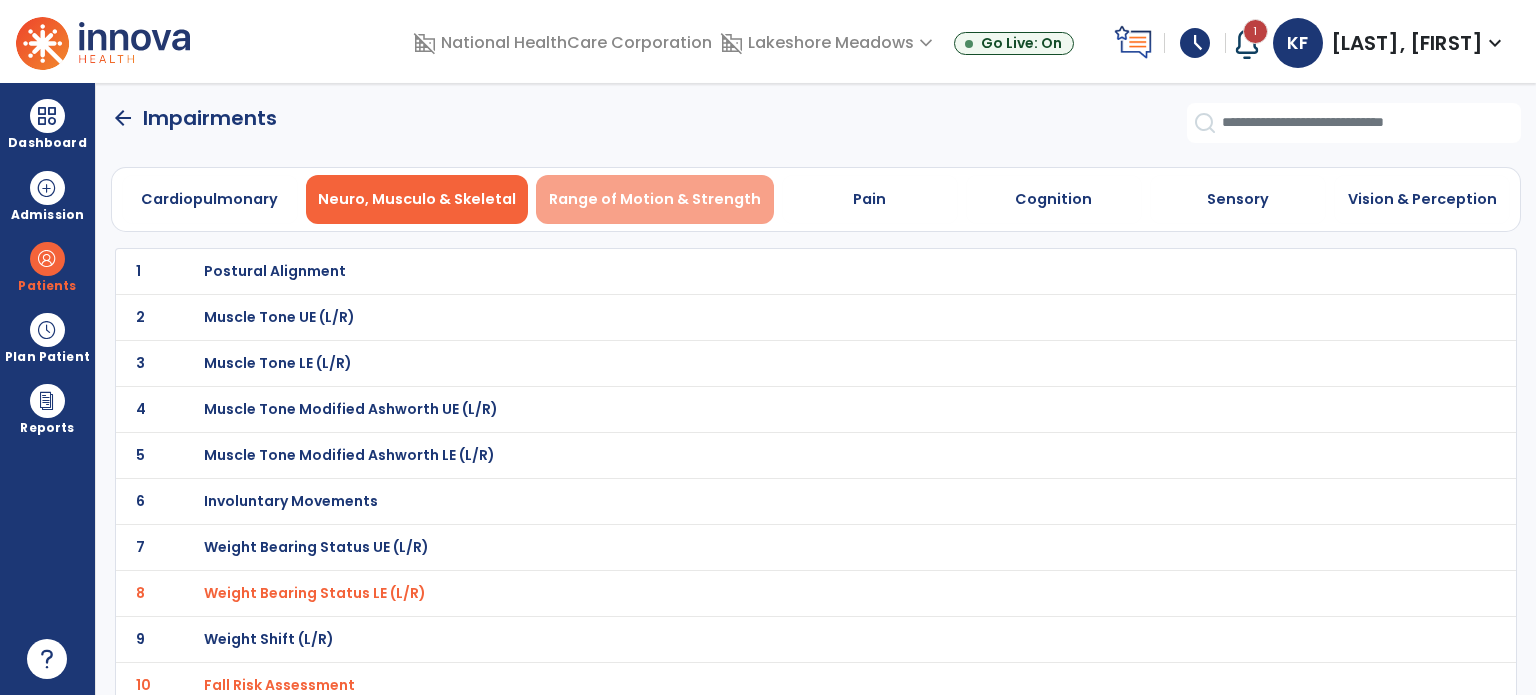 click on "Range of Motion & Strength" at bounding box center (655, 199) 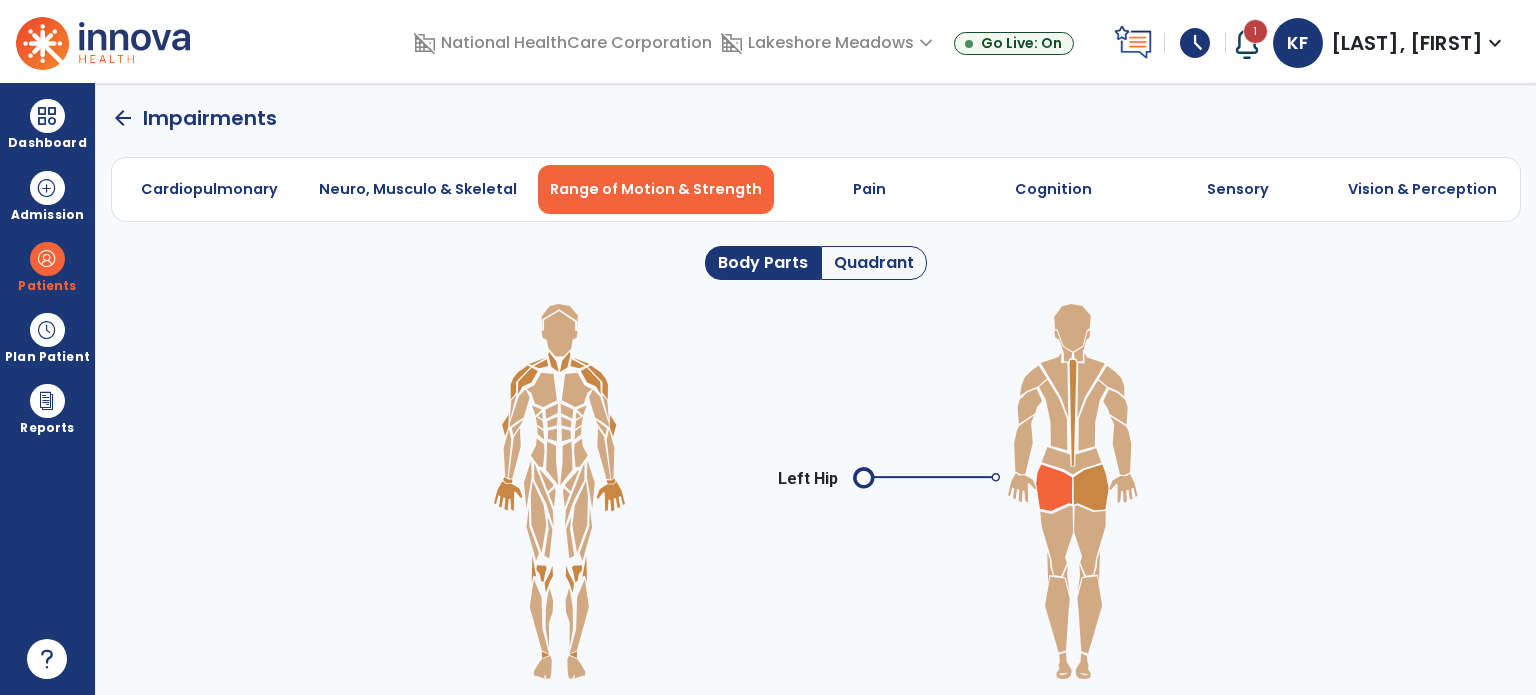 click 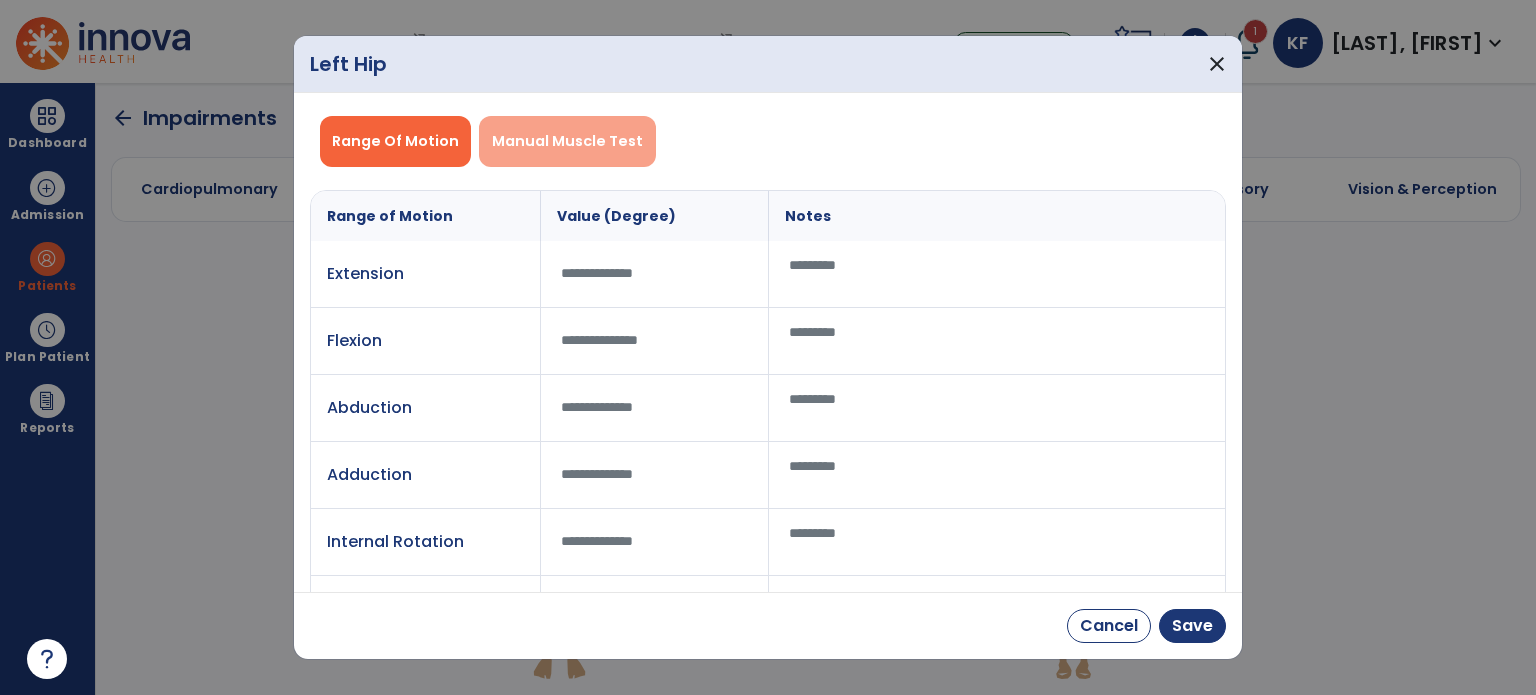 click on "Manual Muscle Test" at bounding box center [567, 141] 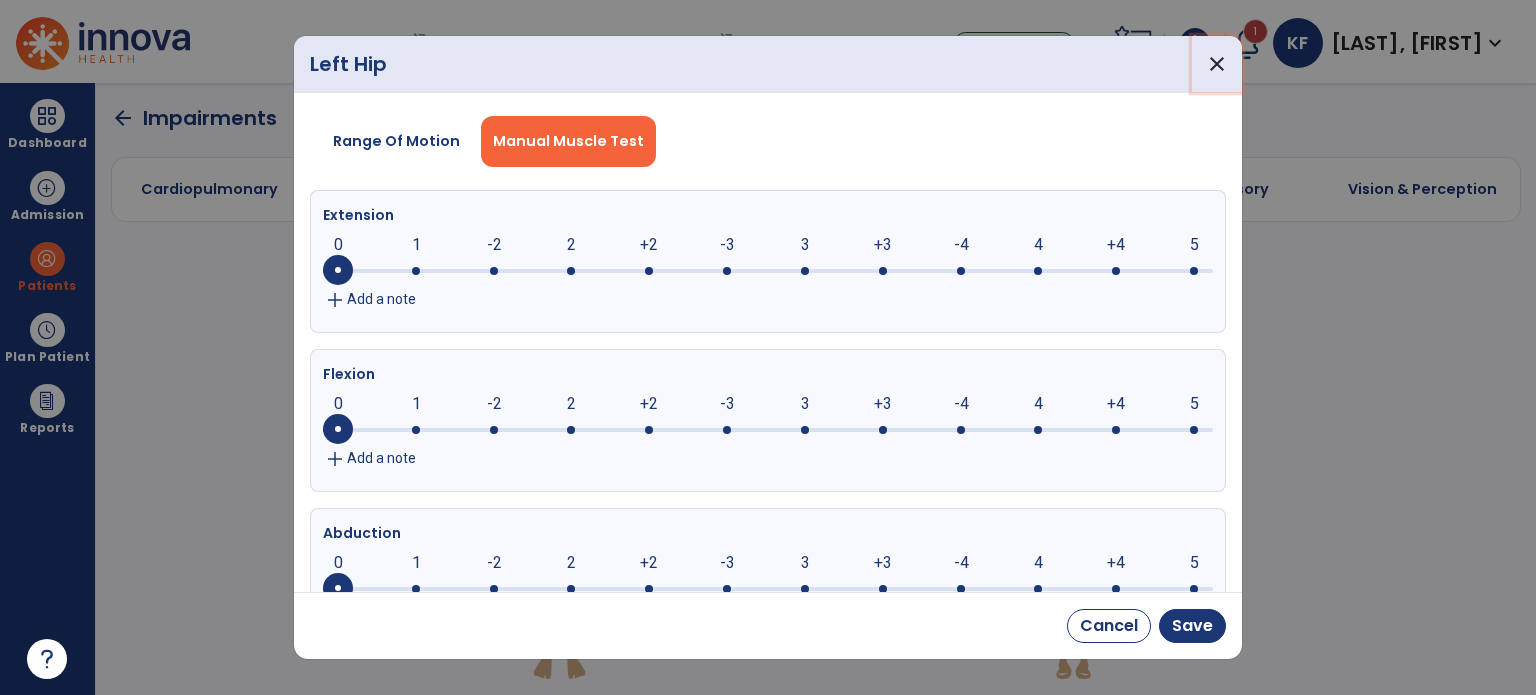 click on "close" at bounding box center (1217, 64) 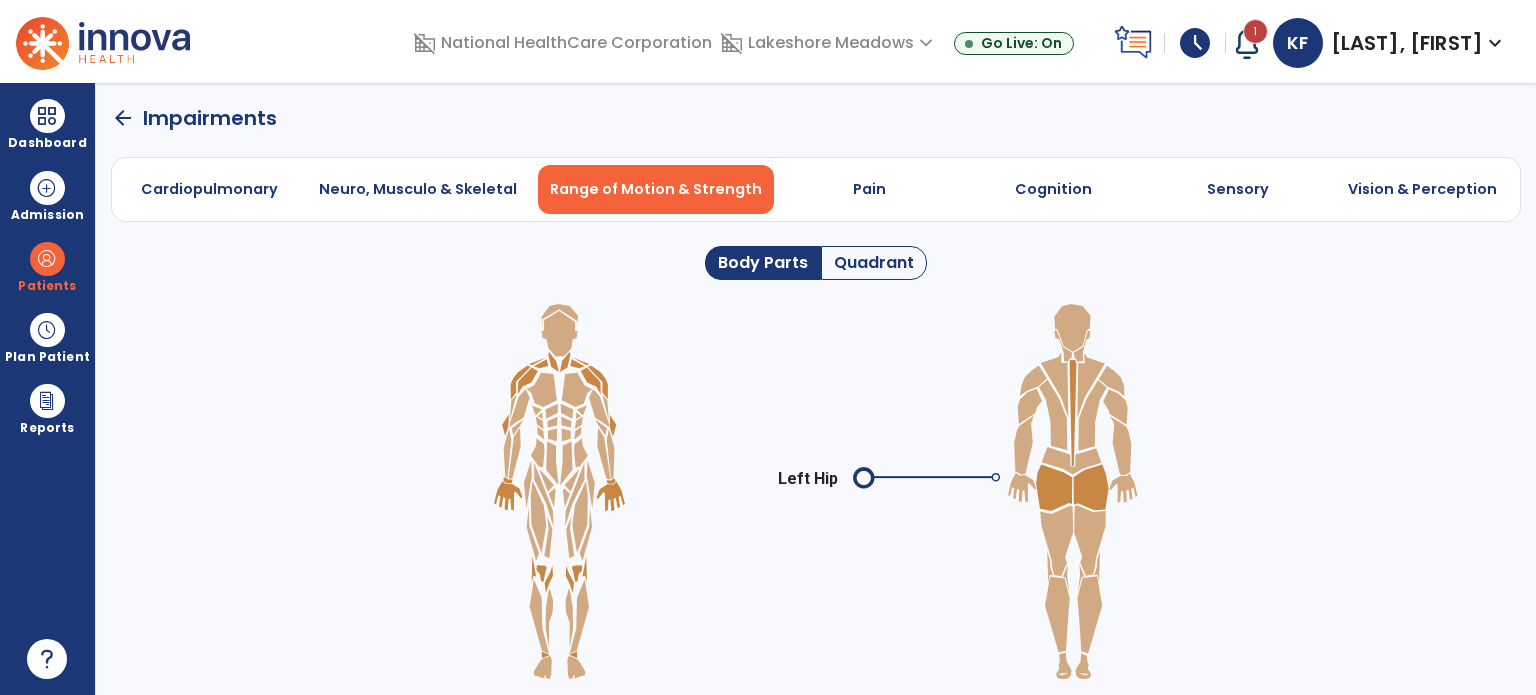click on "Quadrant" 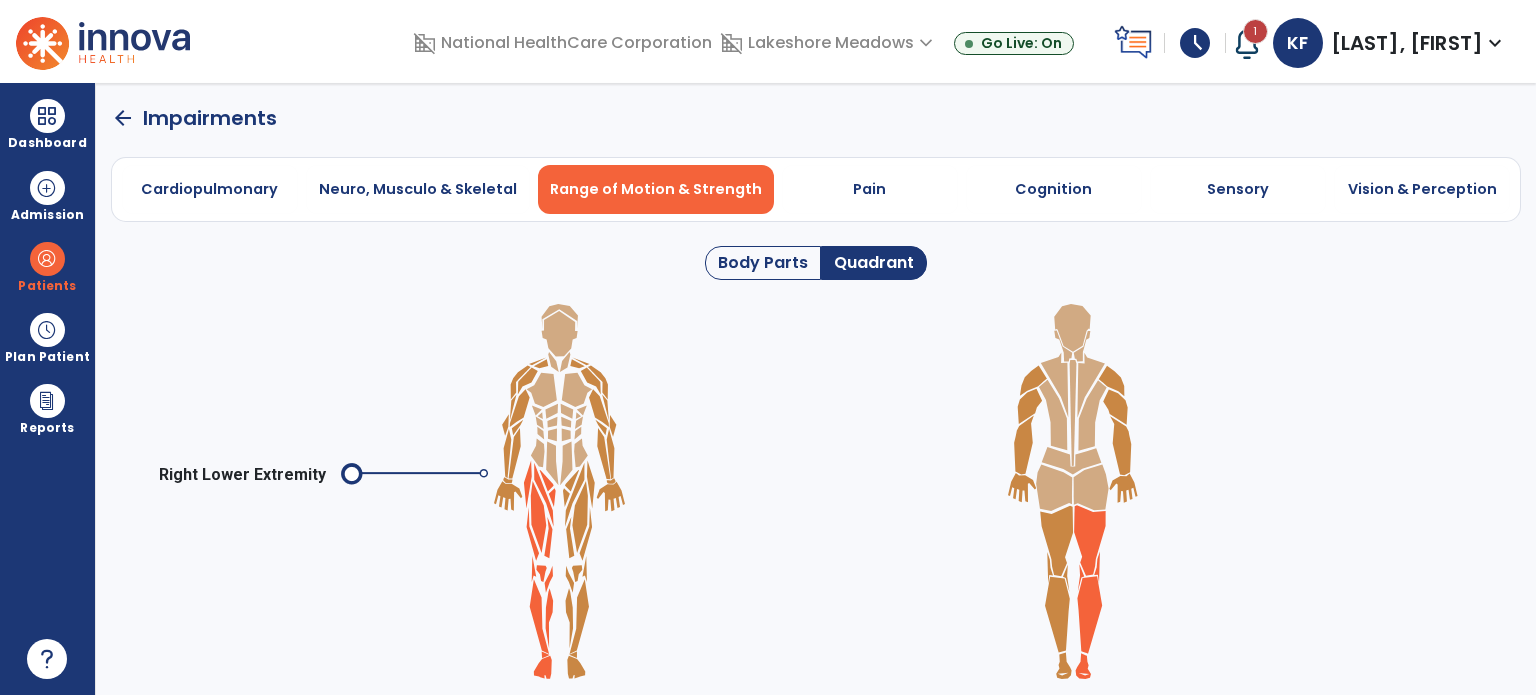 click 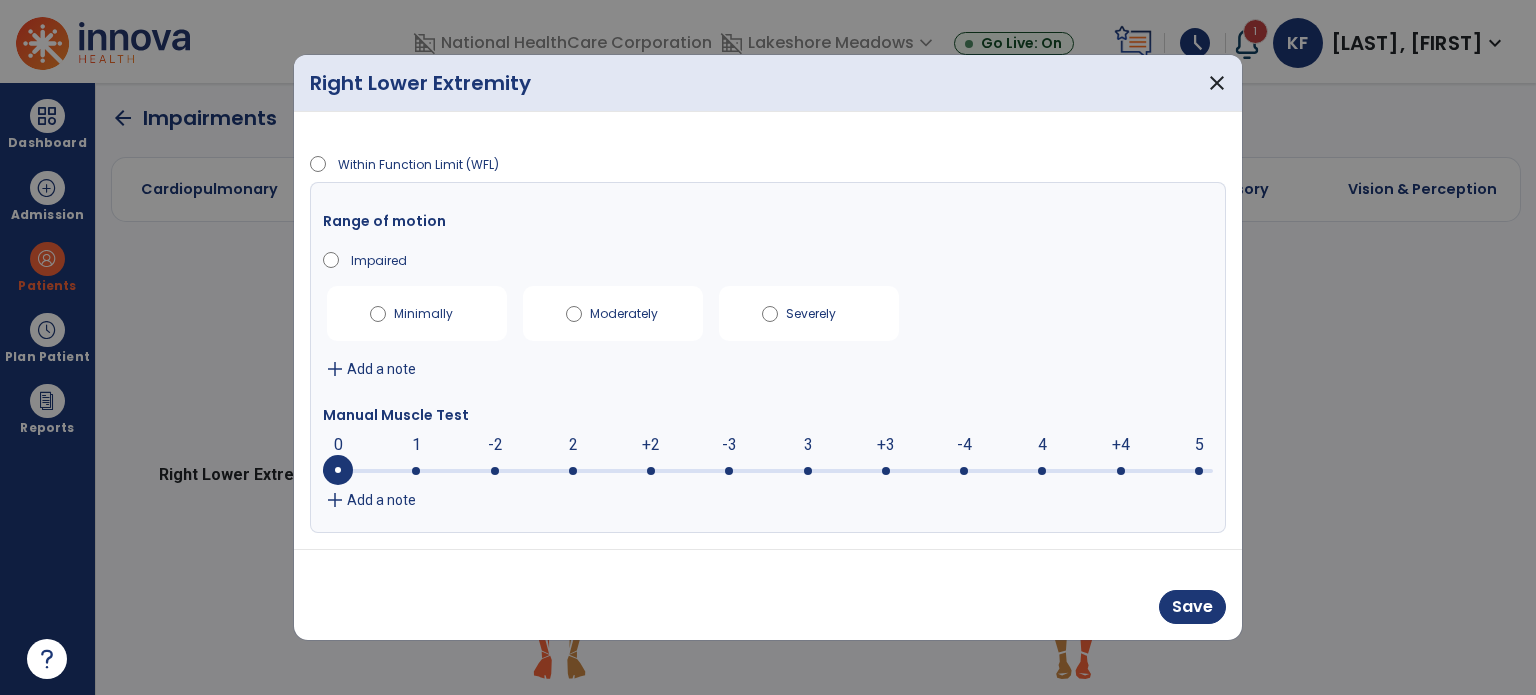 click at bounding box center (573, 471) 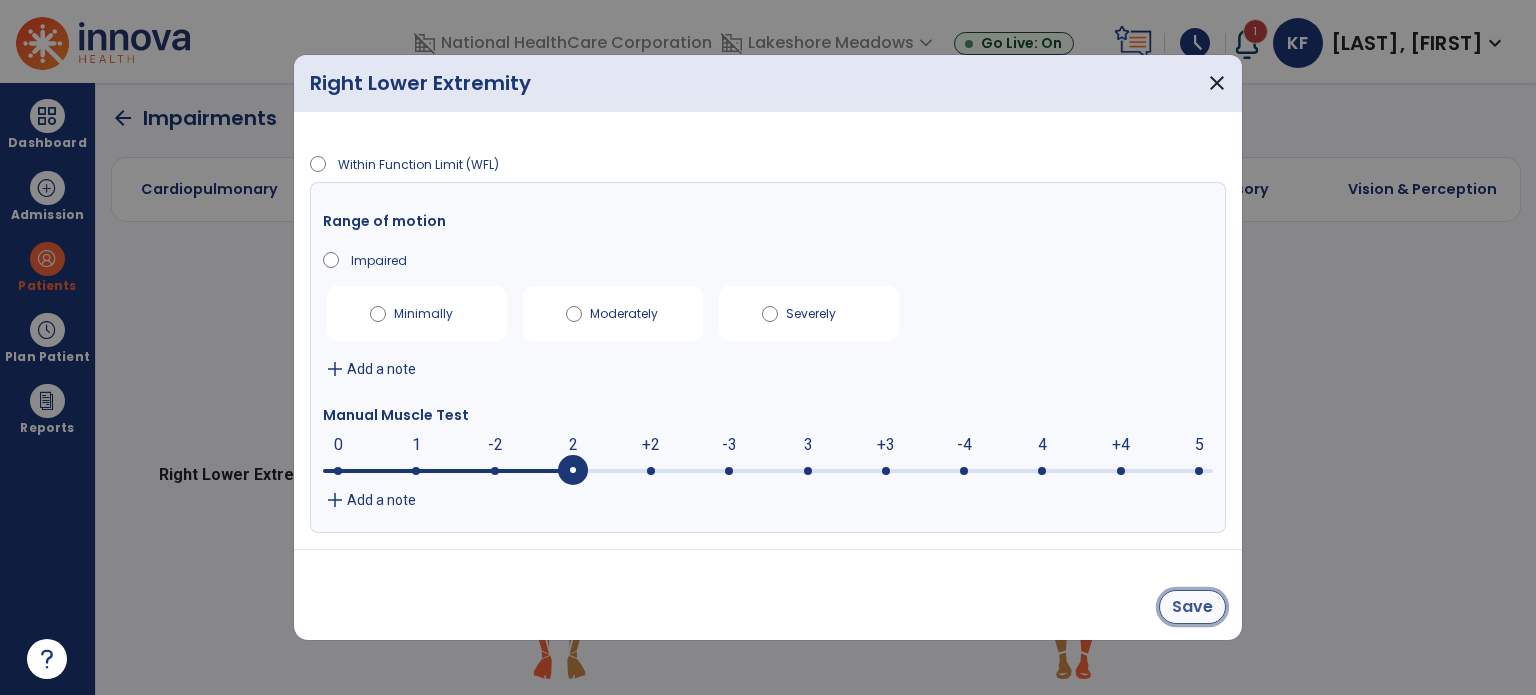 click on "Save" at bounding box center [1192, 607] 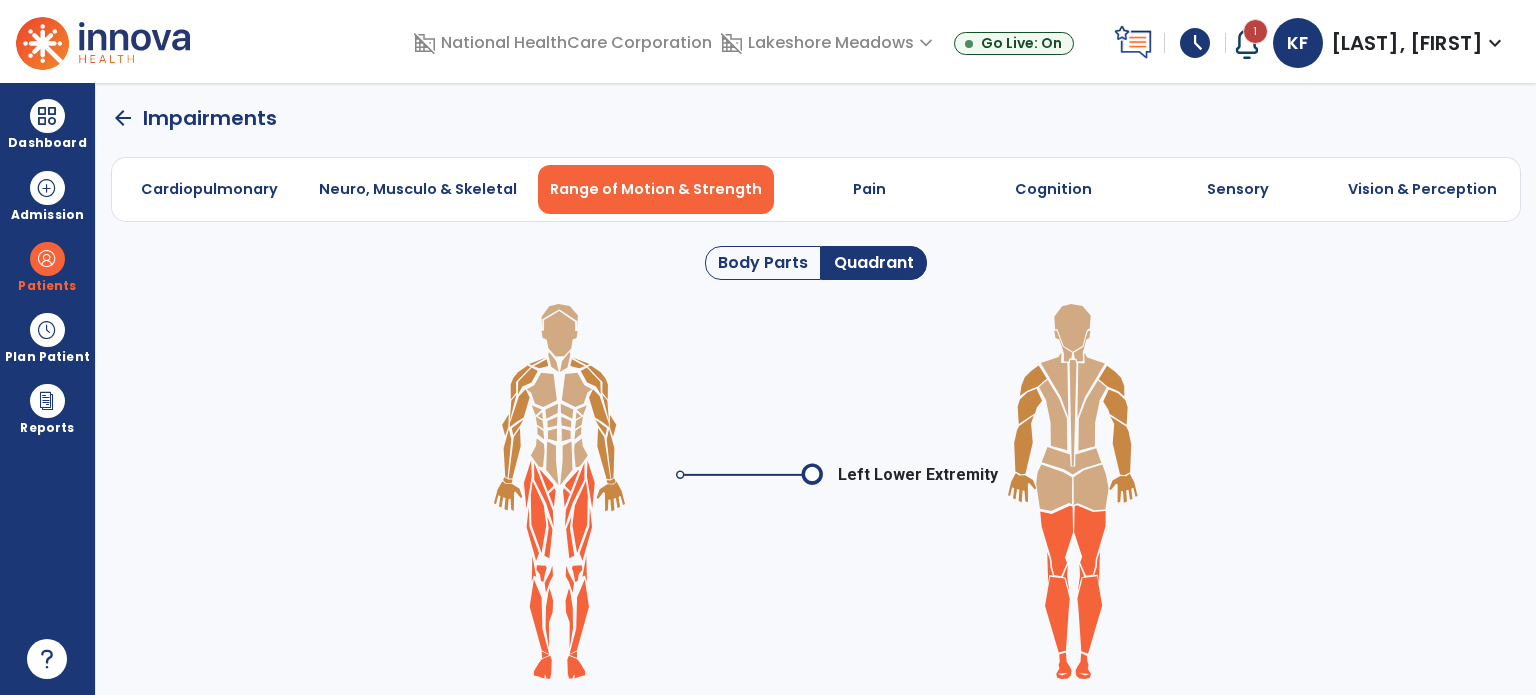 click 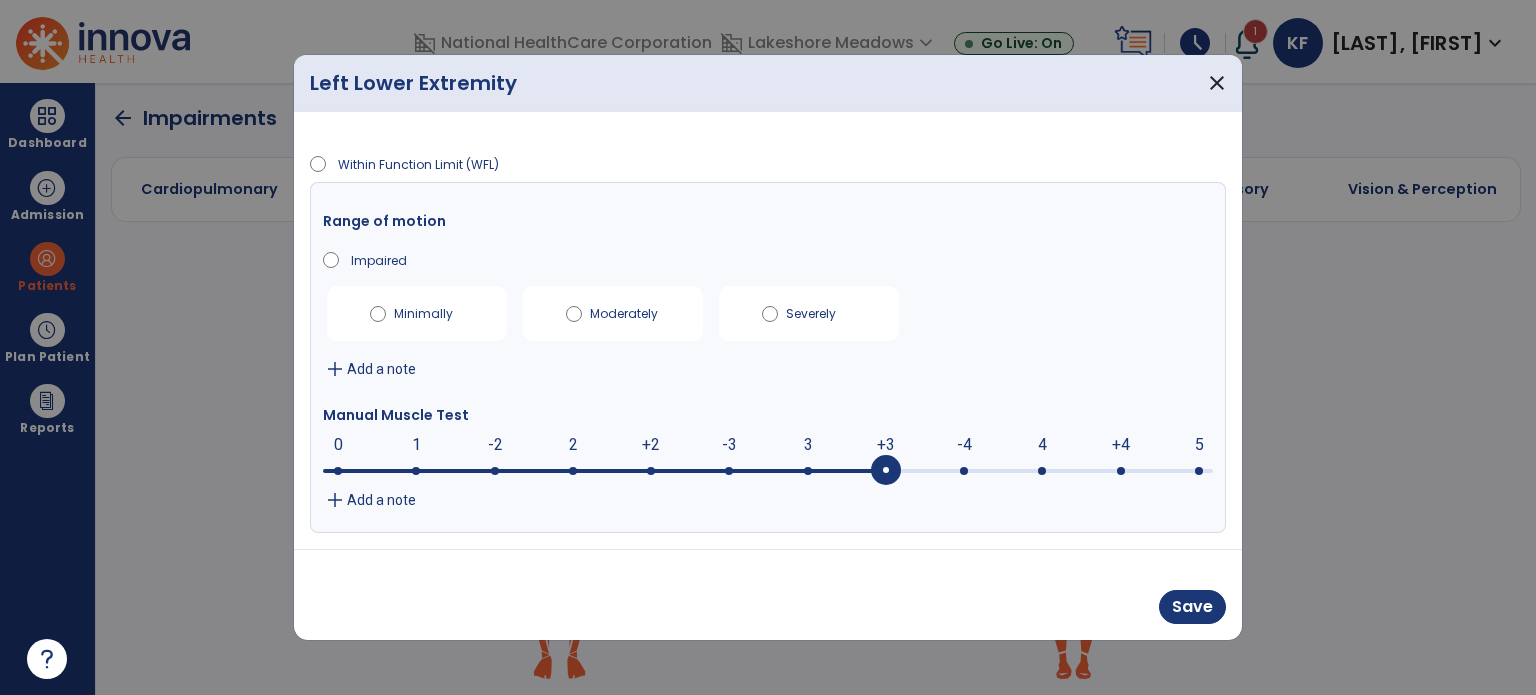click at bounding box center [886, 471] 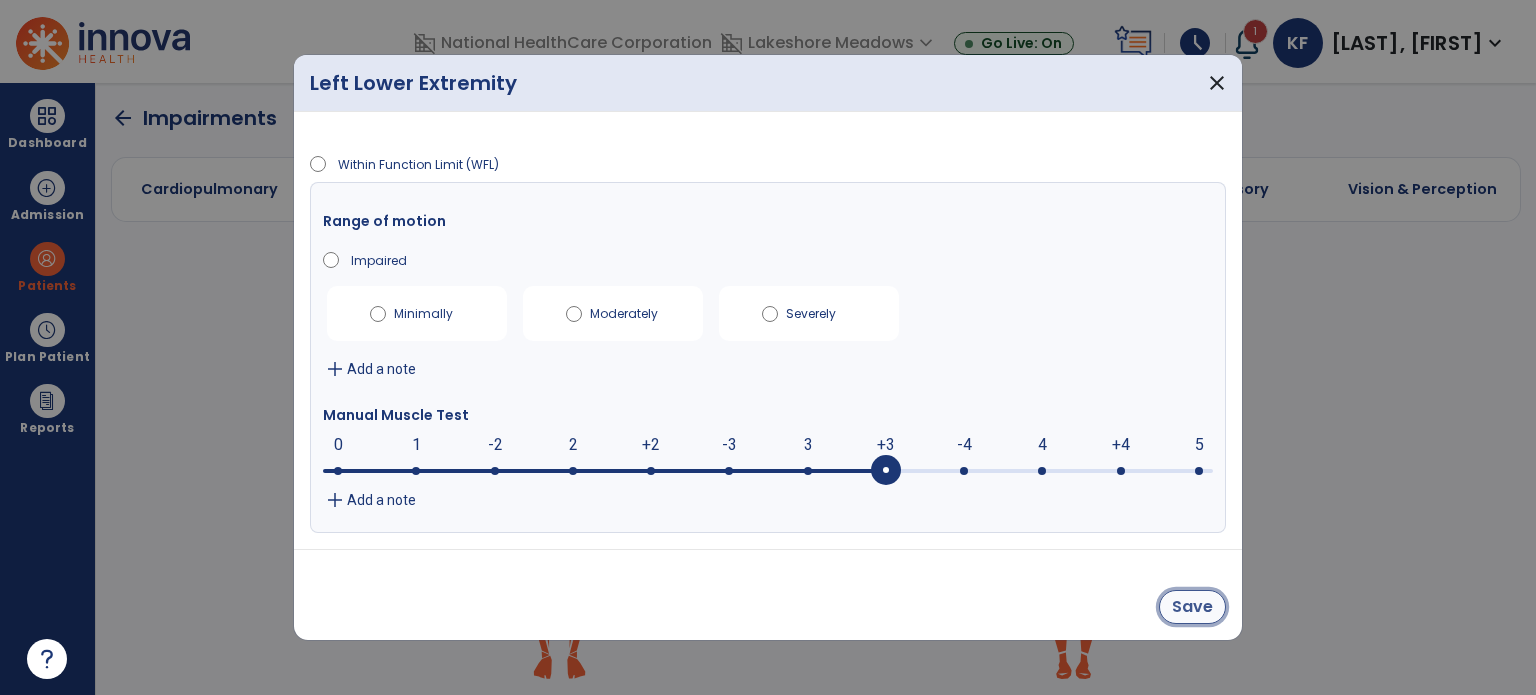 click on "Save" at bounding box center [1192, 607] 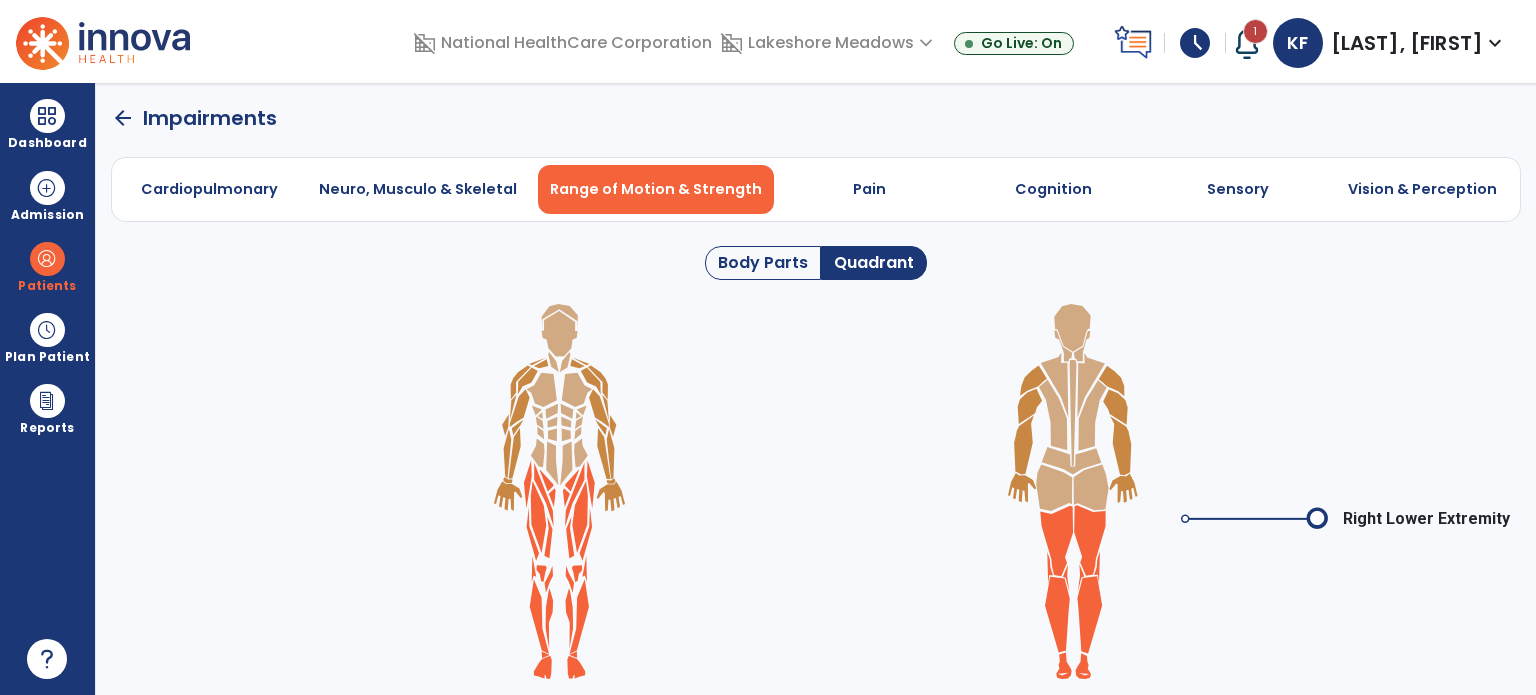 click 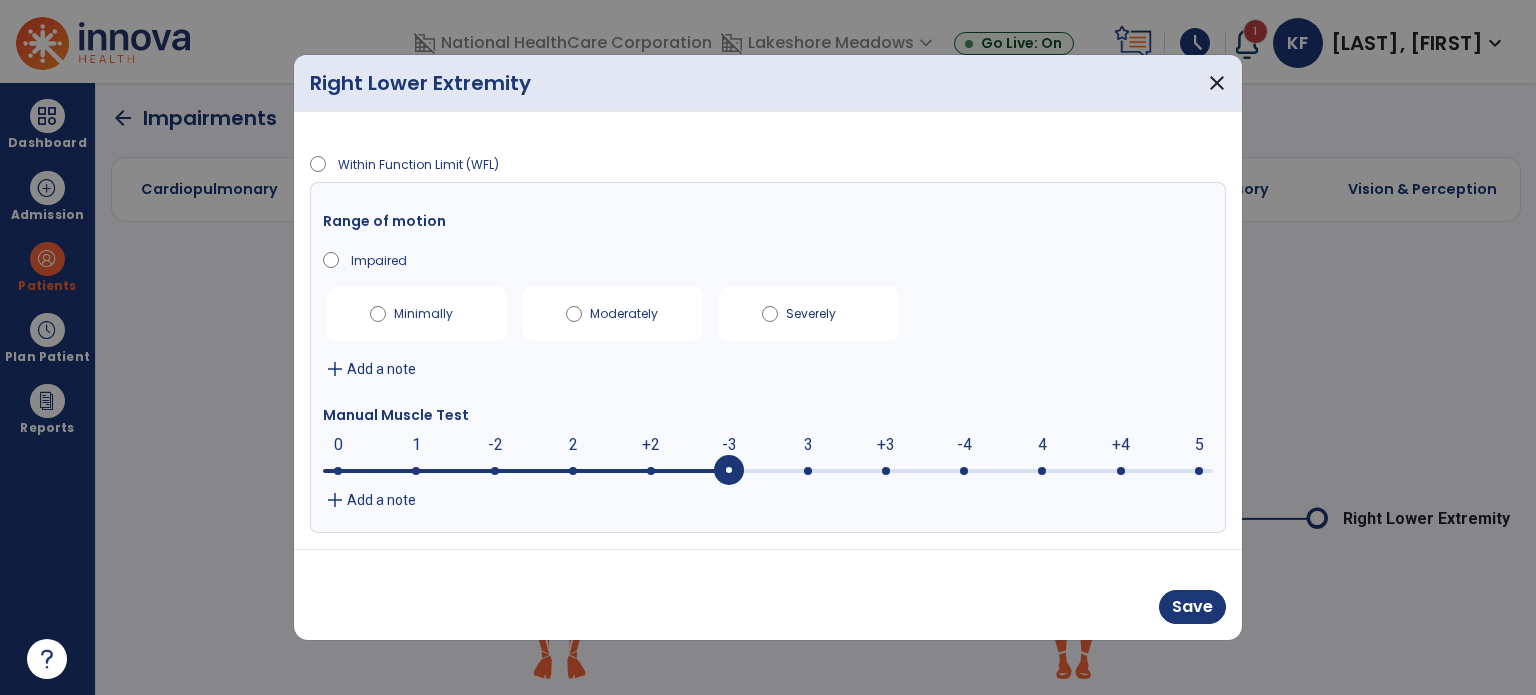 click at bounding box center [768, 469] 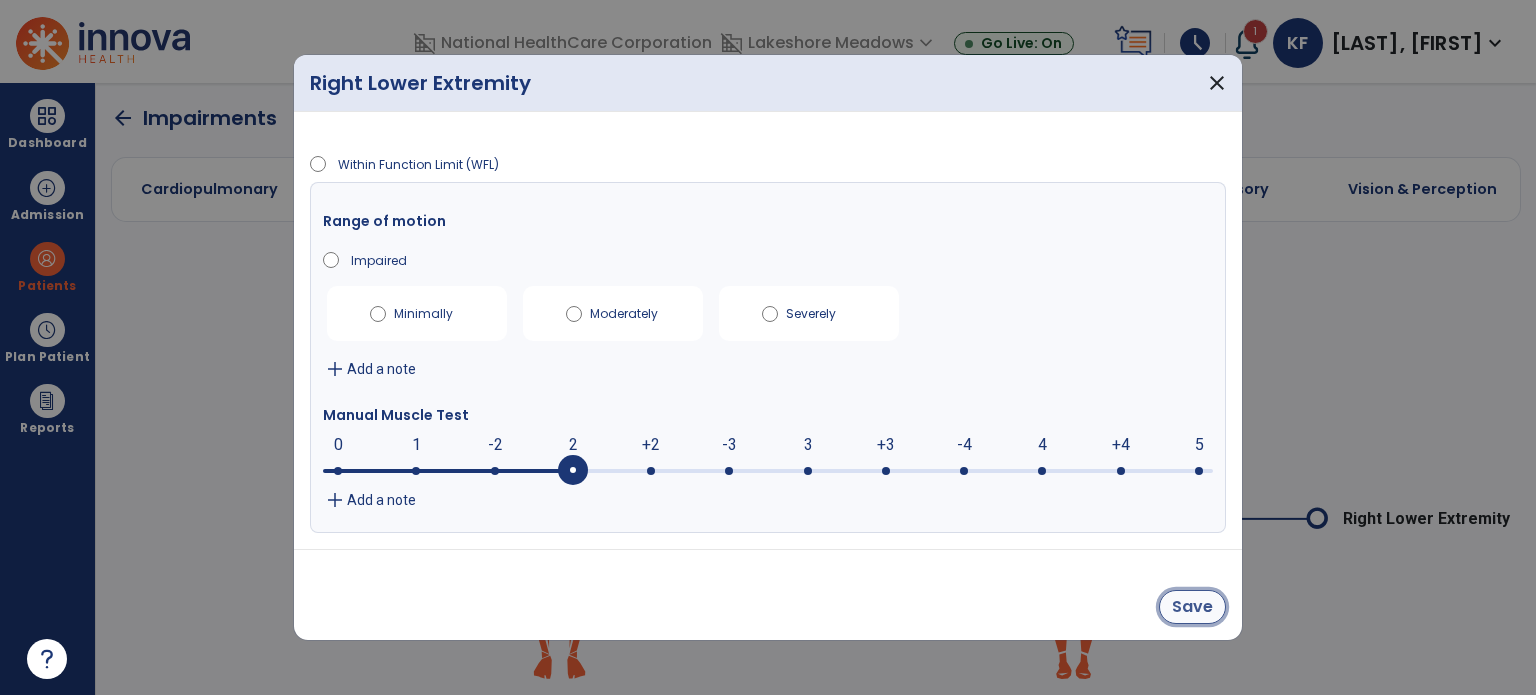 click on "Save" at bounding box center [1192, 607] 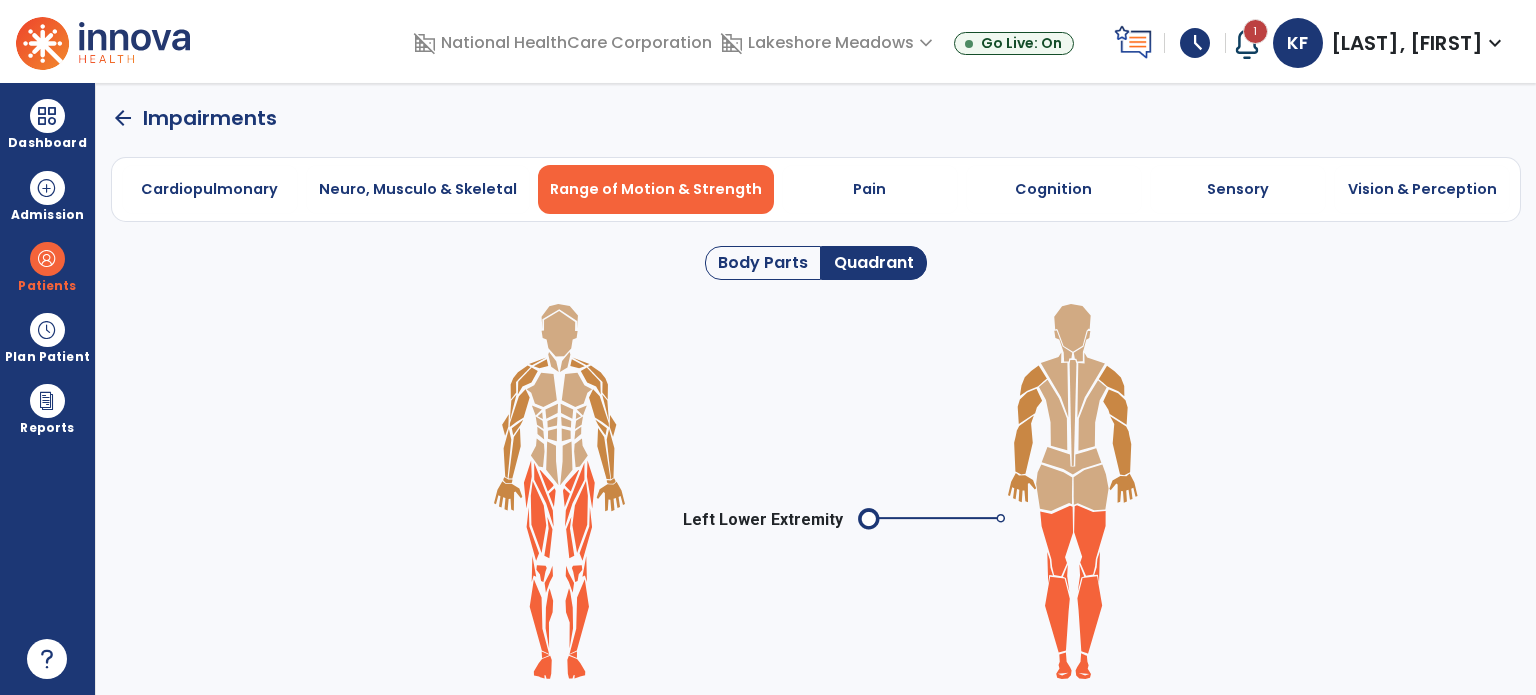 click 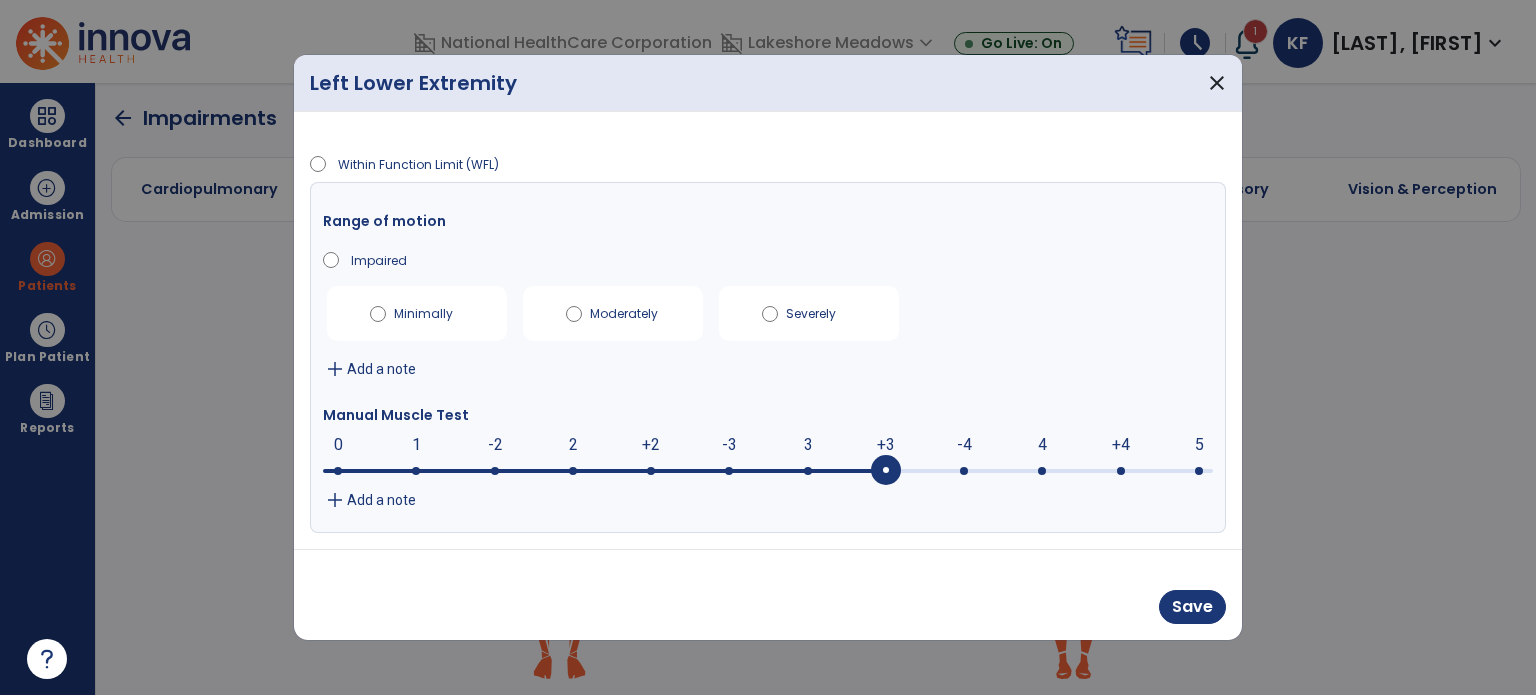 click at bounding box center [964, 471] 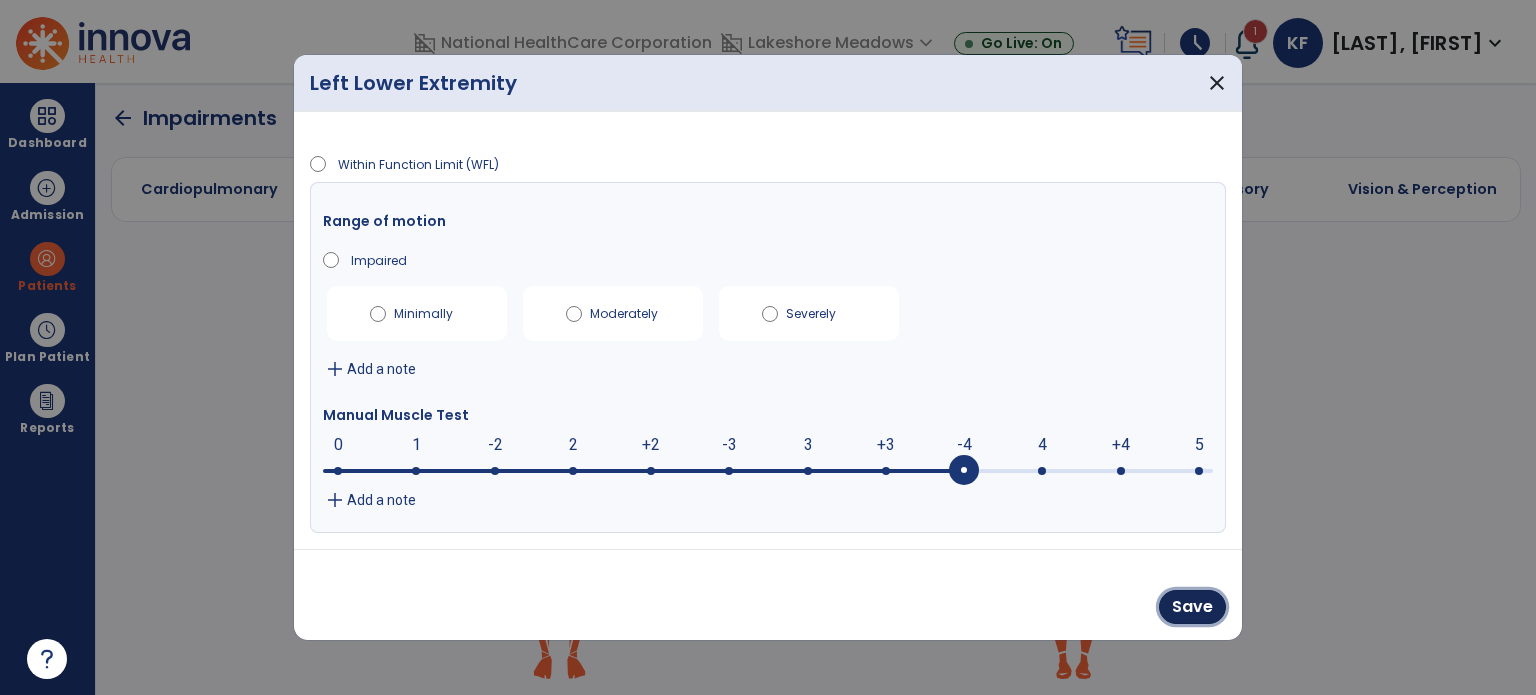 click on "Save" at bounding box center [1192, 607] 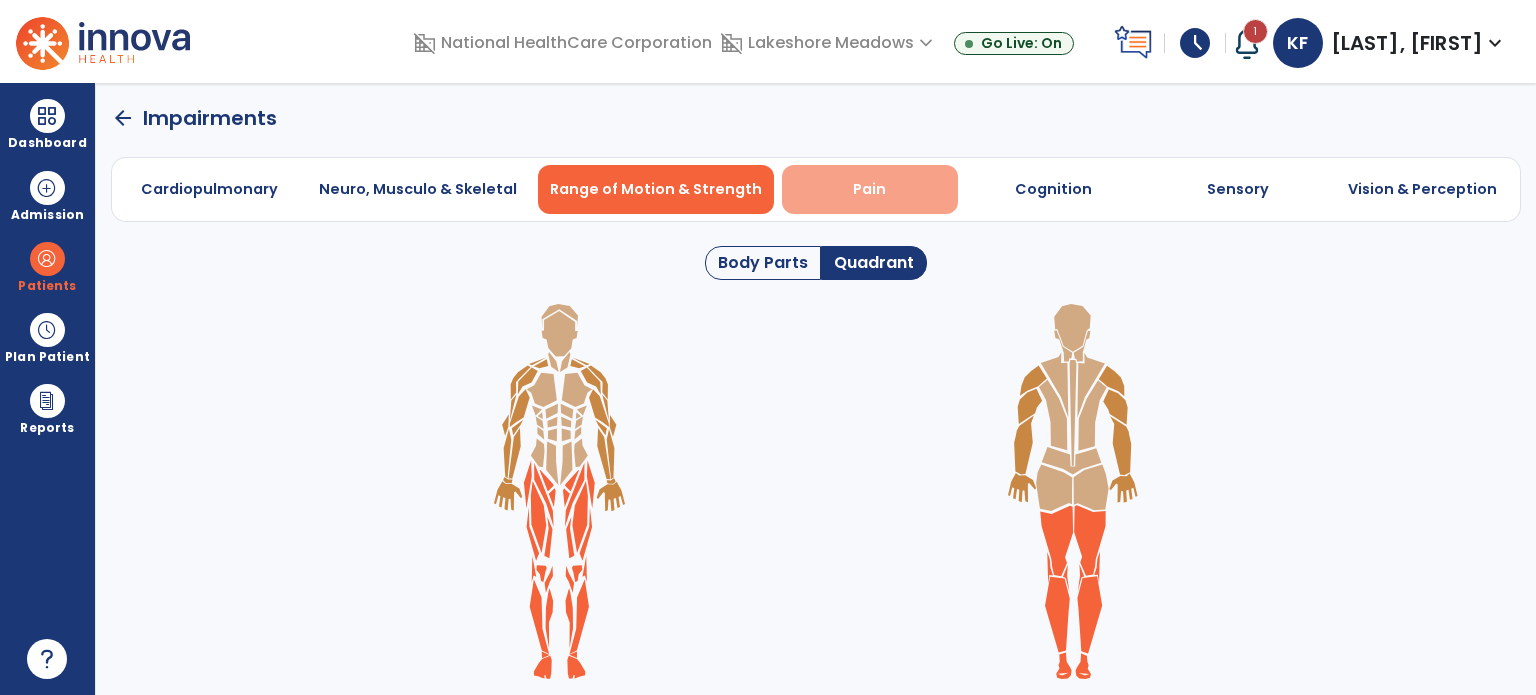 click on "Pain" at bounding box center (869, 189) 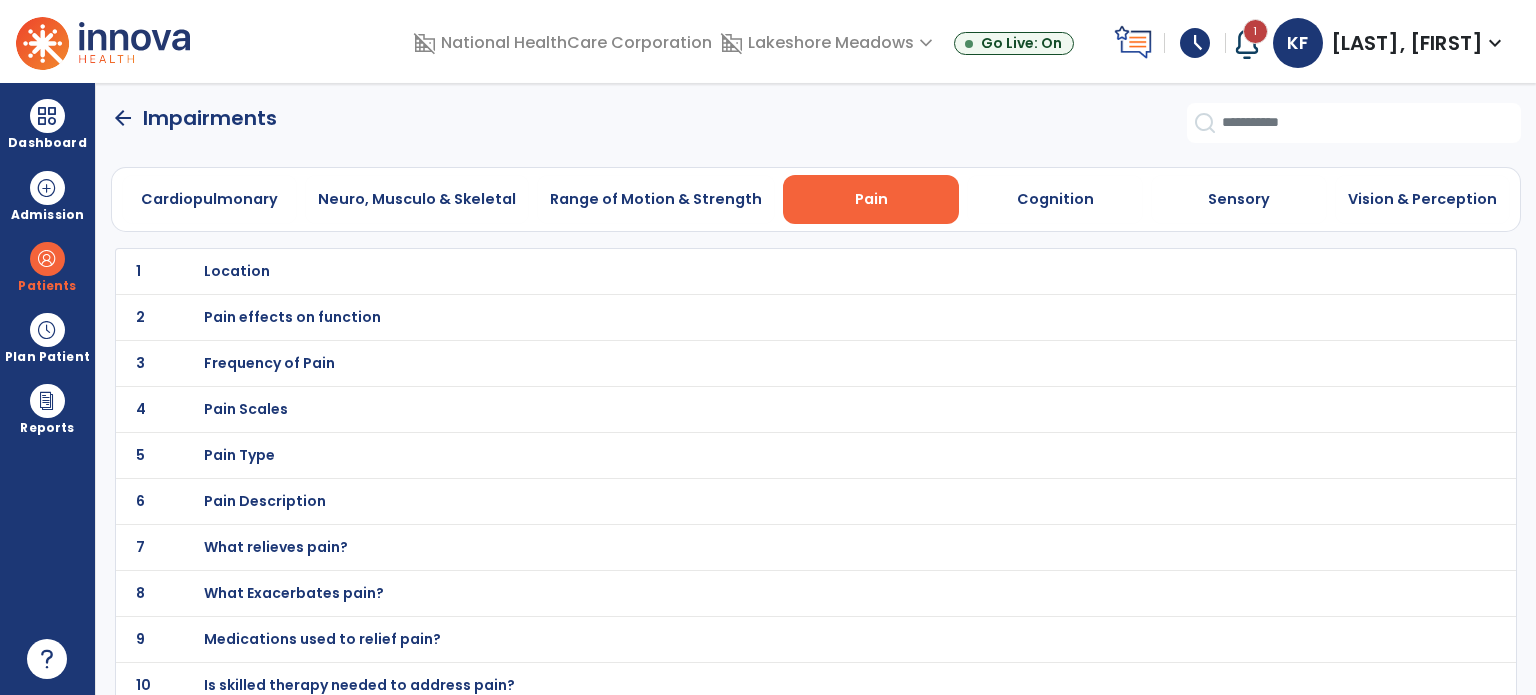 click on "Location" at bounding box center (237, 271) 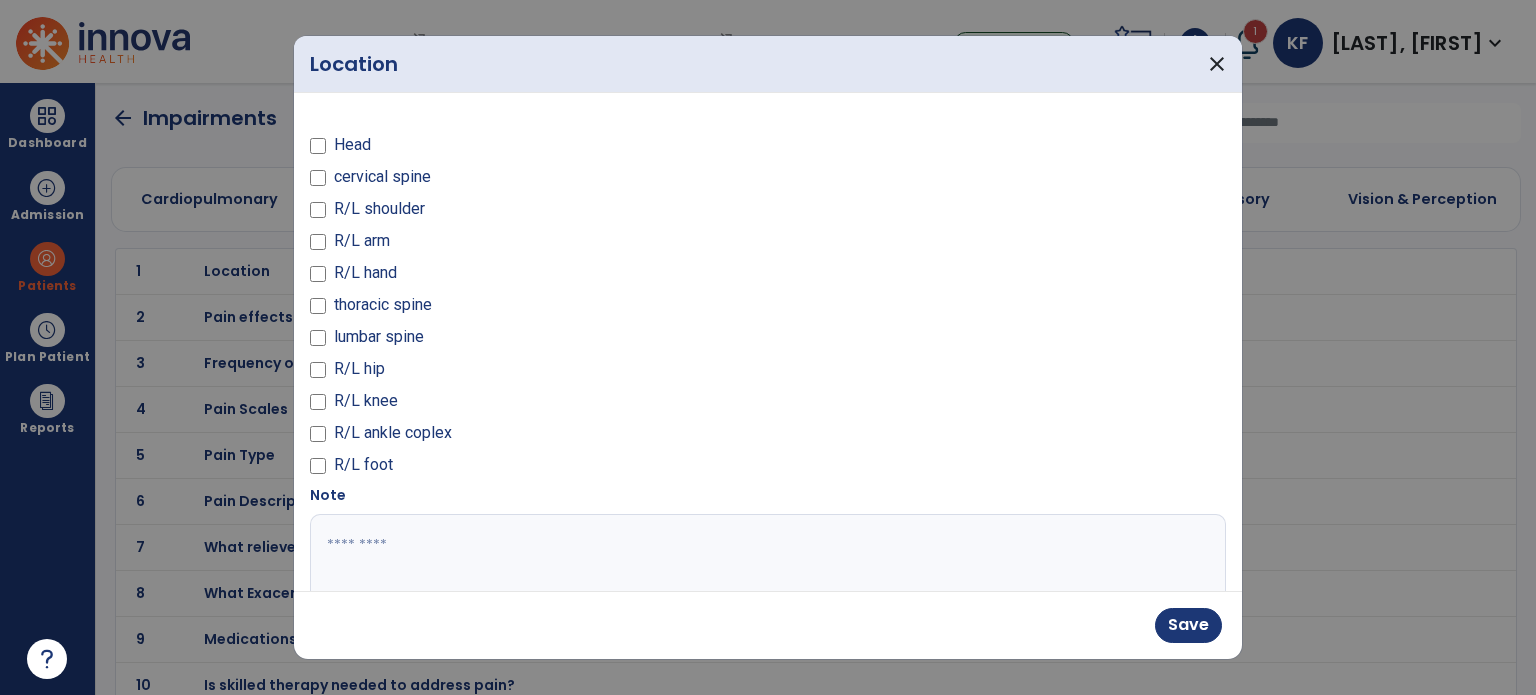 drag, startPoint x: 422, startPoint y: 538, endPoint x: 412, endPoint y: 527, distance: 14.866069 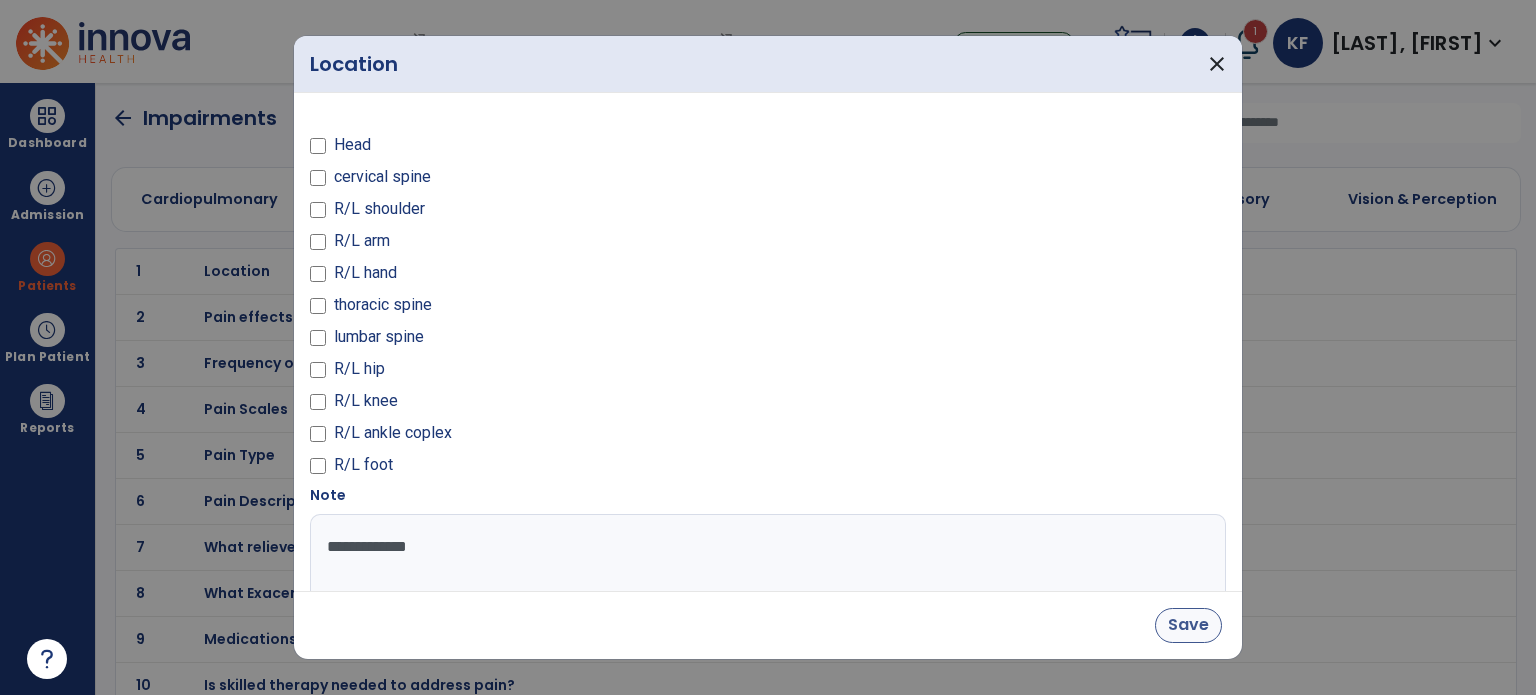 type on "**********" 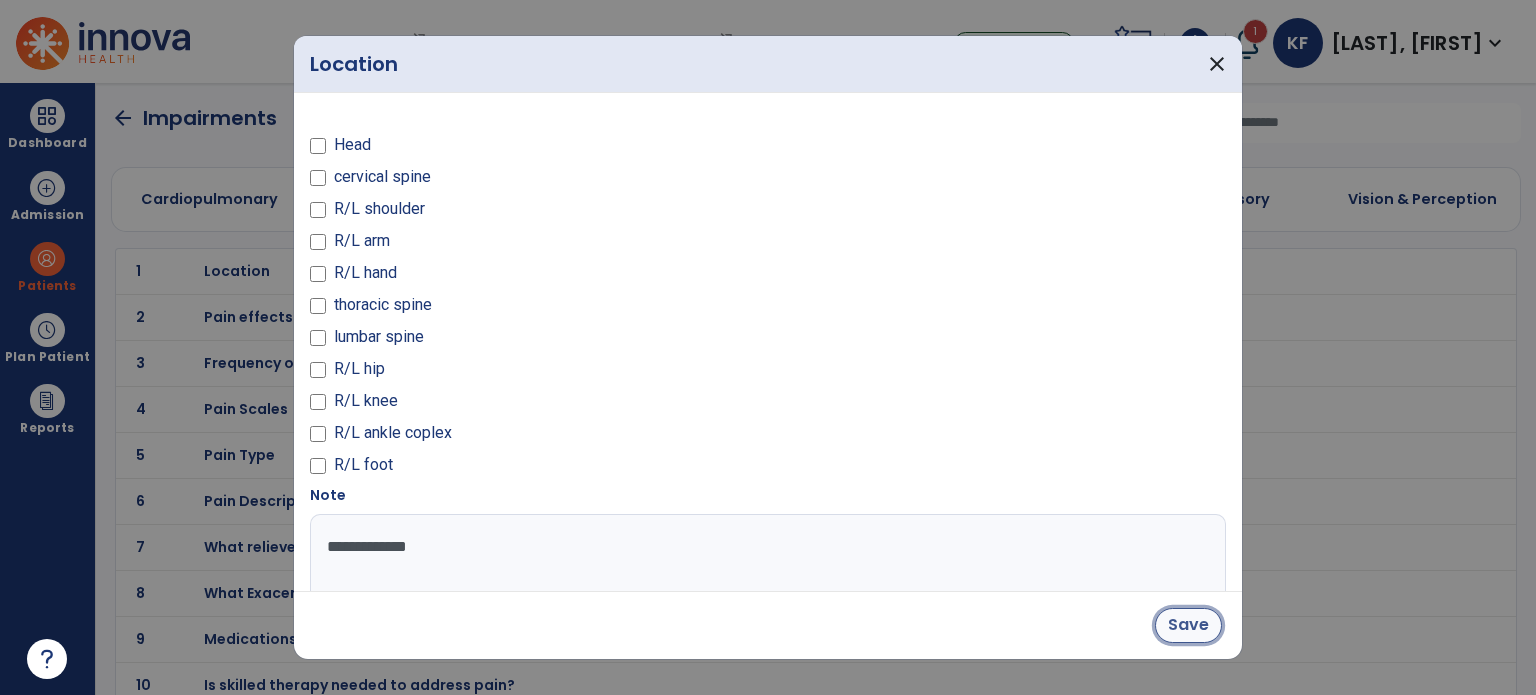 click on "Save" at bounding box center [1188, 625] 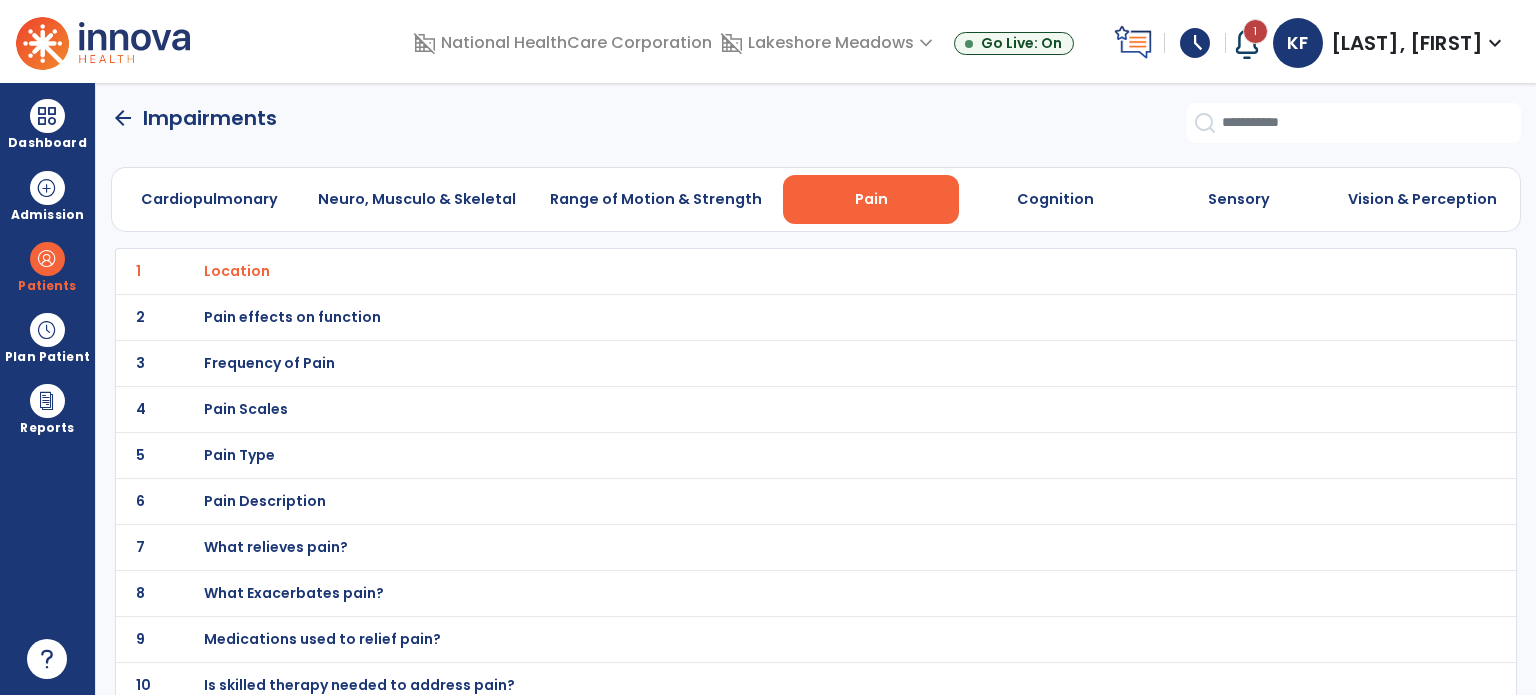 click on "Pain Scales" at bounding box center (237, 271) 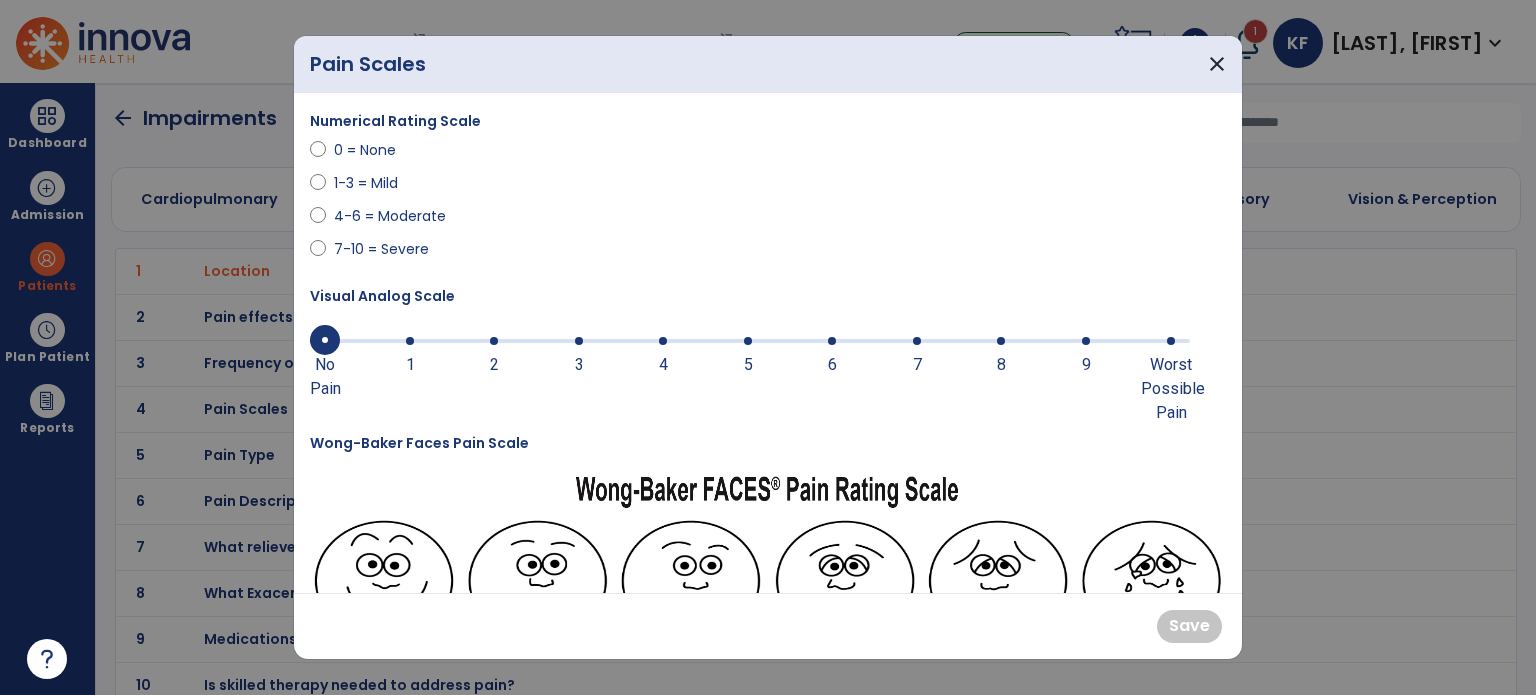 click at bounding box center [1001, 341] 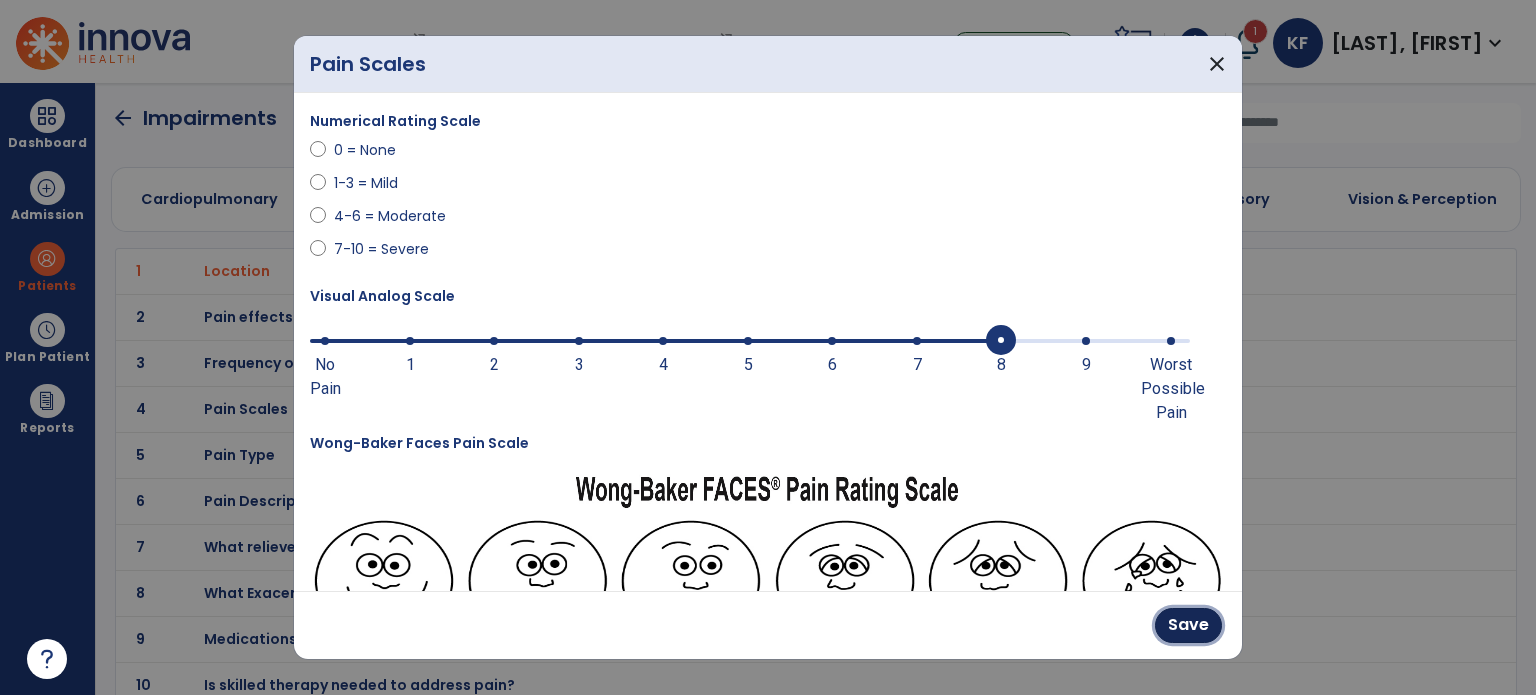click on "Save" at bounding box center [1188, 625] 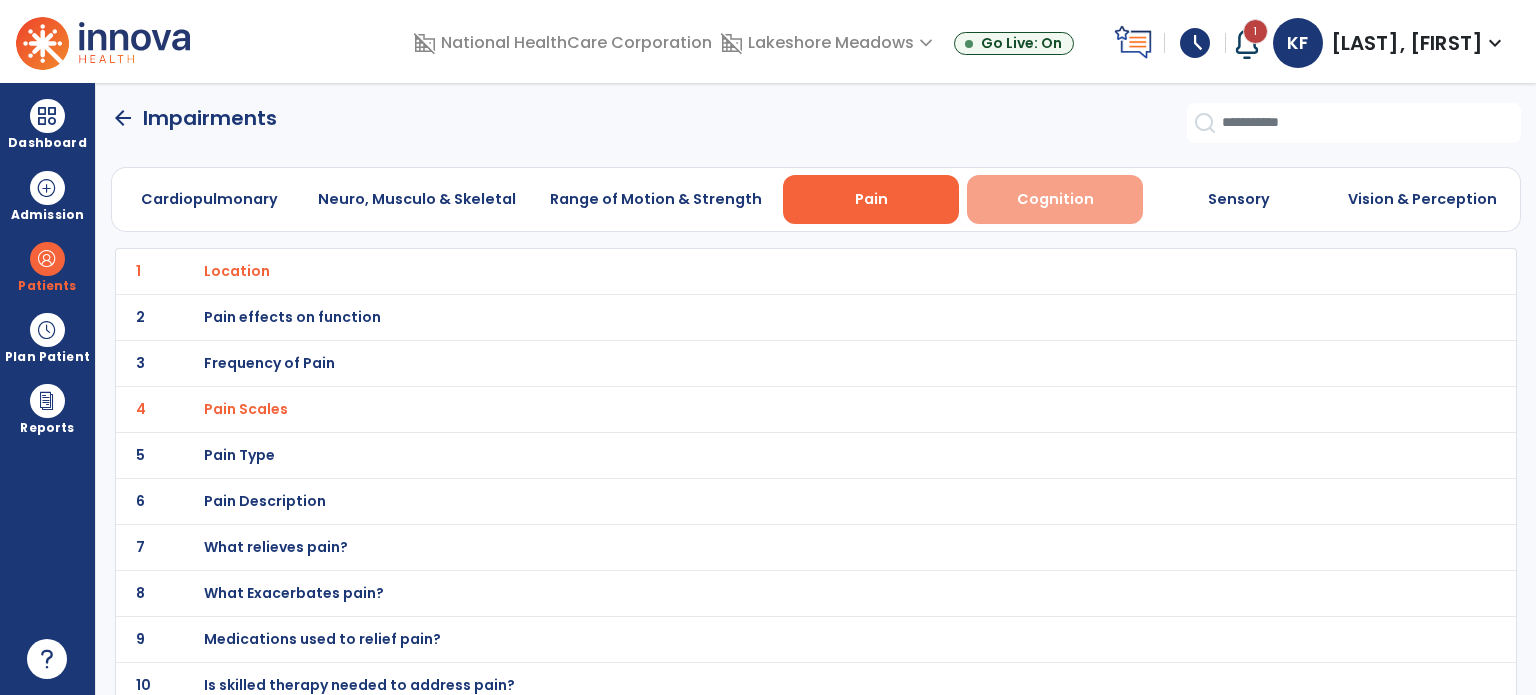 click on "Cognition" at bounding box center (1055, 199) 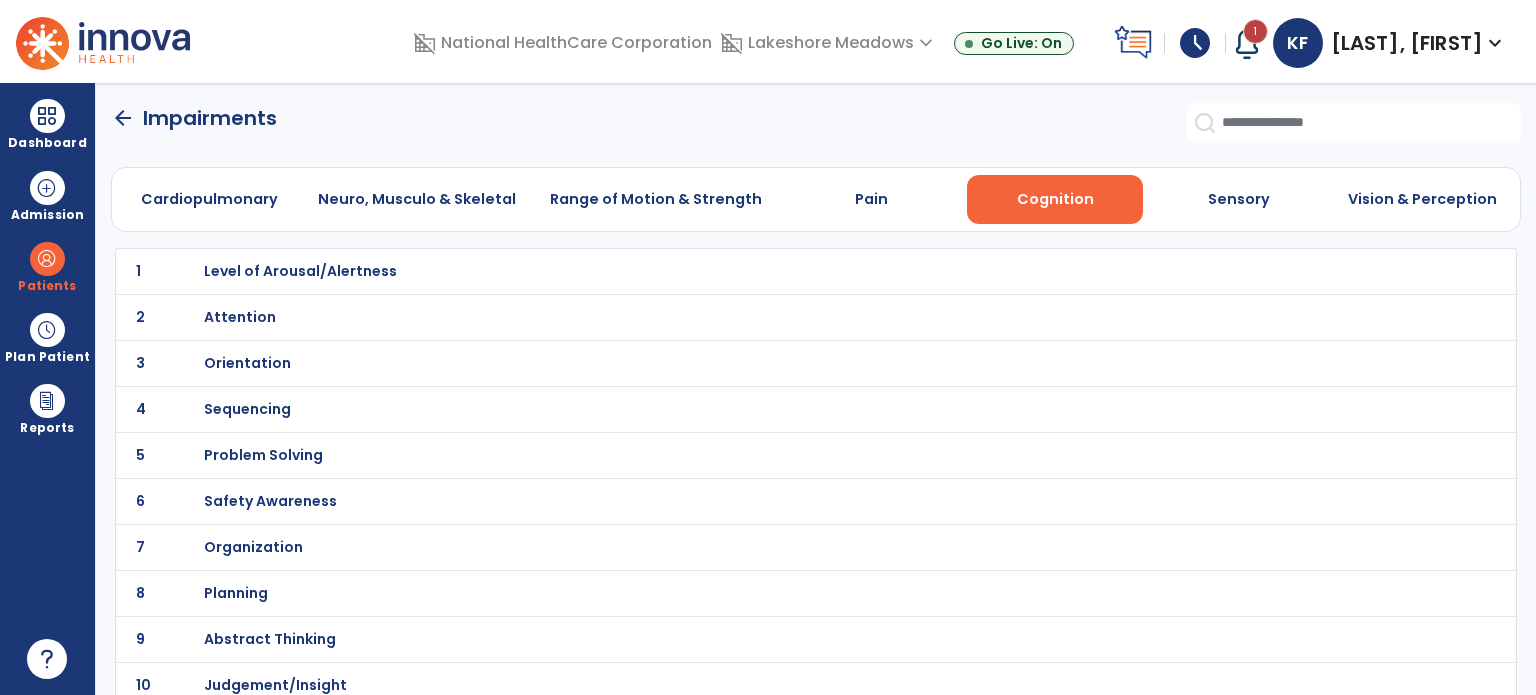 click on "Sequencing" at bounding box center (300, 271) 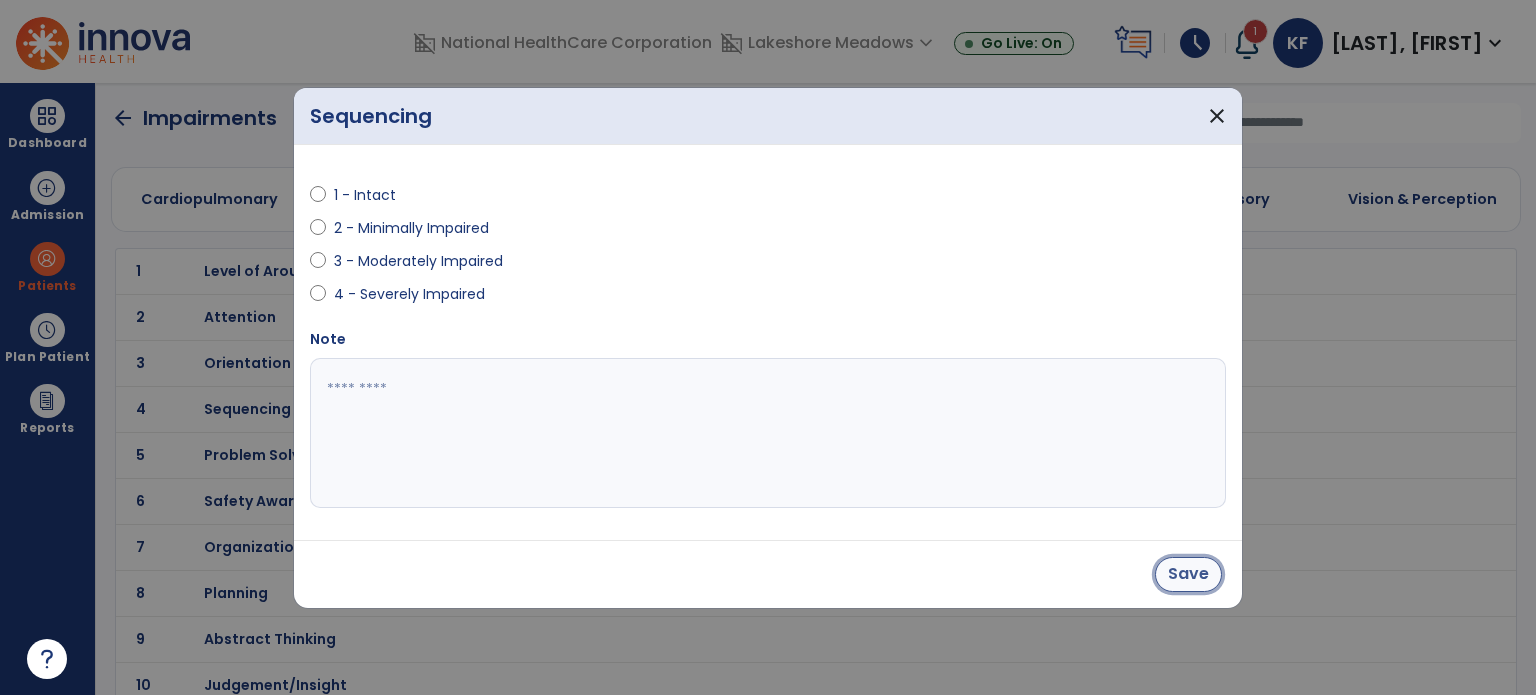 click on "Save" at bounding box center (1188, 574) 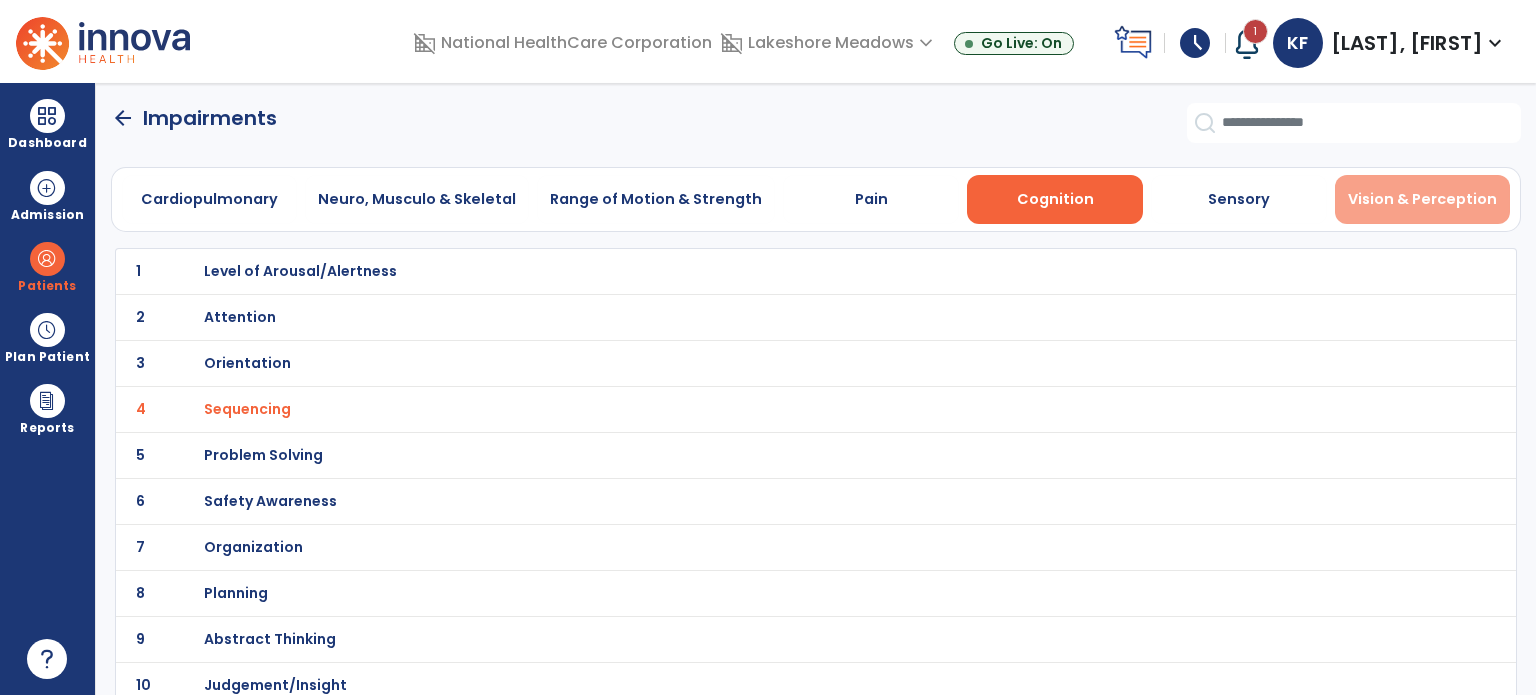 click on "Vision & Perception" at bounding box center [1423, 199] 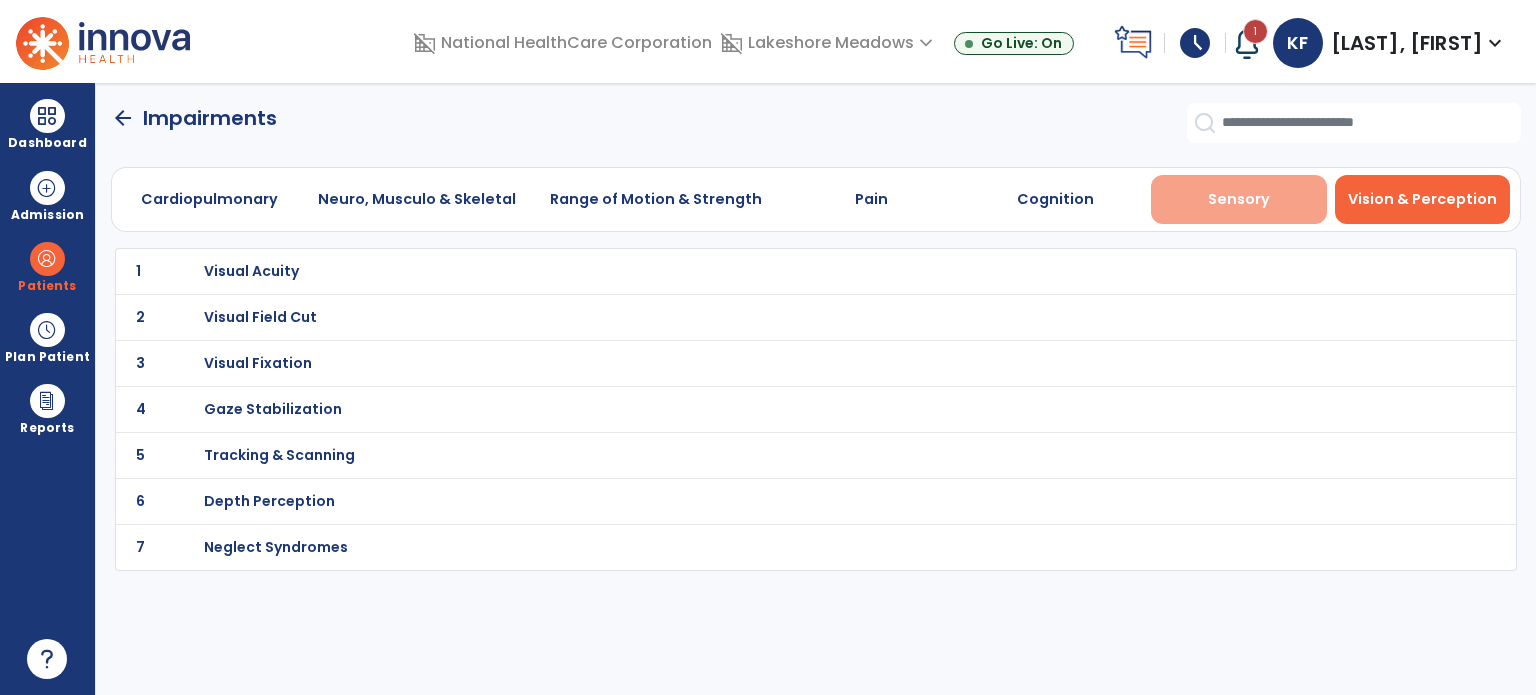 click on "Sensory" at bounding box center (1239, 199) 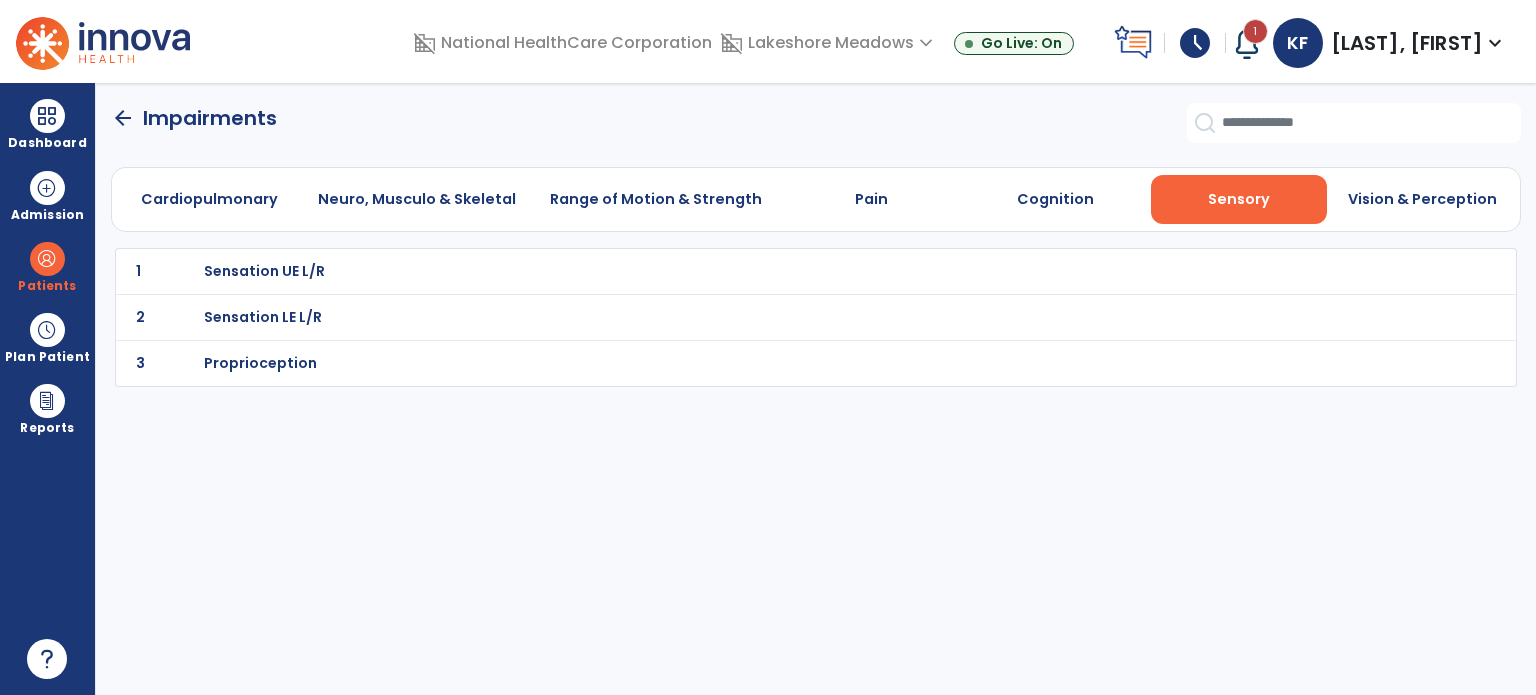 click on "arrow_back" 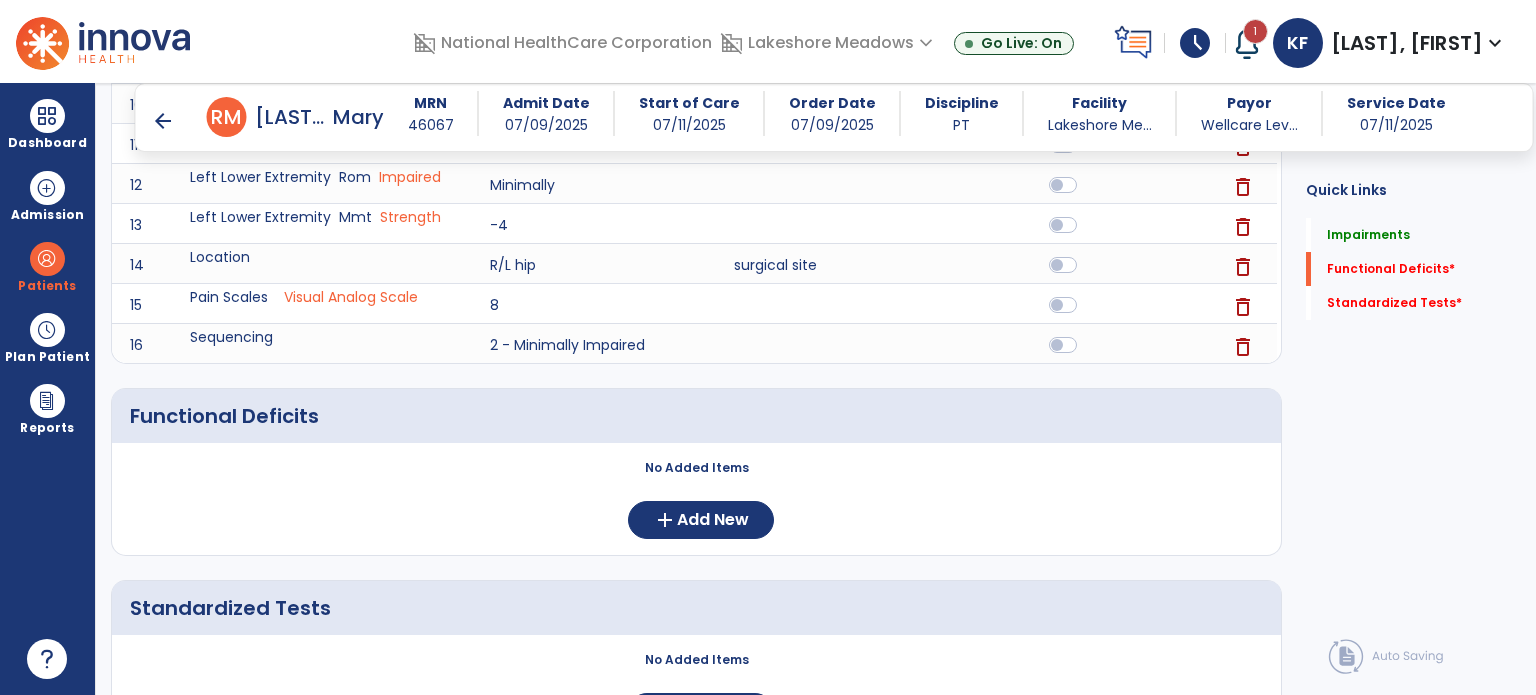 scroll, scrollTop: 804, scrollLeft: 0, axis: vertical 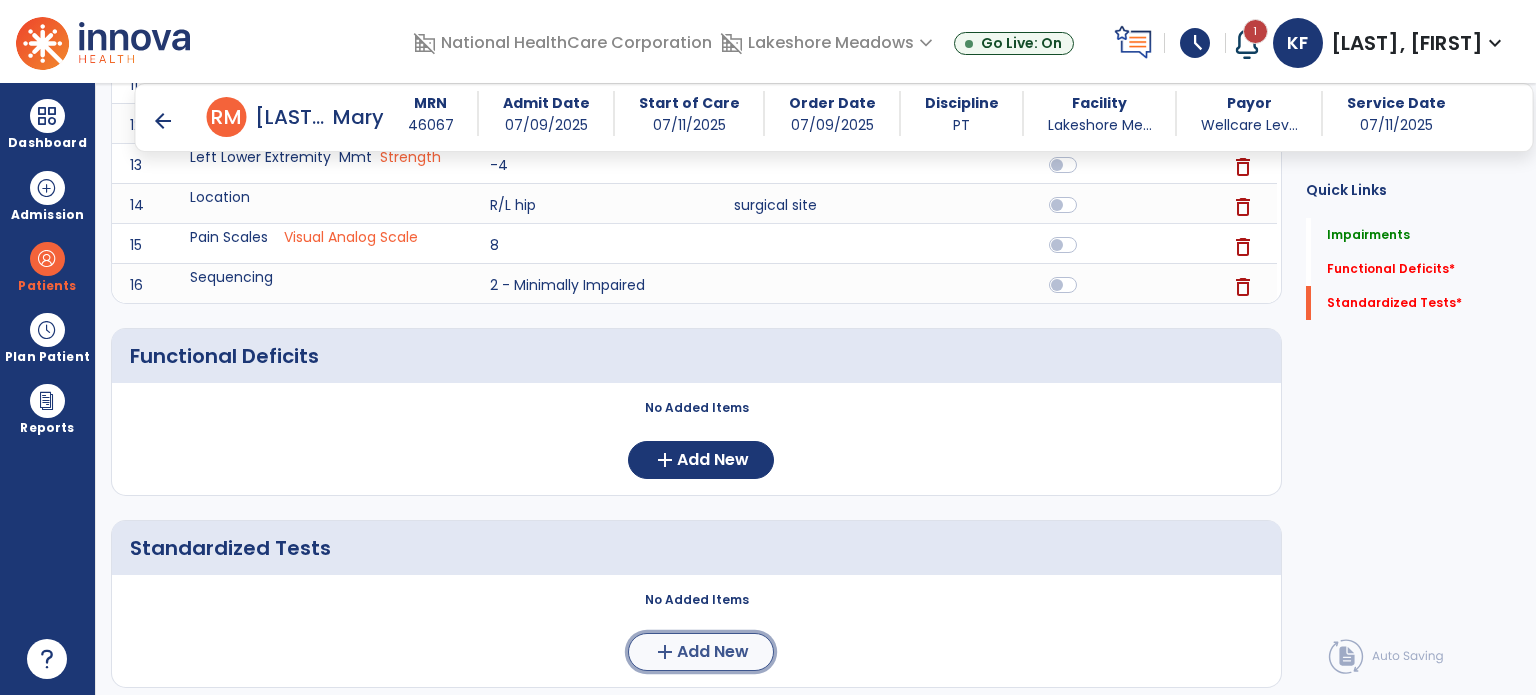 click on "Add New" 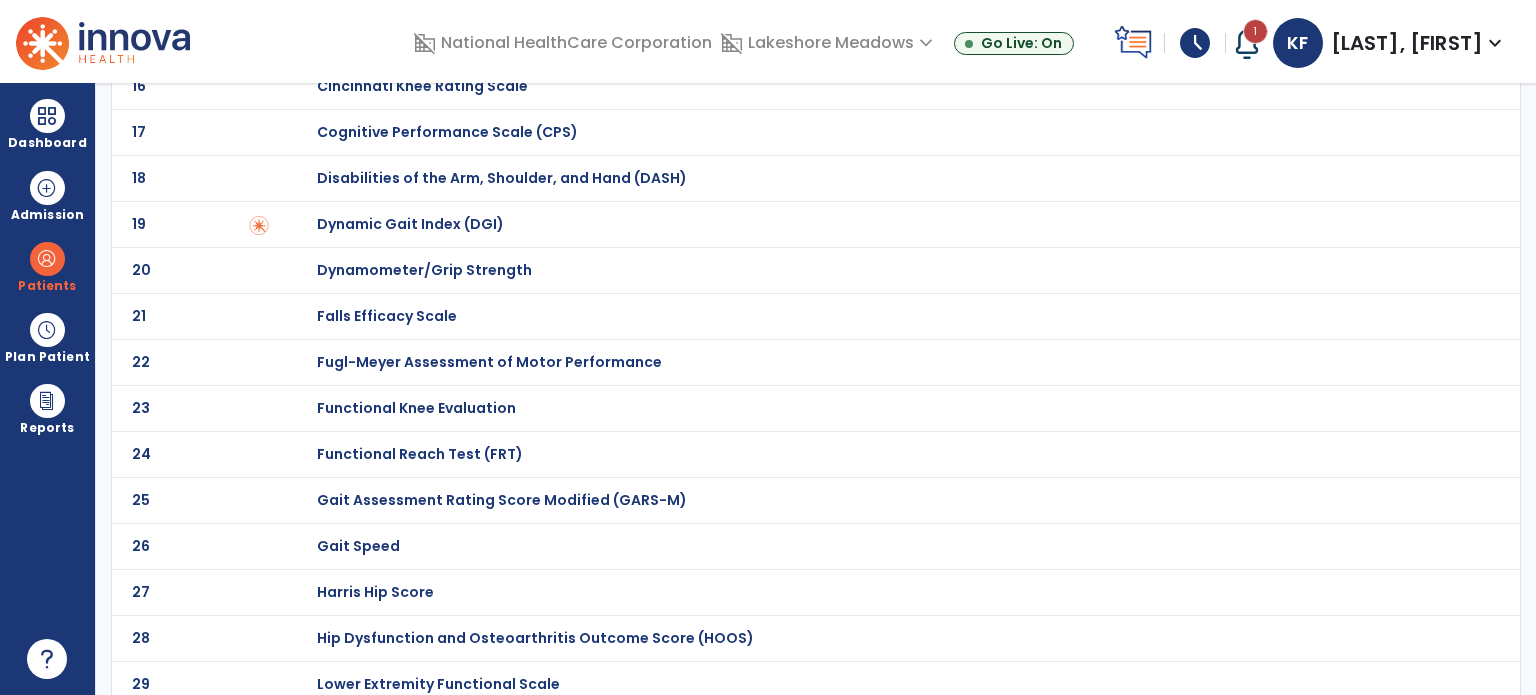 scroll, scrollTop: 0, scrollLeft: 0, axis: both 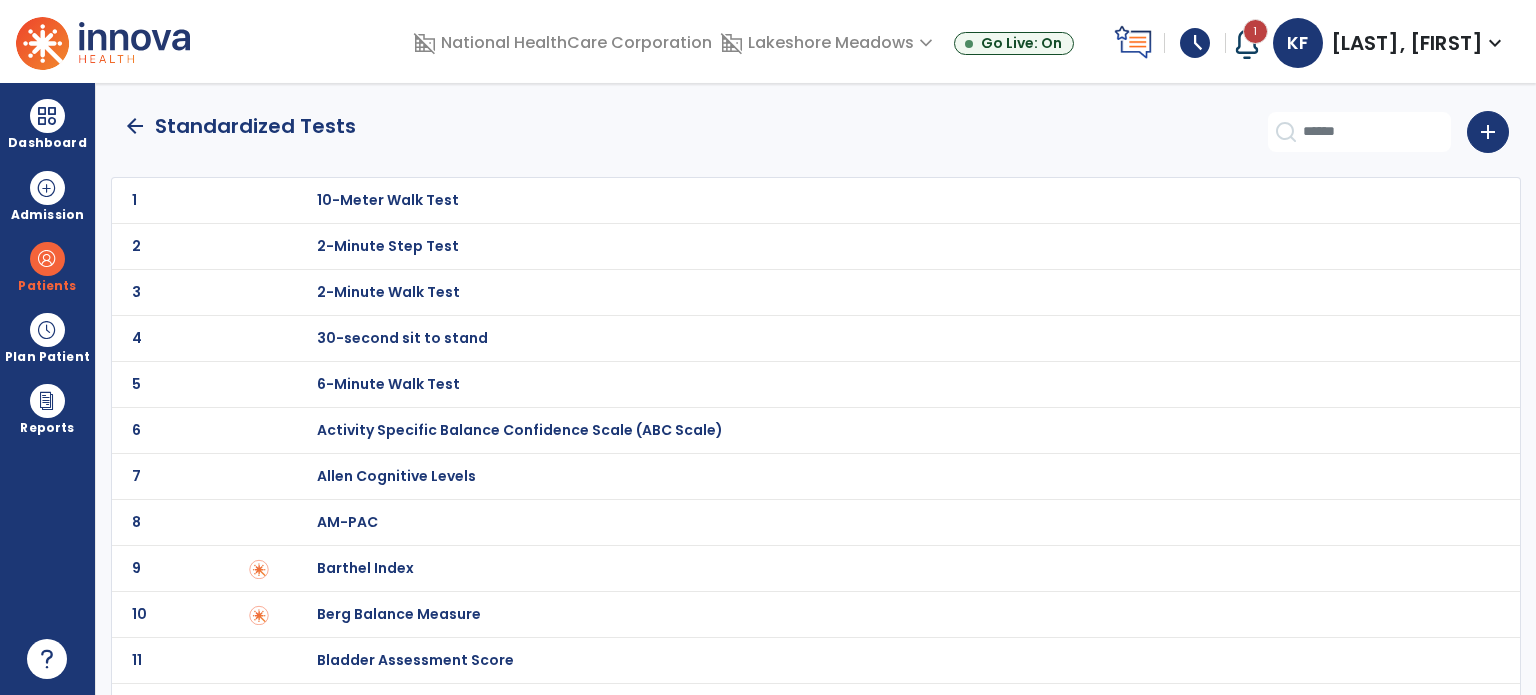 click on "30-second sit to stand" at bounding box center (388, 200) 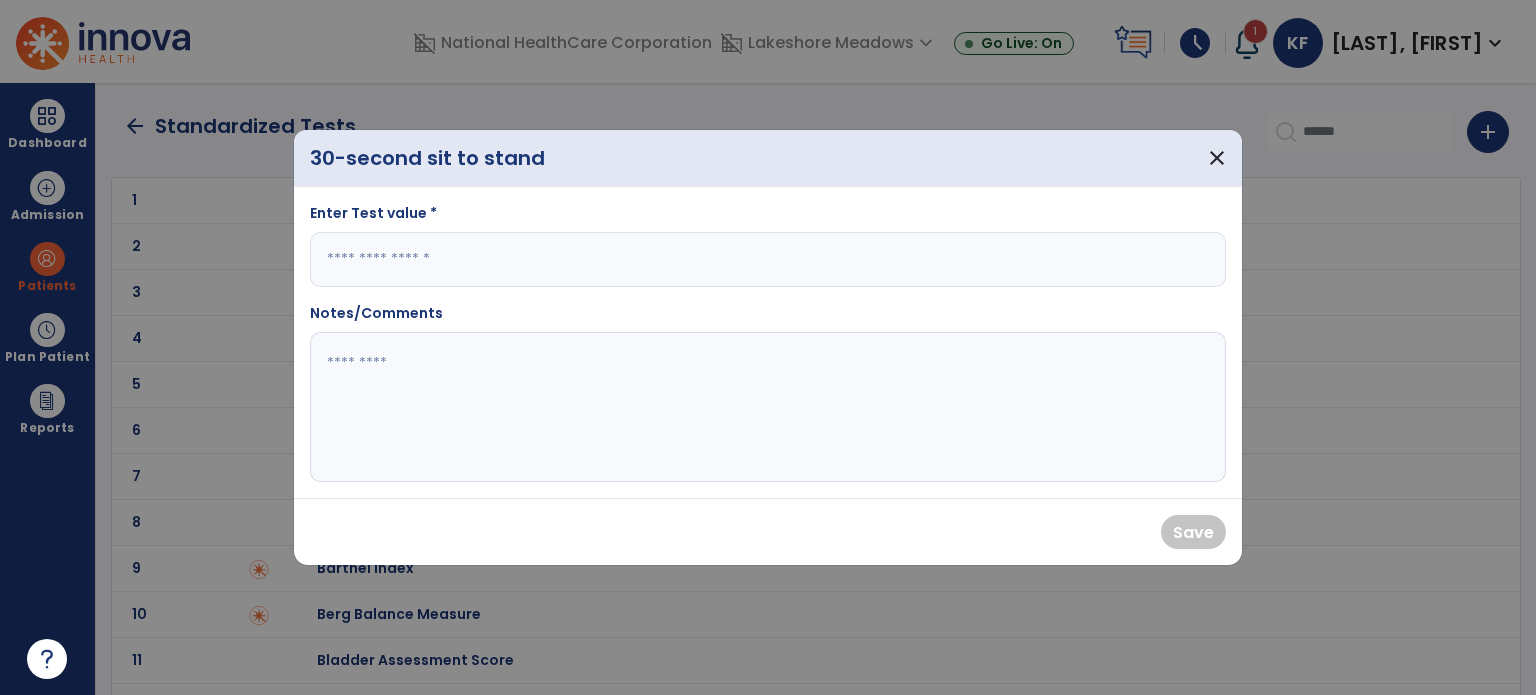 click at bounding box center [768, 259] 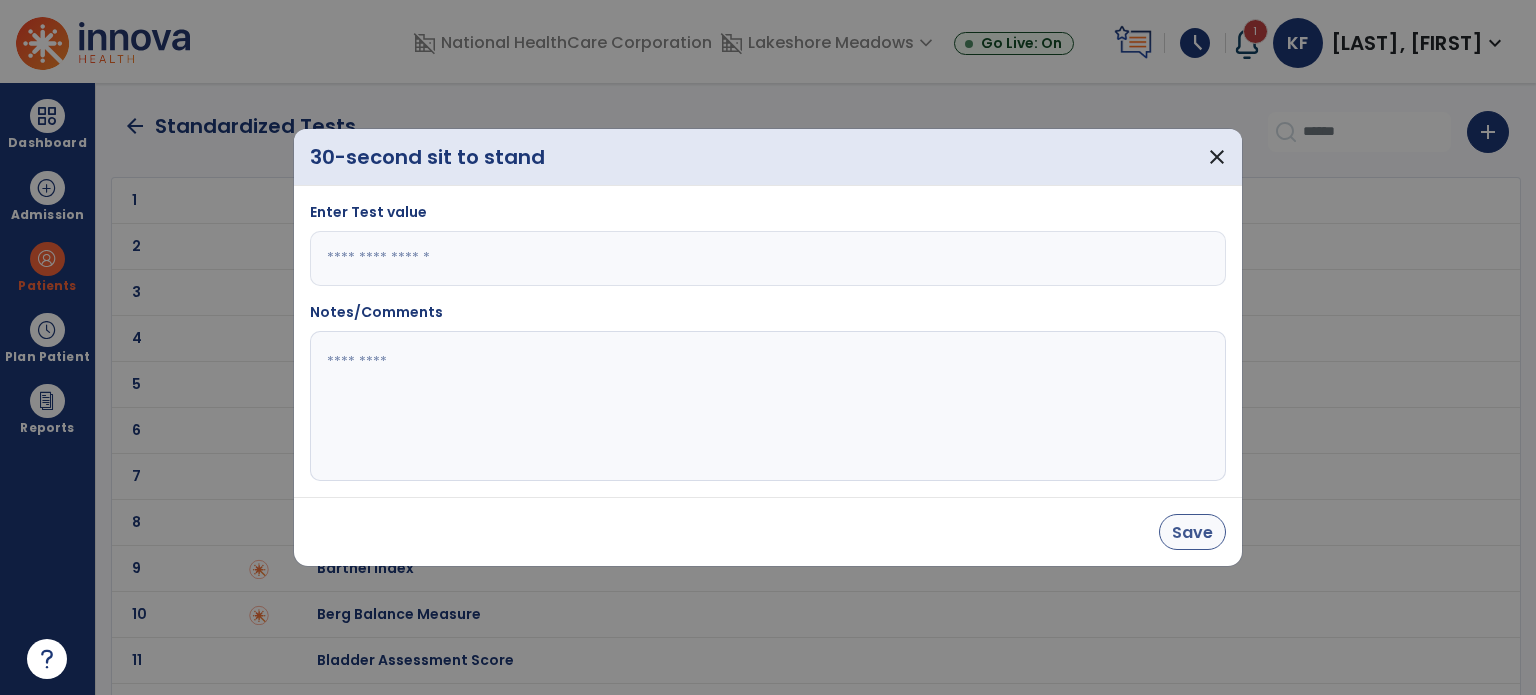 type on "*" 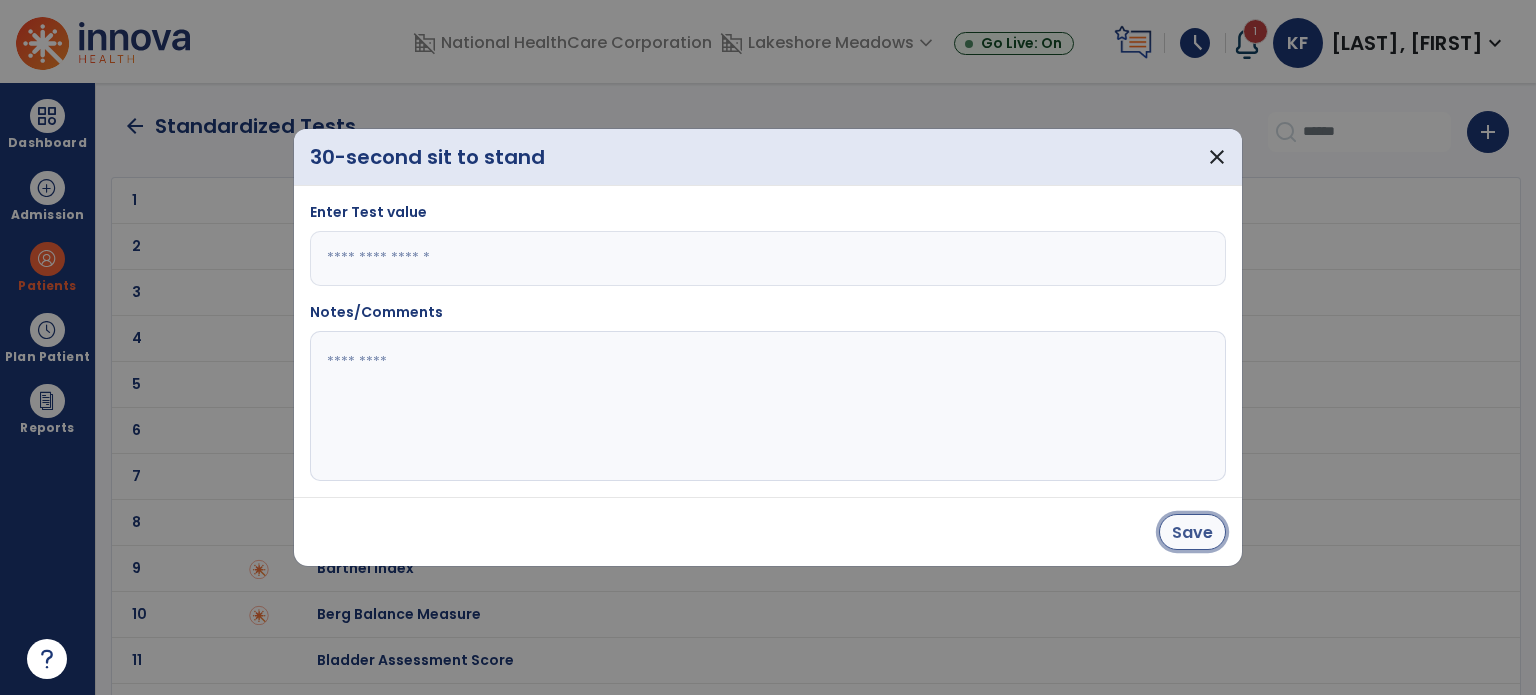 click on "Save" at bounding box center [1192, 532] 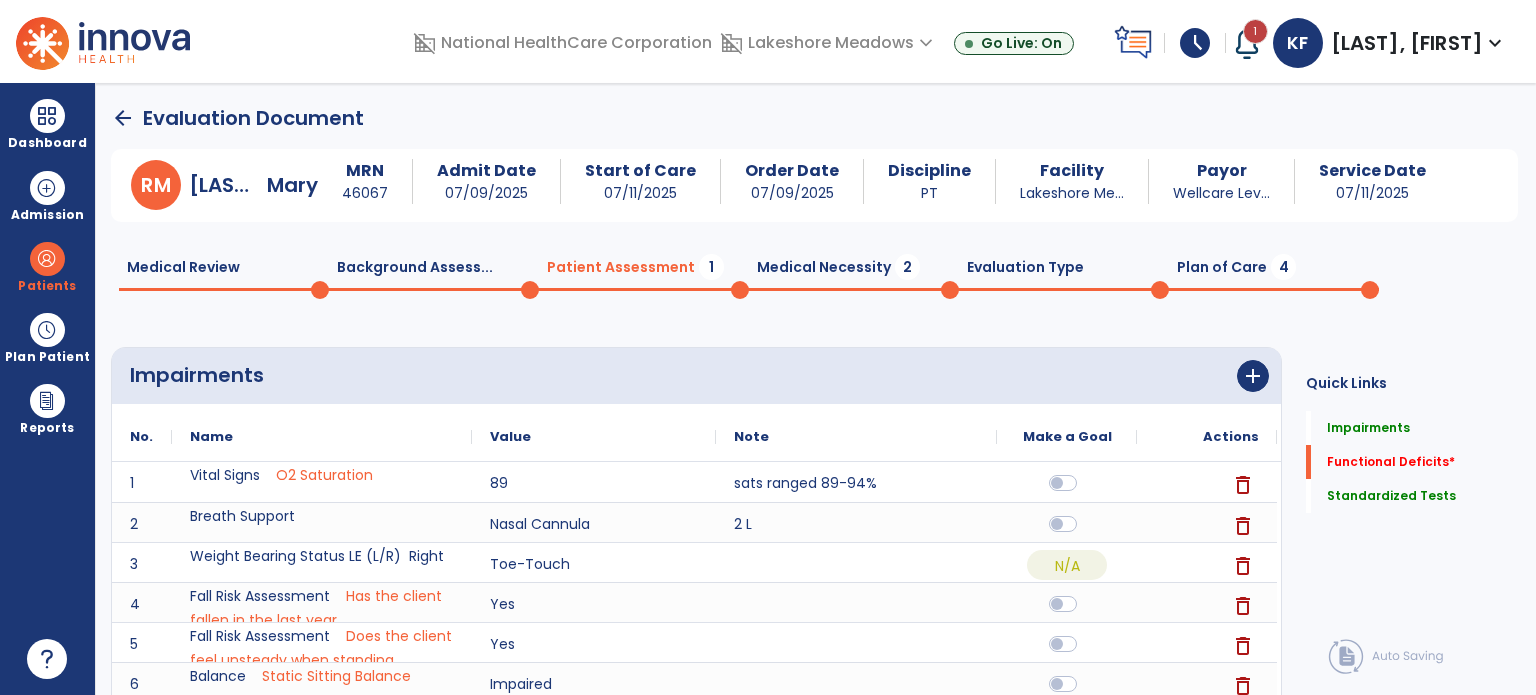 scroll, scrollTop: 20, scrollLeft: 0, axis: vertical 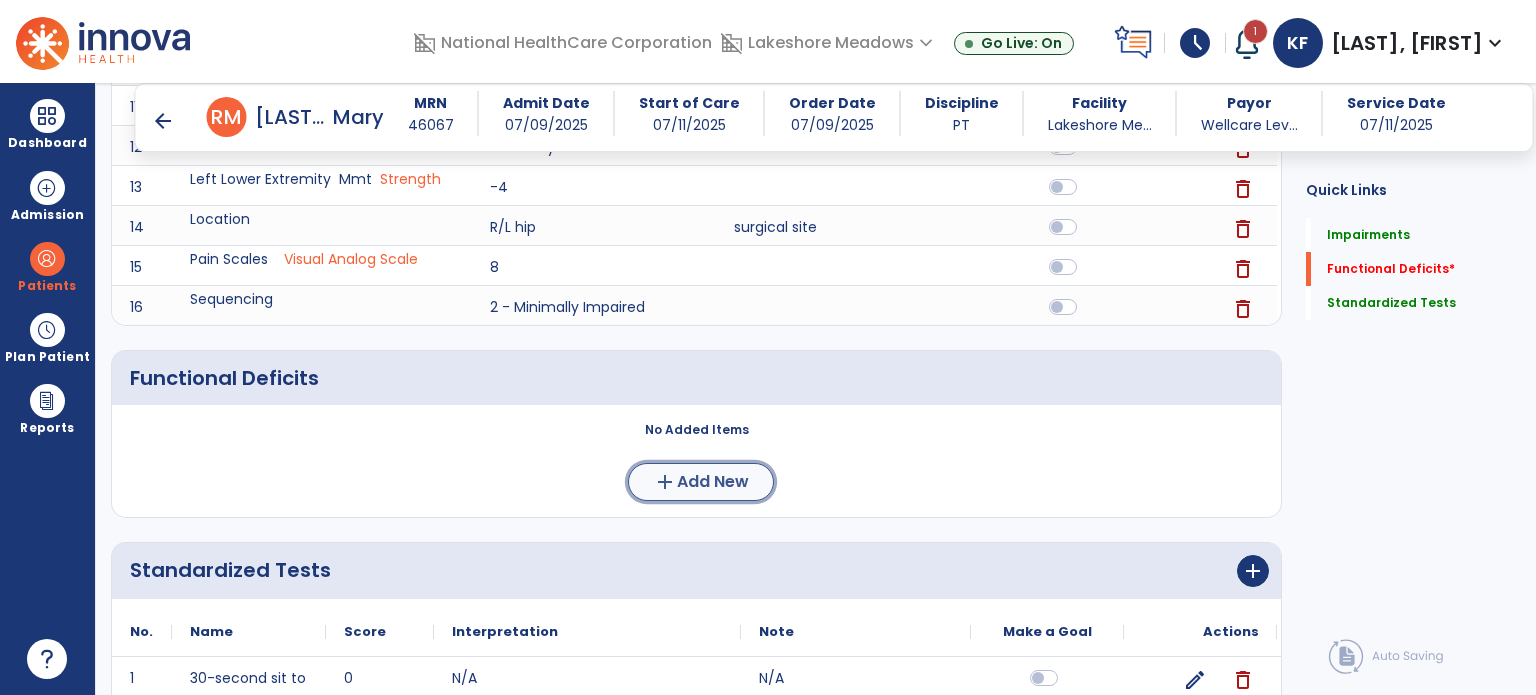 click on "Add New" 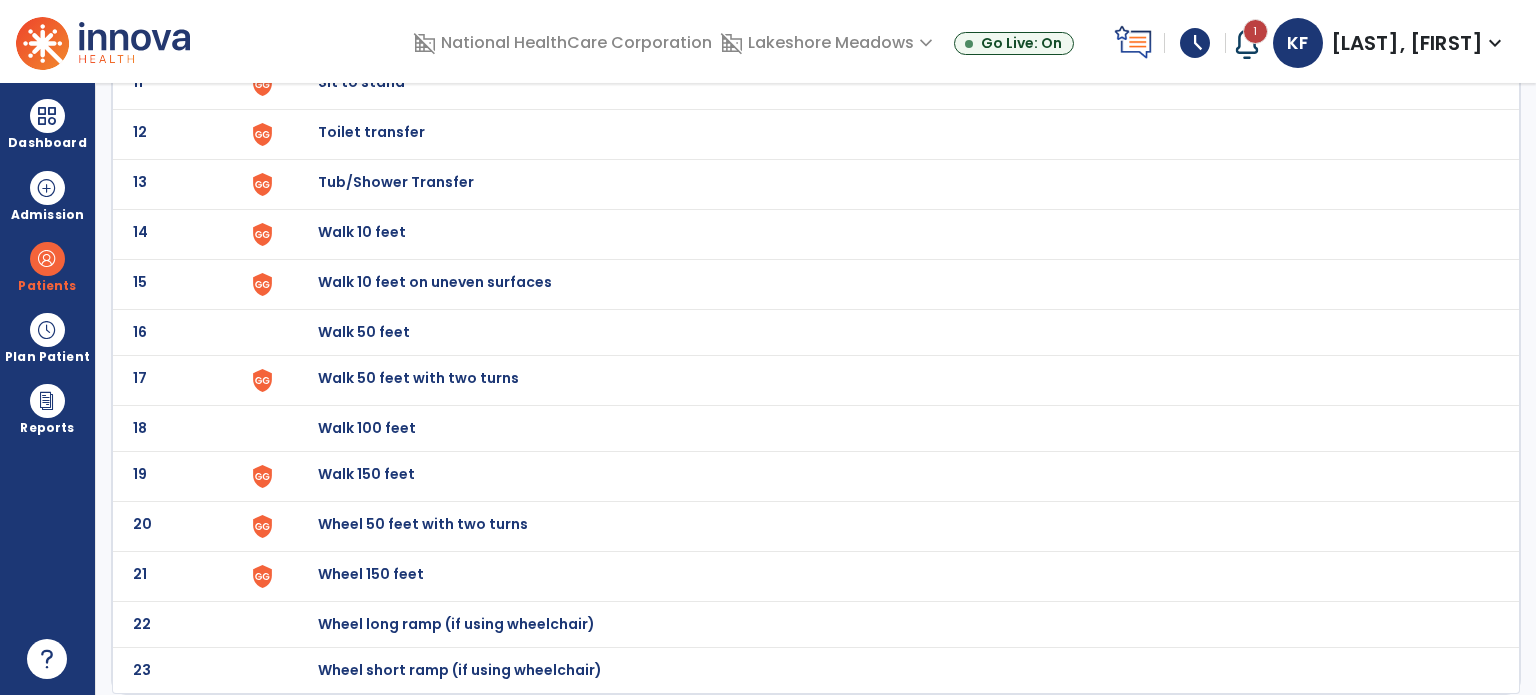 scroll, scrollTop: 0, scrollLeft: 0, axis: both 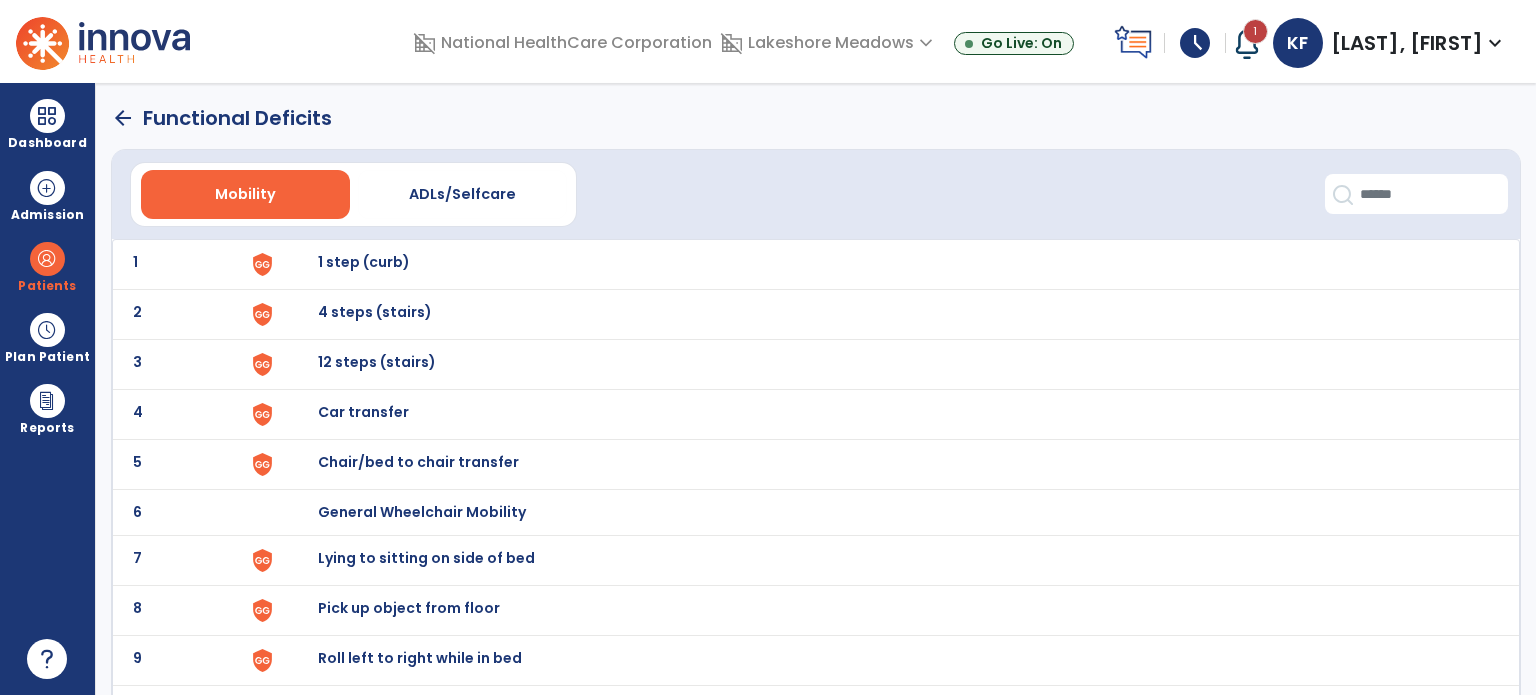 click on "Roll left to right while in bed" at bounding box center (364, 262) 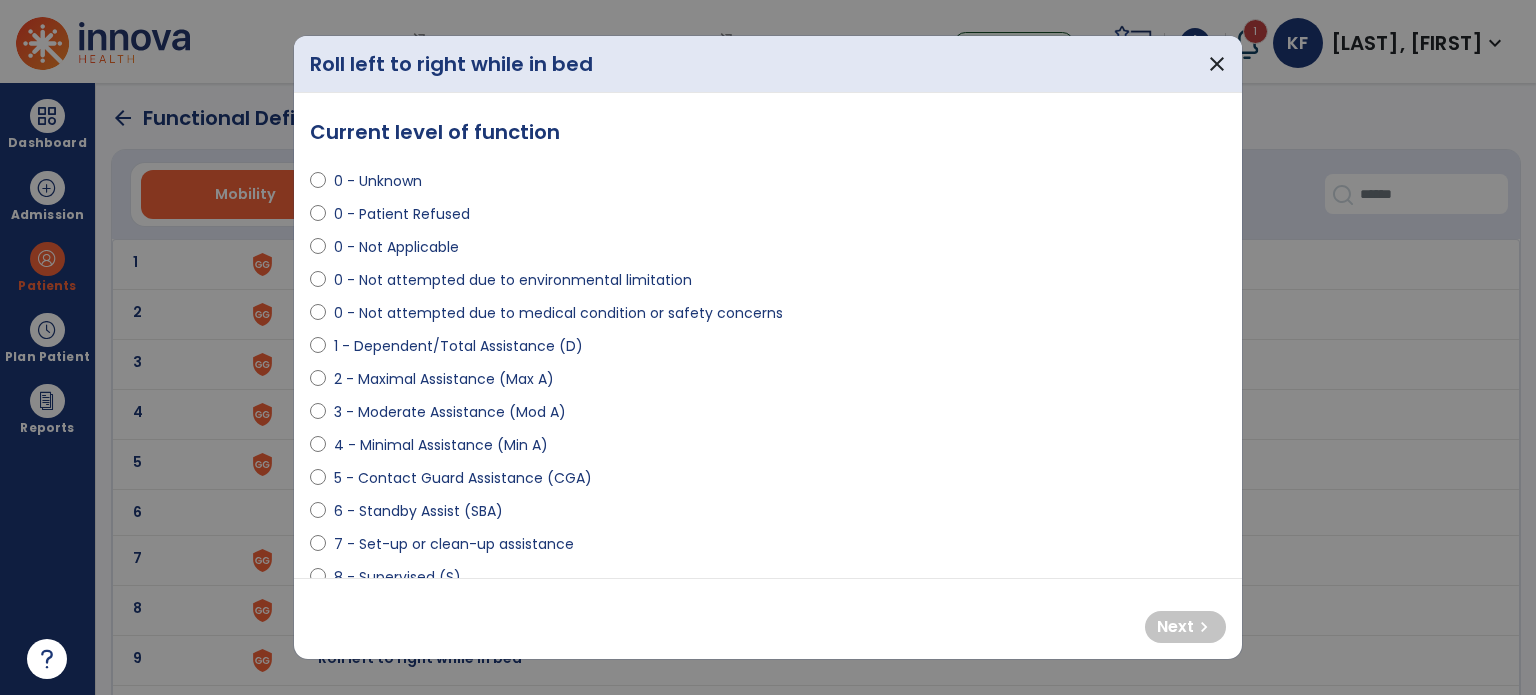 click on "3 - Moderate Assistance (Mod A)" at bounding box center (450, 412) 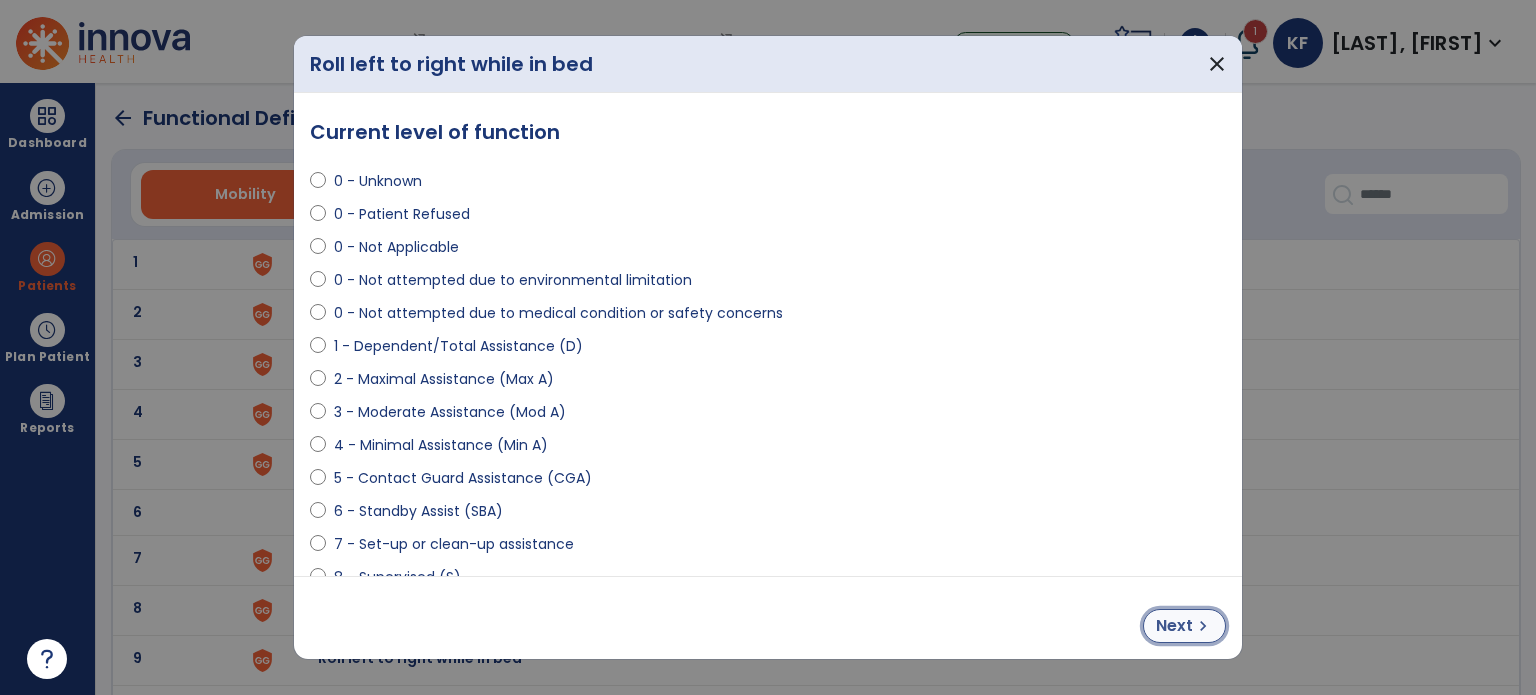 click on "Next" at bounding box center (1174, 626) 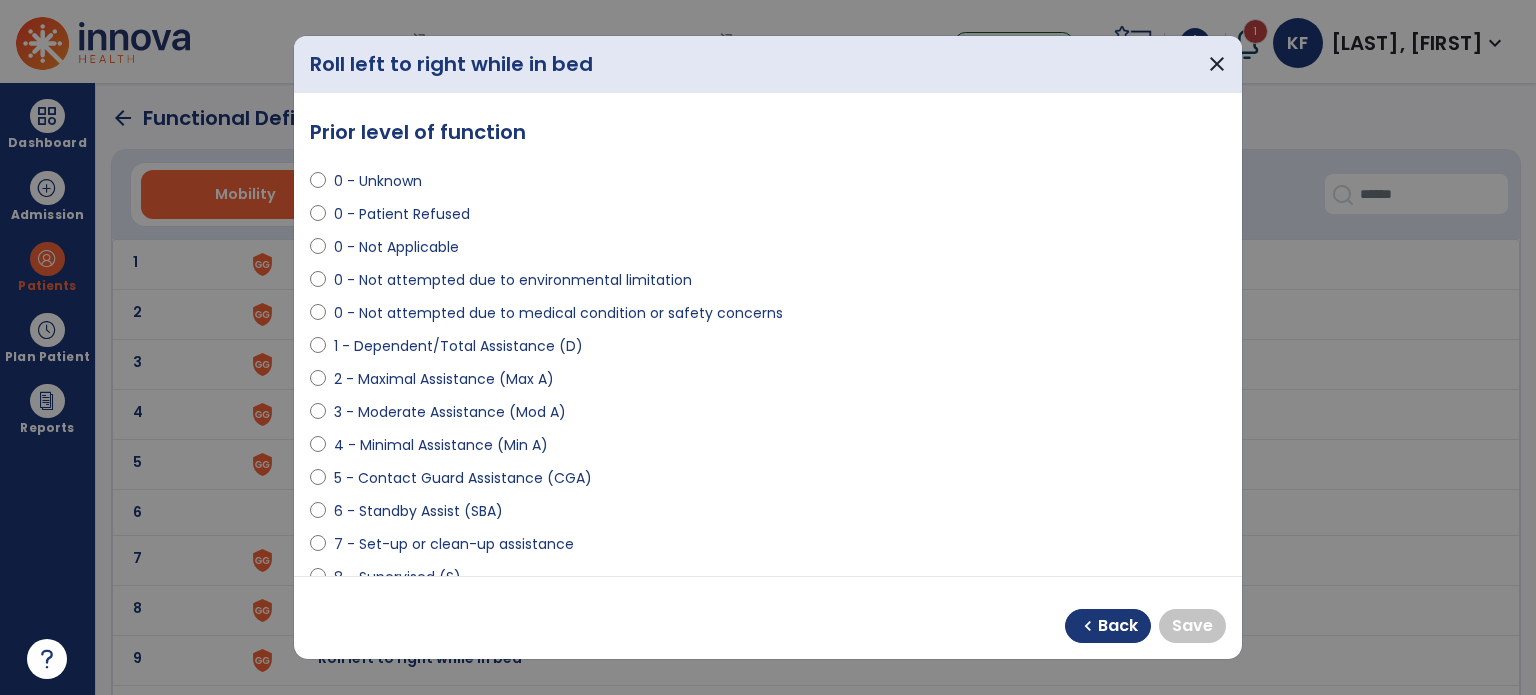 select on "**********" 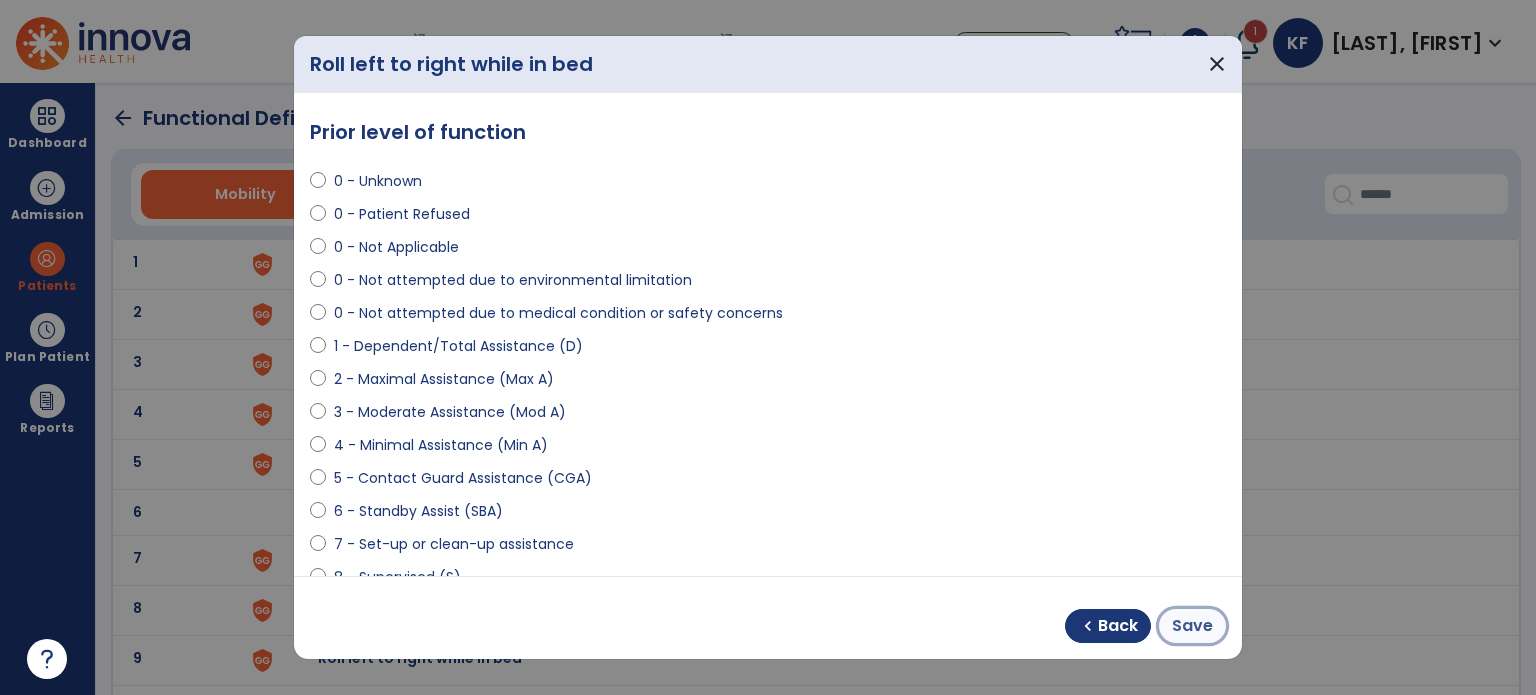 click on "Save" at bounding box center (1192, 626) 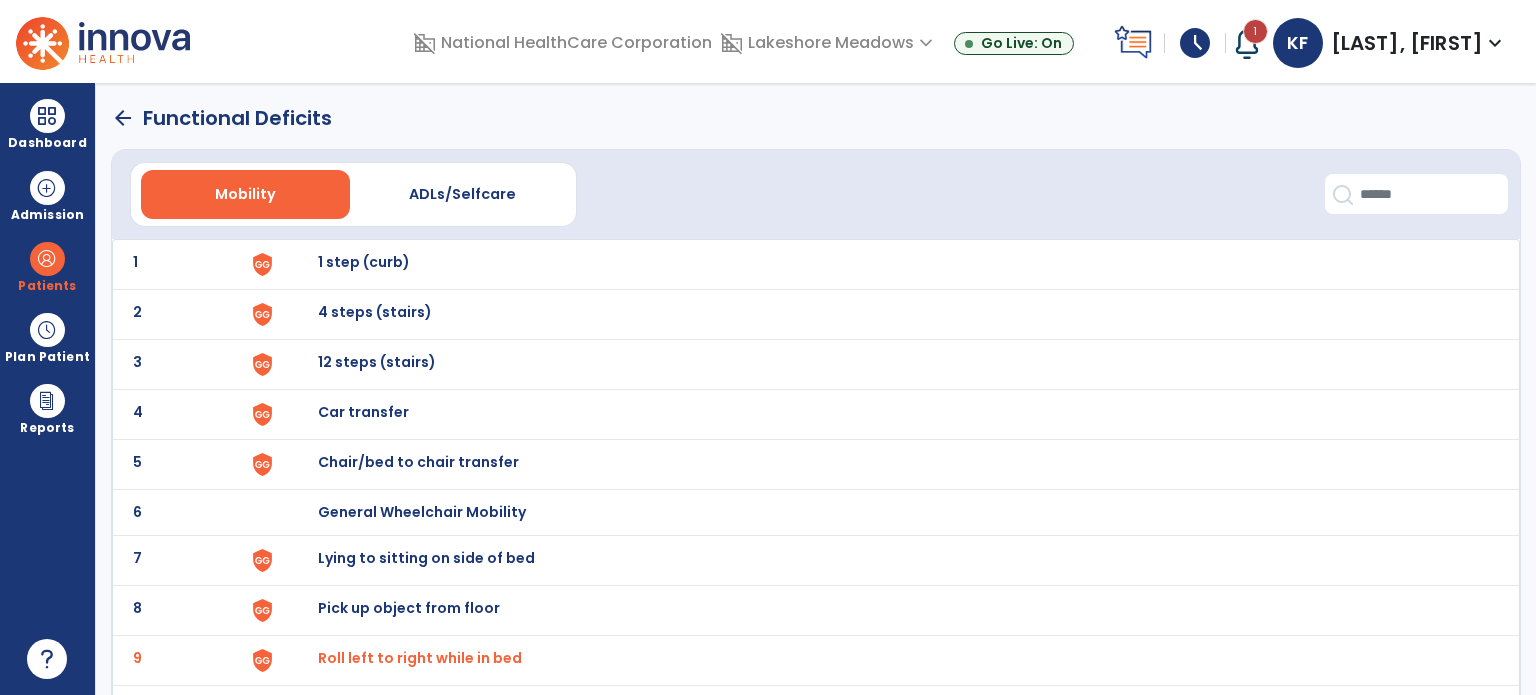 click on "Lying to sitting on side of bed" at bounding box center (364, 262) 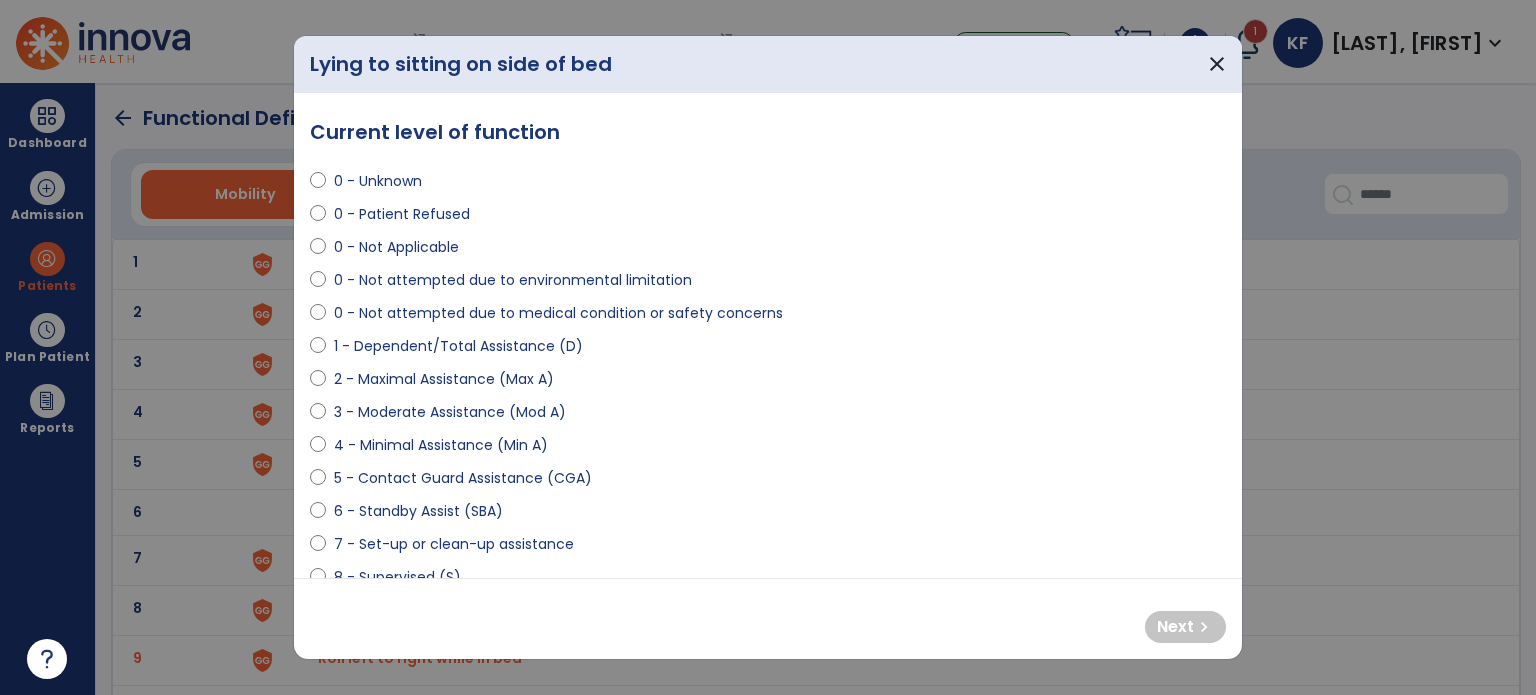 click on "2 - Maximal Assistance (Max A)" at bounding box center [444, 379] 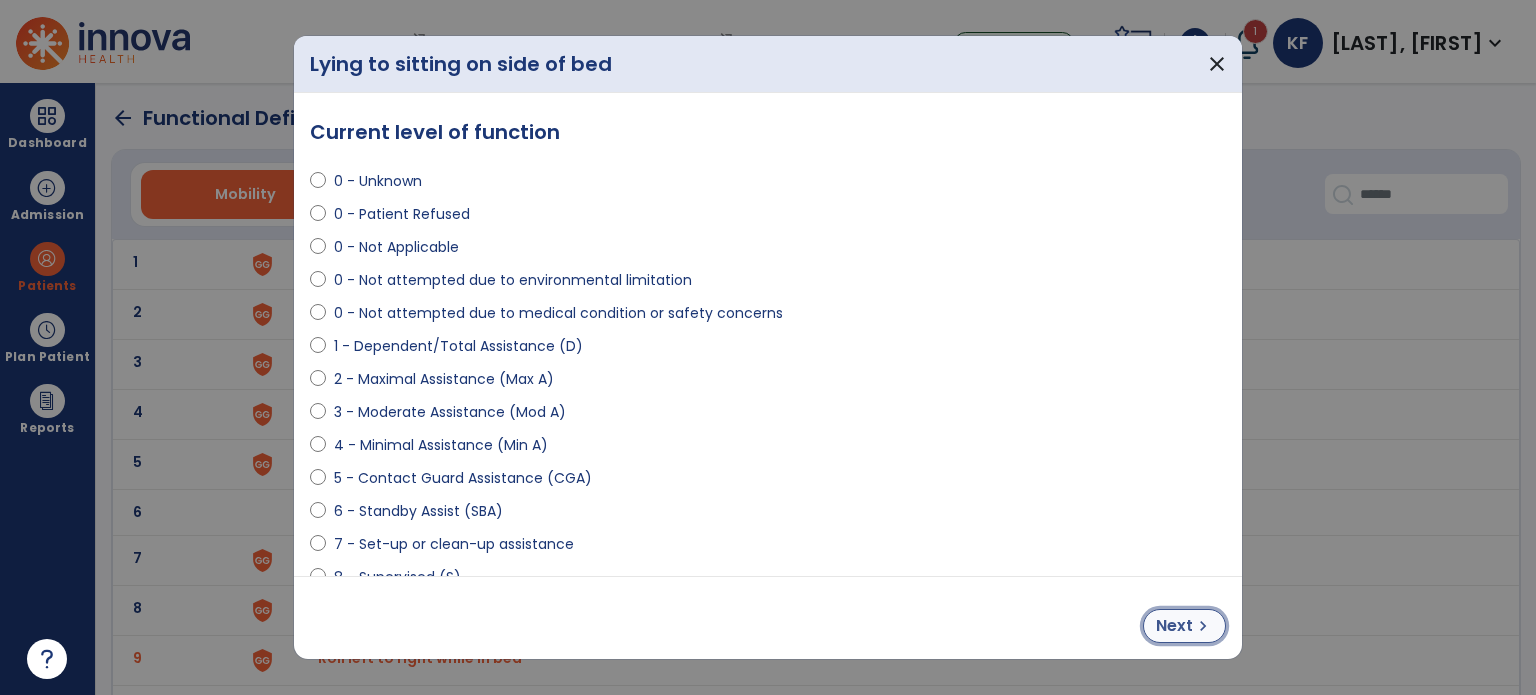 click on "chevron_right" at bounding box center (1203, 626) 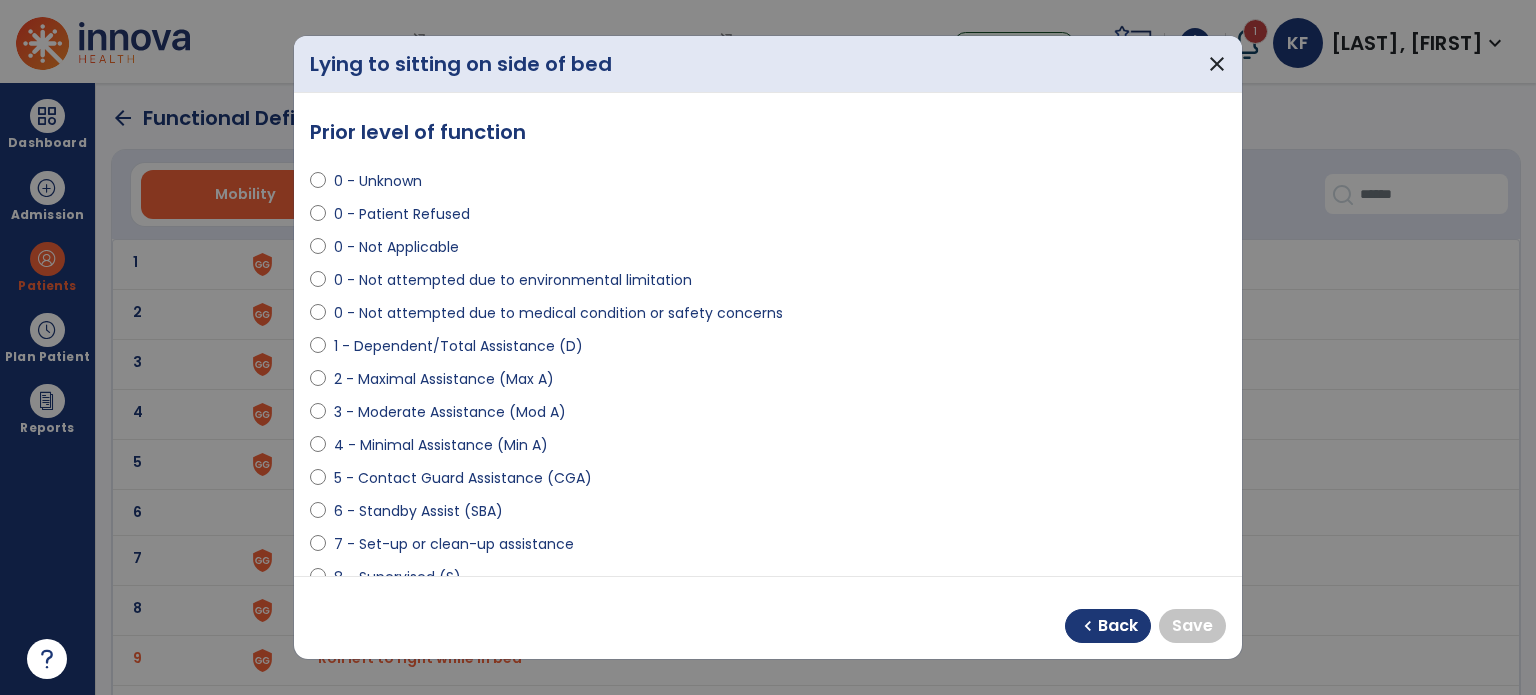 click on "8 - Supervised (S)" at bounding box center [397, 577] 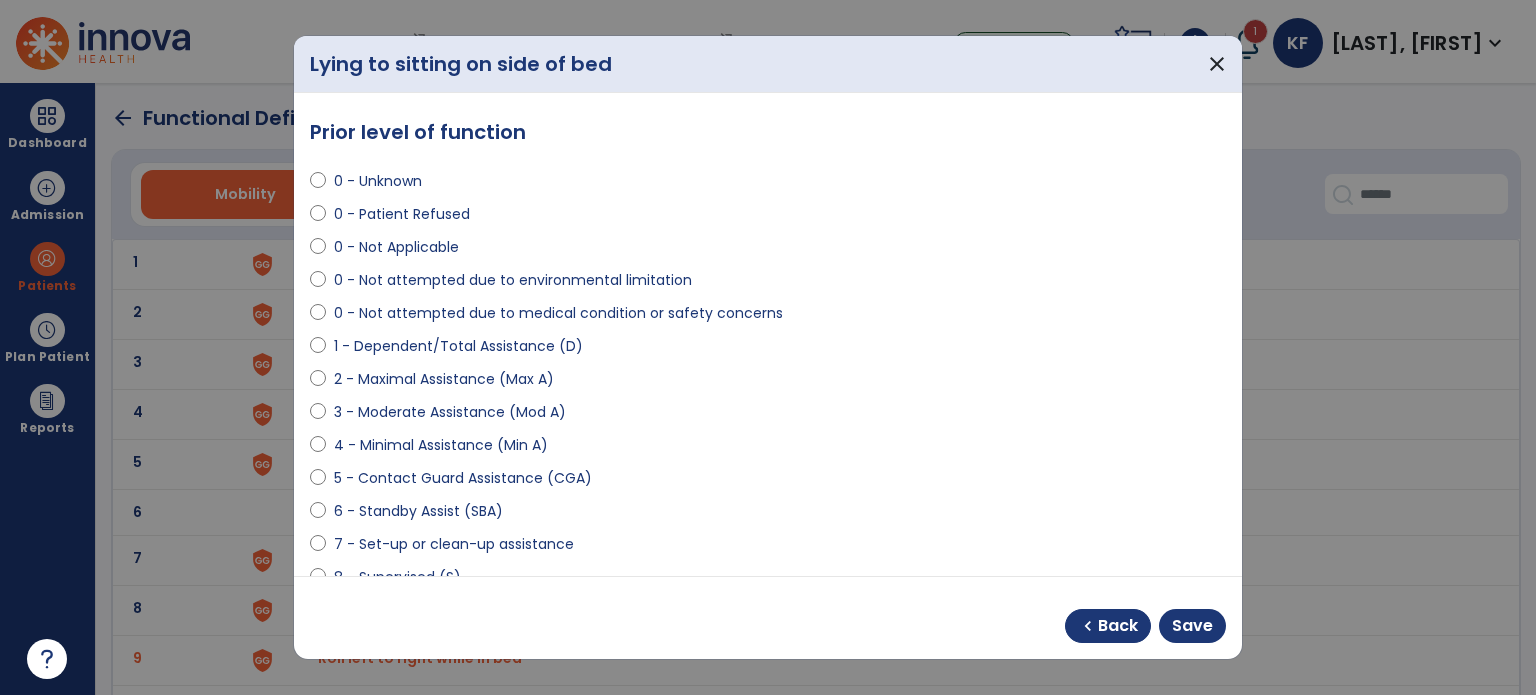 scroll, scrollTop: 8, scrollLeft: 0, axis: vertical 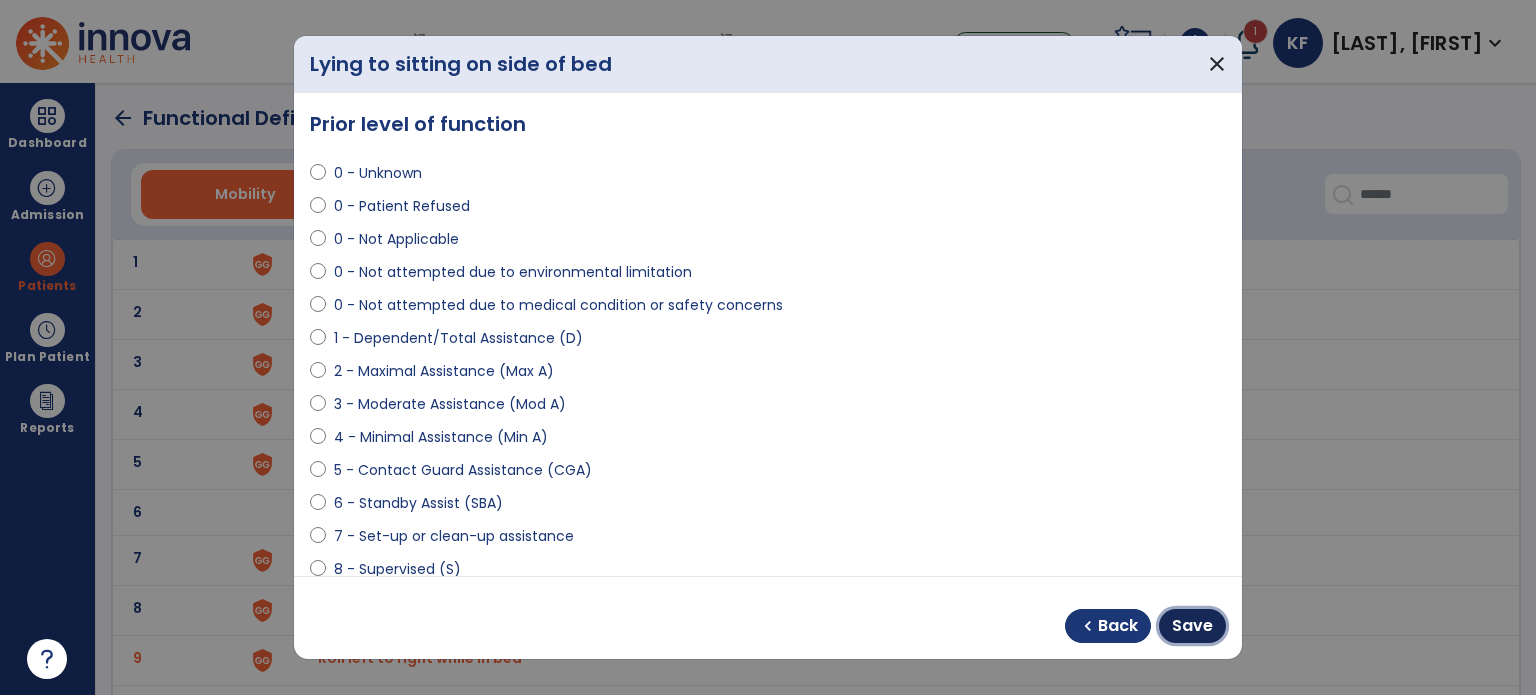 click on "Save" at bounding box center [1192, 626] 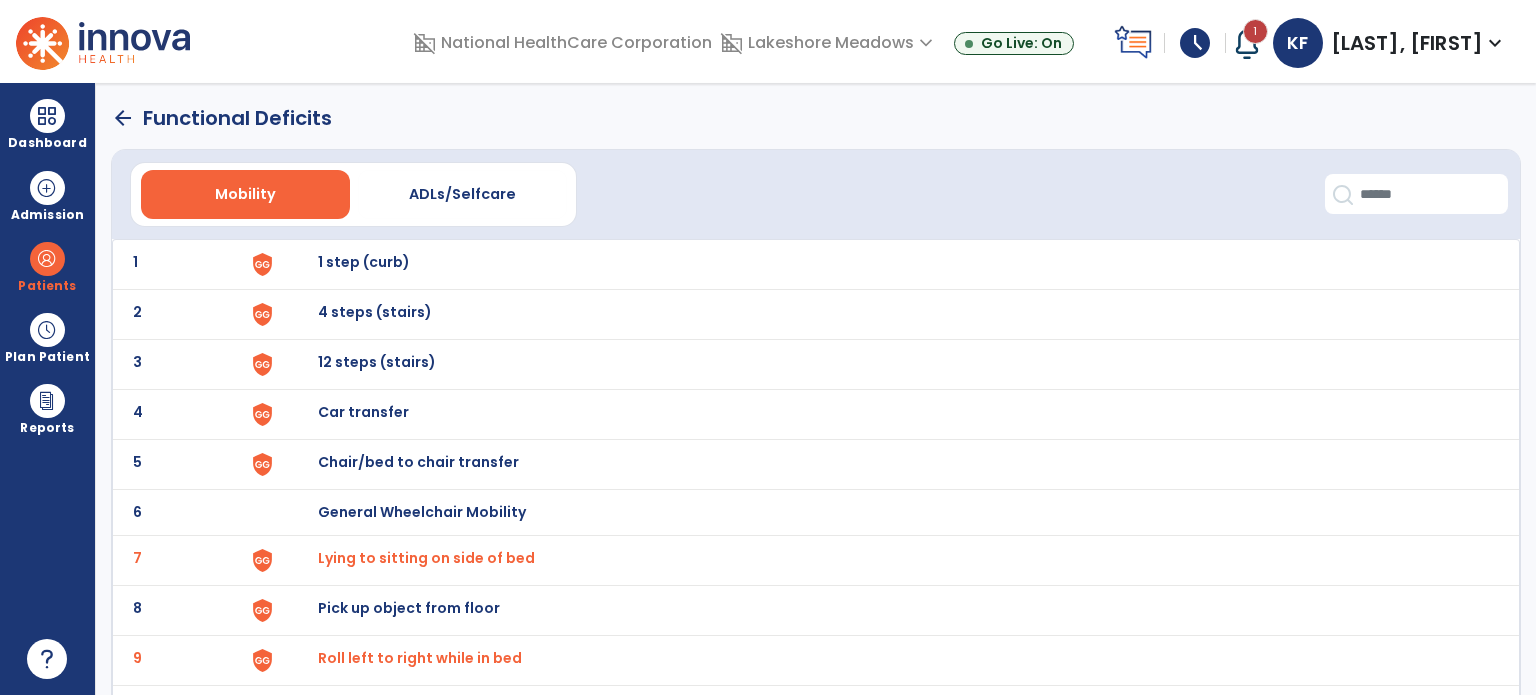 click on "General Wheelchair Mobility" at bounding box center (364, 262) 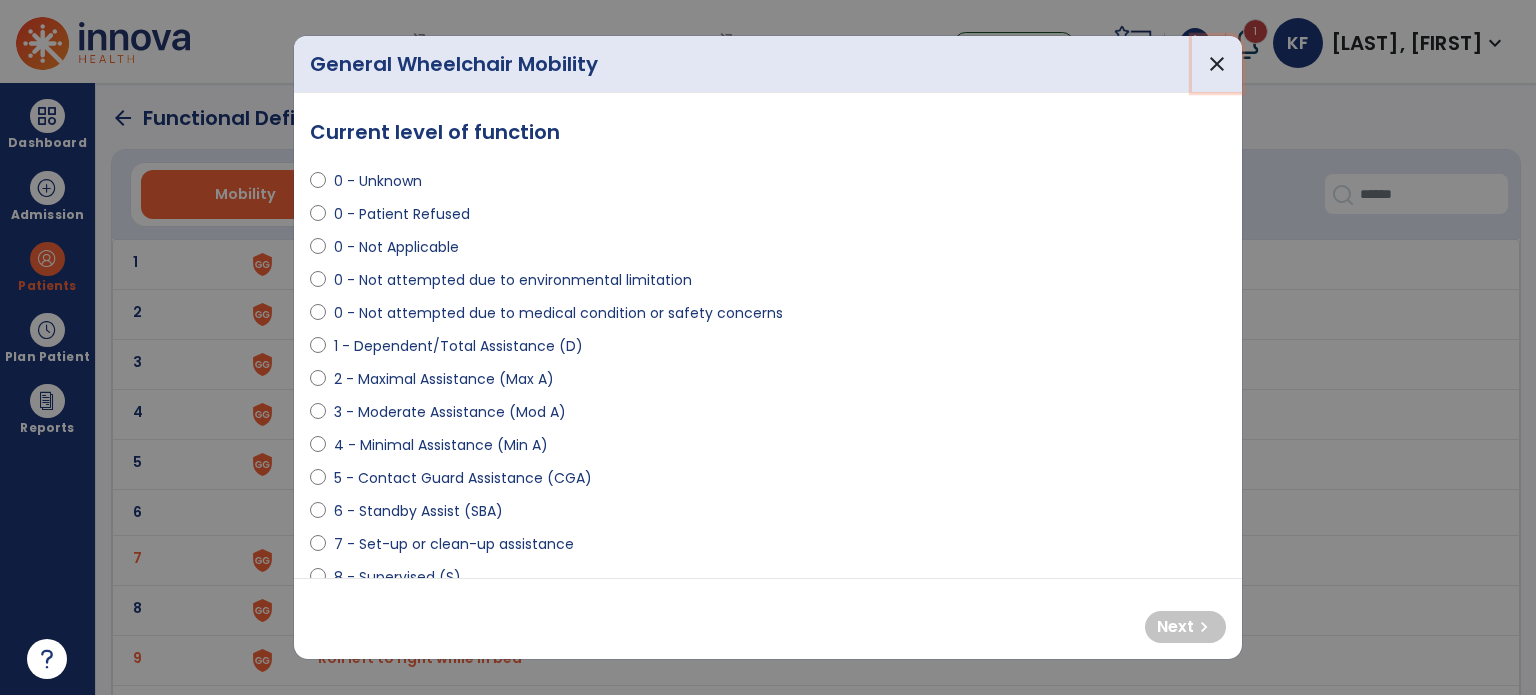 click on "close" at bounding box center (1217, 64) 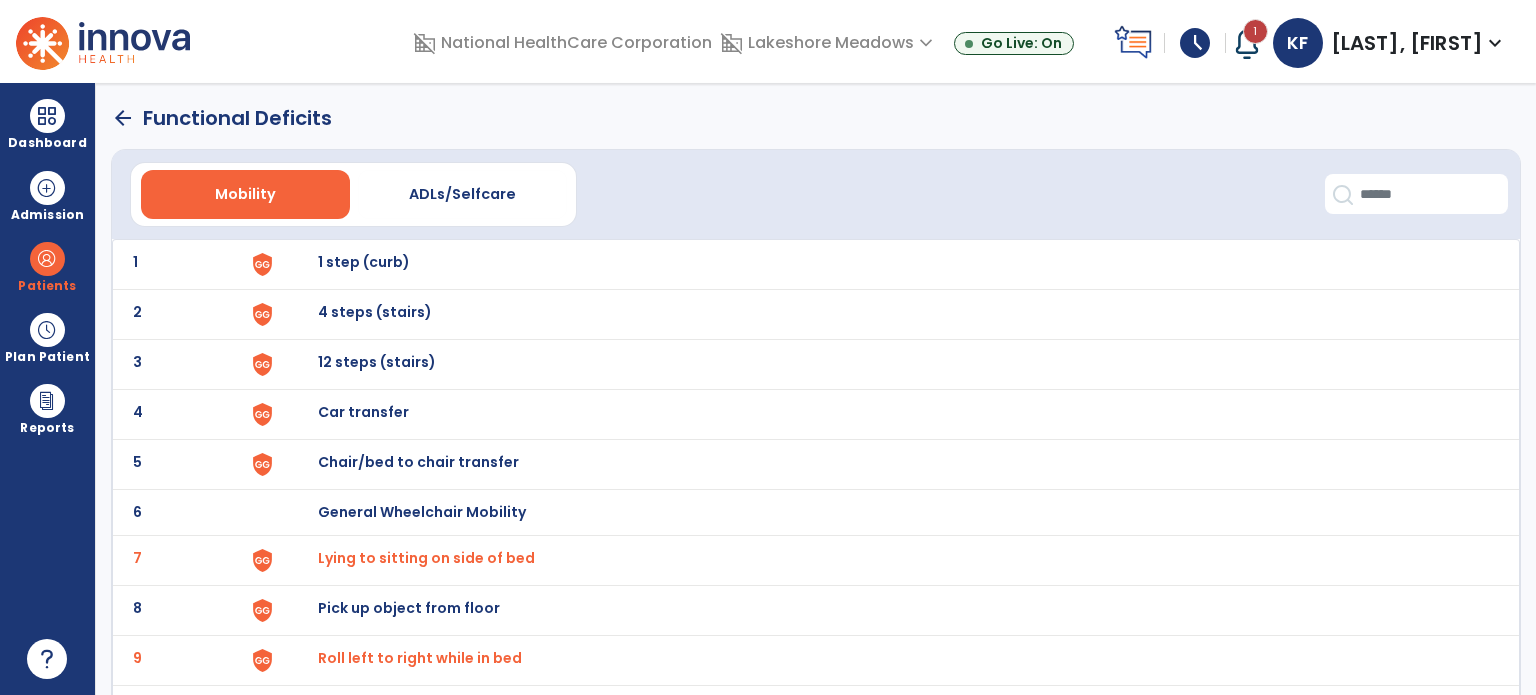 click on "Chair/bed to chair transfer" at bounding box center (364, 262) 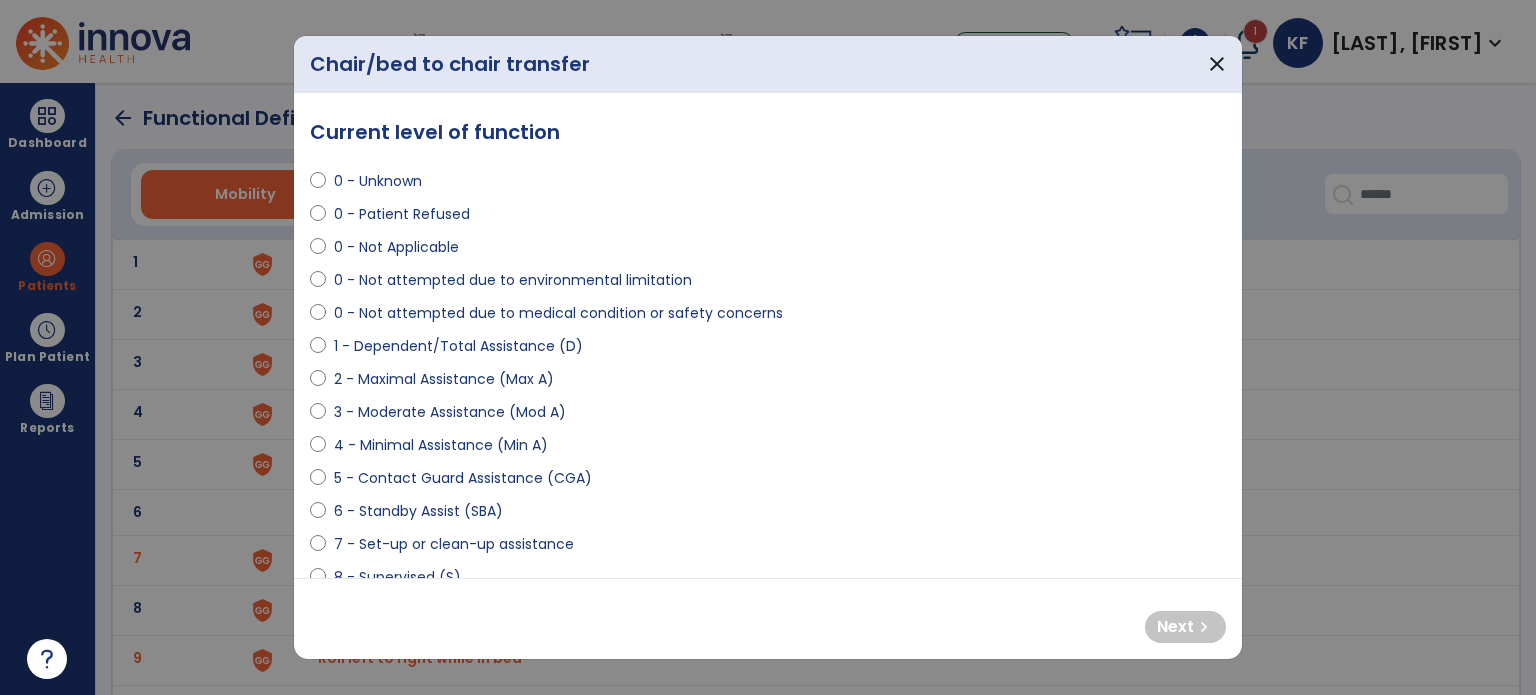 click on "0 - Not attempted due to medical condition or safety concerns" at bounding box center [558, 313] 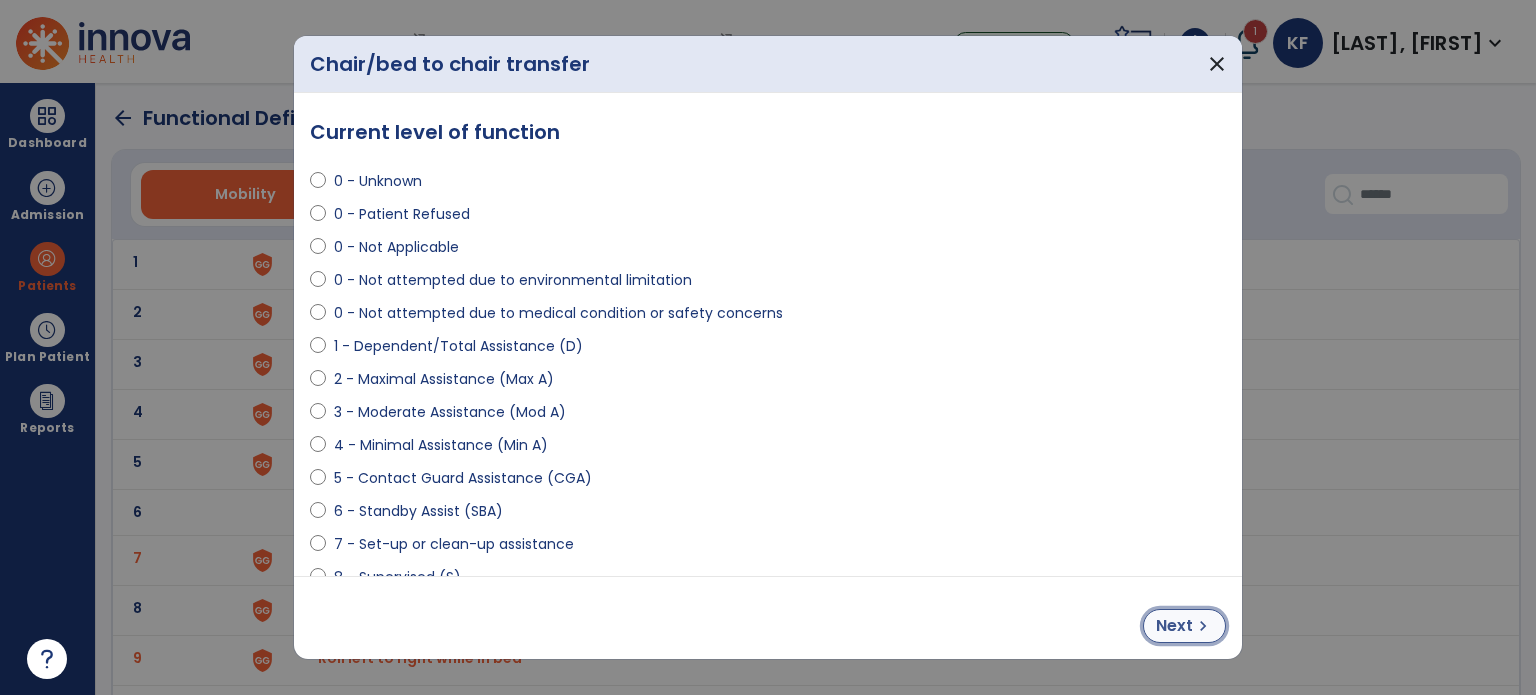 click on "Next" at bounding box center (1174, 626) 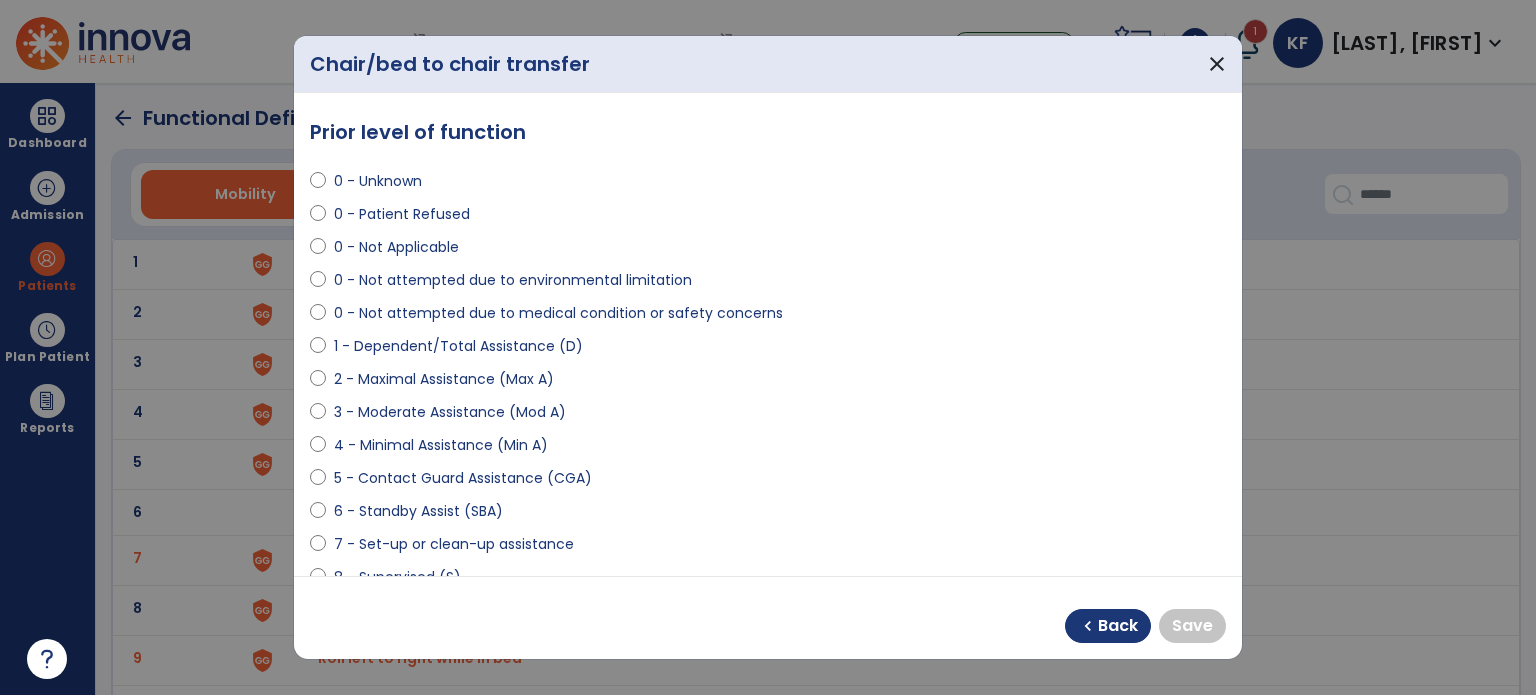click on "8 - Supervised (S)" at bounding box center (397, 577) 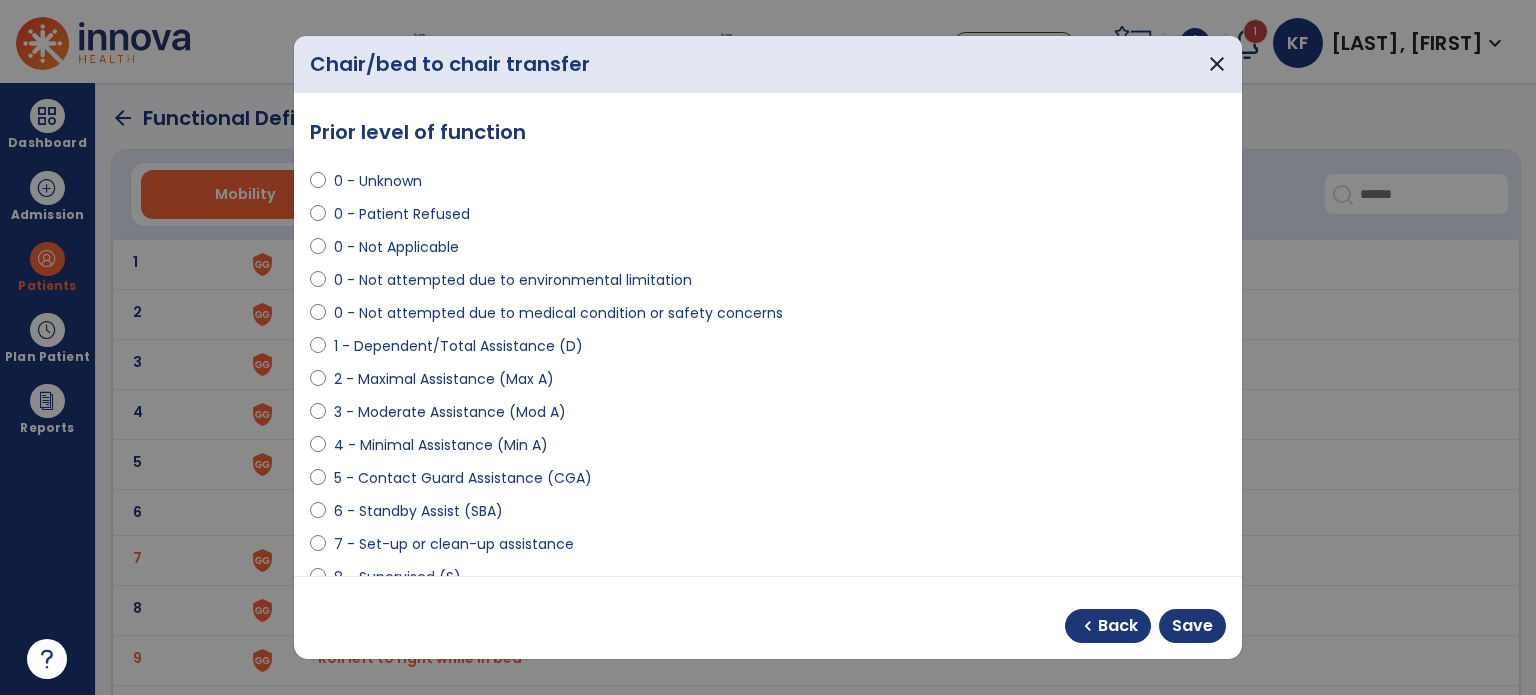 scroll, scrollTop: 8, scrollLeft: 0, axis: vertical 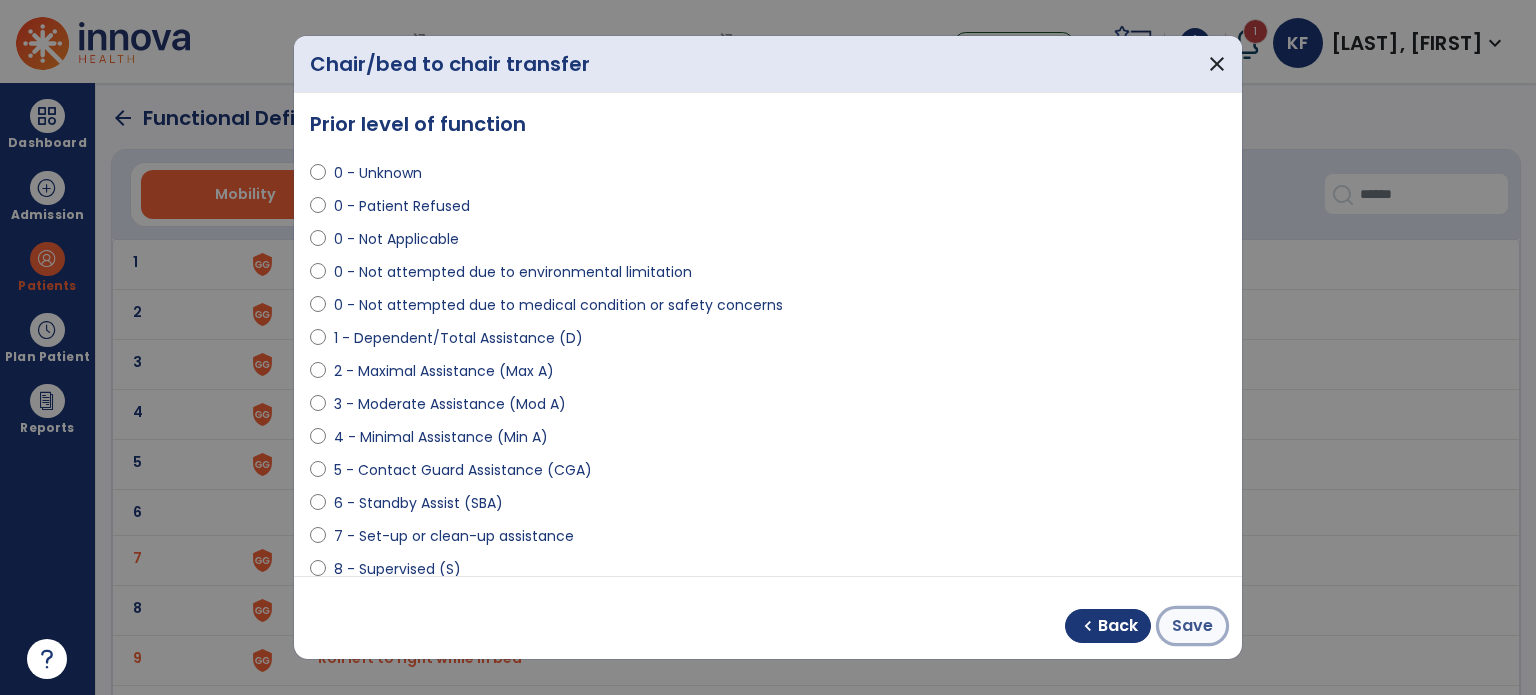 click on "Save" at bounding box center [1192, 626] 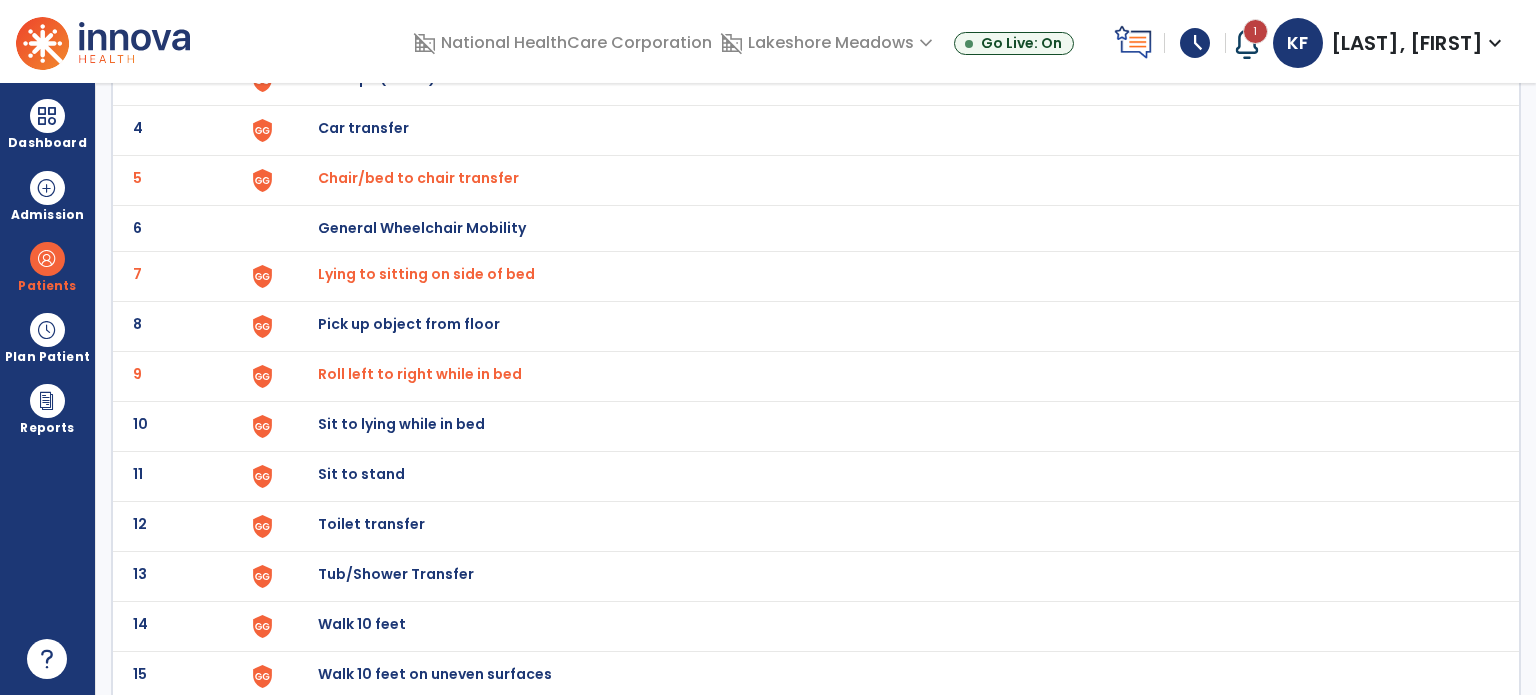 scroll, scrollTop: 287, scrollLeft: 0, axis: vertical 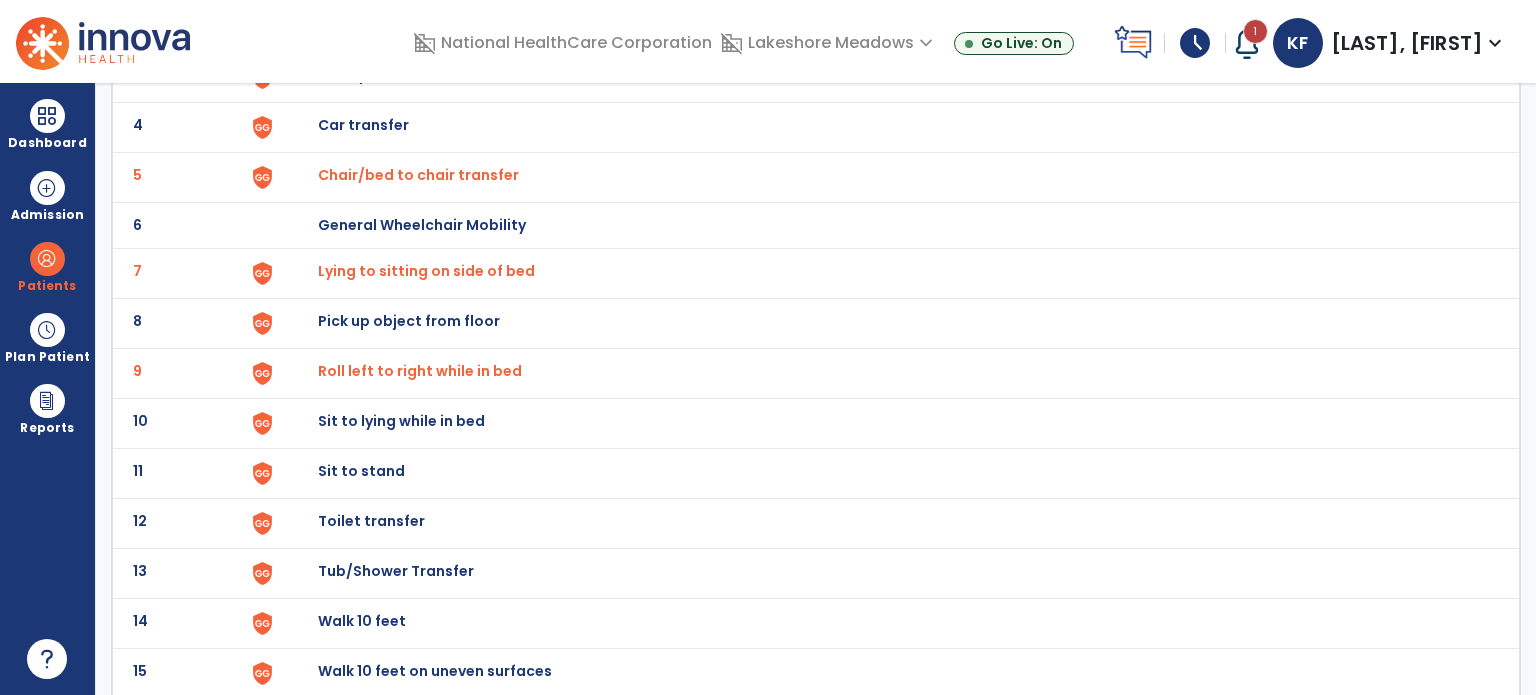 click on "Sit to lying while in bed" at bounding box center (364, -25) 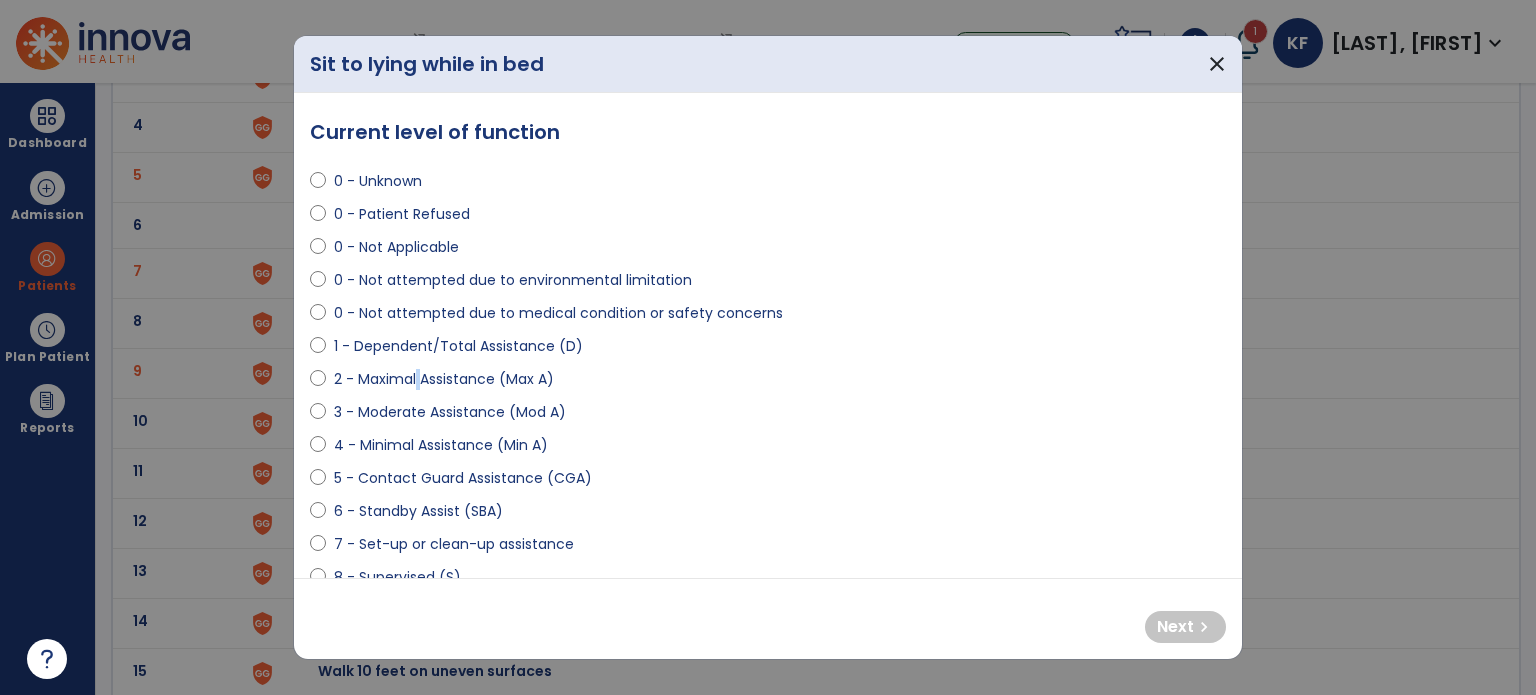 click on "2 - Maximal Assistance (Max A)" at bounding box center [444, 379] 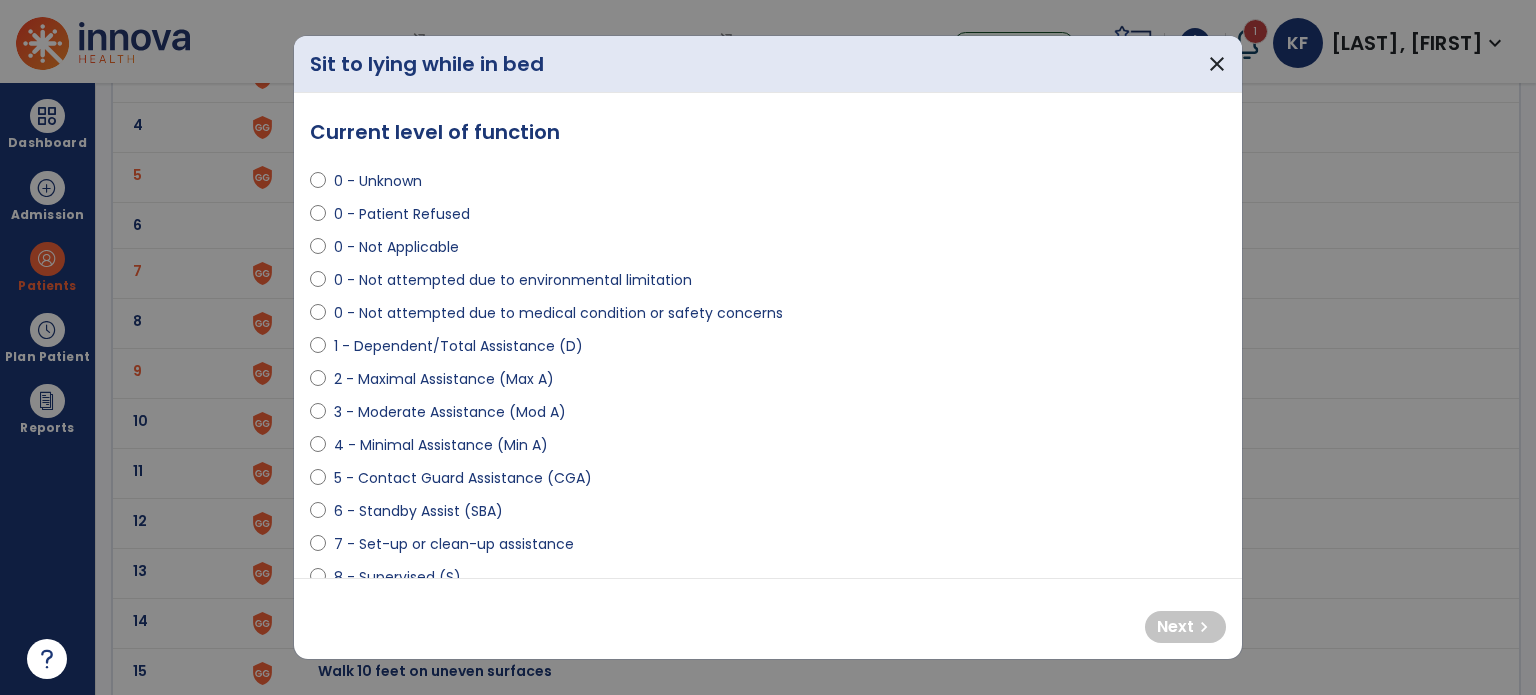 click on "2 - Maximal Assistance (Max A)" at bounding box center (444, 379) 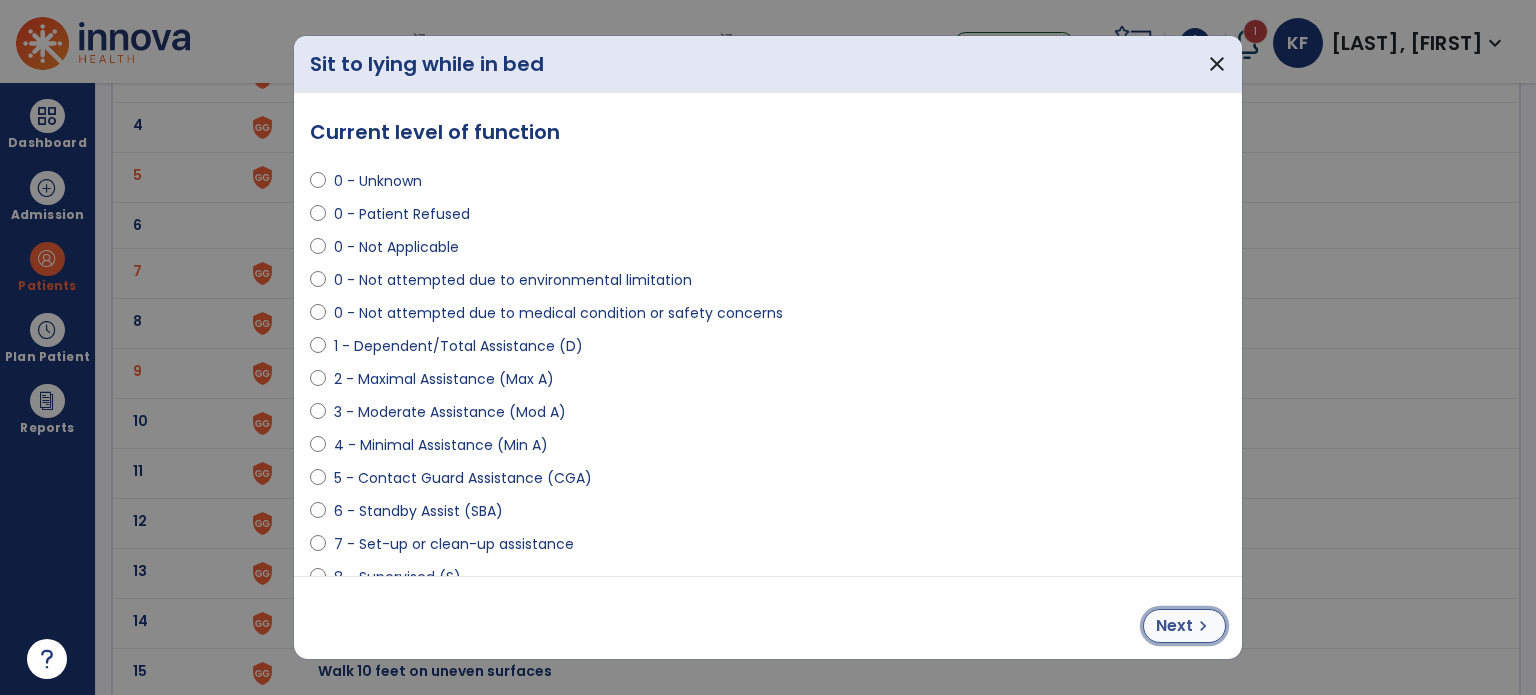 click on "Next  chevron_right" at bounding box center [1184, 626] 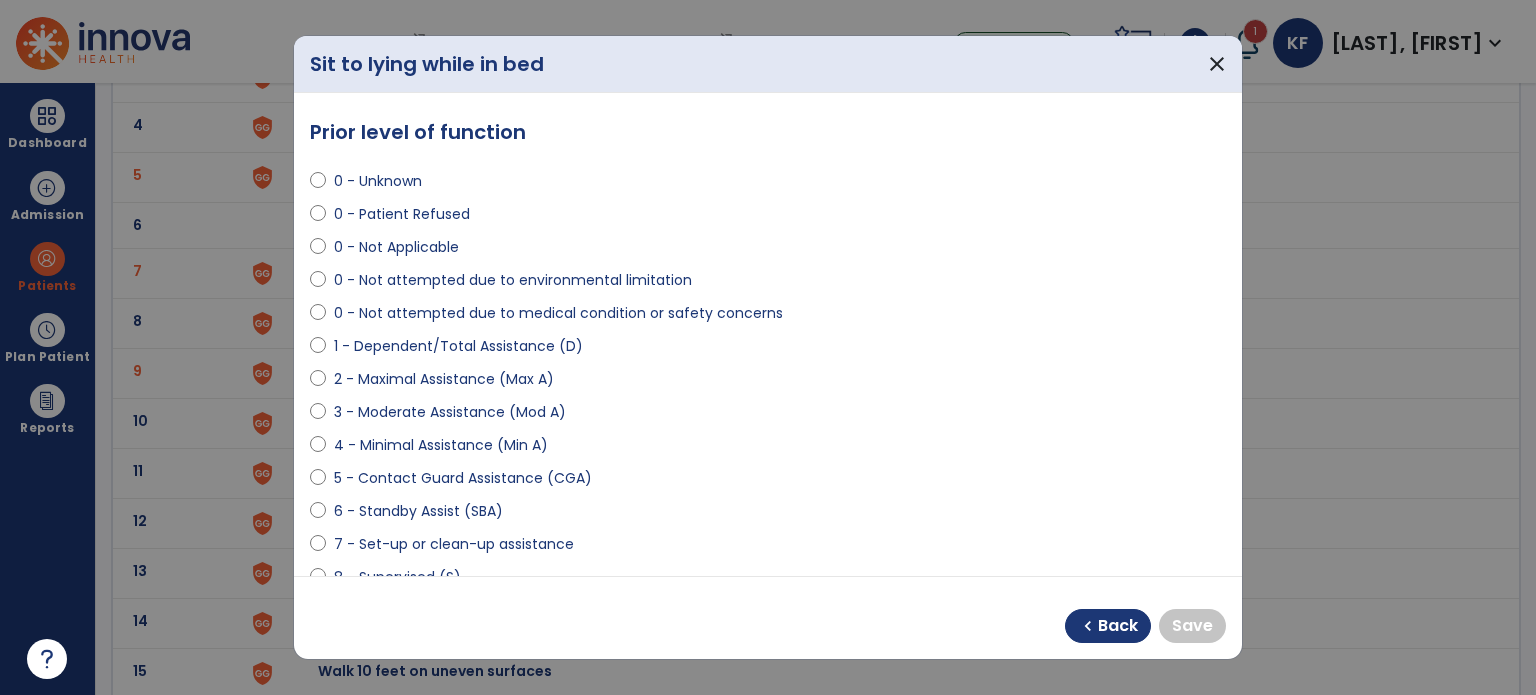 click on "8 - Supervised (S)" at bounding box center (397, 577) 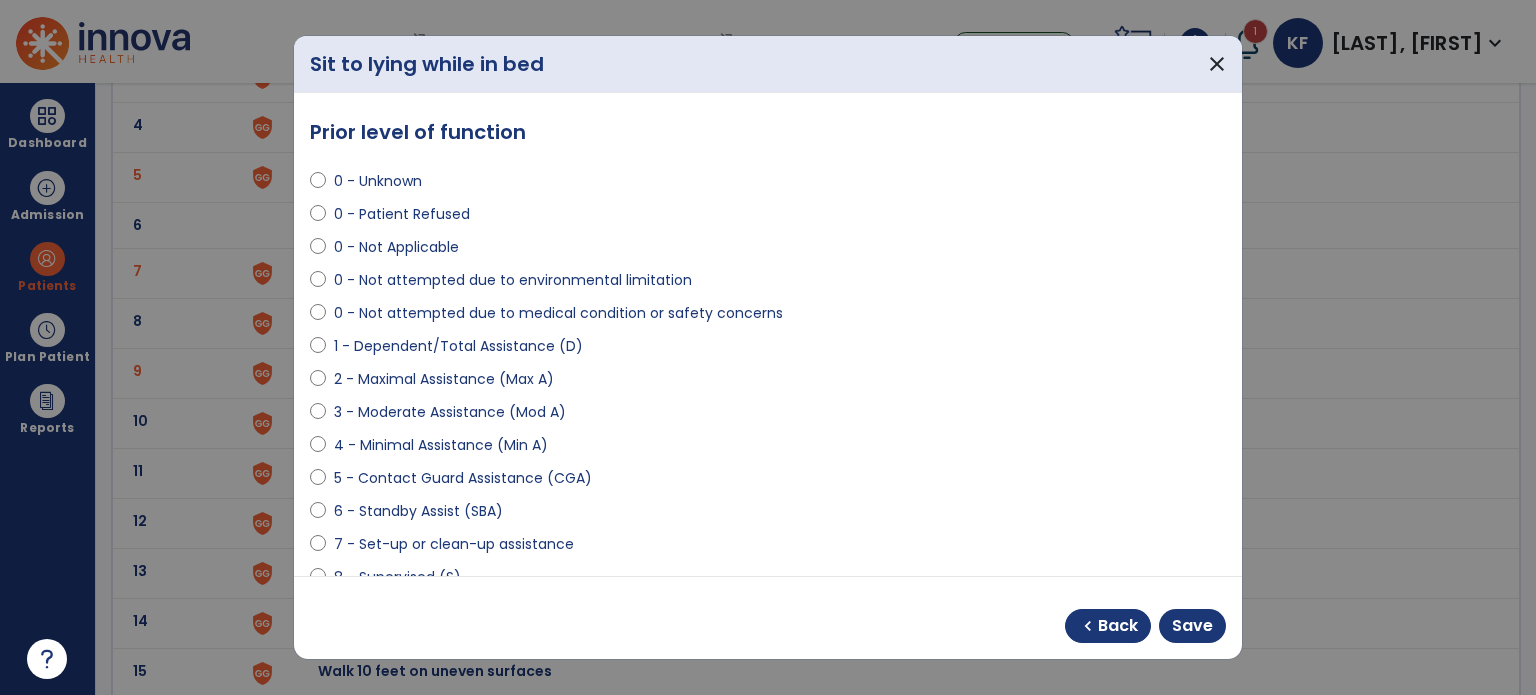 scroll, scrollTop: 8, scrollLeft: 0, axis: vertical 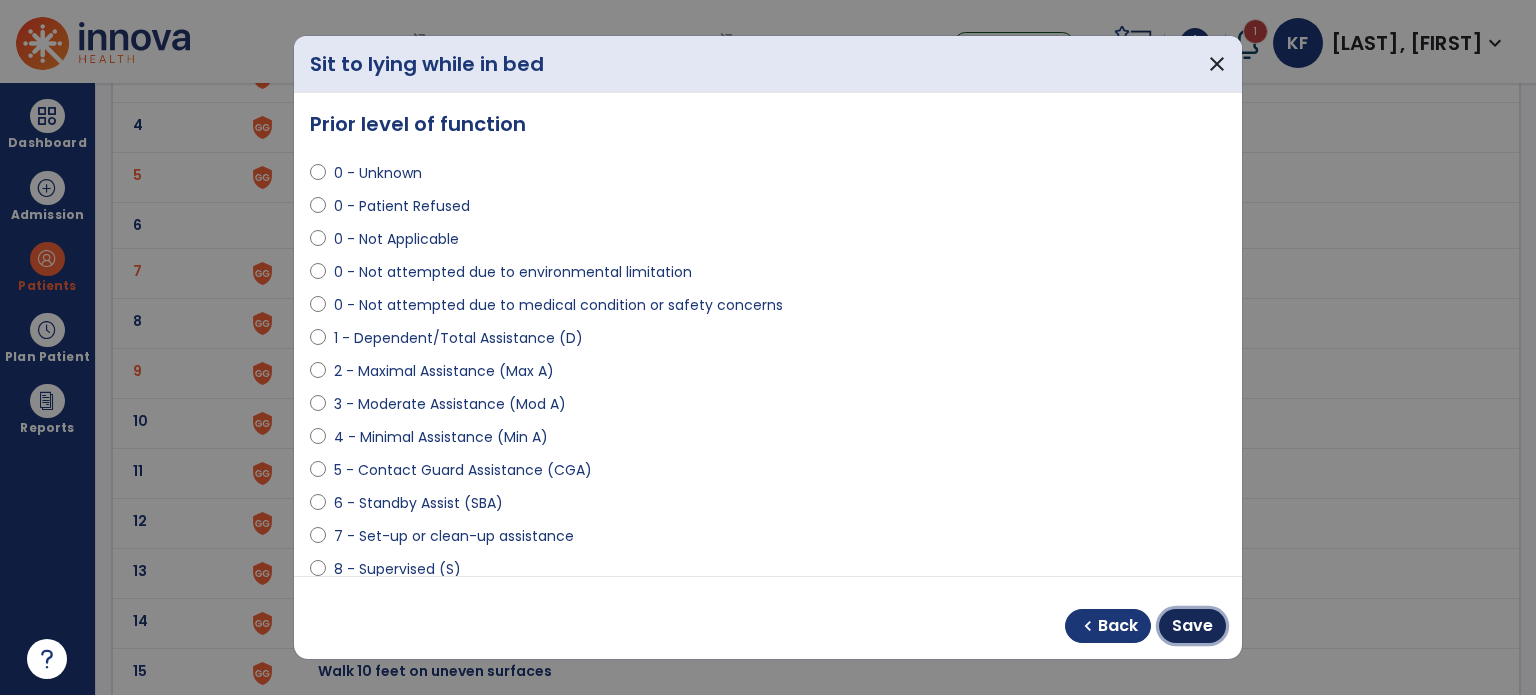click on "Save" at bounding box center (1192, 626) 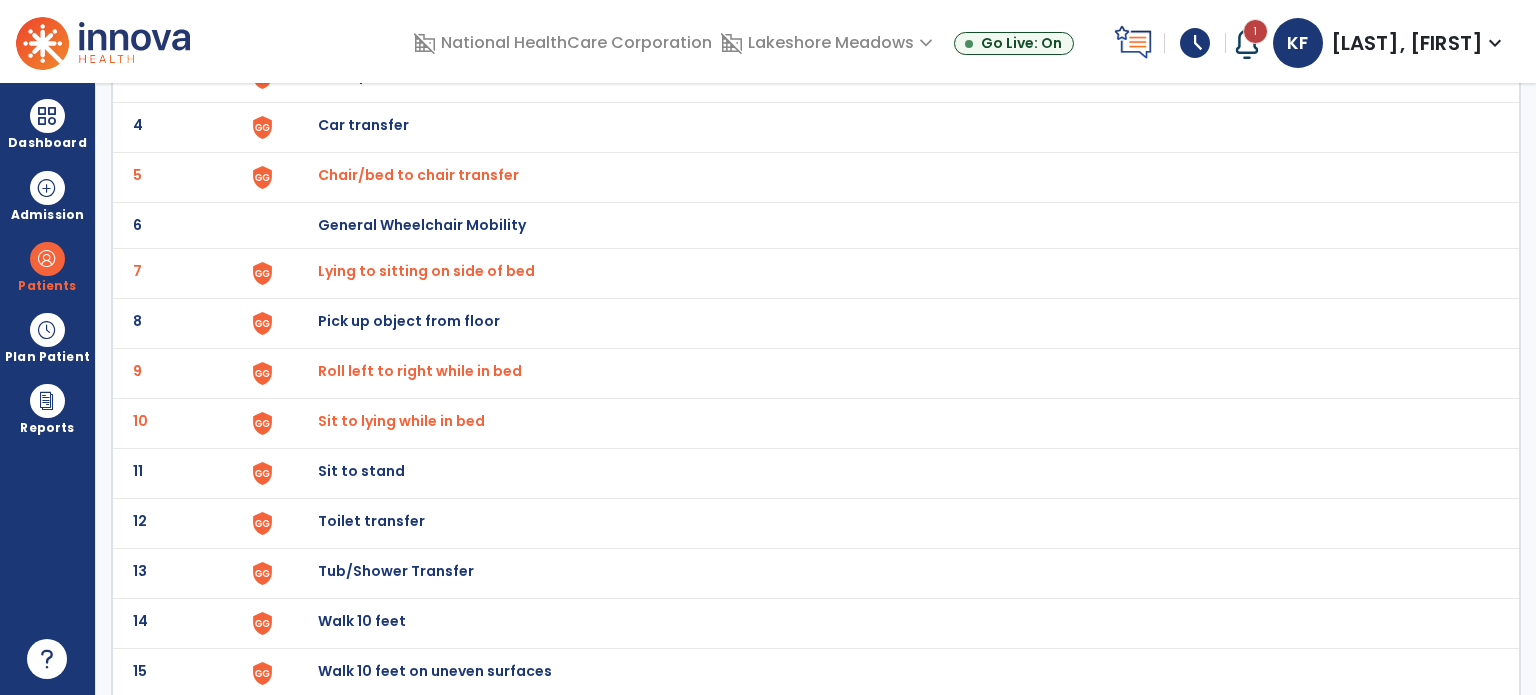 click on "Sit to stand" at bounding box center [364, -25] 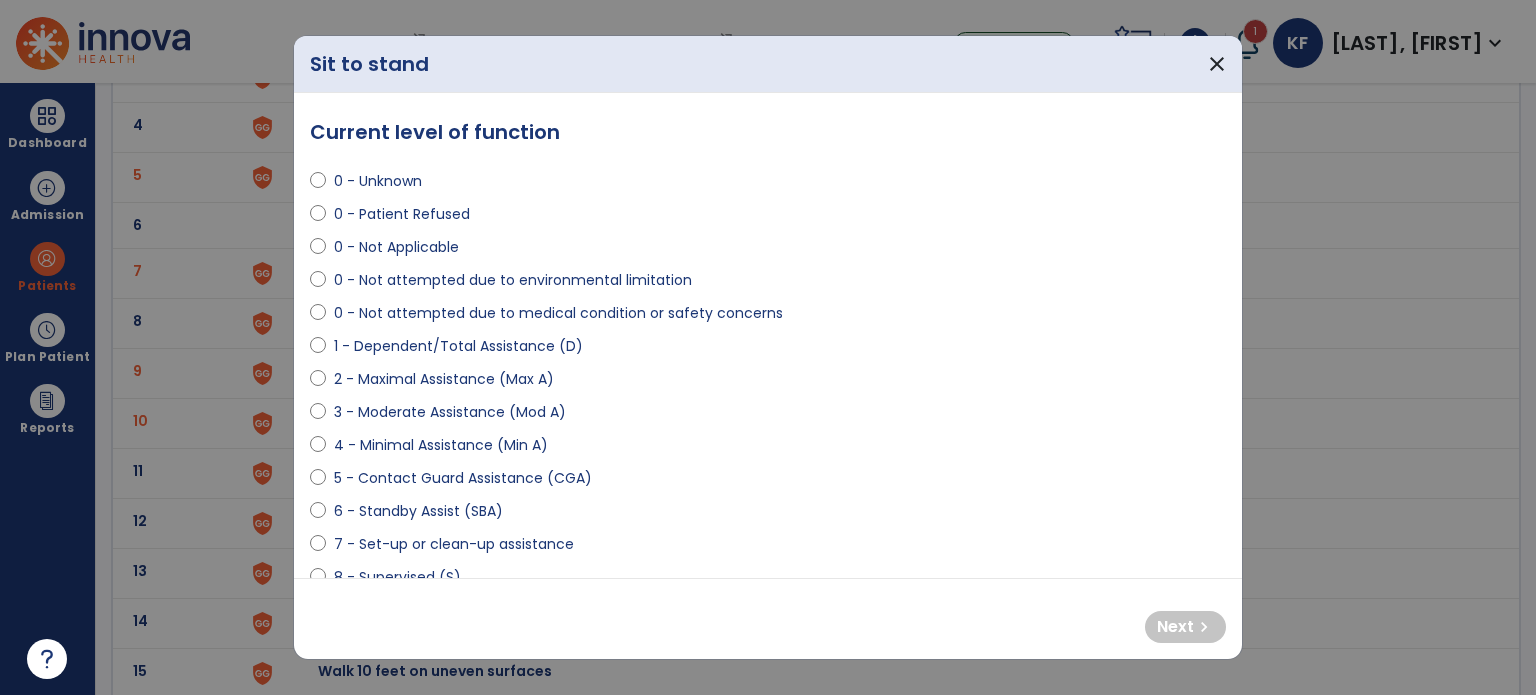 click on "2 - Maximal Assistance (Max A)" at bounding box center [444, 379] 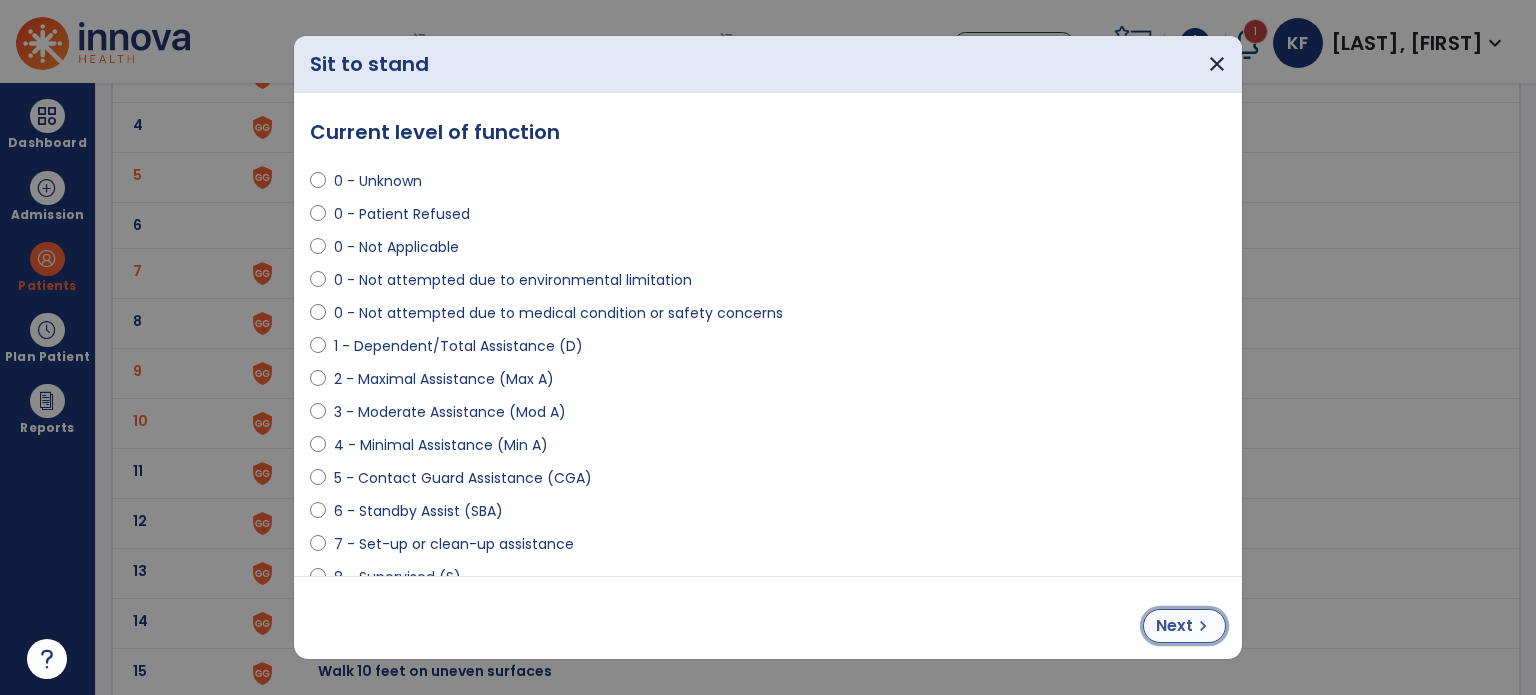 click on "chevron_right" at bounding box center (1203, 626) 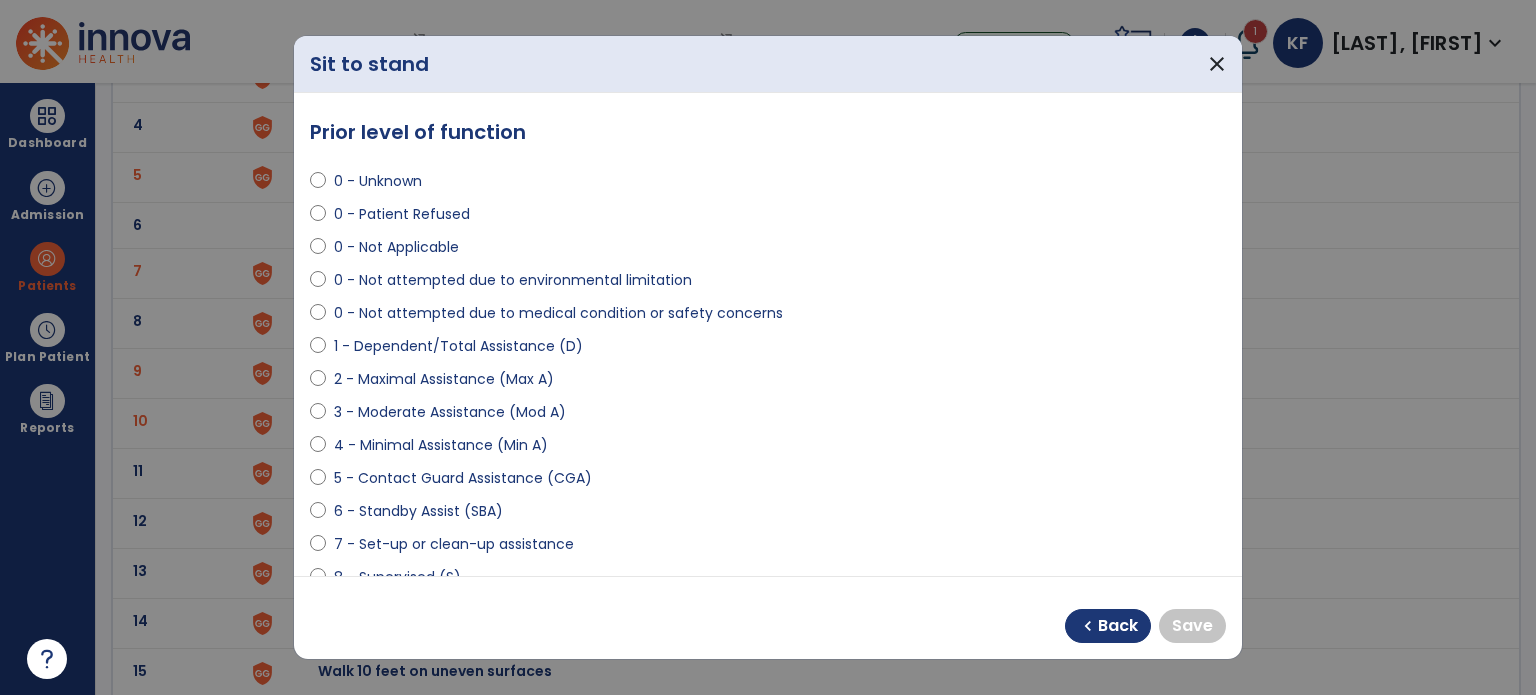 click on "8 - Supervised (S)" at bounding box center [397, 577] 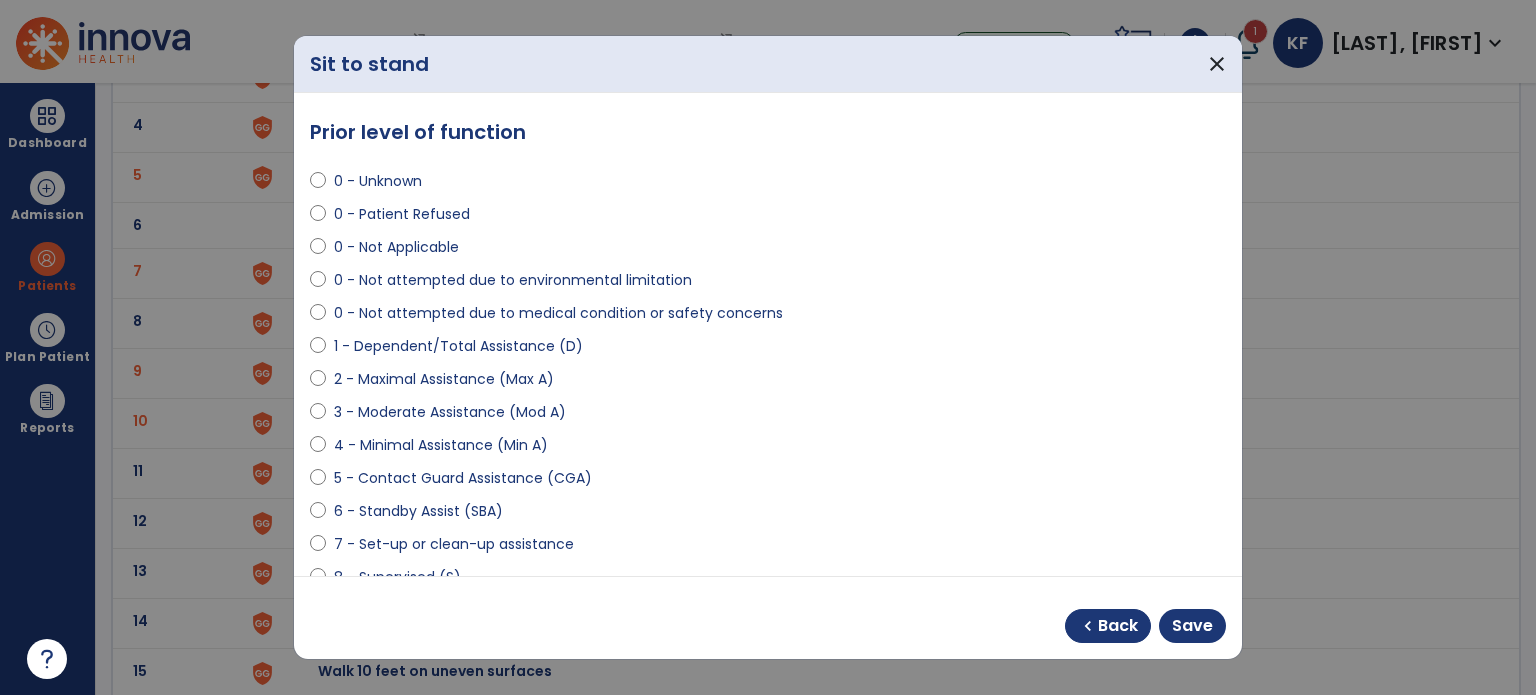 scroll, scrollTop: 8, scrollLeft: 0, axis: vertical 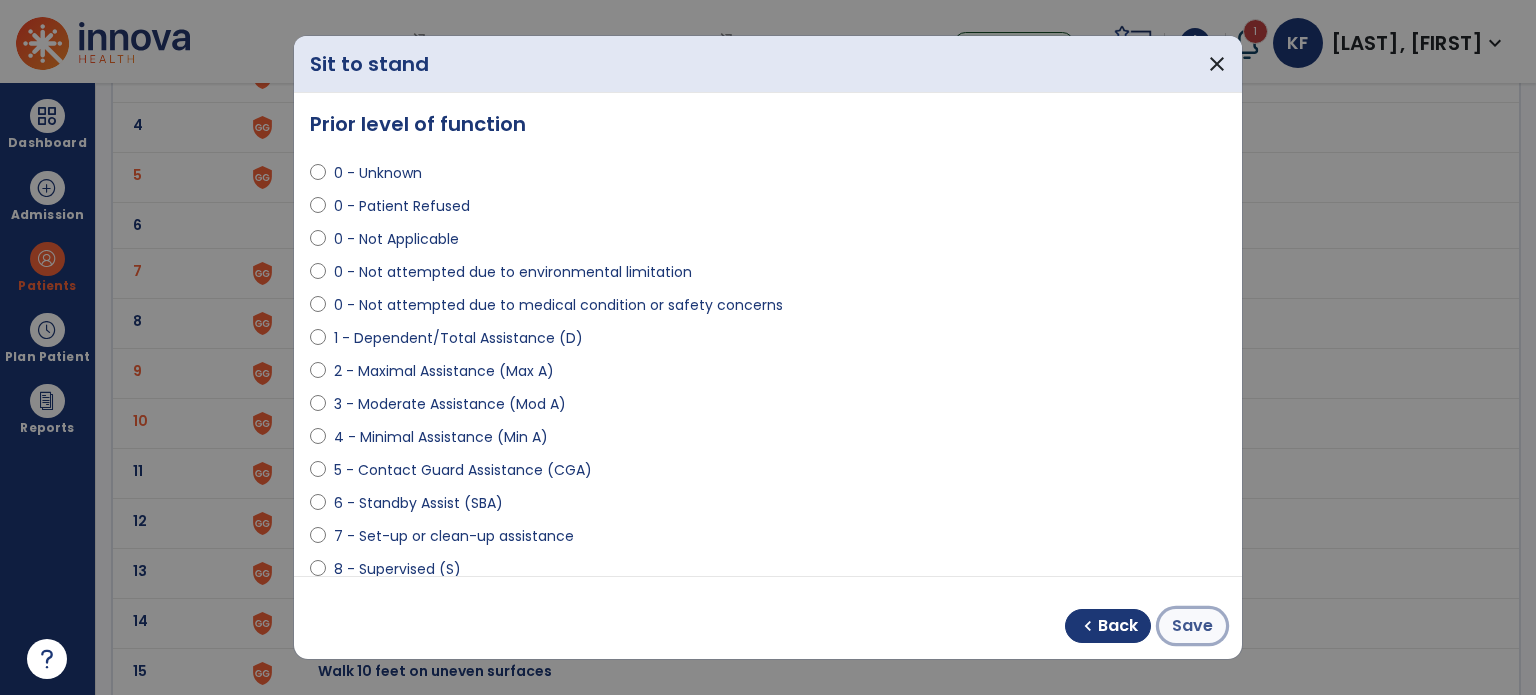 click on "Save" at bounding box center (1192, 626) 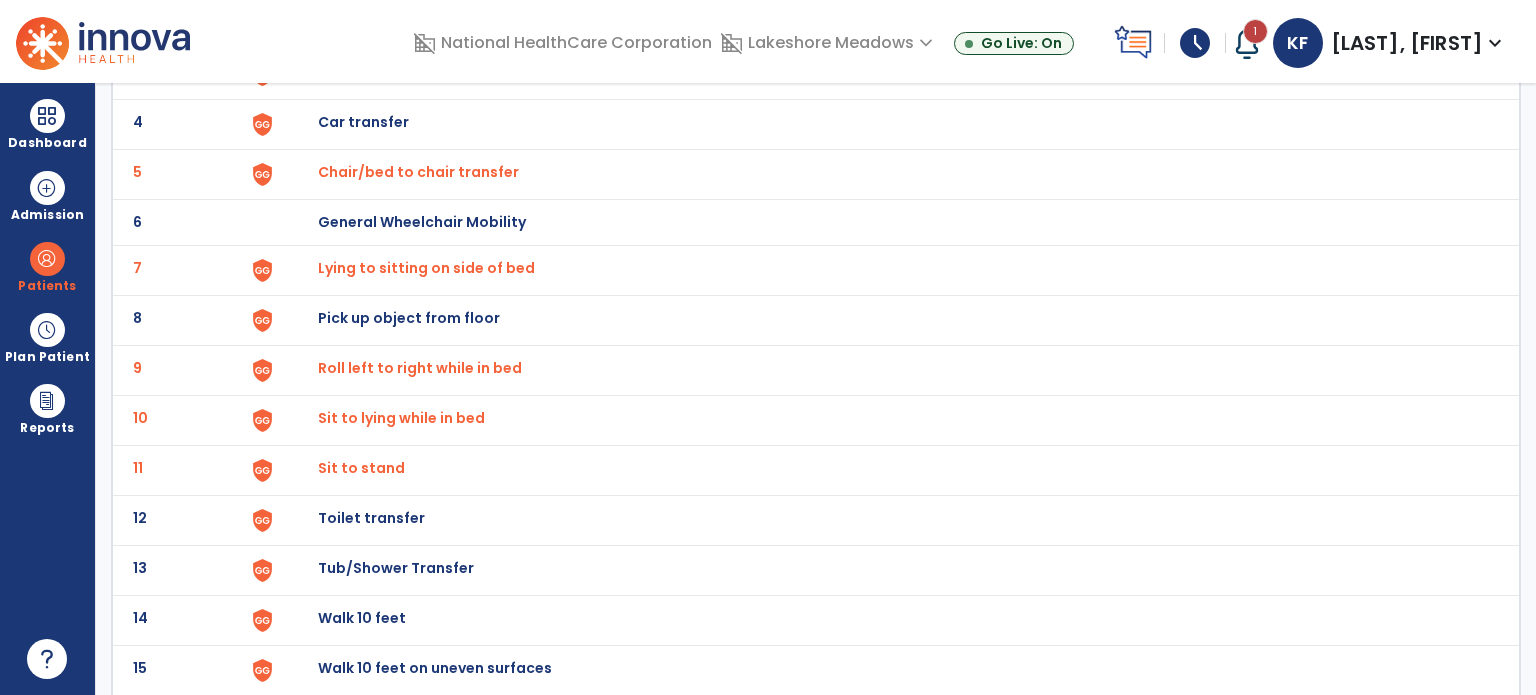 scroll, scrollTop: 286, scrollLeft: 0, axis: vertical 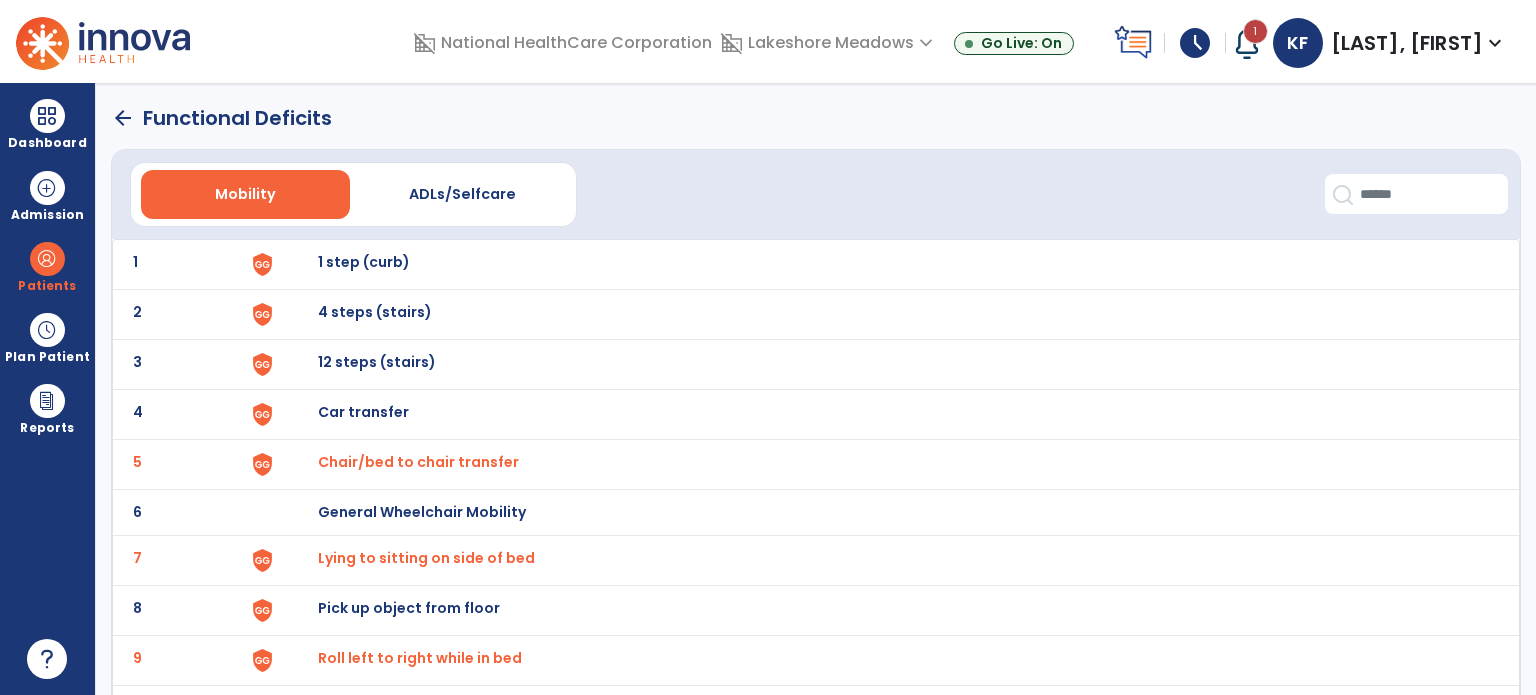 click on "arrow_back" 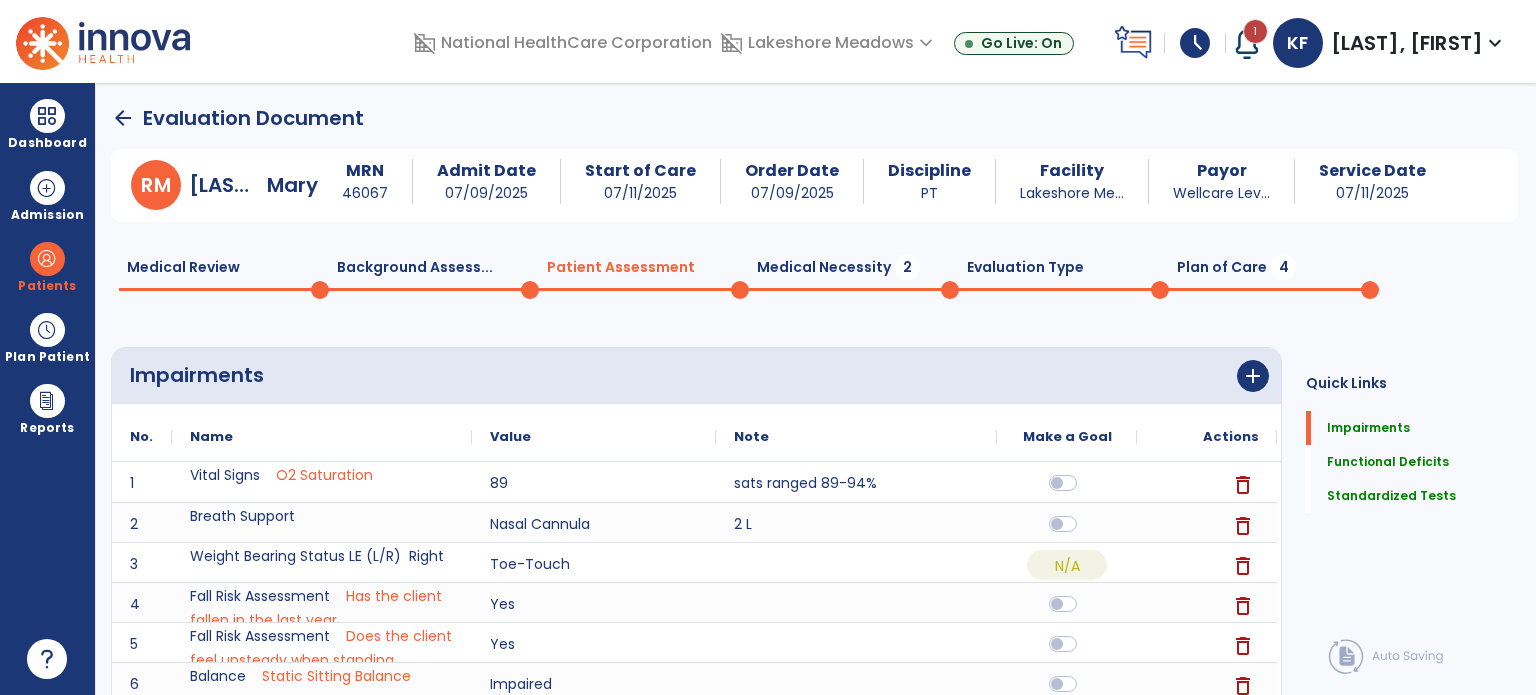 scroll, scrollTop: 20, scrollLeft: 0, axis: vertical 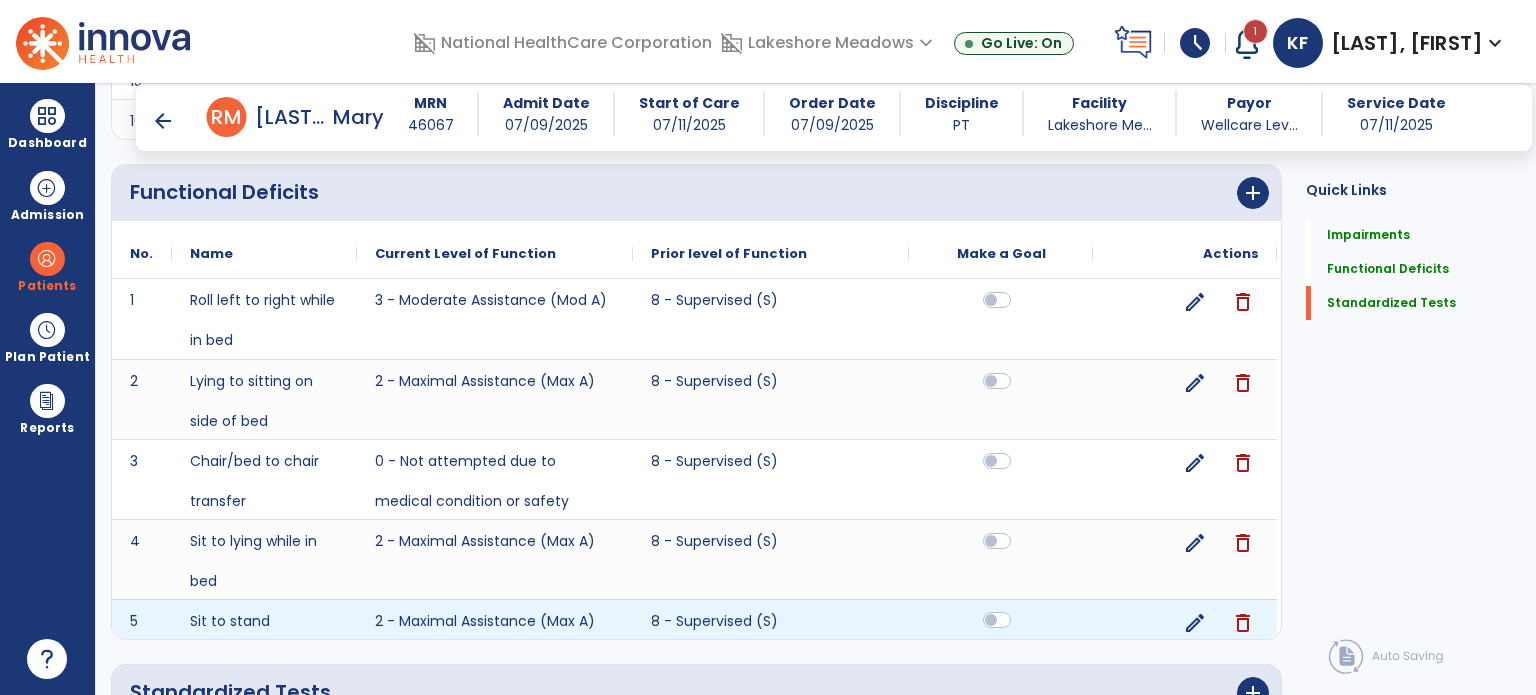 click 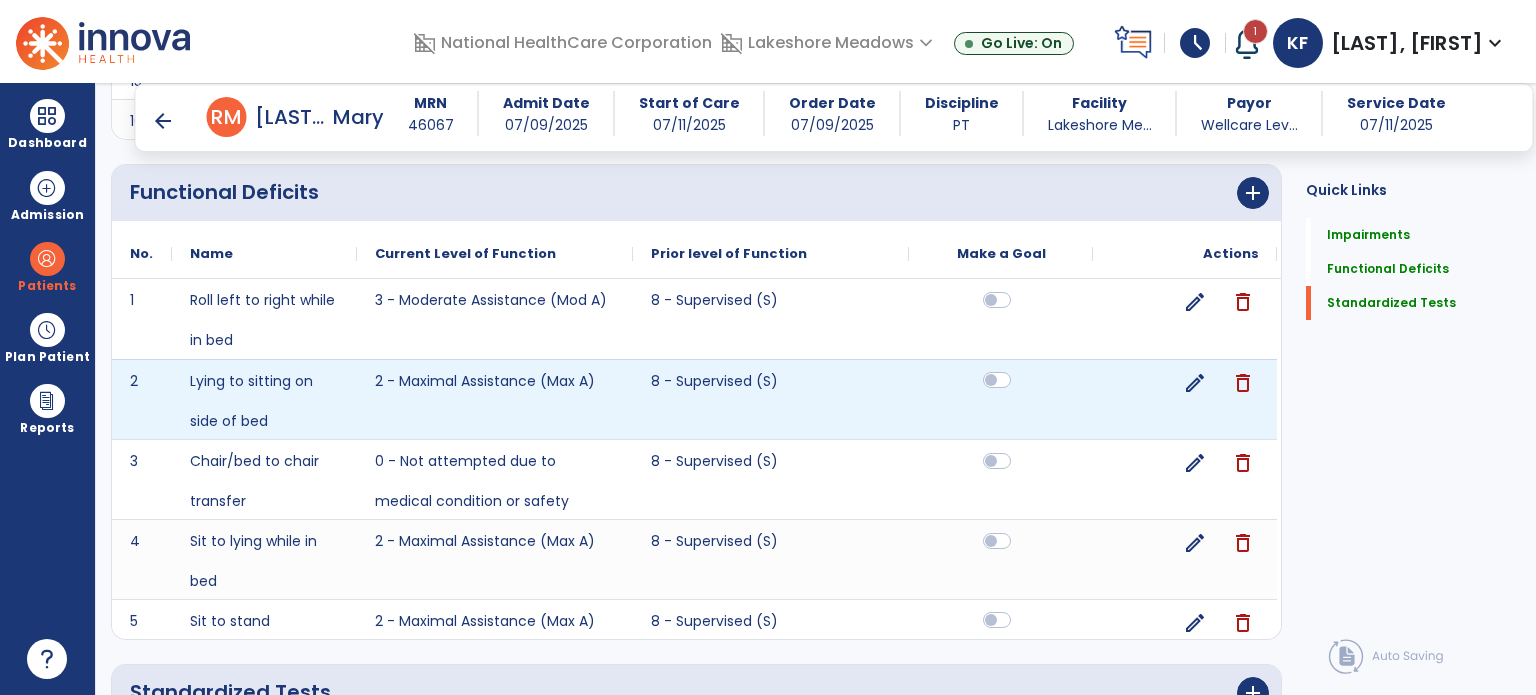 click 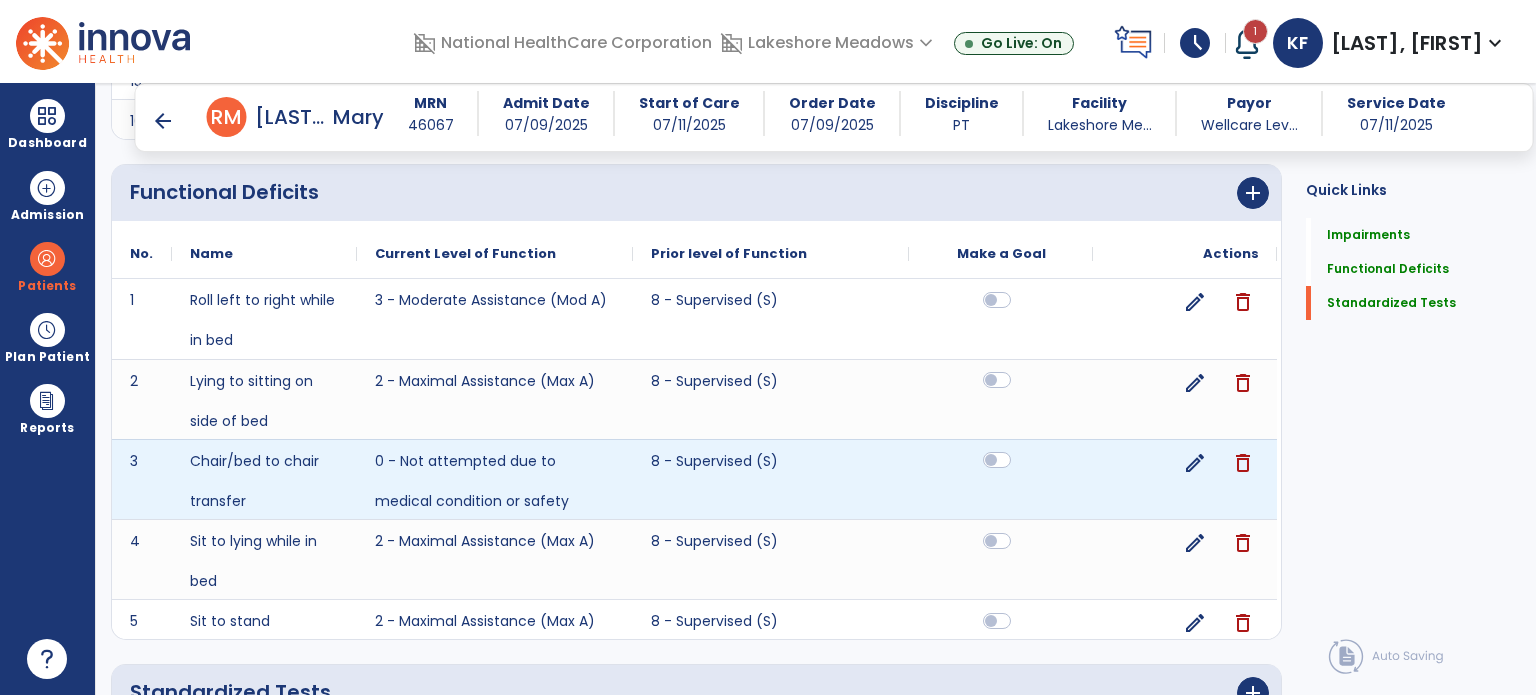 click 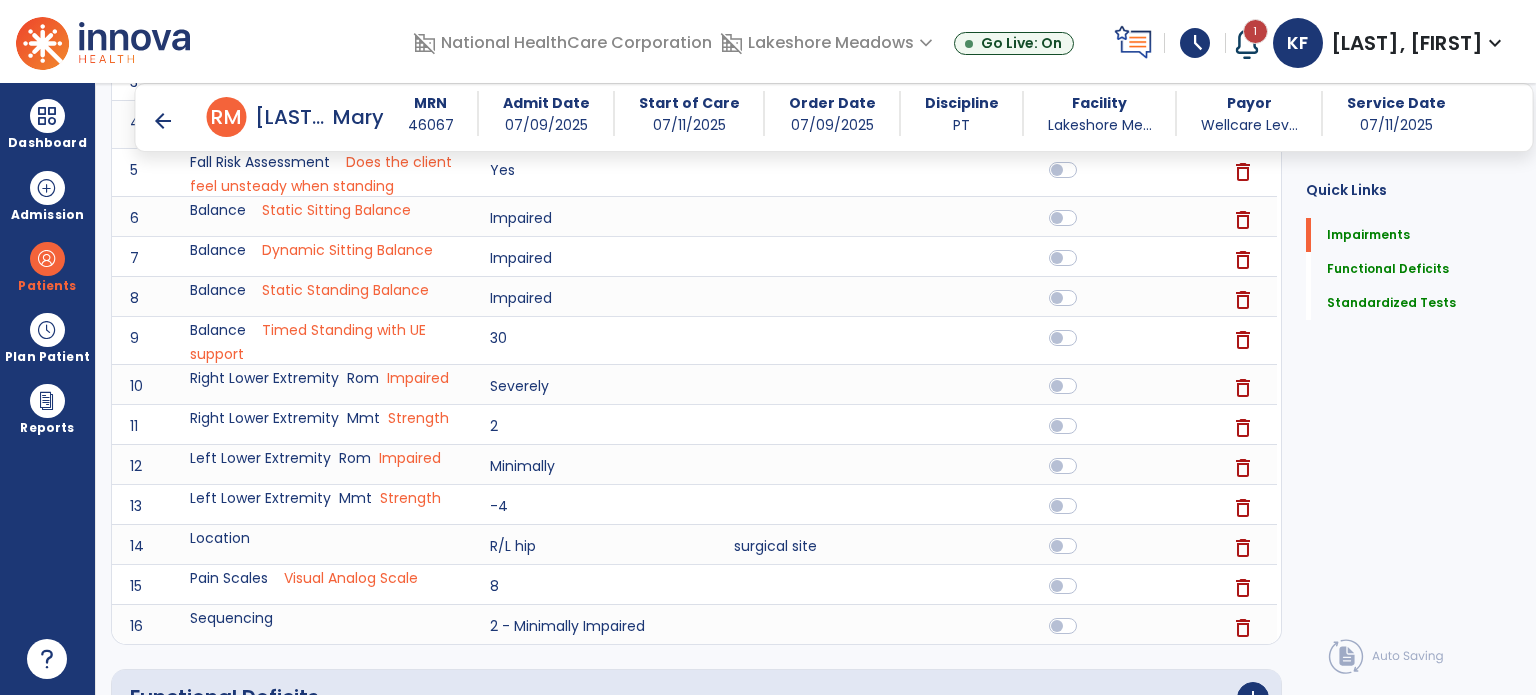 scroll, scrollTop: 433, scrollLeft: 0, axis: vertical 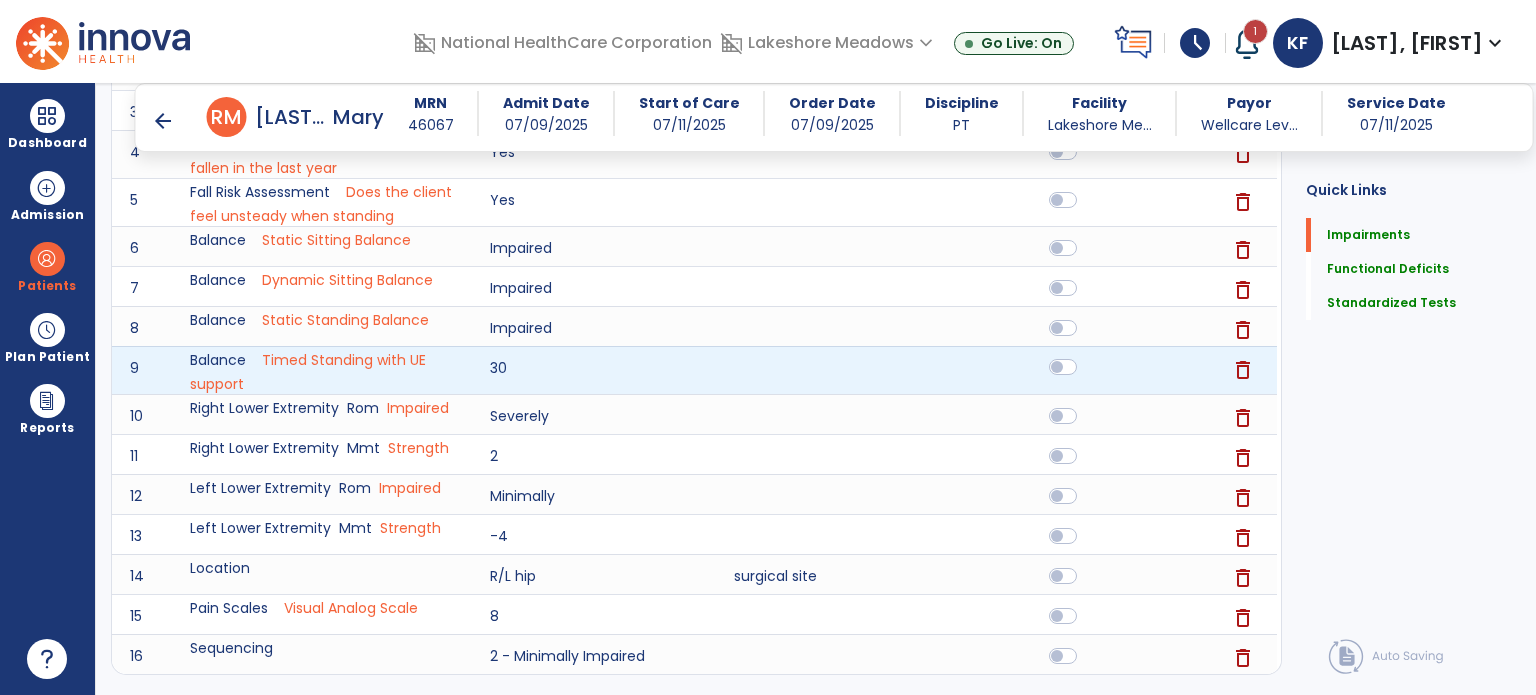 click 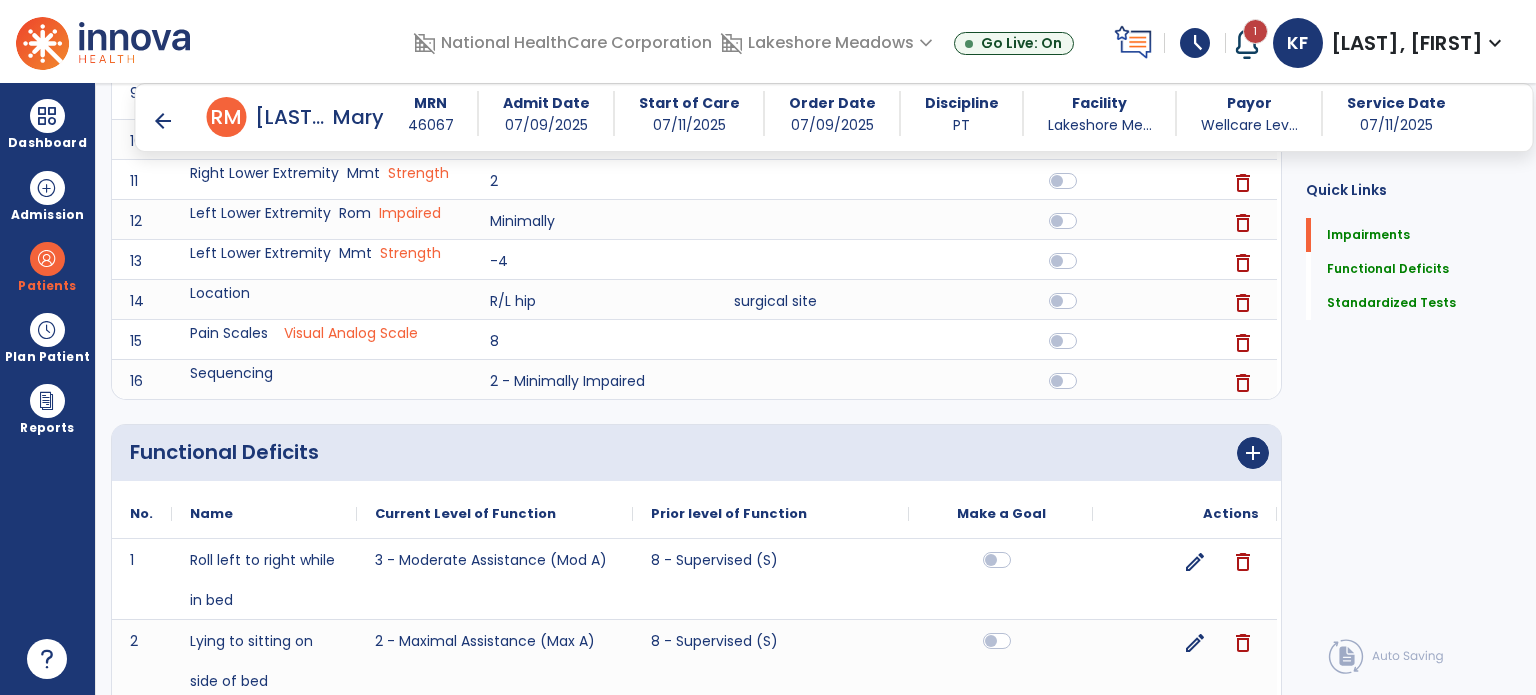 scroll, scrollTop: 715, scrollLeft: 0, axis: vertical 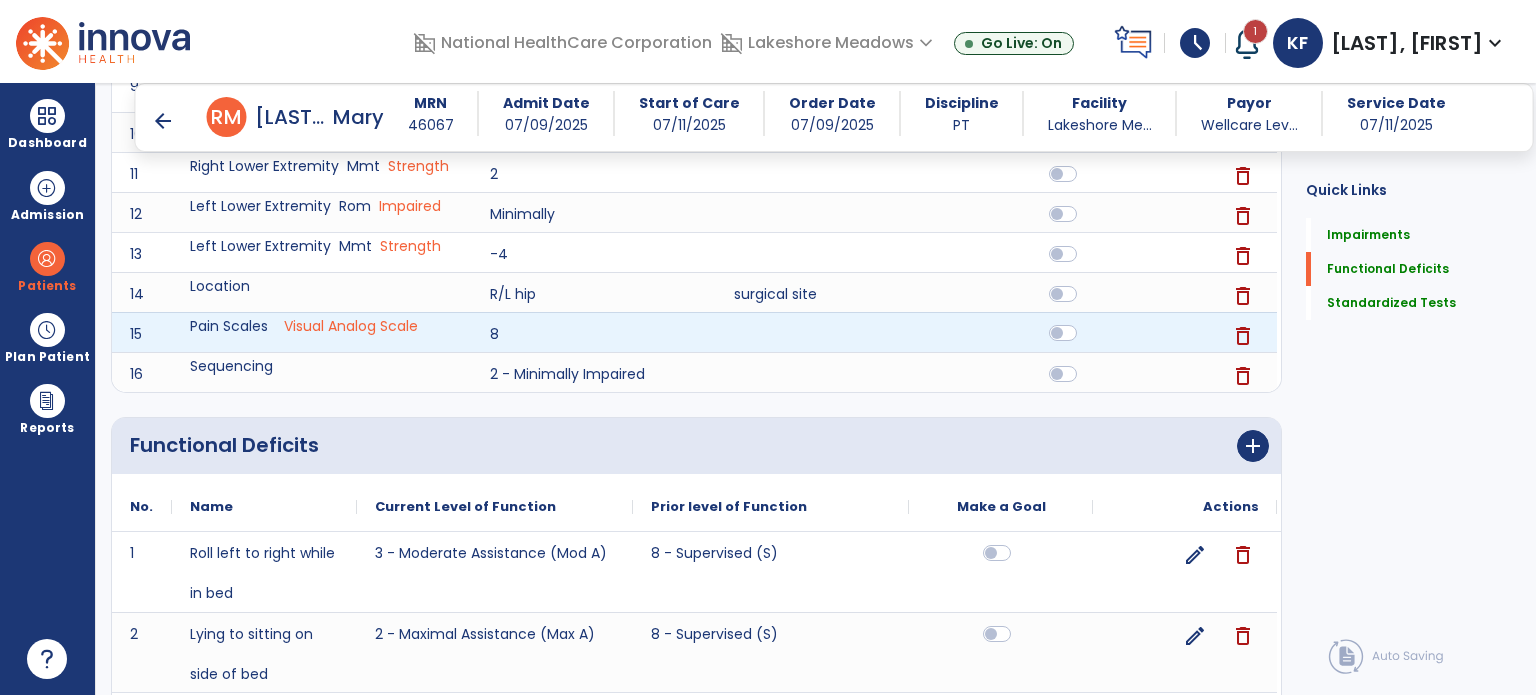 click 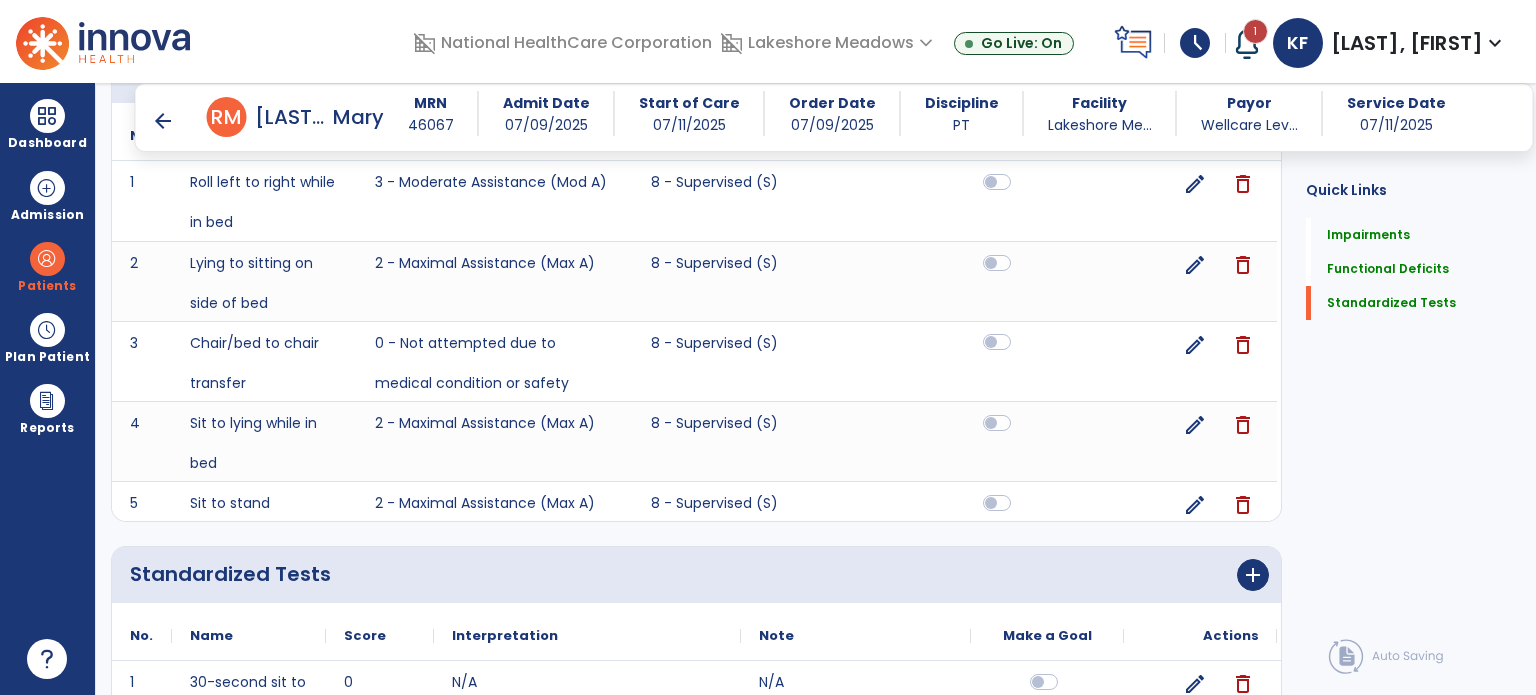 scroll, scrollTop: 1271, scrollLeft: 0, axis: vertical 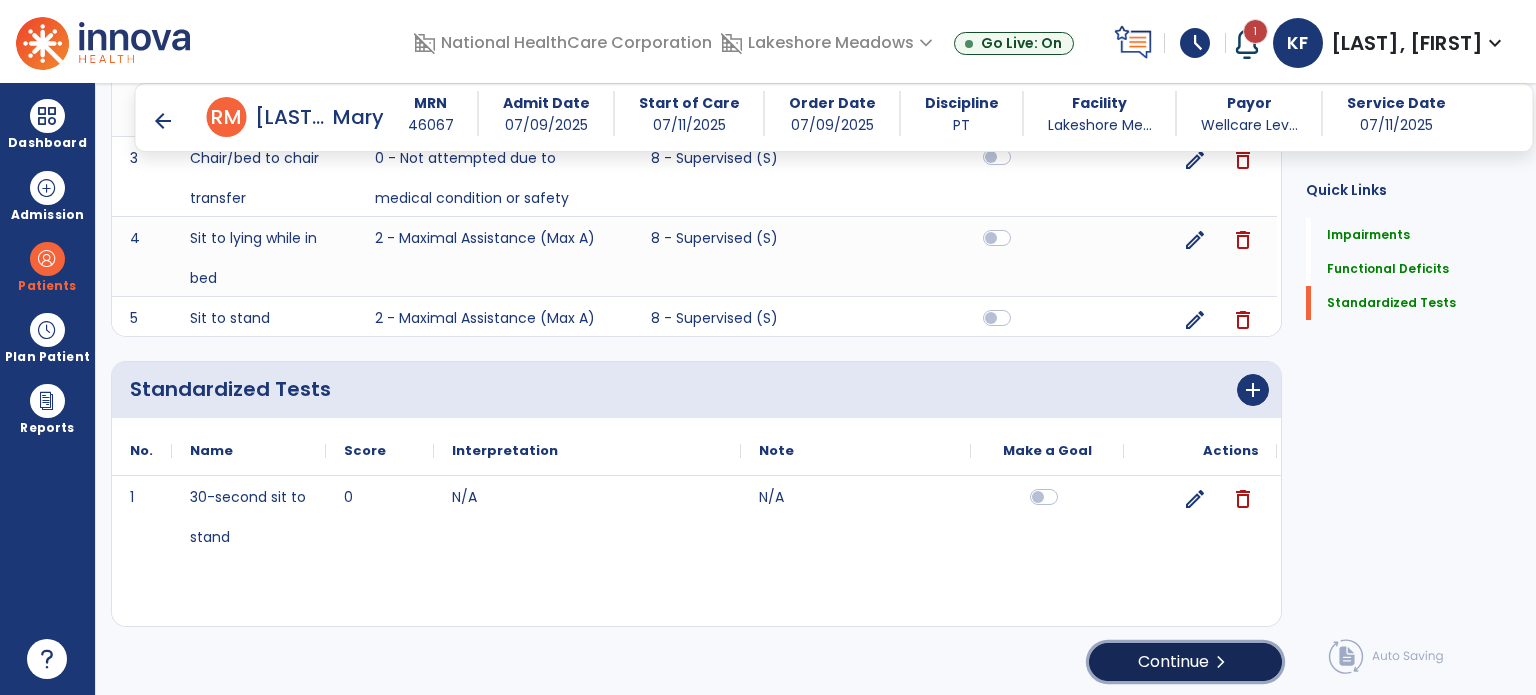click on "Continue  chevron_right" 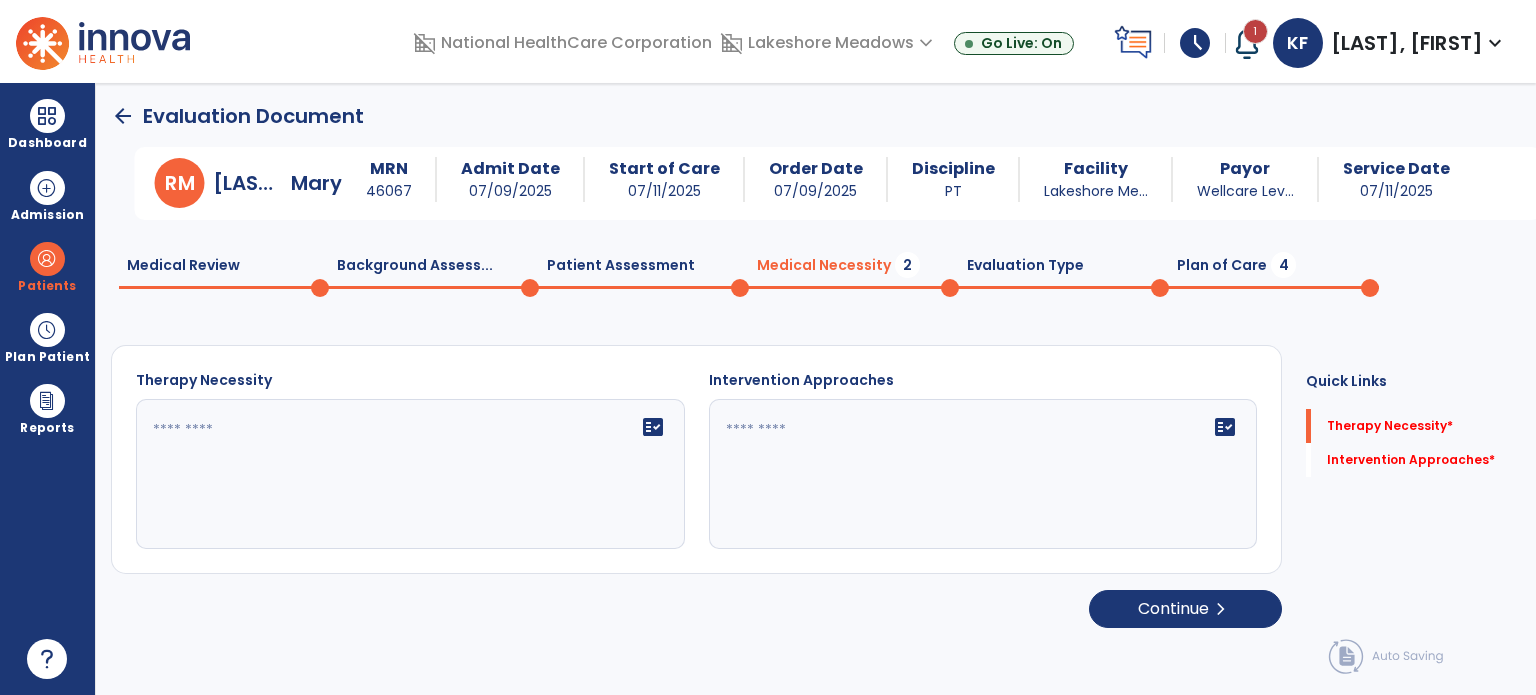 scroll, scrollTop: 0, scrollLeft: 0, axis: both 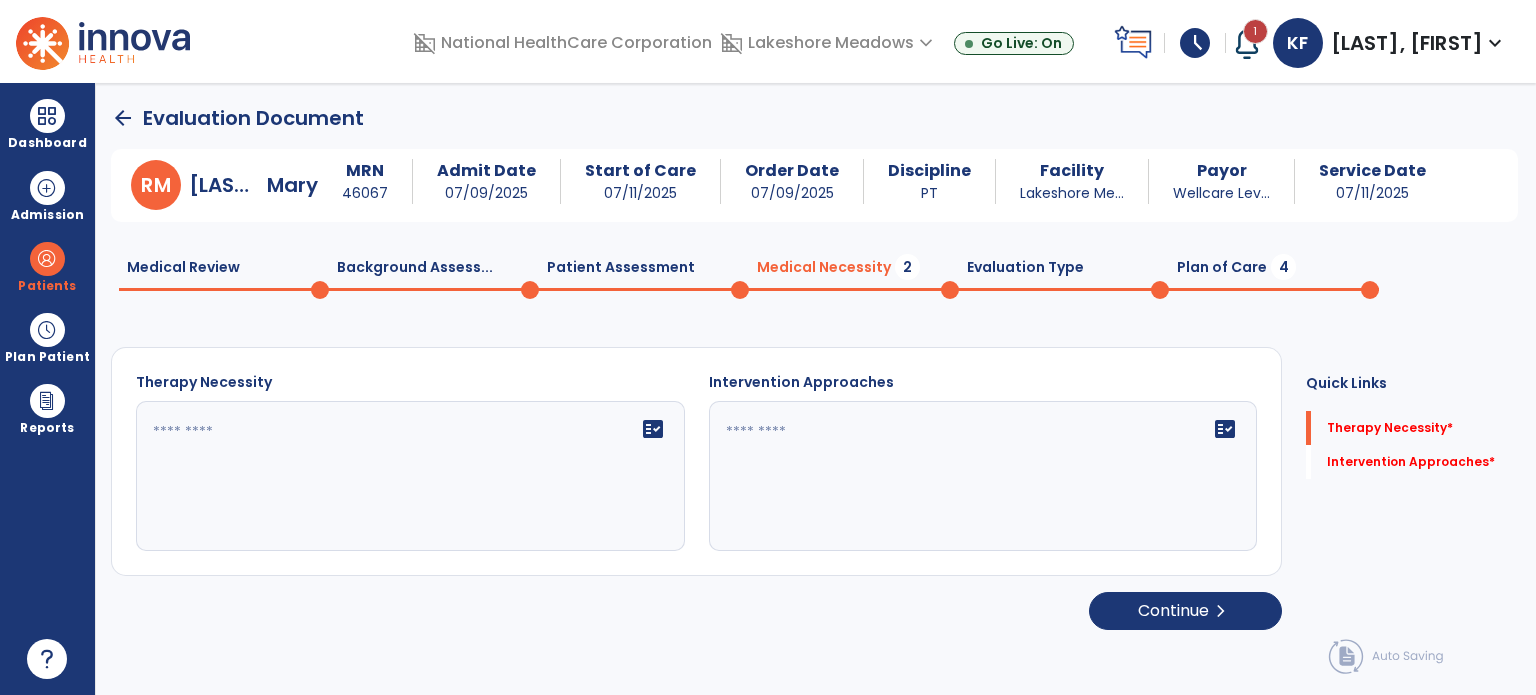 click 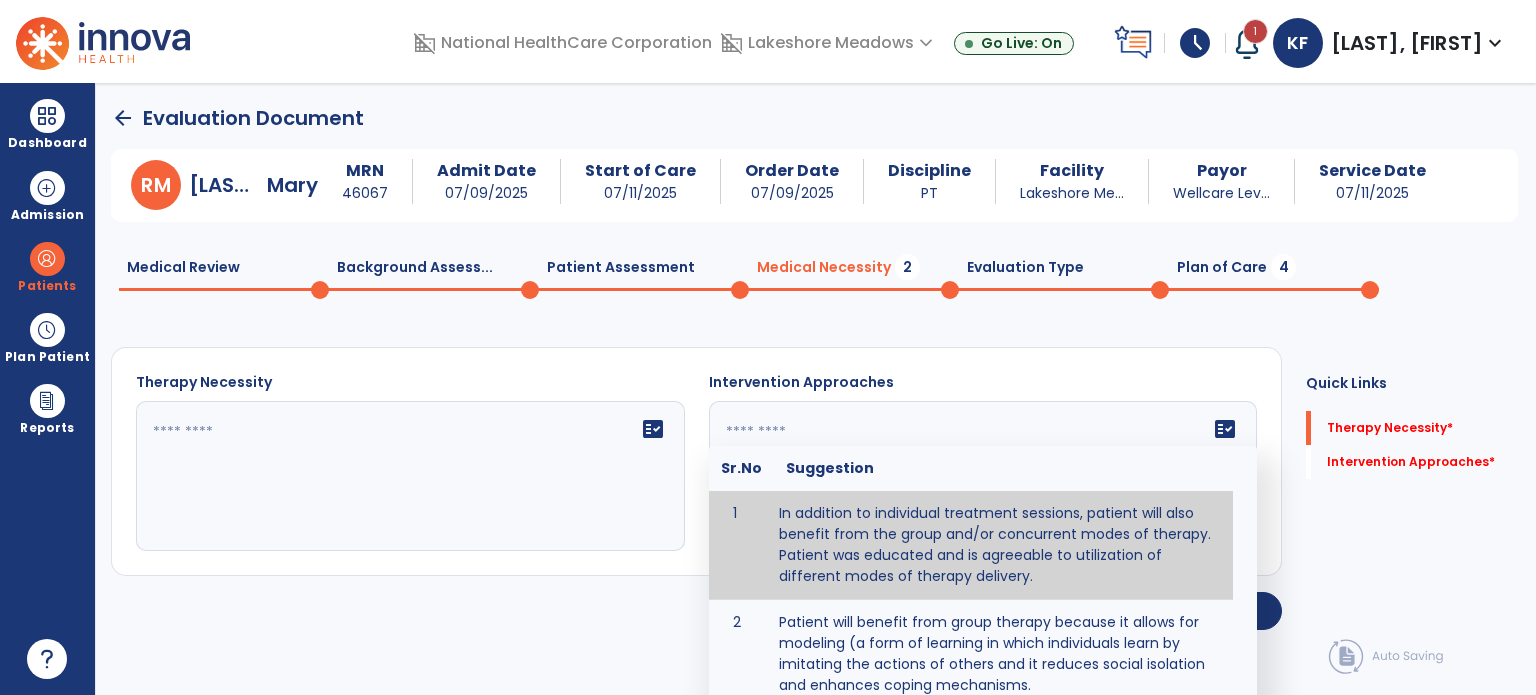 type on "**********" 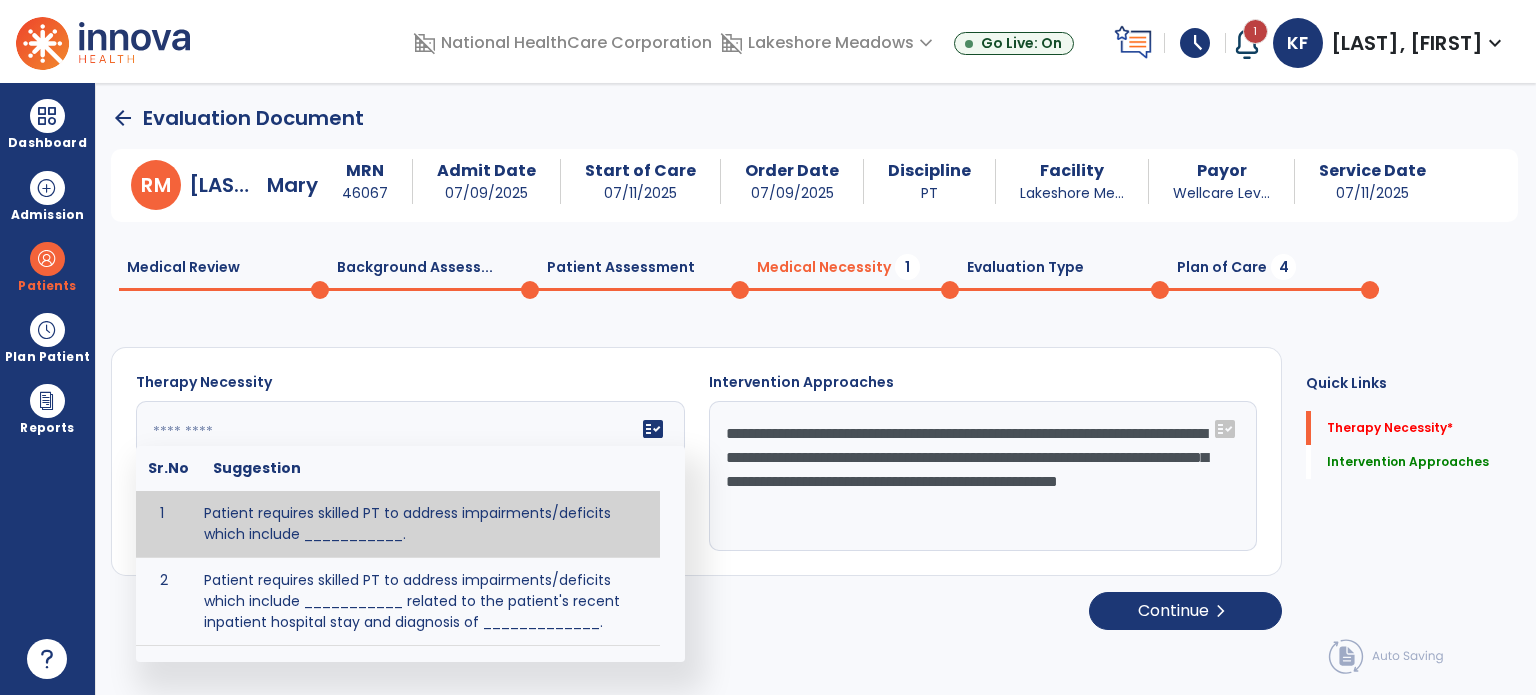 click 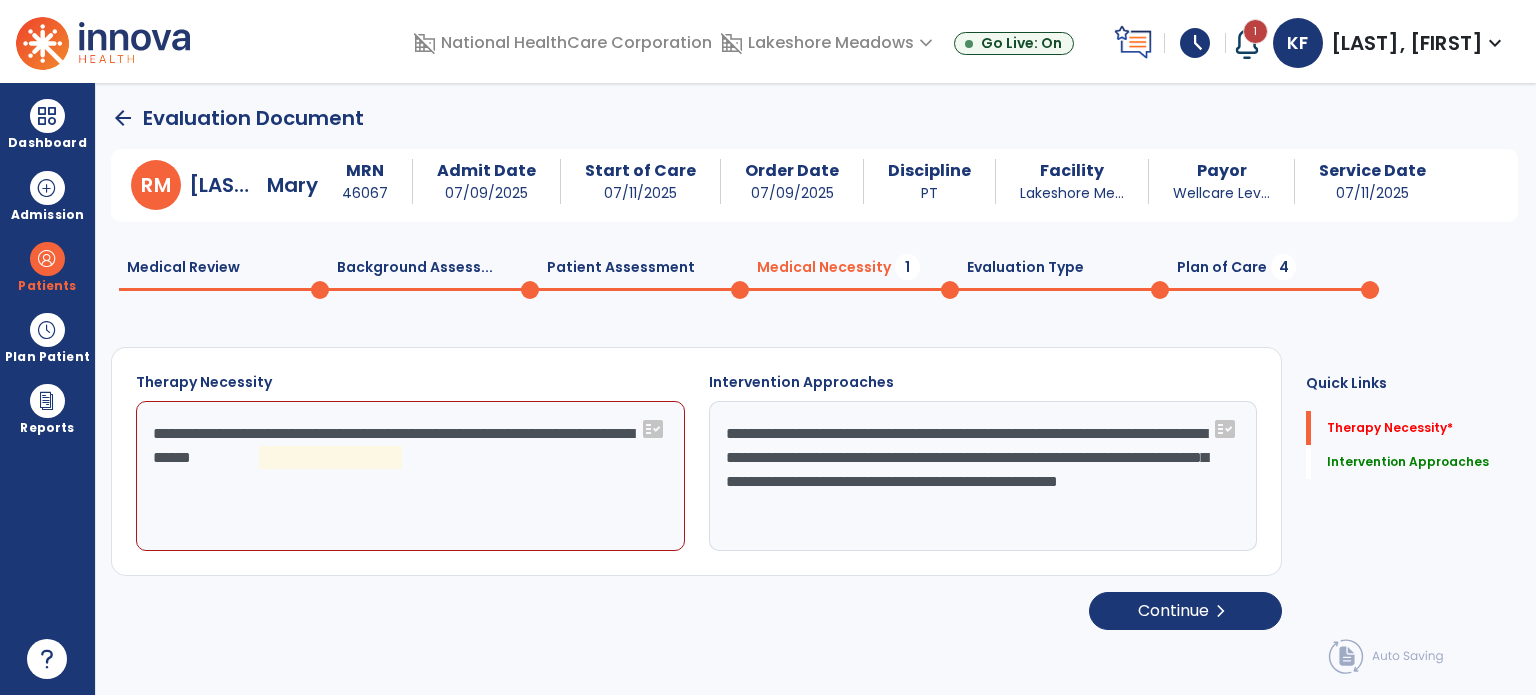 click on "**********" 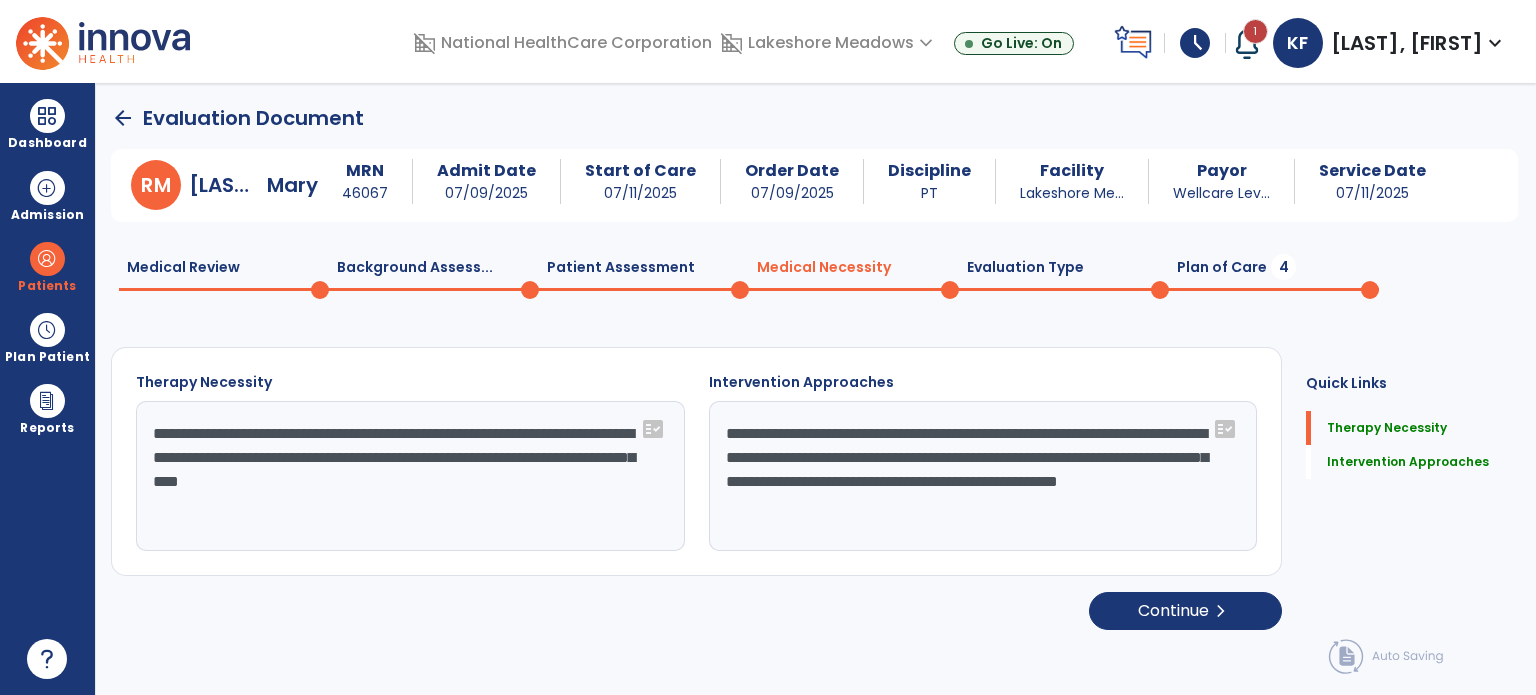 type on "**********" 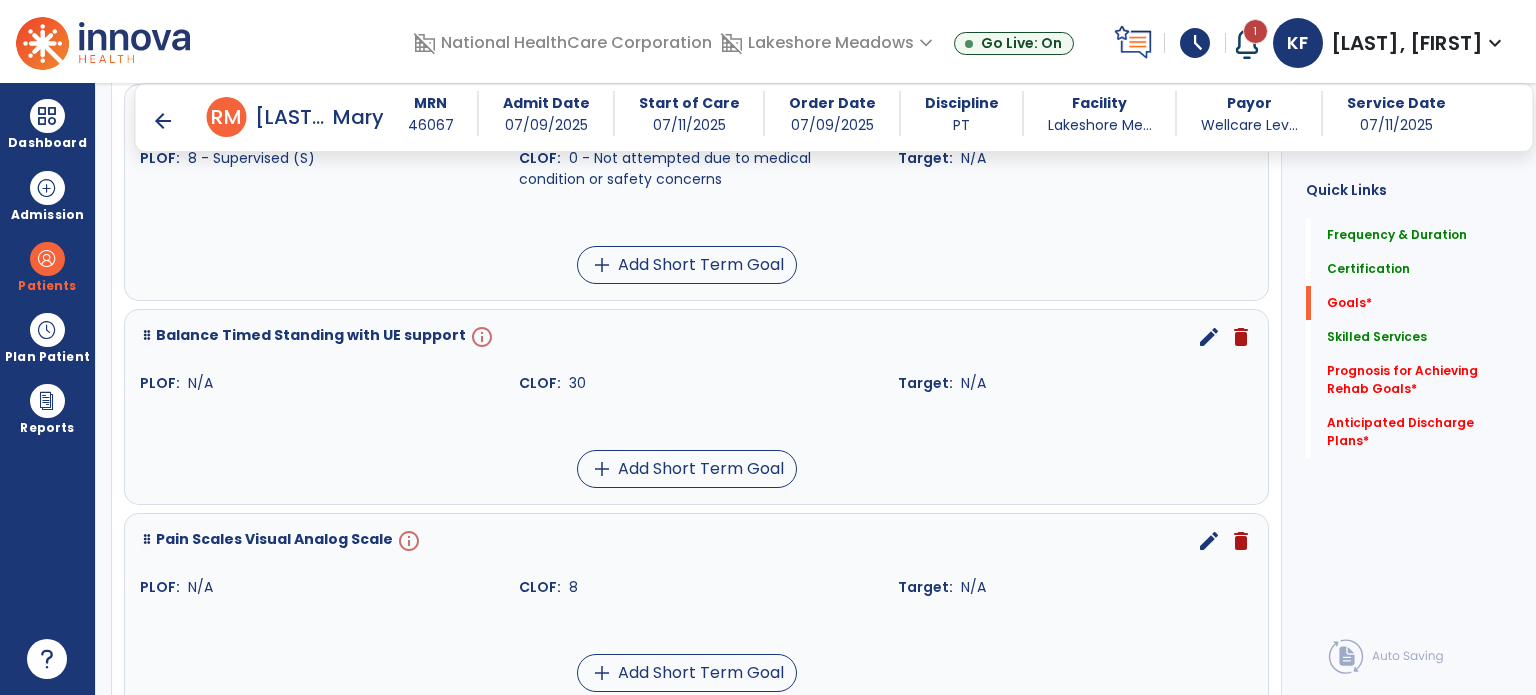 scroll, scrollTop: 1018, scrollLeft: 0, axis: vertical 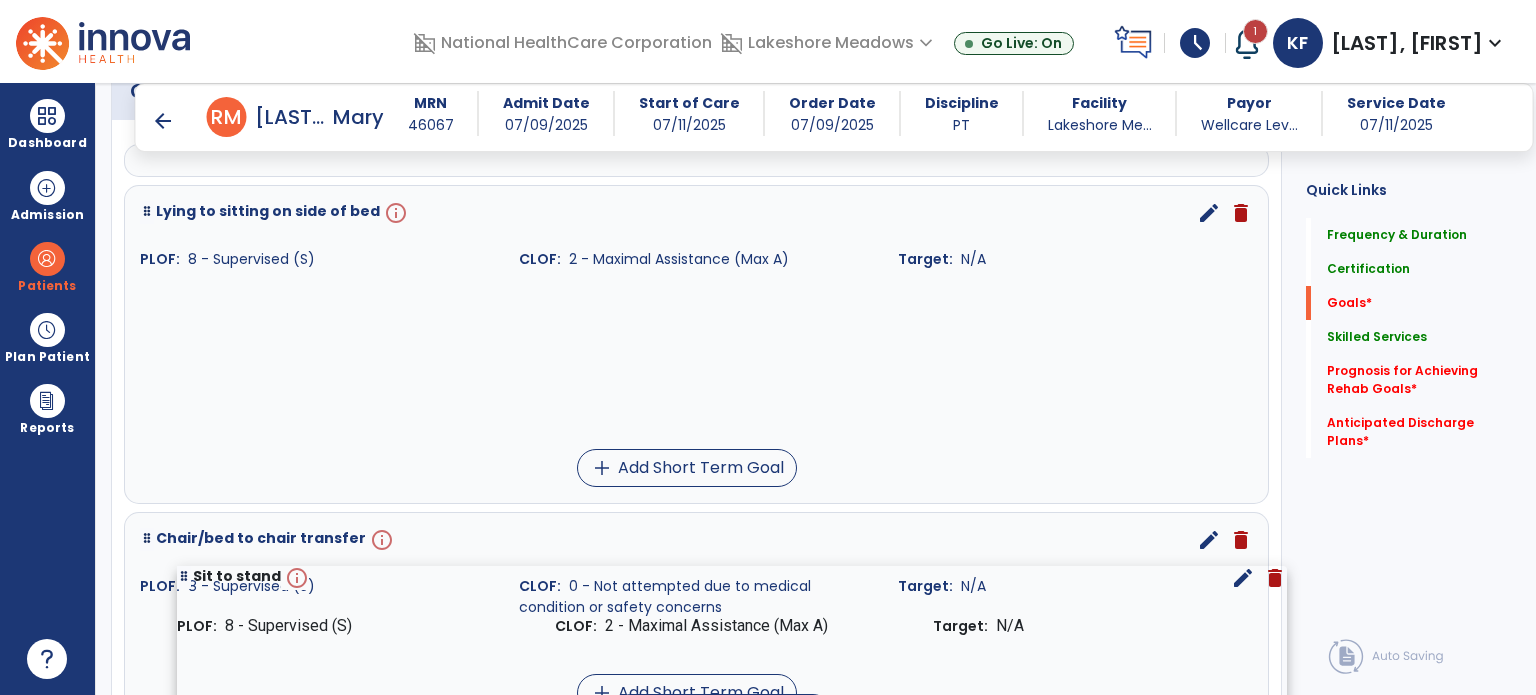 drag, startPoint x: 145, startPoint y: 173, endPoint x: 183, endPoint y: 589, distance: 417.73196 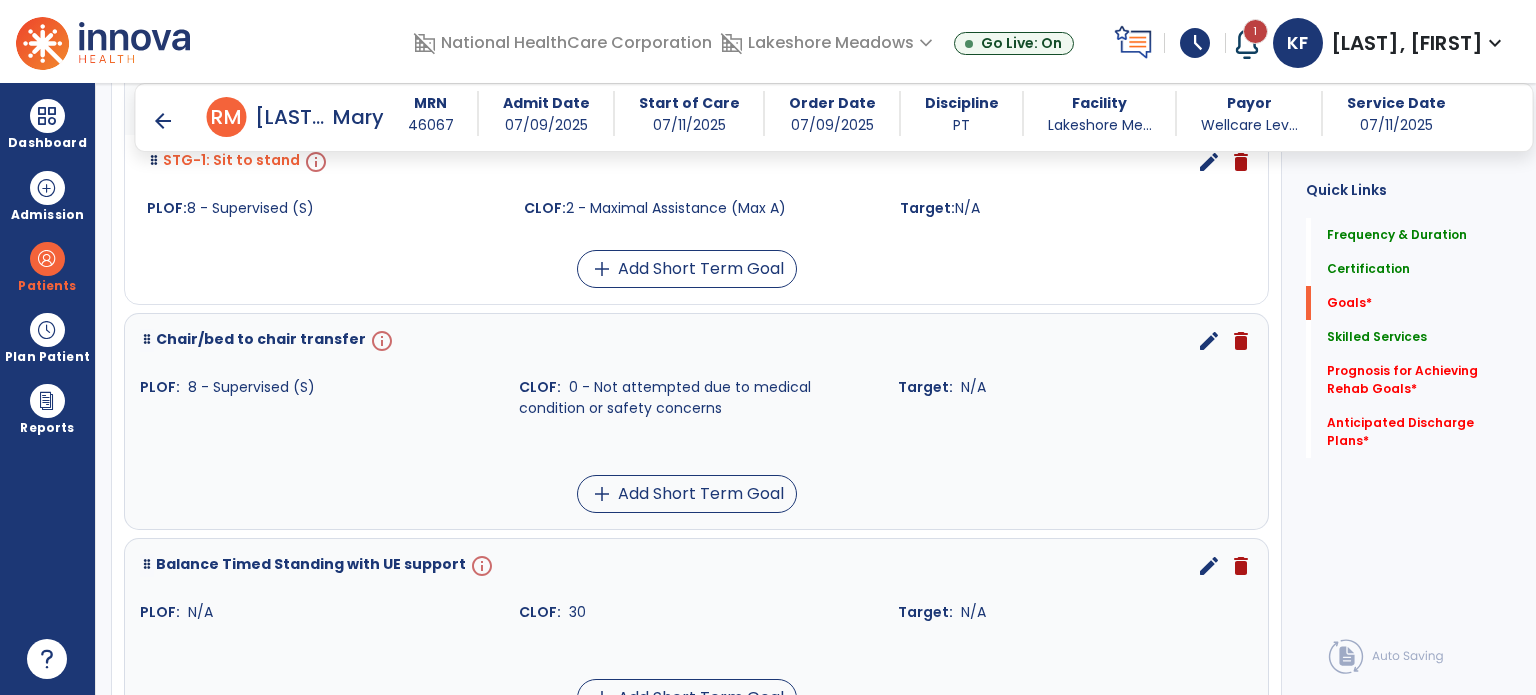 scroll, scrollTop: 658, scrollLeft: 0, axis: vertical 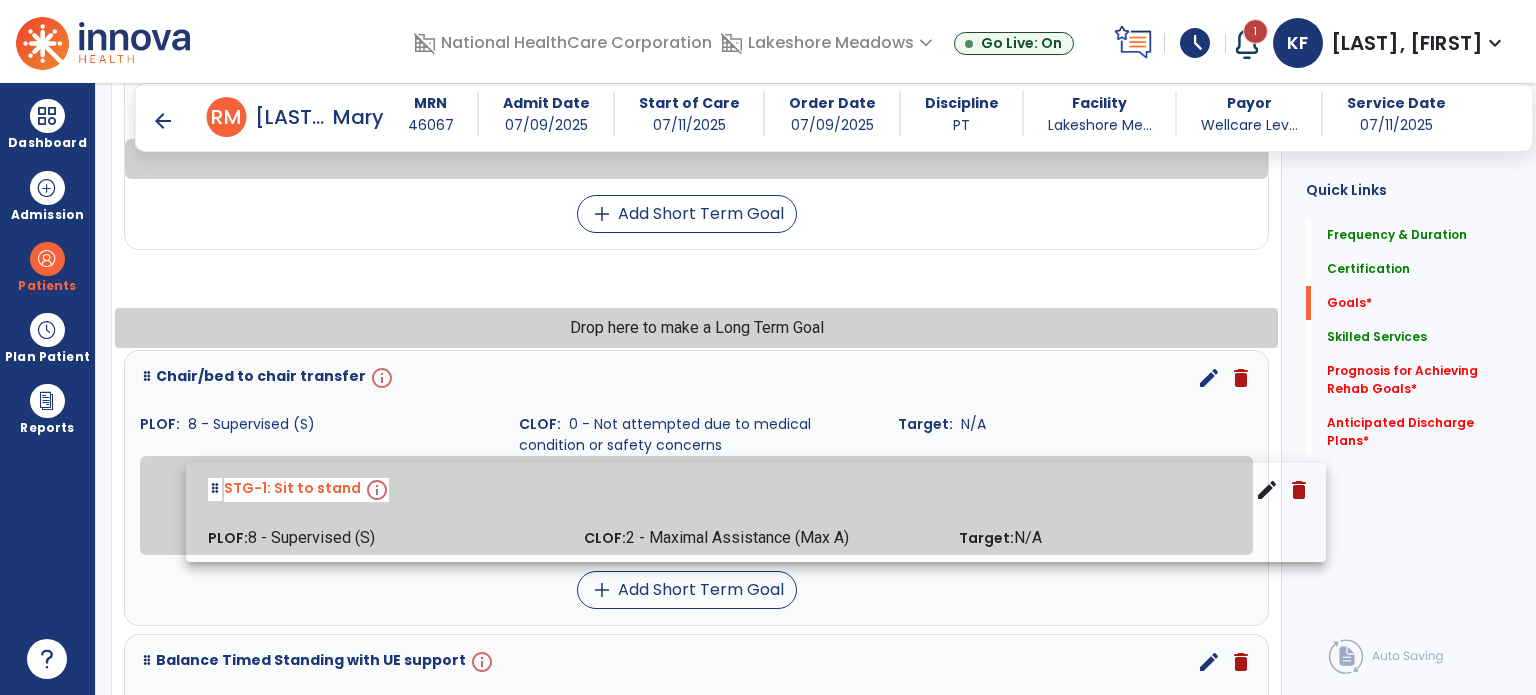drag, startPoint x: 154, startPoint y: 171, endPoint x: 215, endPoint y: 495, distance: 329.6923 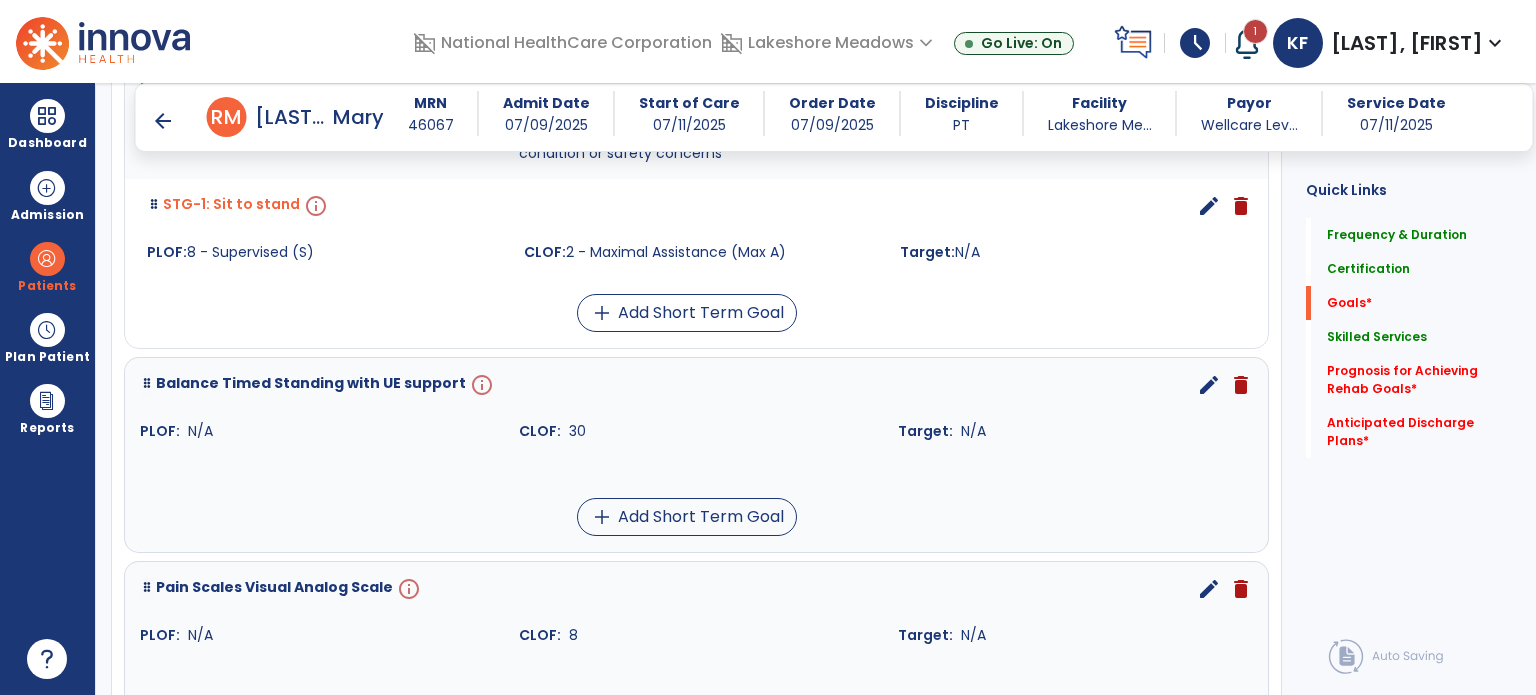 scroll, scrollTop: 836, scrollLeft: 0, axis: vertical 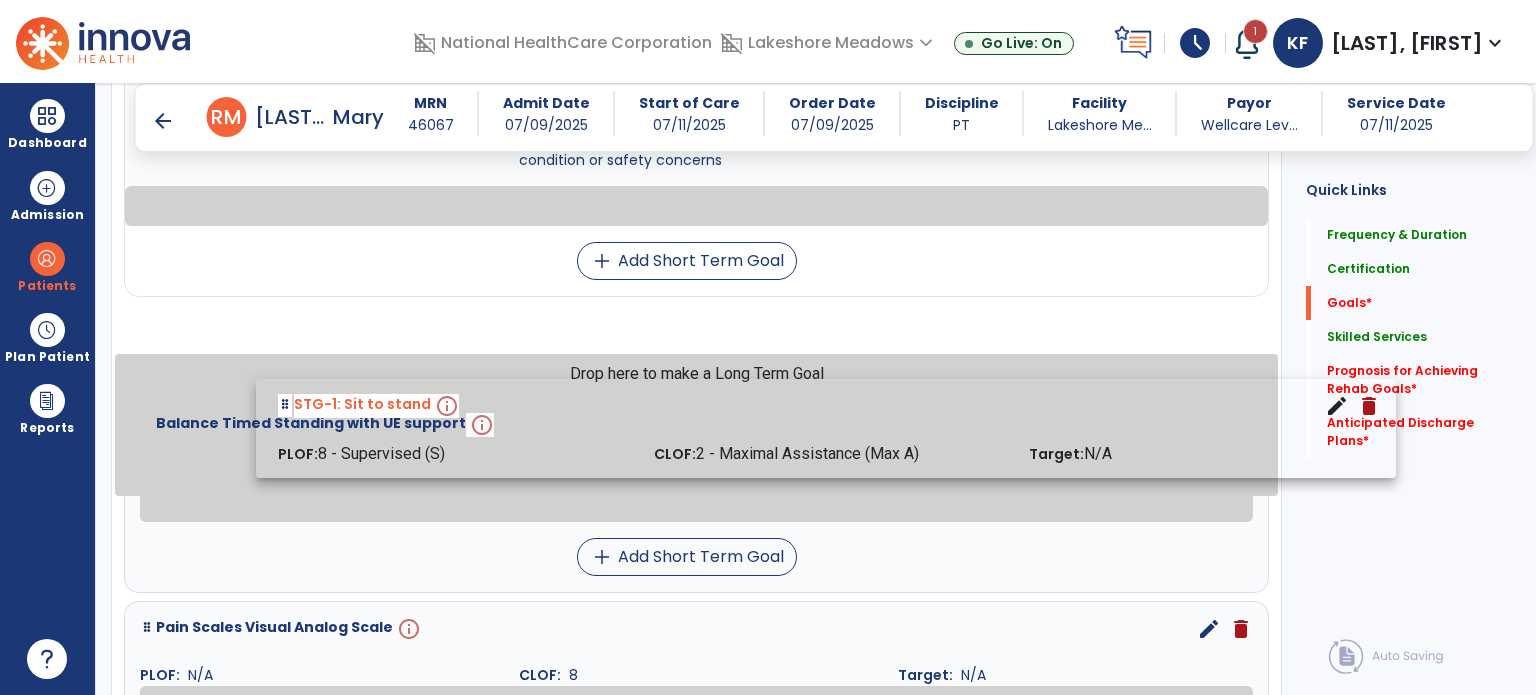drag, startPoint x: 155, startPoint y: 212, endPoint x: 304, endPoint y: 432, distance: 265.7085 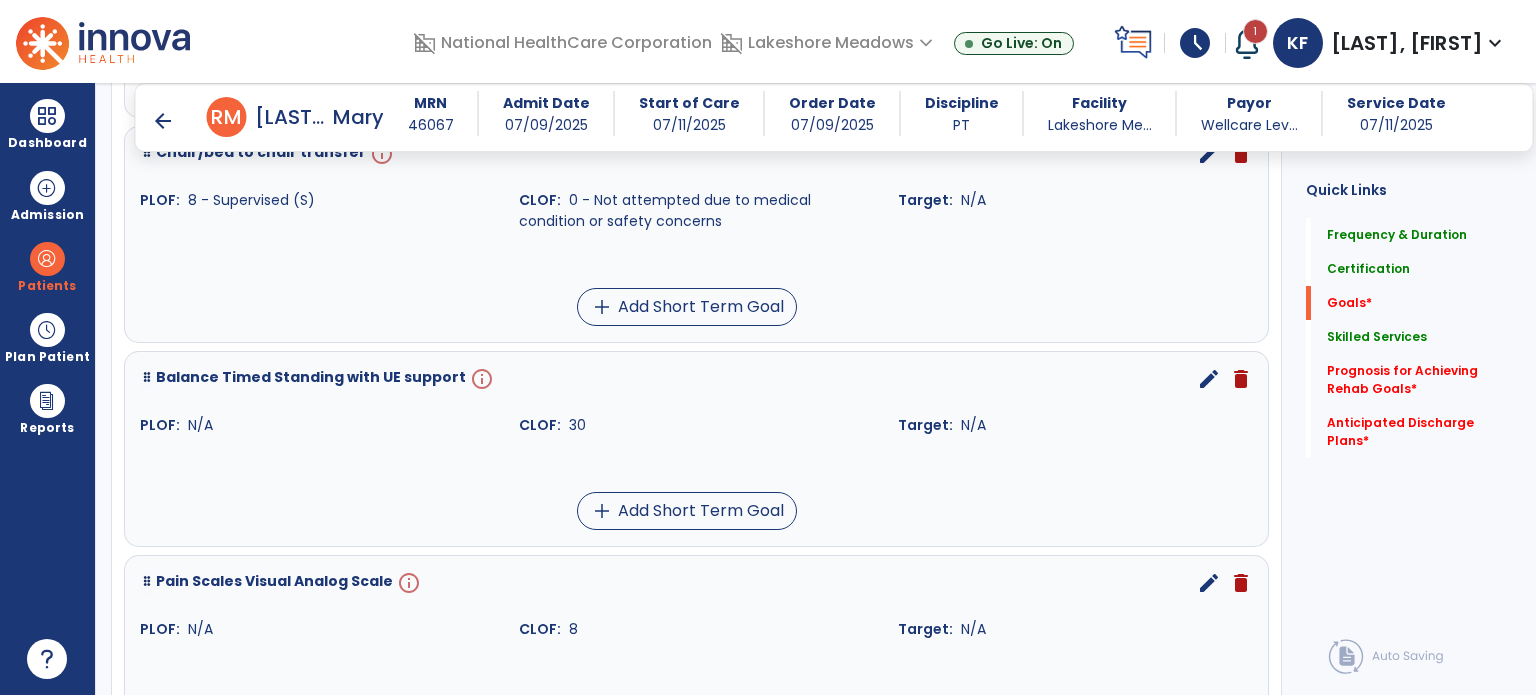 scroll, scrollTop: 761, scrollLeft: 0, axis: vertical 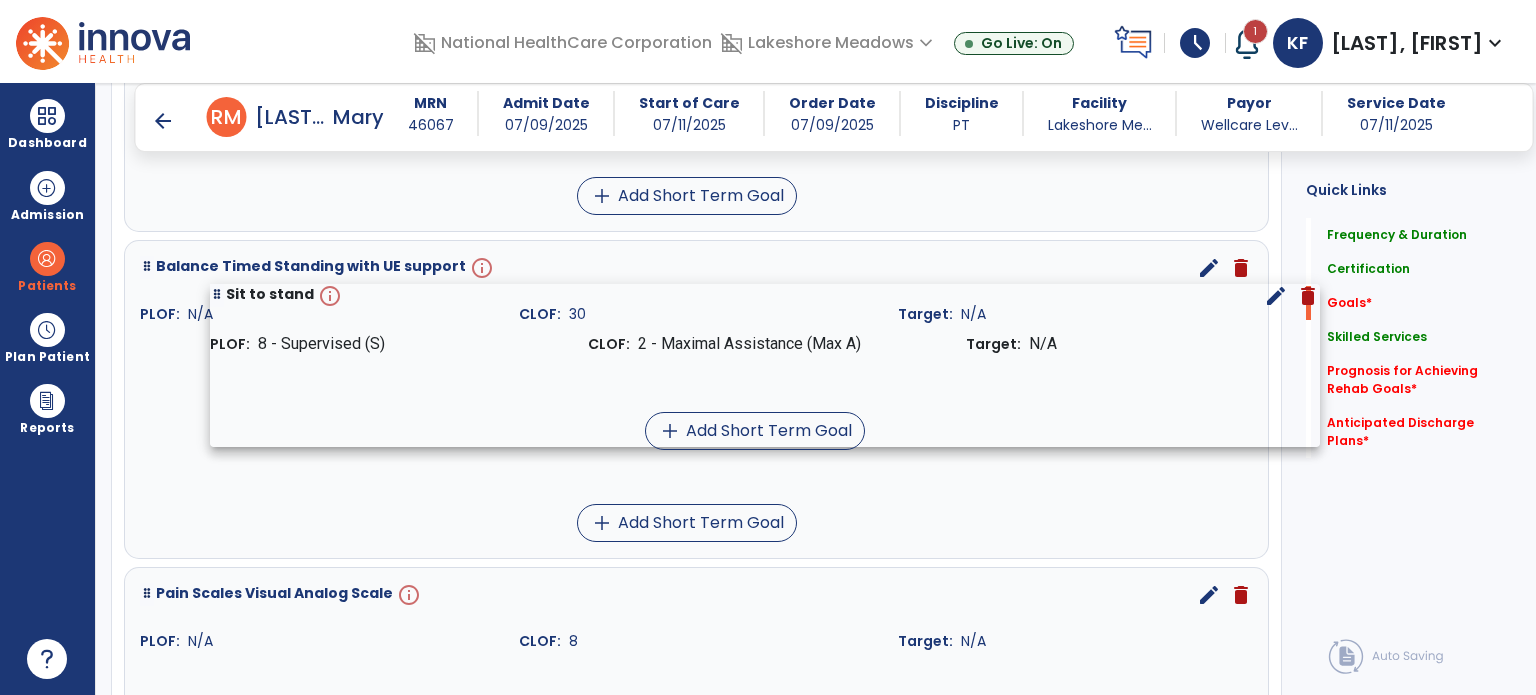 drag, startPoint x: 146, startPoint y: 677, endPoint x: 216, endPoint y: 300, distance: 383.4436 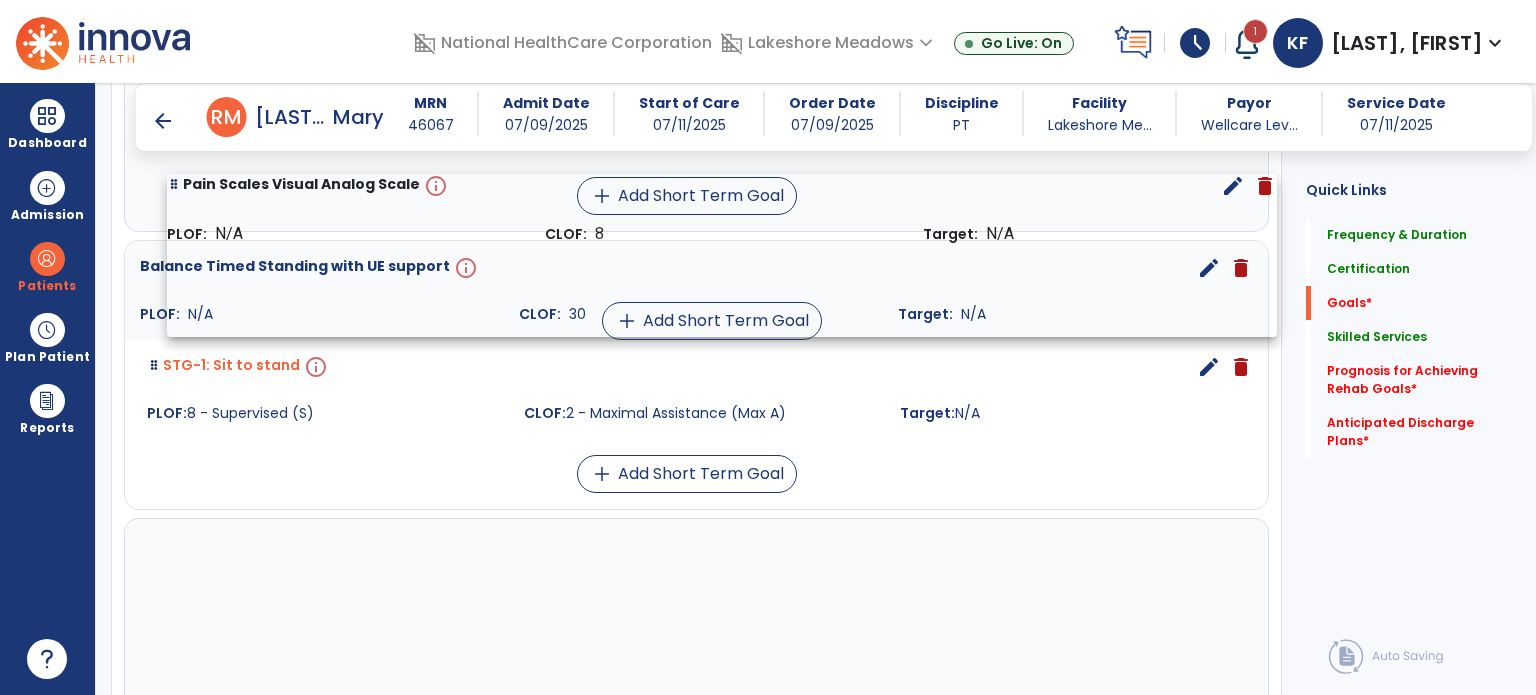 drag, startPoint x: 145, startPoint y: 547, endPoint x: 172, endPoint y: 187, distance: 361.01108 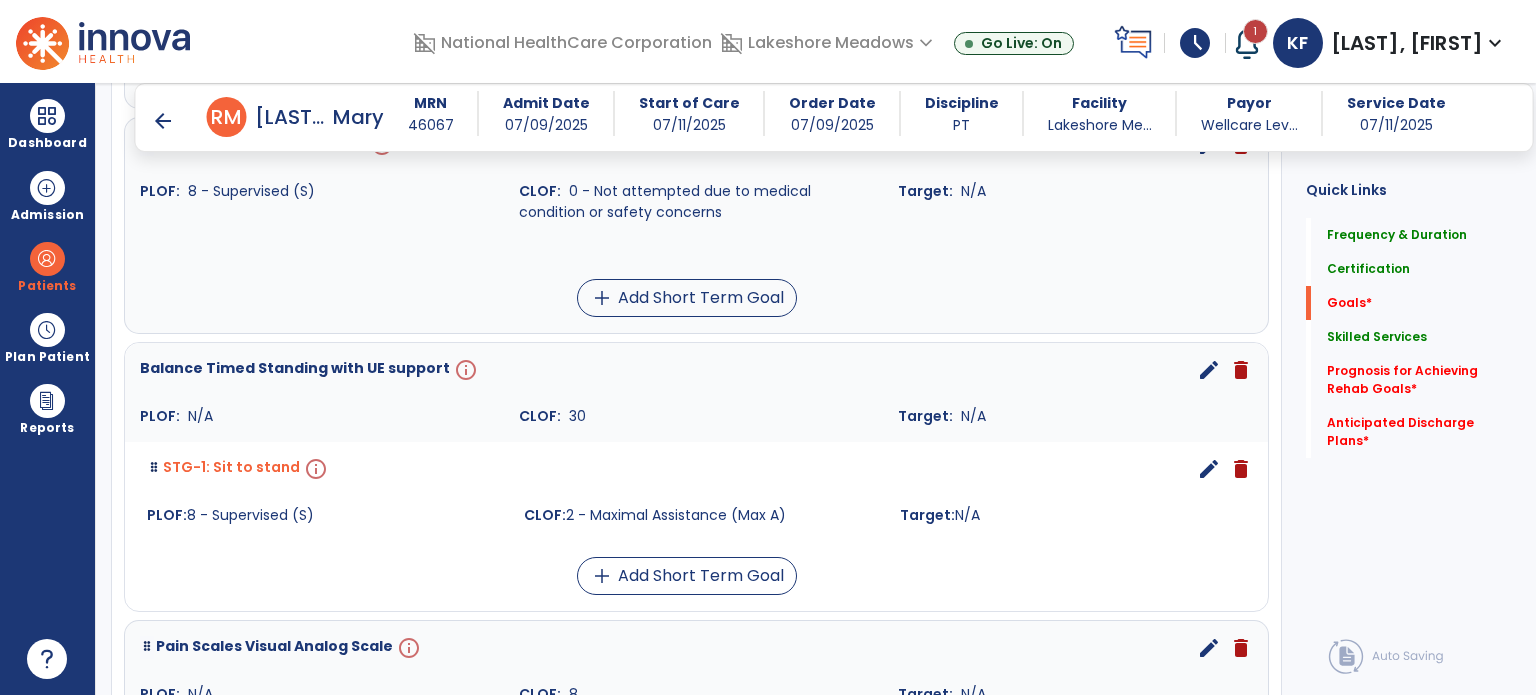 scroll, scrollTop: 780, scrollLeft: 0, axis: vertical 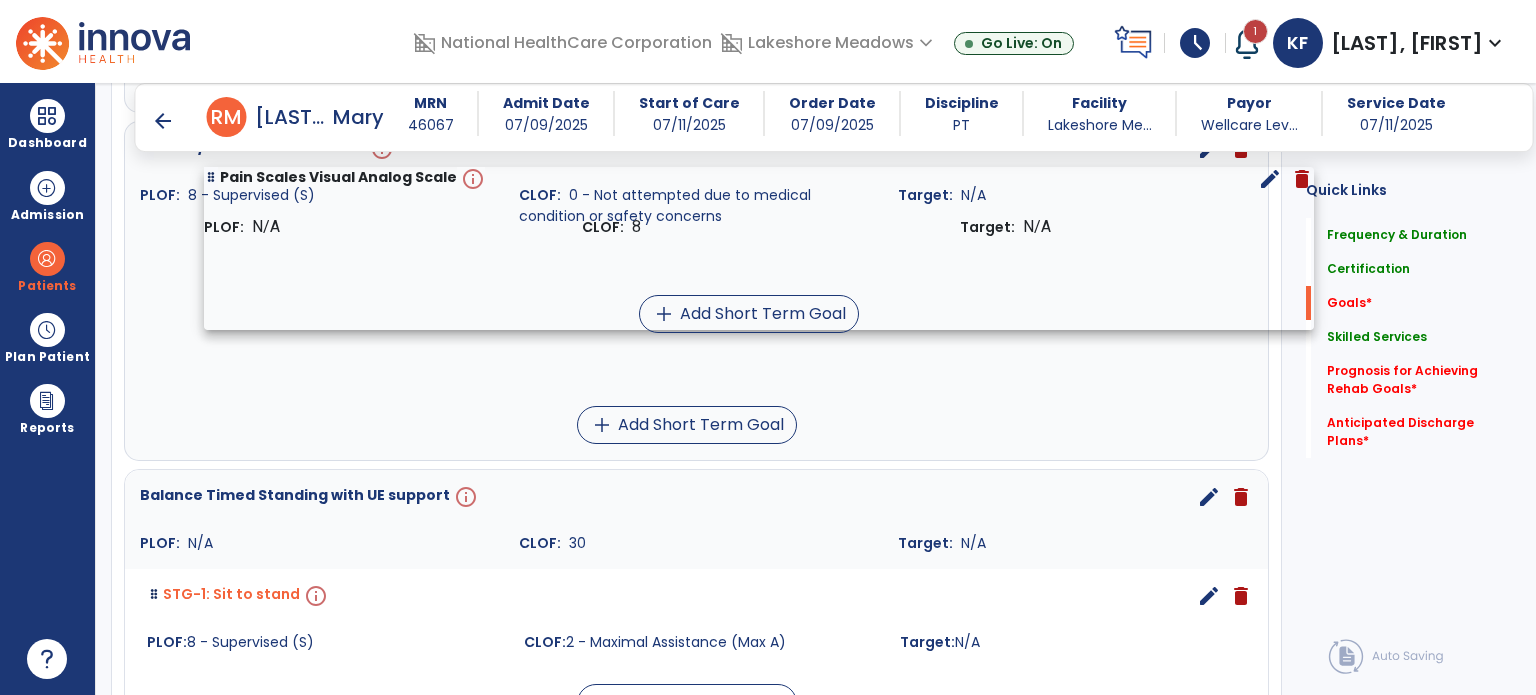 drag, startPoint x: 147, startPoint y: 653, endPoint x: 211, endPoint y: 179, distance: 478.30115 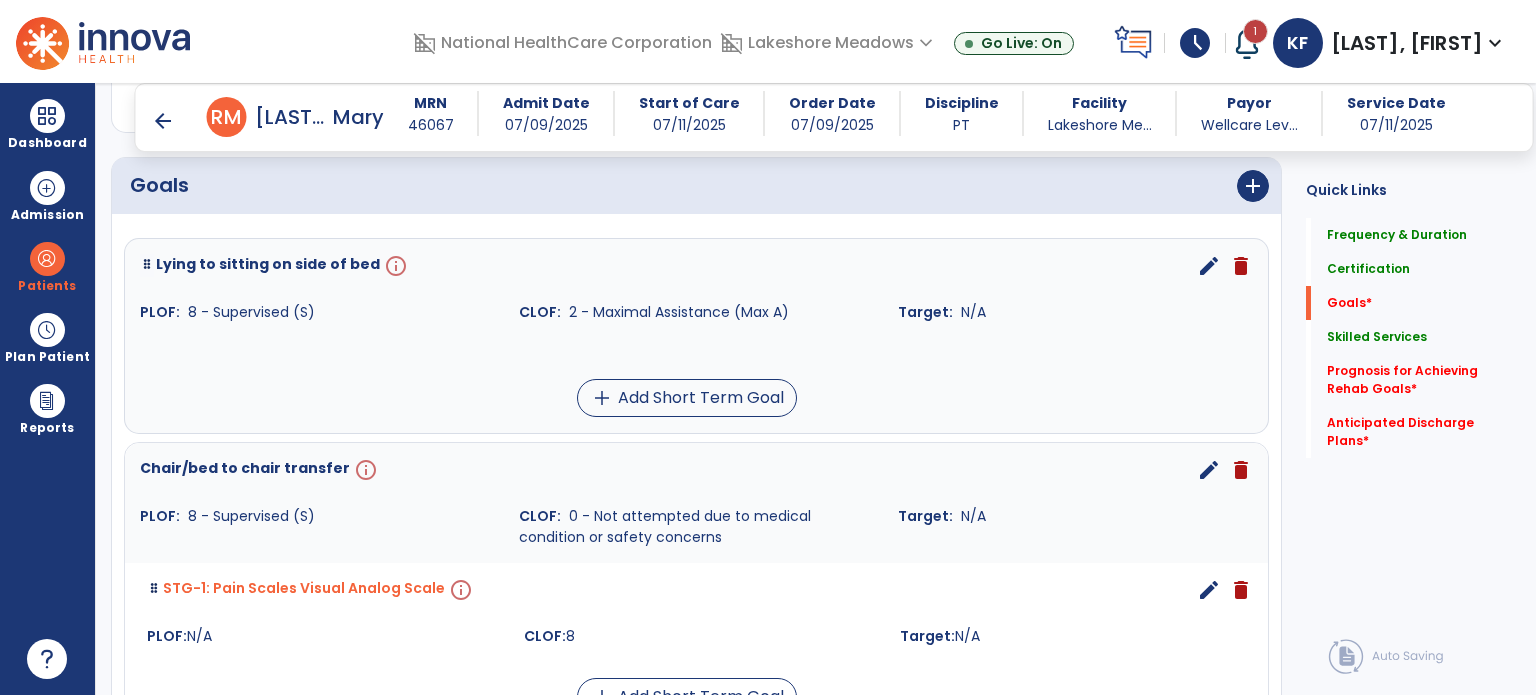 scroll, scrollTop: 453, scrollLeft: 0, axis: vertical 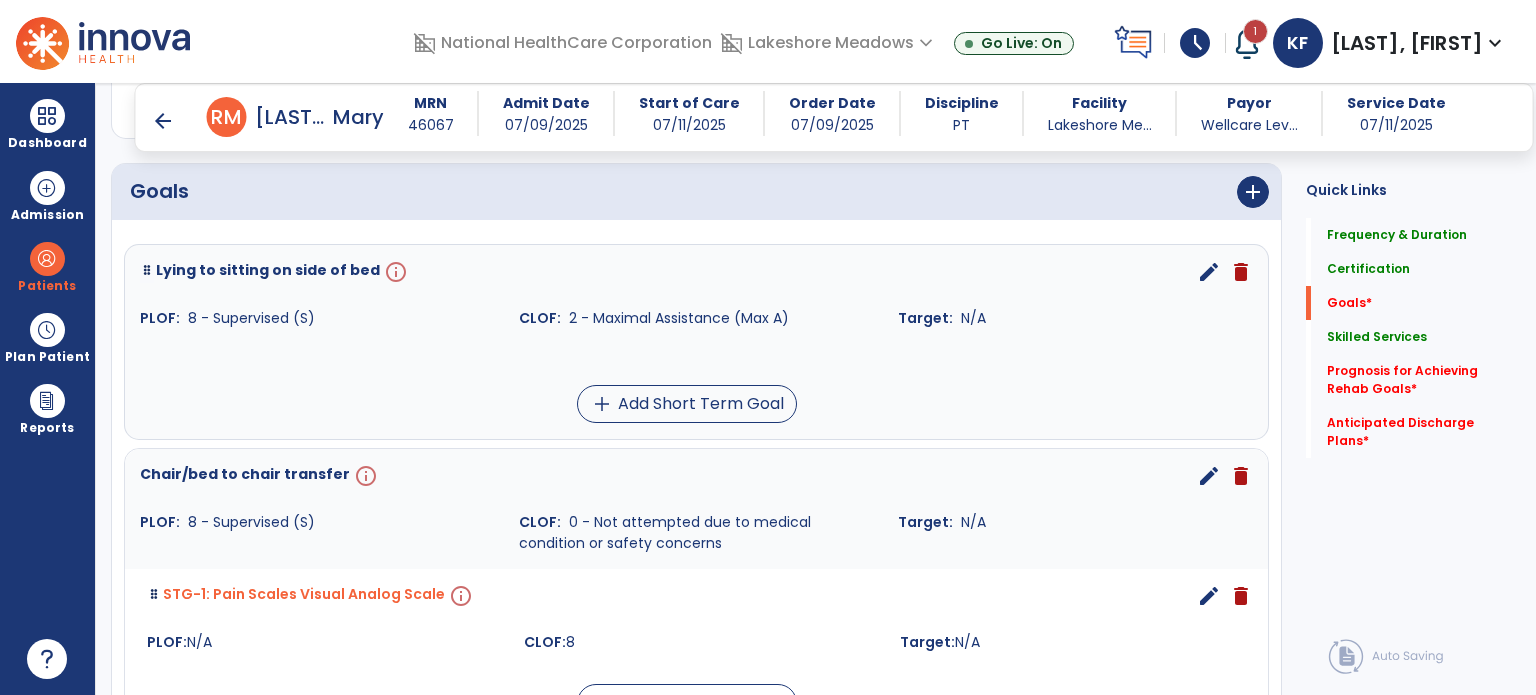 click on "edit" at bounding box center [1209, 272] 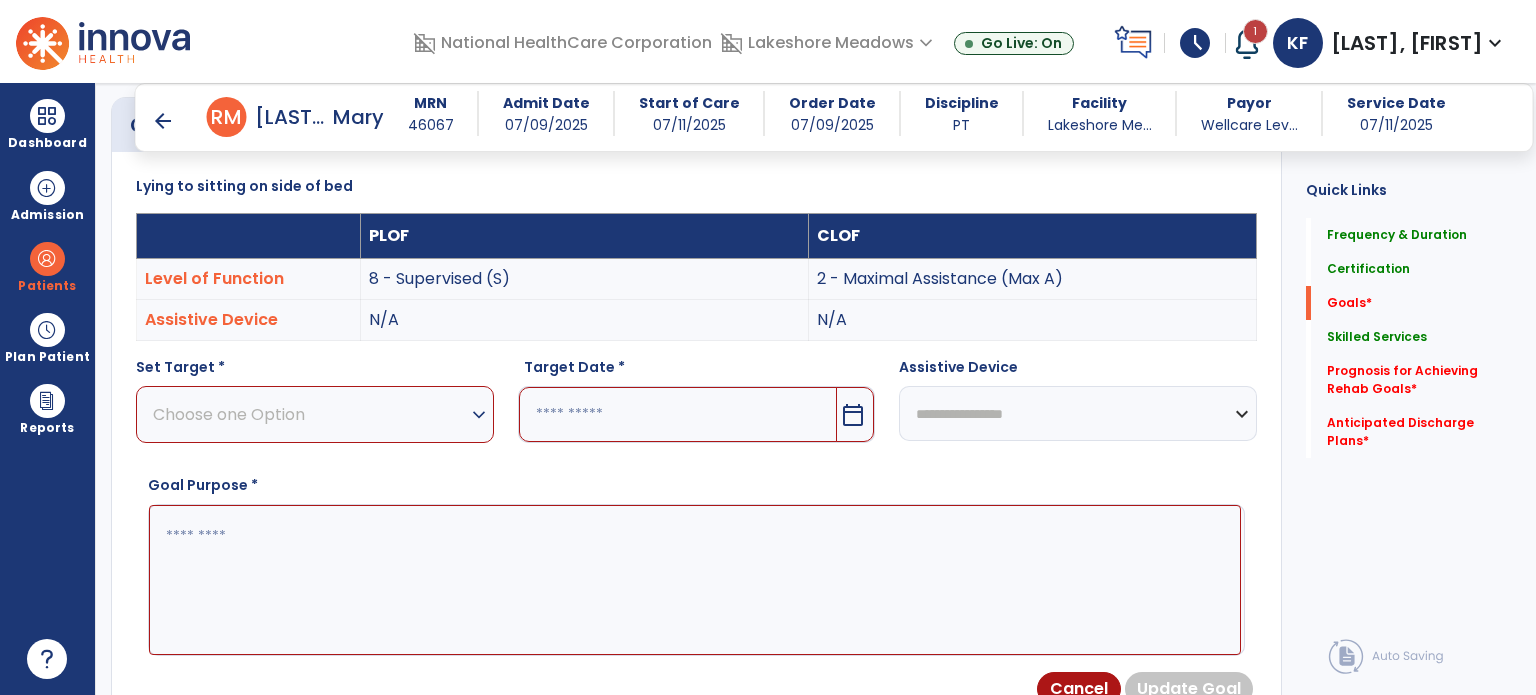 scroll, scrollTop: 534, scrollLeft: 0, axis: vertical 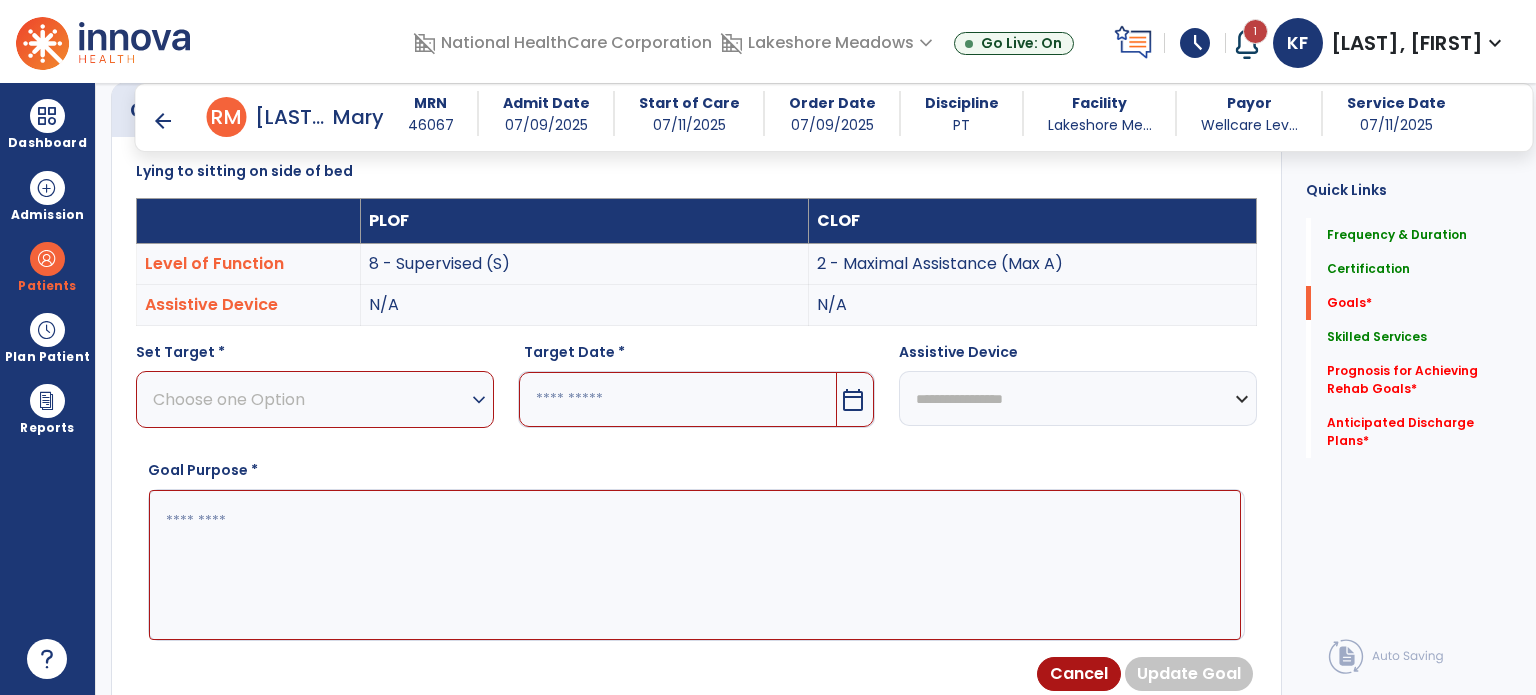 drag, startPoint x: 436, startPoint y: 399, endPoint x: 428, endPoint y: 391, distance: 11.313708 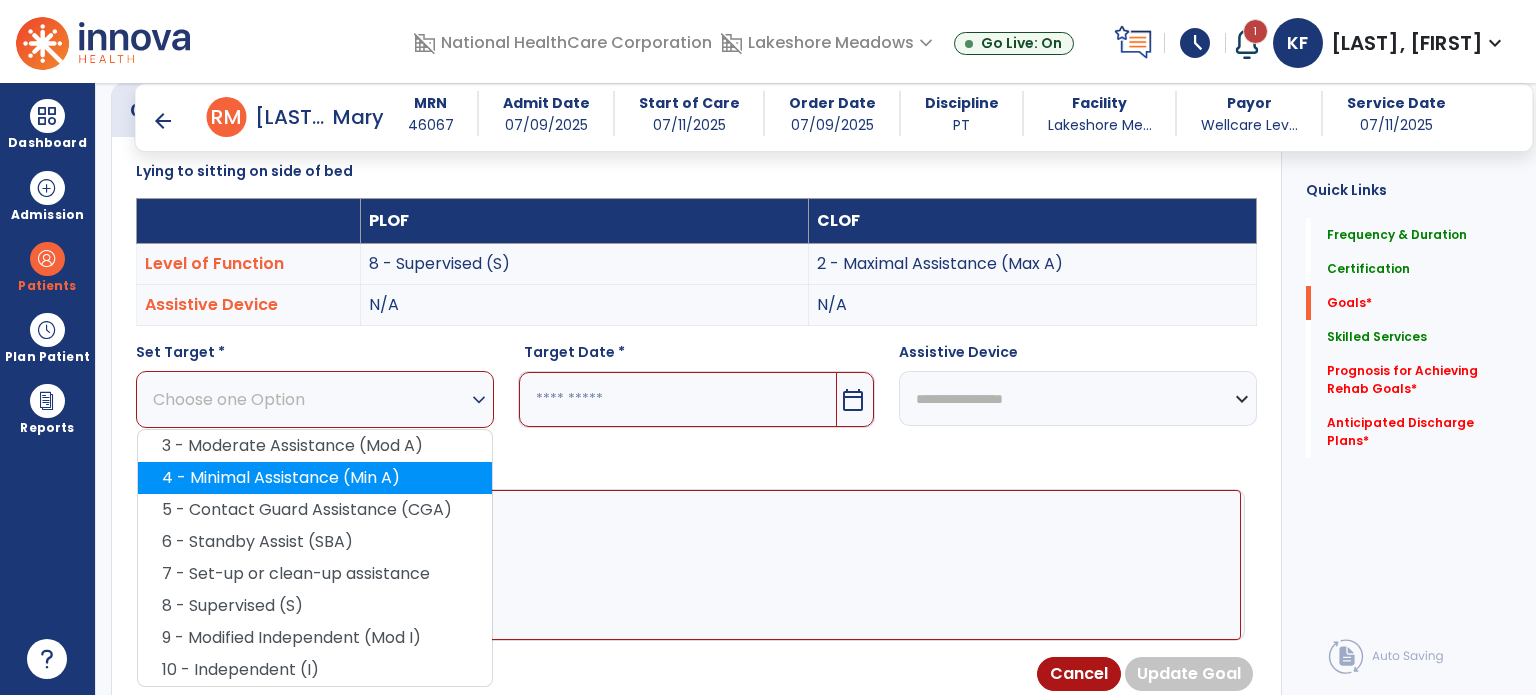 click on "4 - Minimal Assistance (Min A)" at bounding box center (315, 478) 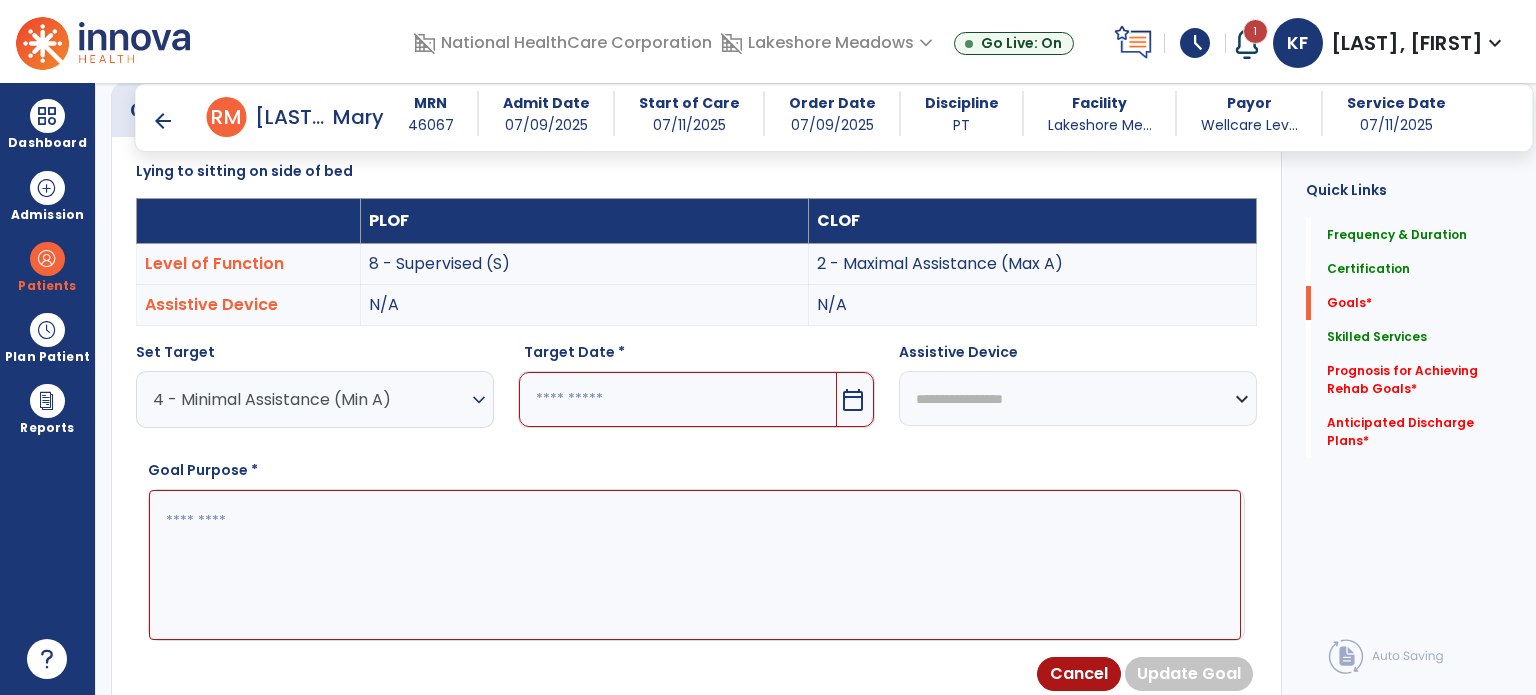 click at bounding box center [678, 399] 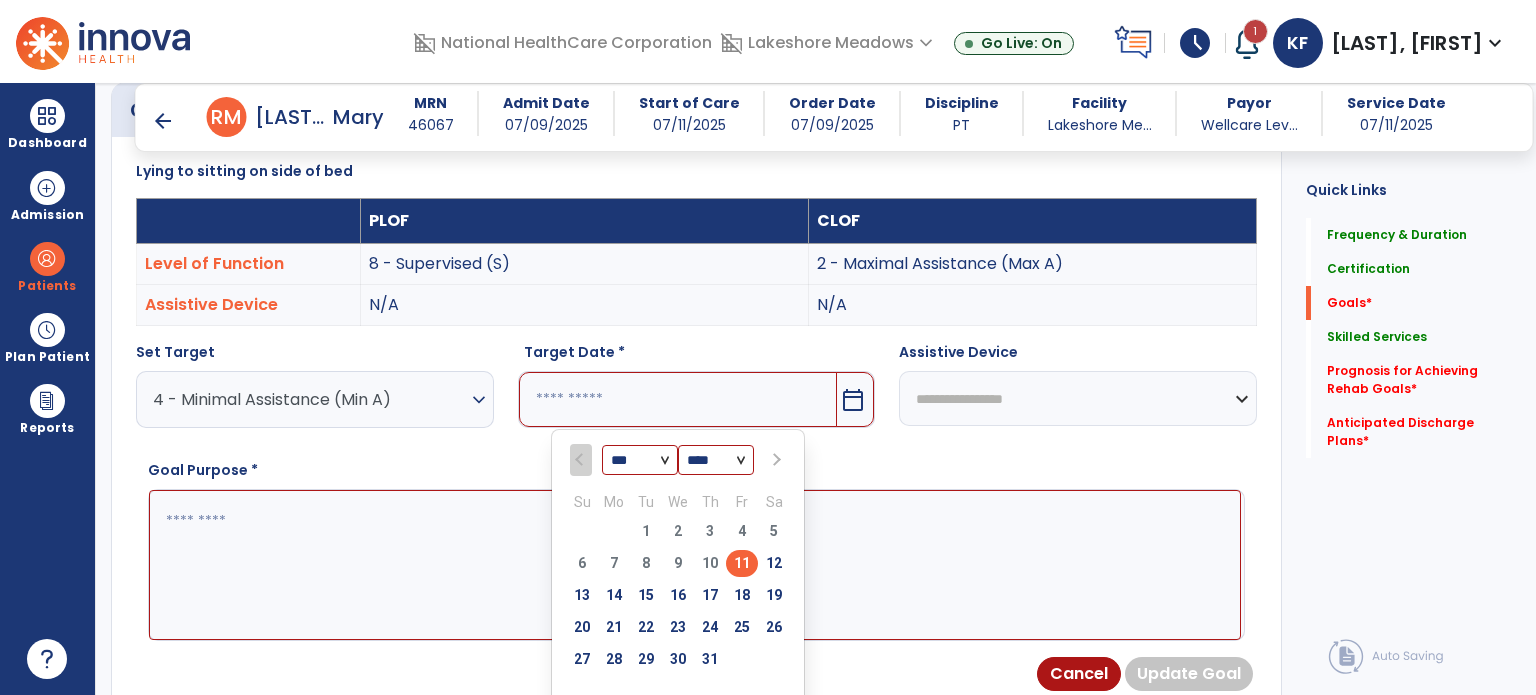 click at bounding box center [775, 460] 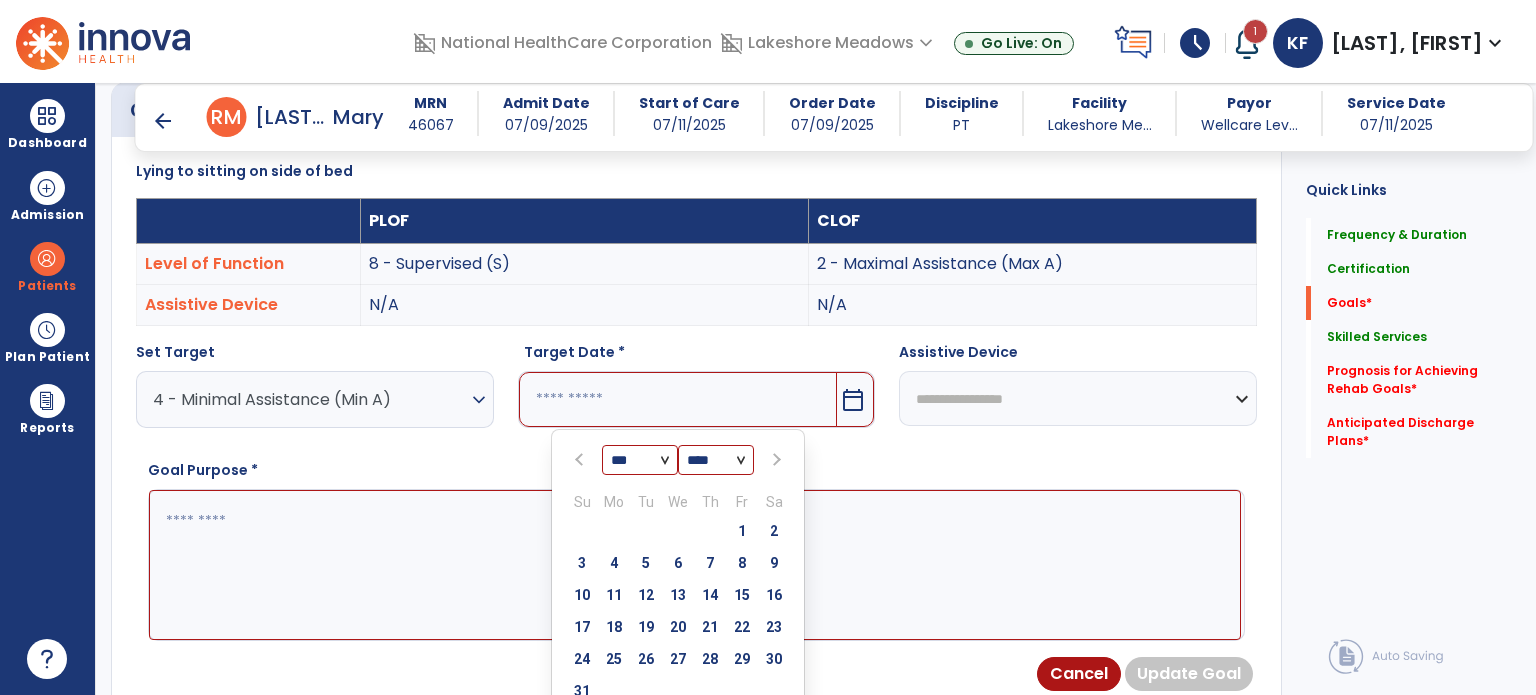 click at bounding box center (775, 460) 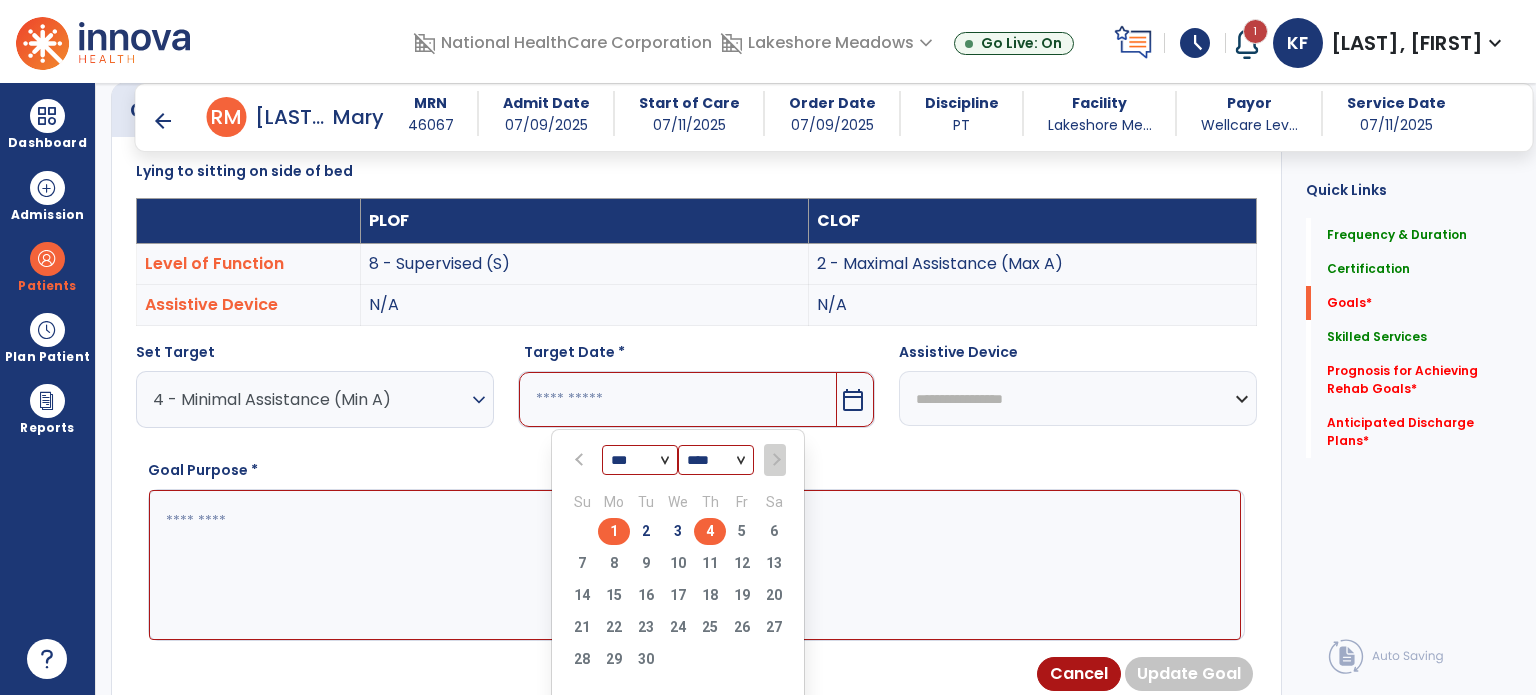 click on "4" at bounding box center (710, 531) 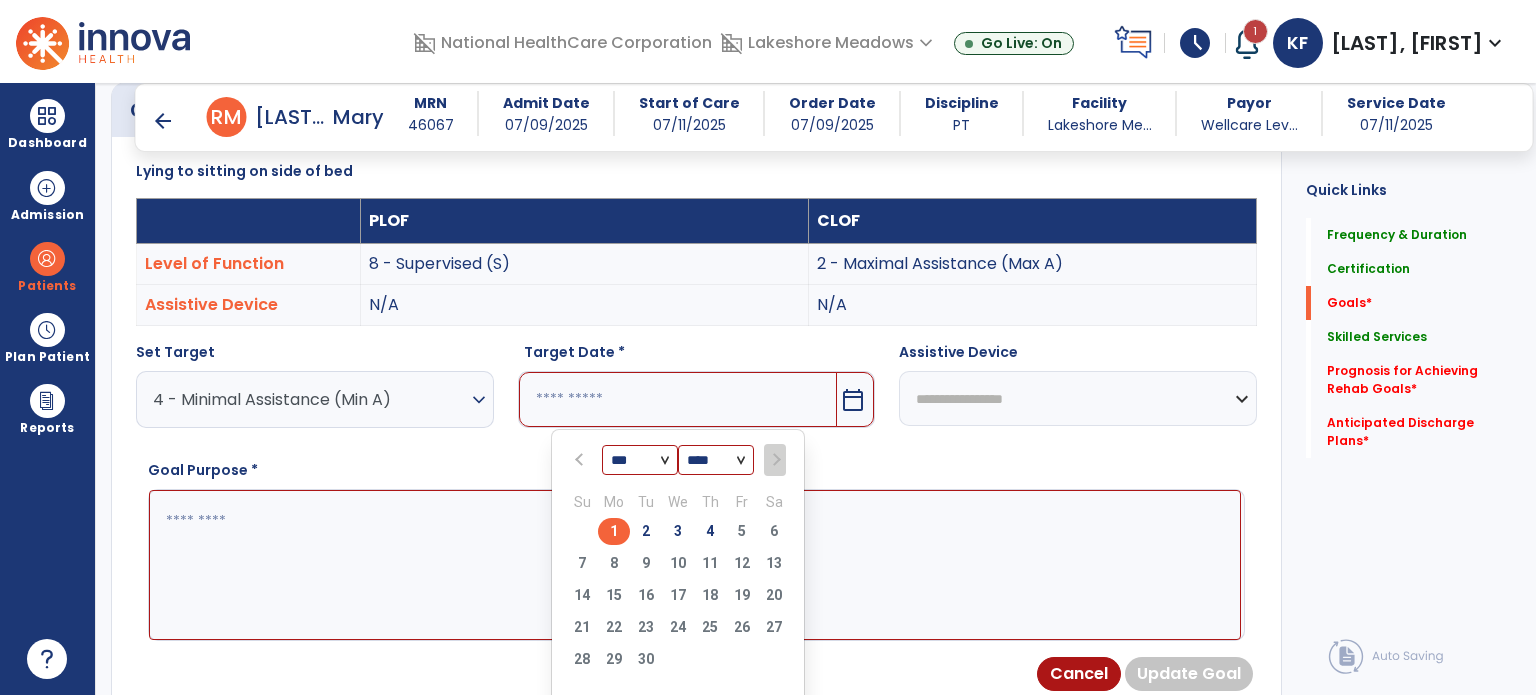 type on "********" 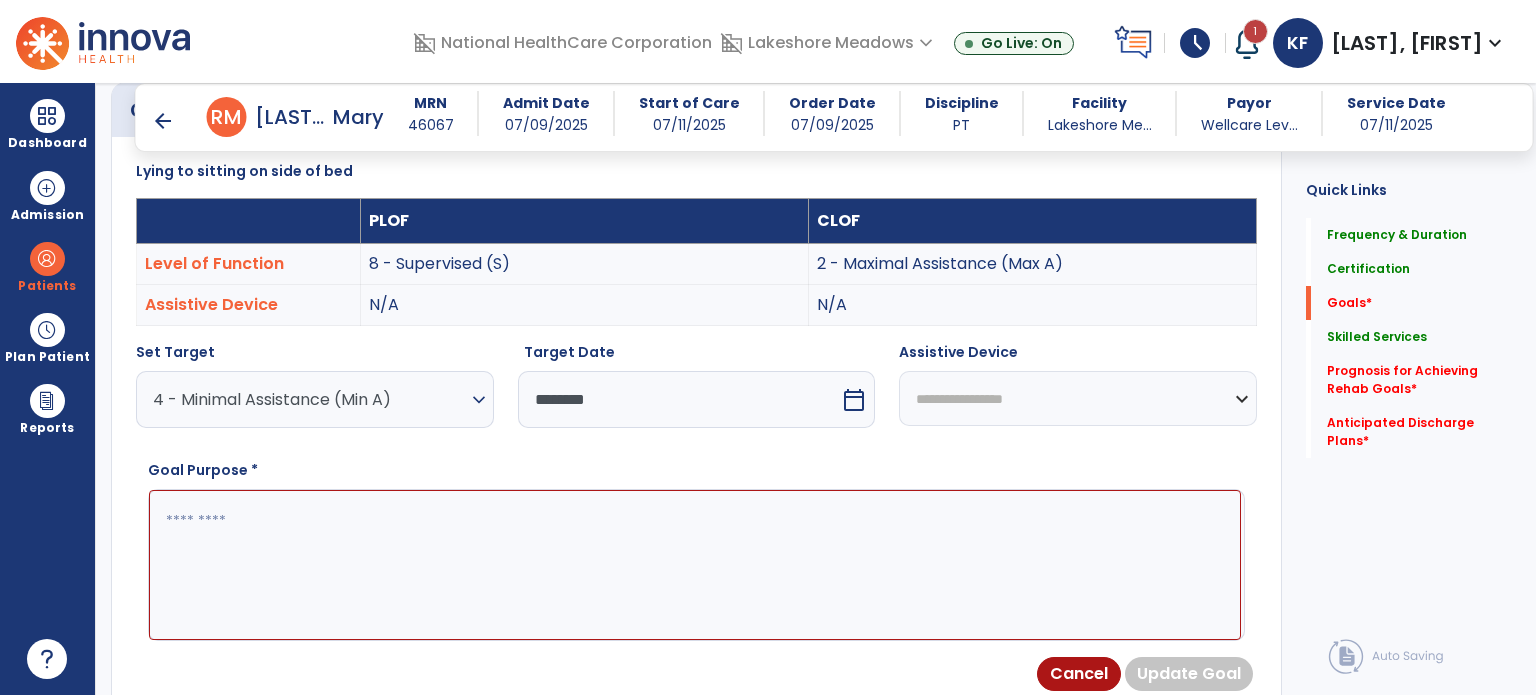 click at bounding box center [695, 565] 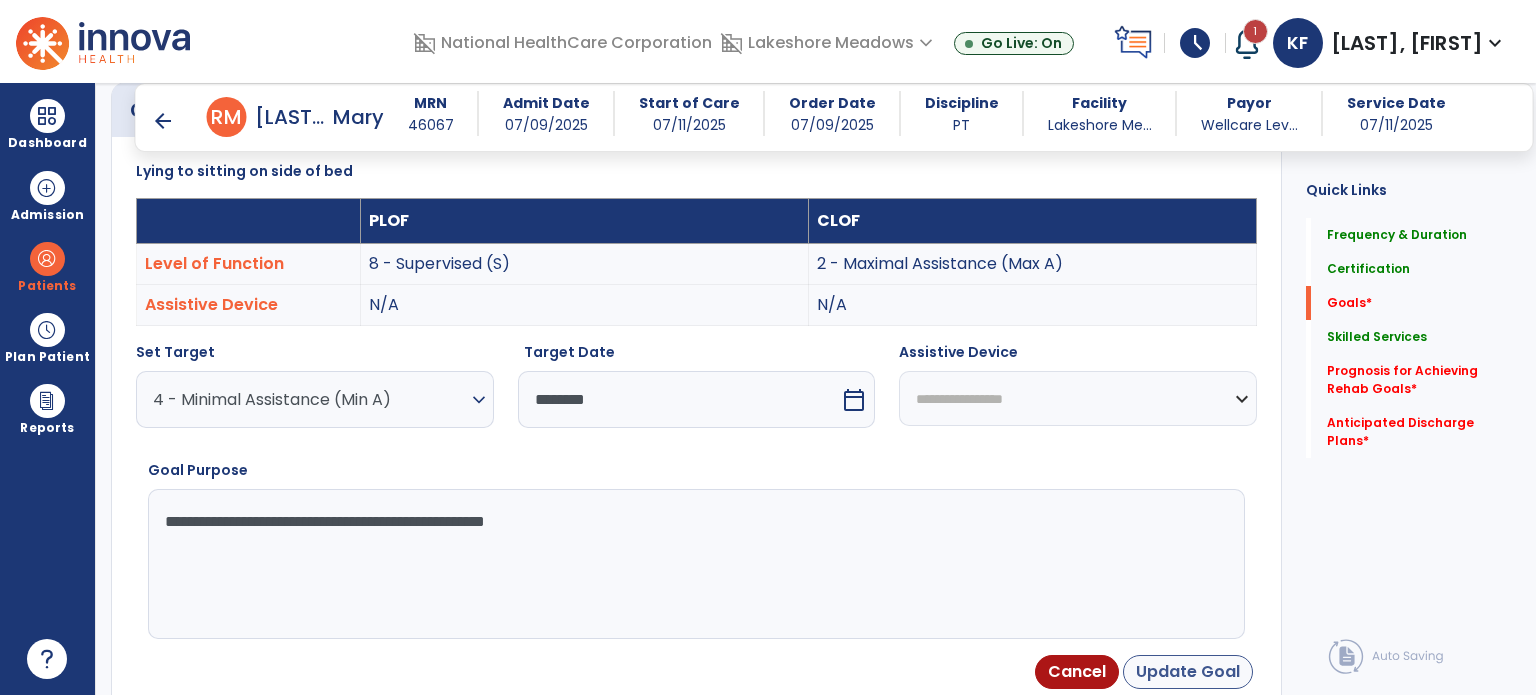 type on "**********" 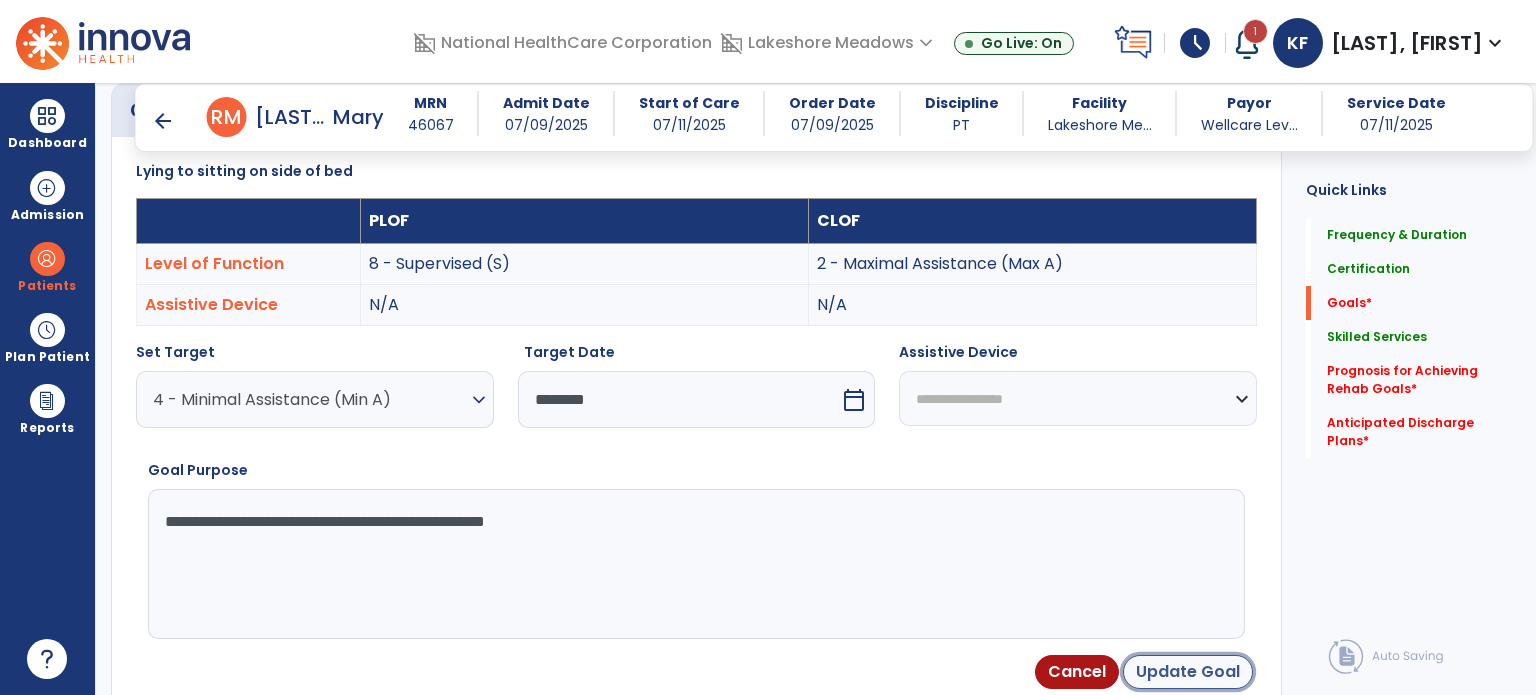 click on "Update Goal" at bounding box center (1188, 672) 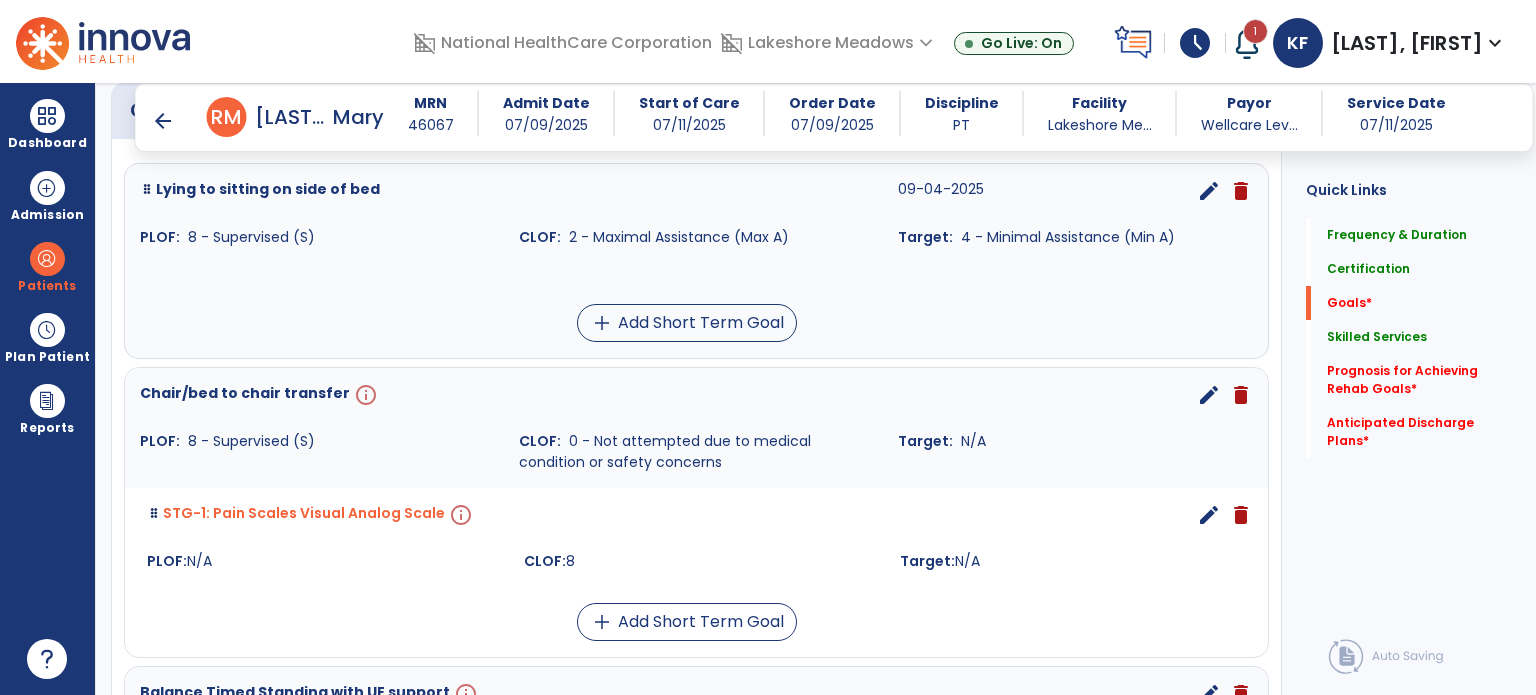 click on "edit" at bounding box center (1209, 395) 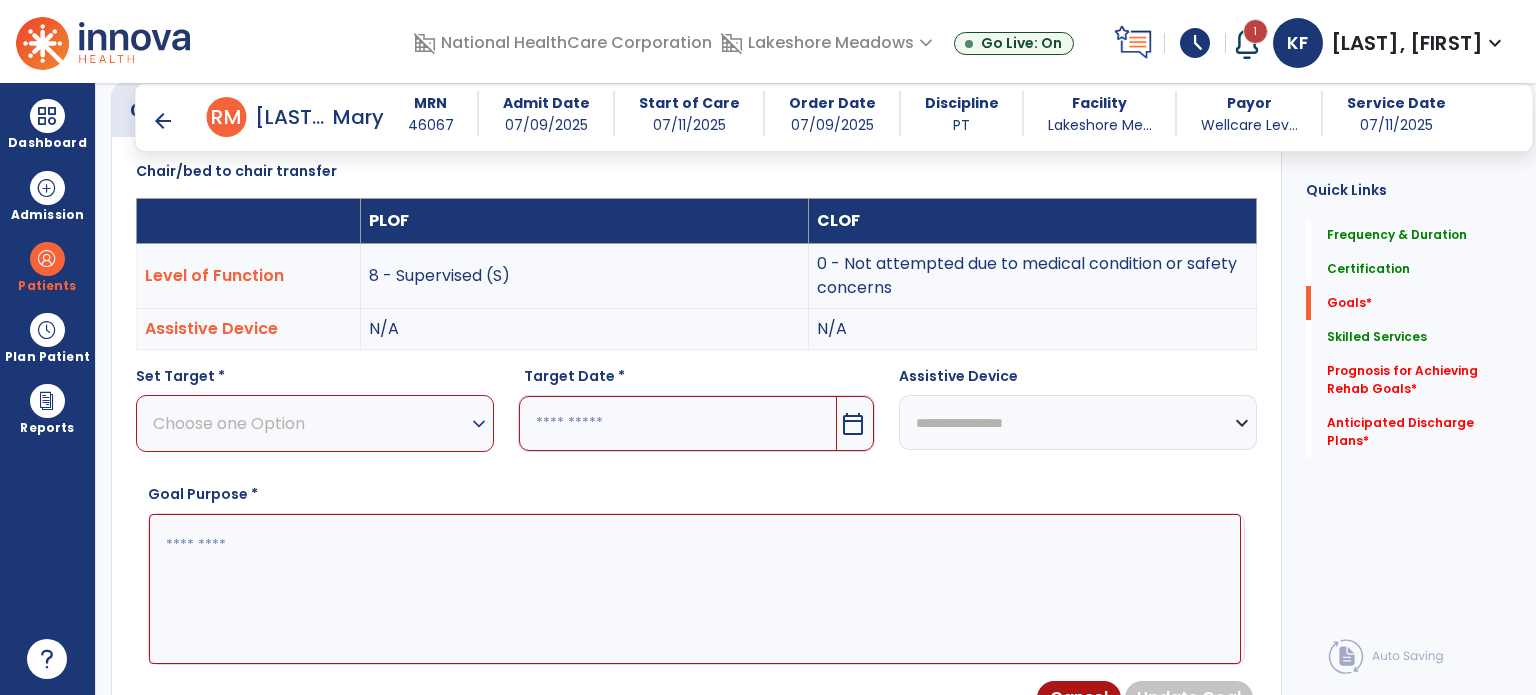 click on "Choose one Option" at bounding box center [310, 423] 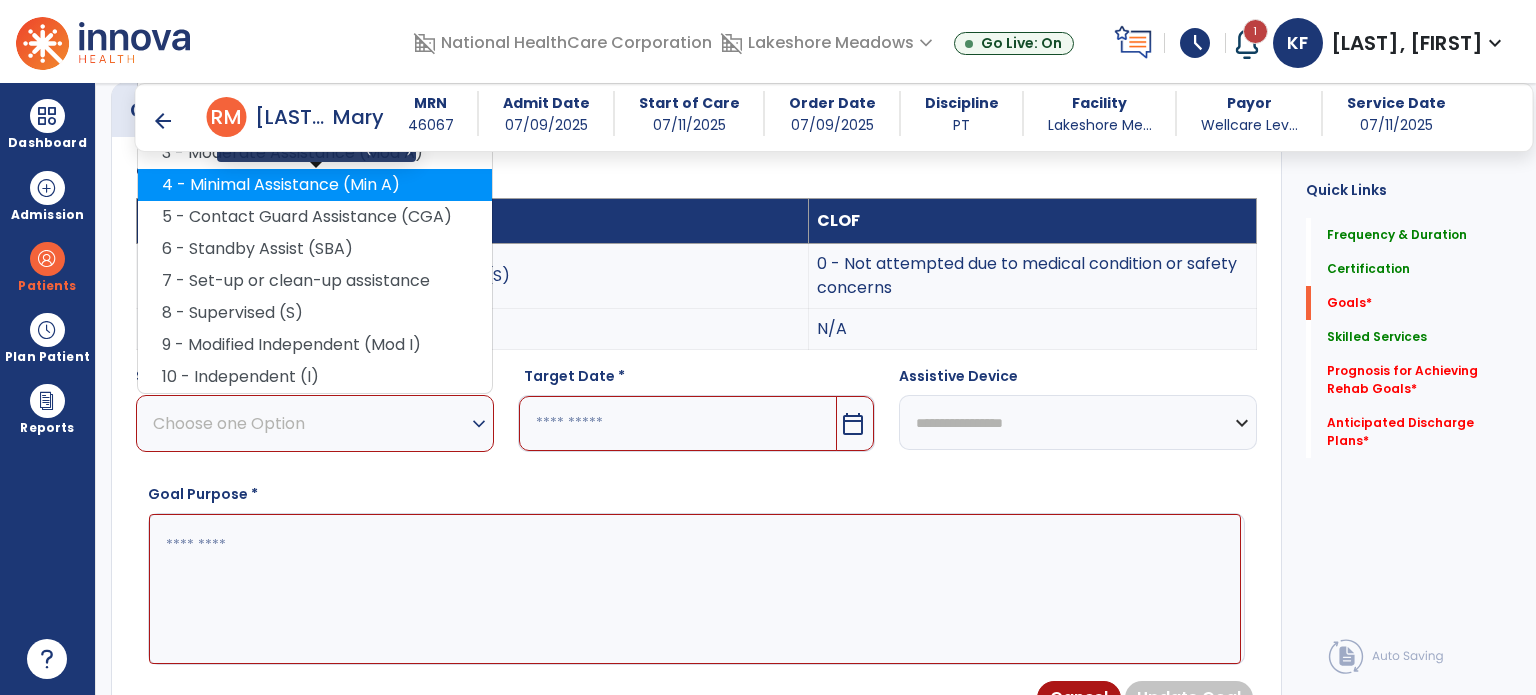 click on "4 - Minimal Assistance (Min A)" at bounding box center (315, 185) 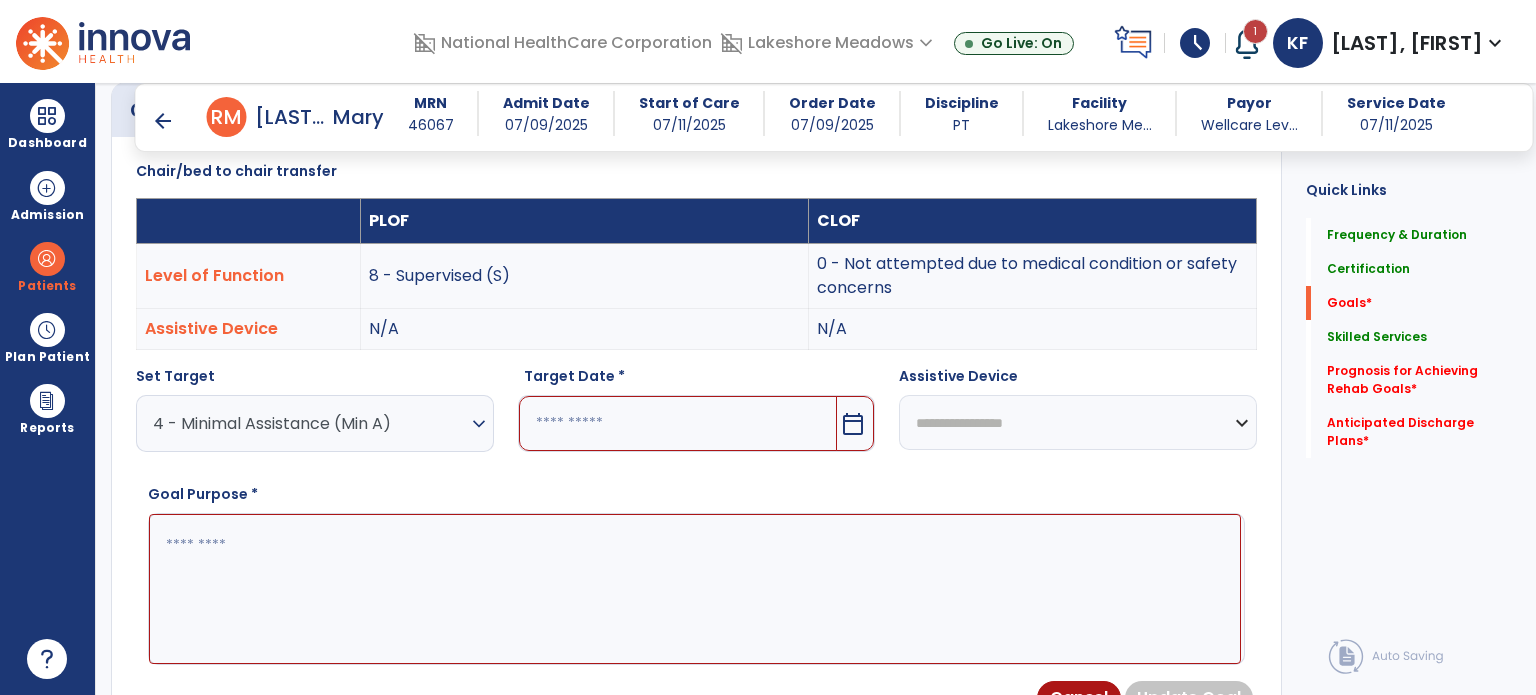 click at bounding box center [678, 423] 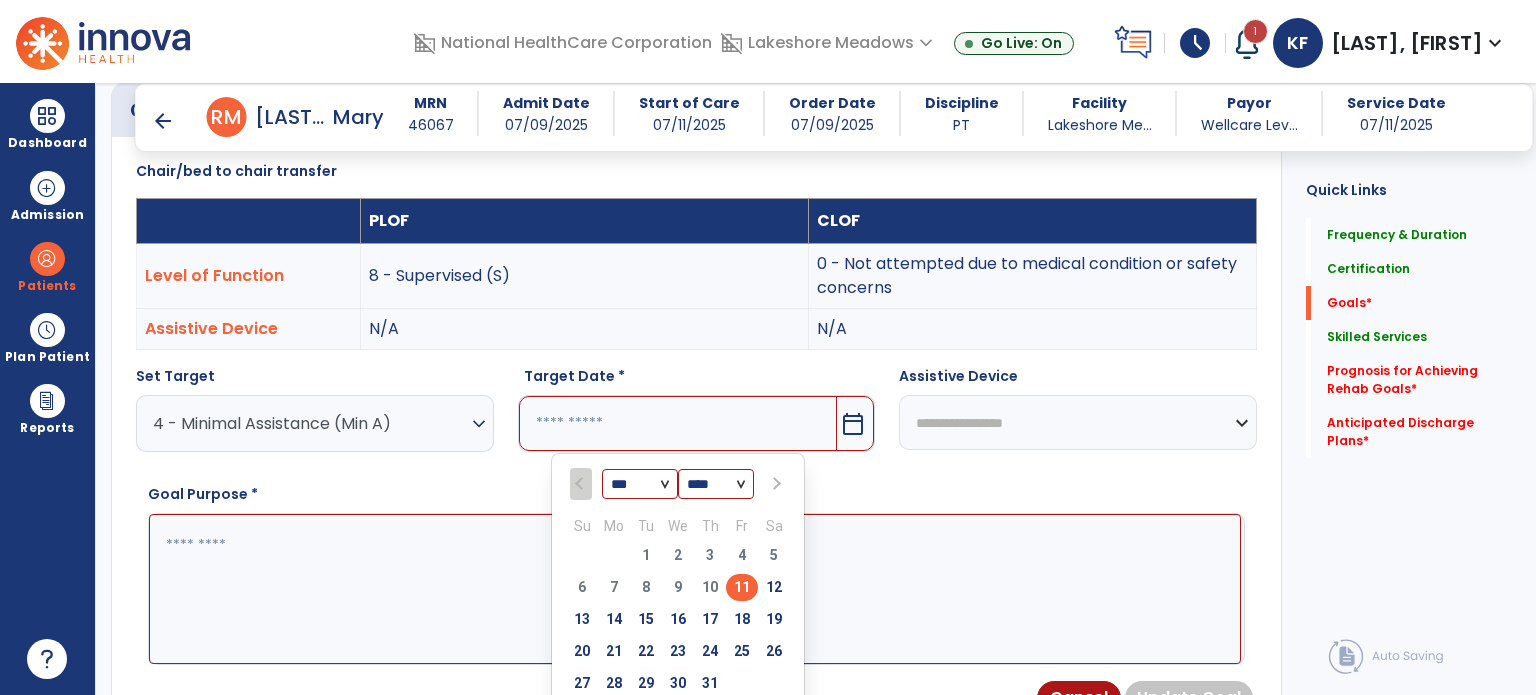 click at bounding box center [775, 484] 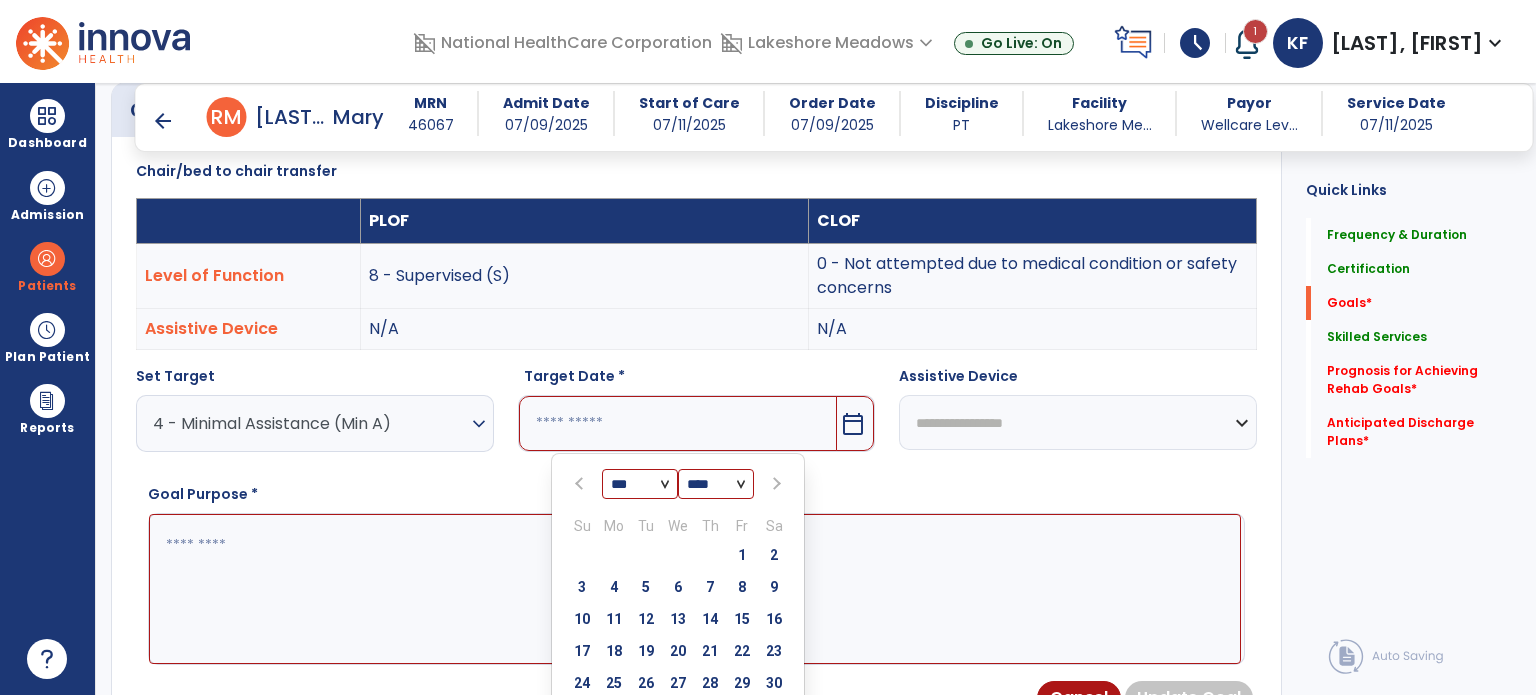 click at bounding box center (774, 484) 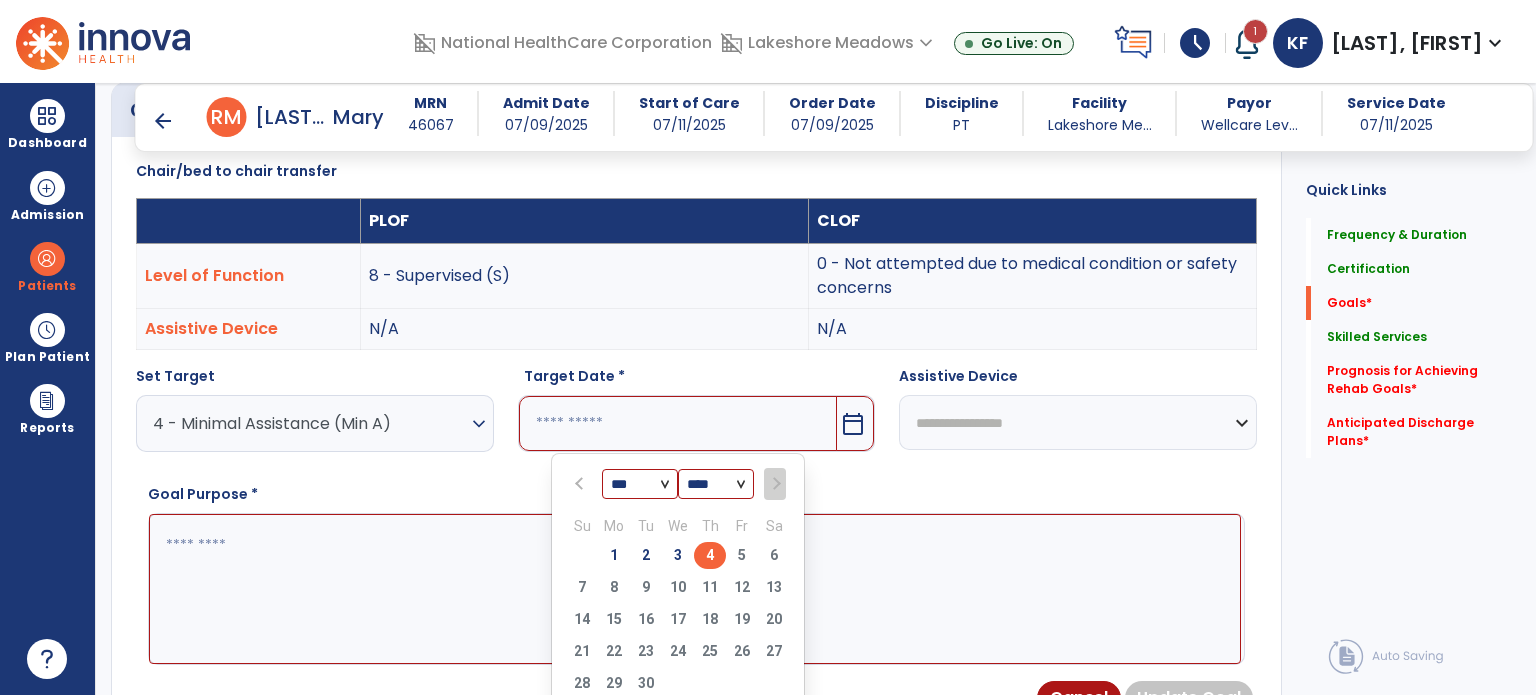 click on "4" at bounding box center (710, 555) 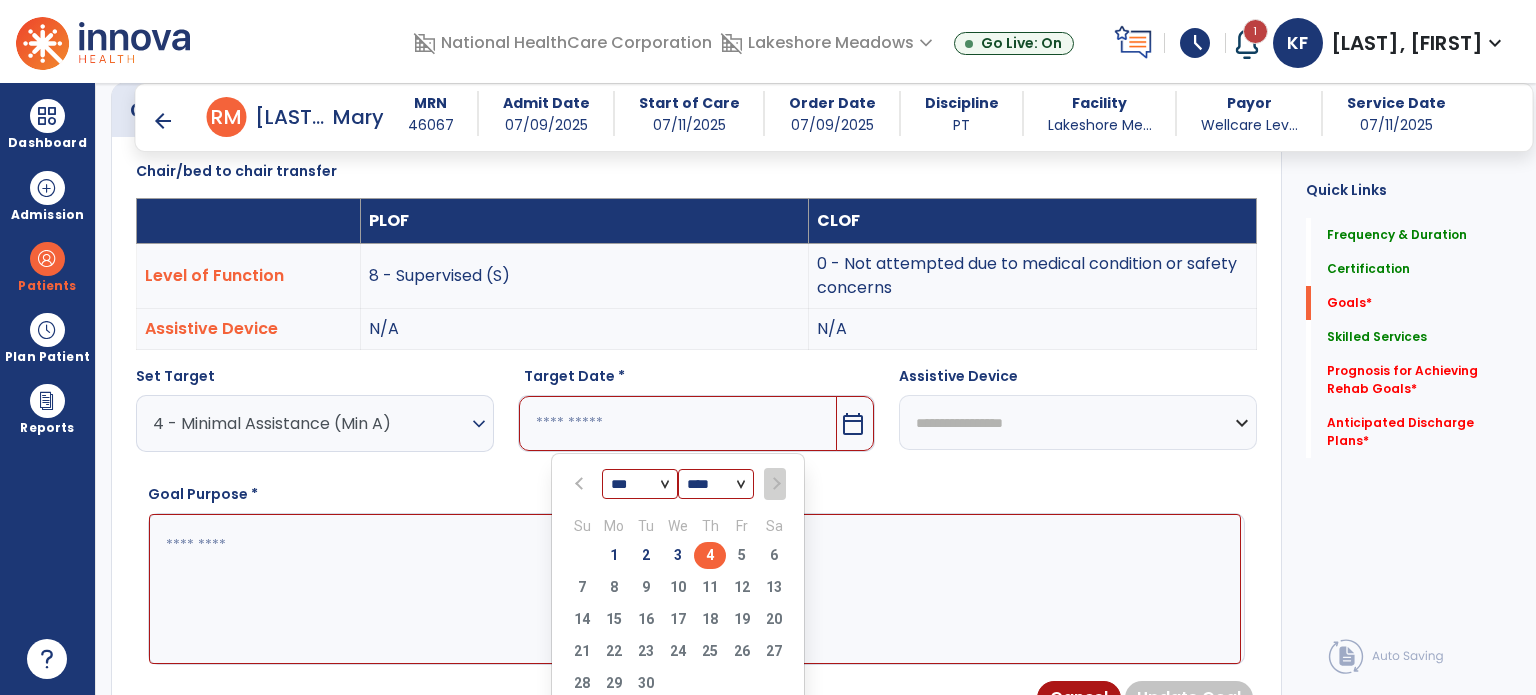 type on "********" 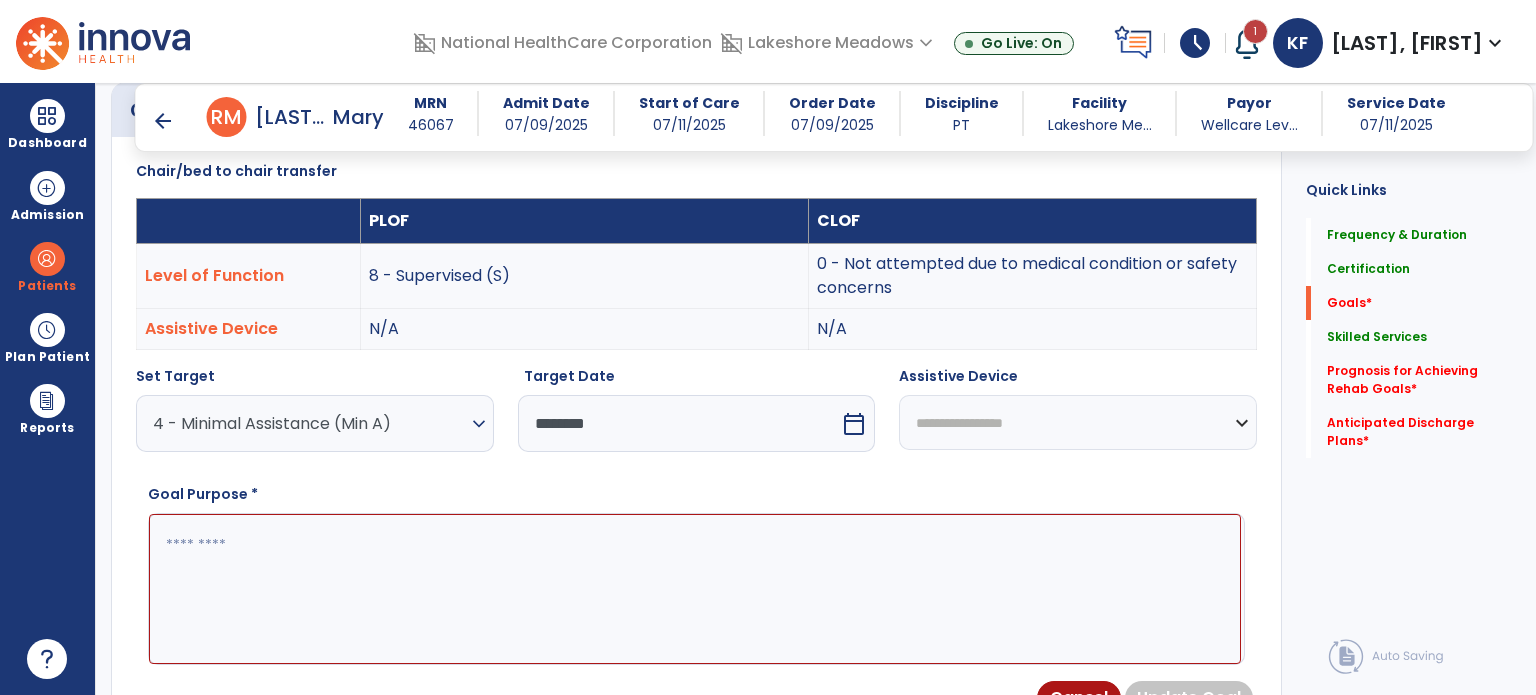 click at bounding box center (695, 589) 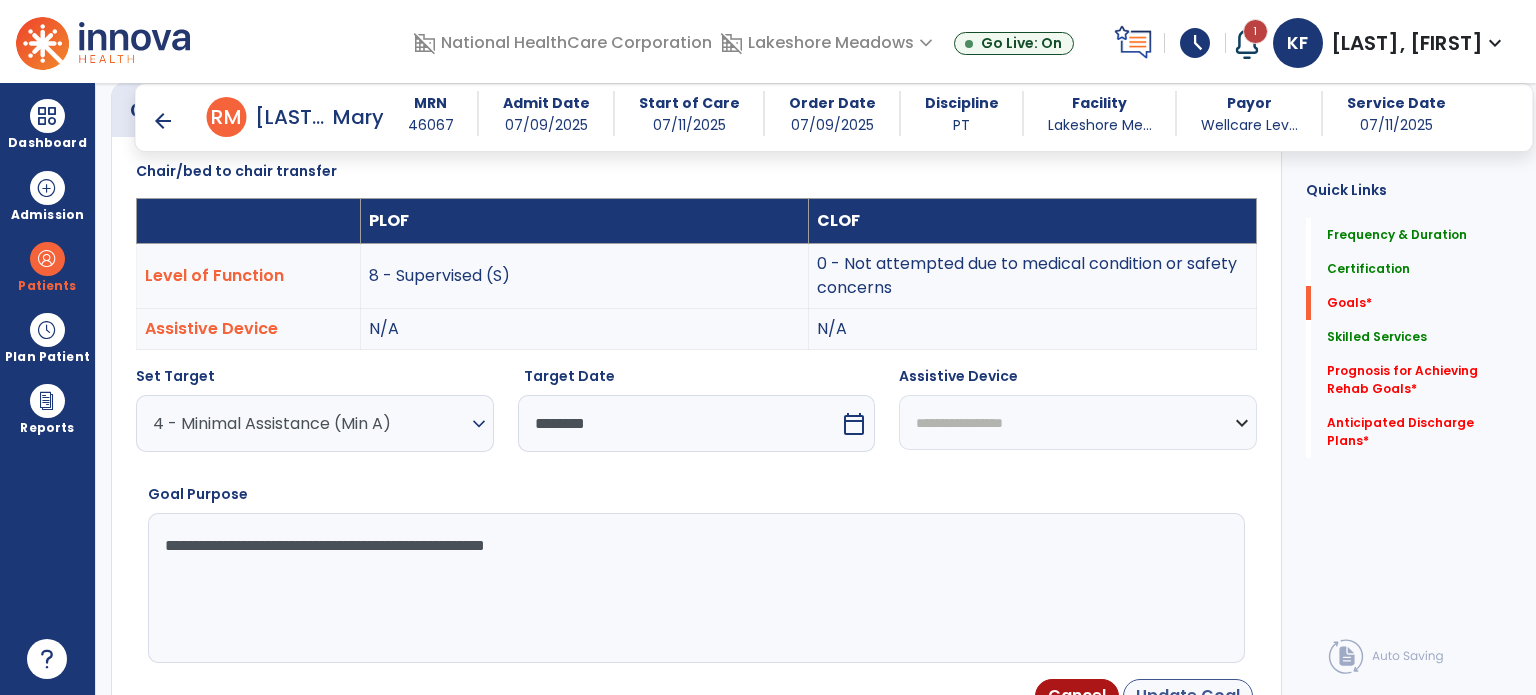 type on "**********" 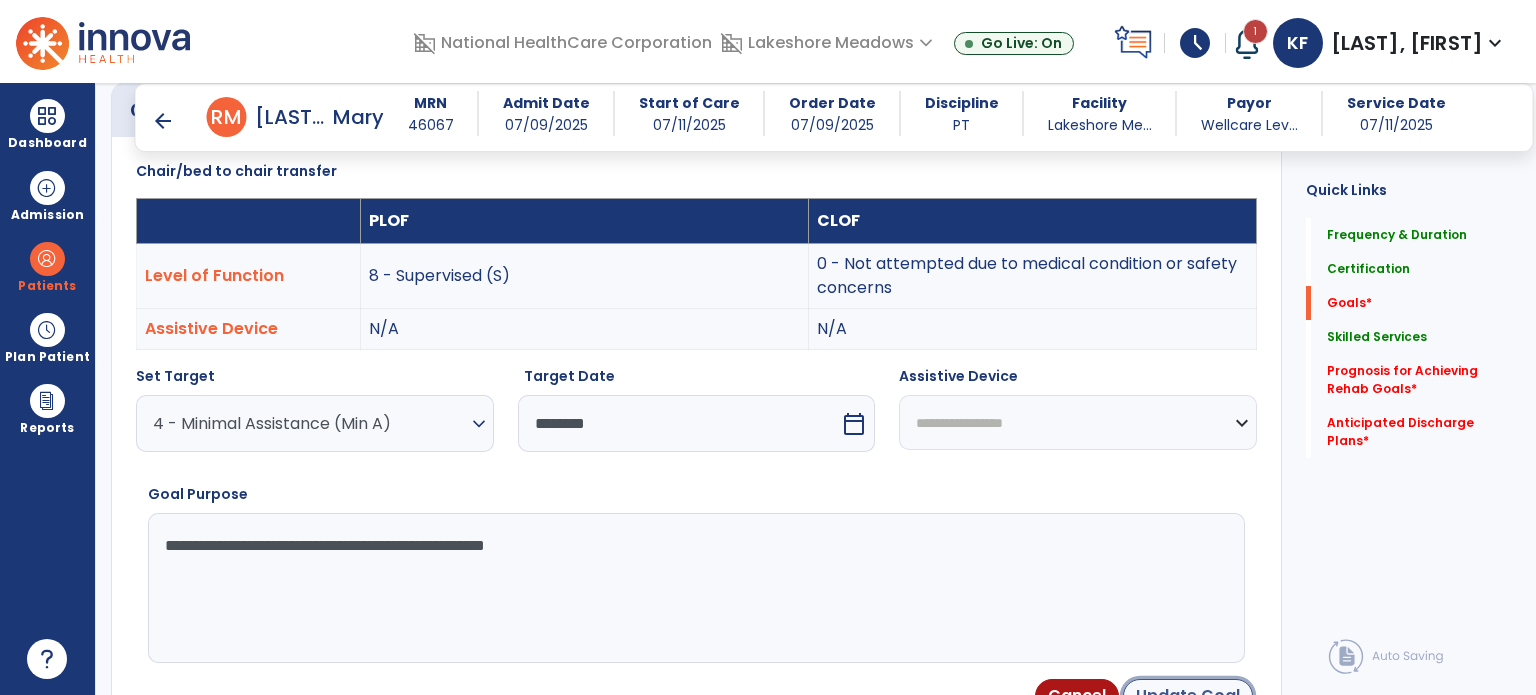 click on "Update Goal" at bounding box center [1188, 696] 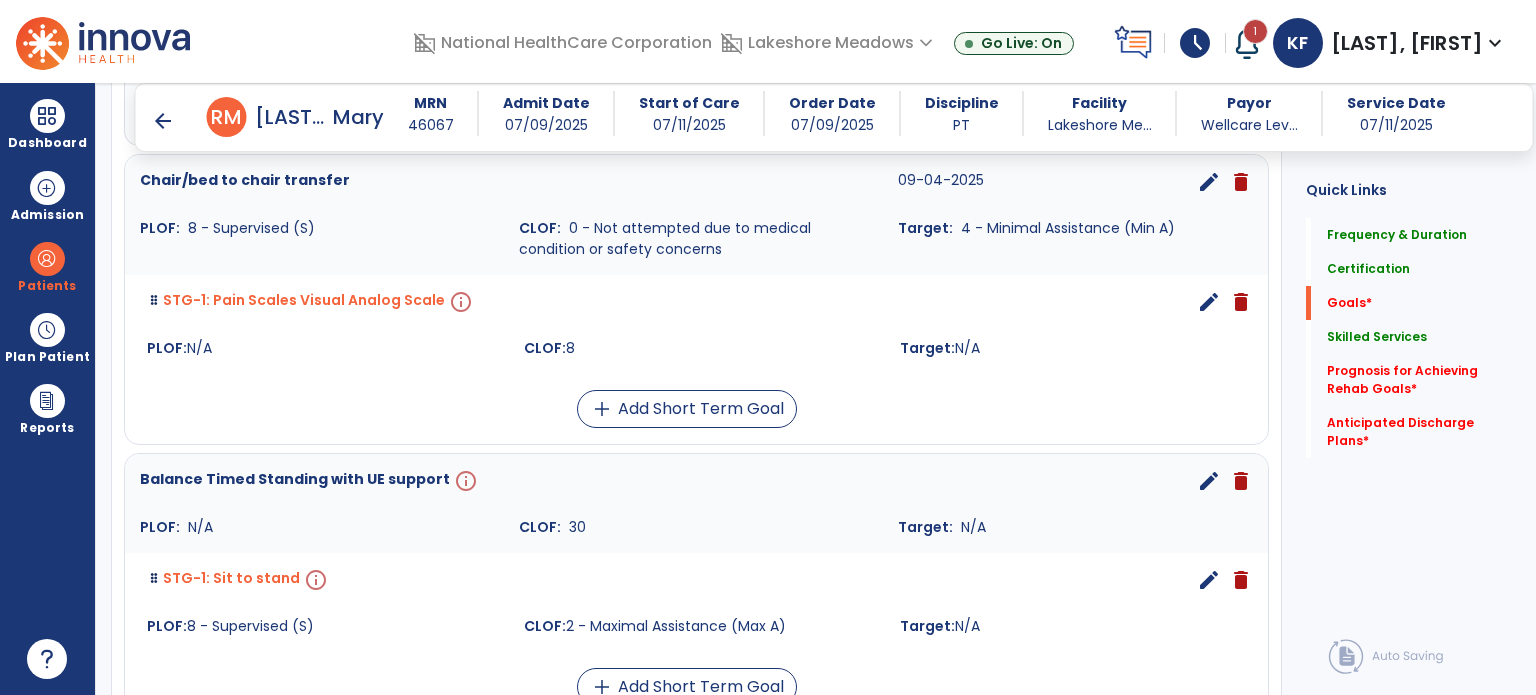 scroll, scrollTop: 752, scrollLeft: 0, axis: vertical 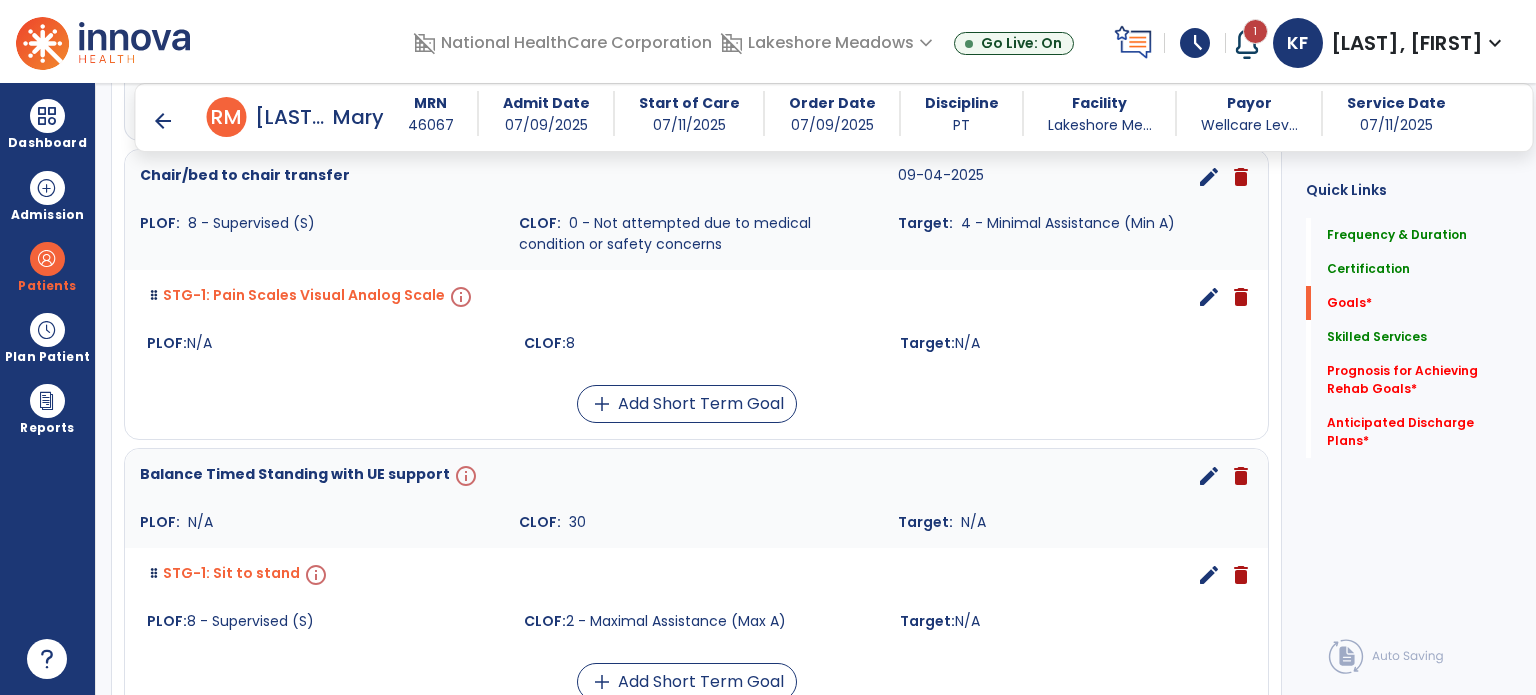 click on "edit" at bounding box center (1209, 297) 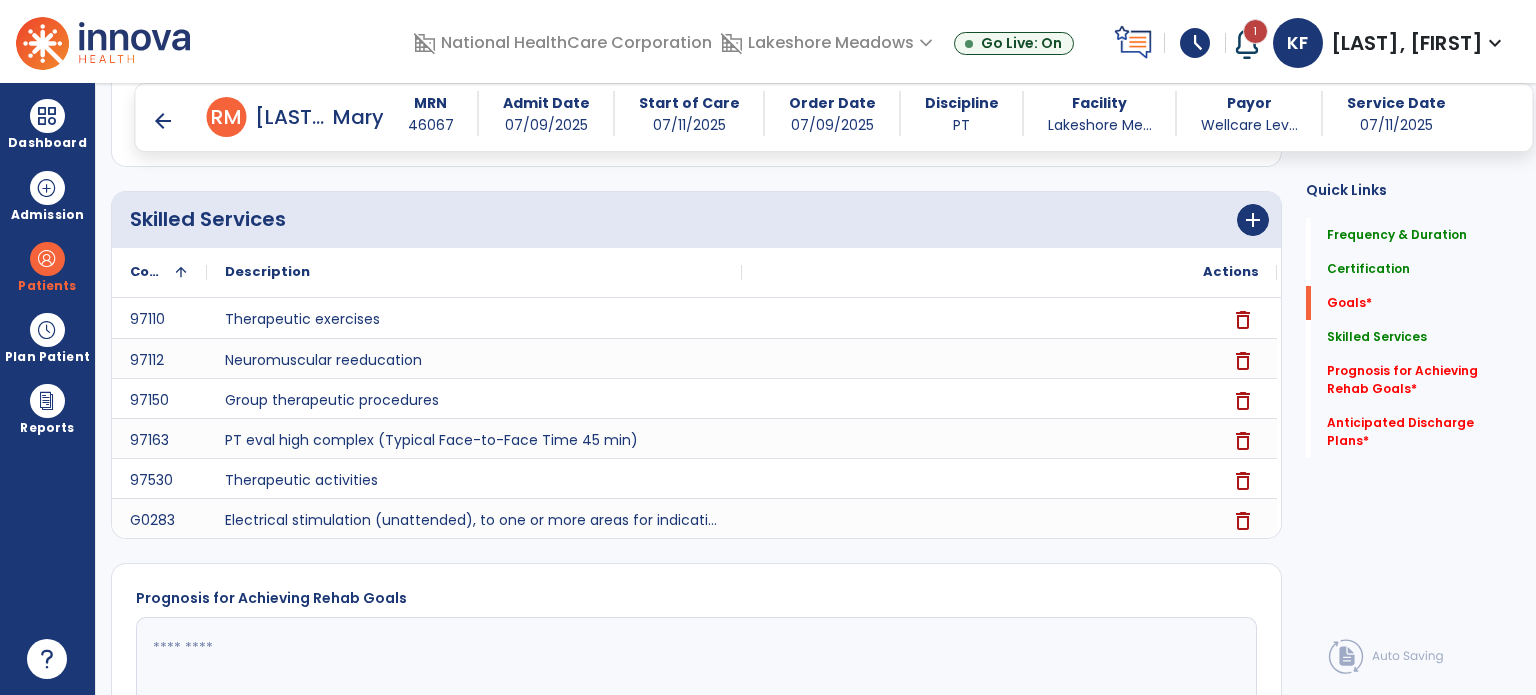scroll, scrollTop: 534, scrollLeft: 0, axis: vertical 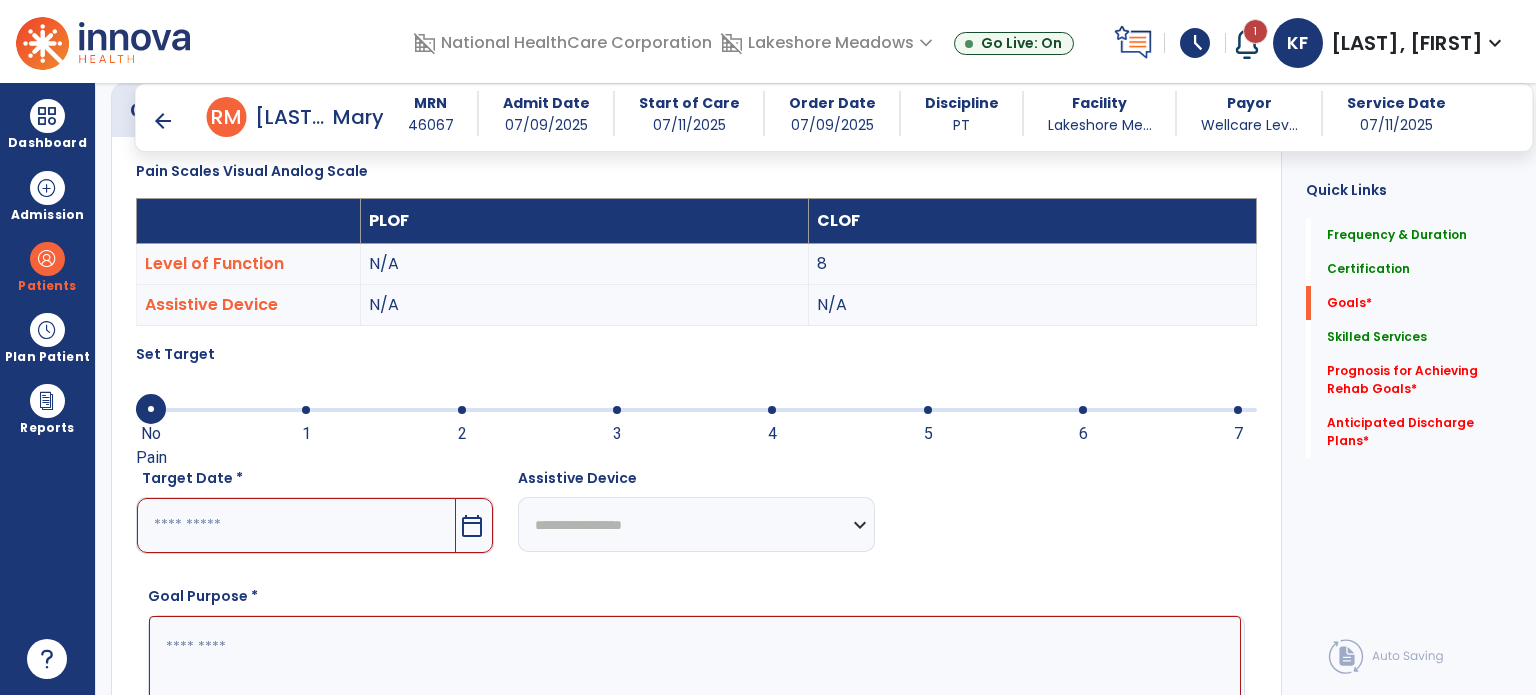 click at bounding box center (928, 410) 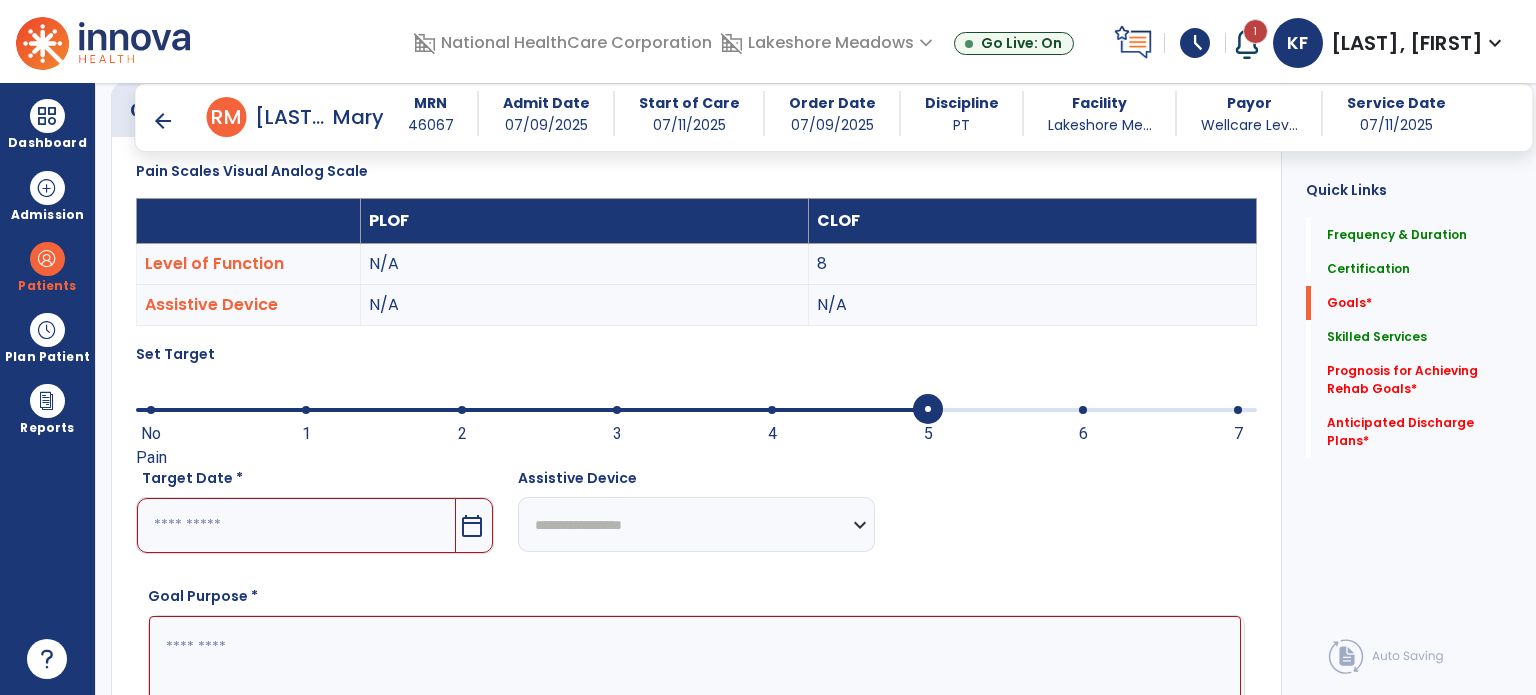 click at bounding box center [296, 525] 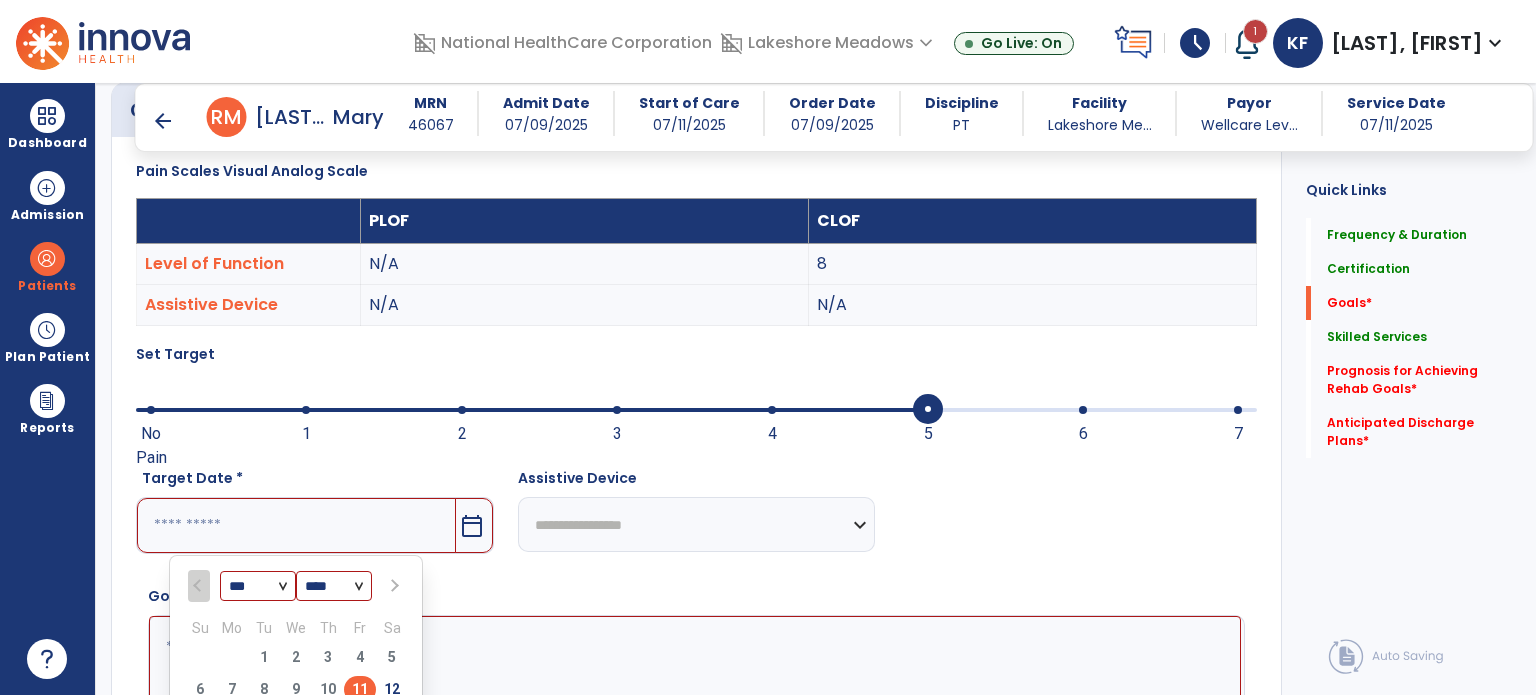 scroll, scrollTop: 548, scrollLeft: 0, axis: vertical 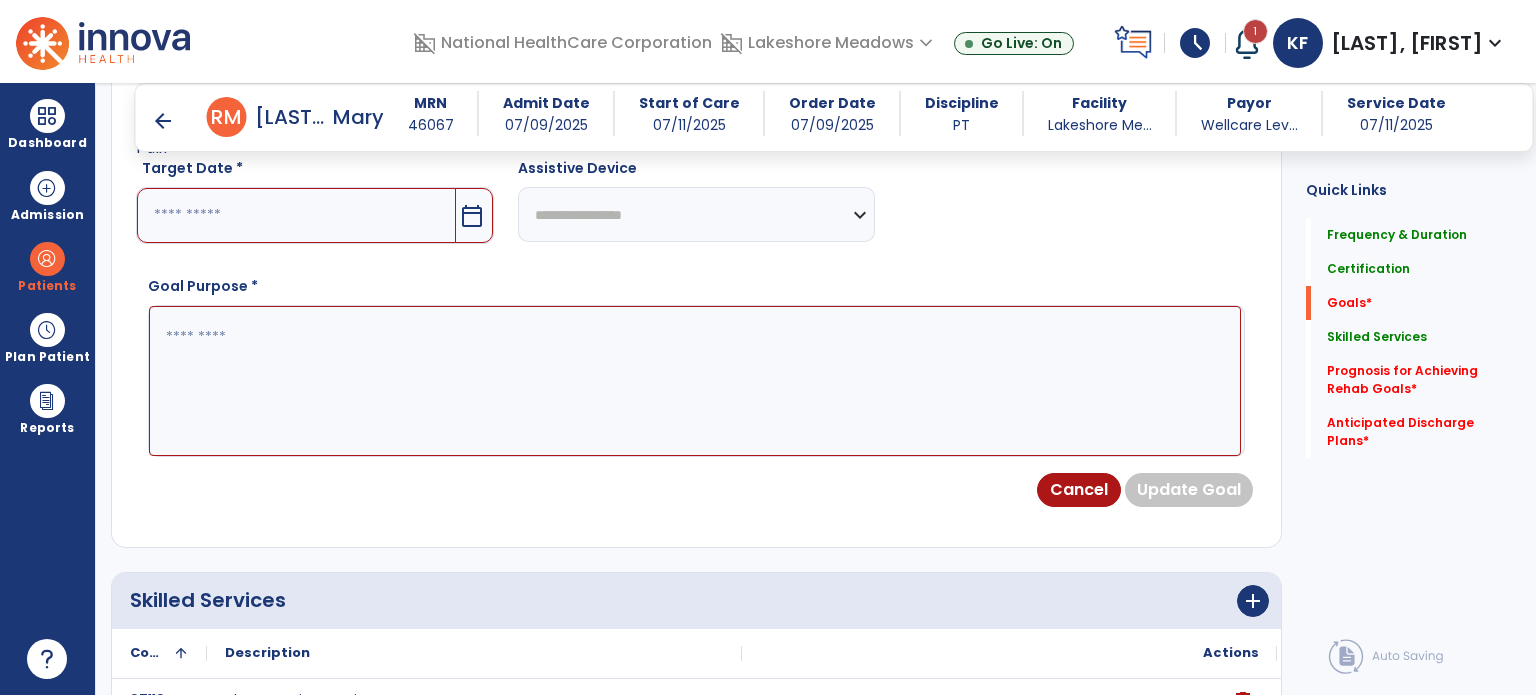 click at bounding box center [296, 215] 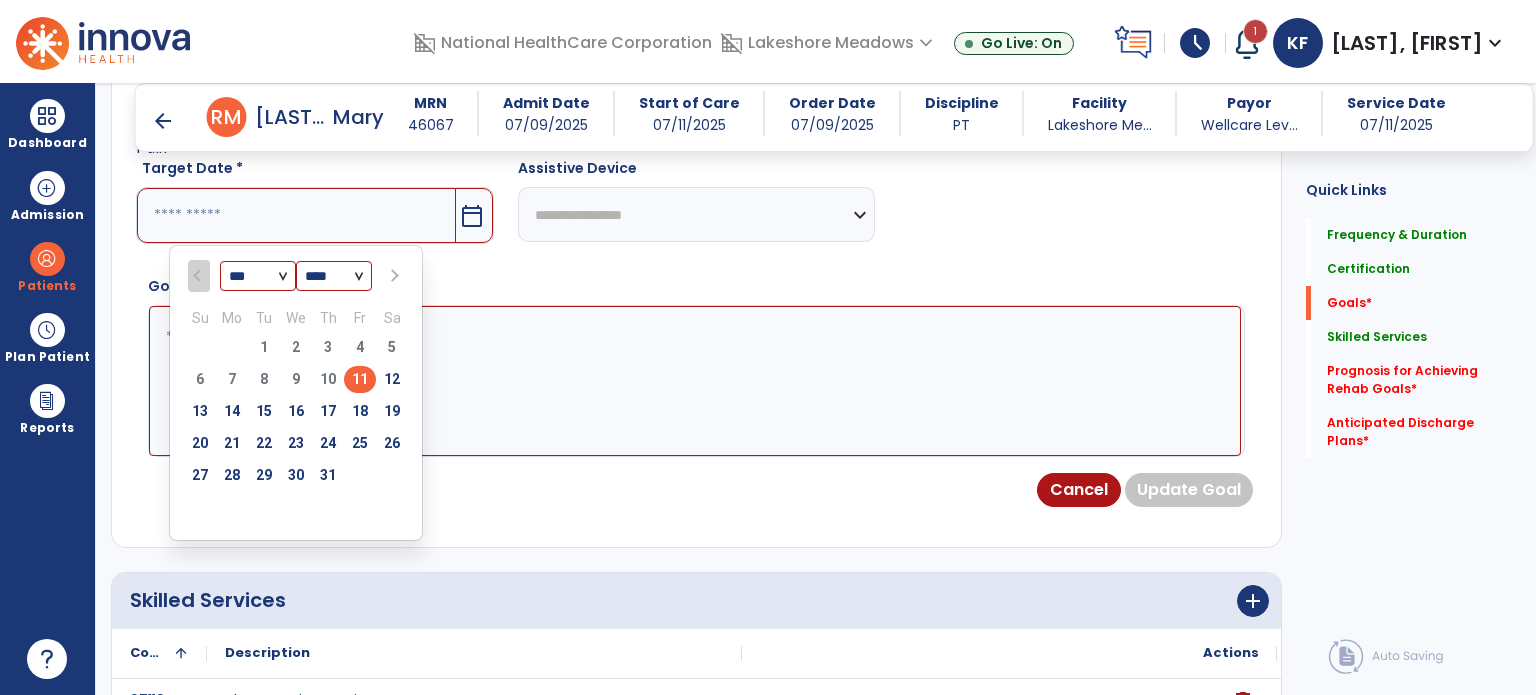 click at bounding box center (393, 276) 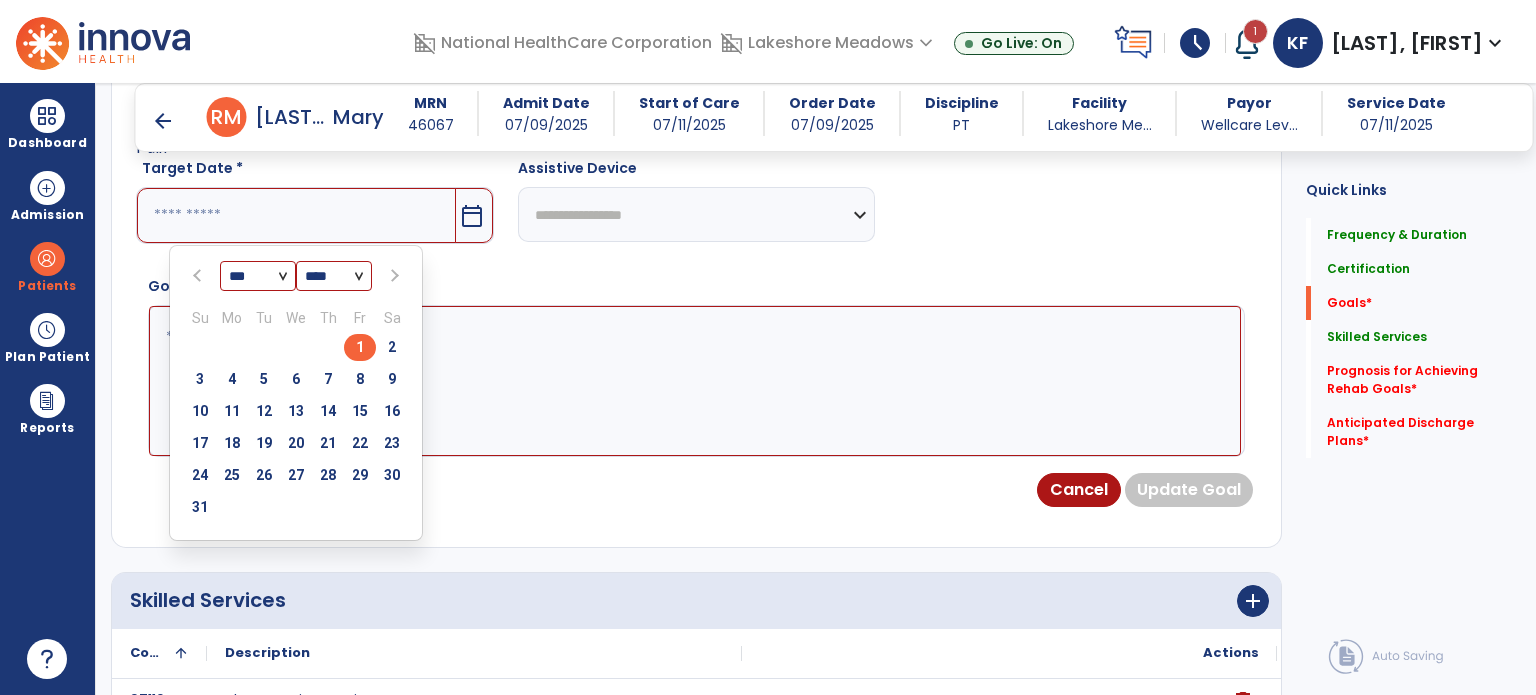 click on "1" at bounding box center (360, 347) 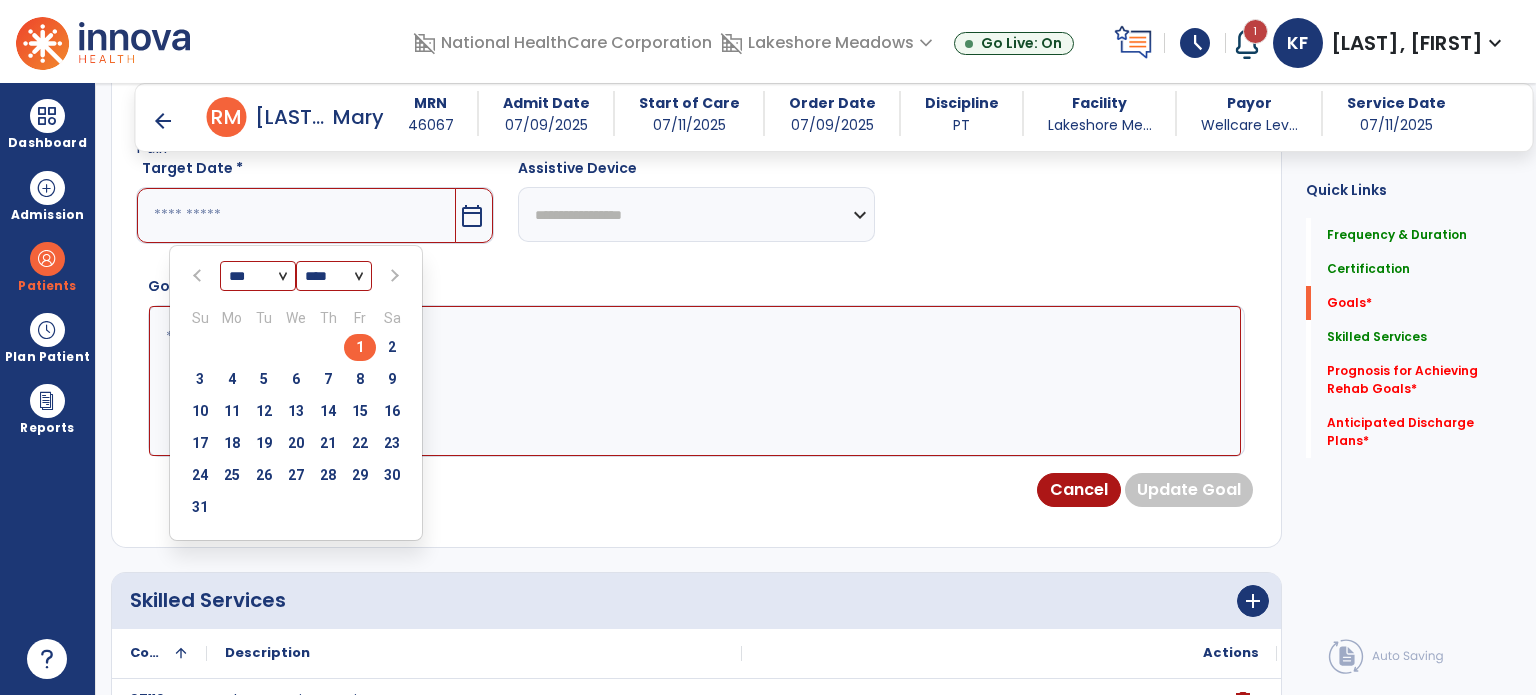 type on "********" 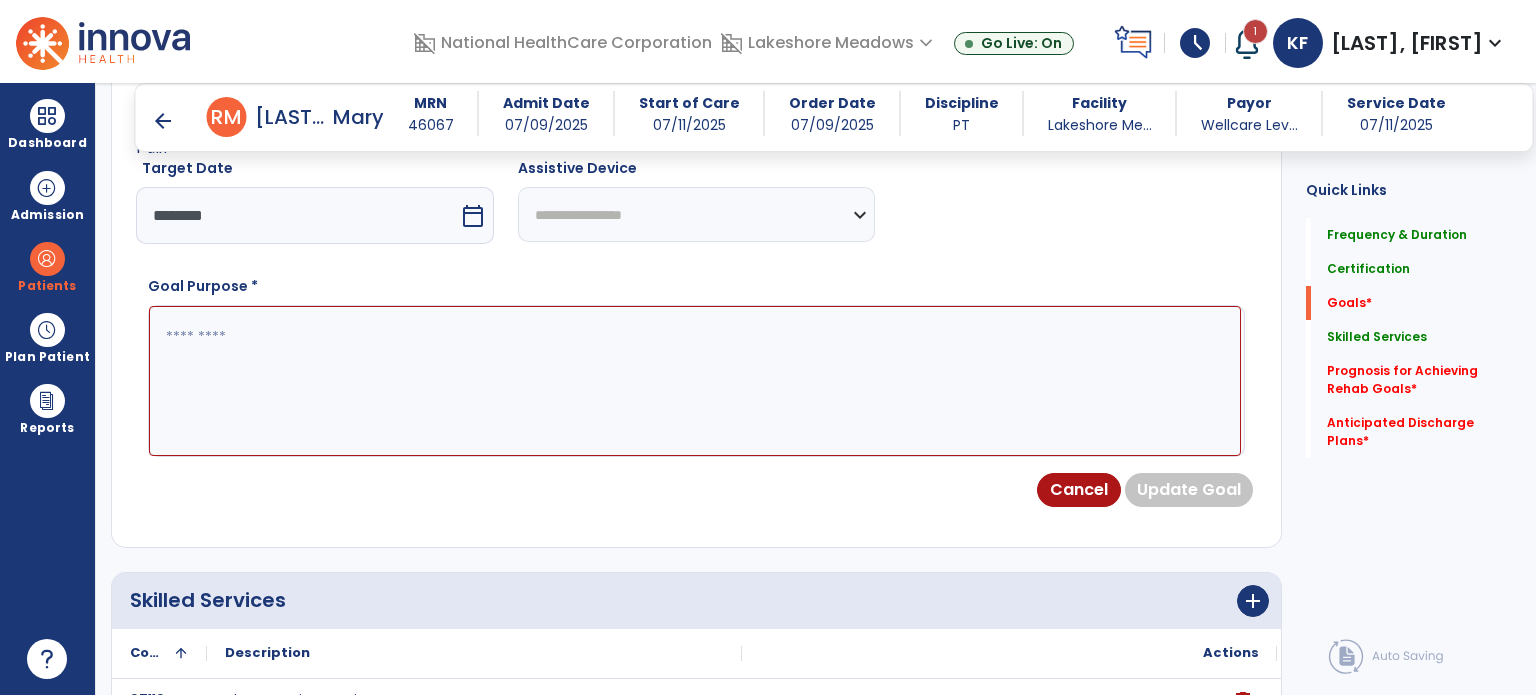click at bounding box center (695, 381) 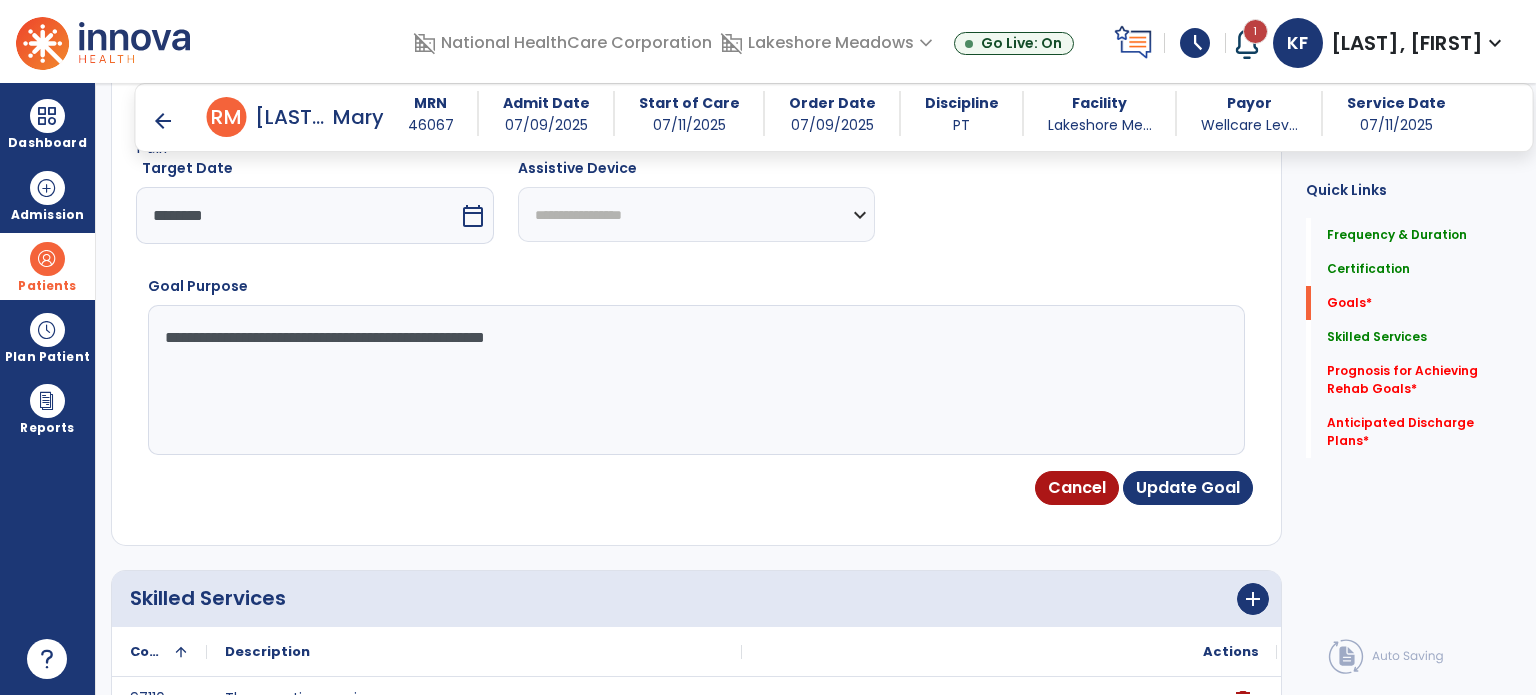 drag, startPoint x: 353, startPoint y: 341, endPoint x: 0, endPoint y: 277, distance: 358.7548 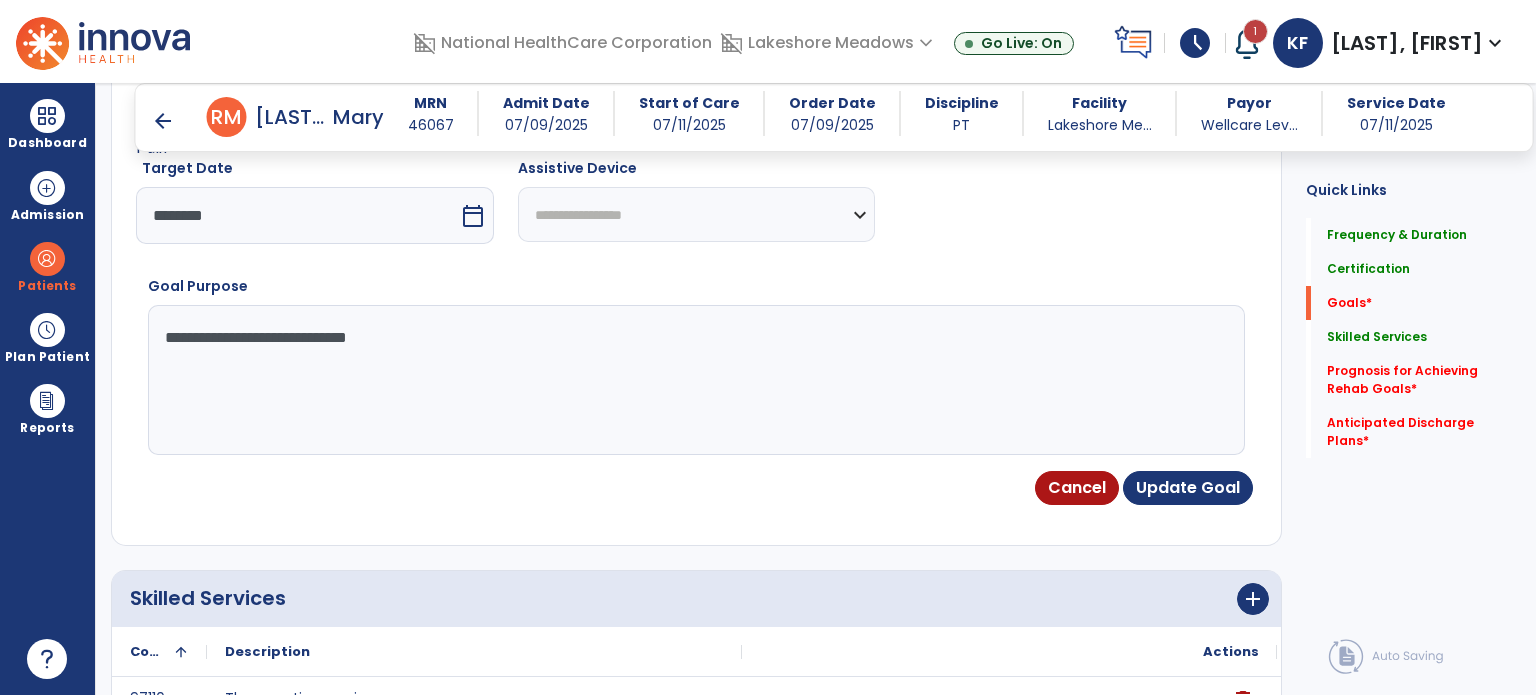 scroll, scrollTop: 855, scrollLeft: 0, axis: vertical 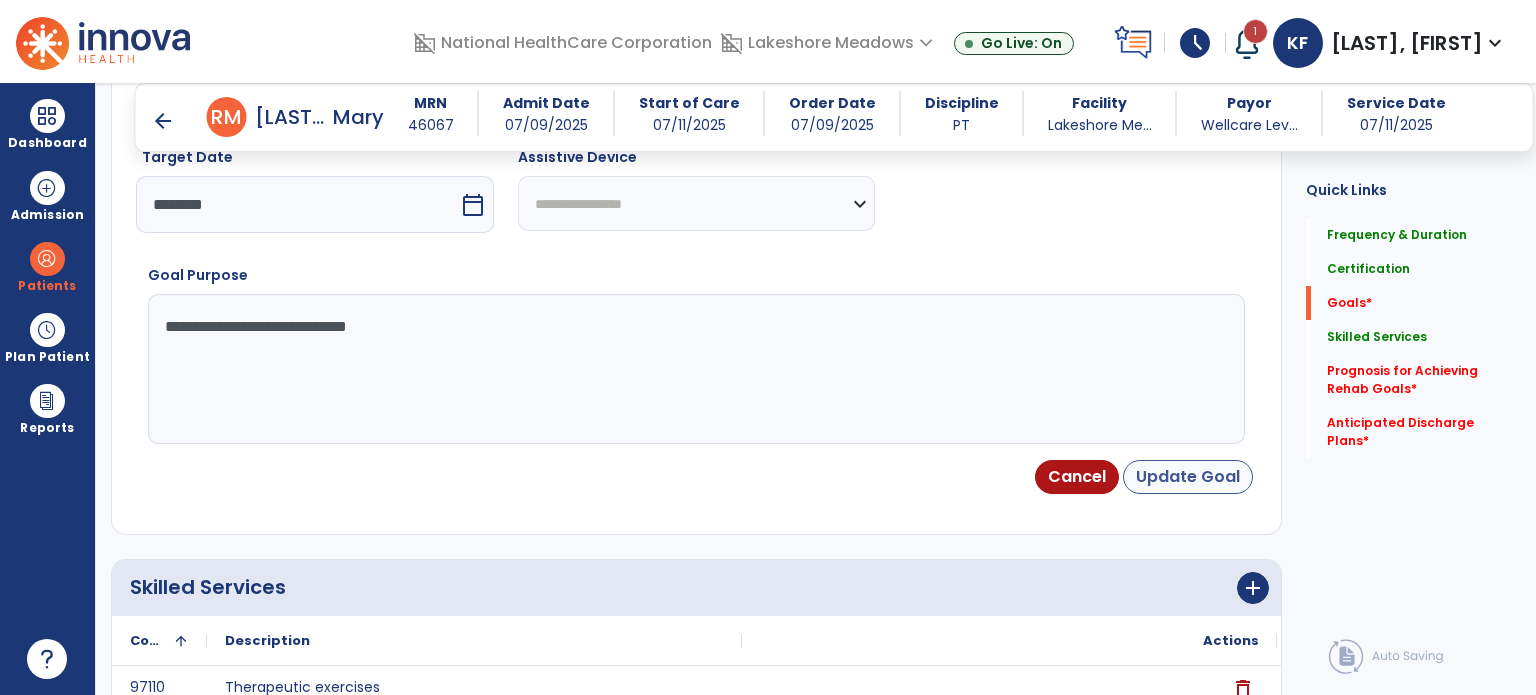 type on "**********" 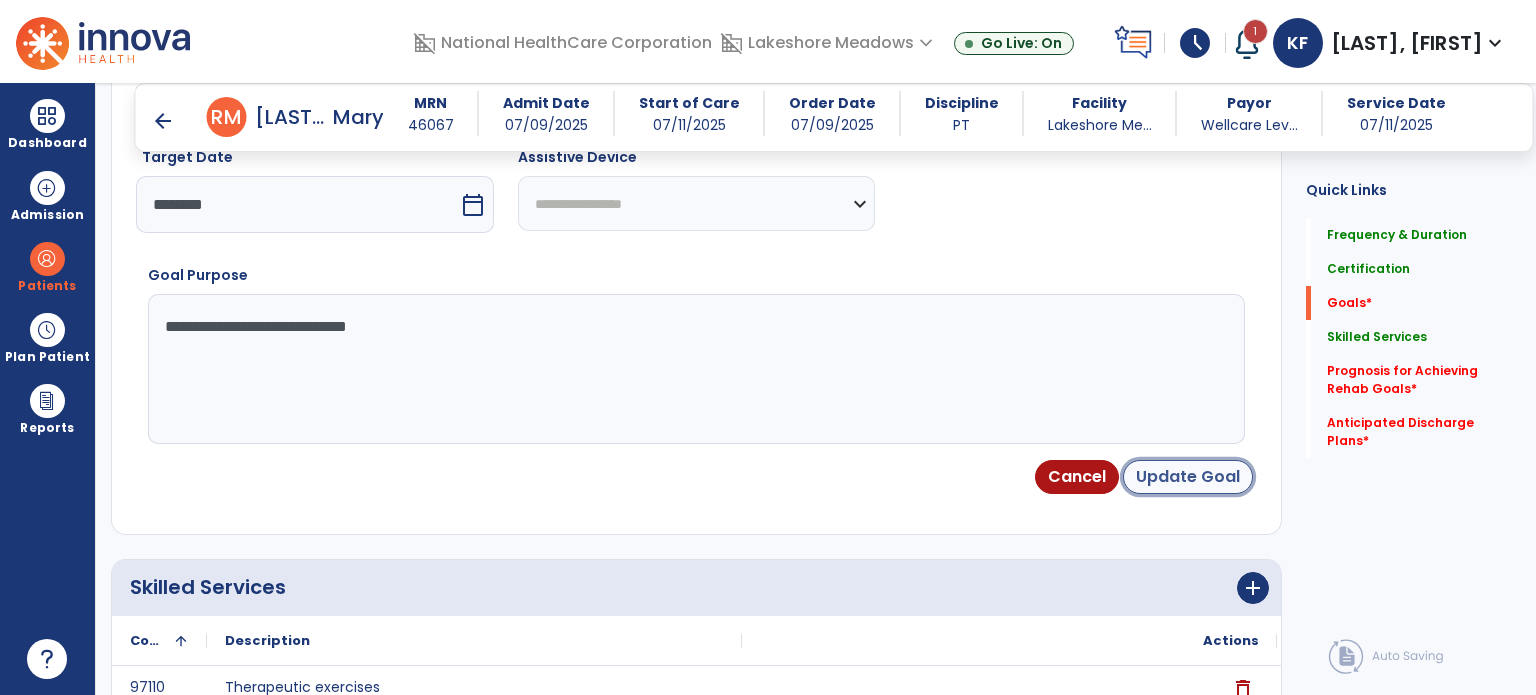 click on "Update Goal" at bounding box center (1188, 477) 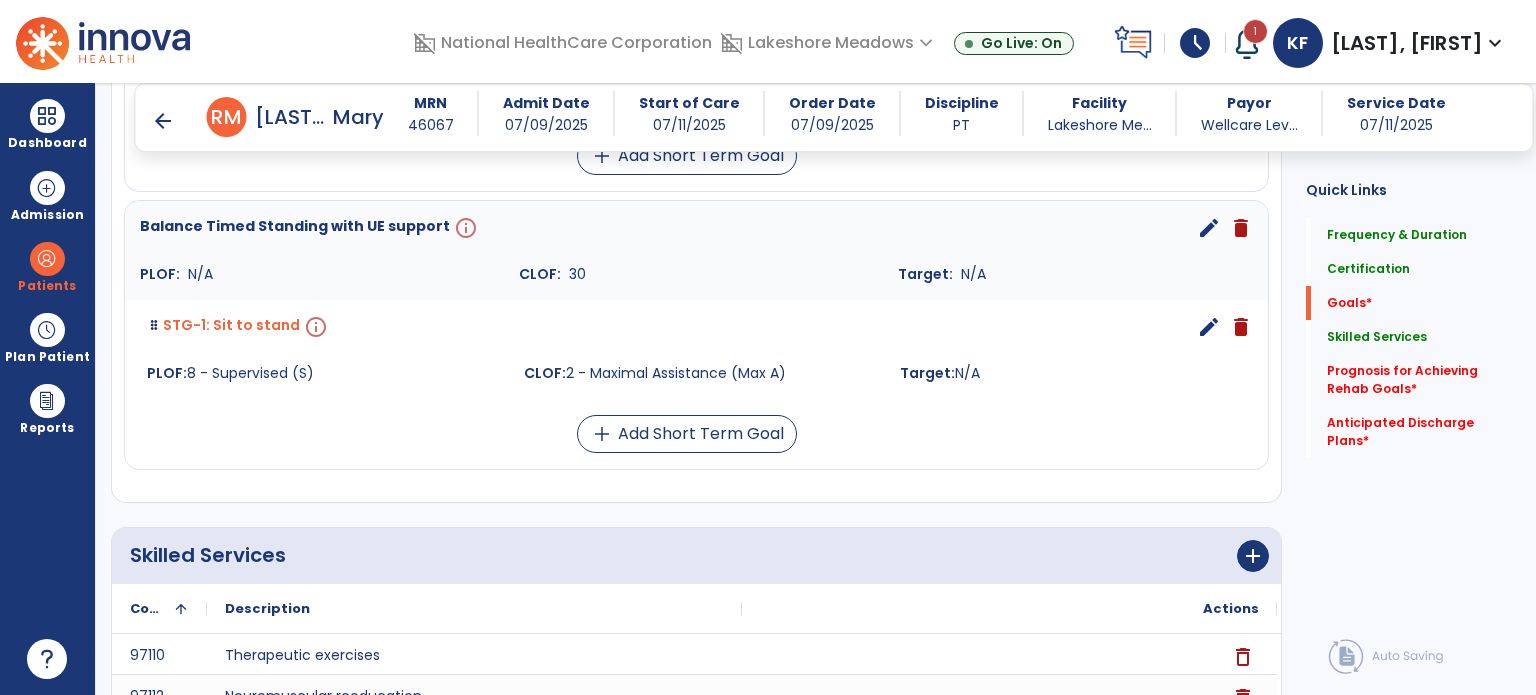 scroll, scrollTop: 949, scrollLeft: 0, axis: vertical 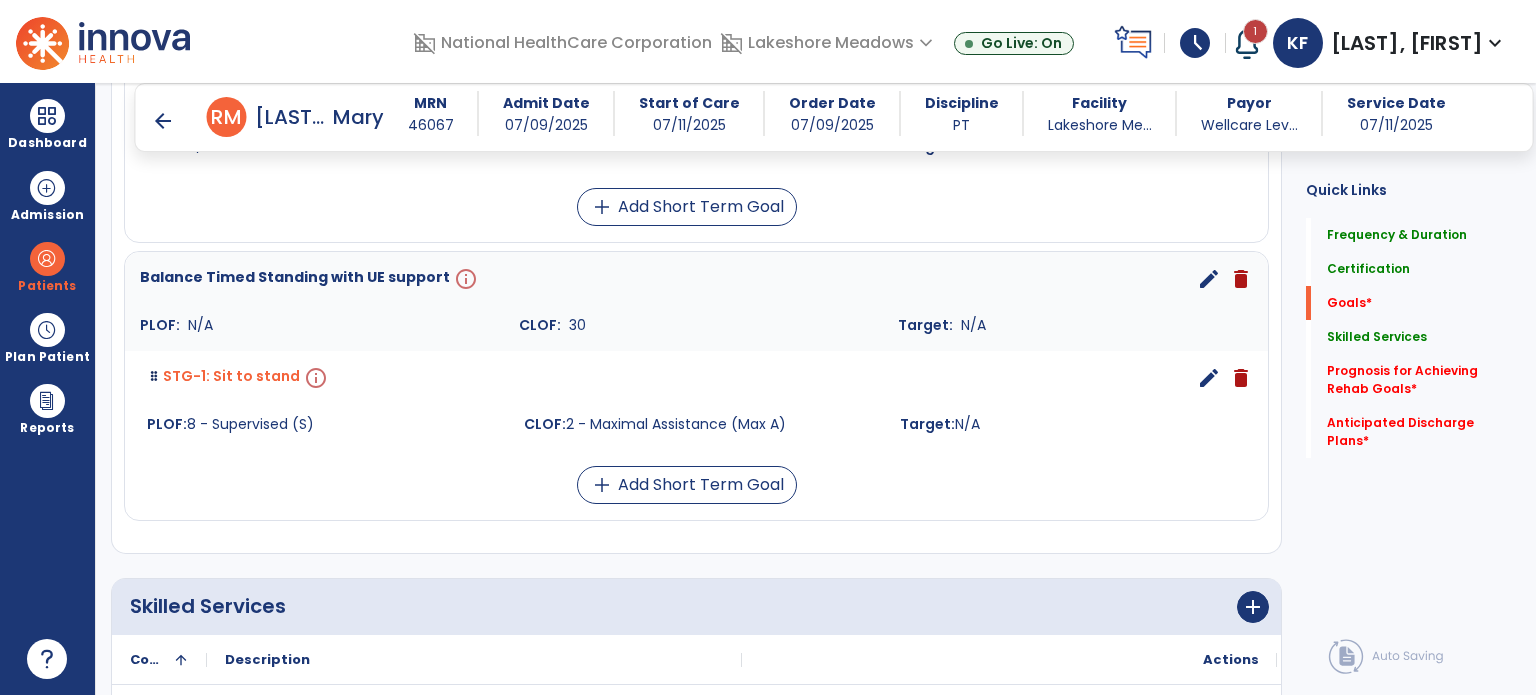 click on "edit" at bounding box center [1209, 279] 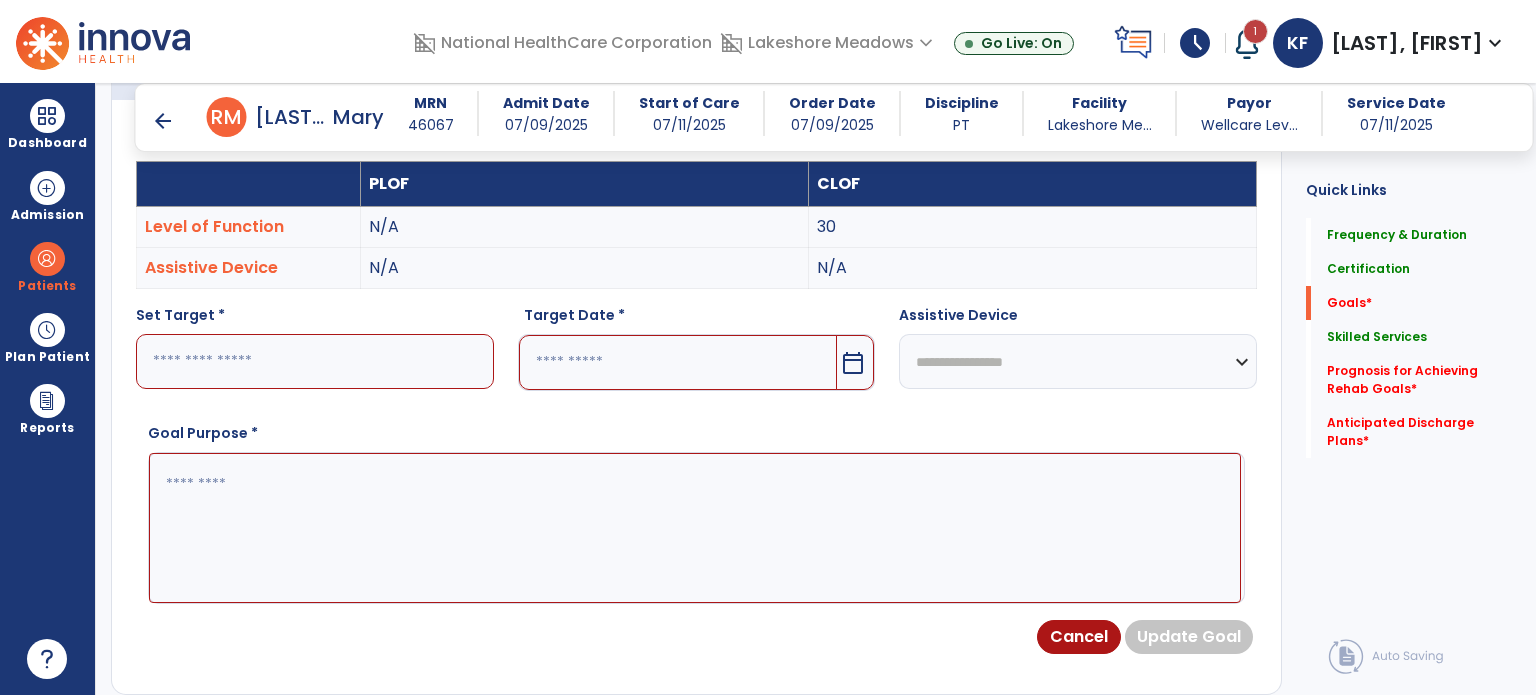 scroll, scrollTop: 534, scrollLeft: 0, axis: vertical 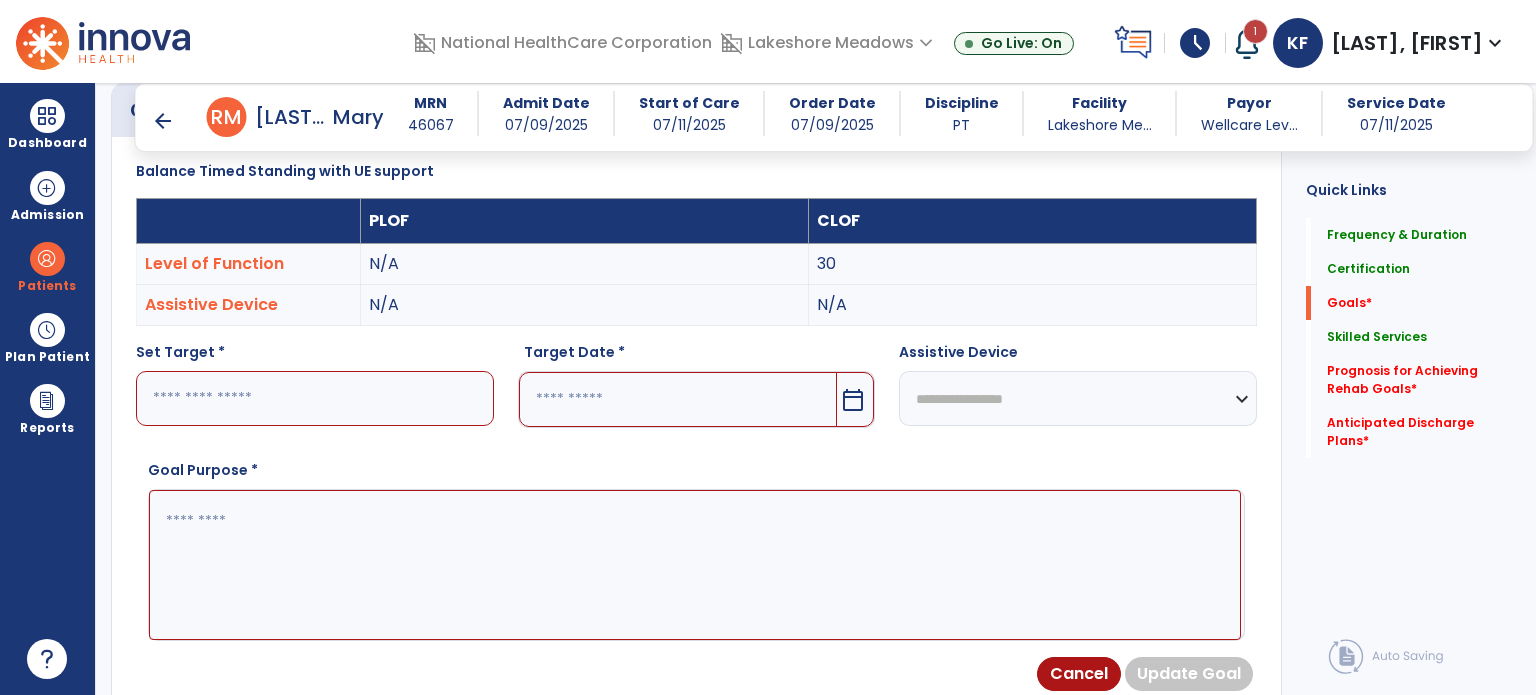 click at bounding box center (315, 398) 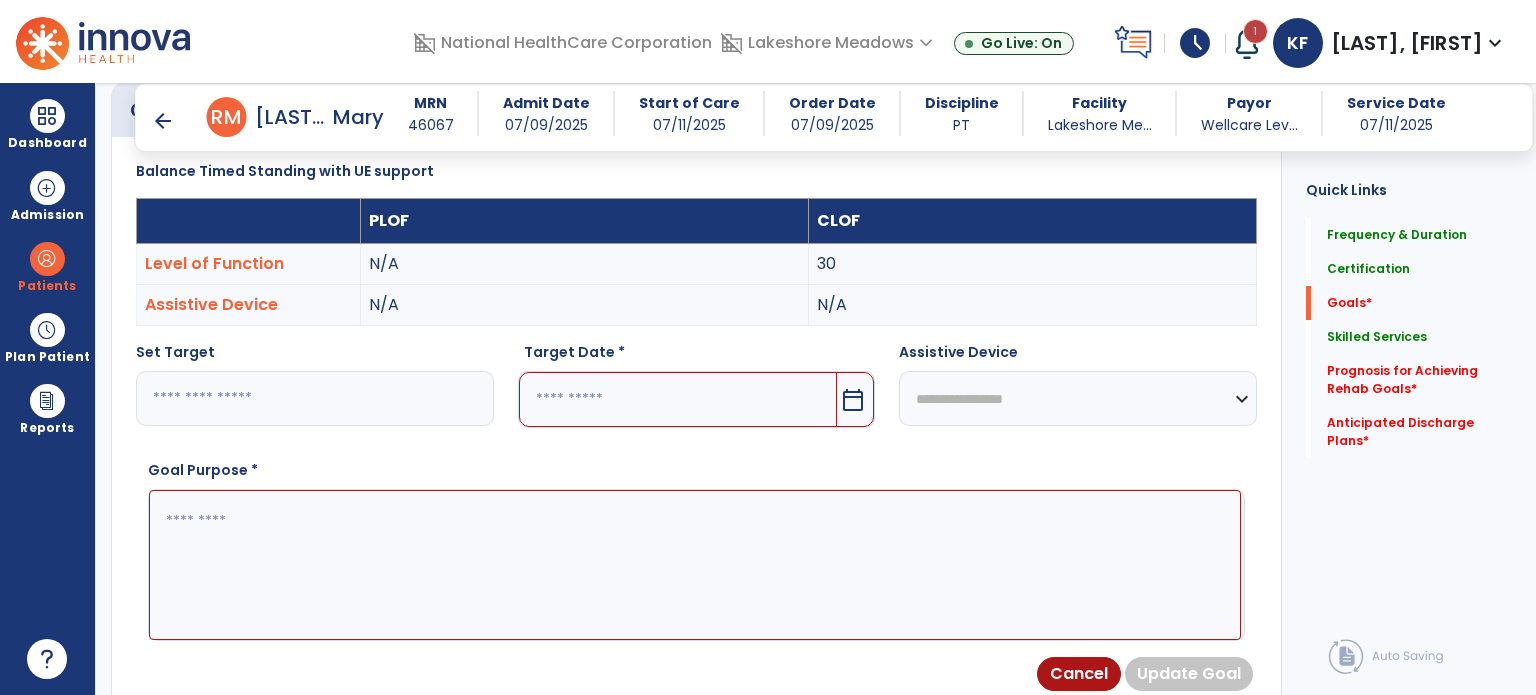 type on "***" 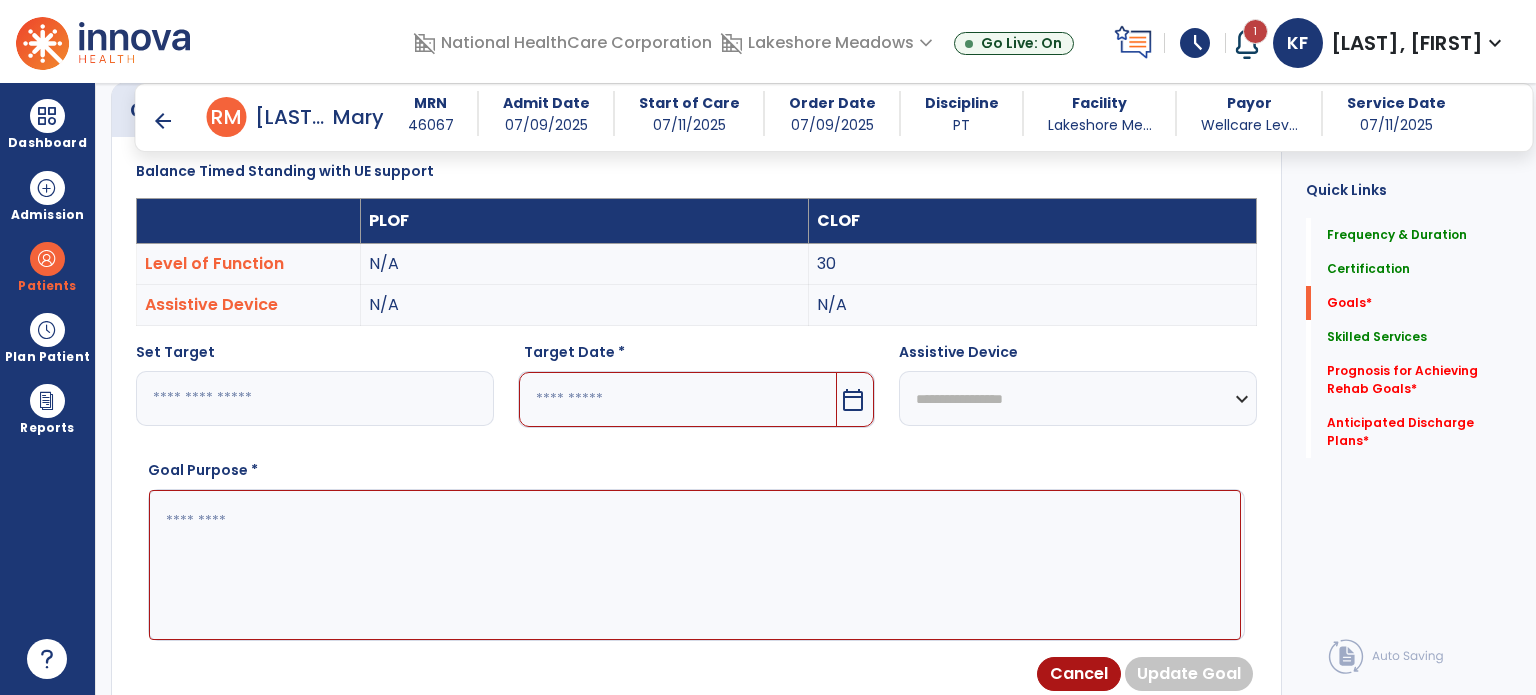 click at bounding box center (678, 399) 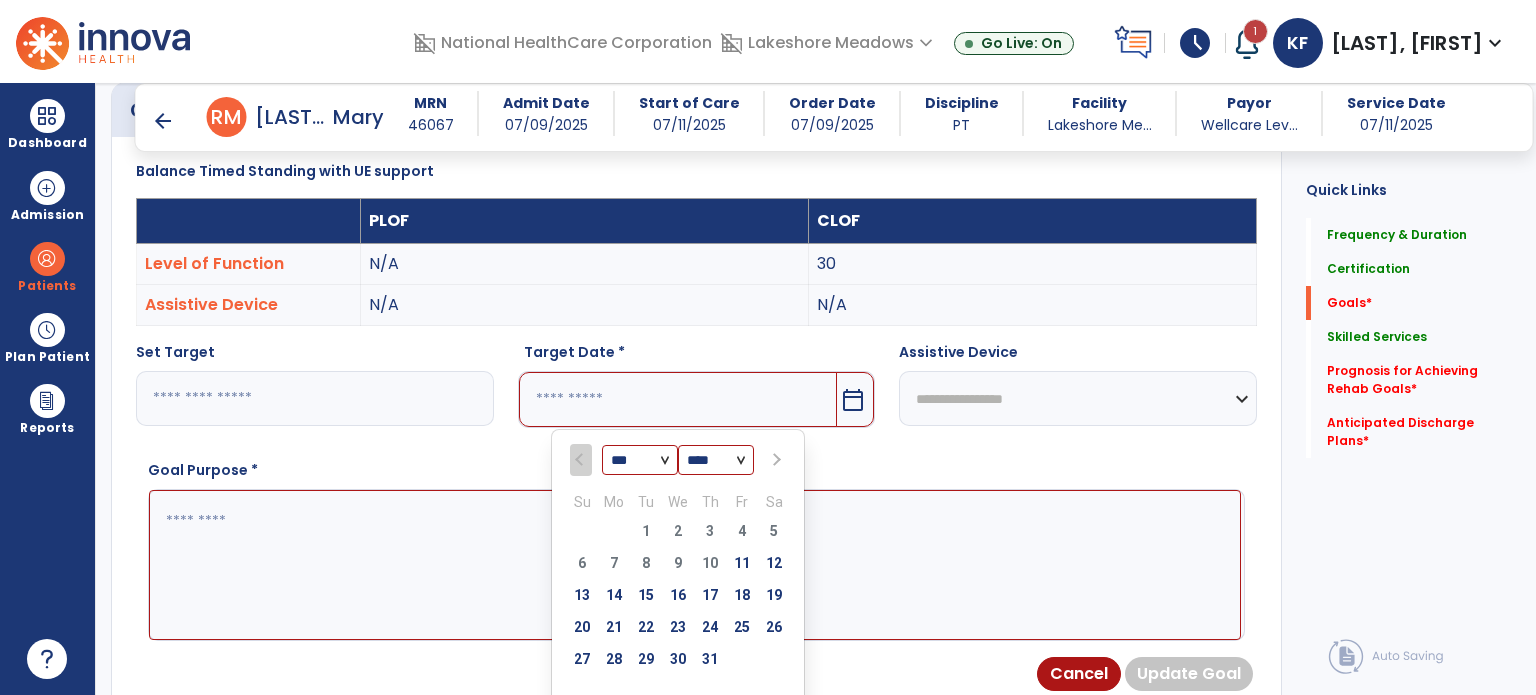 click at bounding box center (774, 460) 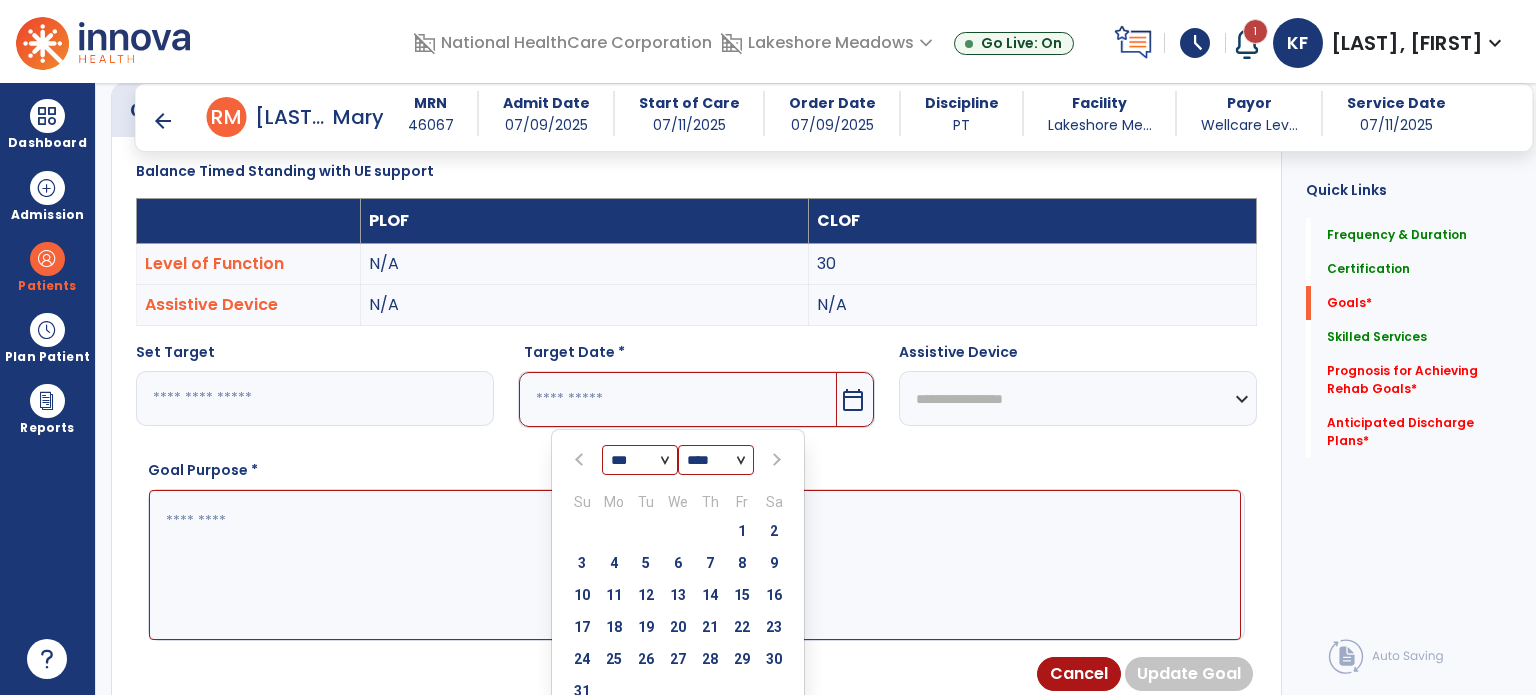 click at bounding box center (774, 460) 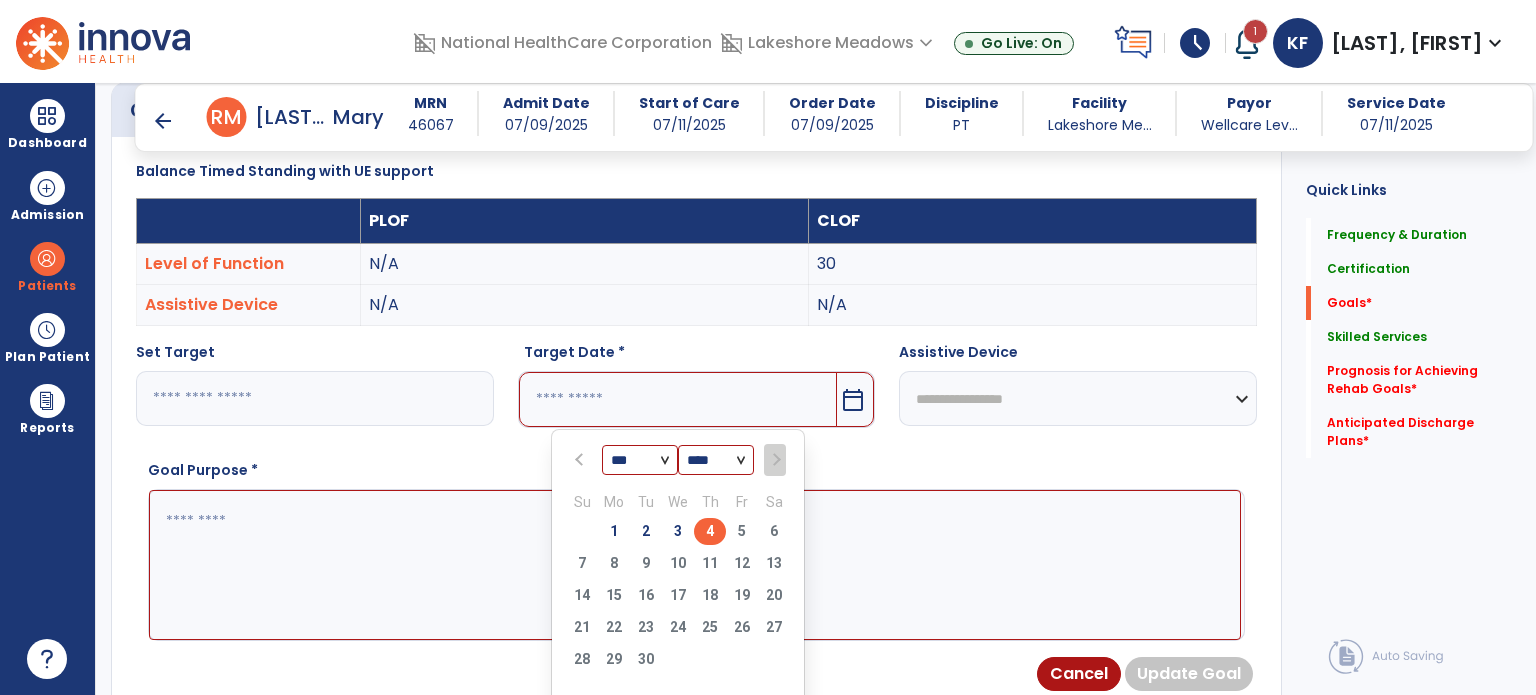 click on "4" at bounding box center (710, 531) 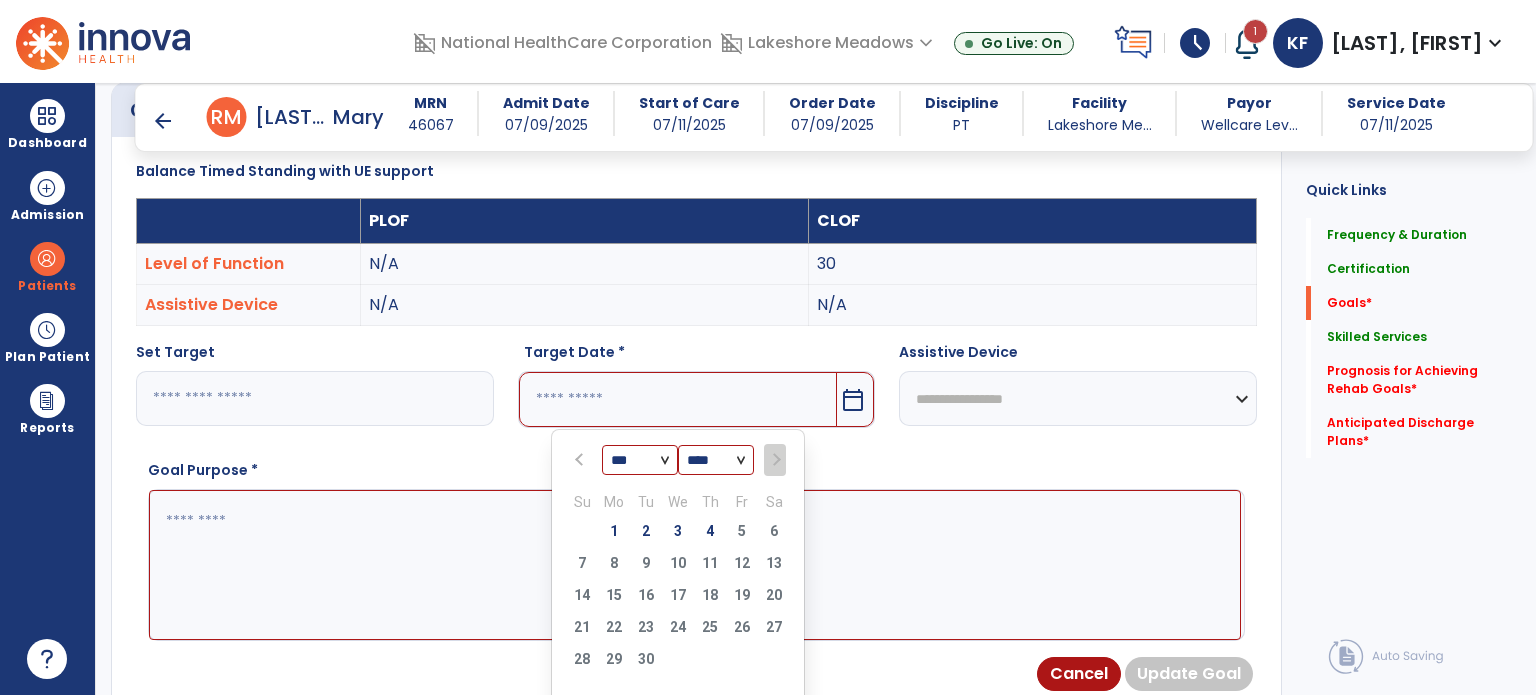 type on "********" 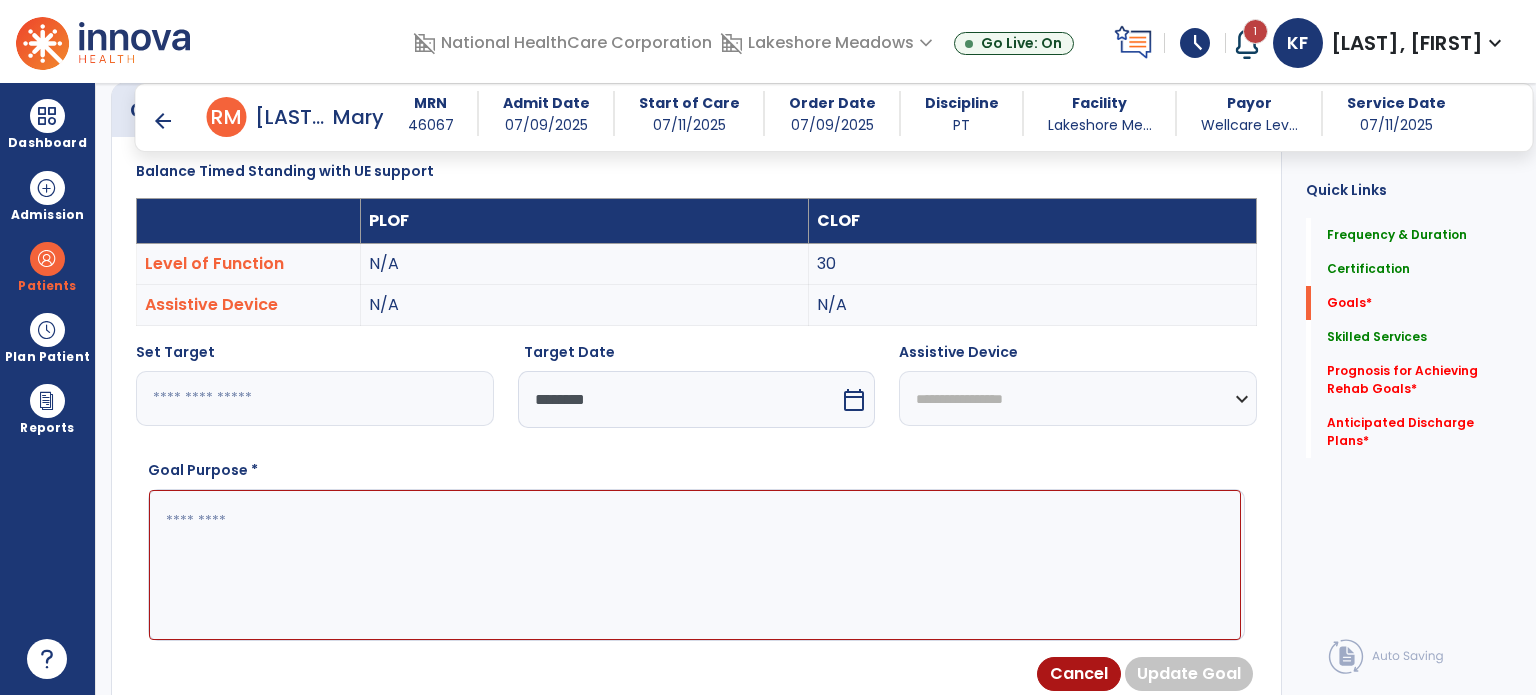 click at bounding box center (695, 565) 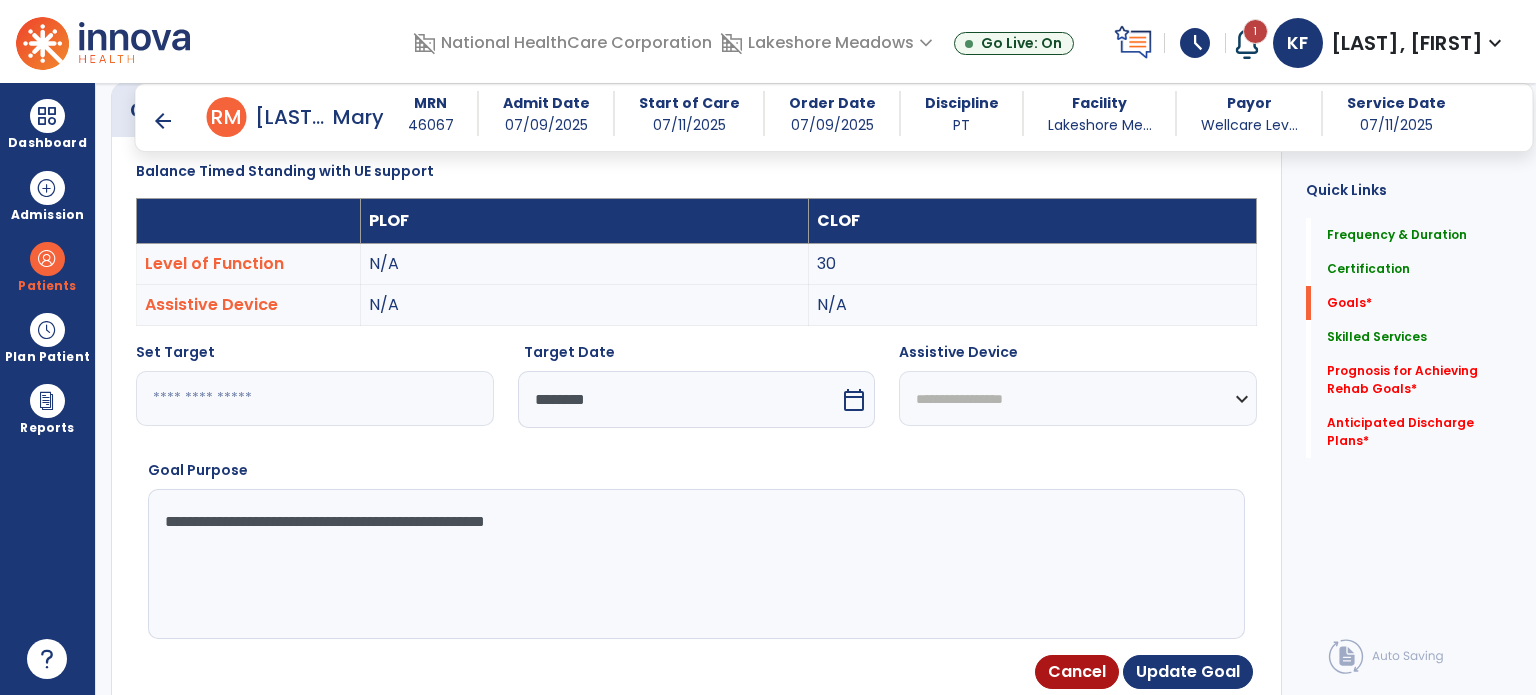 click on "**********" at bounding box center (695, 564) 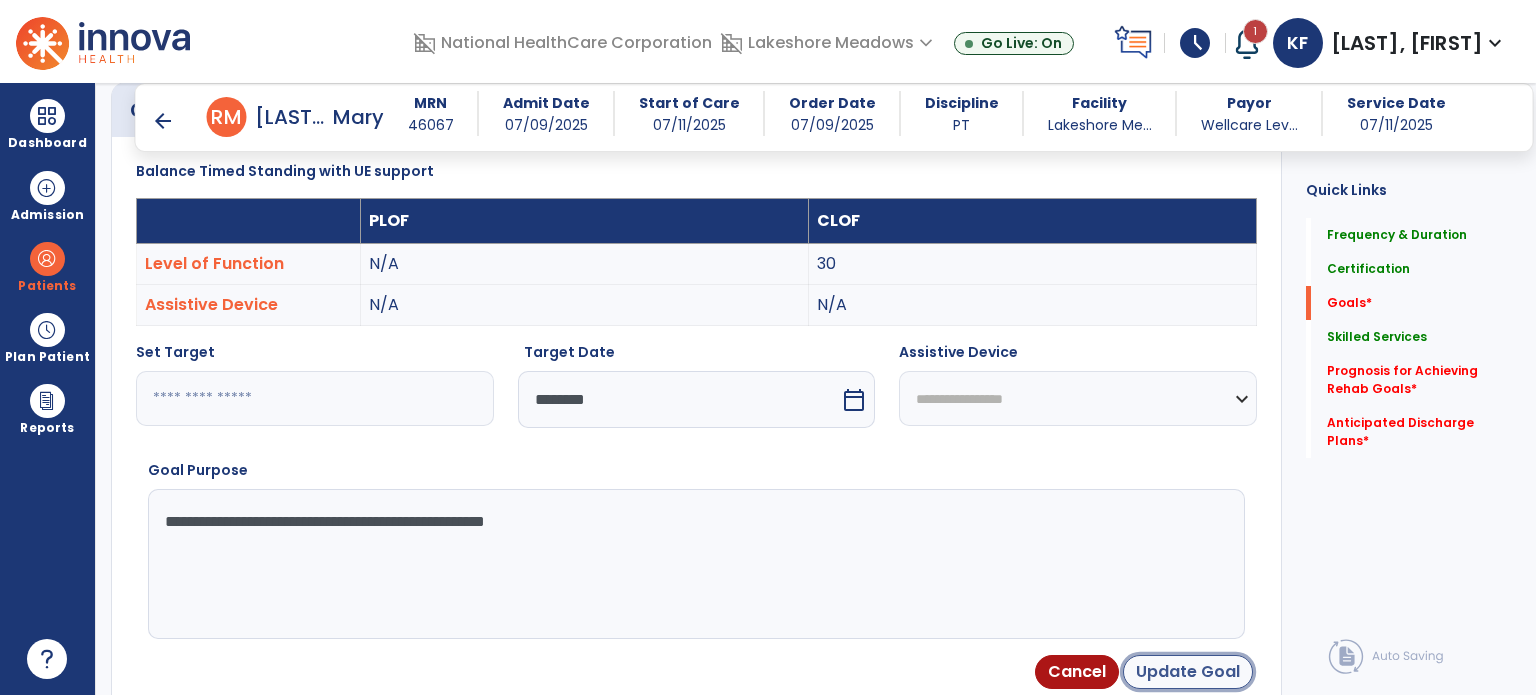click on "Update Goal" at bounding box center (1188, 672) 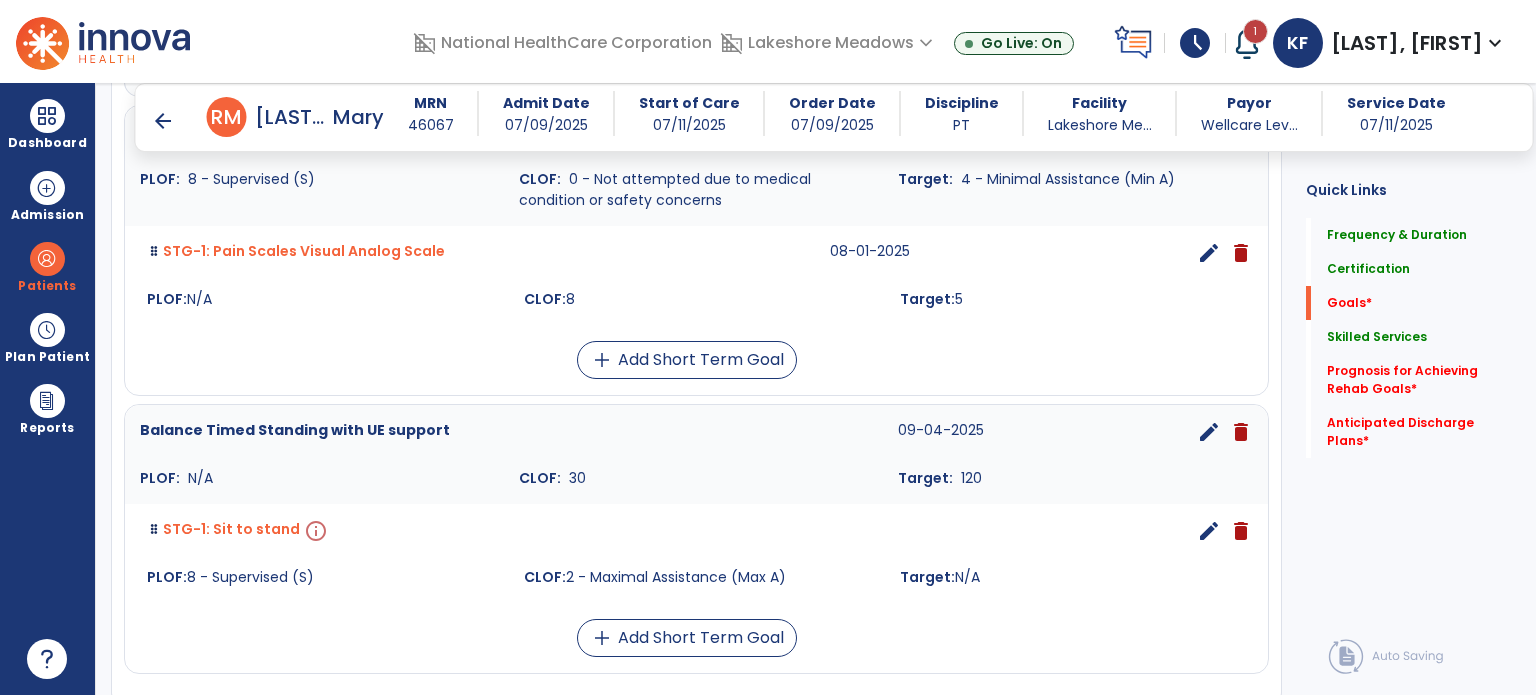 scroll, scrollTop: 862, scrollLeft: 0, axis: vertical 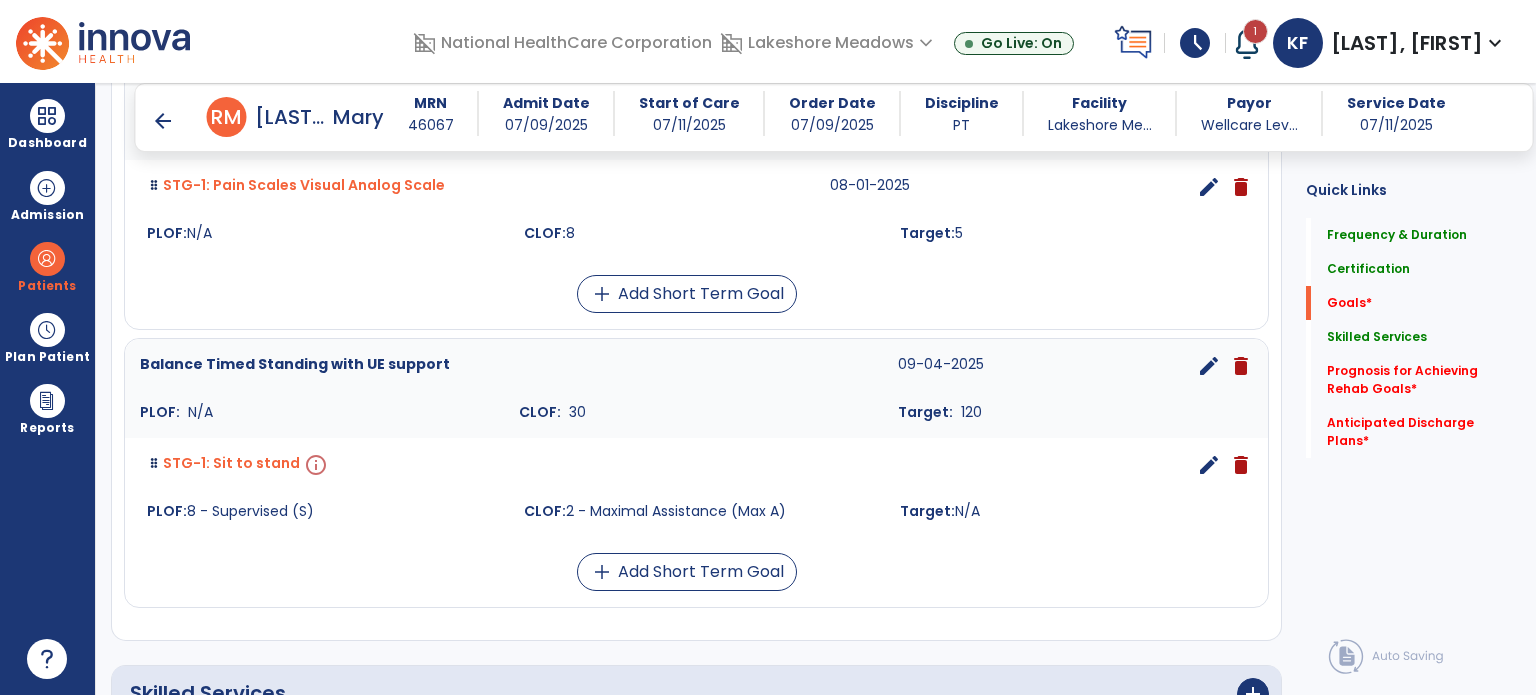 click on "edit" at bounding box center [1209, 465] 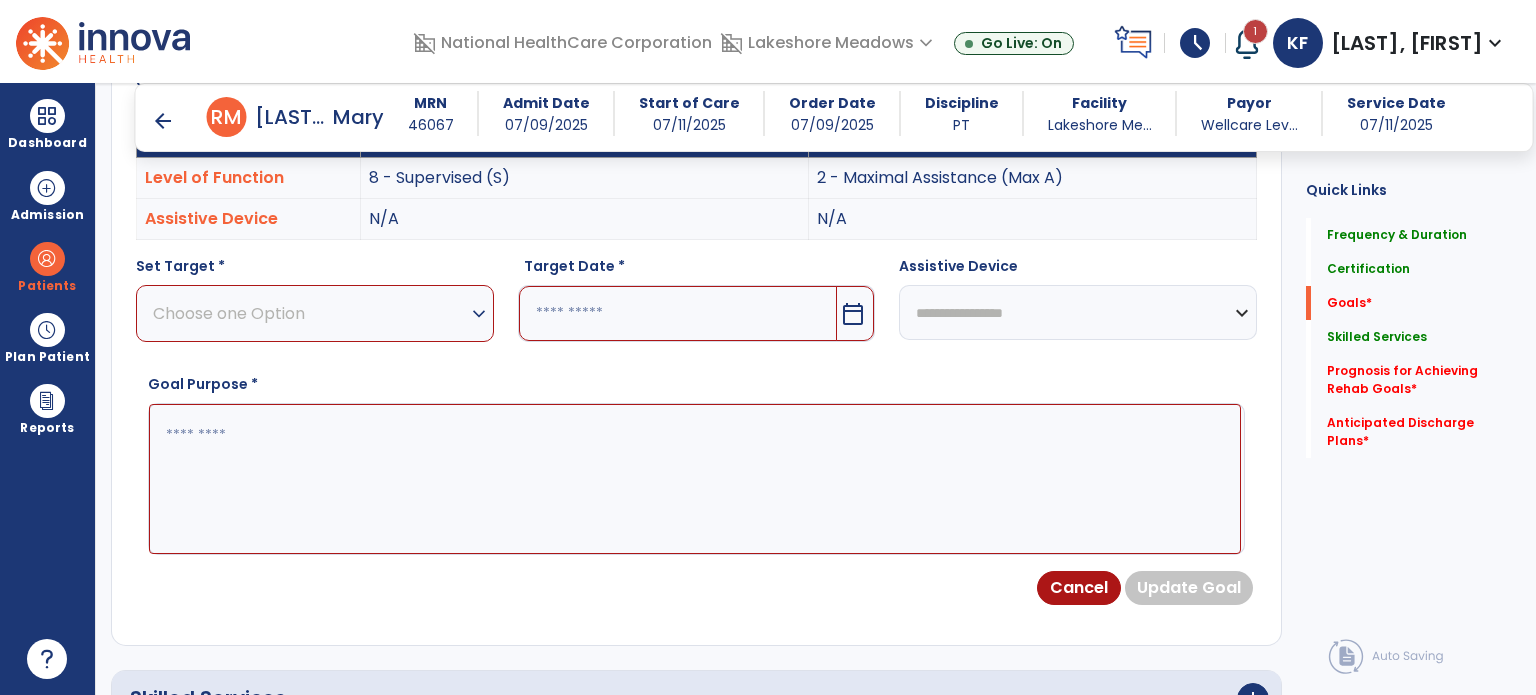 scroll, scrollTop: 534, scrollLeft: 0, axis: vertical 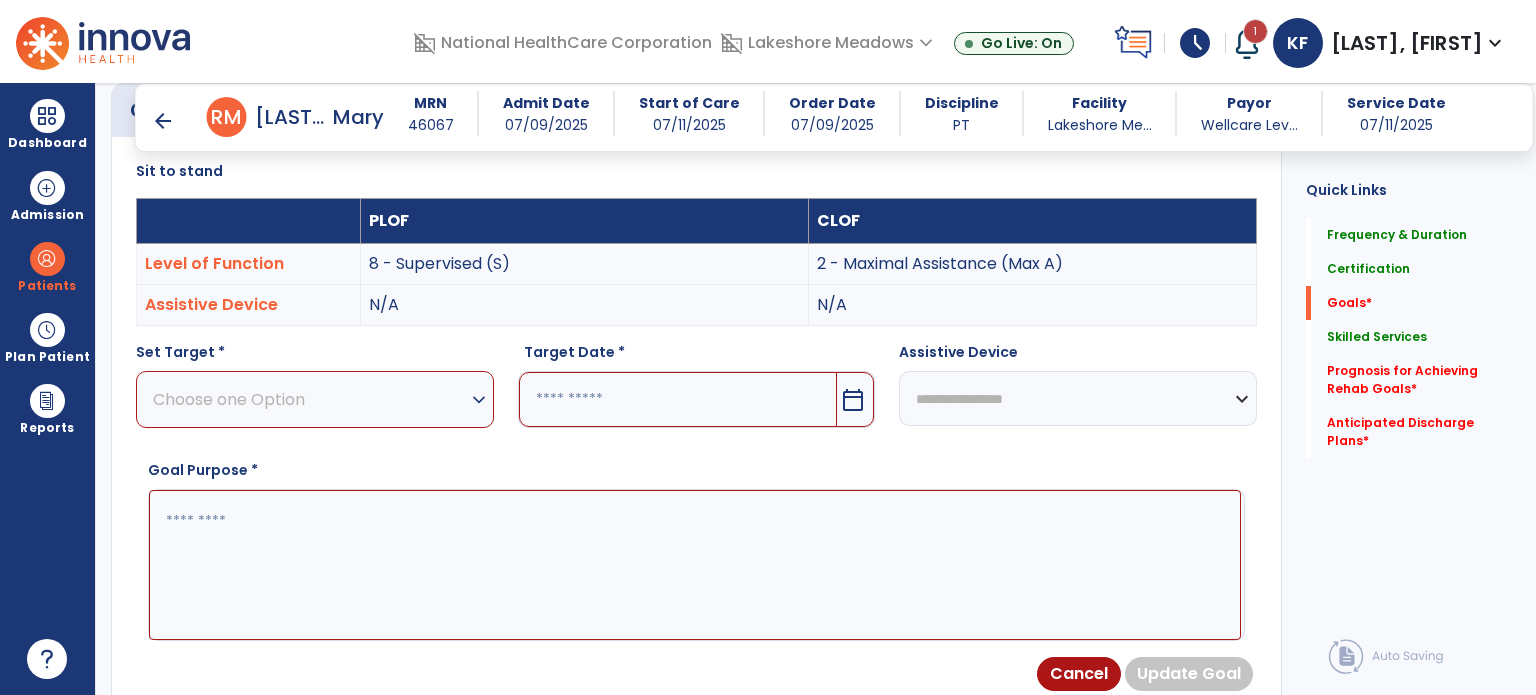click on "Choose one Option" at bounding box center (310, 399) 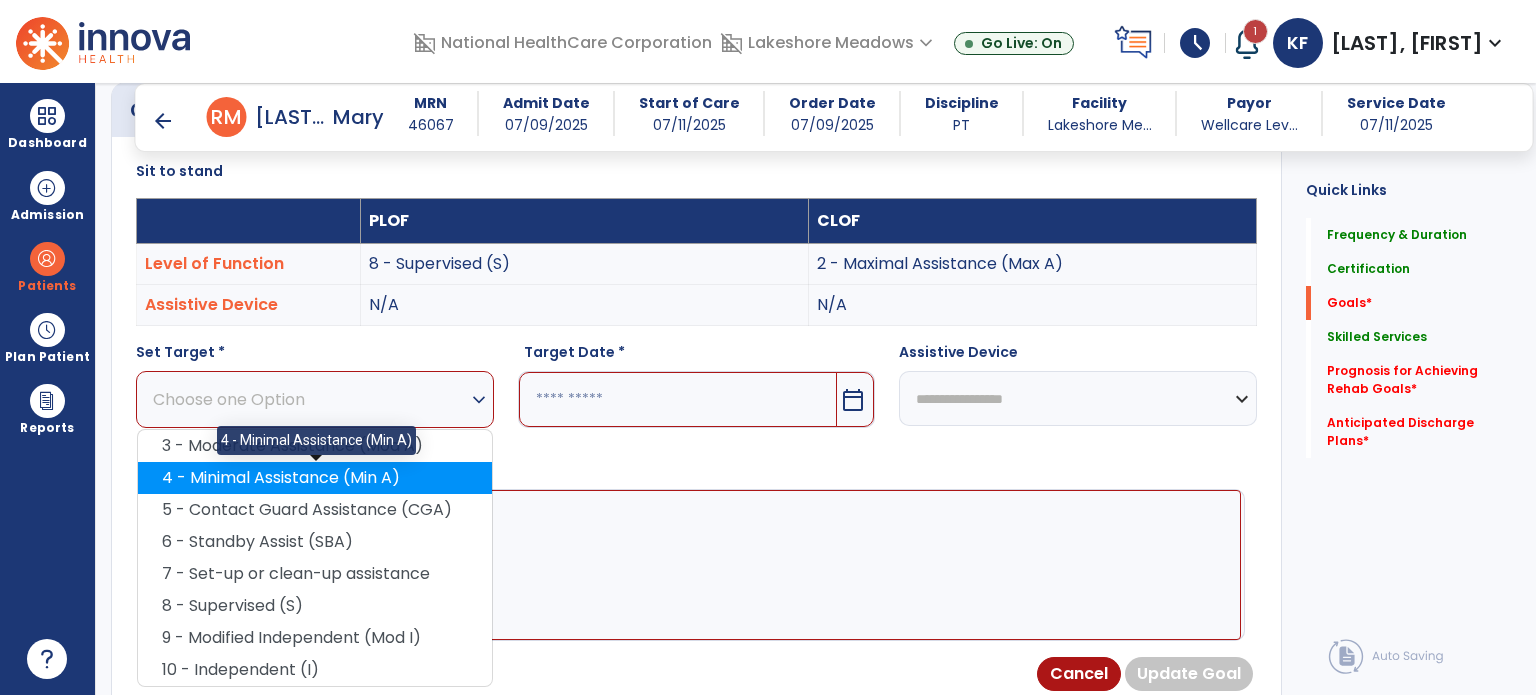 click on "4 - Minimal Assistance (Min A)" at bounding box center (315, 478) 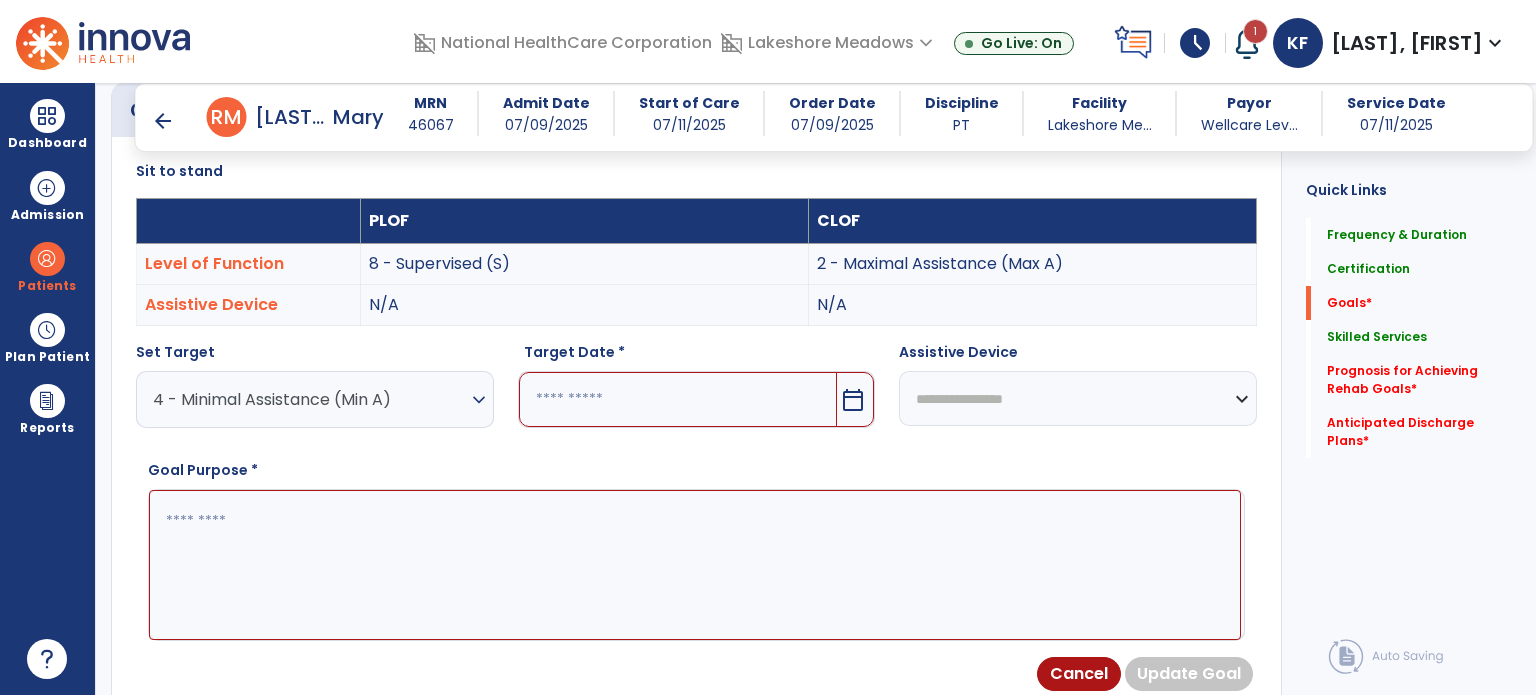 click at bounding box center (678, 399) 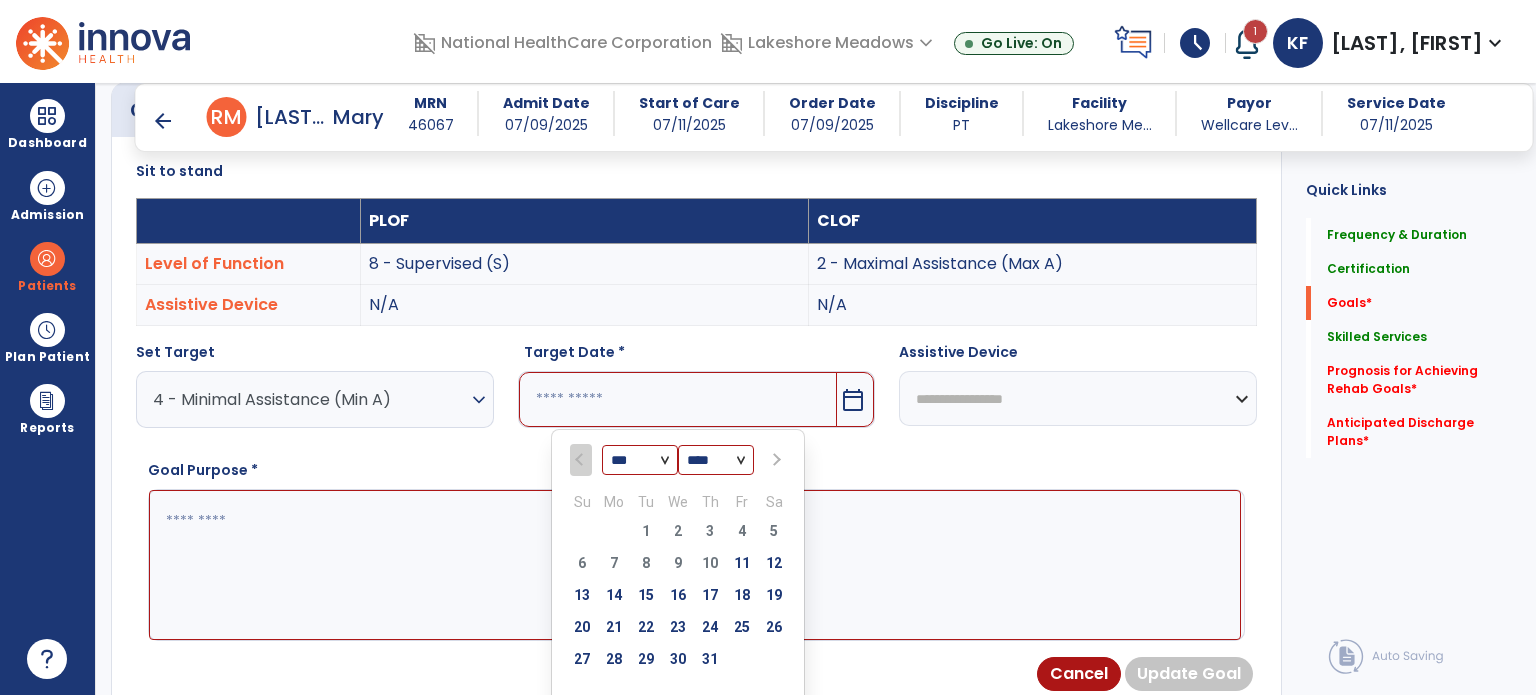 click at bounding box center [774, 460] 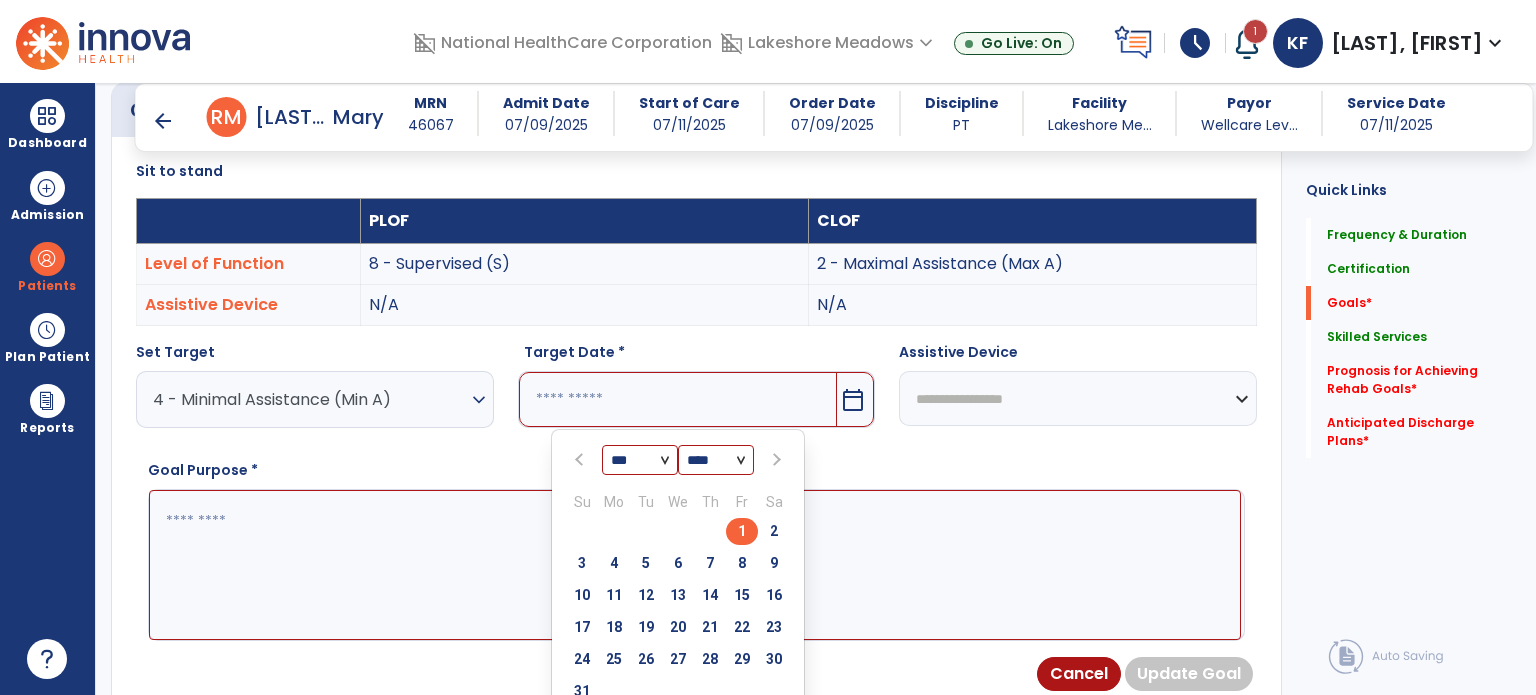 click on "1" at bounding box center (742, 531) 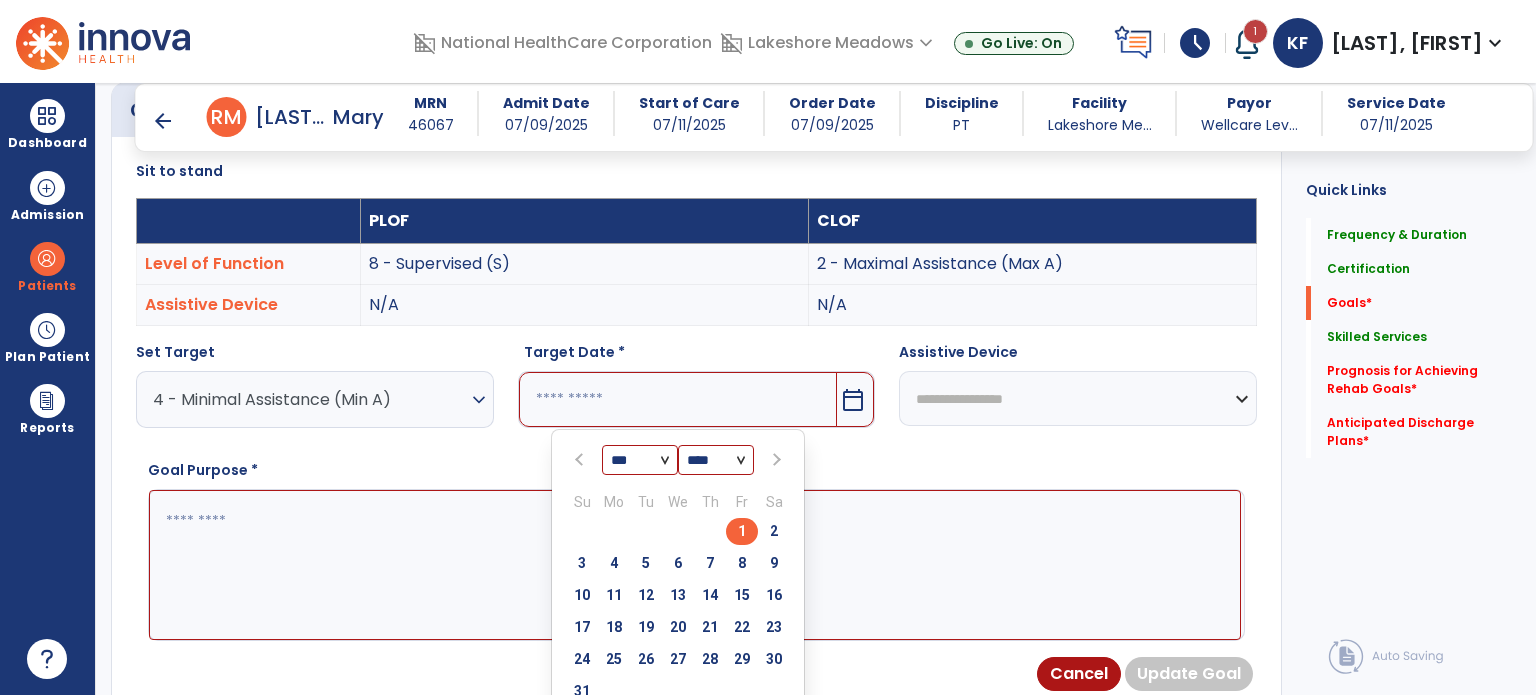 type on "********" 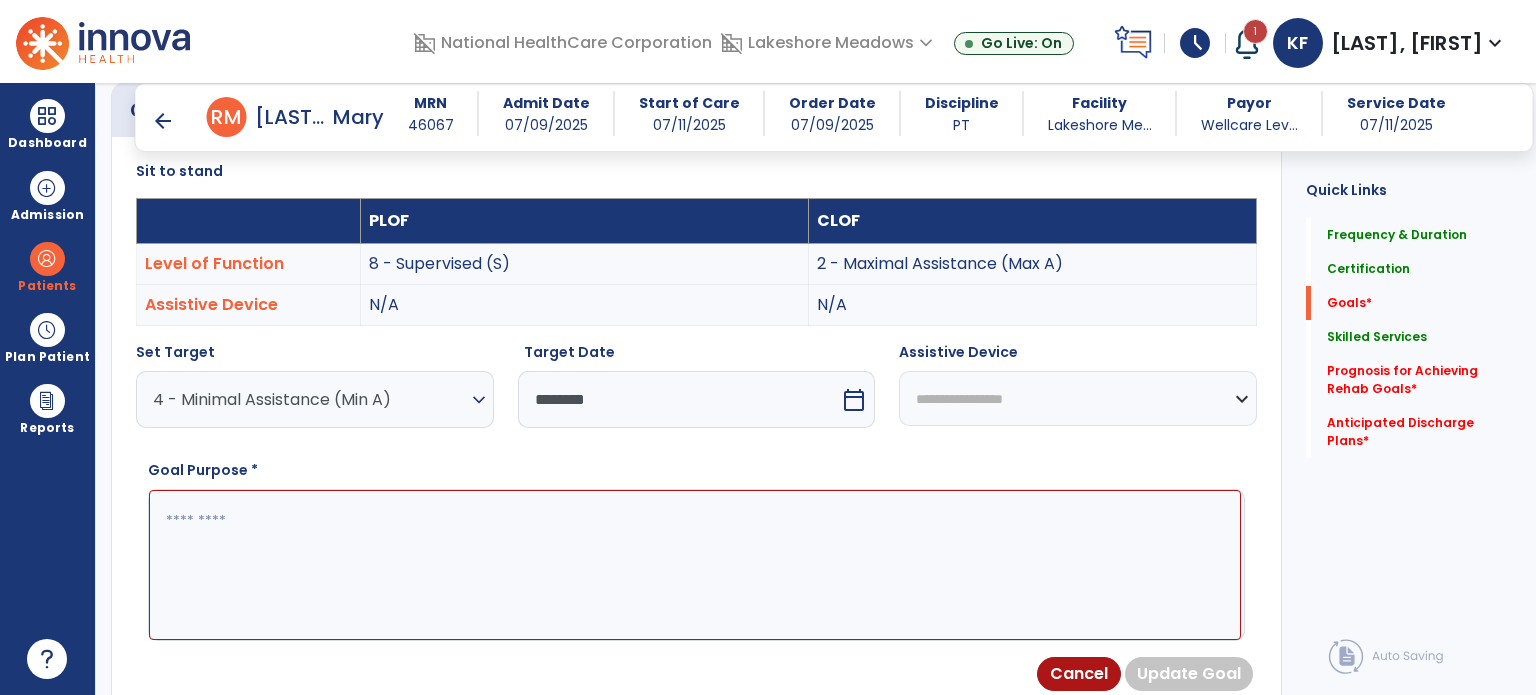 click at bounding box center [695, 565] 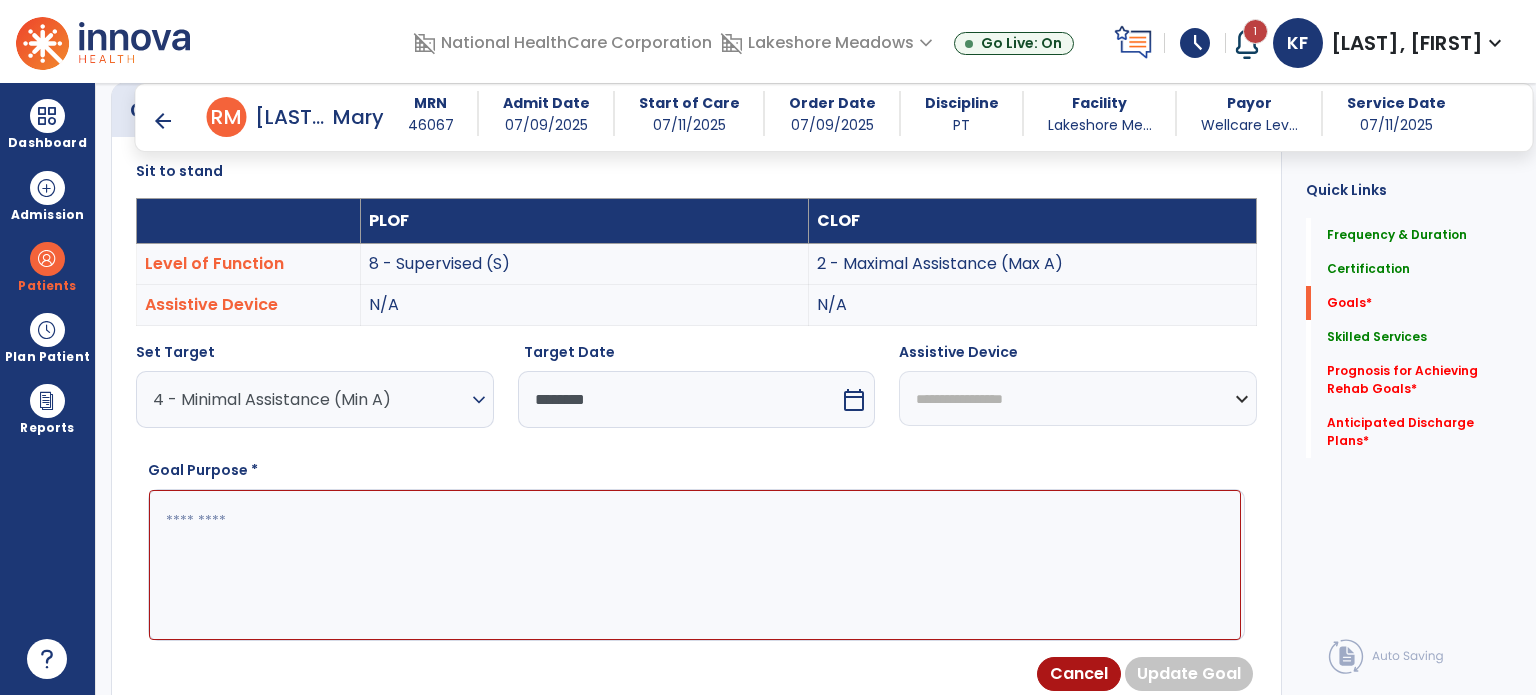 paste on "**********" 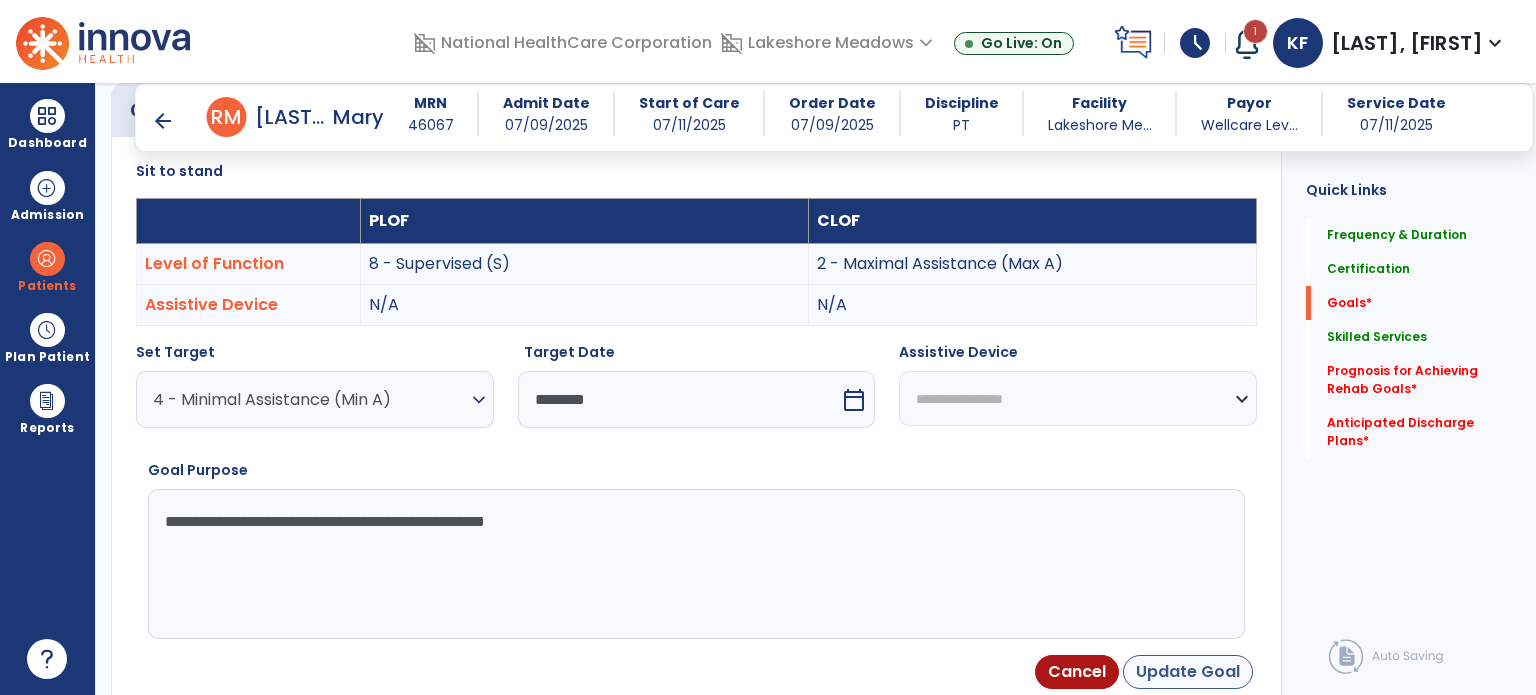 type on "**********" 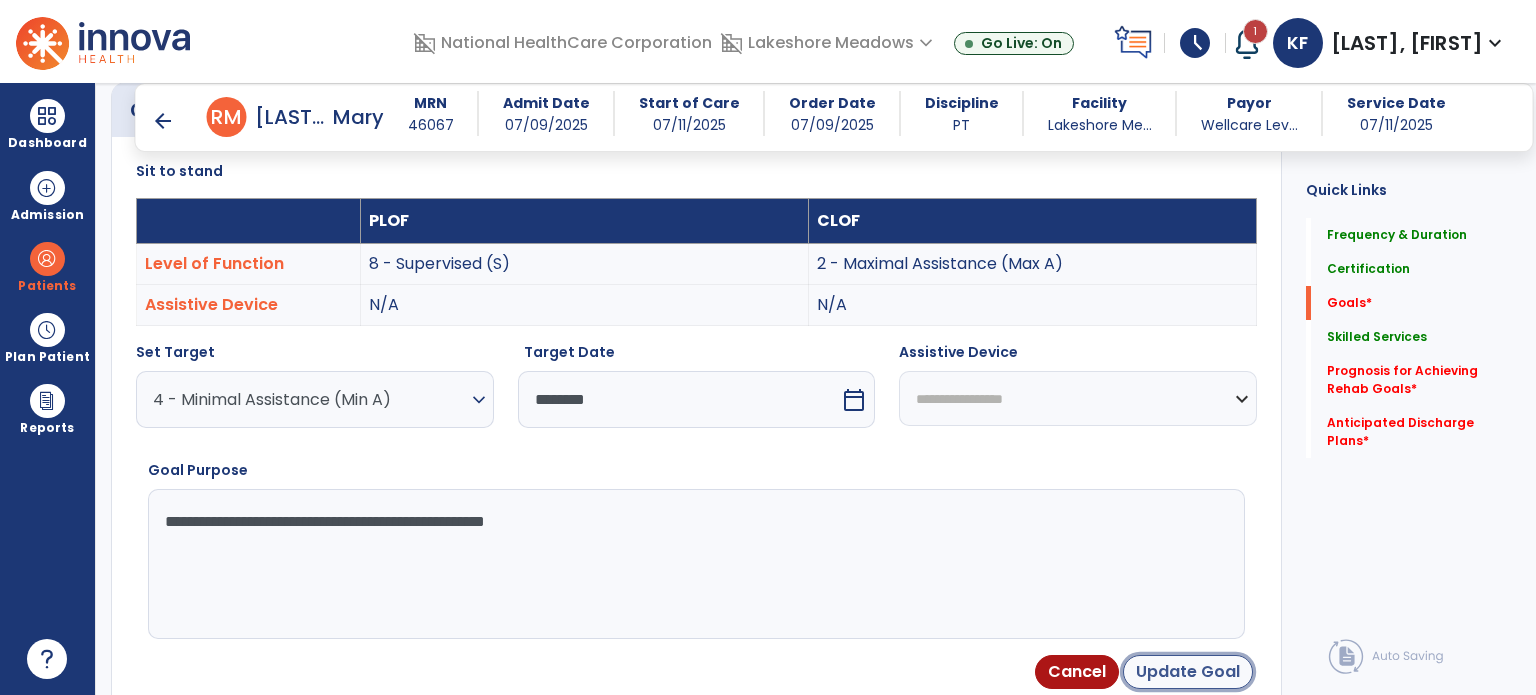 click on "Update Goal" at bounding box center [1188, 672] 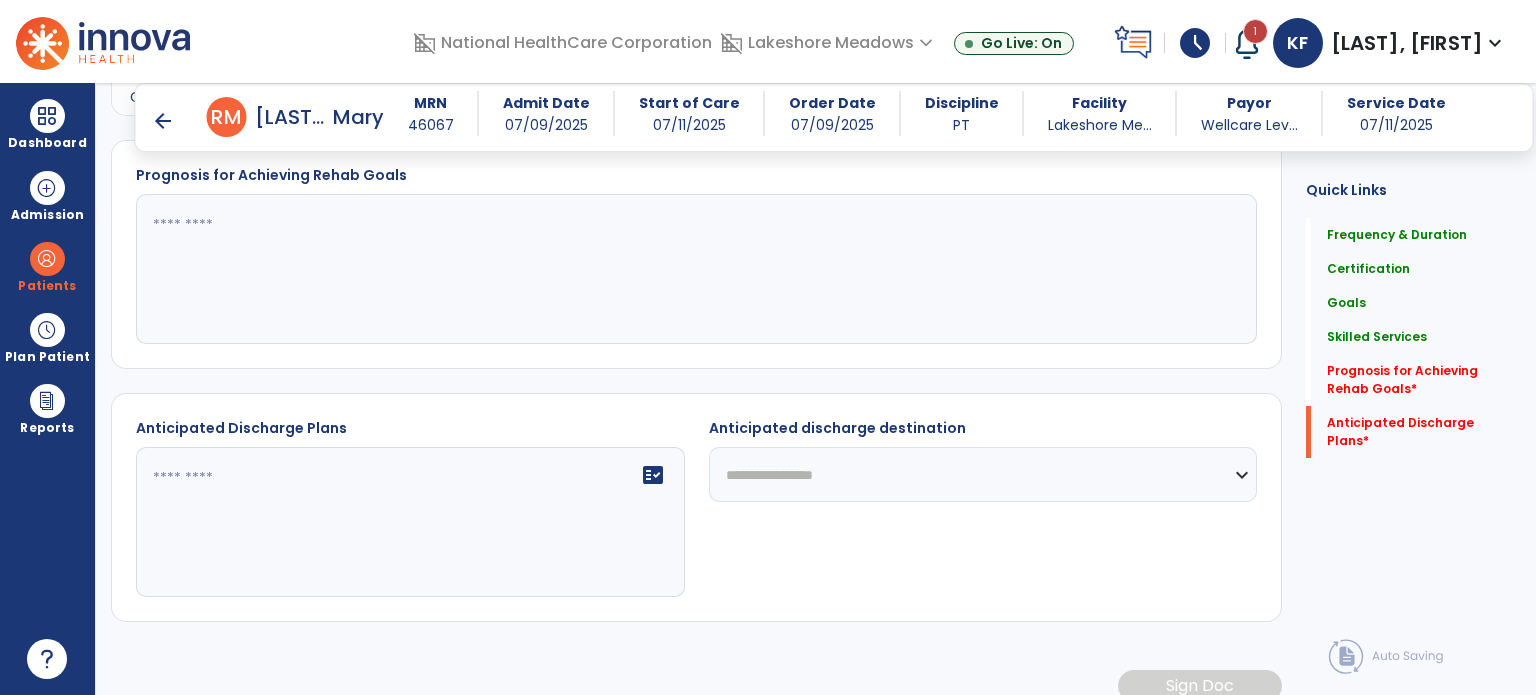 scroll, scrollTop: 1777, scrollLeft: 0, axis: vertical 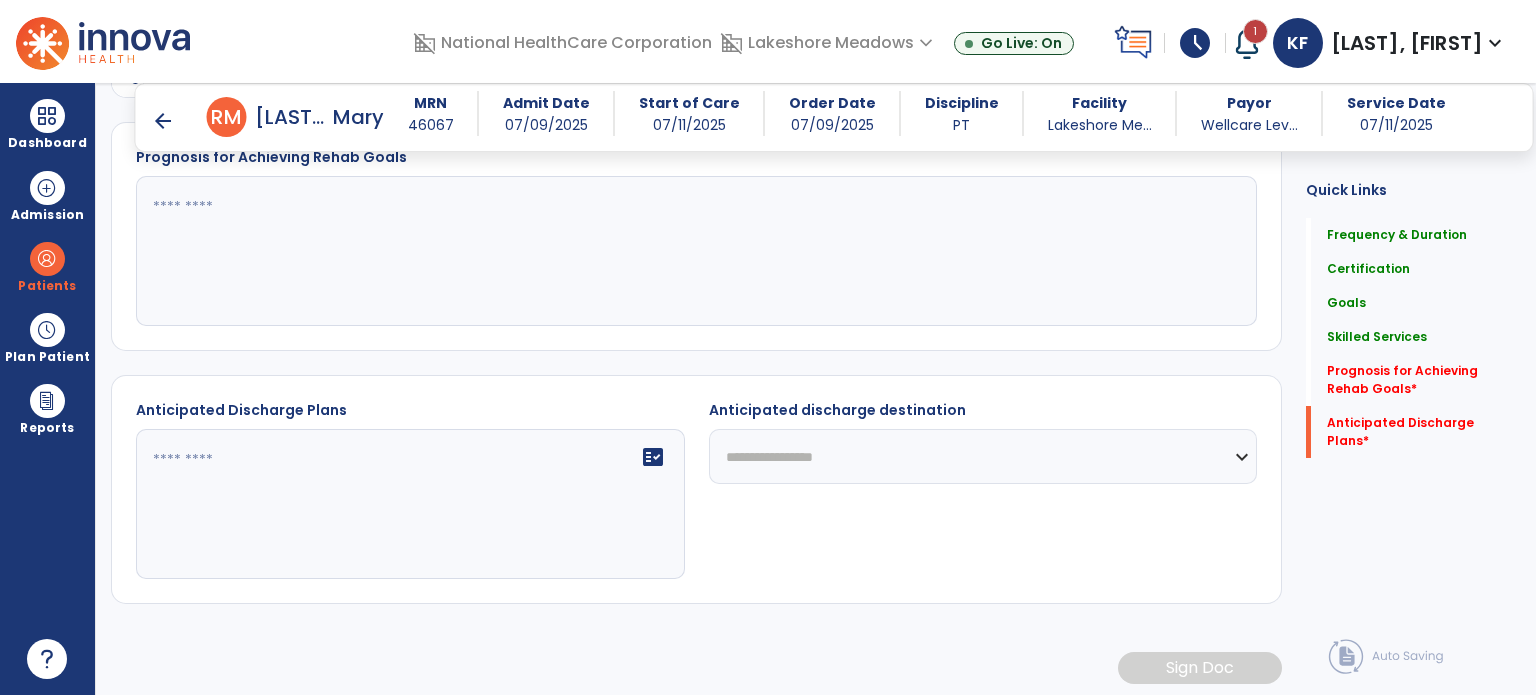 click 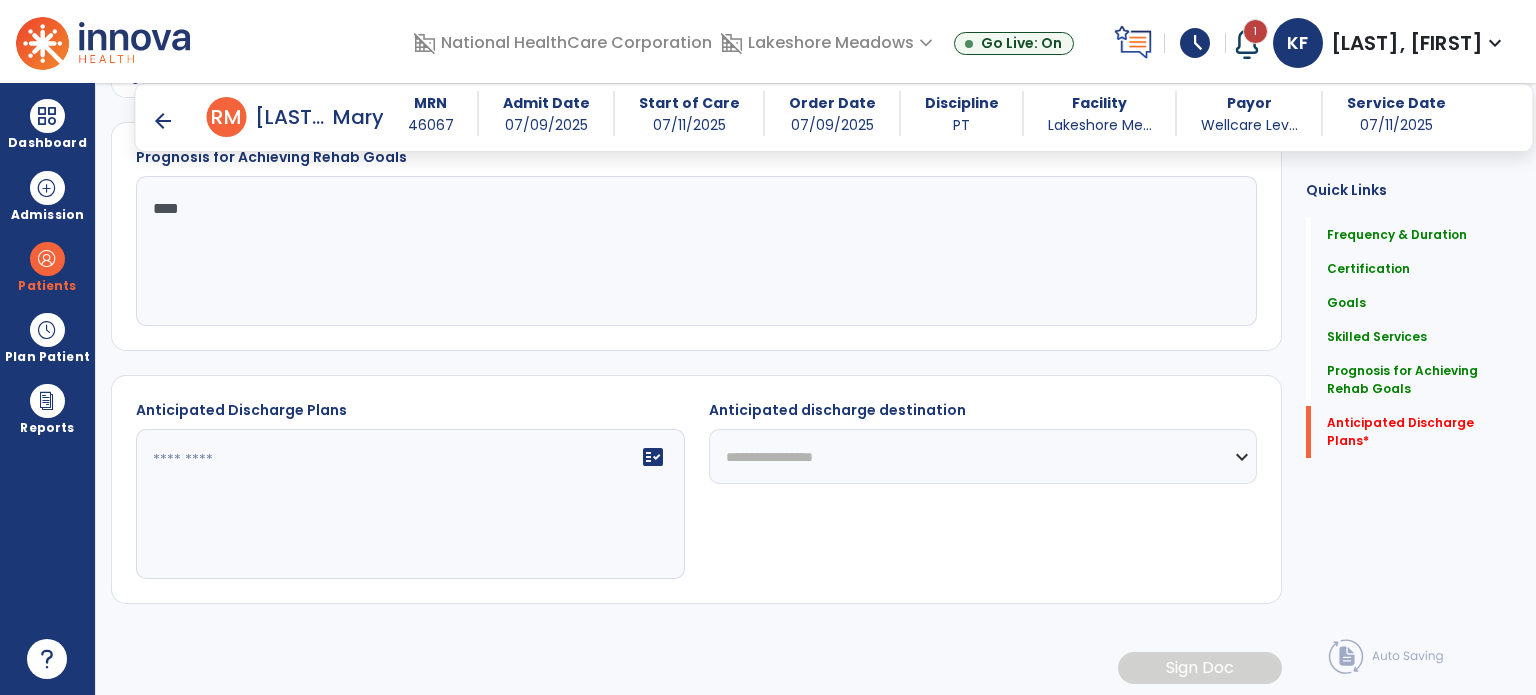 type on "****" 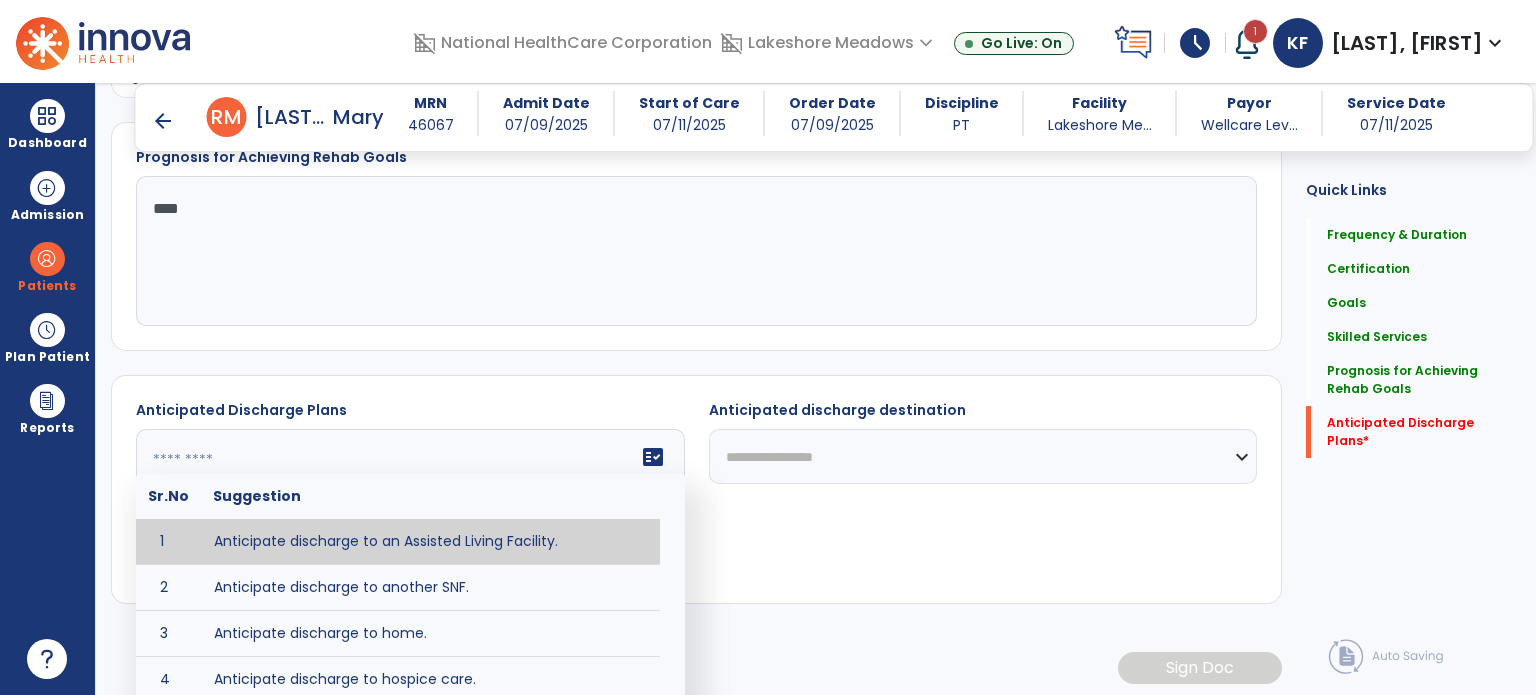 click on "fact_check  Sr.No Suggestion 1 Anticipate discharge to an Assisted Living Facility. 2 Anticipate discharge to another SNF. 3 Anticipate discharge to home. 4 Anticipate discharge to hospice care. 5 Anticipate discharge to this SNF. 6 Anticipate patient will need [FULL/PART TIME] caregiver assistance. 7 Anticipate patient will need [ASSISTANCE LEVEL] assistance from [CAREGIVER]. 8 Anticipate patient will need 24-hour caregiver assistance. 9 Anticipate patient will need no caregiver assistance. 10 Discharge home and independent with caregiver. 11 Discharge home and independent without caregiver. 12 Discharge home and return to community activities. 13 Discharge home and return to vocational activities. 14 Discharge to home with patient continuing therapy services with out patient therapy. 15 Discharge to home with patient continuing therapy with Home Health. 16 Discharge to home with patient planning to live alone. 17 DME - the following DME for this patient is recommended by Physical Therapy: 18 19 20 21 22 23" 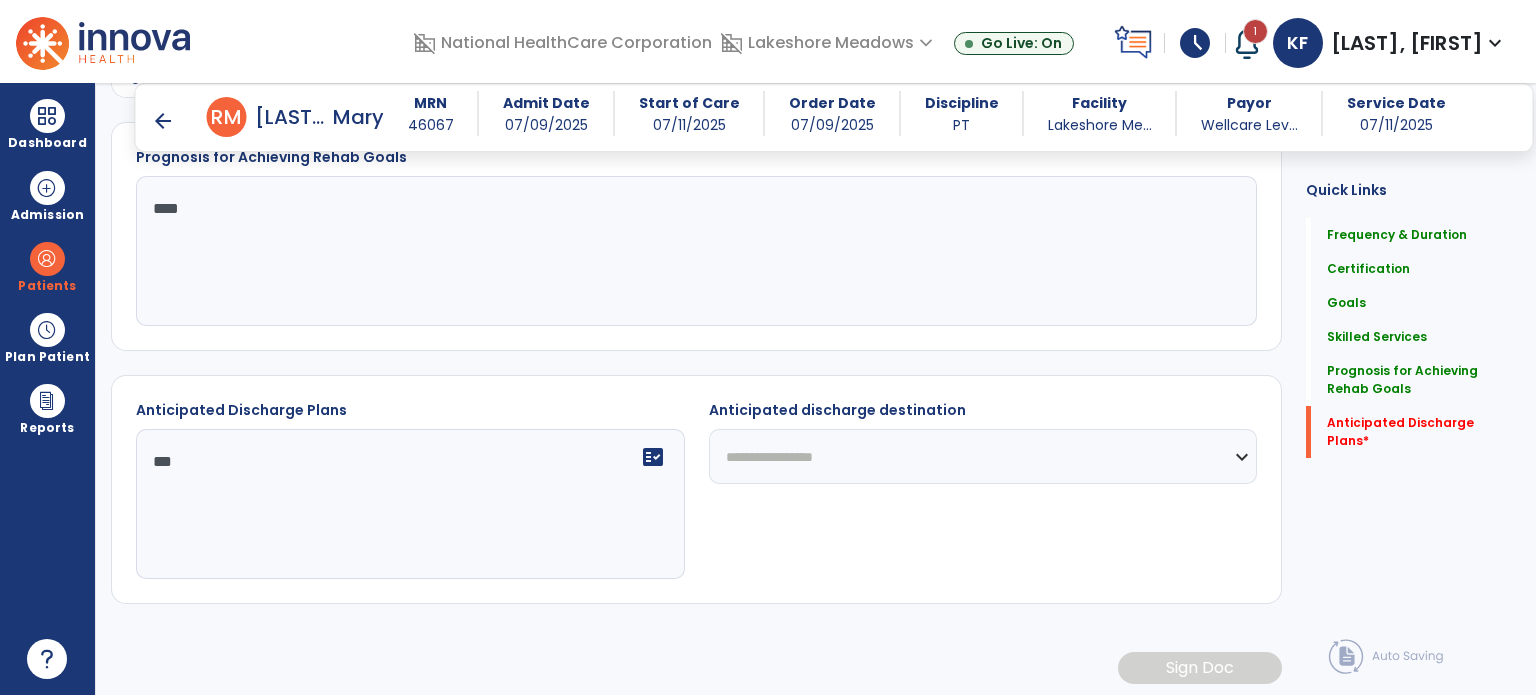 type on "***" 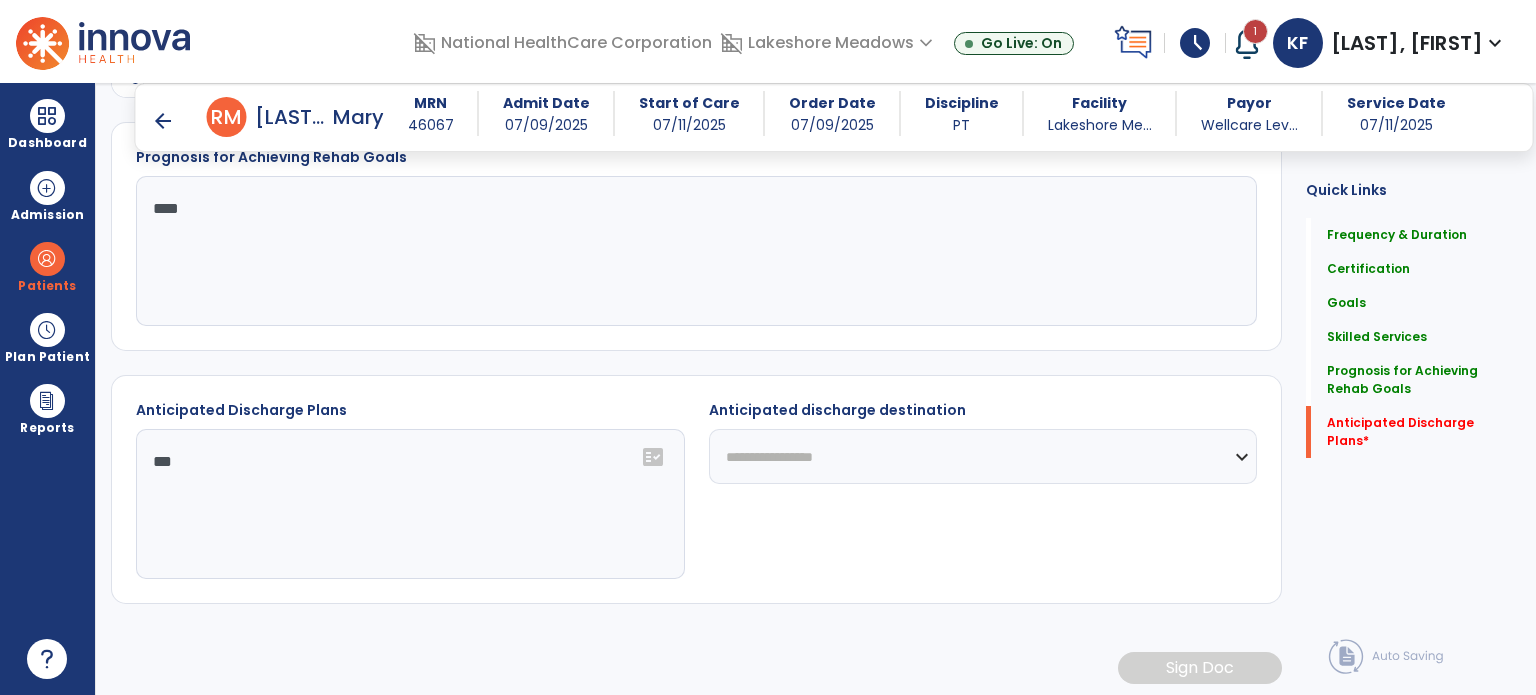 select on "**********" 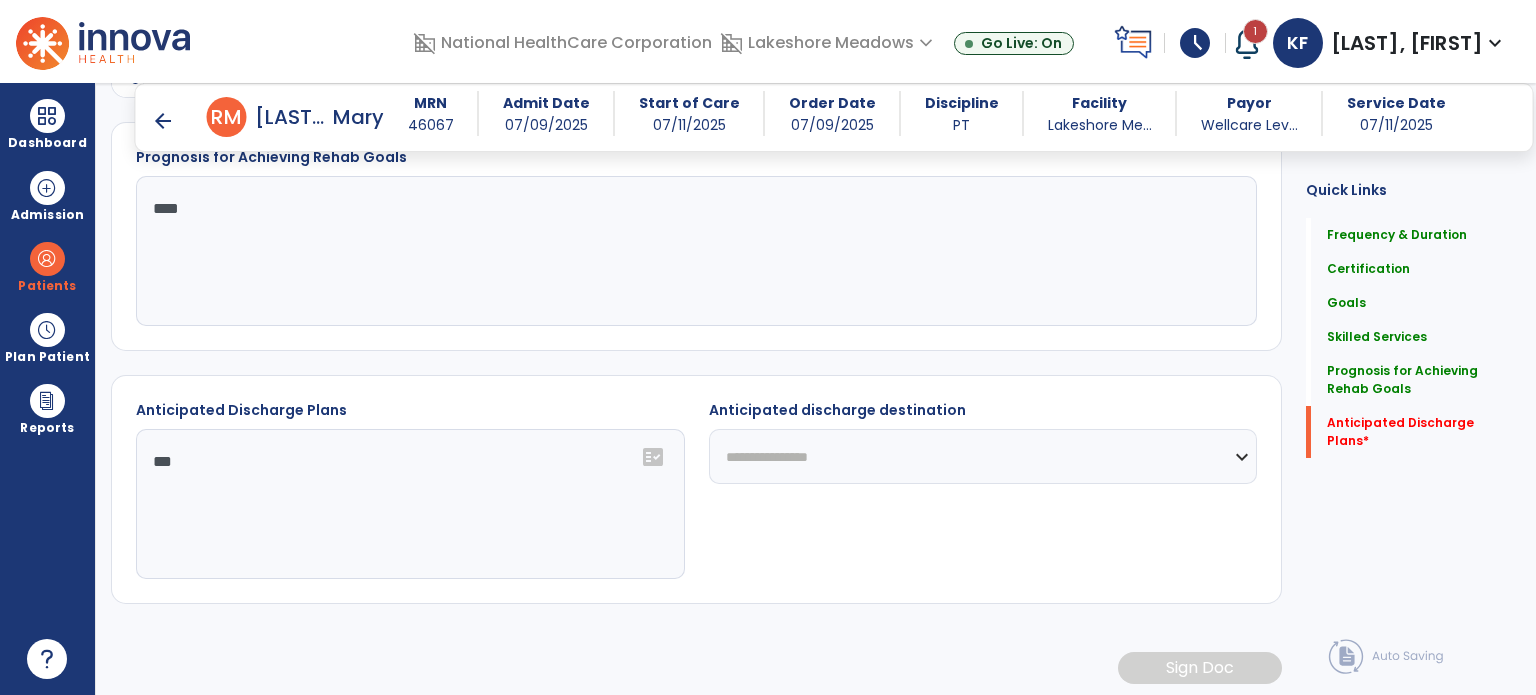 click on "**********" 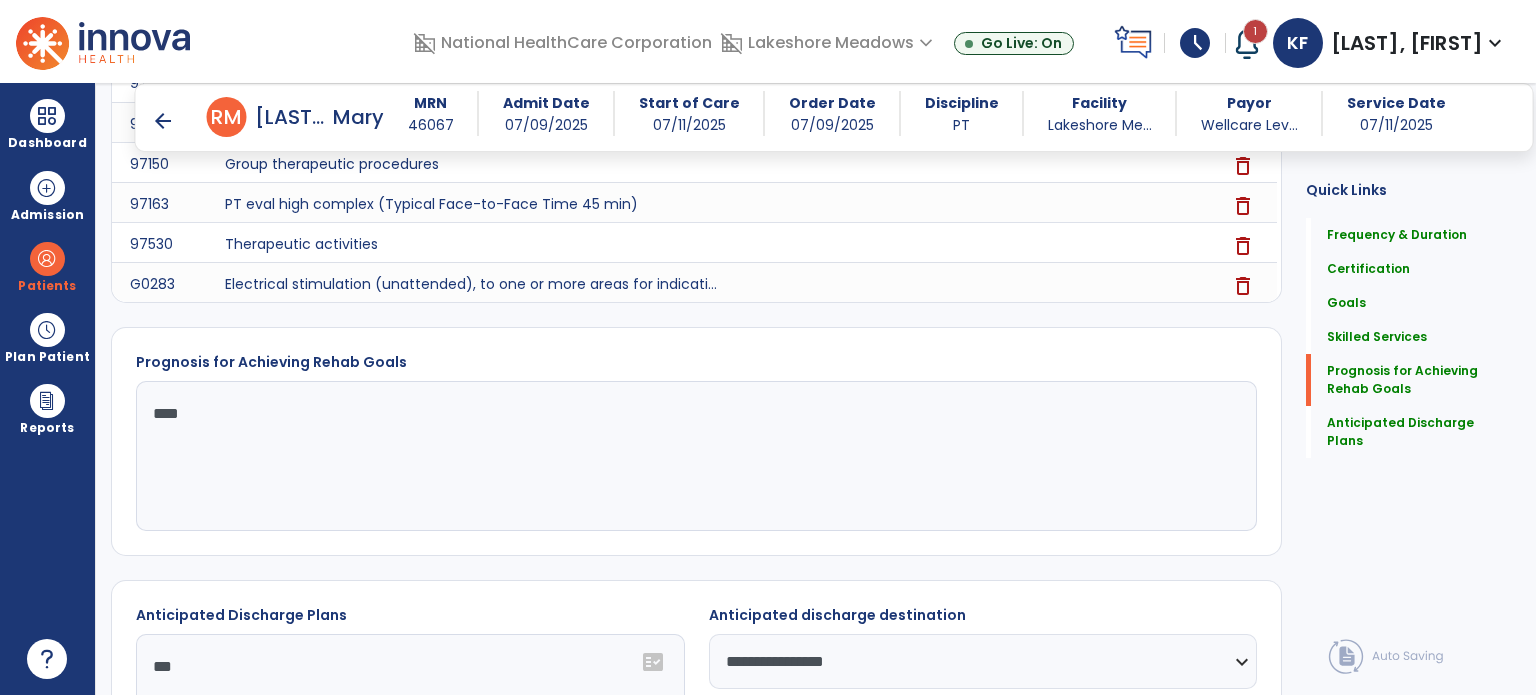 scroll, scrollTop: 1779, scrollLeft: 0, axis: vertical 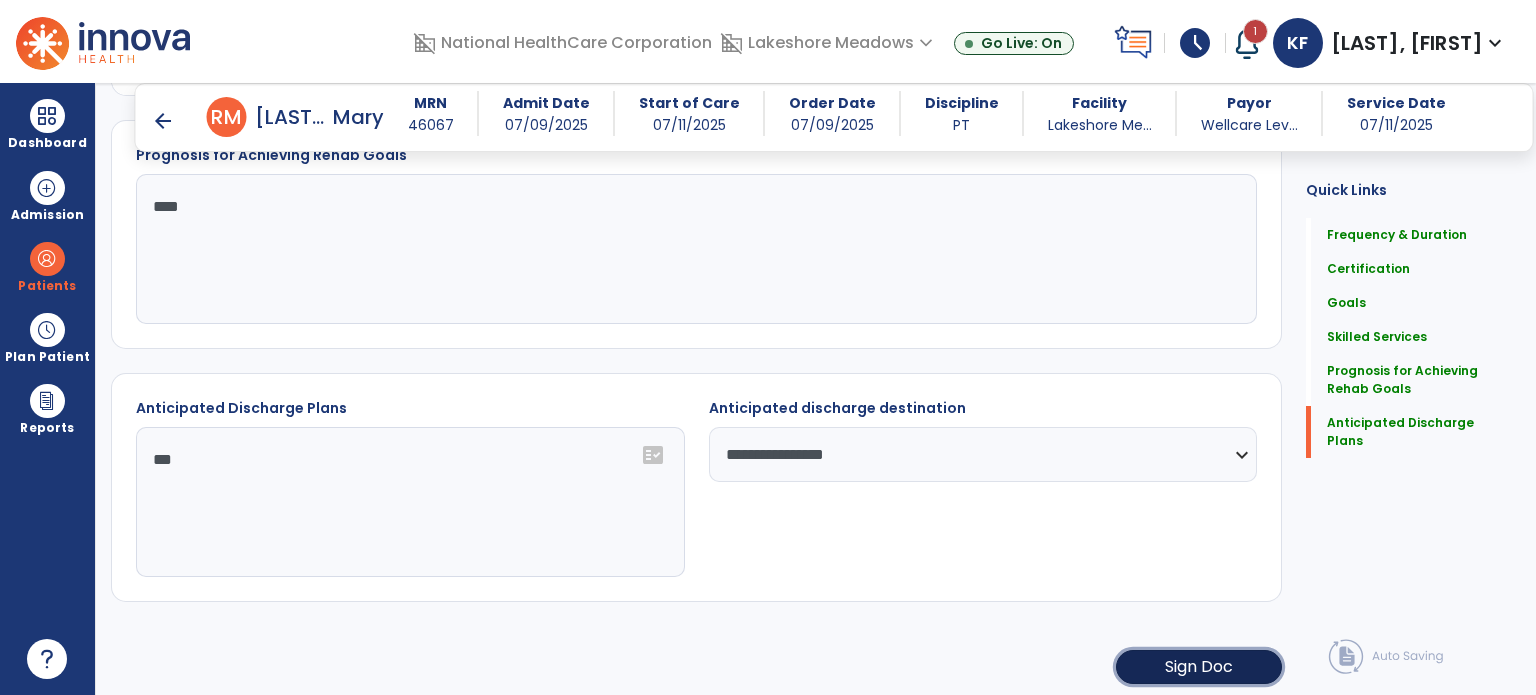 click on "Sign Doc" 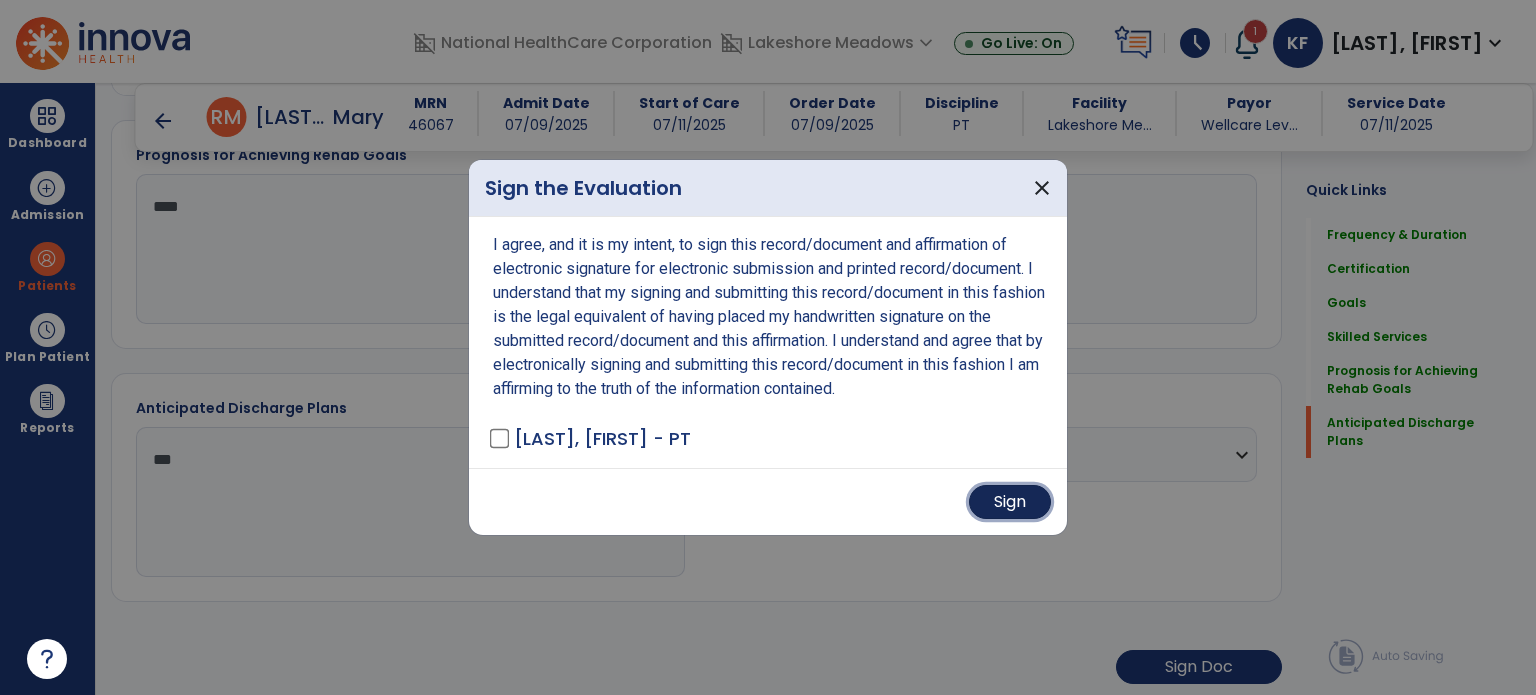 click on "Sign" at bounding box center (1010, 502) 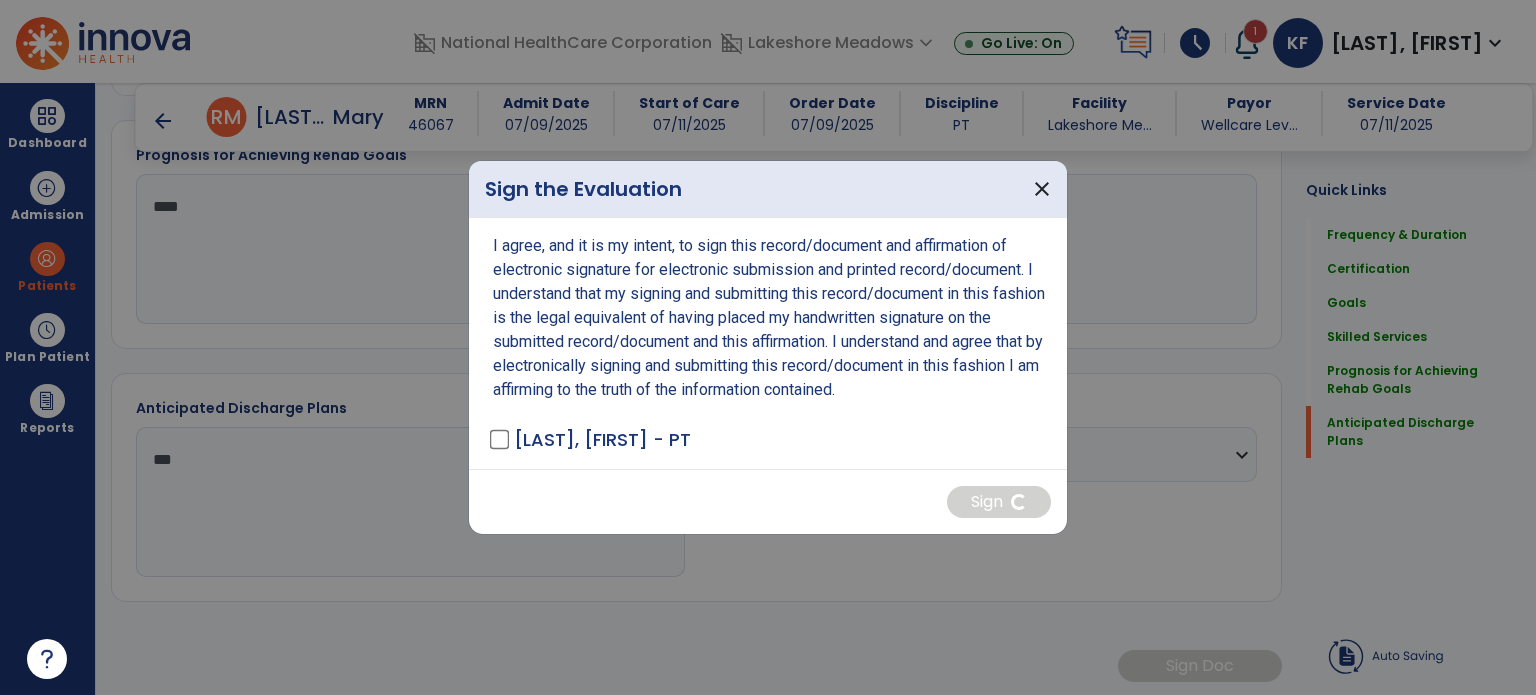 scroll, scrollTop: 1777, scrollLeft: 0, axis: vertical 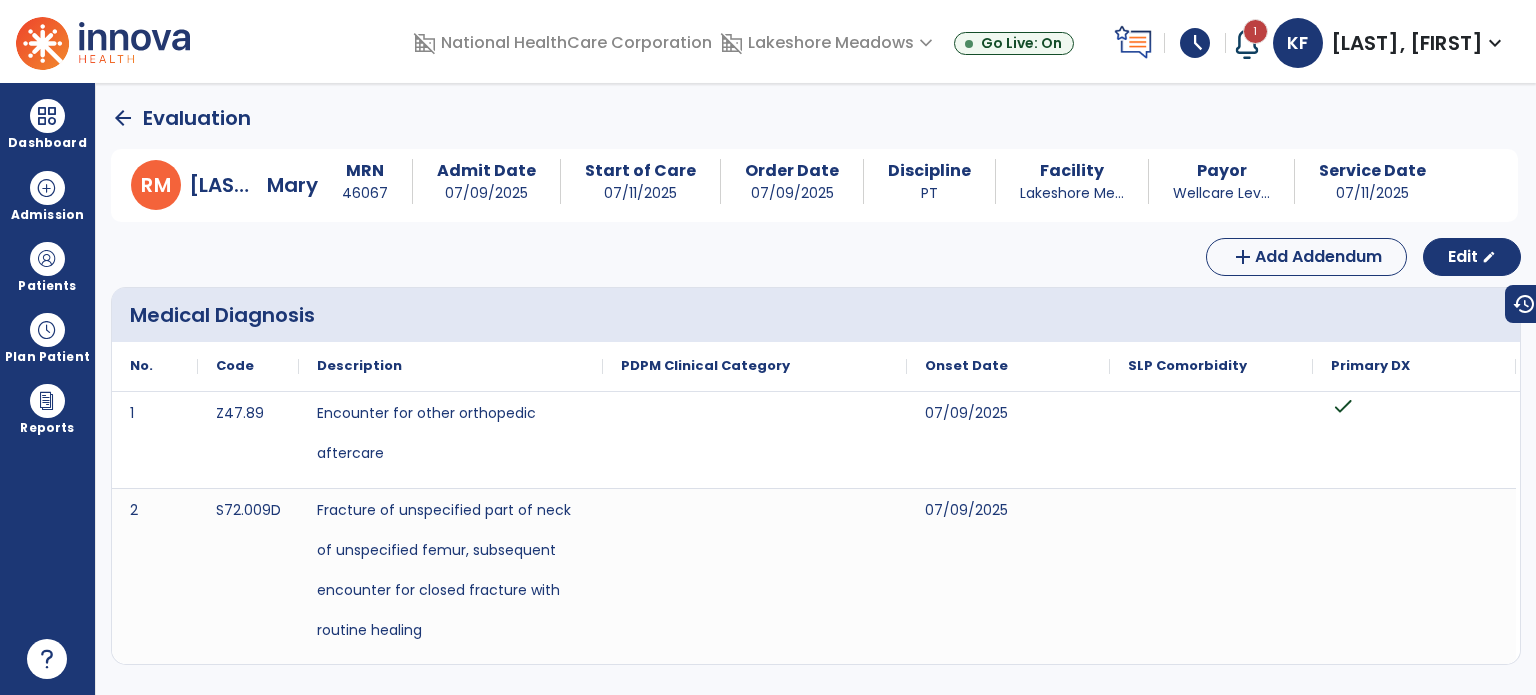 click on "arrow_back" 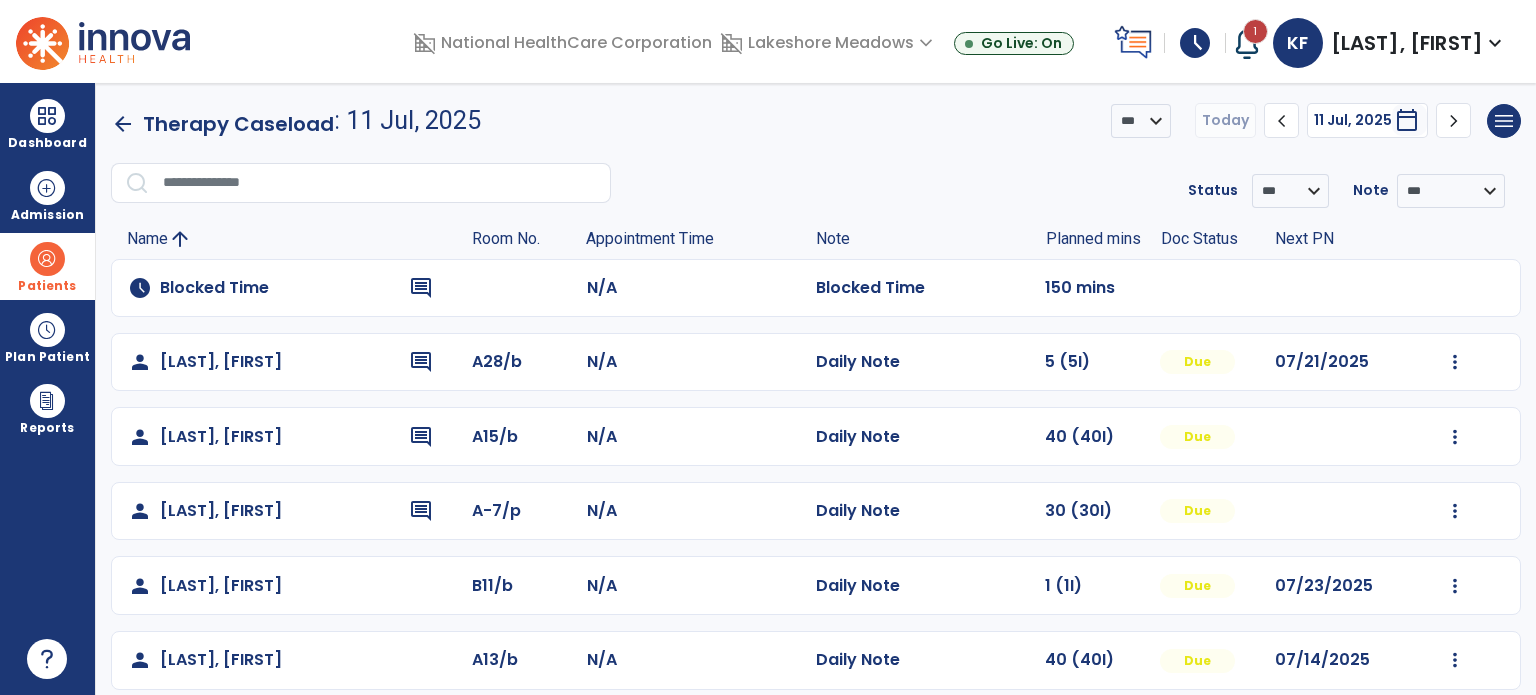 click at bounding box center [47, 259] 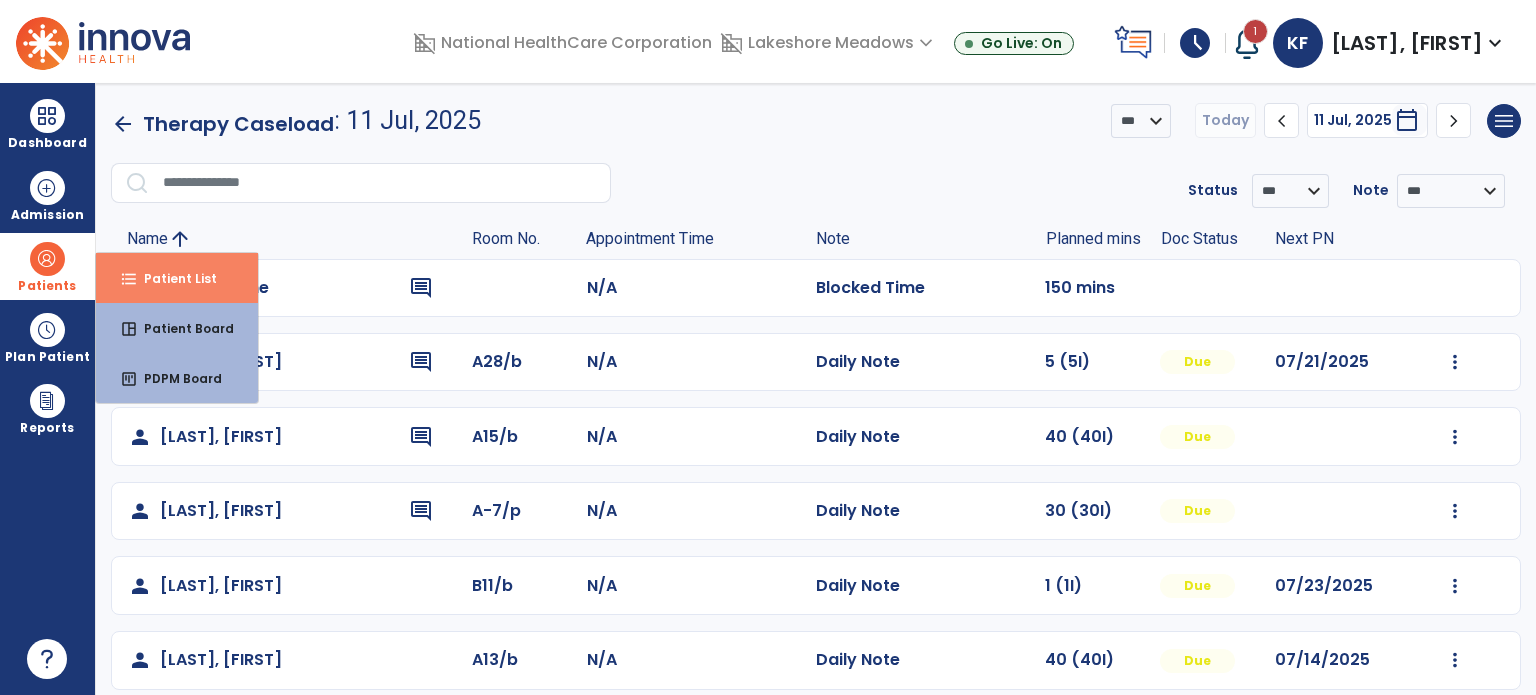 click on "format_list_bulleted" at bounding box center (129, 279) 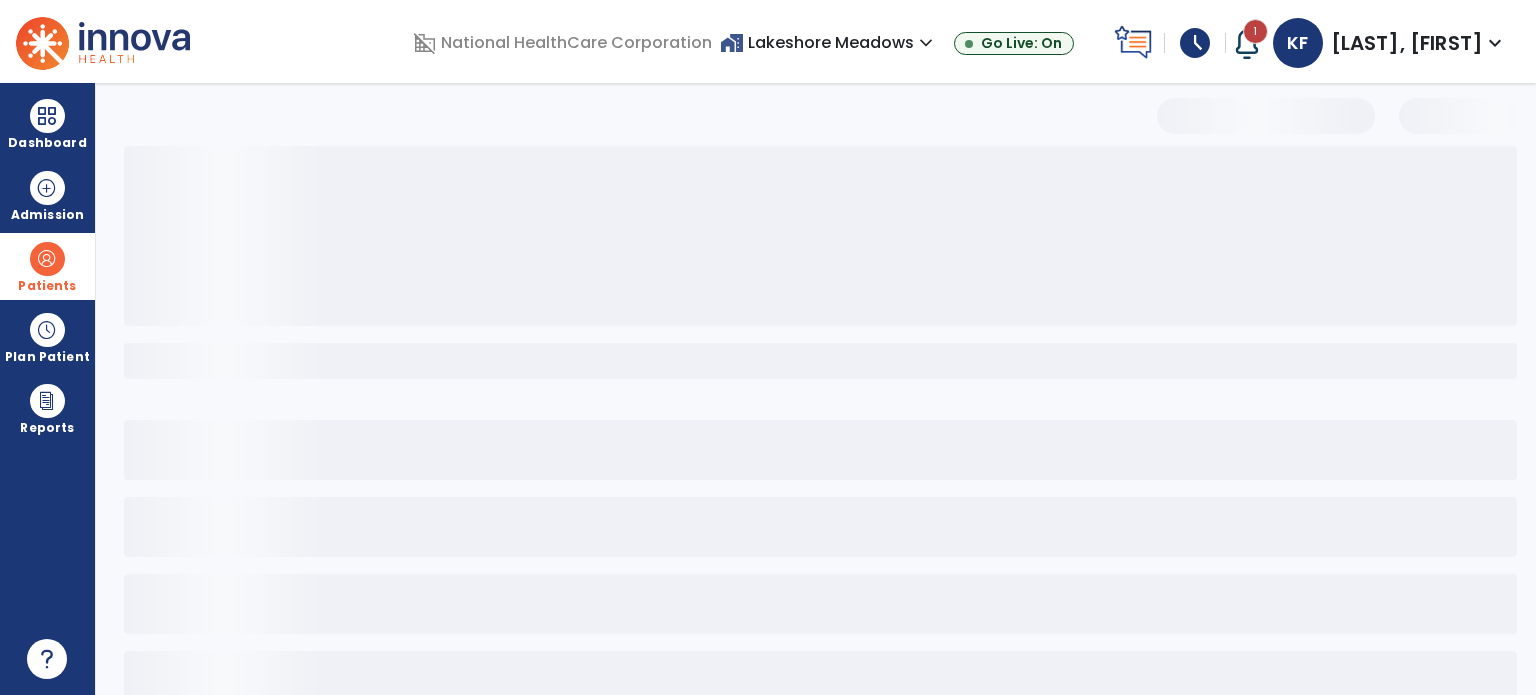 select on "***" 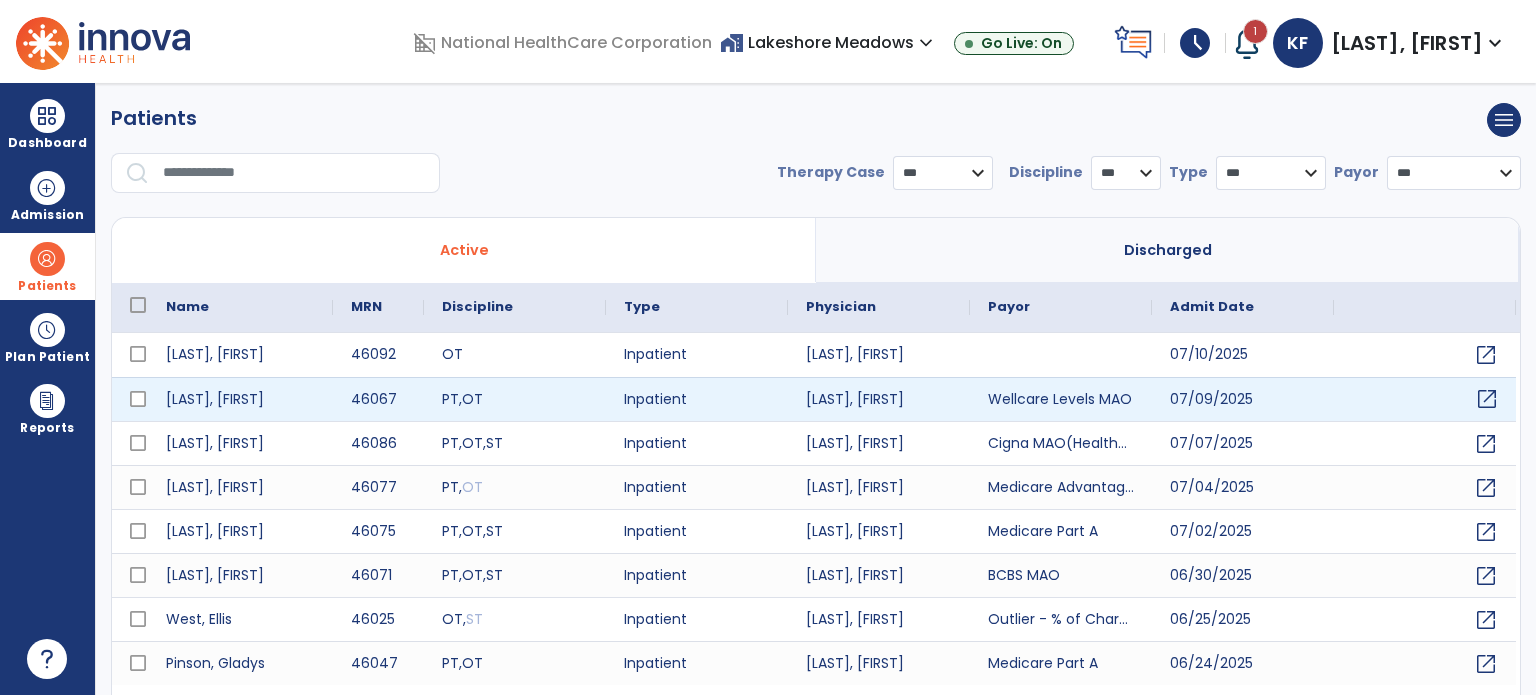 click on "open_in_new" at bounding box center [1487, 399] 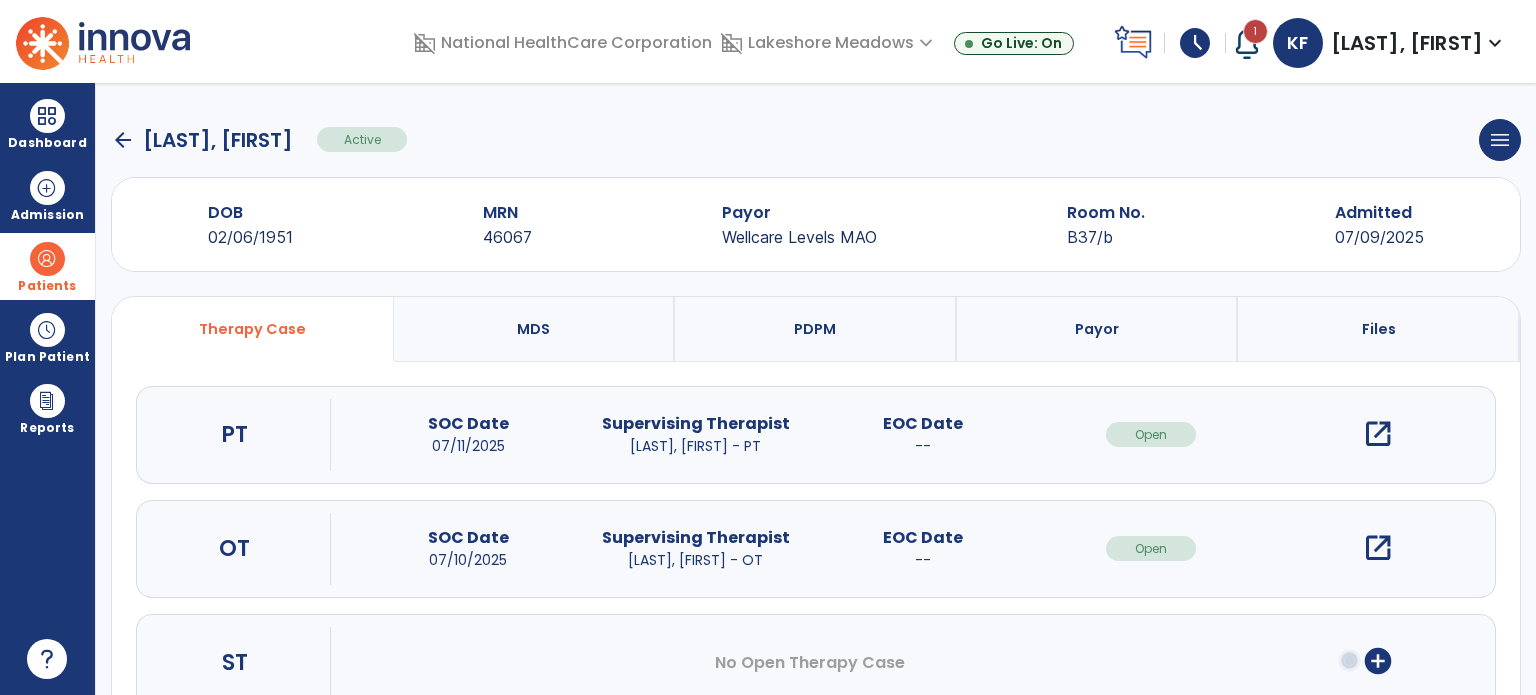 click on "open_in_new" at bounding box center [1378, 434] 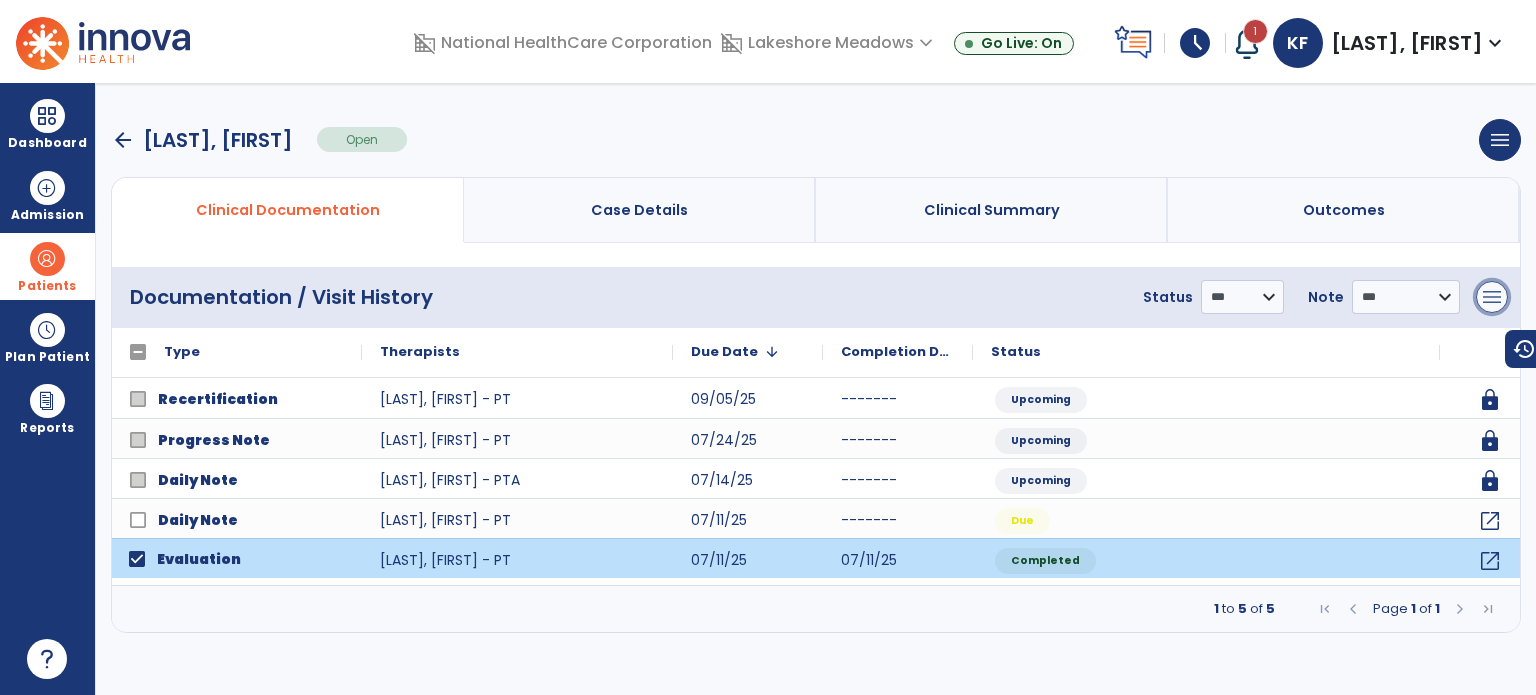 click on "menu" at bounding box center [1492, 297] 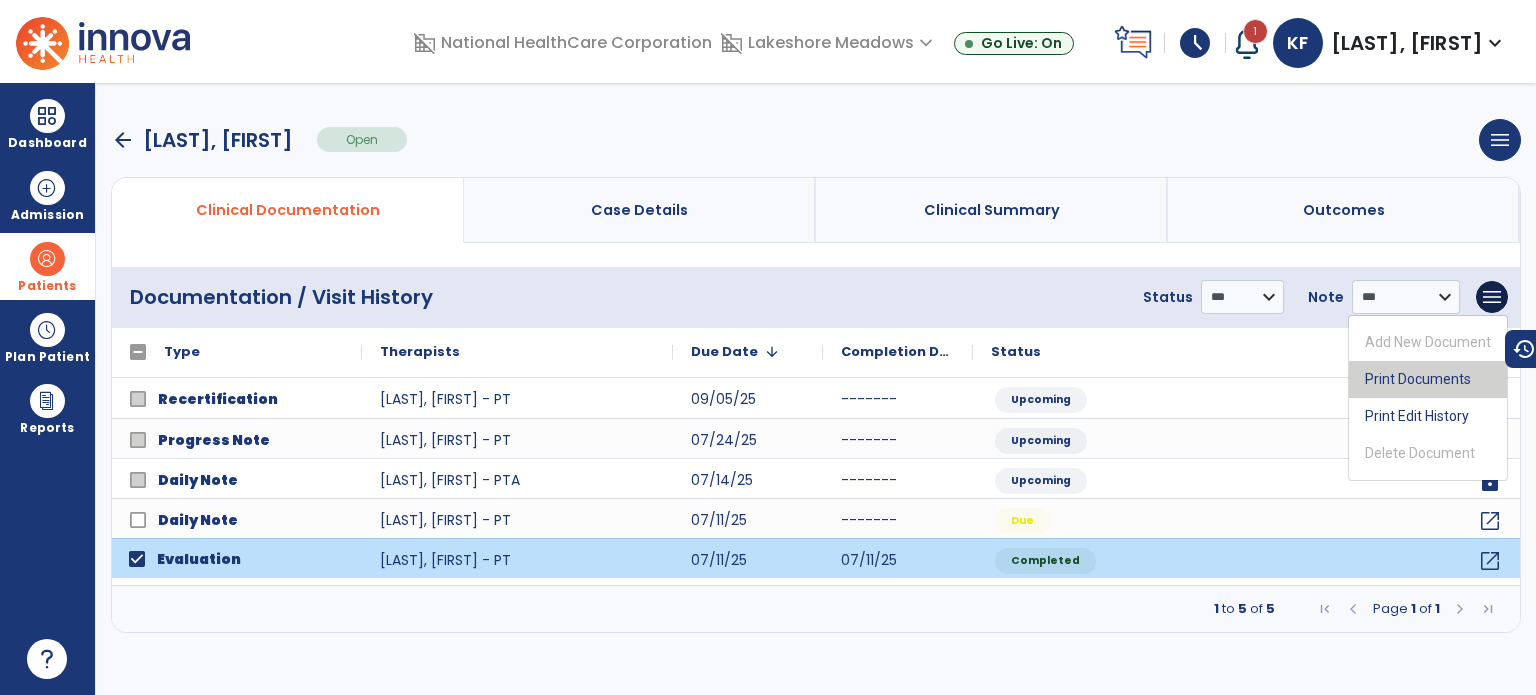 click on "Print Documents" at bounding box center (1428, 379) 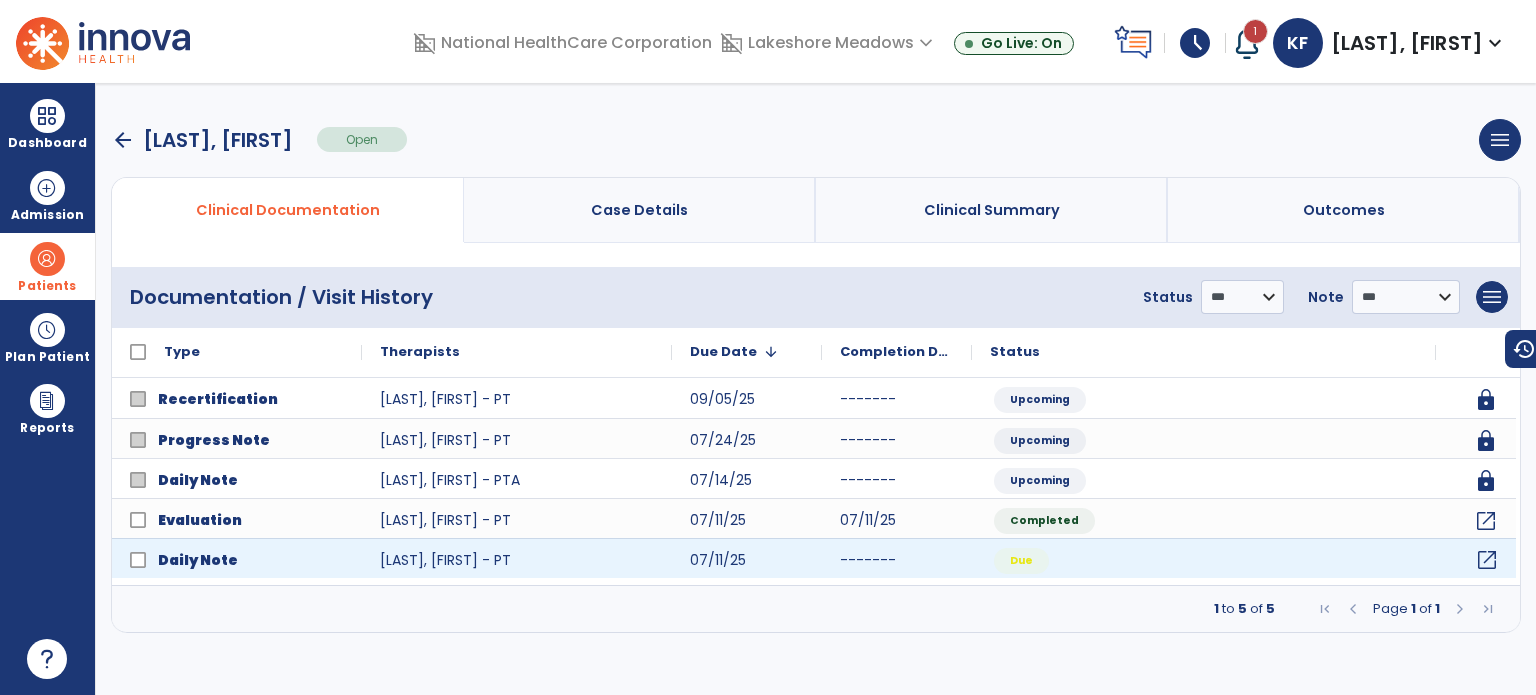 click on "open_in_new" 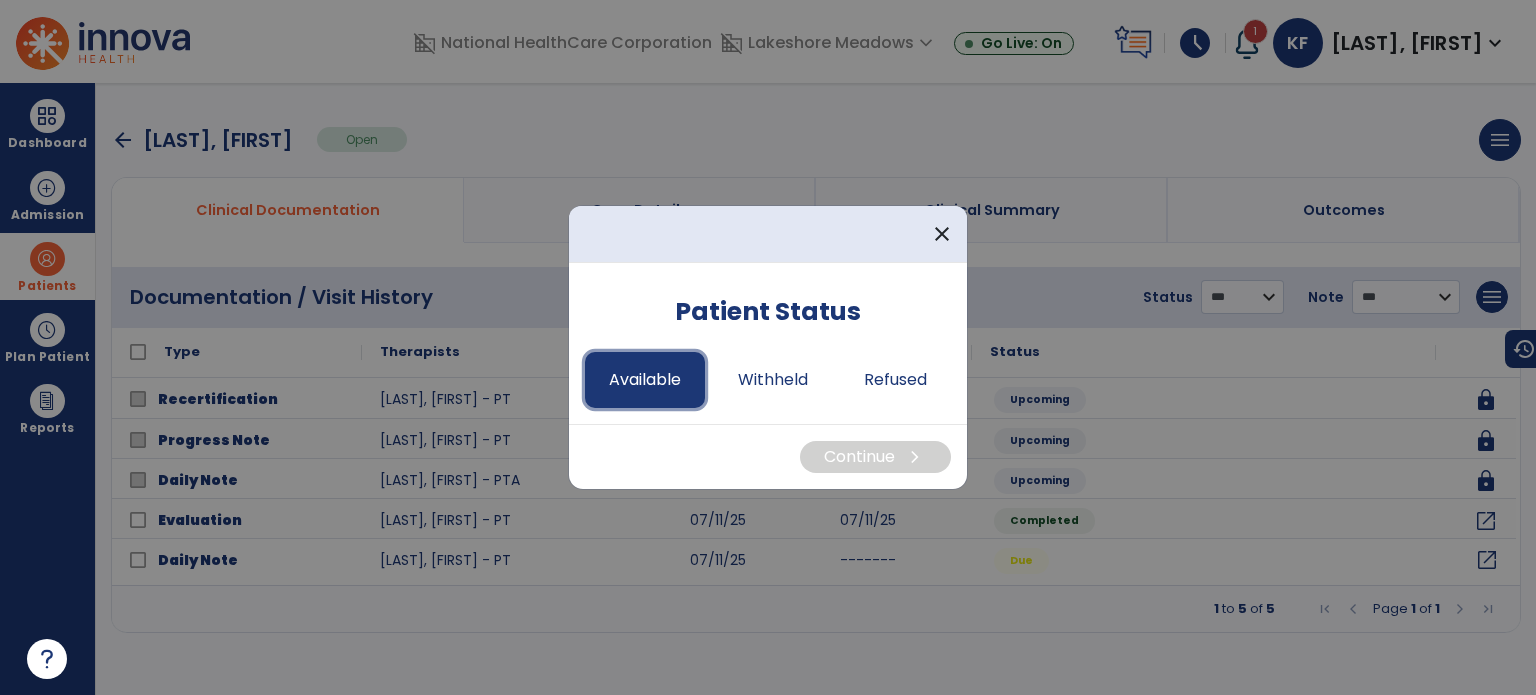 click on "Available" at bounding box center (645, 380) 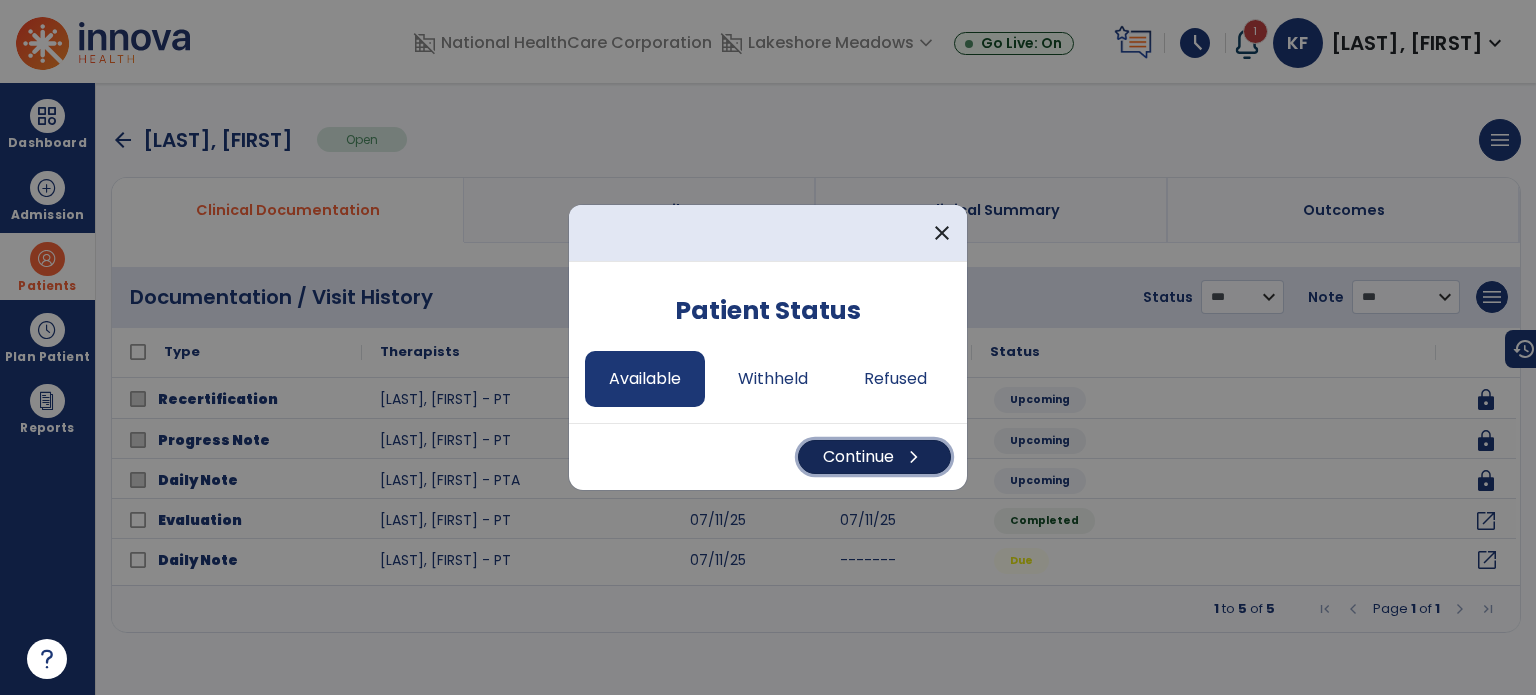 click on "Continue   chevron_right" at bounding box center (874, 457) 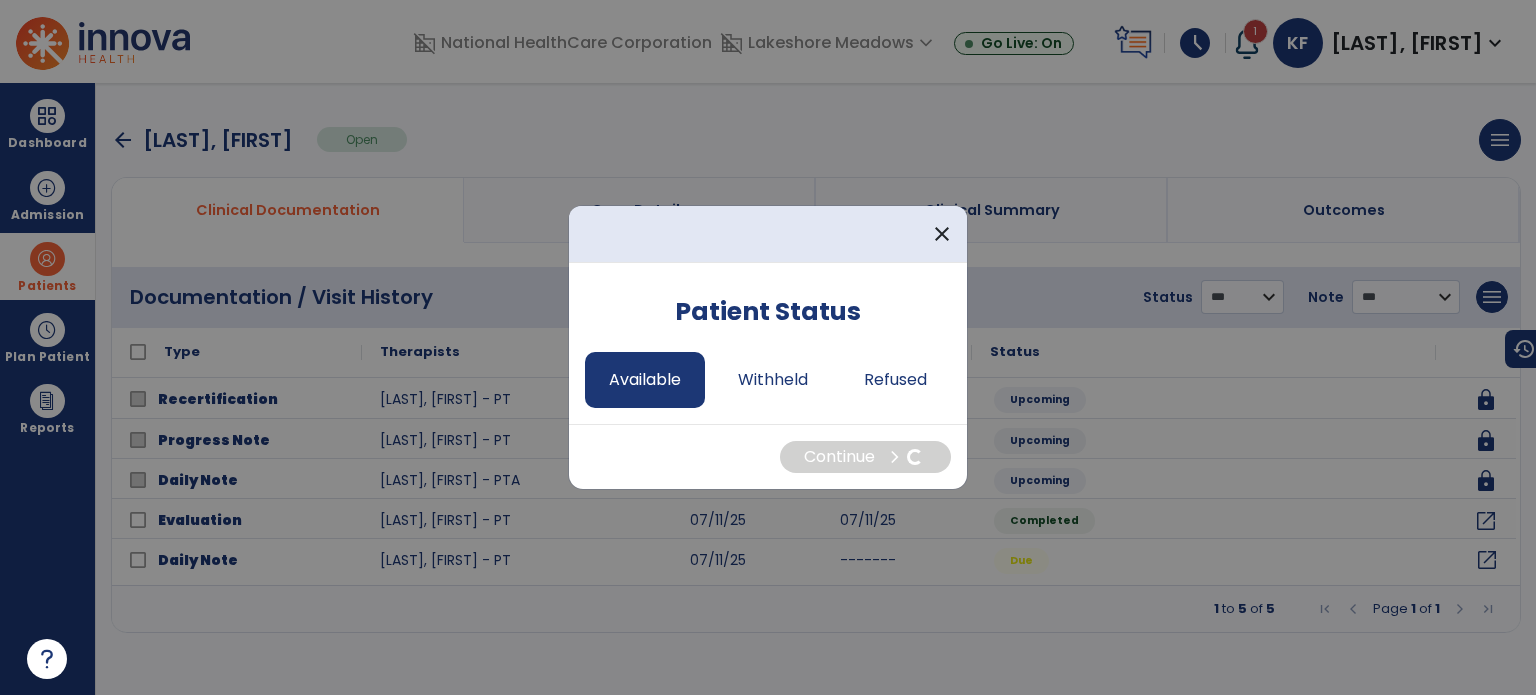 select on "*" 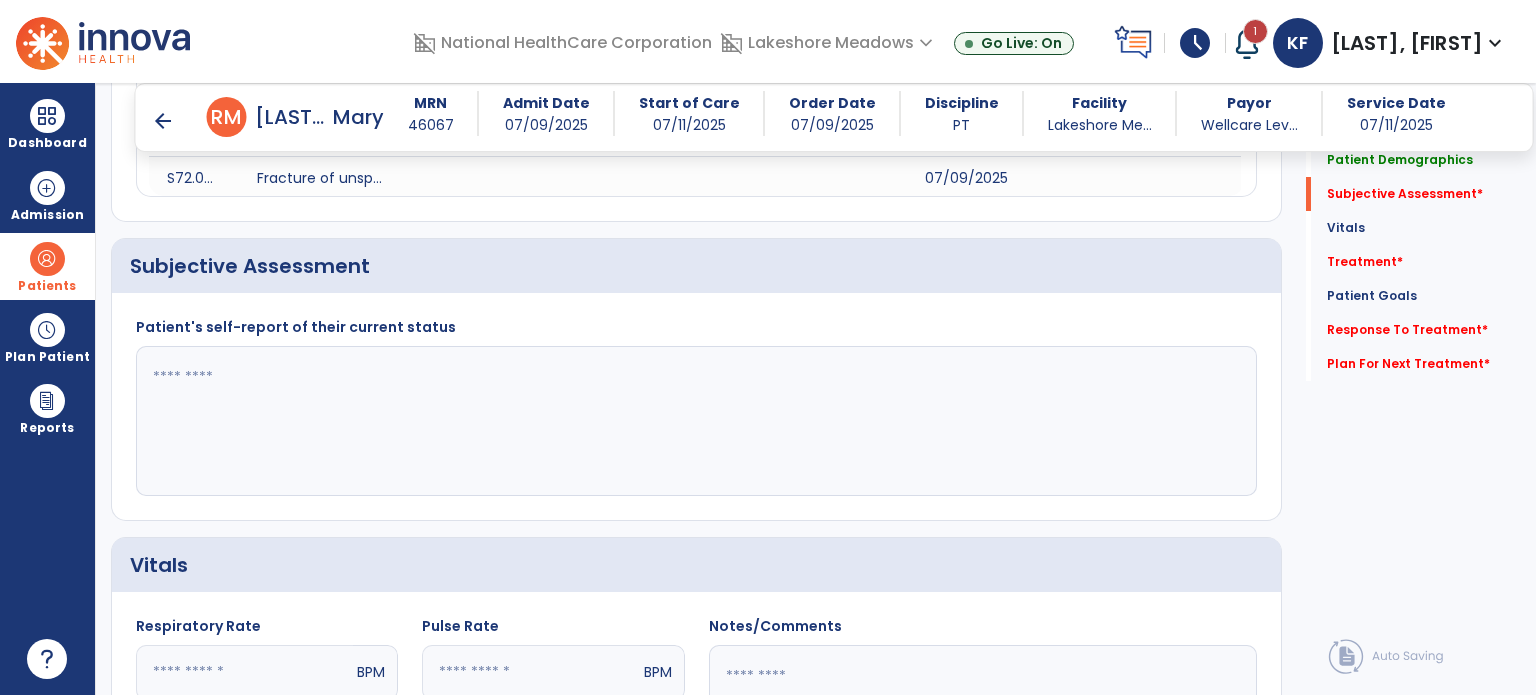scroll, scrollTop: 362, scrollLeft: 0, axis: vertical 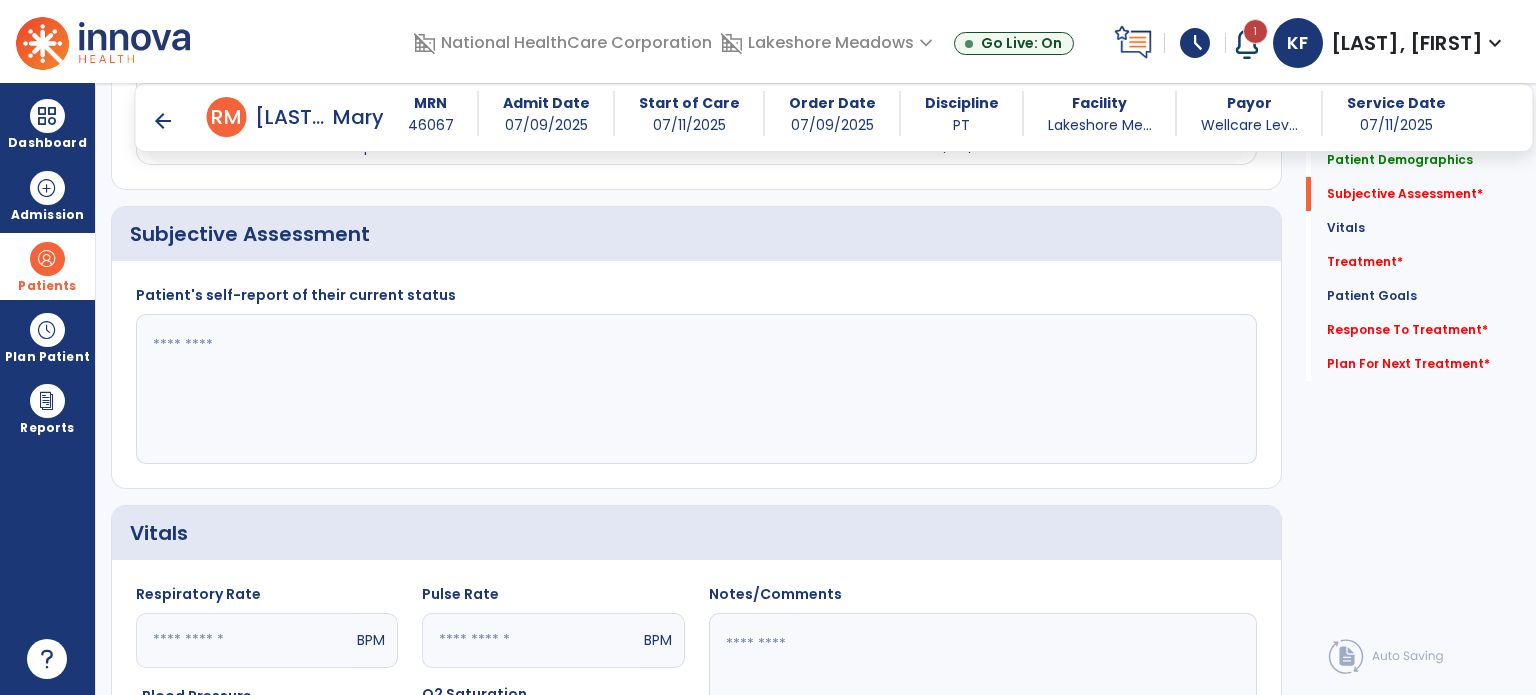 click 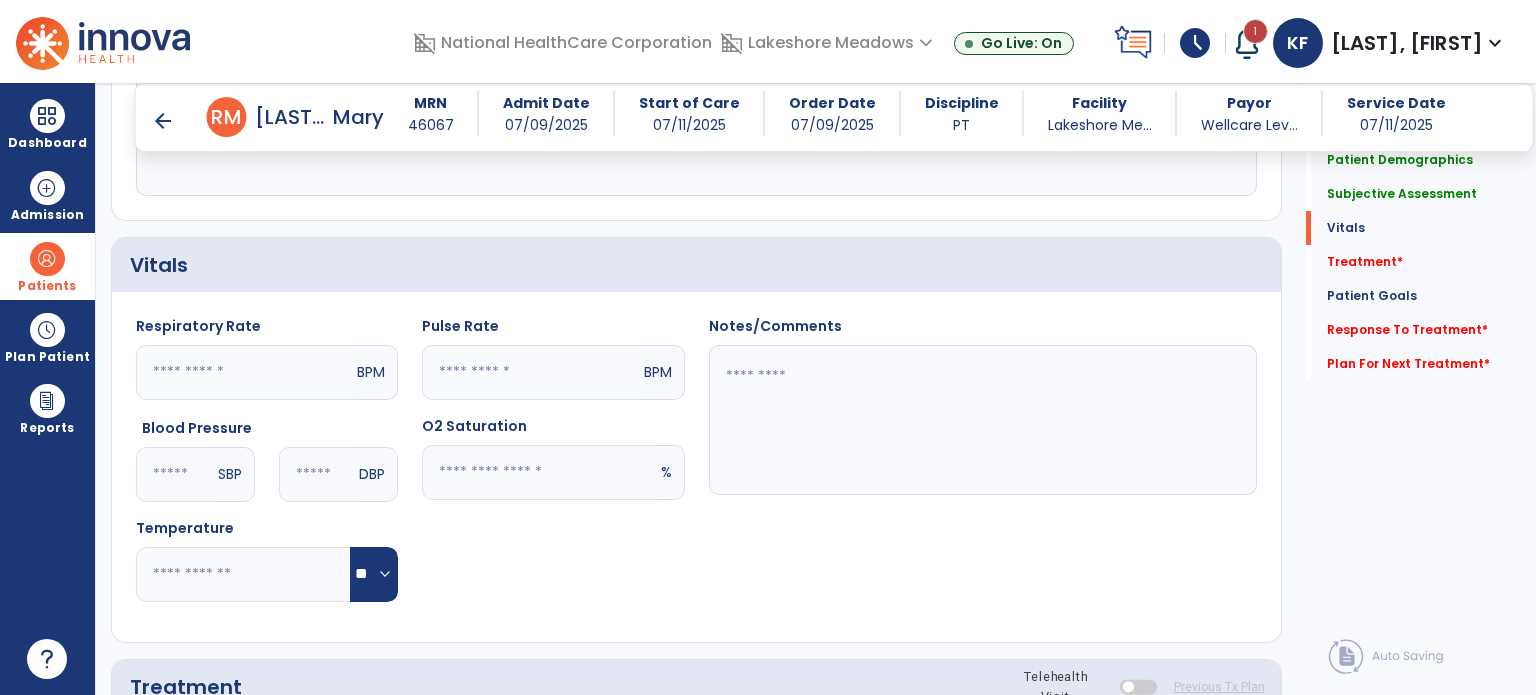 scroll, scrollTop: 657, scrollLeft: 0, axis: vertical 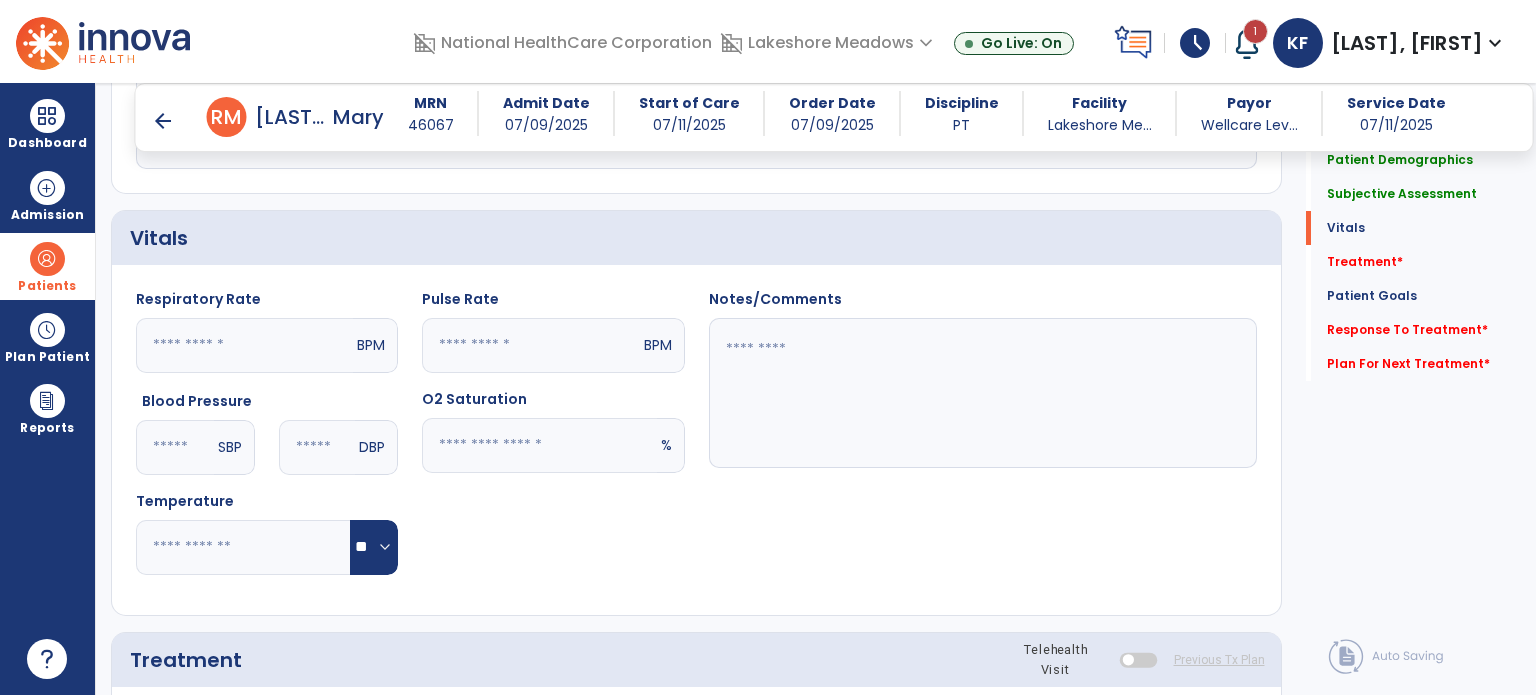 type on "**********" 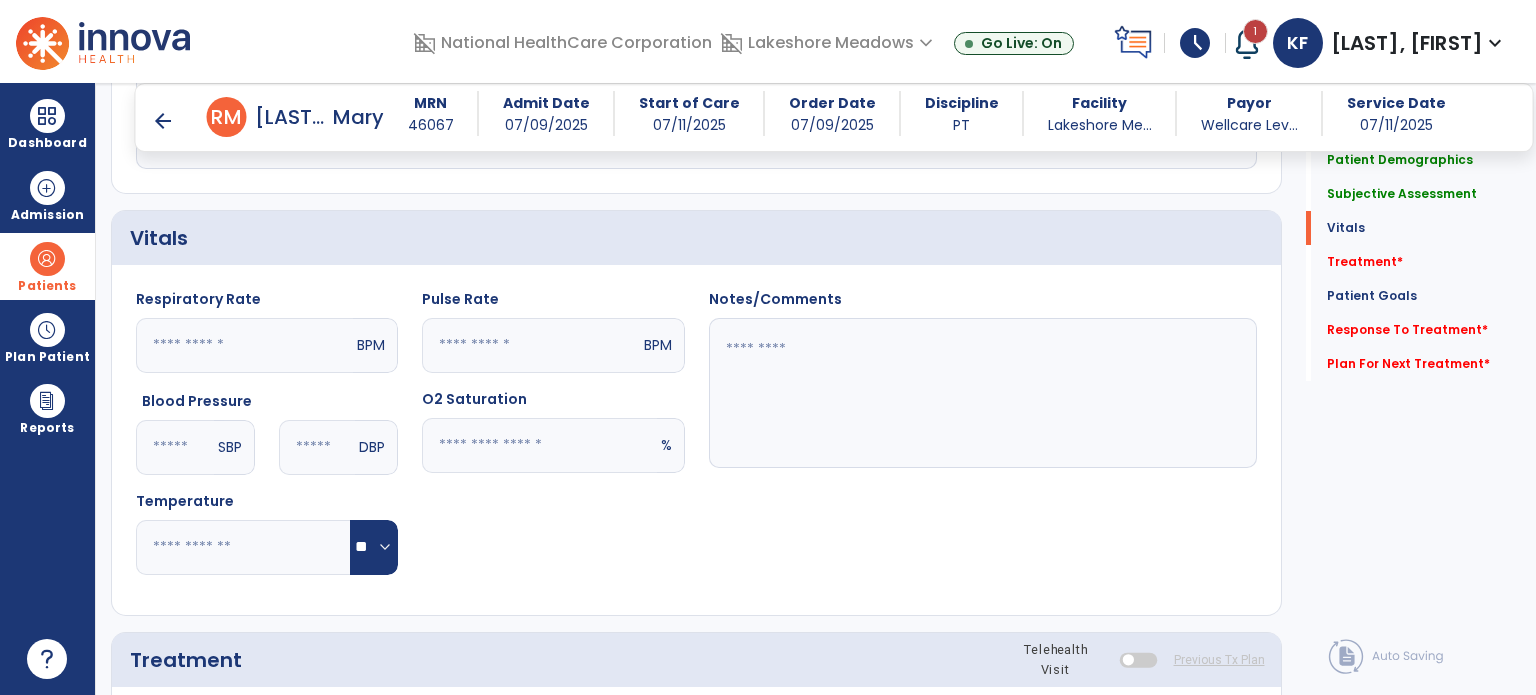 click 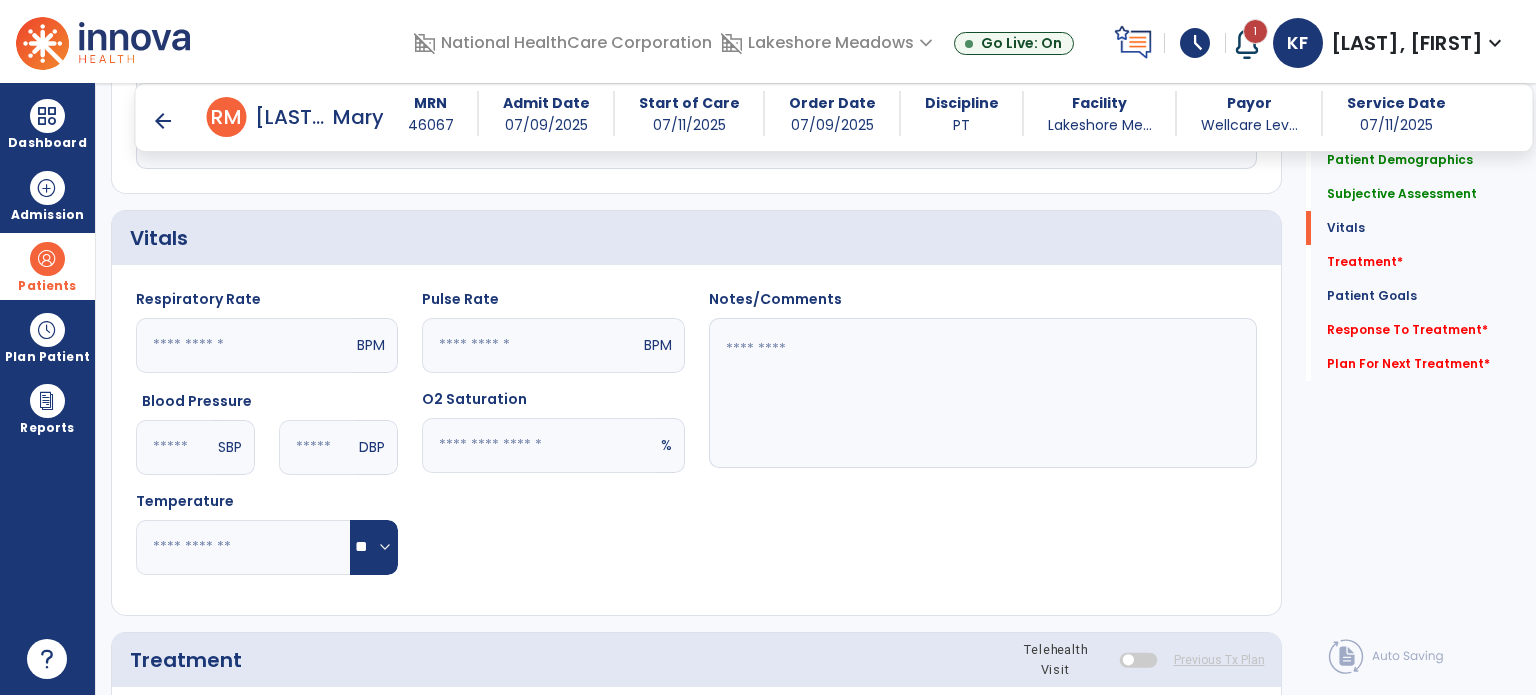 type on "**" 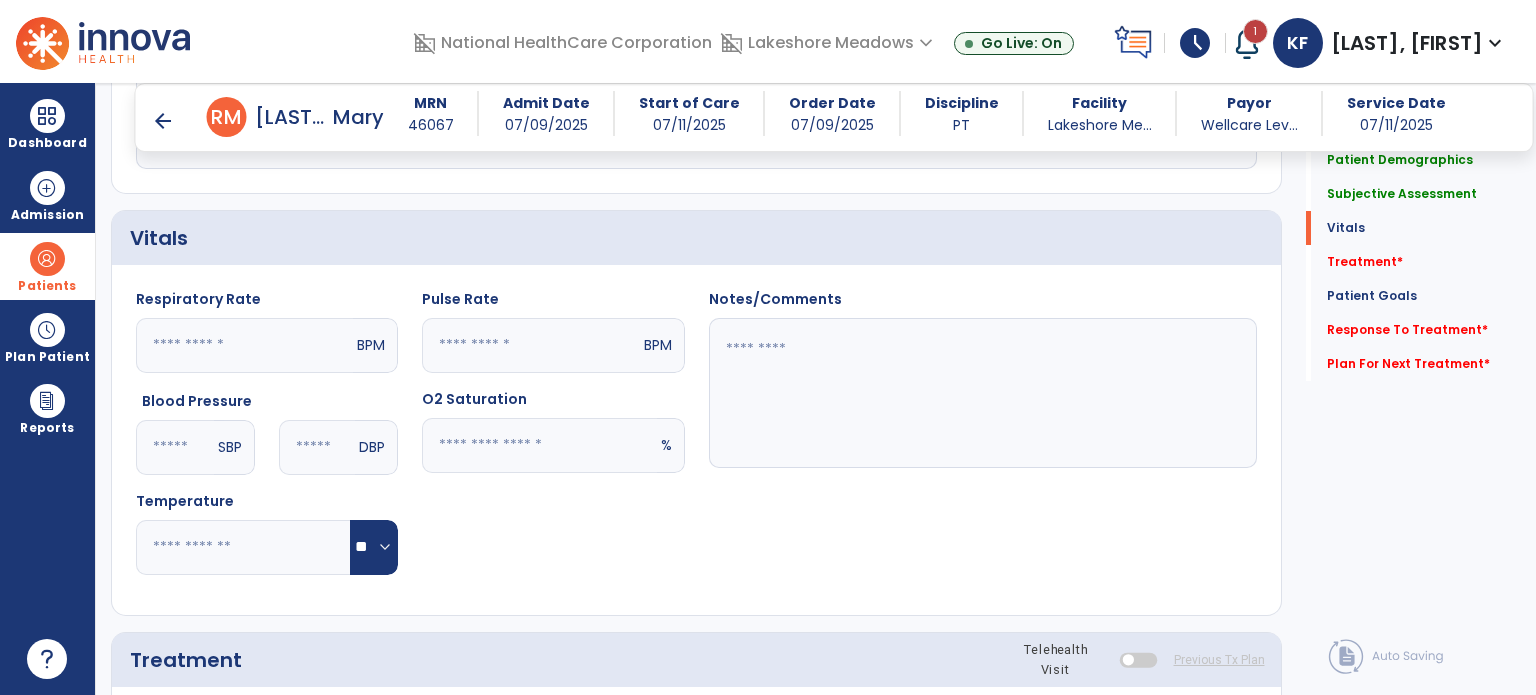 click 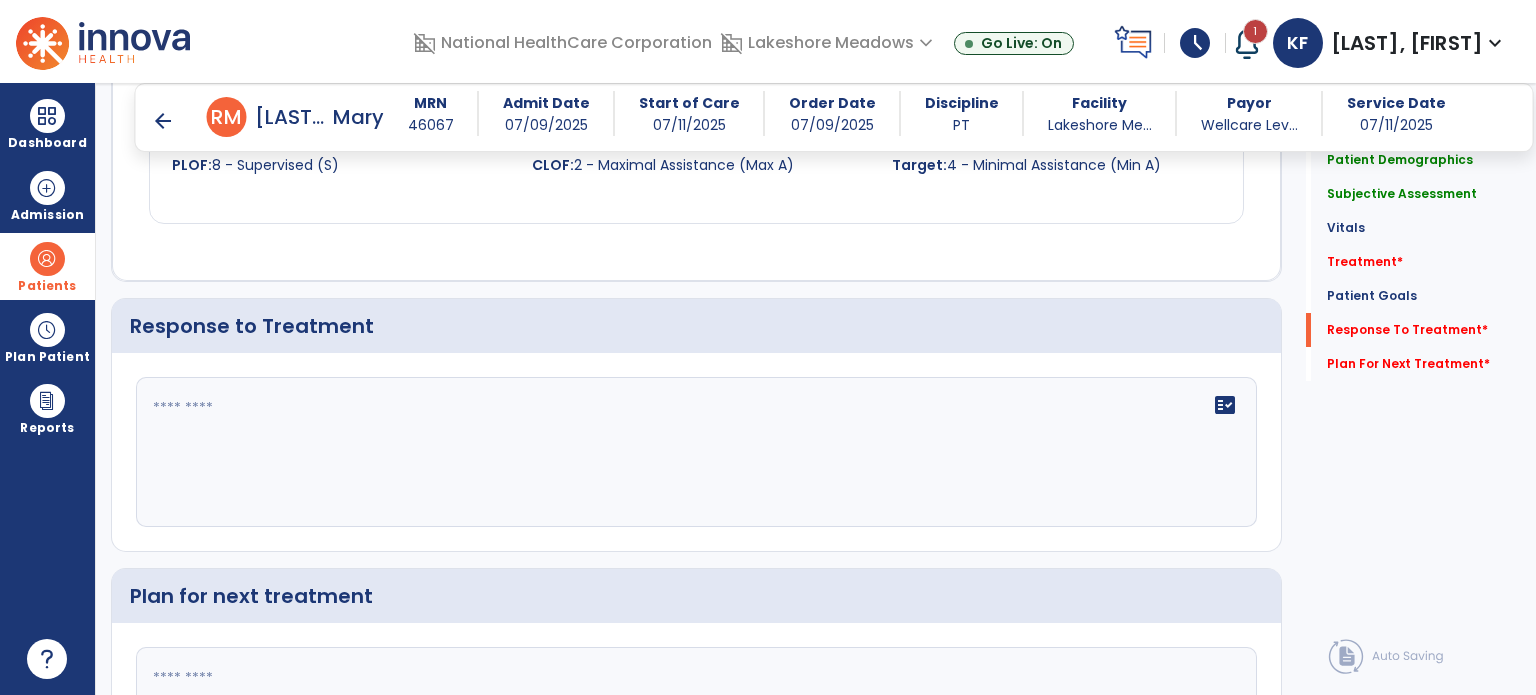 scroll, scrollTop: 2367, scrollLeft: 0, axis: vertical 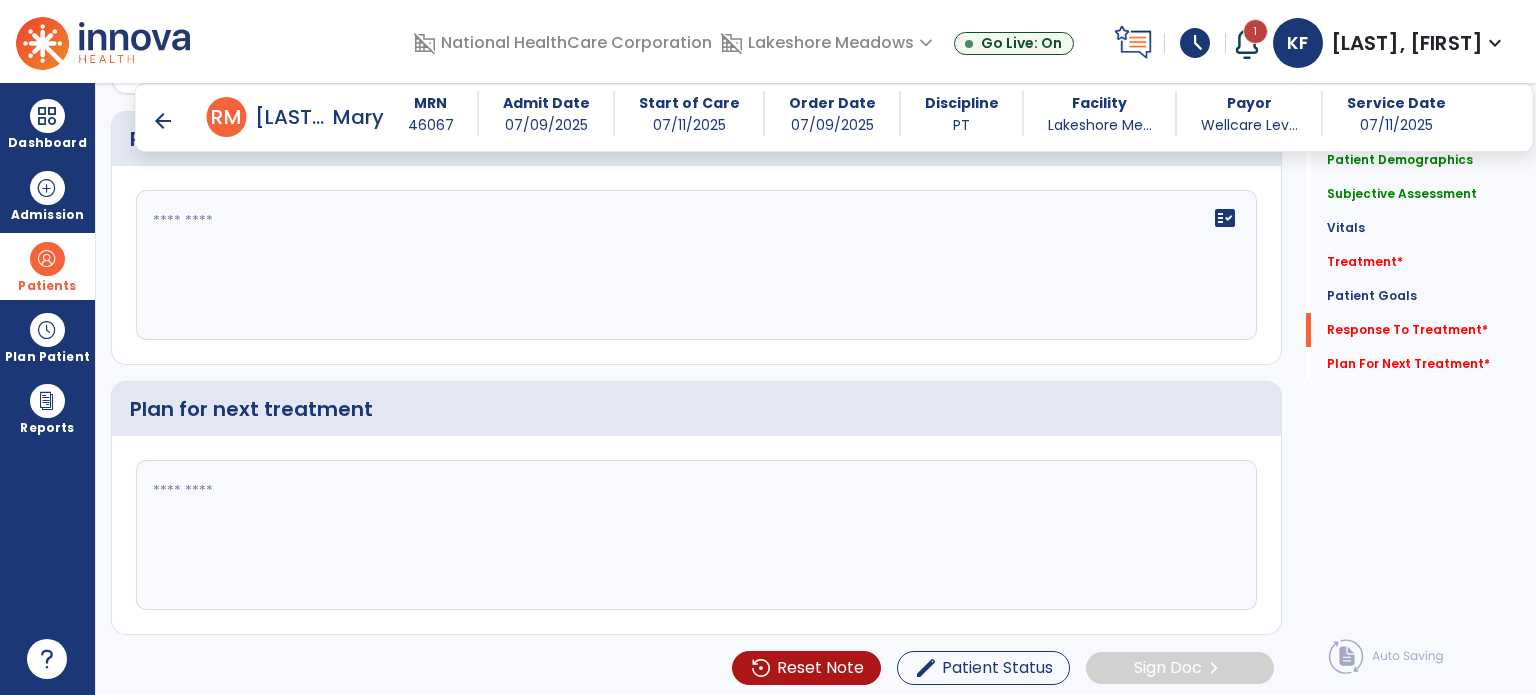 type on "**********" 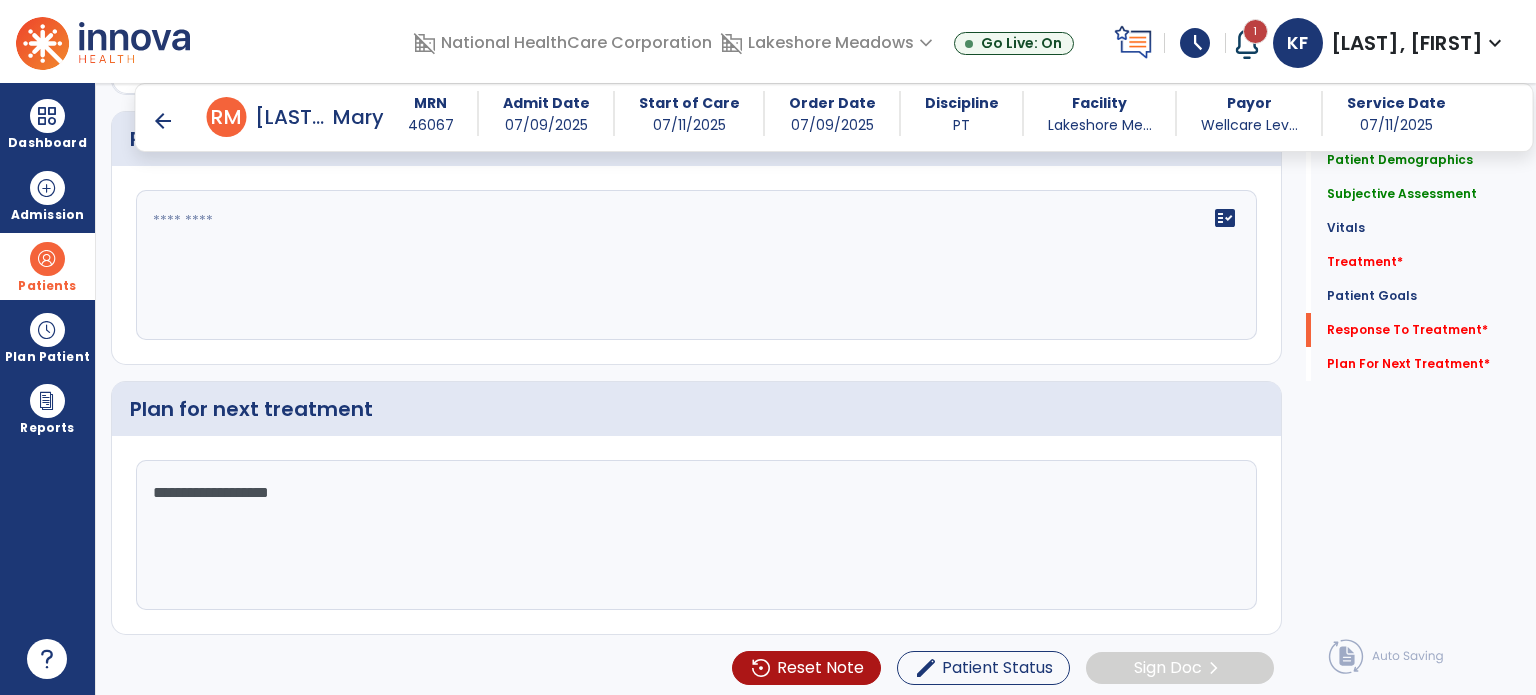 type on "**********" 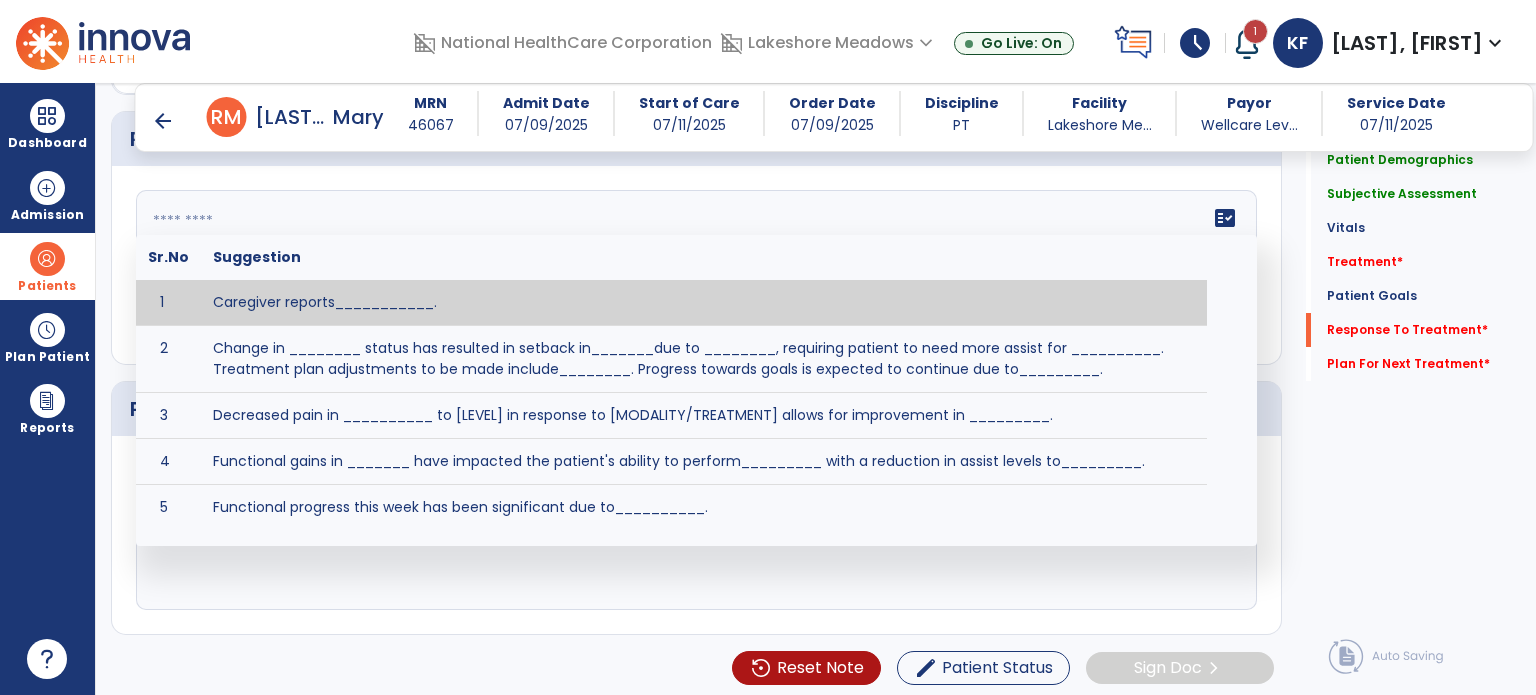 click on "fact_check  Sr.No Suggestion 1 Caregiver reports___________. 2 Change in ________ status has resulted in setback in_______due to ________, requiring patient to need more assist for __________.   Treatment plan adjustments to be made include________.  Progress towards goals is expected to continue due to_________. 3 Decreased pain in __________ to [LEVEL] in response to [MODALITY/TREATMENT] allows for improvement in _________. 4 Functional gains in _______ have impacted the patient's ability to perform_________ with a reduction in assist levels to_________. 5 Functional progress this week has been significant due to__________. 6 Gains in ________ have improved the patient's ability to perform ______with decreased levels of assist to___________. 7 Improvement in ________allows patient to tolerate higher levels of challenges in_________. 8 Pain in [AREA] has decreased to [LEVEL] in response to [TREATMENT/MODALITY], allowing fore ease in completing__________. 9 10 11 12 13 14 15 16 17 18 19 20 21" 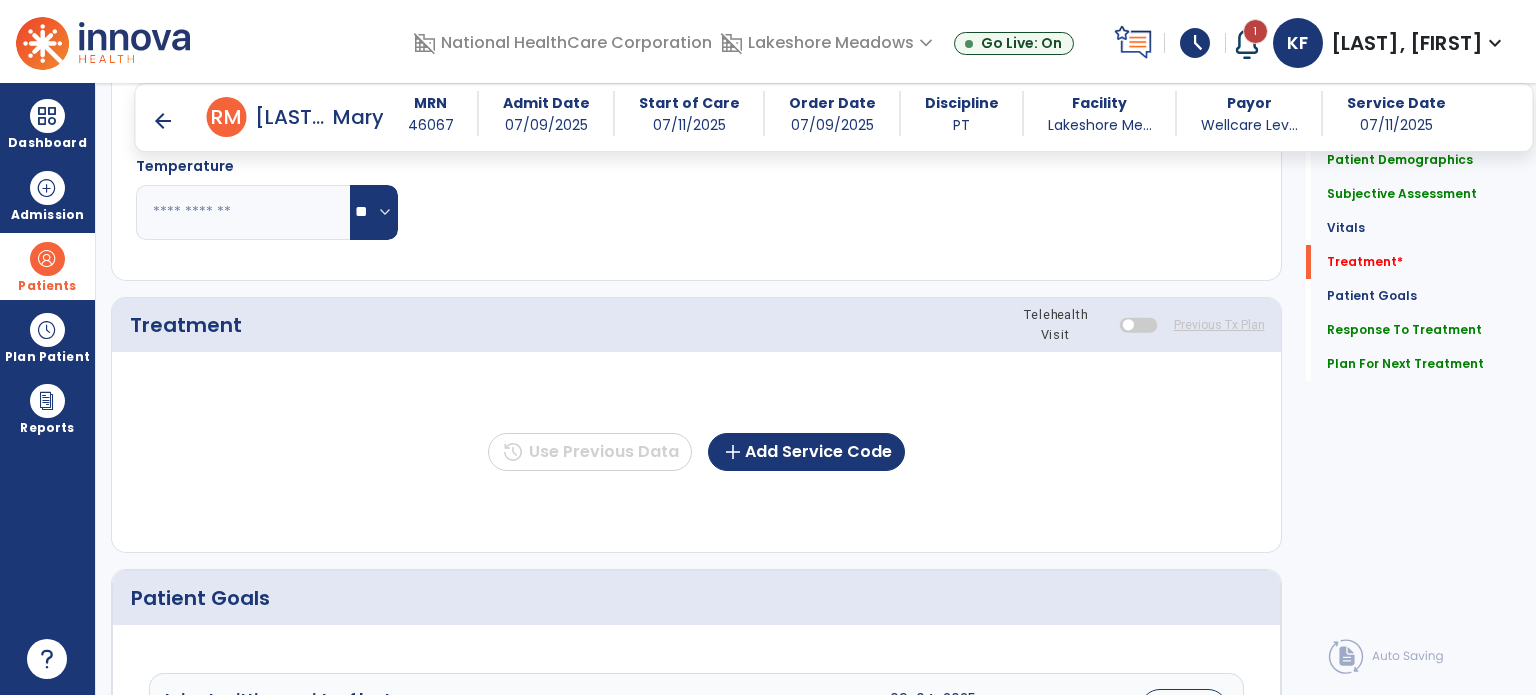scroll, scrollTop: 896, scrollLeft: 0, axis: vertical 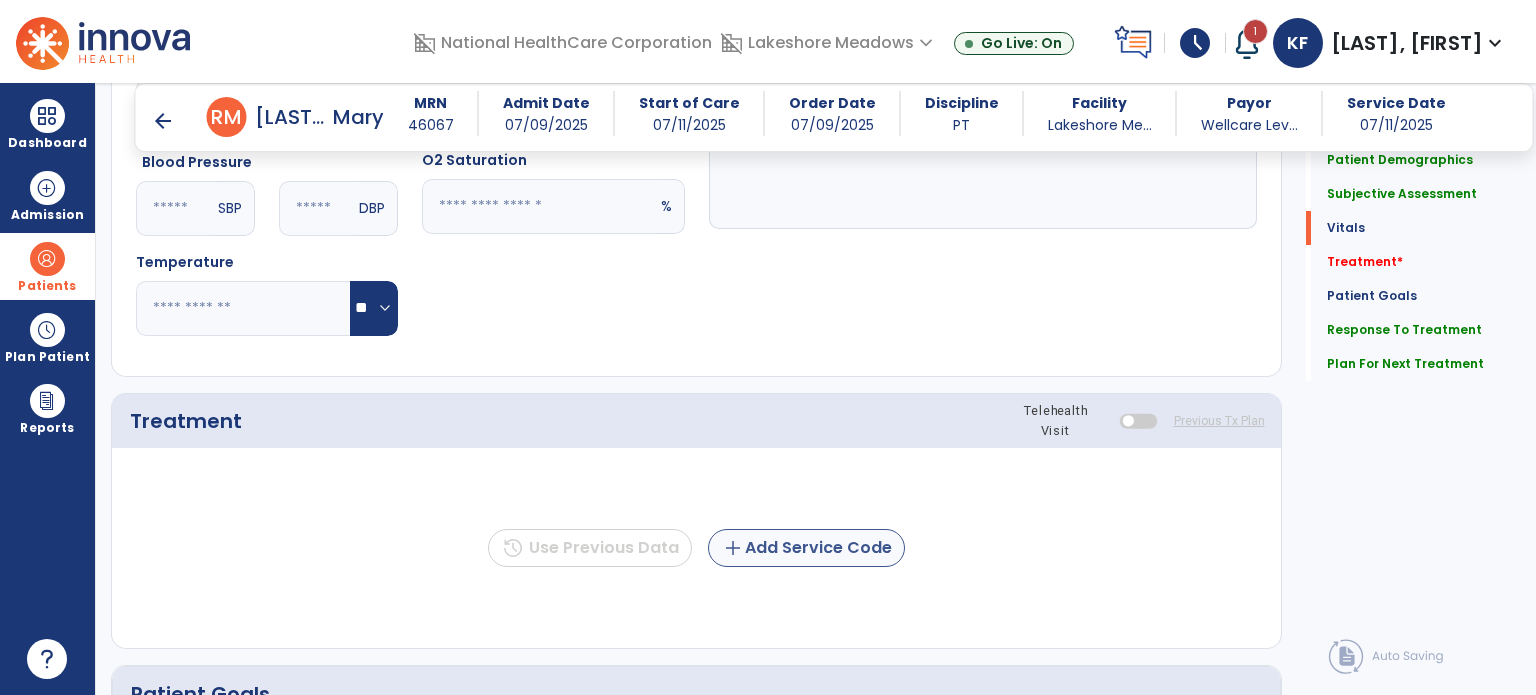type on "**********" 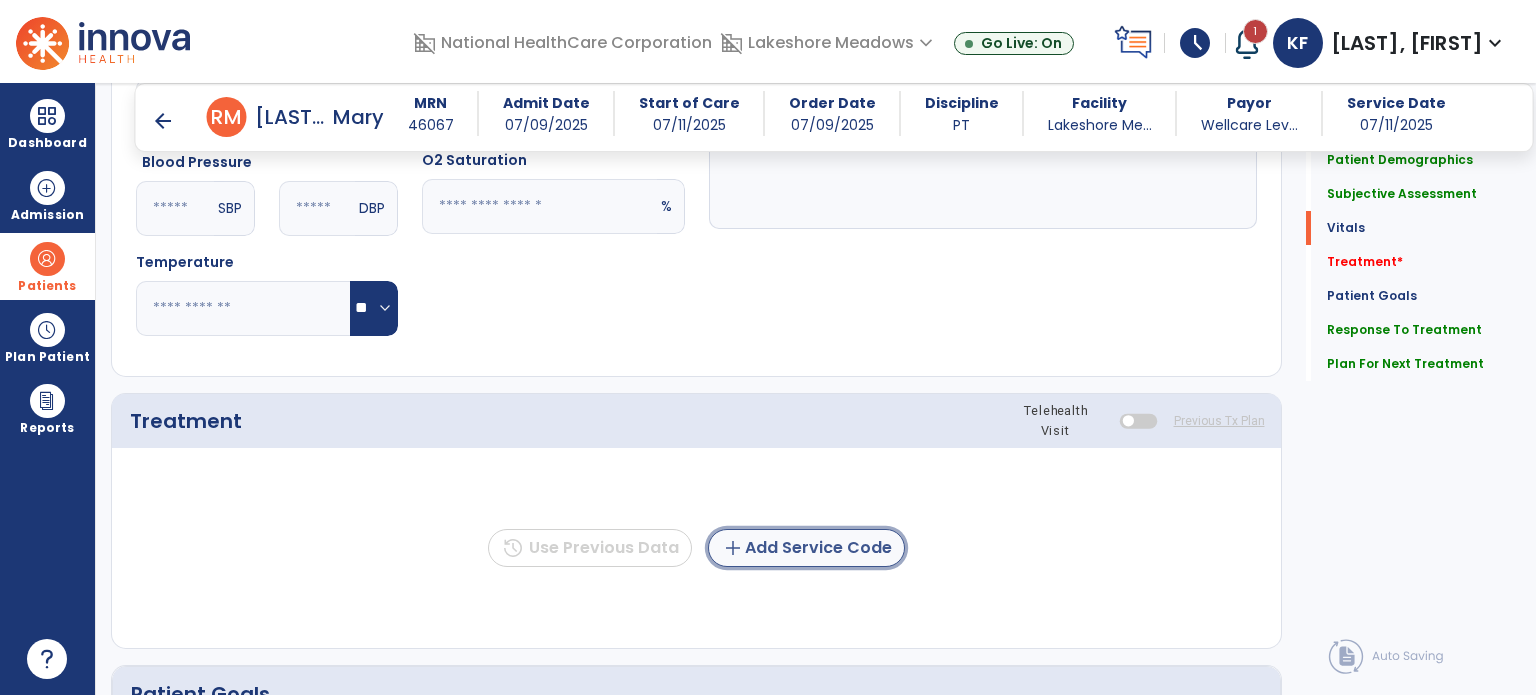 click on "add  Add Service Code" 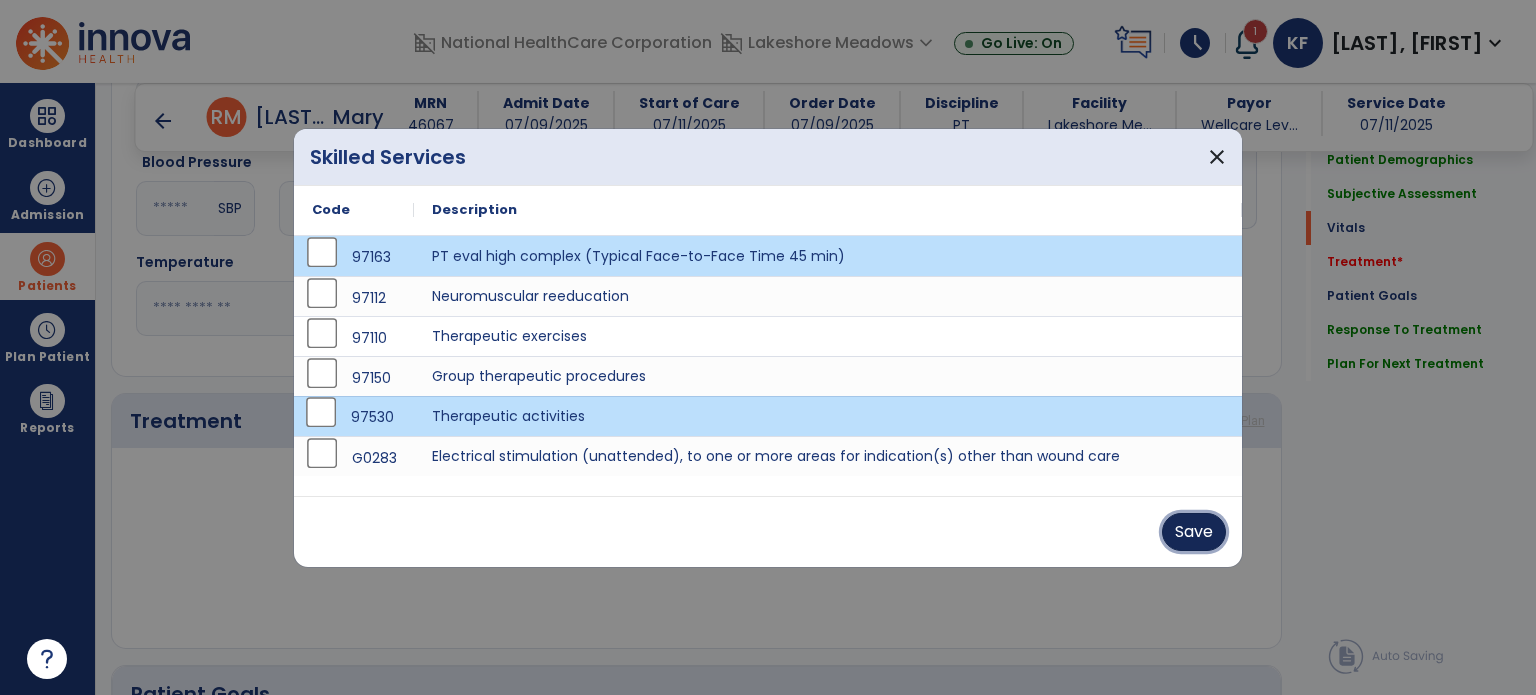 click on "Save" at bounding box center [1194, 532] 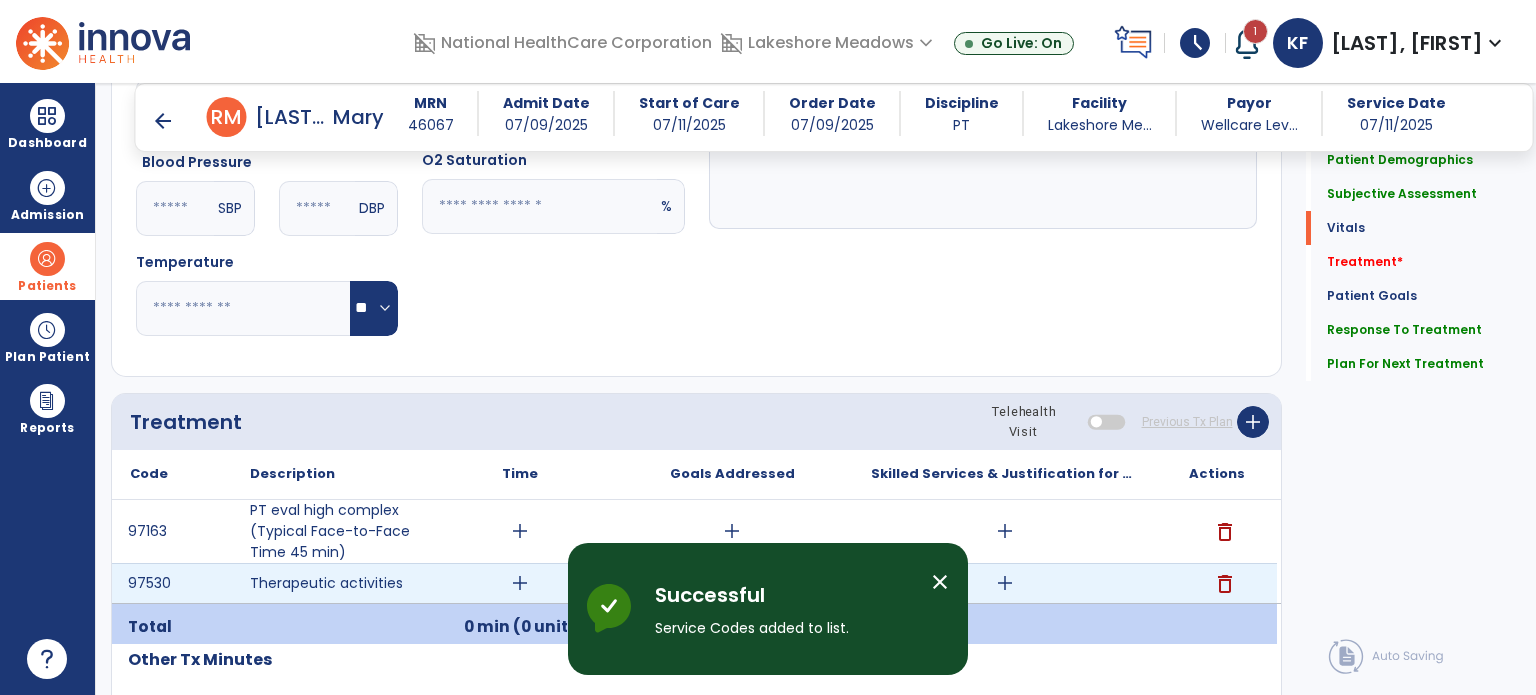 click on "add" at bounding box center (1005, 583) 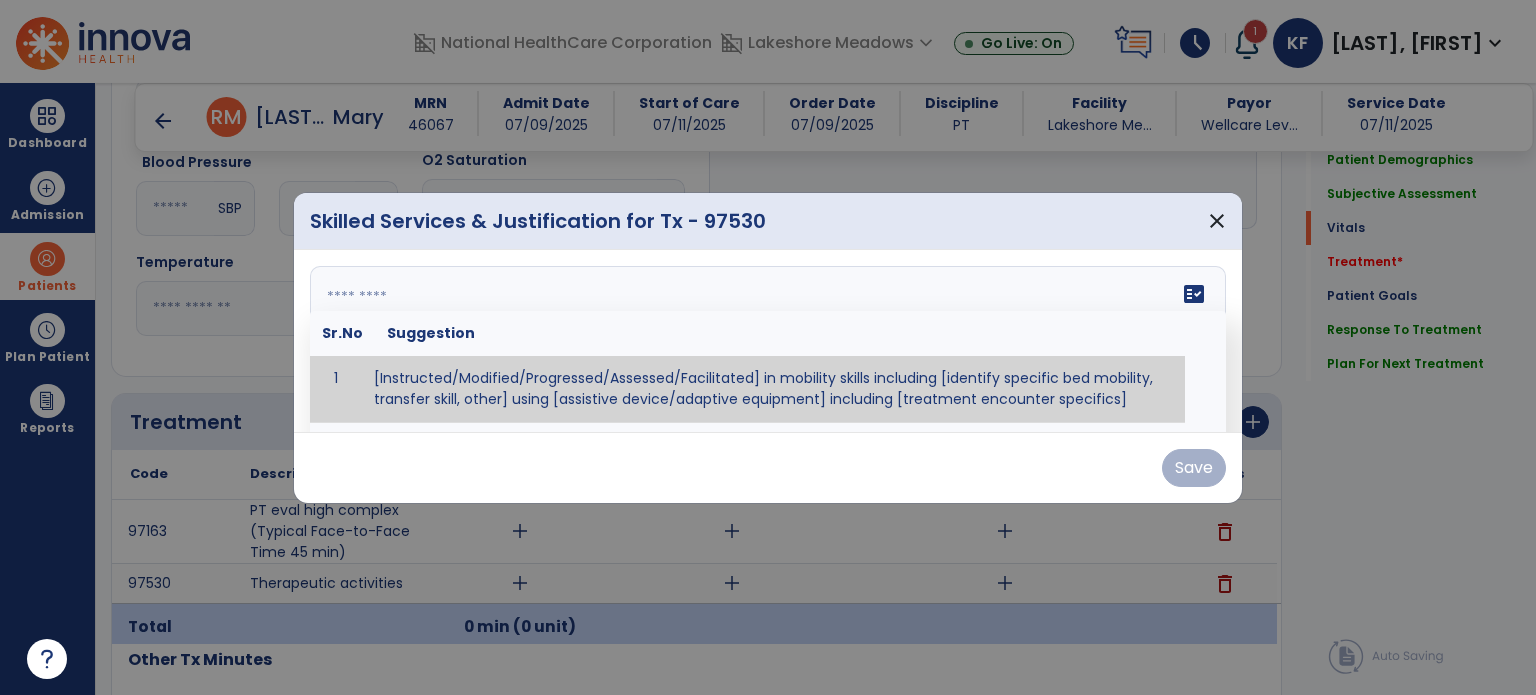 click on "fact_check  Sr.No Suggestion 1 [Instructed/Modified/Progressed/Assessed/Facilitated] in mobility skills including [identify specific bed mobility, transfer skill, other] using [assistive device/adaptive equipment] including [treatment encounter specifics]" at bounding box center (768, 341) 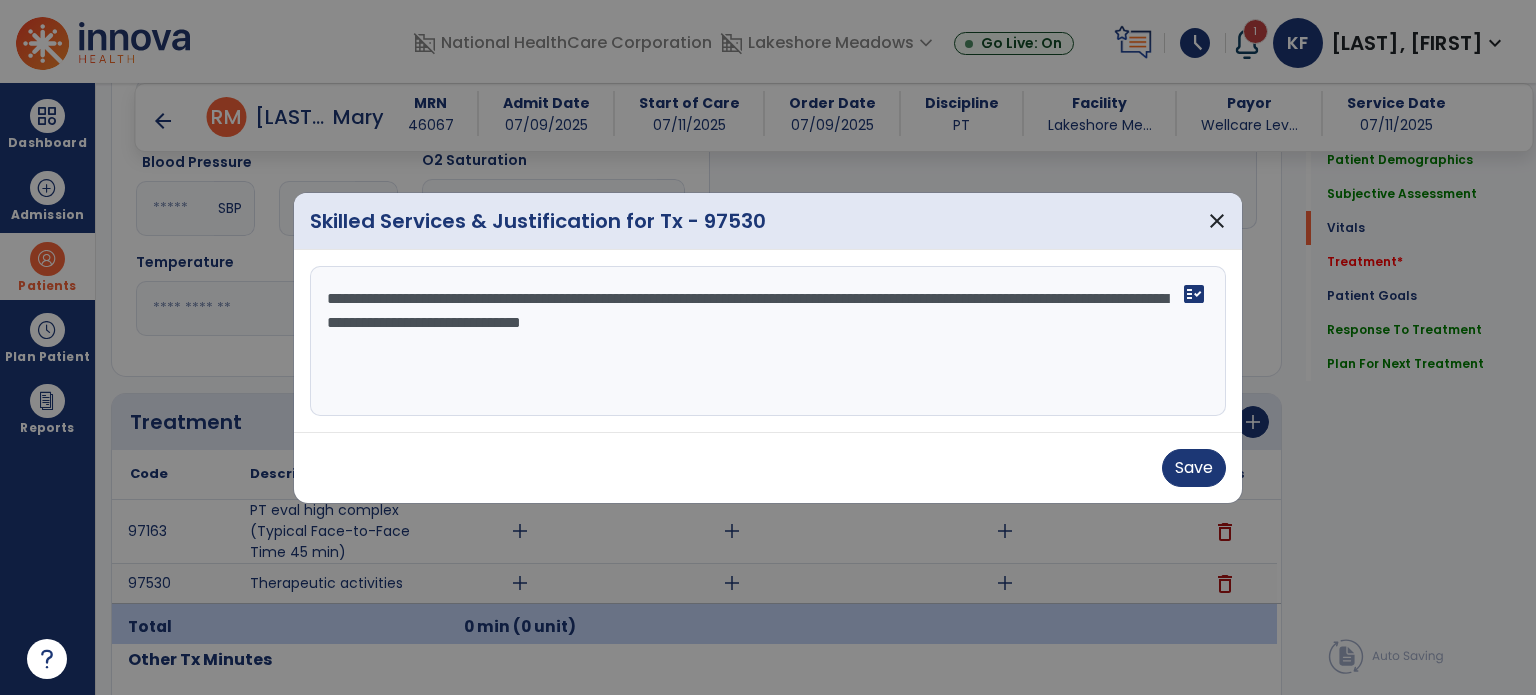 click on "**********" at bounding box center [768, 341] 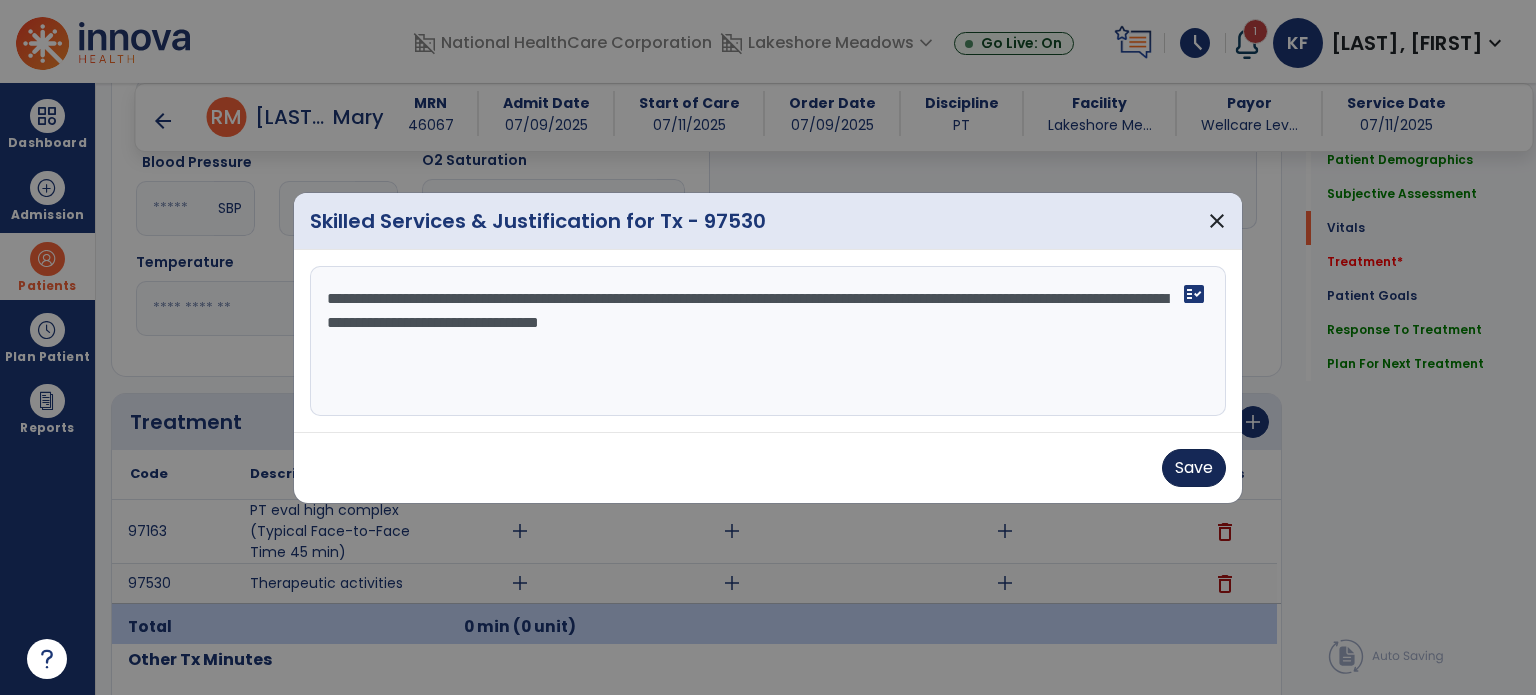 type on "**********" 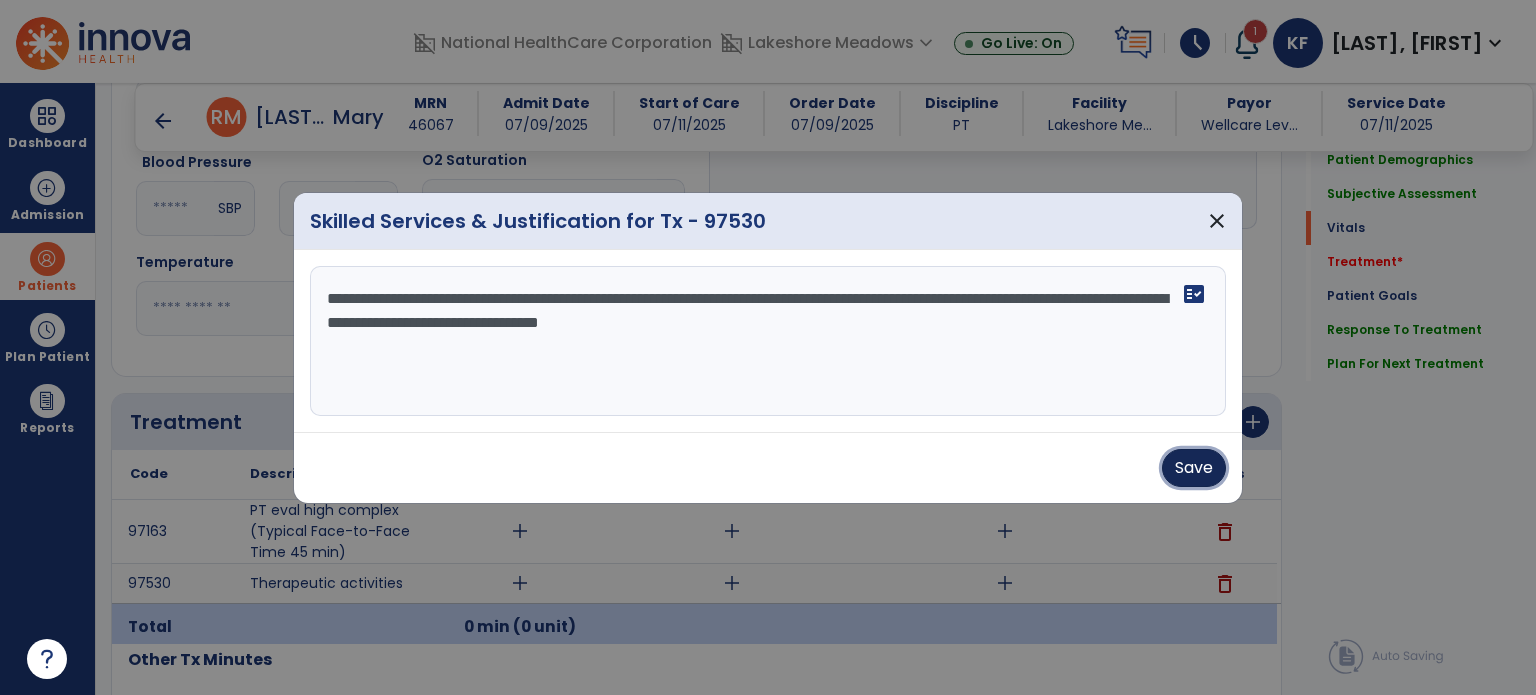 click on "Save" at bounding box center [1194, 468] 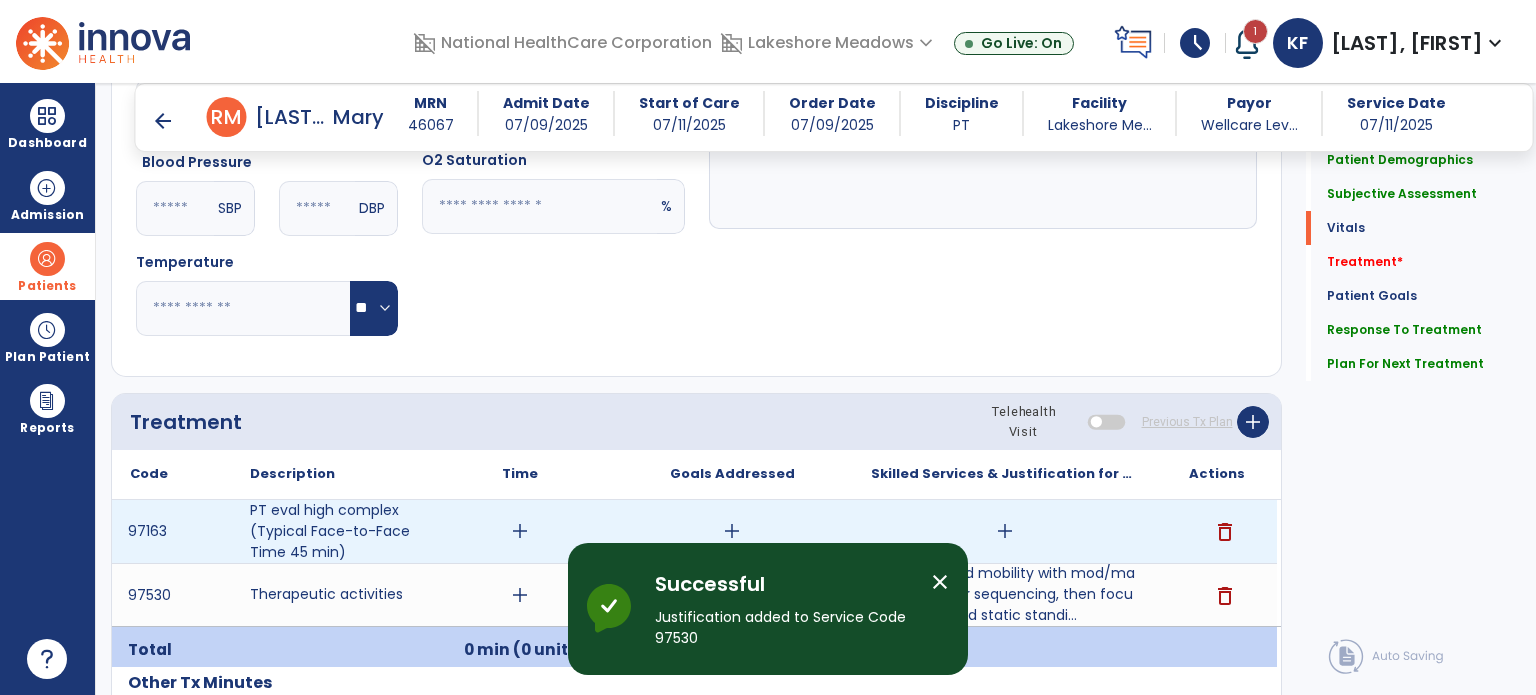 click on "add" at bounding box center [1005, 531] 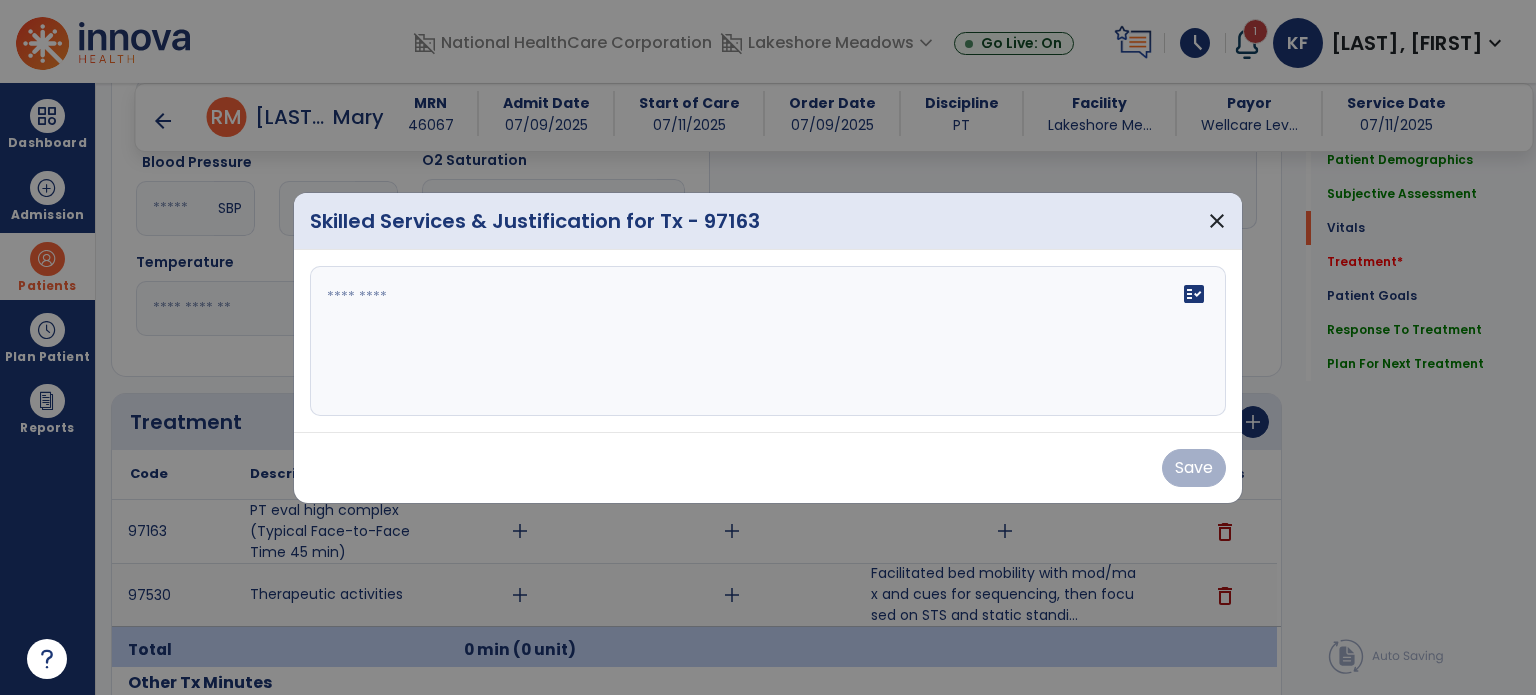 click at bounding box center [768, 341] 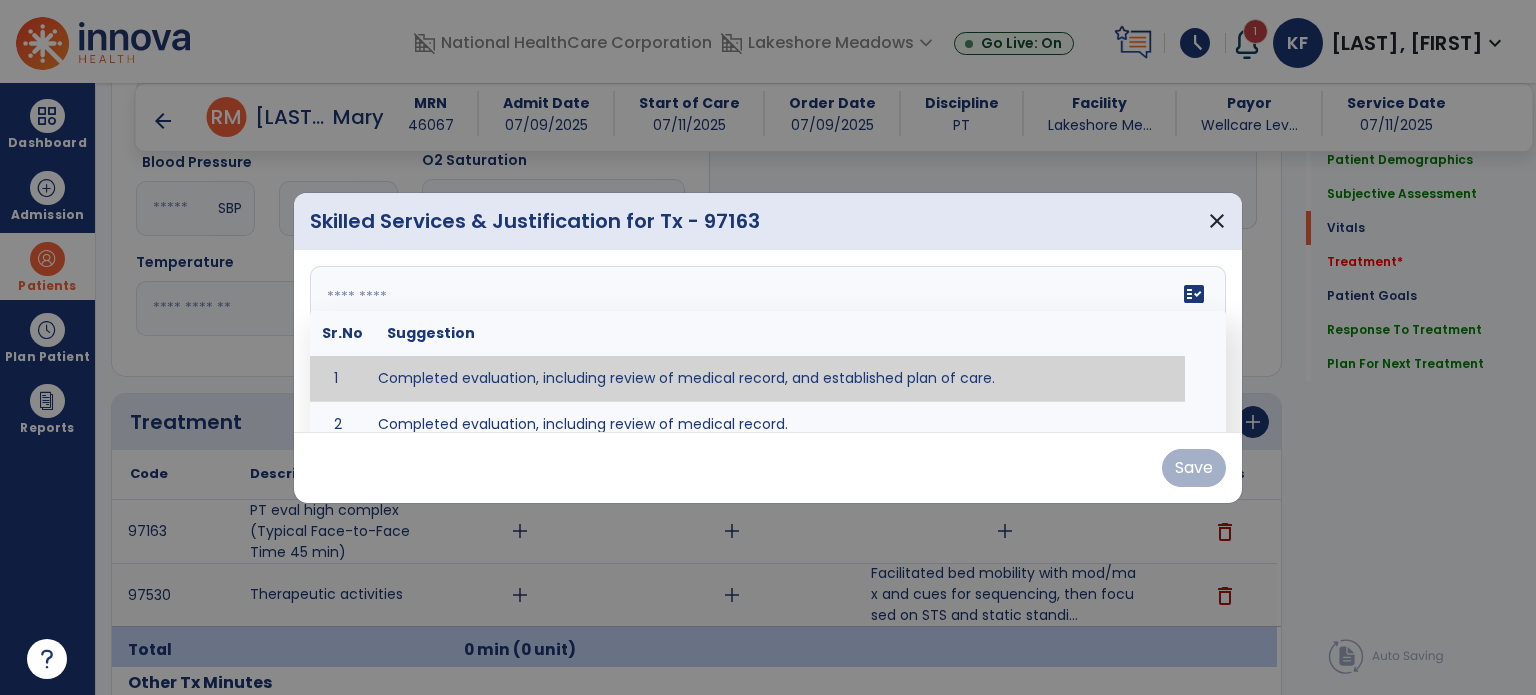 paste on "**********" 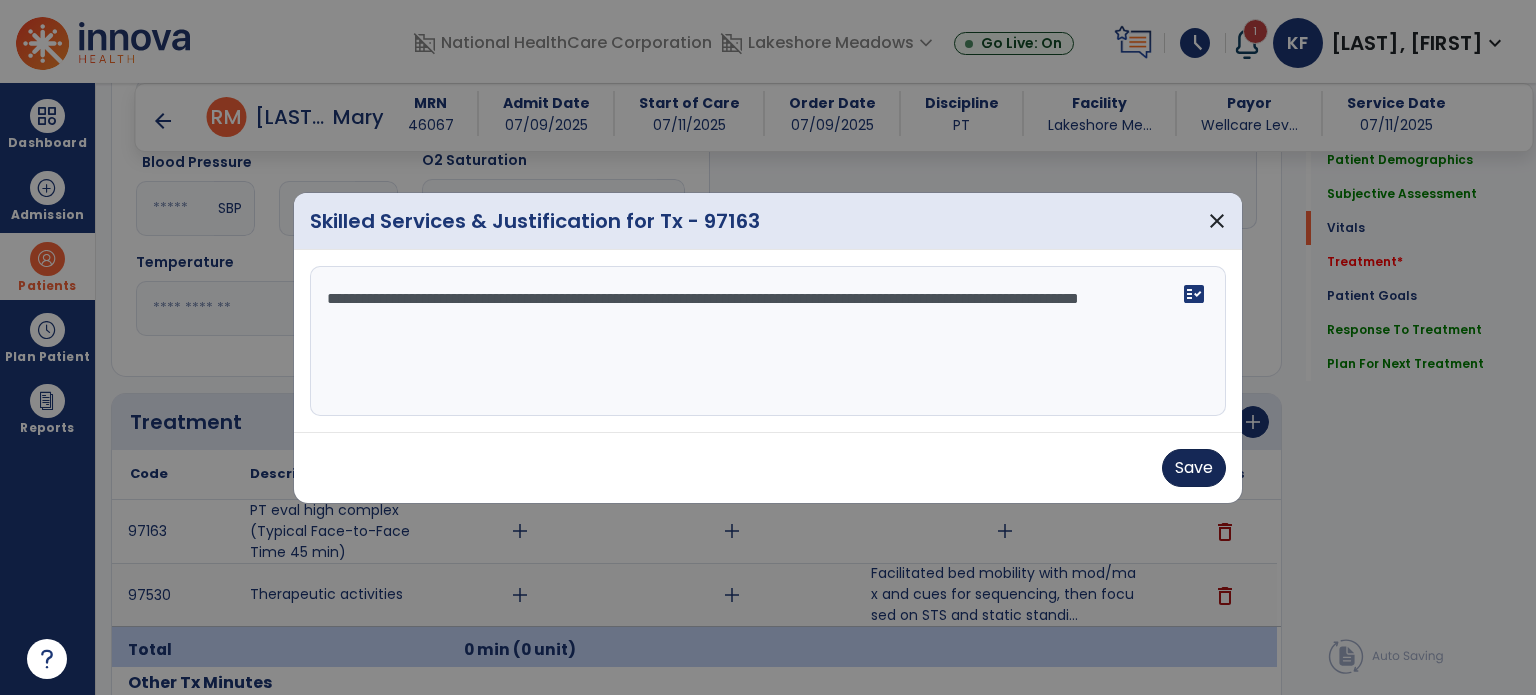type on "**********" 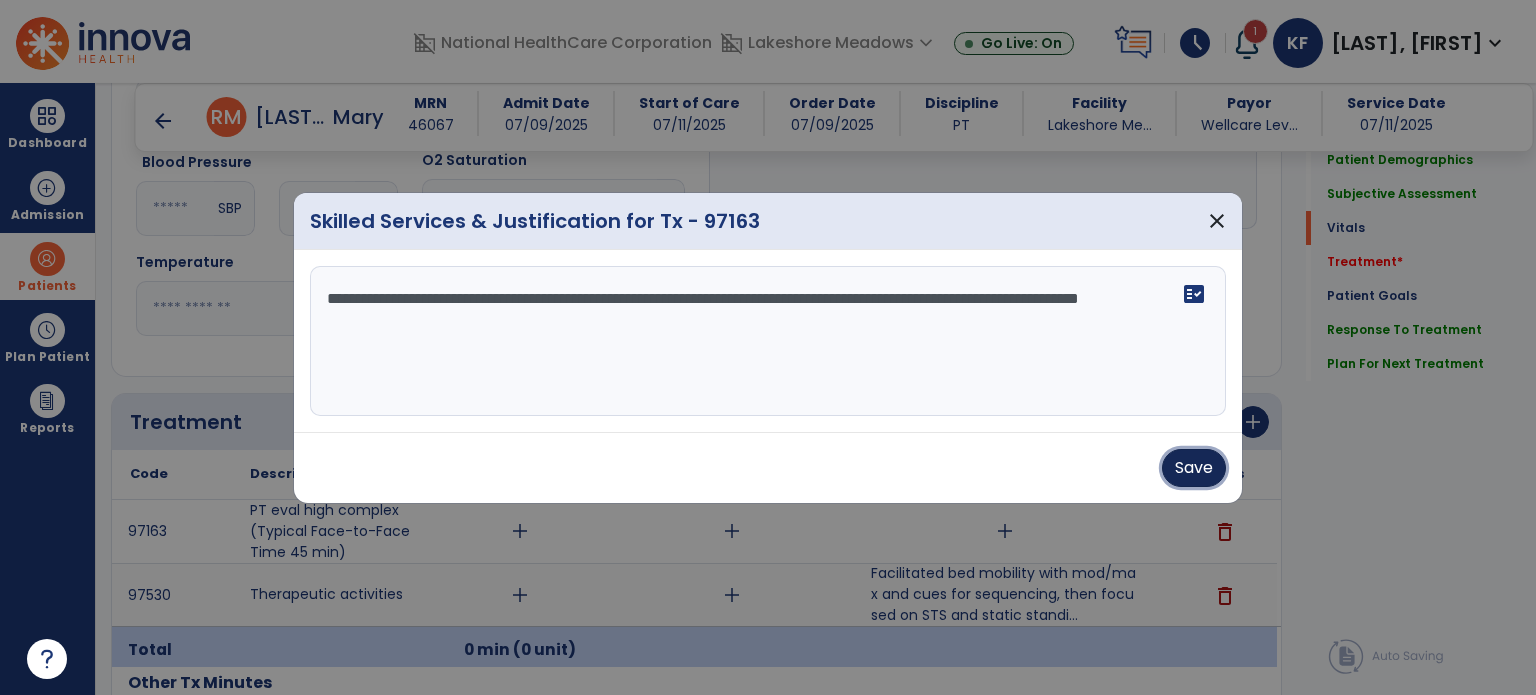 click on "Save" at bounding box center [1194, 468] 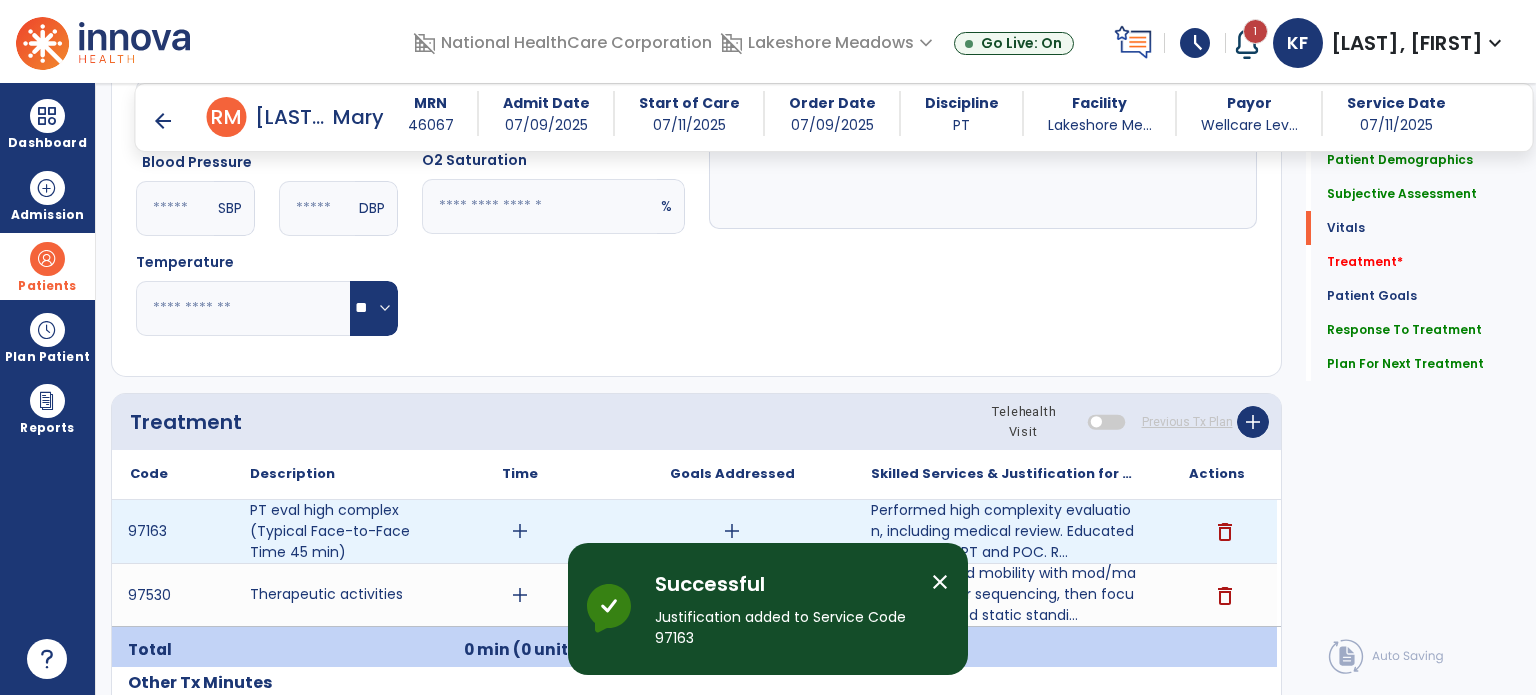 click on "add" at bounding box center [520, 531] 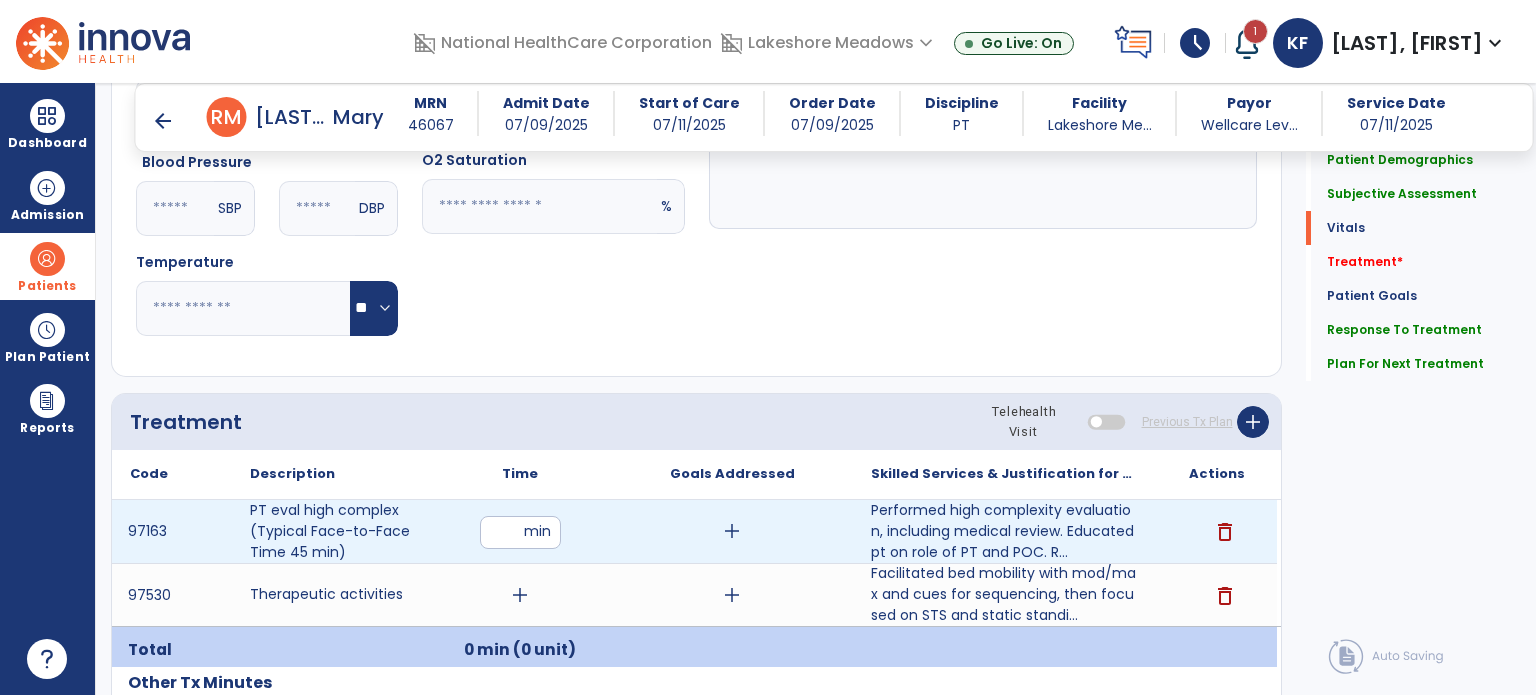 type on "**" 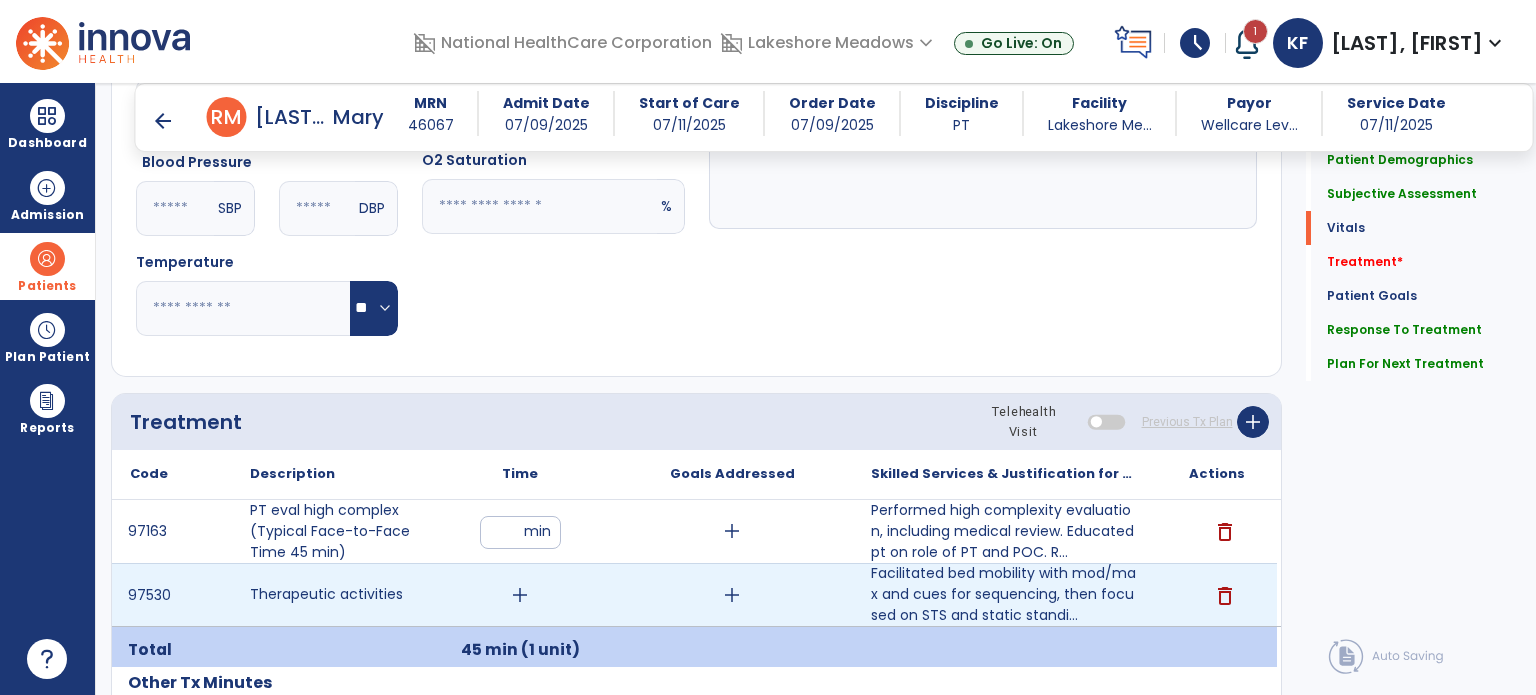 click on "add" at bounding box center (520, 595) 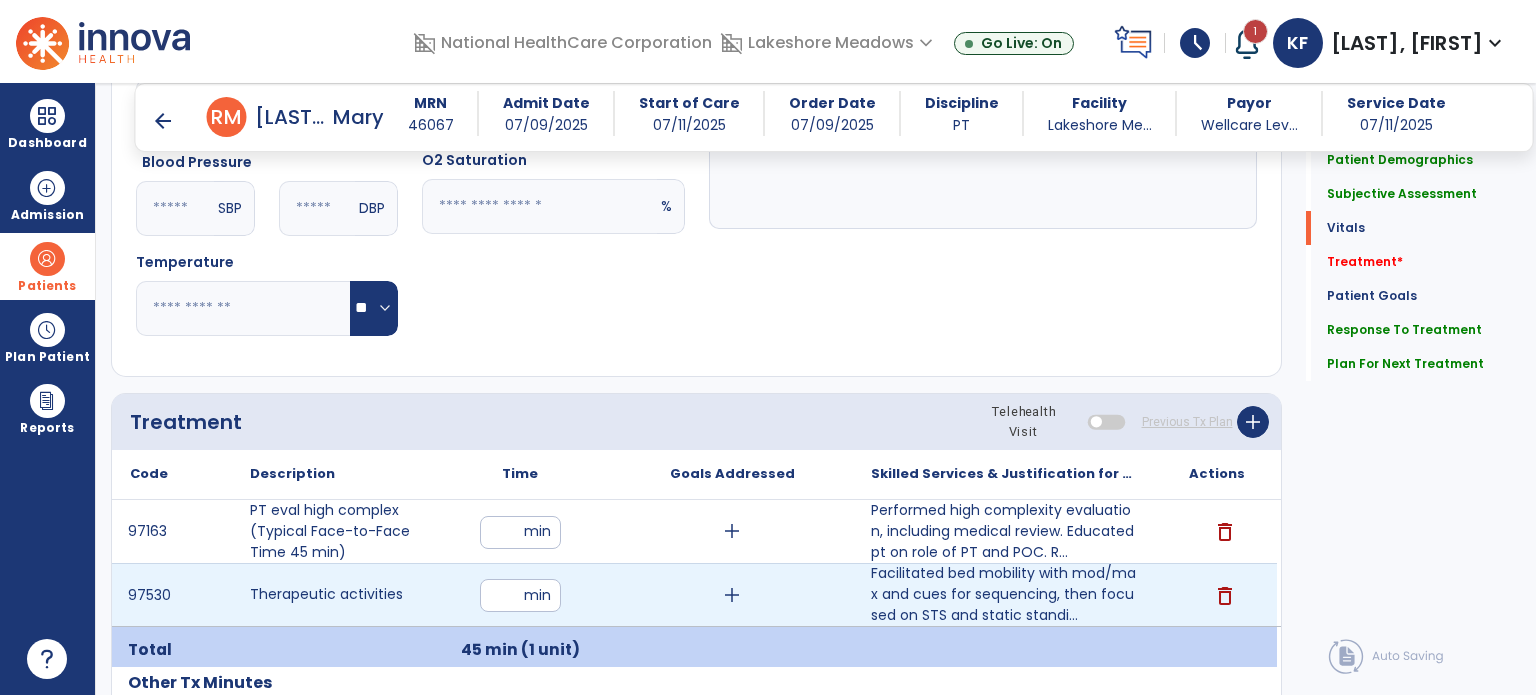 type on "**" 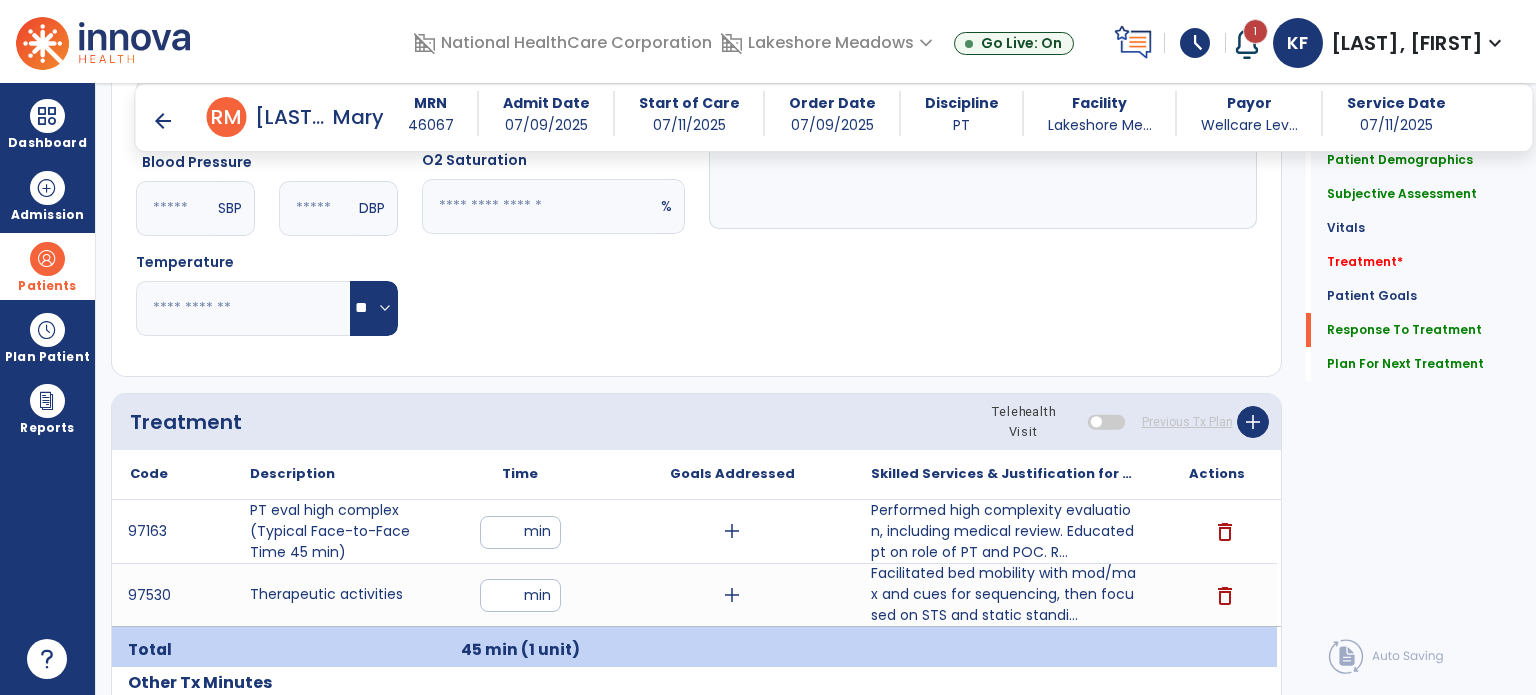 scroll, scrollTop: 2508, scrollLeft: 0, axis: vertical 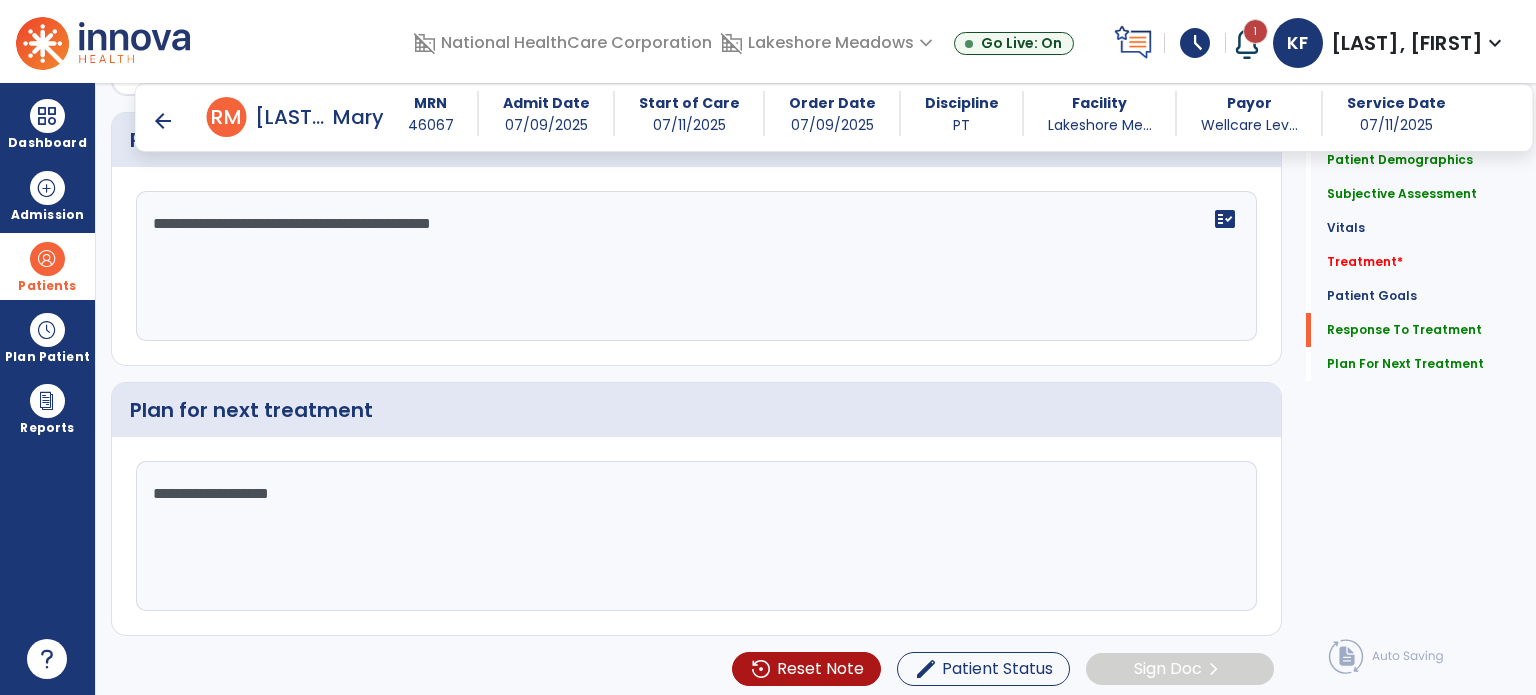 click on "**********" 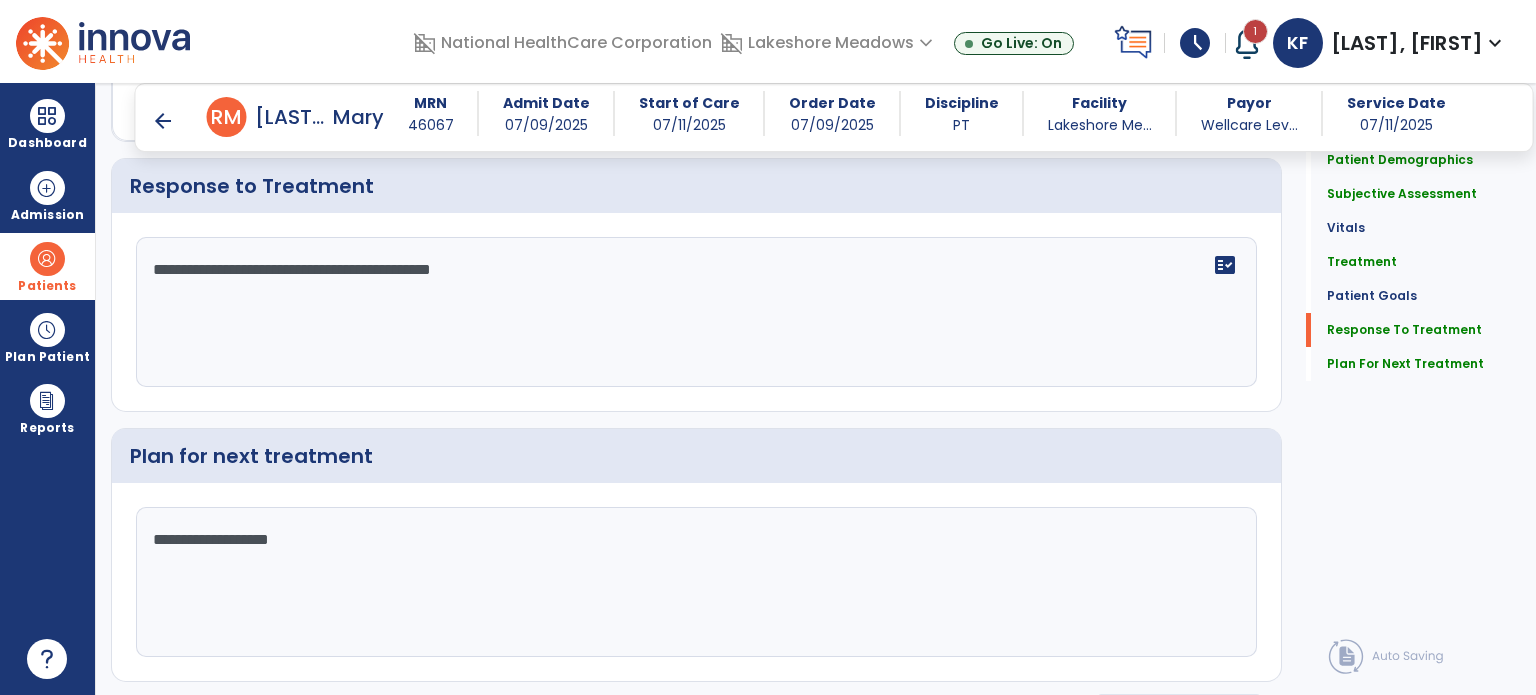 click on "Sign Doc" 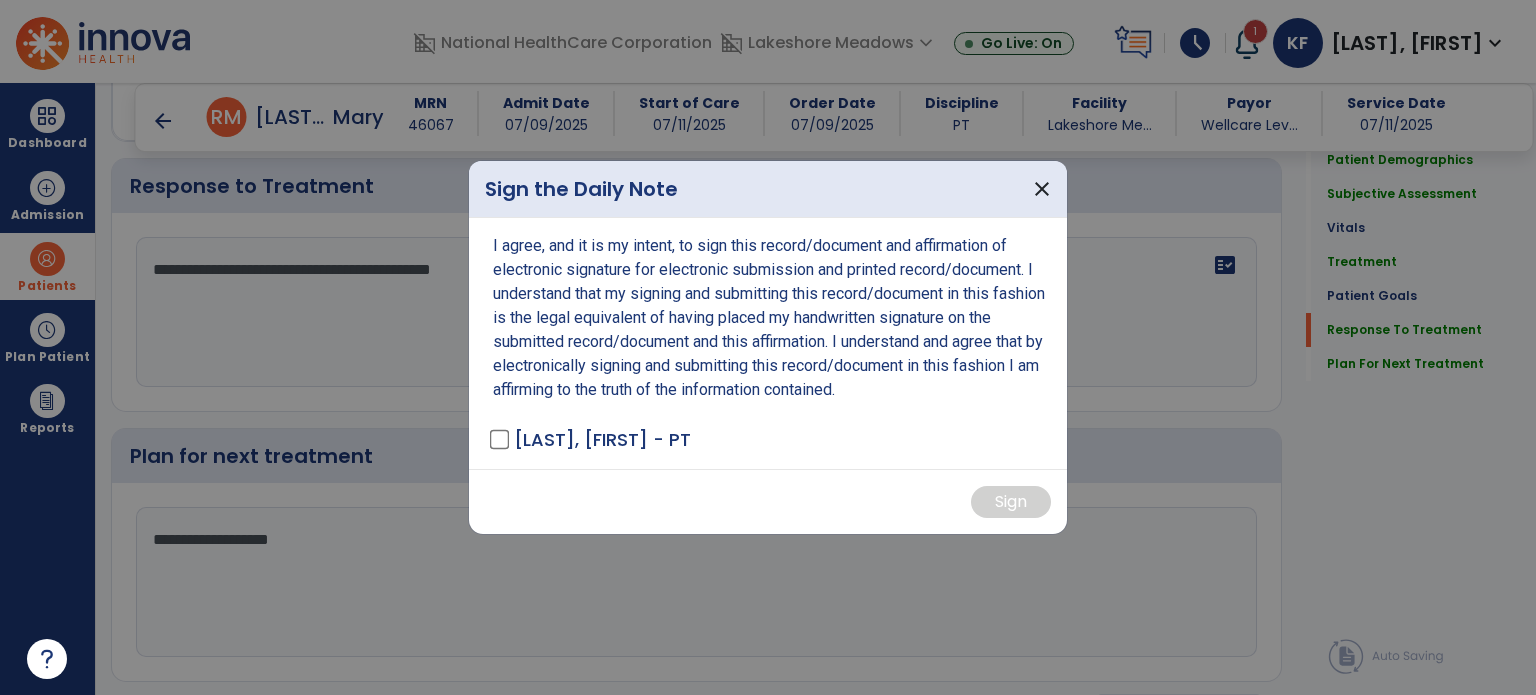 scroll, scrollTop: 2508, scrollLeft: 0, axis: vertical 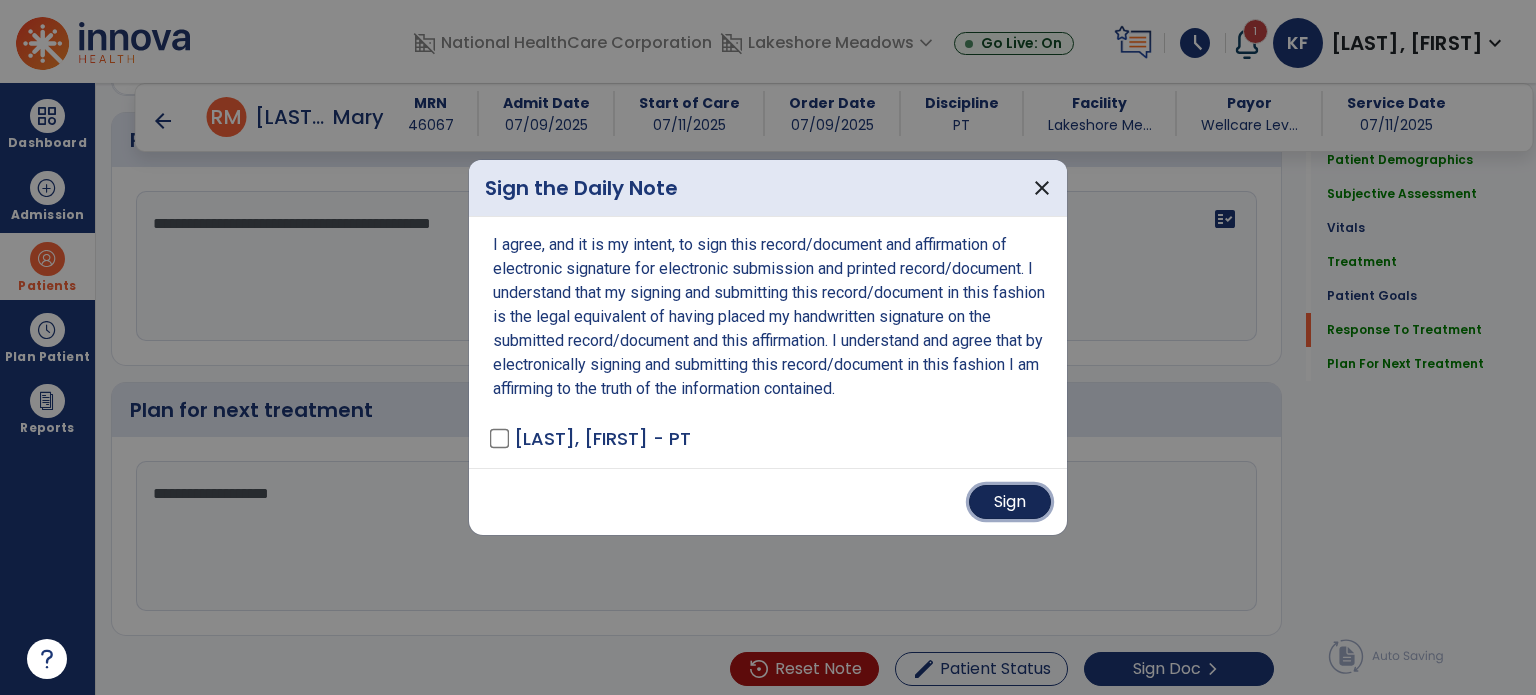 click on "Sign" at bounding box center [1010, 502] 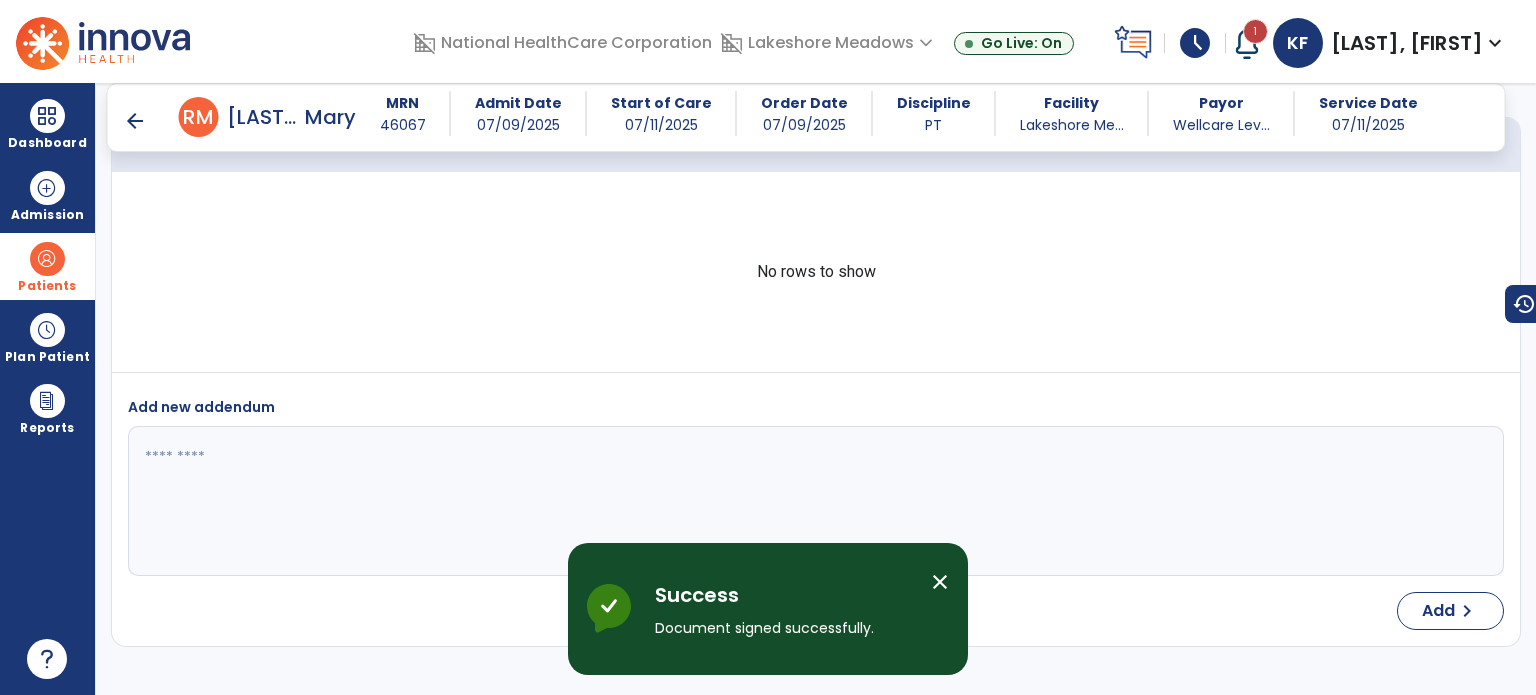 scroll, scrollTop: 3412, scrollLeft: 0, axis: vertical 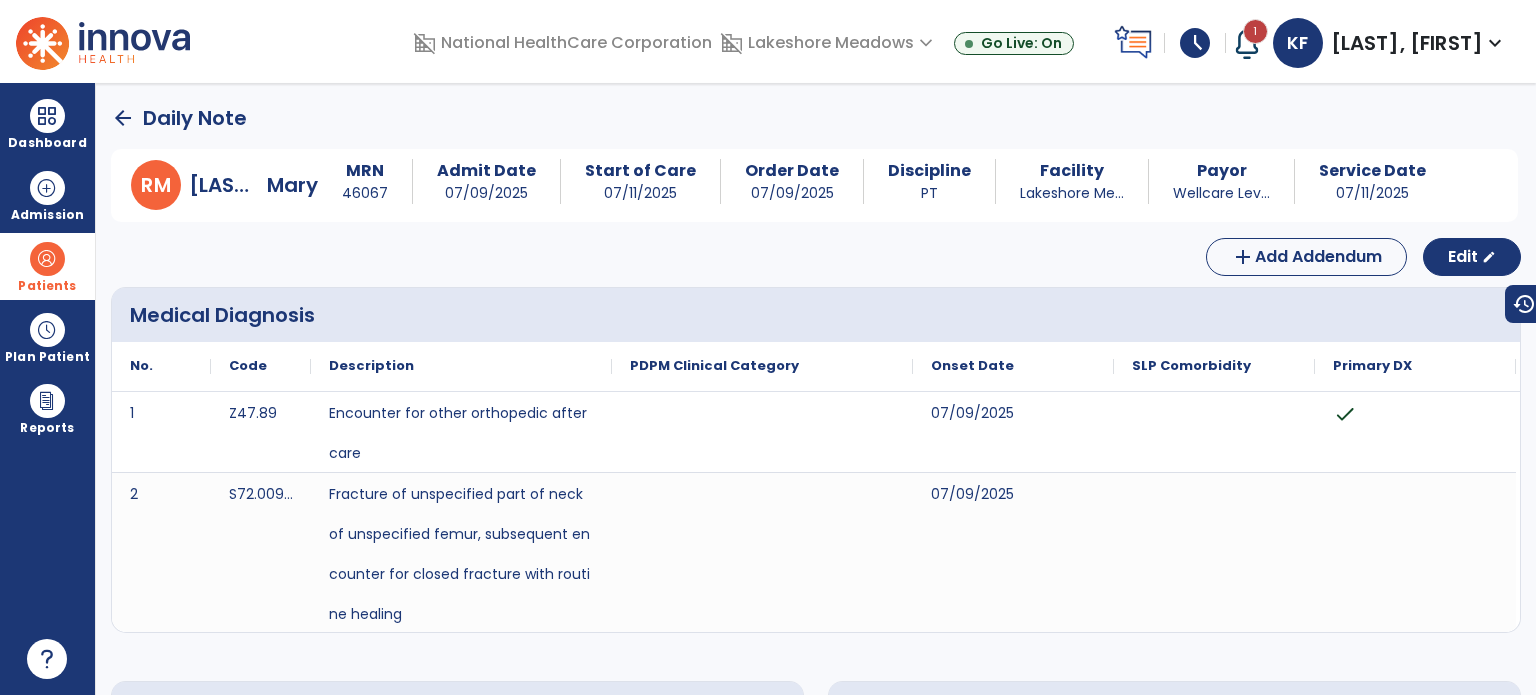 drag, startPoint x: 54, startPoint y: 258, endPoint x: 91, endPoint y: 260, distance: 37.054016 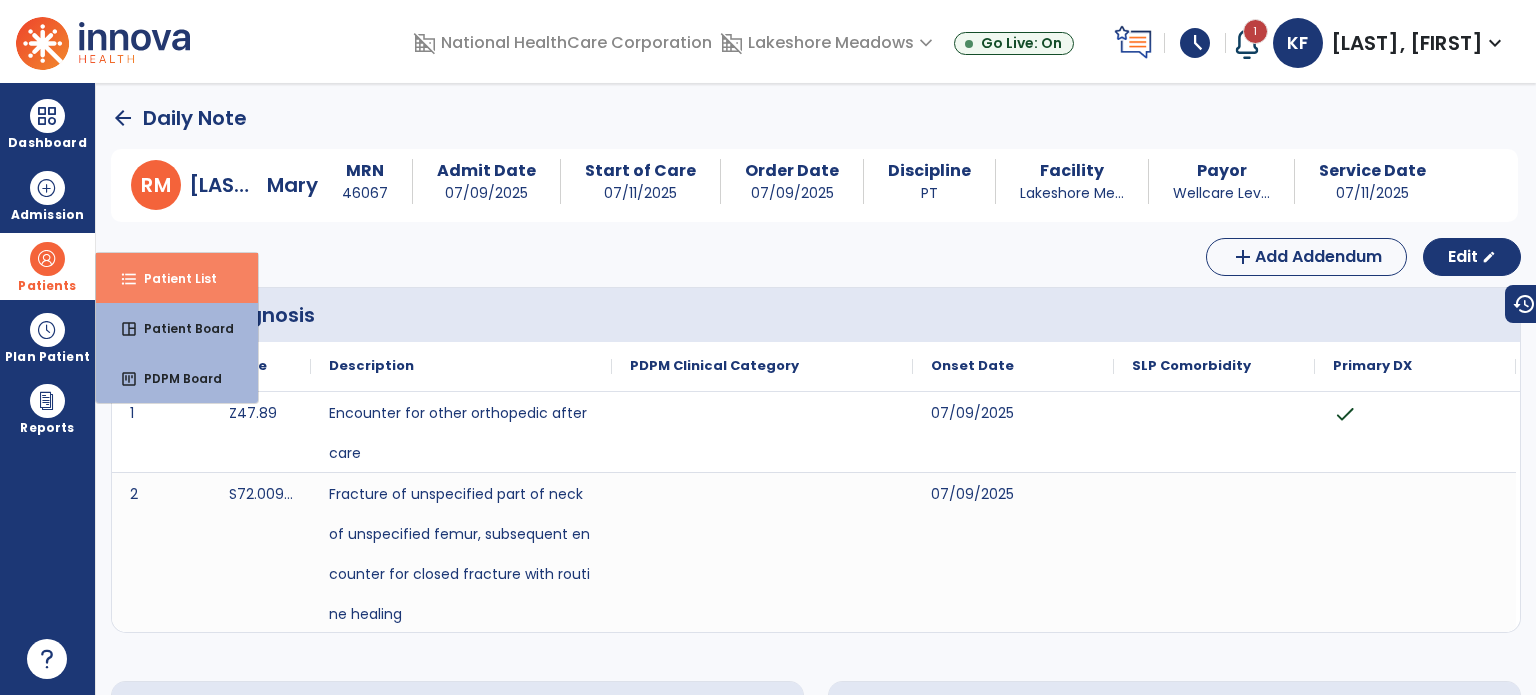 click on "format_list_bulleted  Patient List" at bounding box center [177, 278] 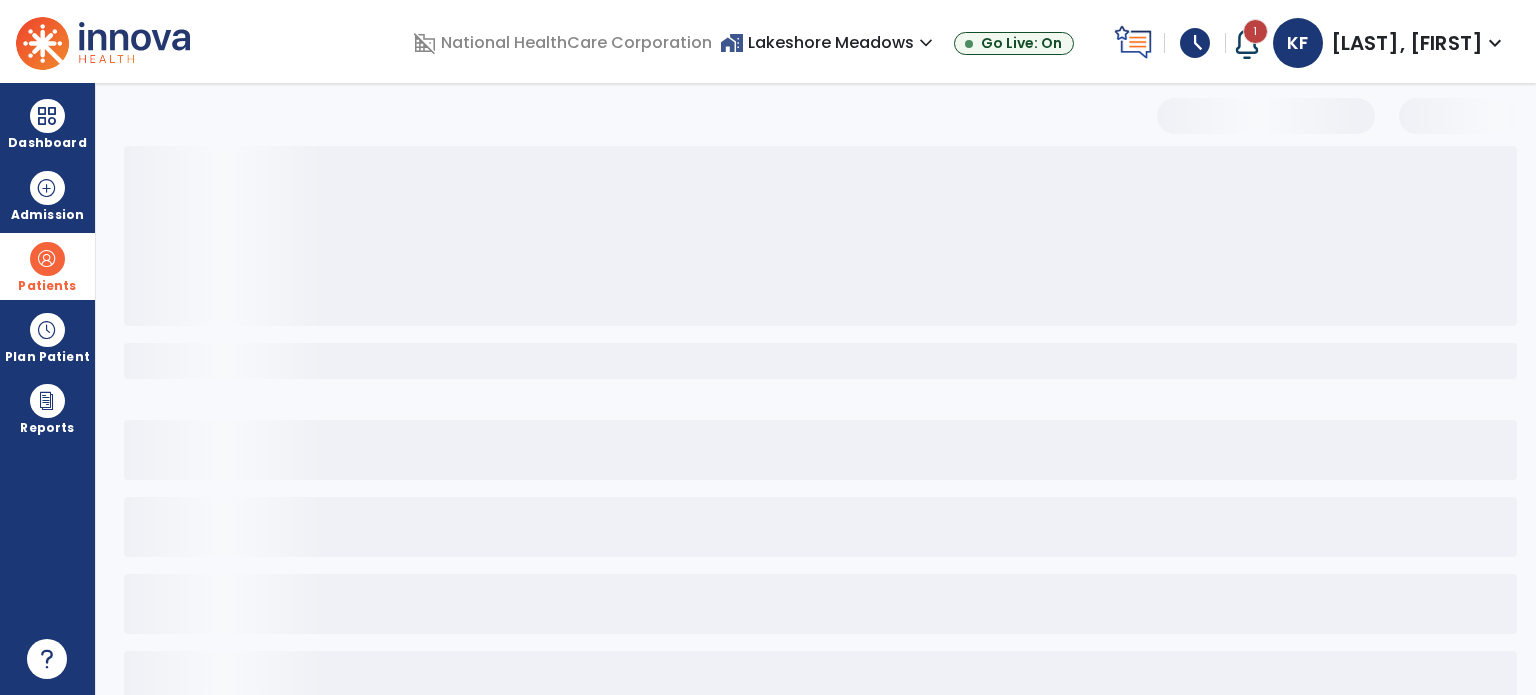 select on "***" 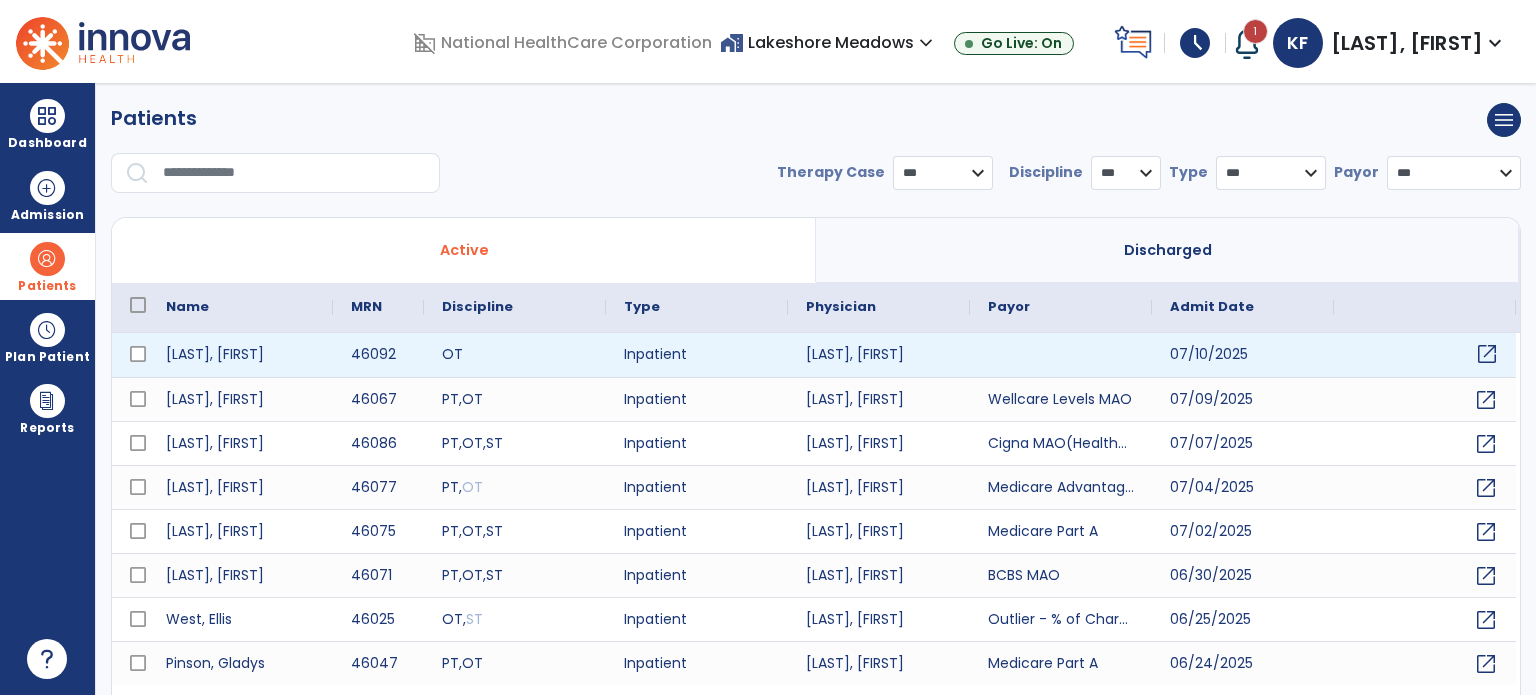 click on "open_in_new" at bounding box center [1487, 354] 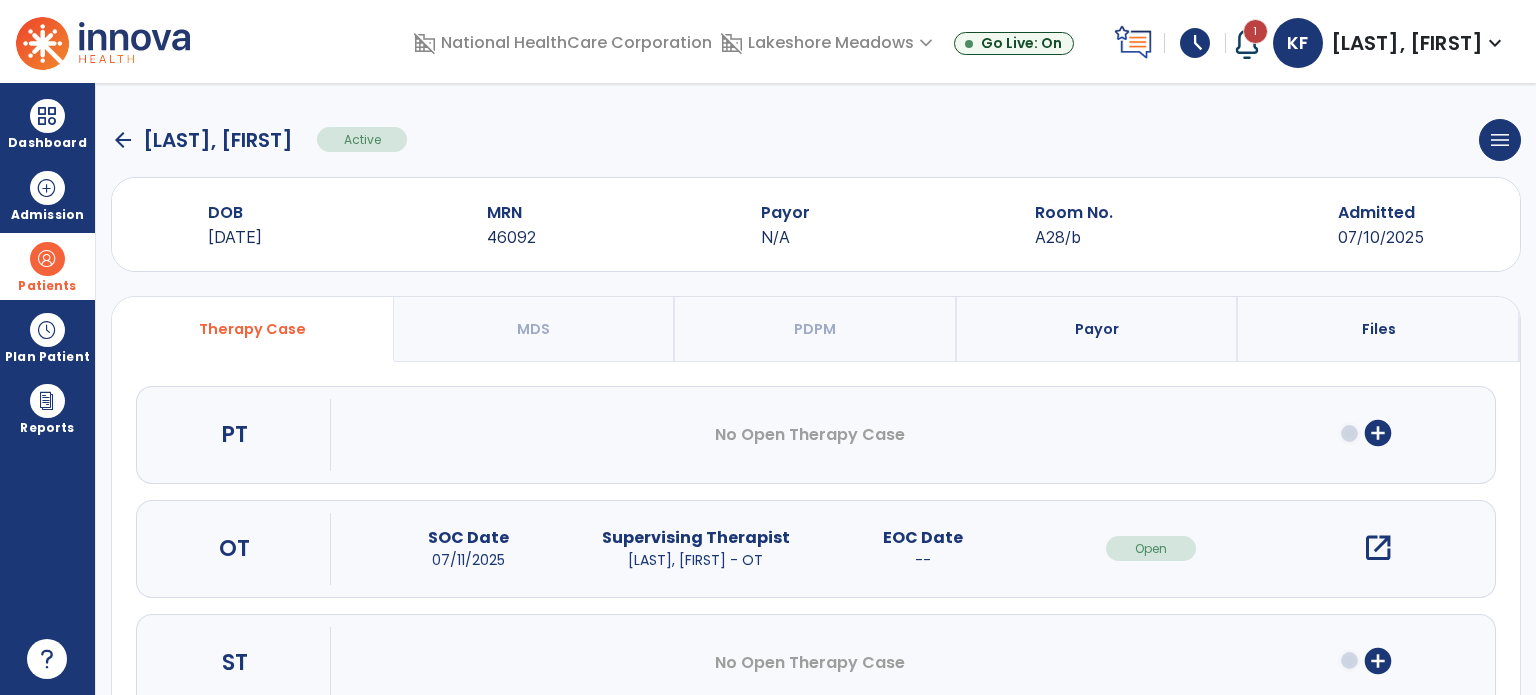 click on "add_circle" at bounding box center (1378, 433) 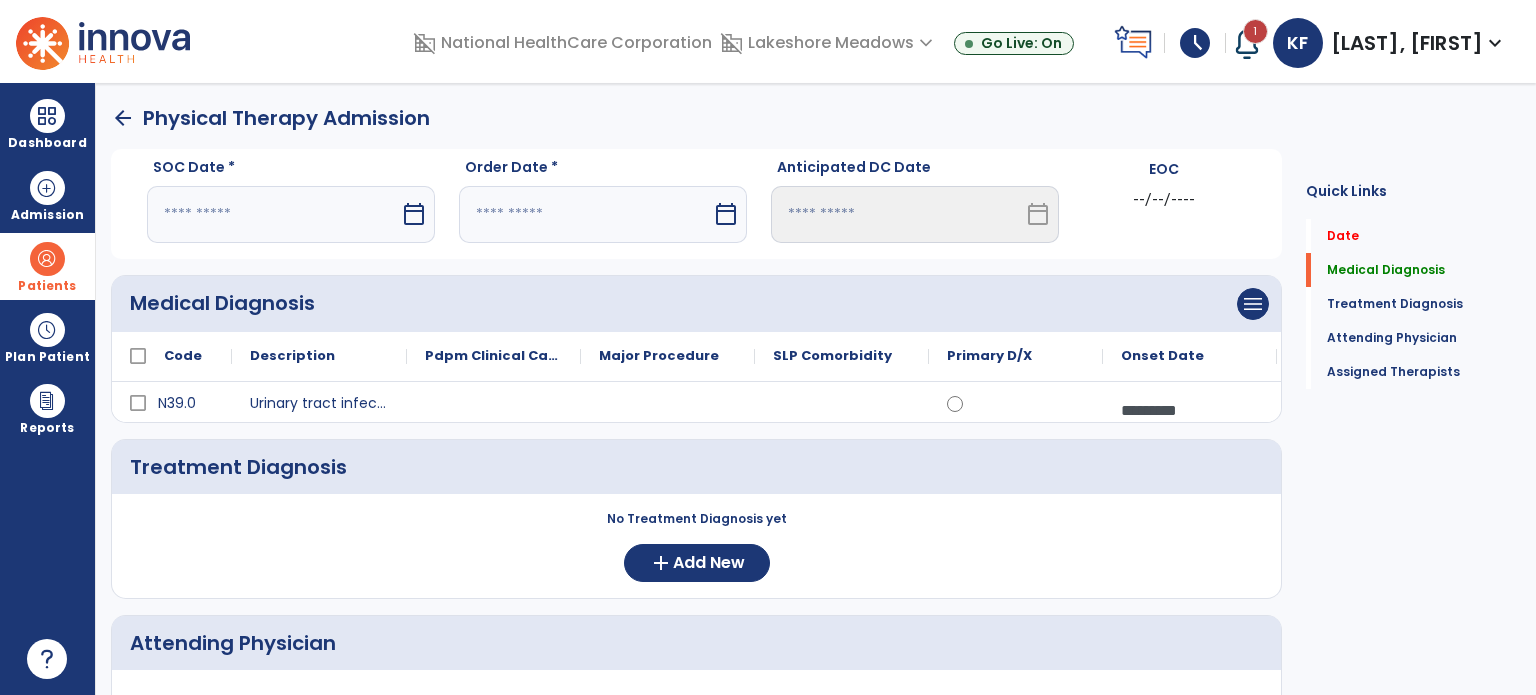 click at bounding box center (273, 214) 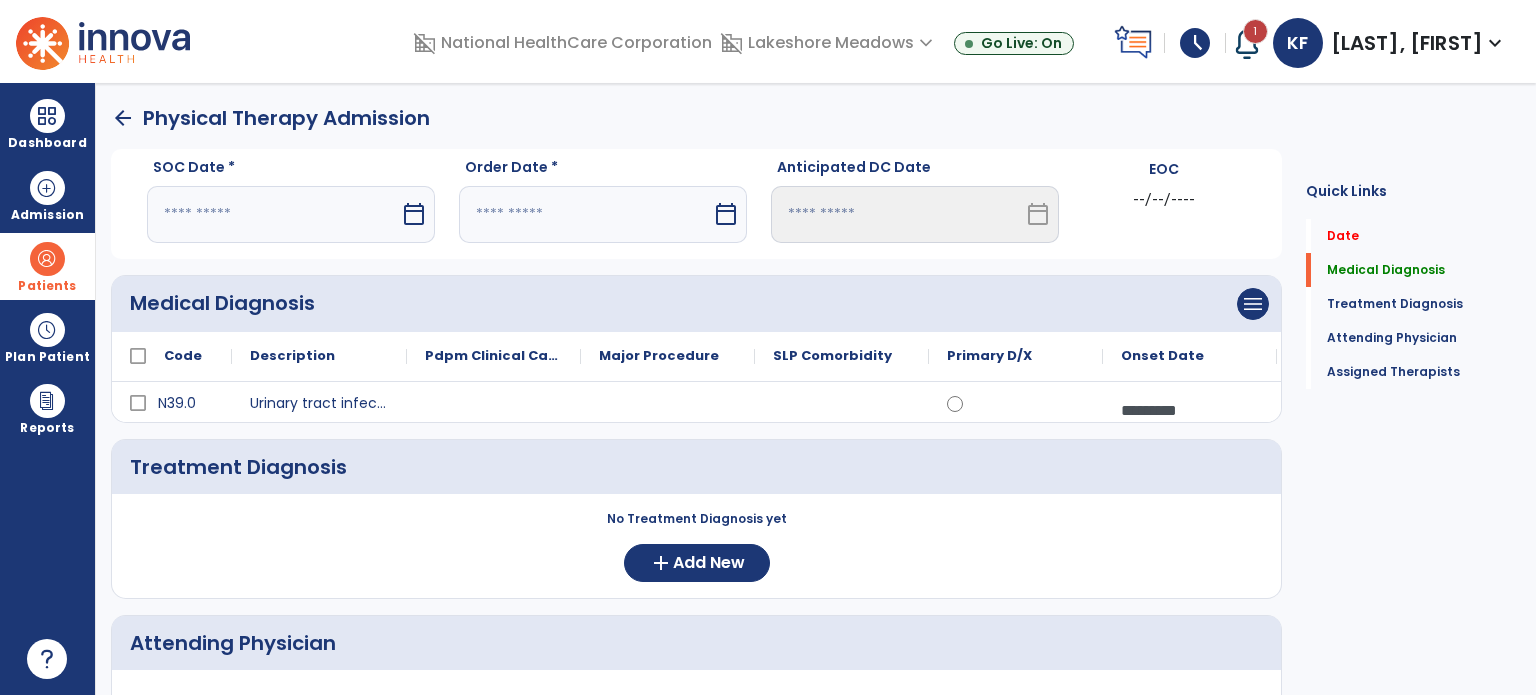select on "*" 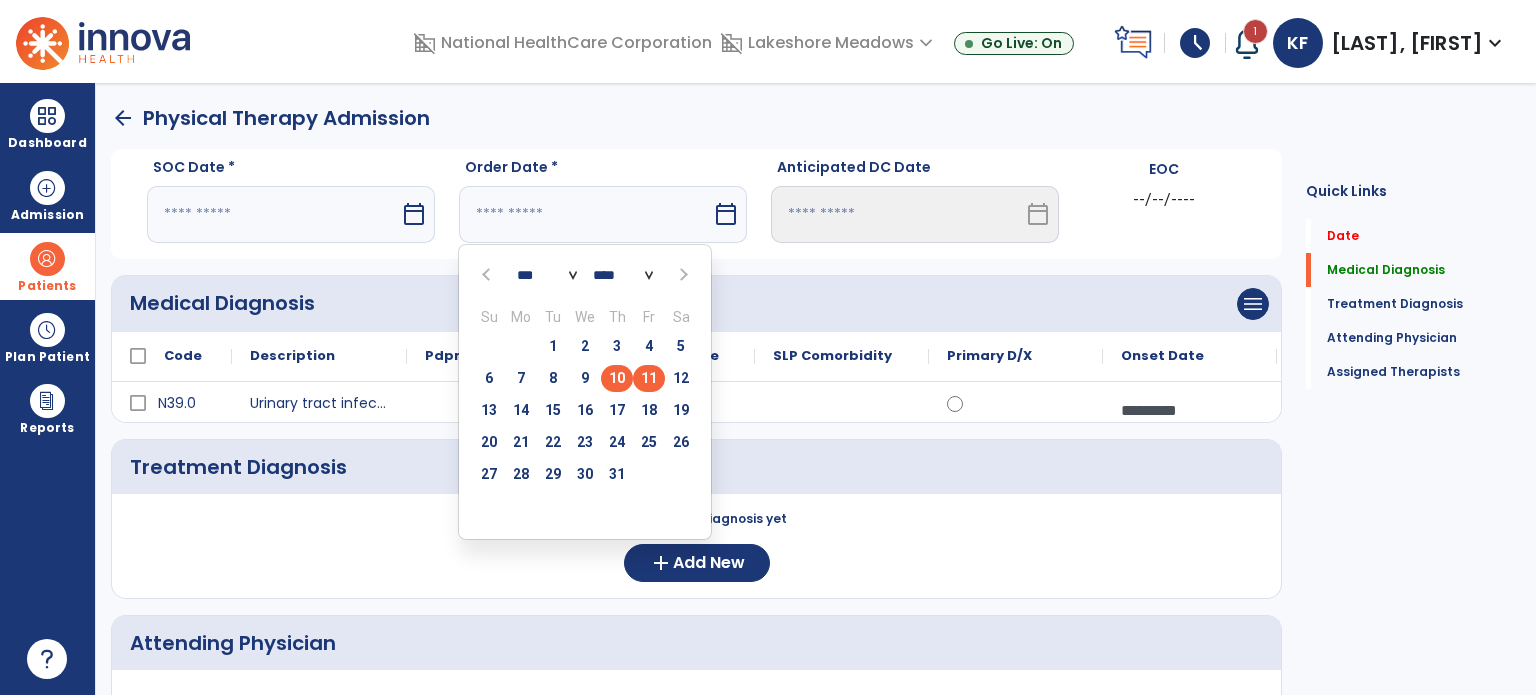 click on "10" at bounding box center (617, 378) 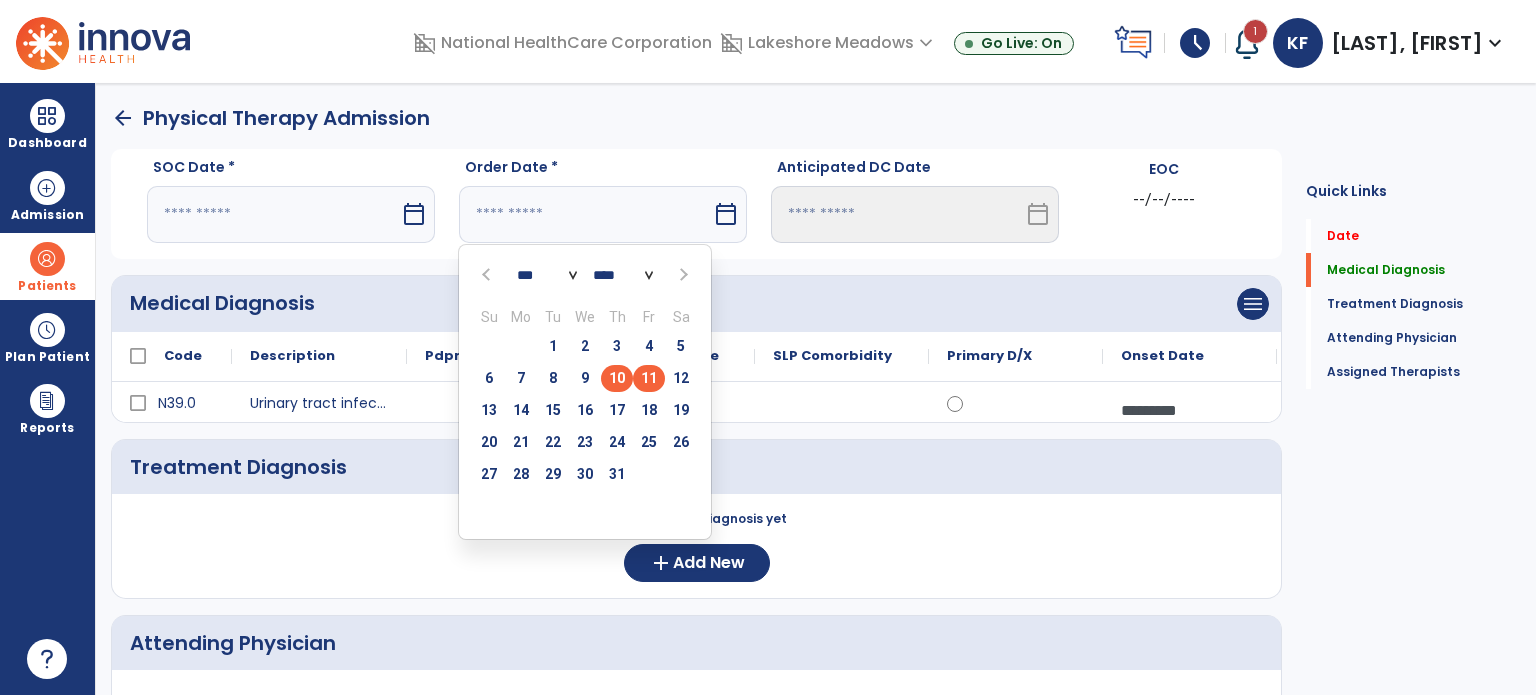 type on "*********" 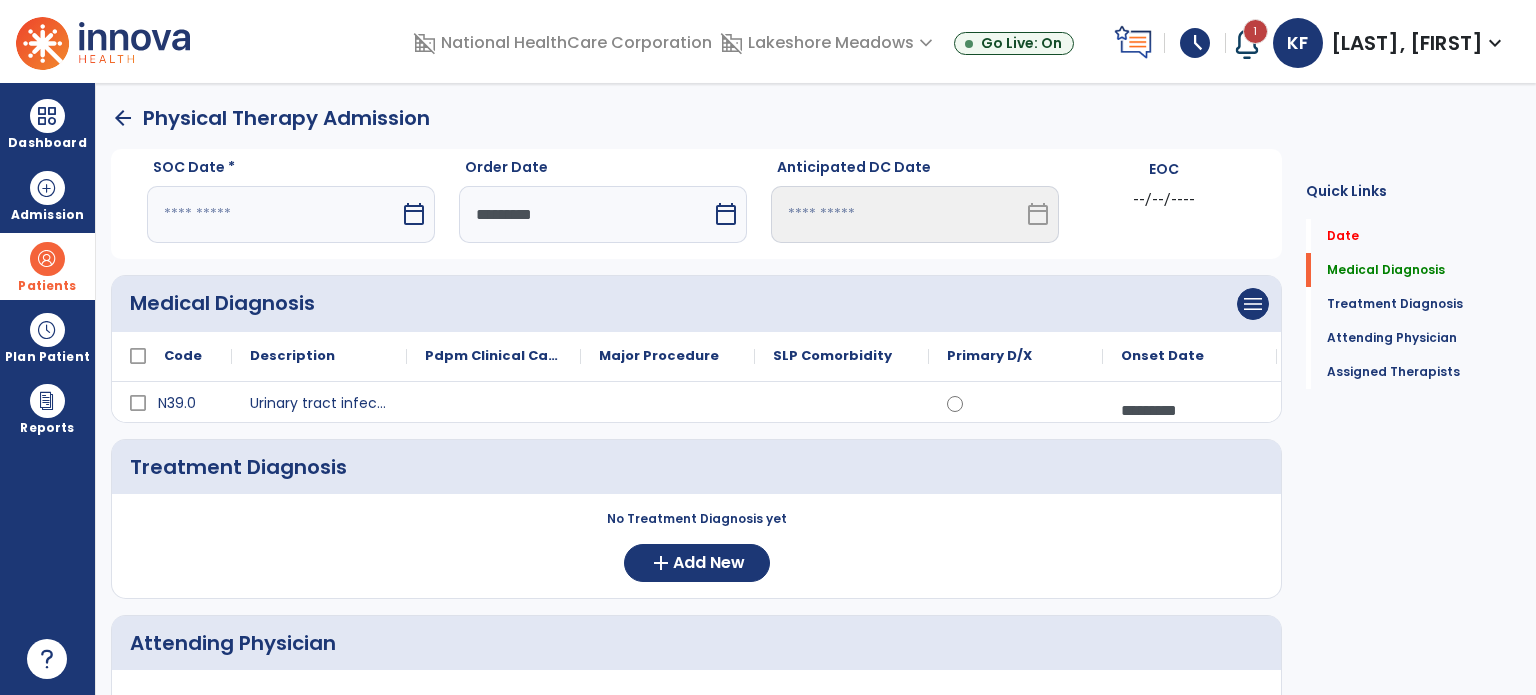click at bounding box center [273, 214] 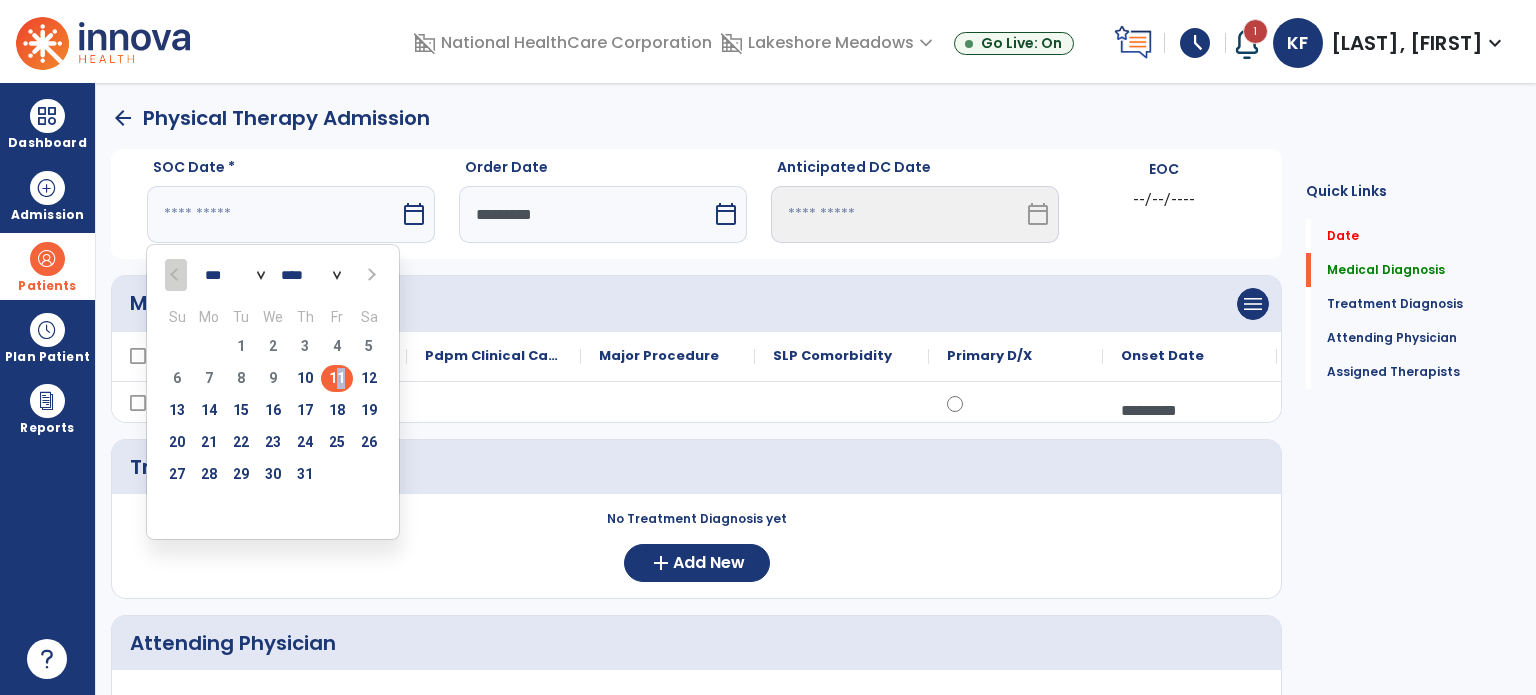 click on "11" at bounding box center (337, 378) 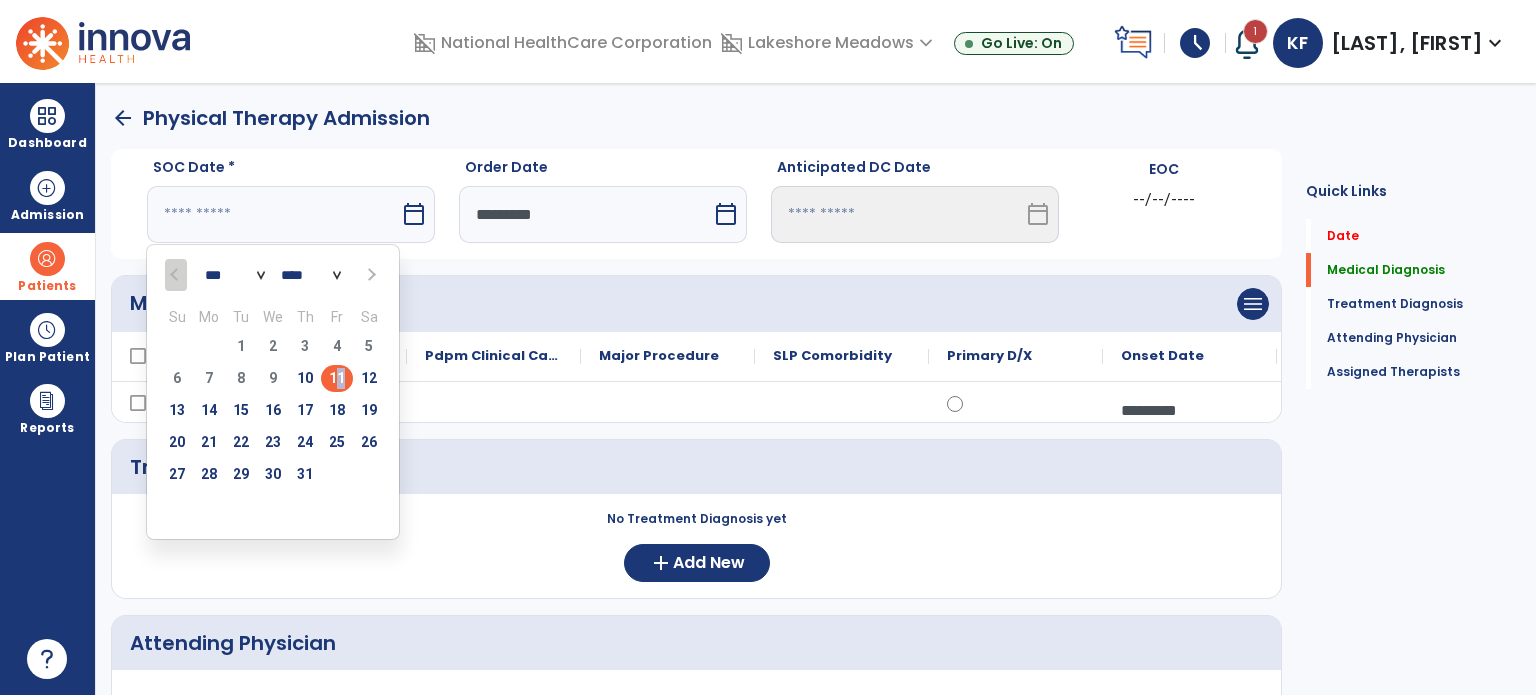 type on "*********" 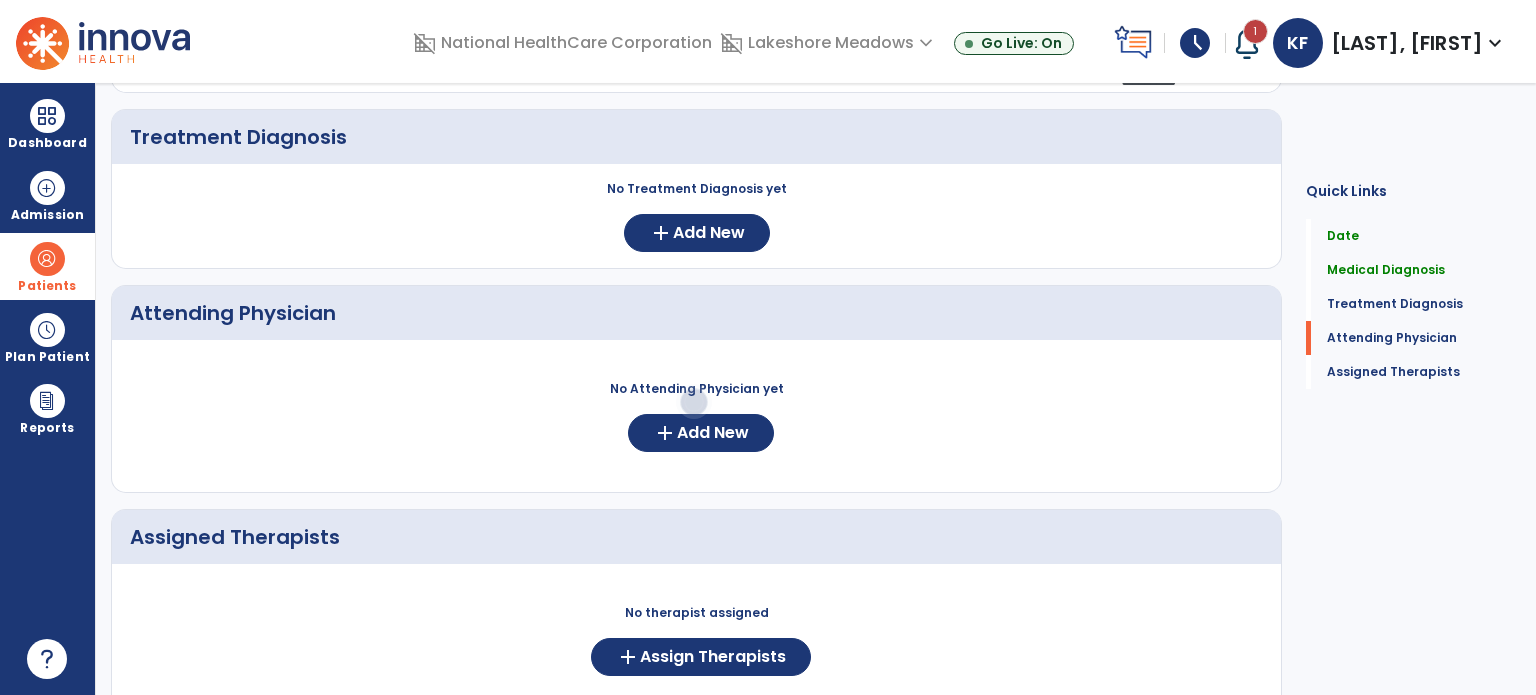 scroll, scrollTop: 352, scrollLeft: 0, axis: vertical 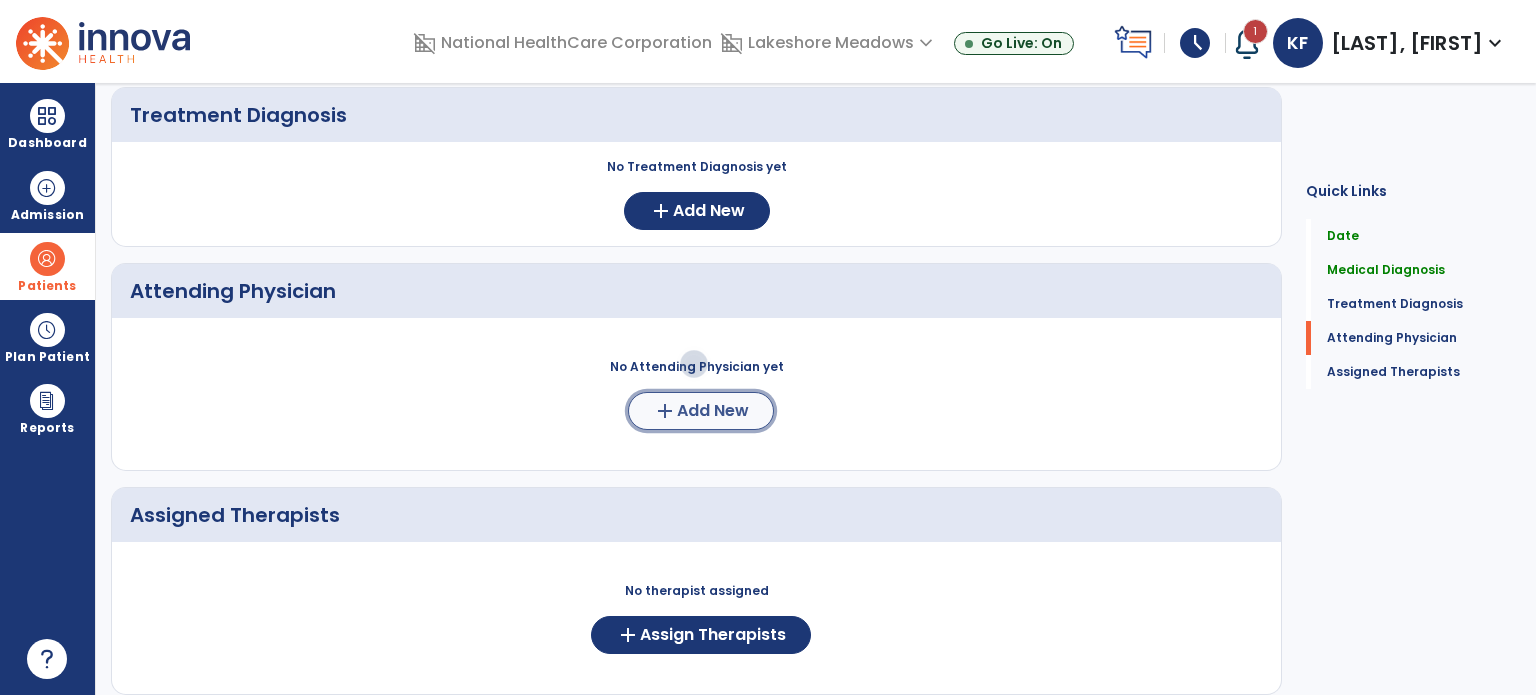 click on "Add New" 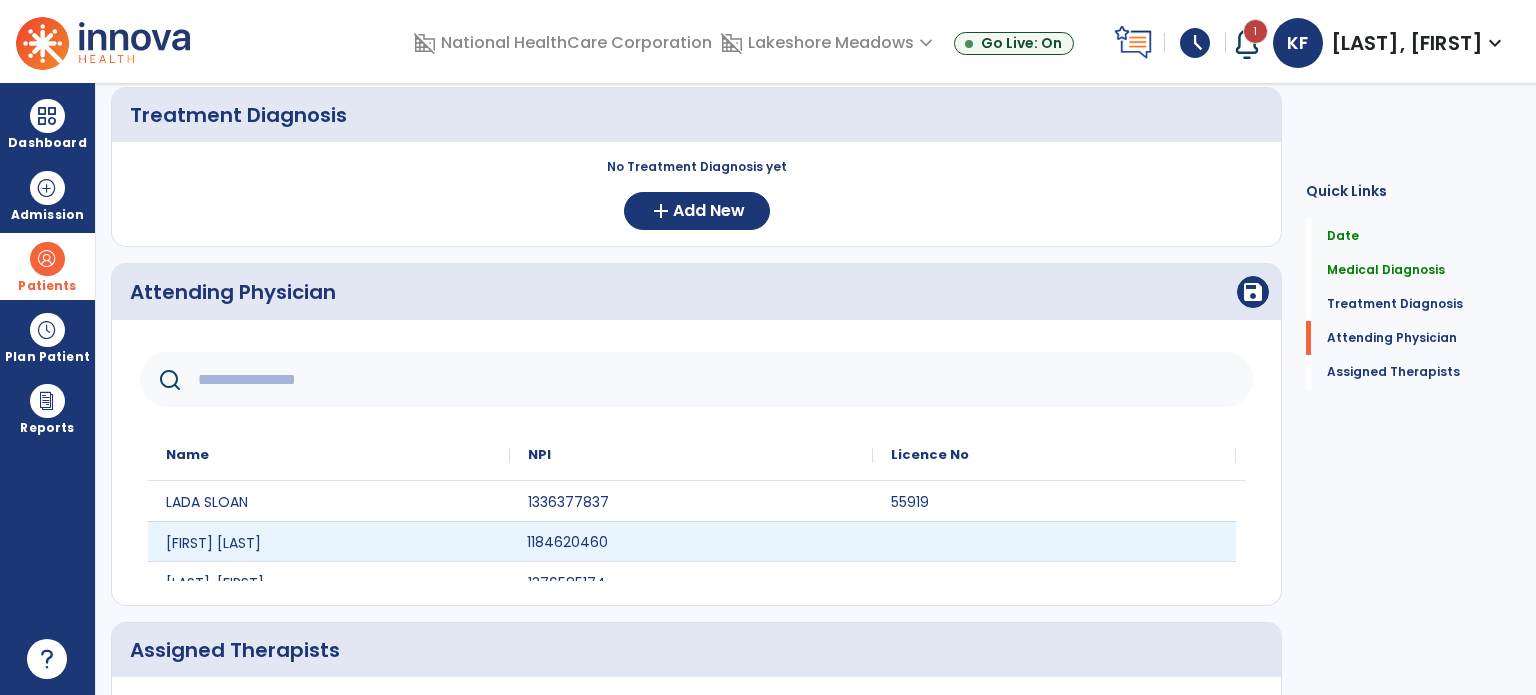 click on "1184620460" 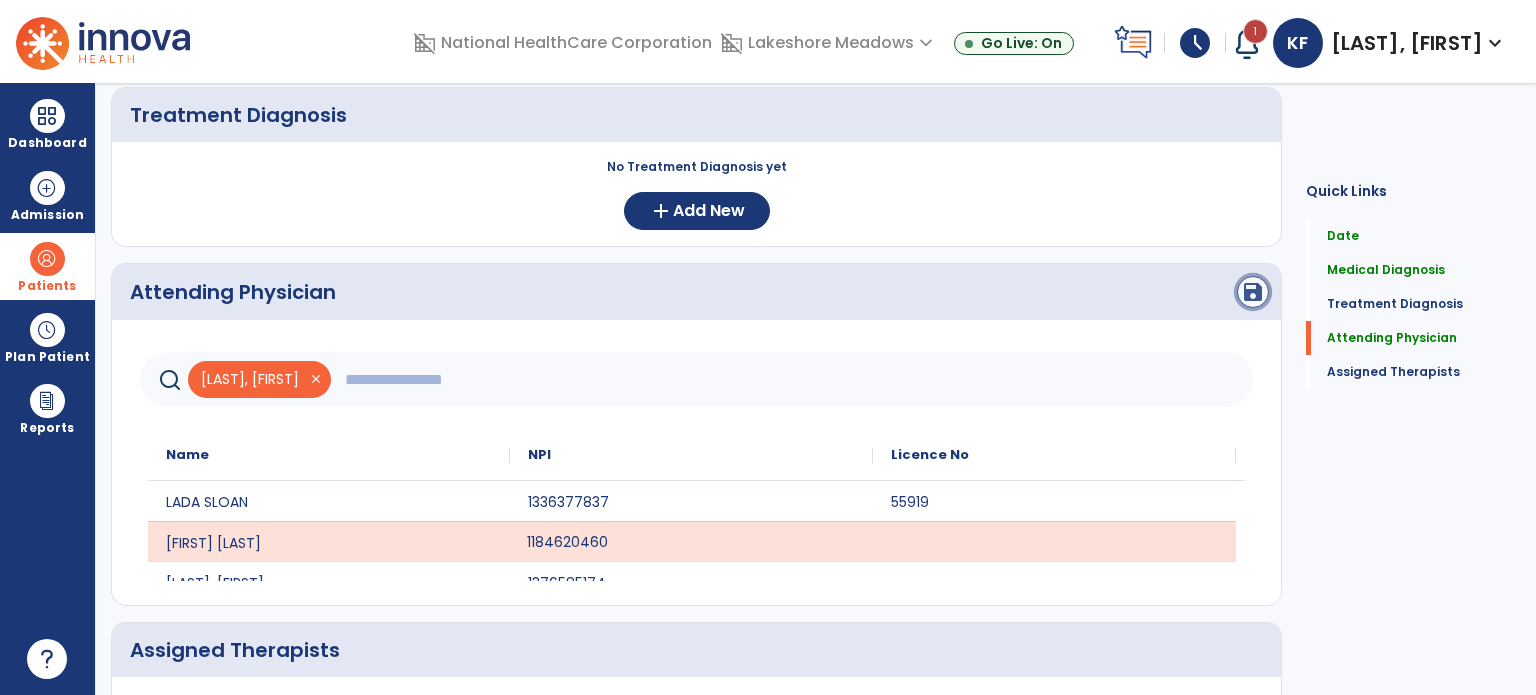 click on "save" 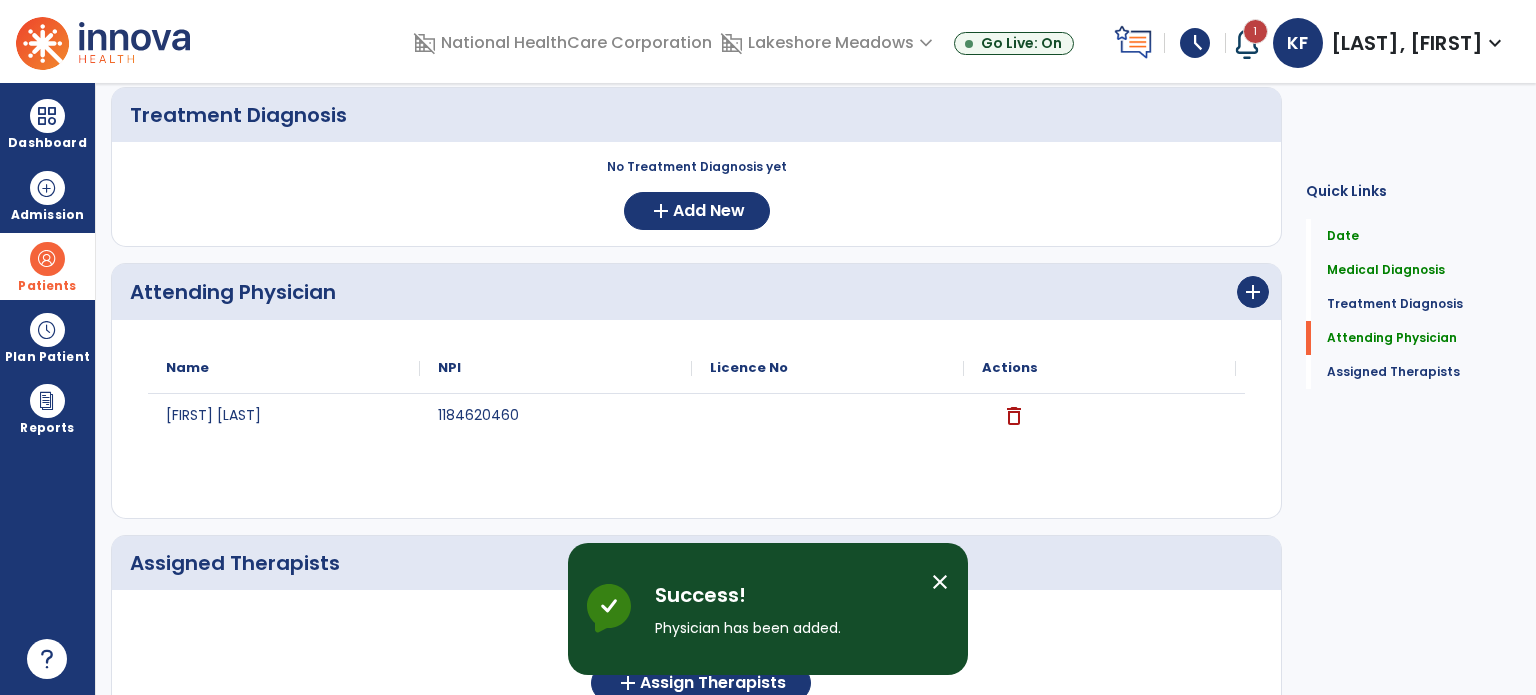 scroll, scrollTop: 489, scrollLeft: 0, axis: vertical 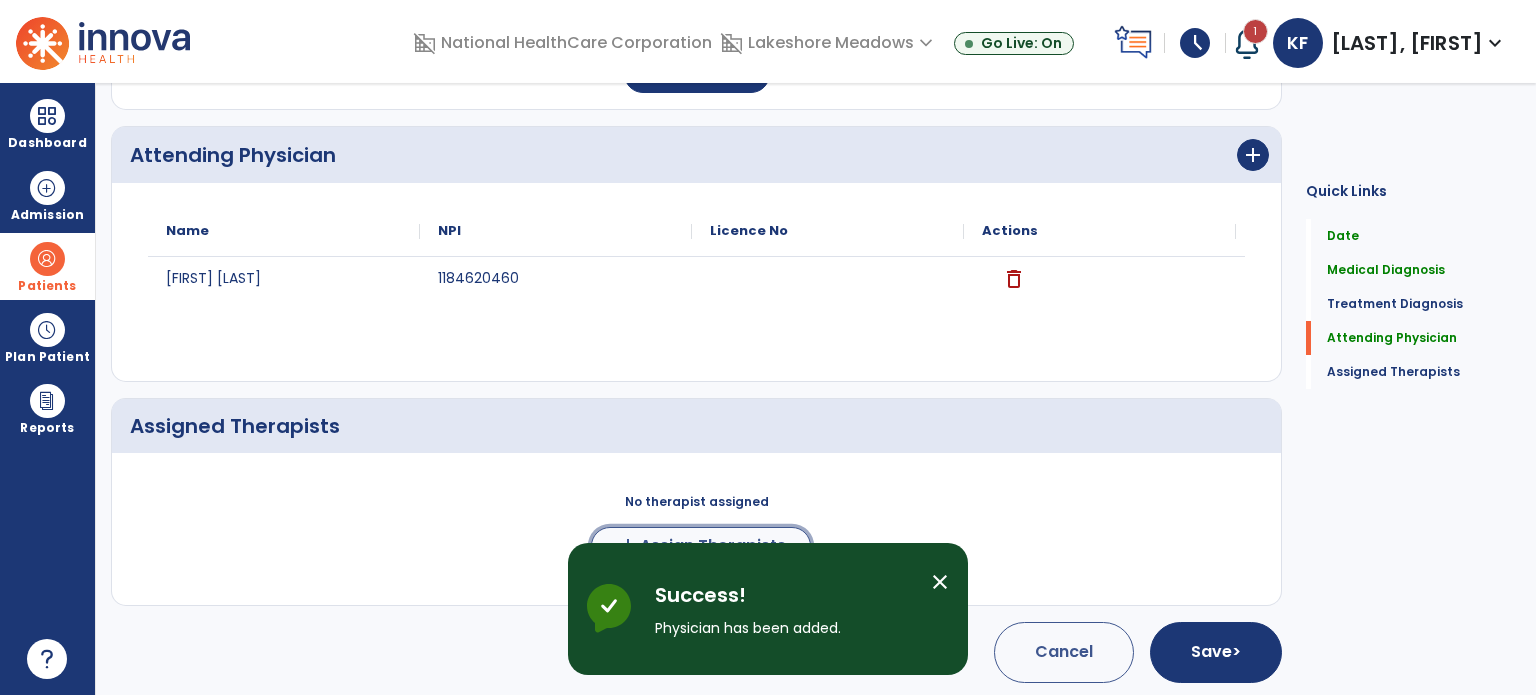 click on "Assign Therapists" 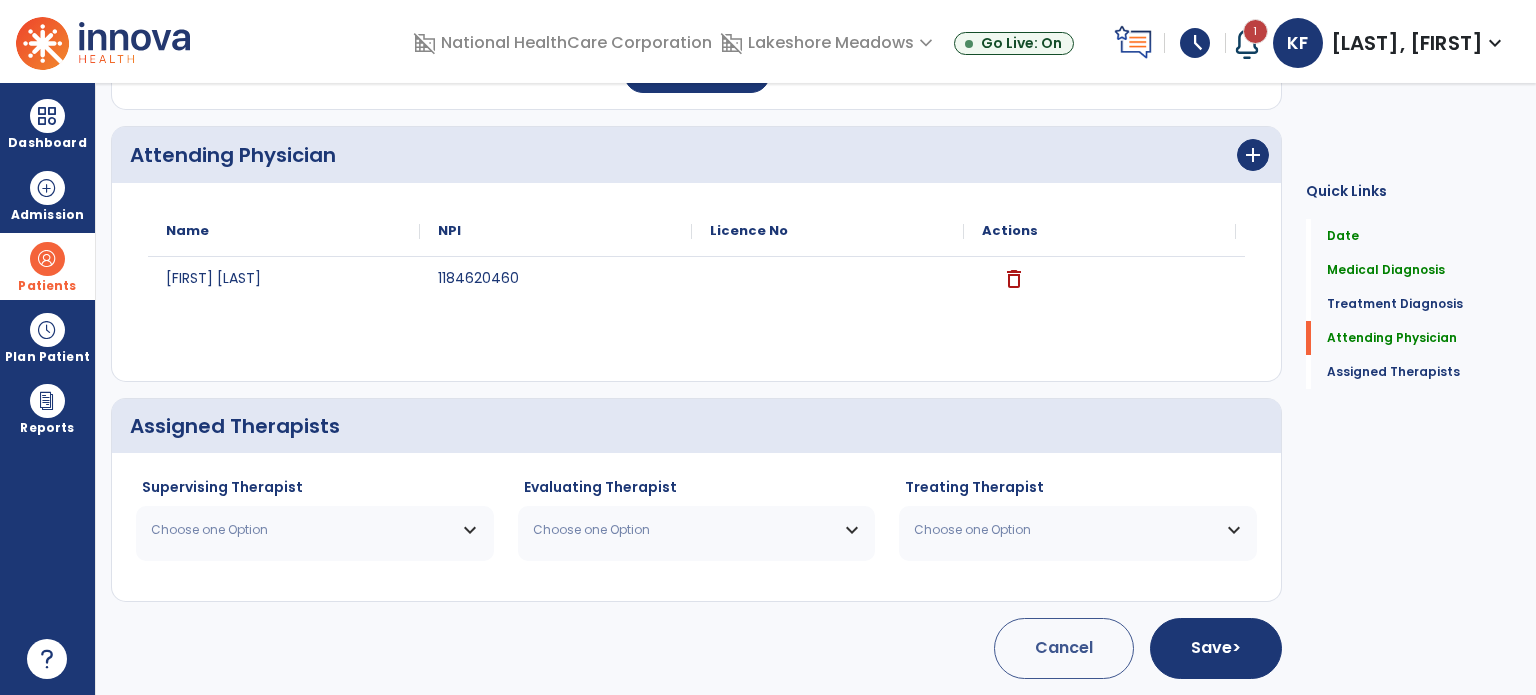 scroll, scrollTop: 485, scrollLeft: 0, axis: vertical 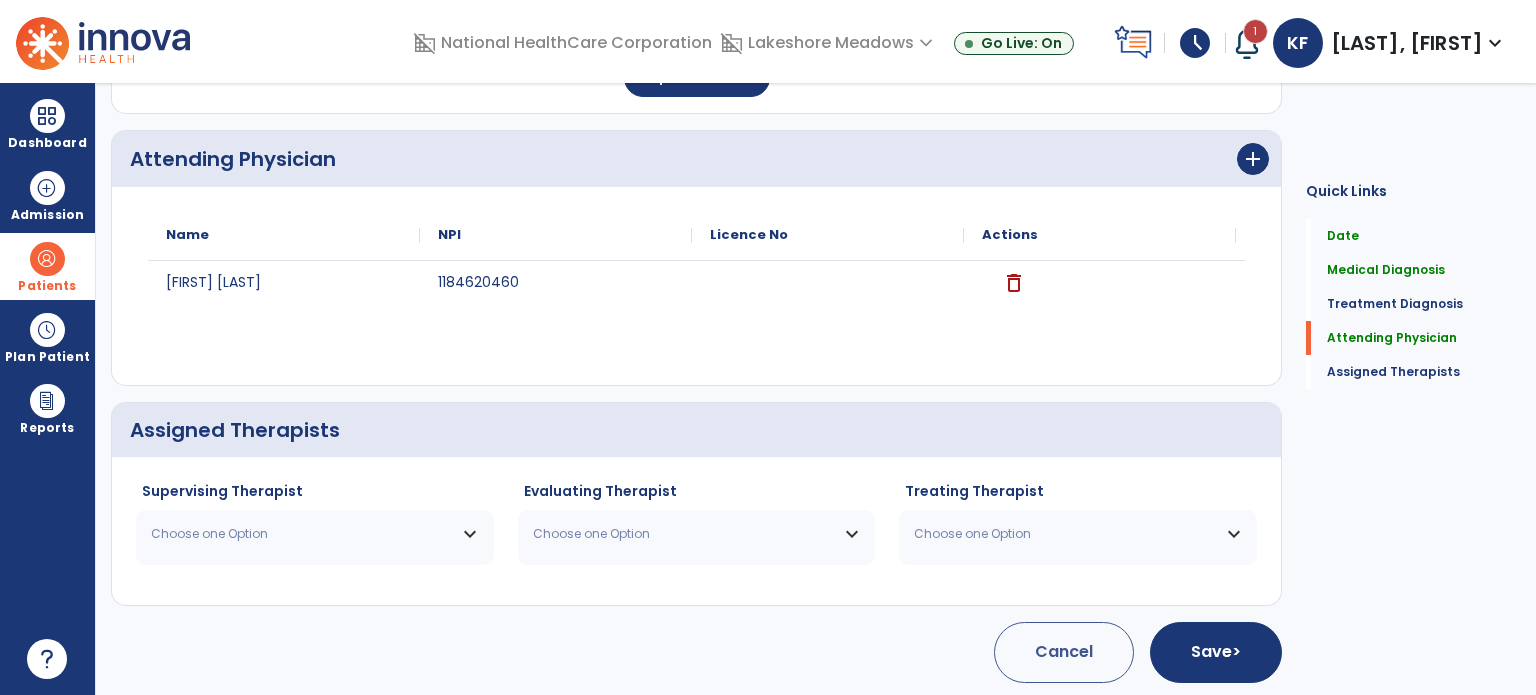 click on "Choose one Option" at bounding box center [302, 534] 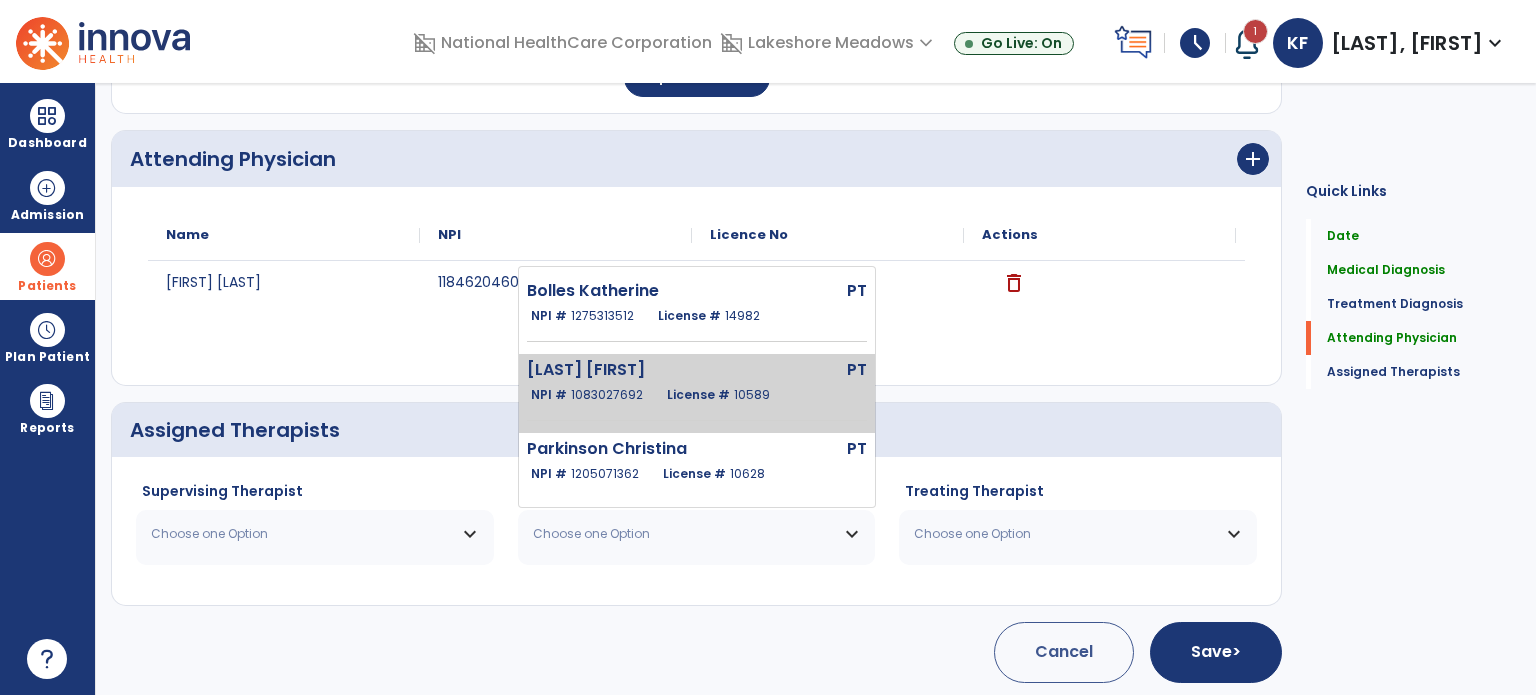 click on "License #  10589" 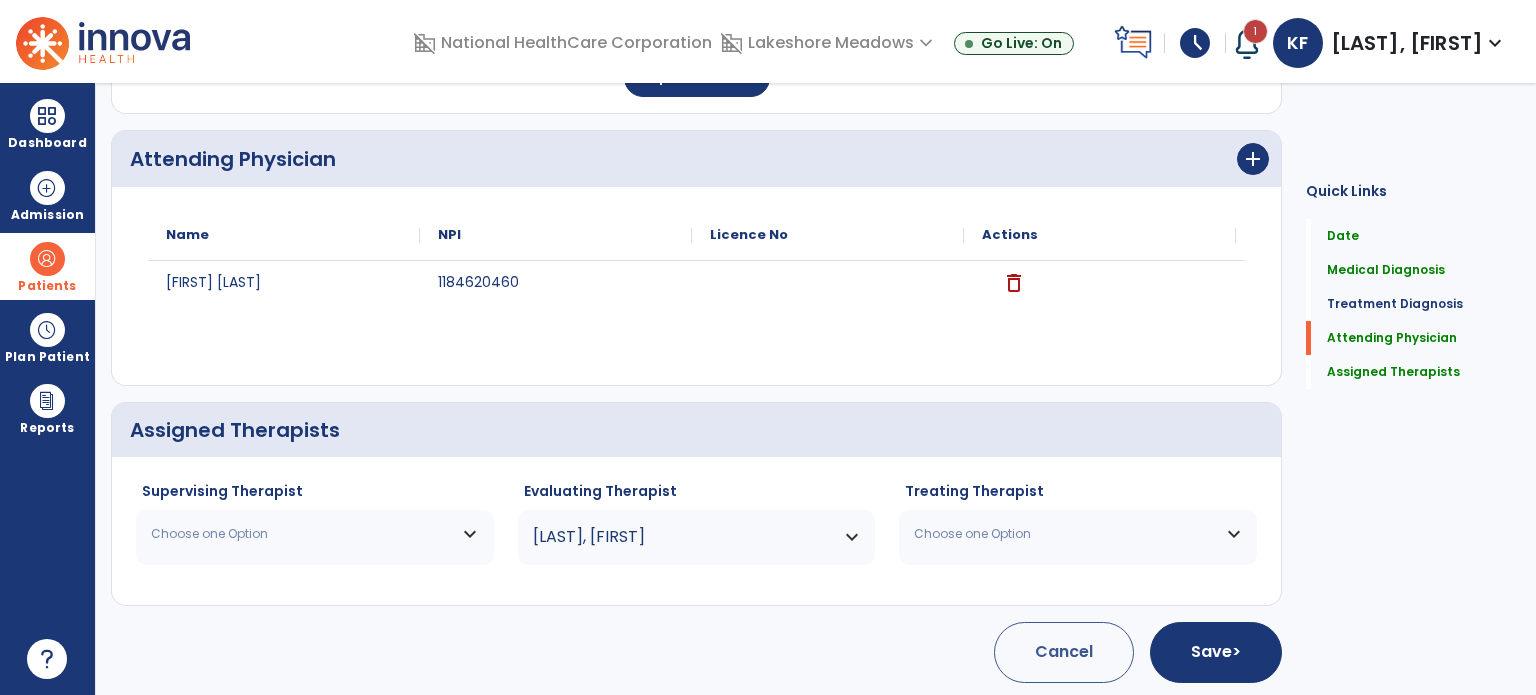 click on "Choose one Option" at bounding box center (315, 534) 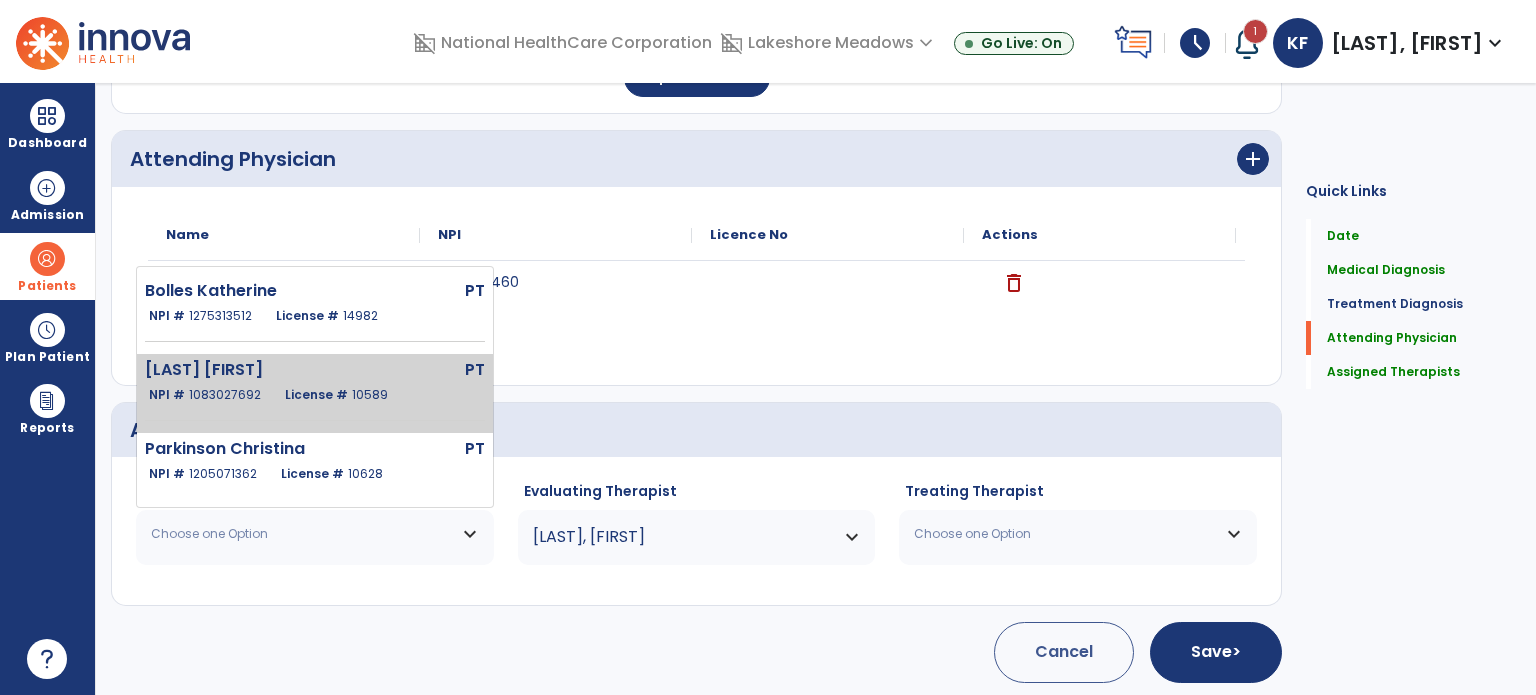 click on "License #  10589" 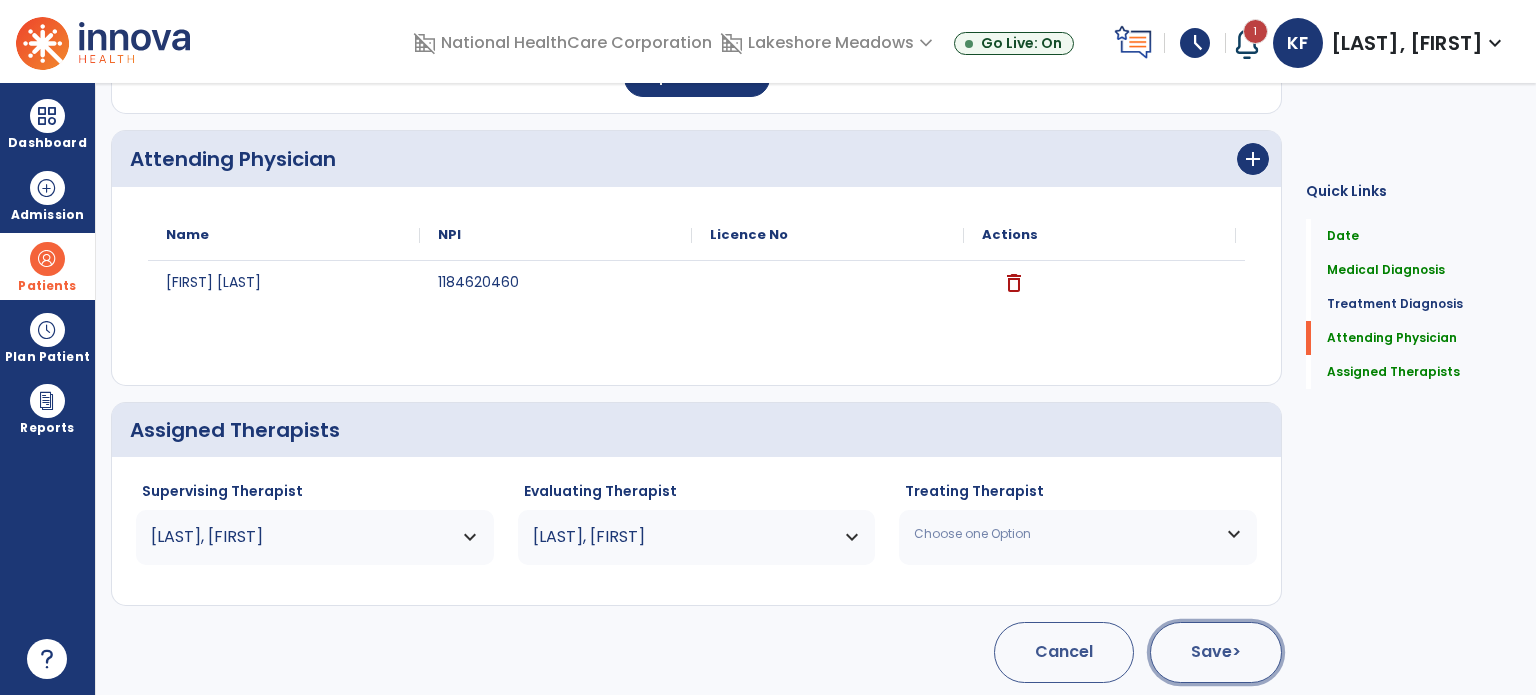 click on ">" 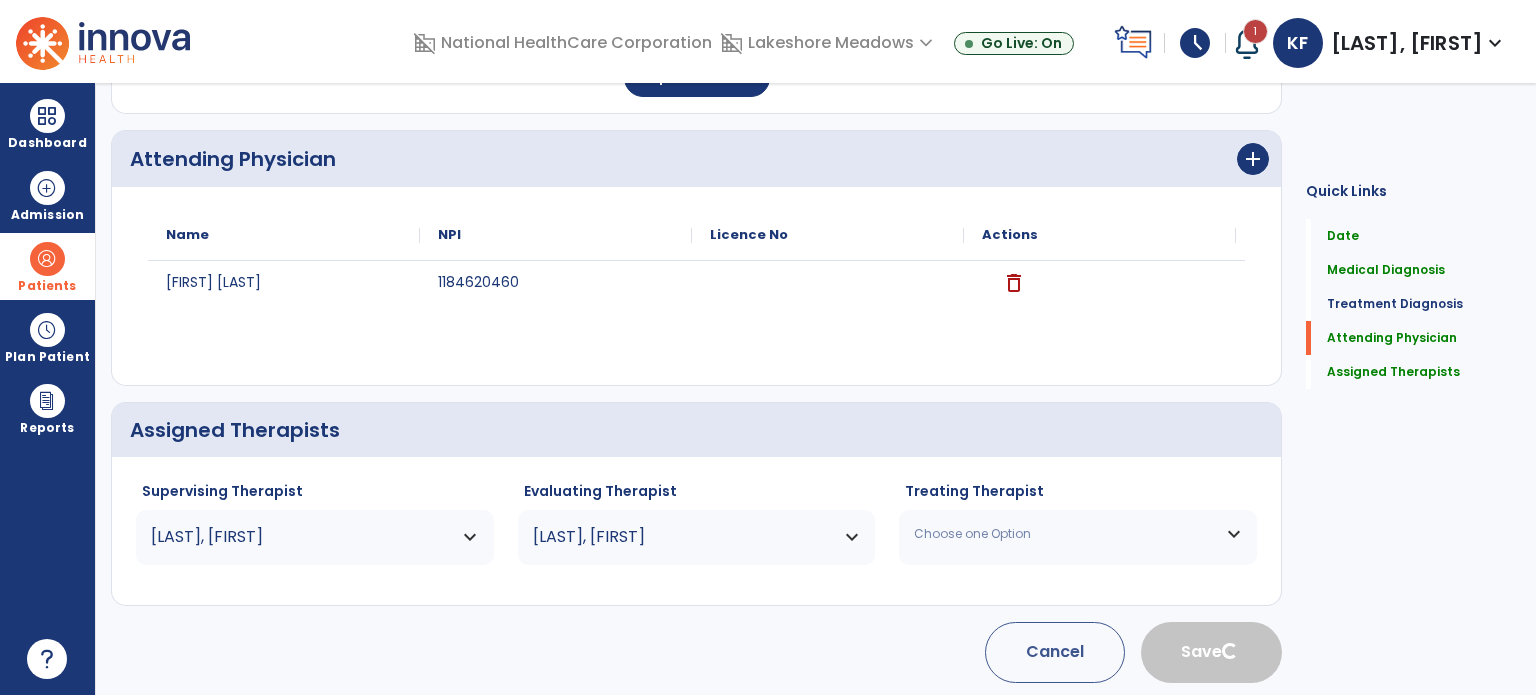 type 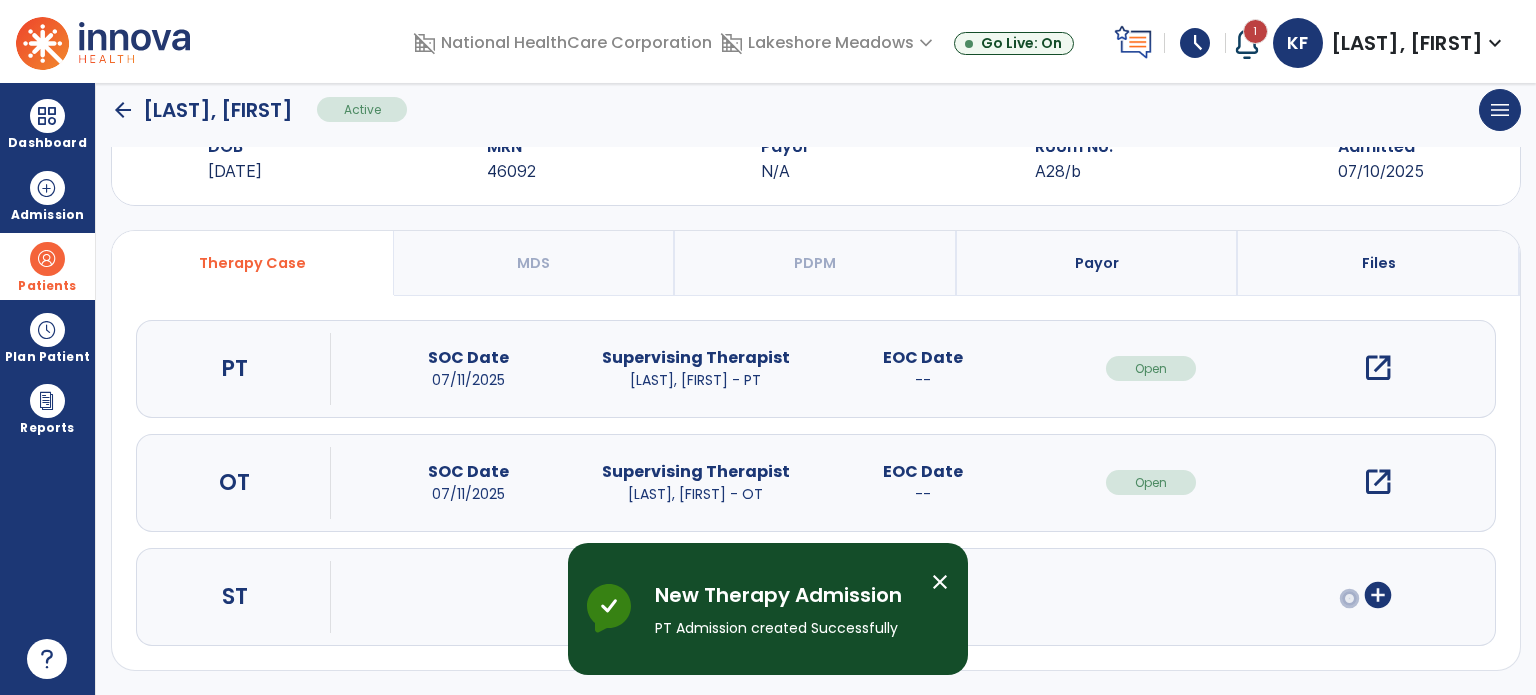 scroll, scrollTop: 62, scrollLeft: 0, axis: vertical 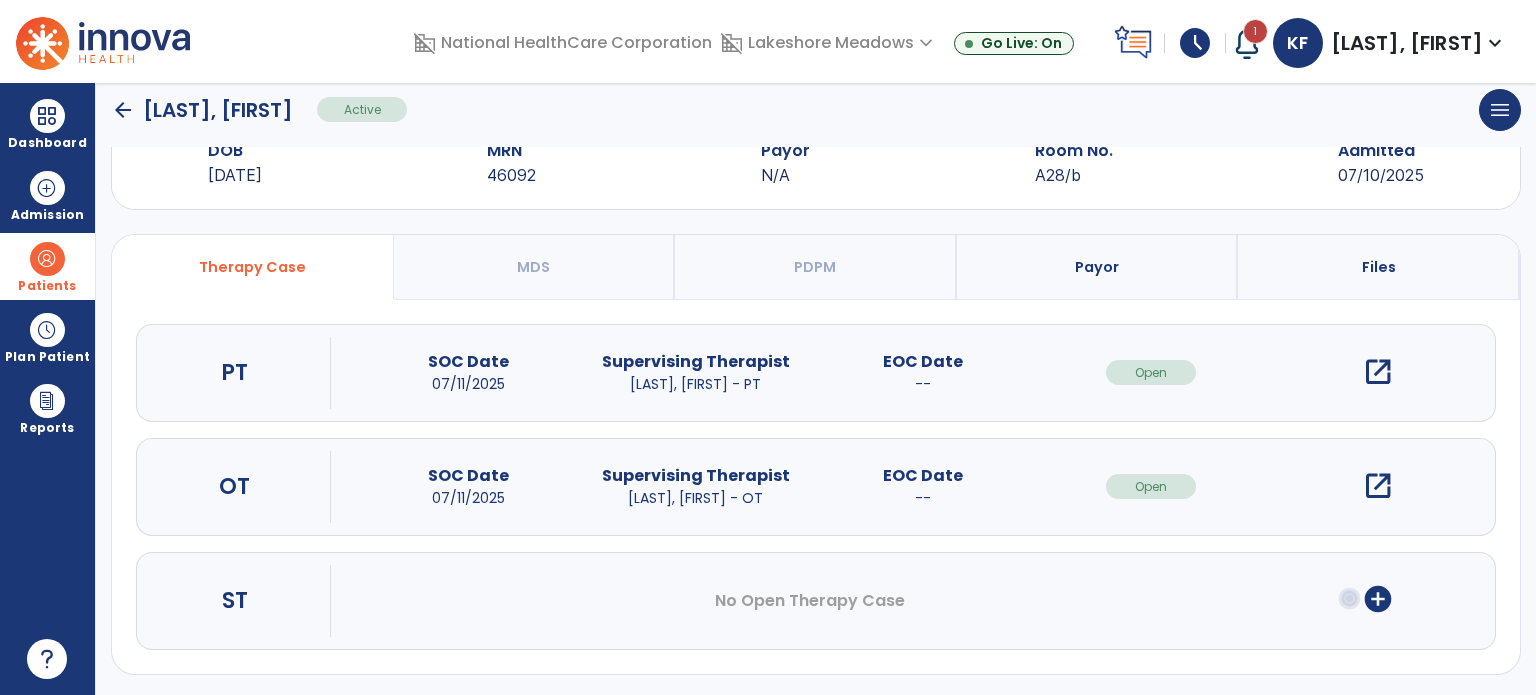 click on "open_in_new" at bounding box center [1378, 372] 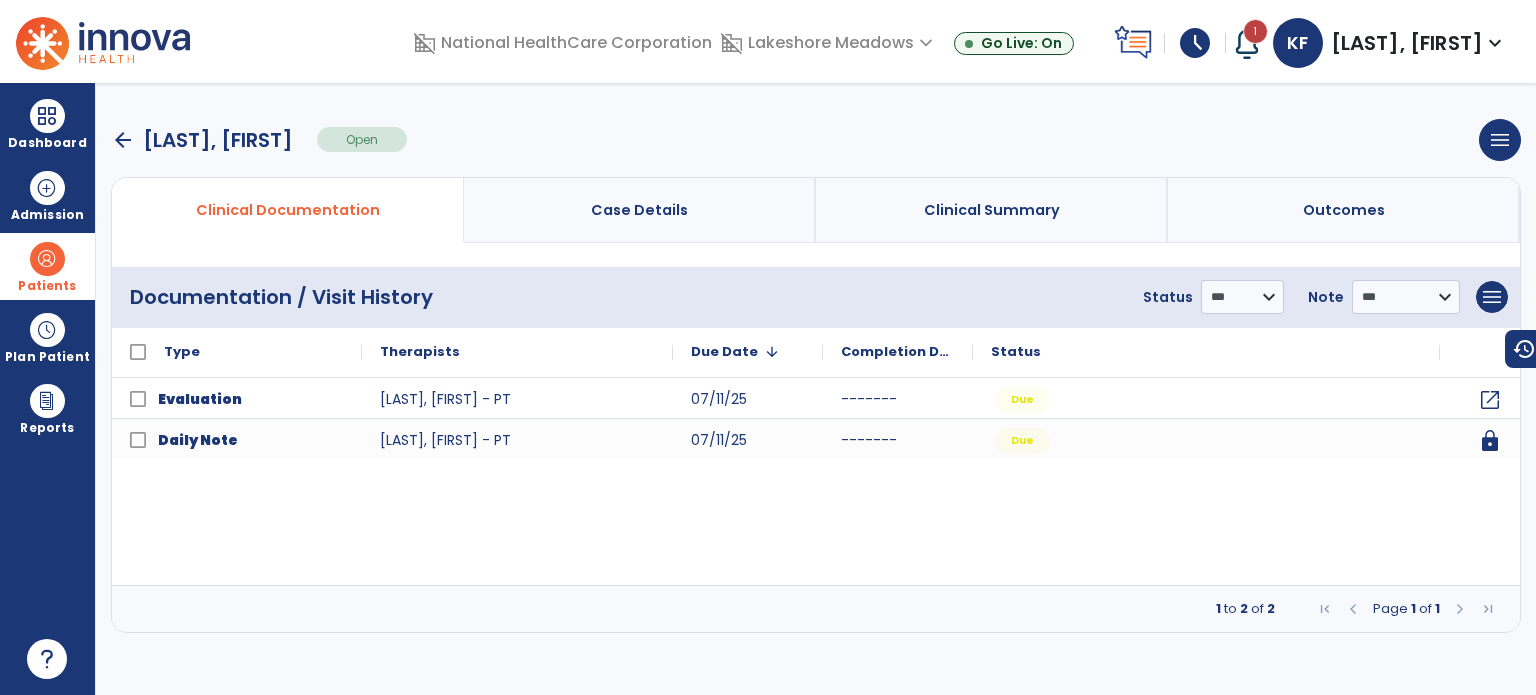 scroll, scrollTop: 0, scrollLeft: 0, axis: both 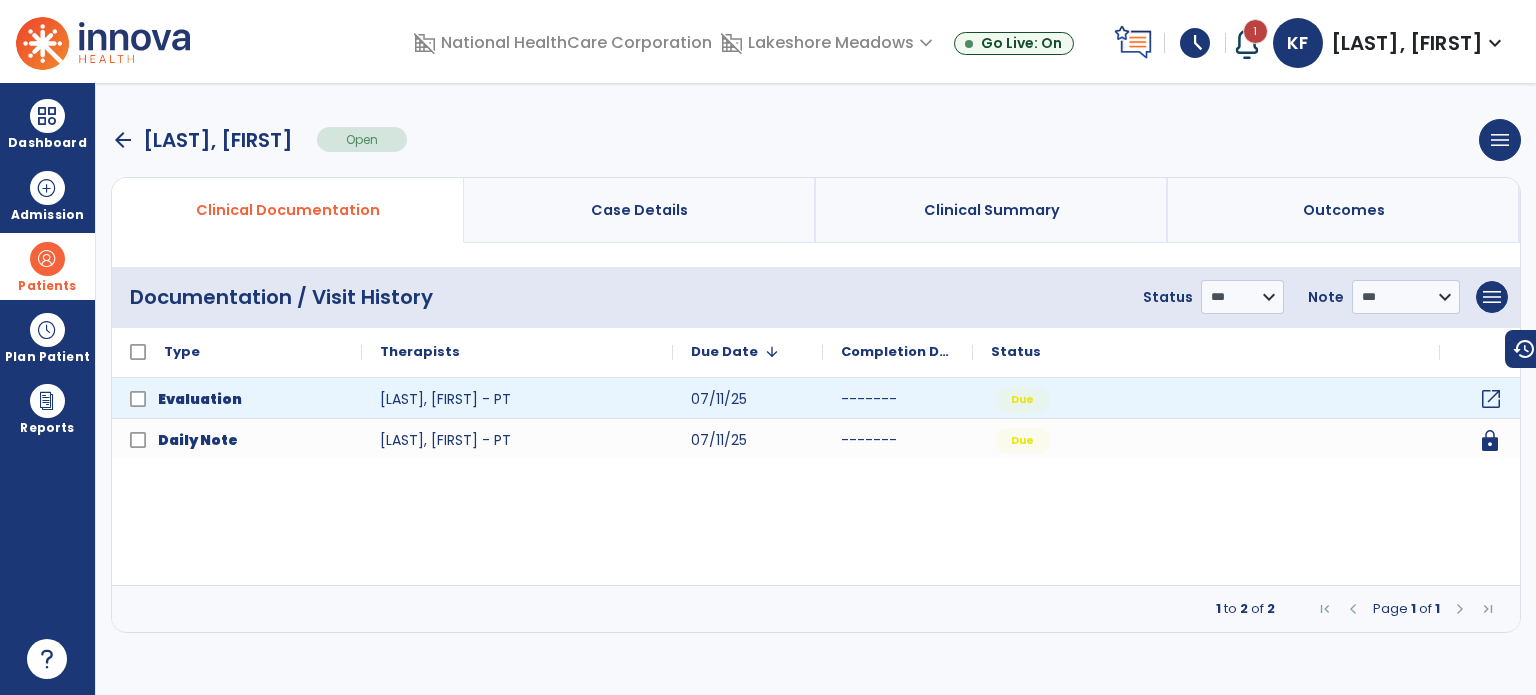 click on "open_in_new" 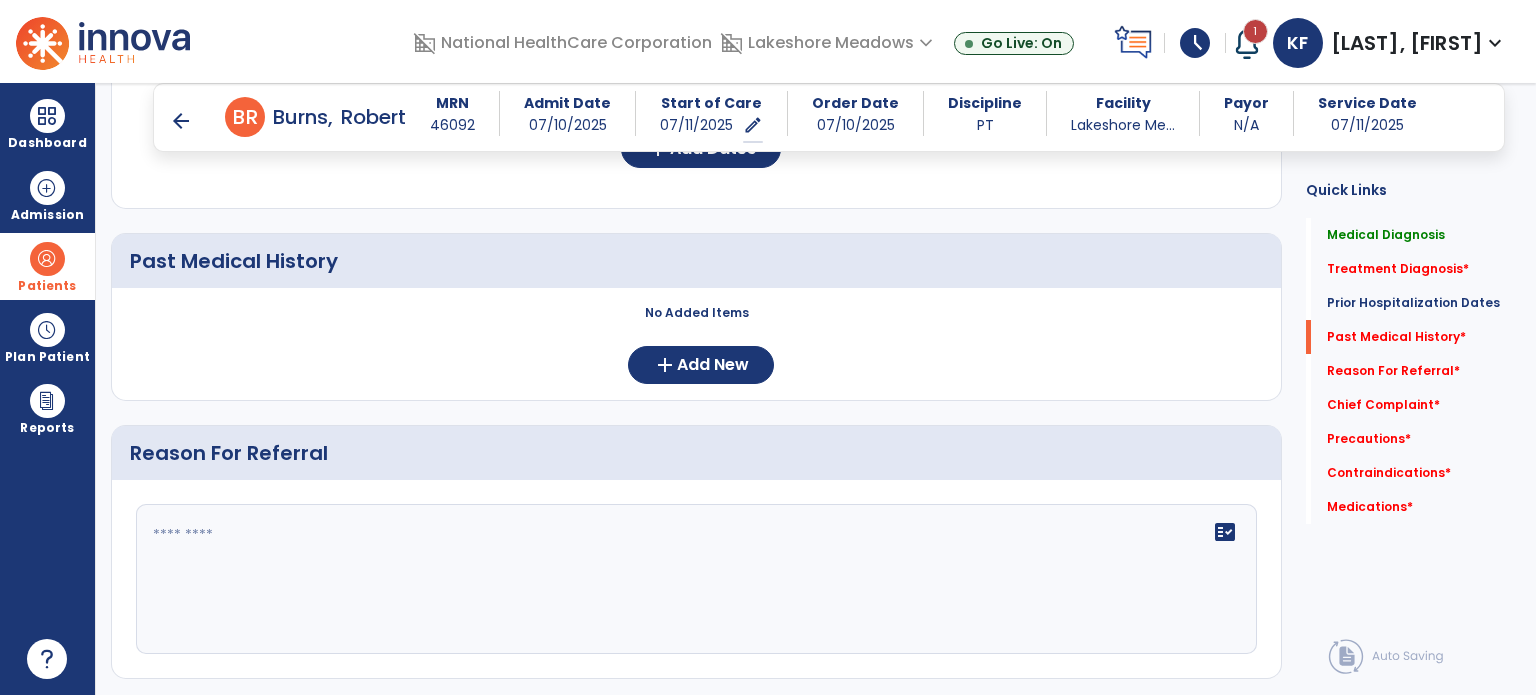 scroll, scrollTop: 703, scrollLeft: 0, axis: vertical 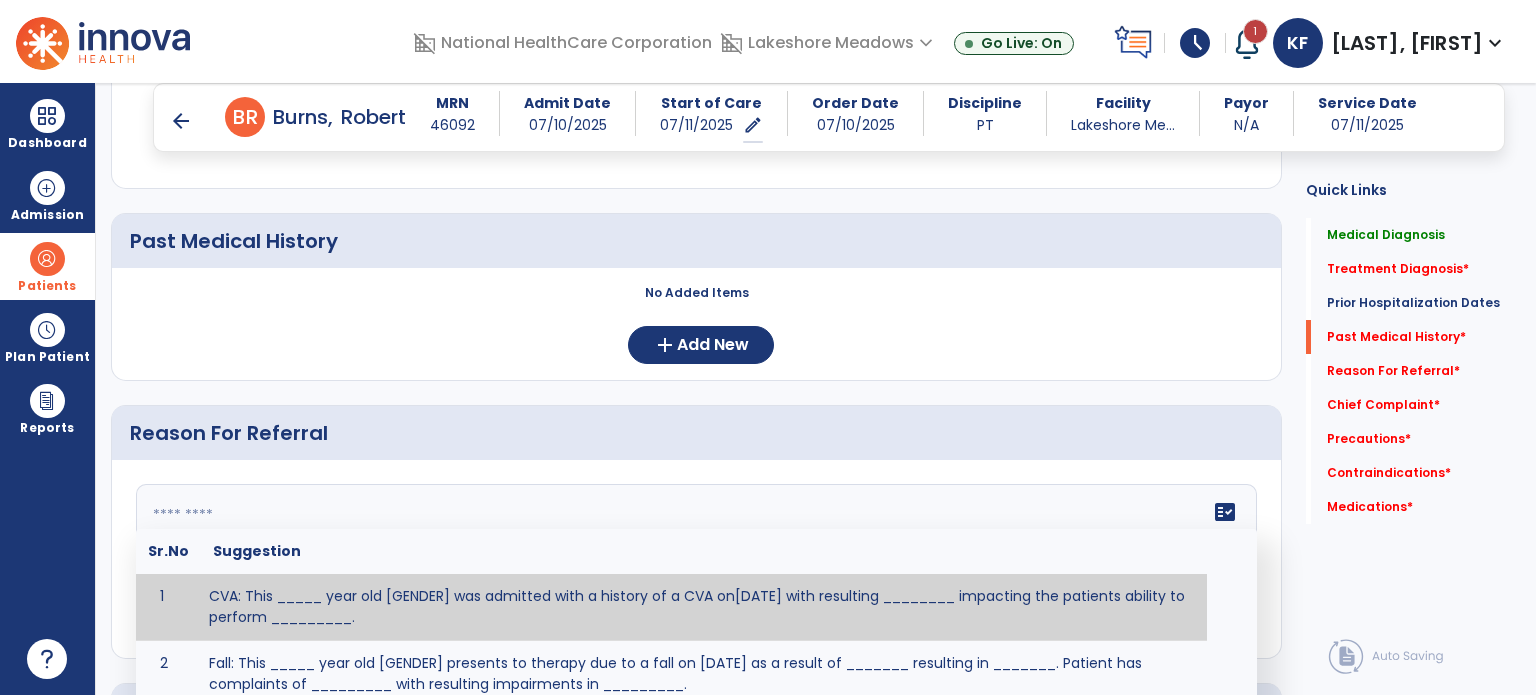 click on "fact_check  Sr.No Suggestion 1 CVA: This _____ year old [GENDER] was admitted with a history of a CVA on[DATE] with resulting ________ impacting the patients ability to perform _________. 2 Fall: This _____ year old [GENDER] presents to therapy due to a fall on [DATE] as a result of _______ resulting in _______.  Patient has complaints of _________ with resulting impairments in _________. 3 Maintenance Program: This ____ year old [GENDER] would benefit from the development of a maintenance program.  This program is needed to maintain the patient's ability to ________ in order to decrease risk of ____________.  The specialized skill, knowledge, and judgment of a Physical  4 Fall at Home: This _____ year old [GENDER] fell at home, resulting  in ________.  This has impacted this patient's _______.  As a result of these noted limitations in functional activities, this patient is unable to safely return to home.  This patient requires skilled therapy in order to improve safety and function. 5 6 7 8 9 10" 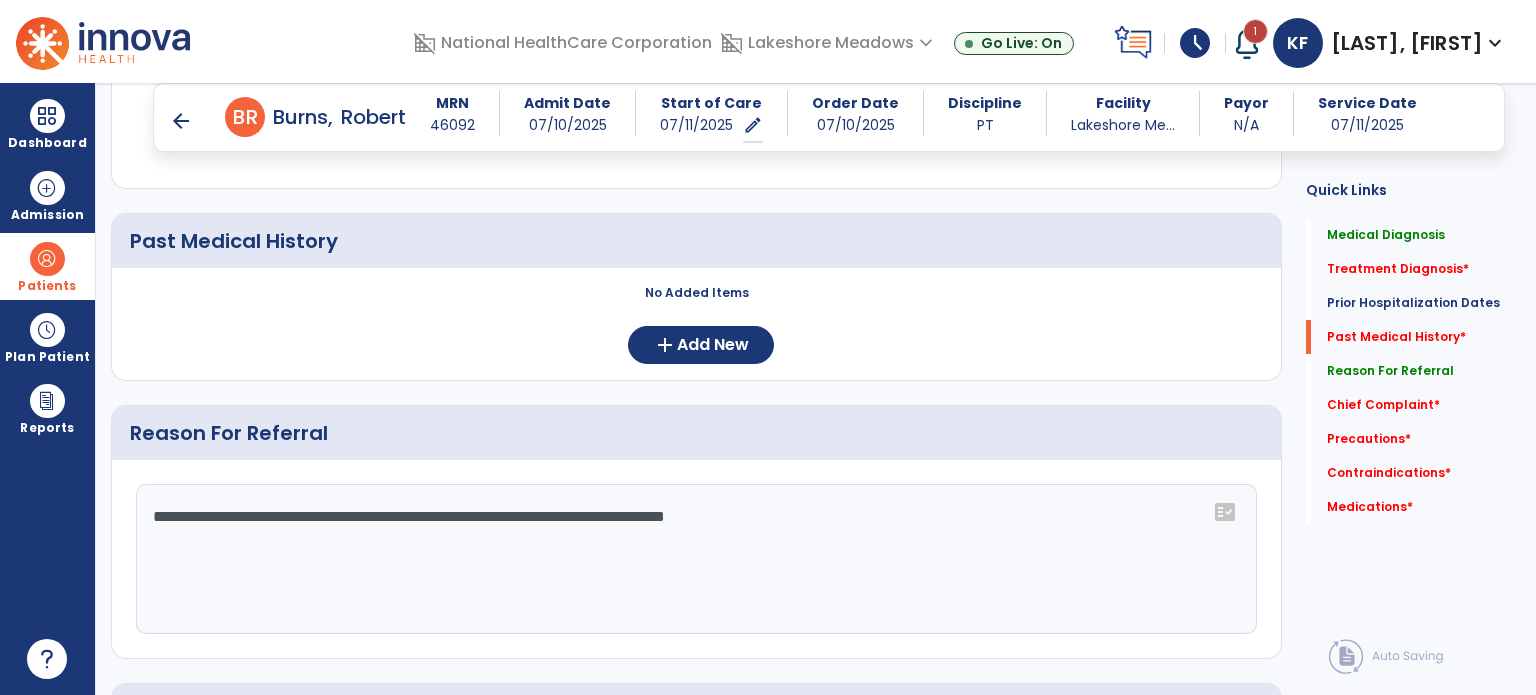 type on "**********" 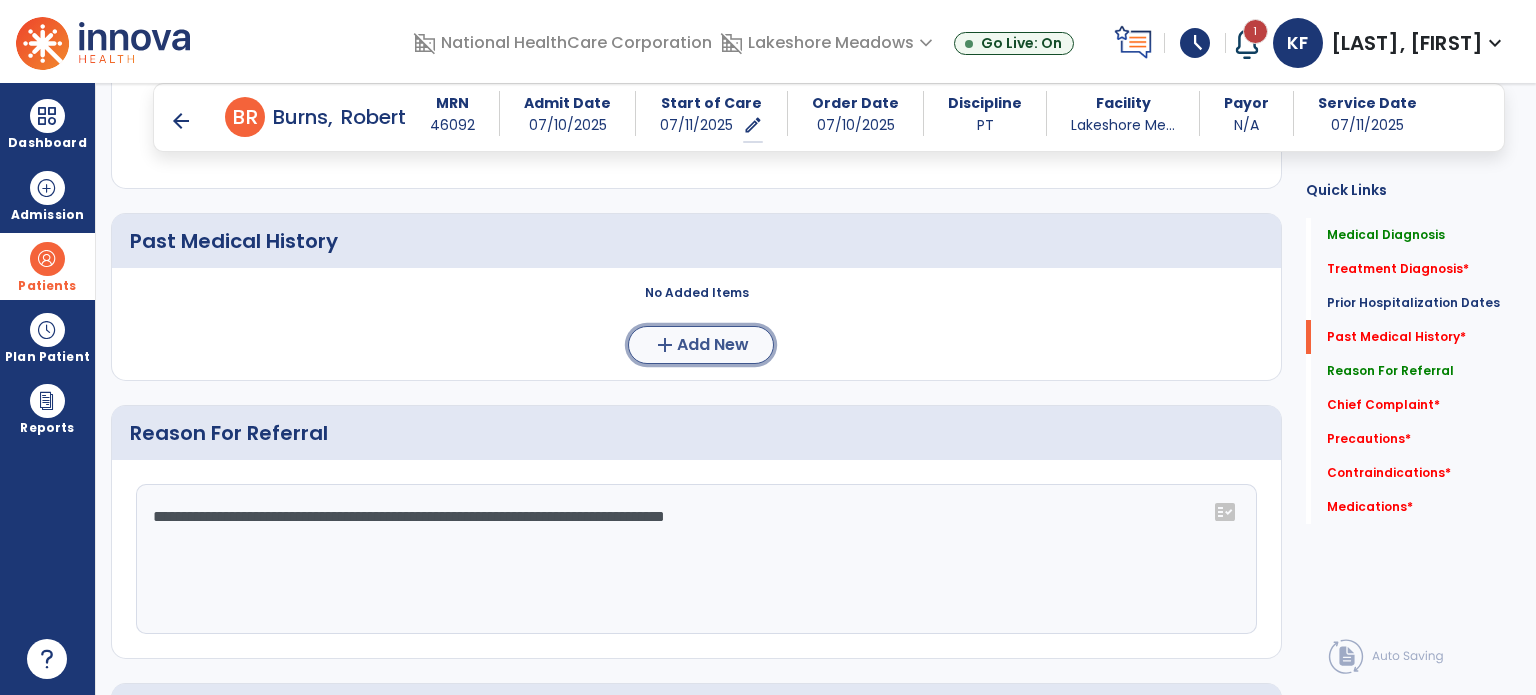 click on "add" 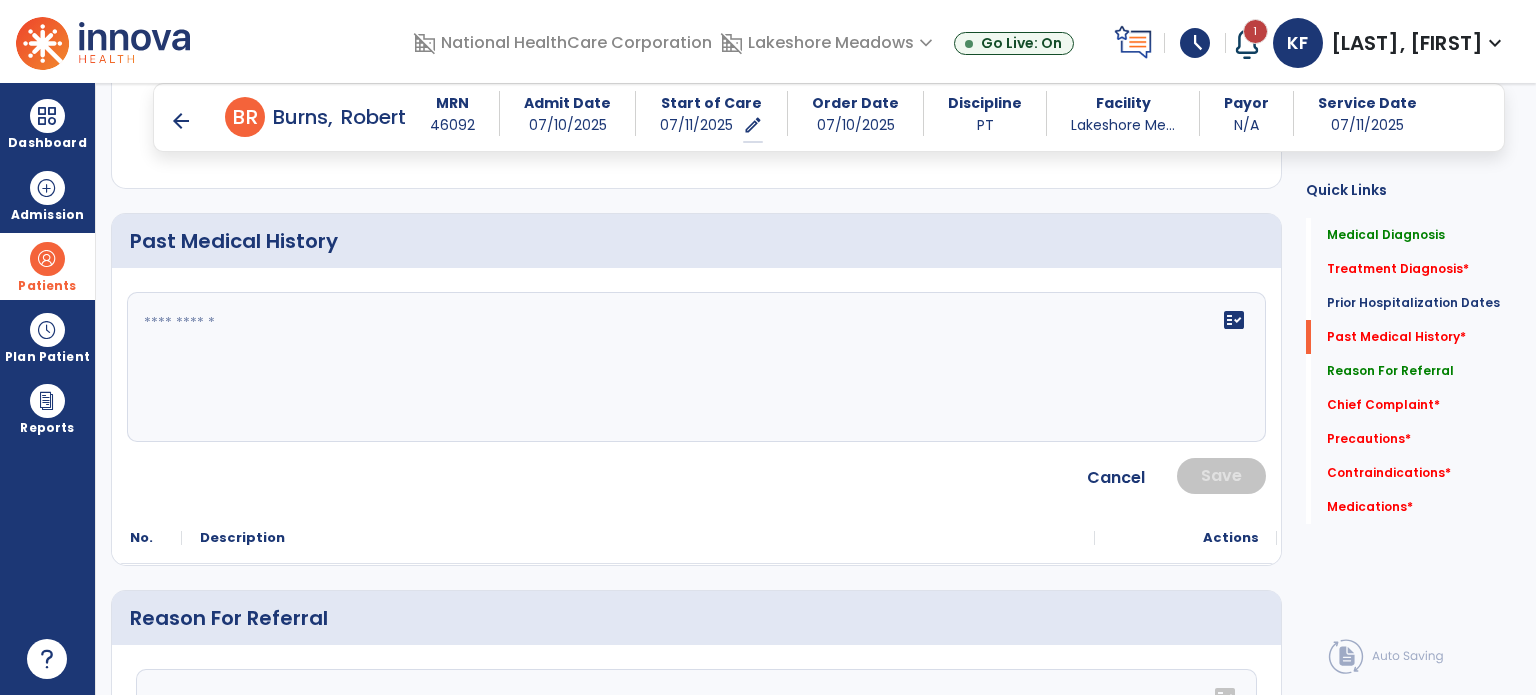 click on "fact_check" 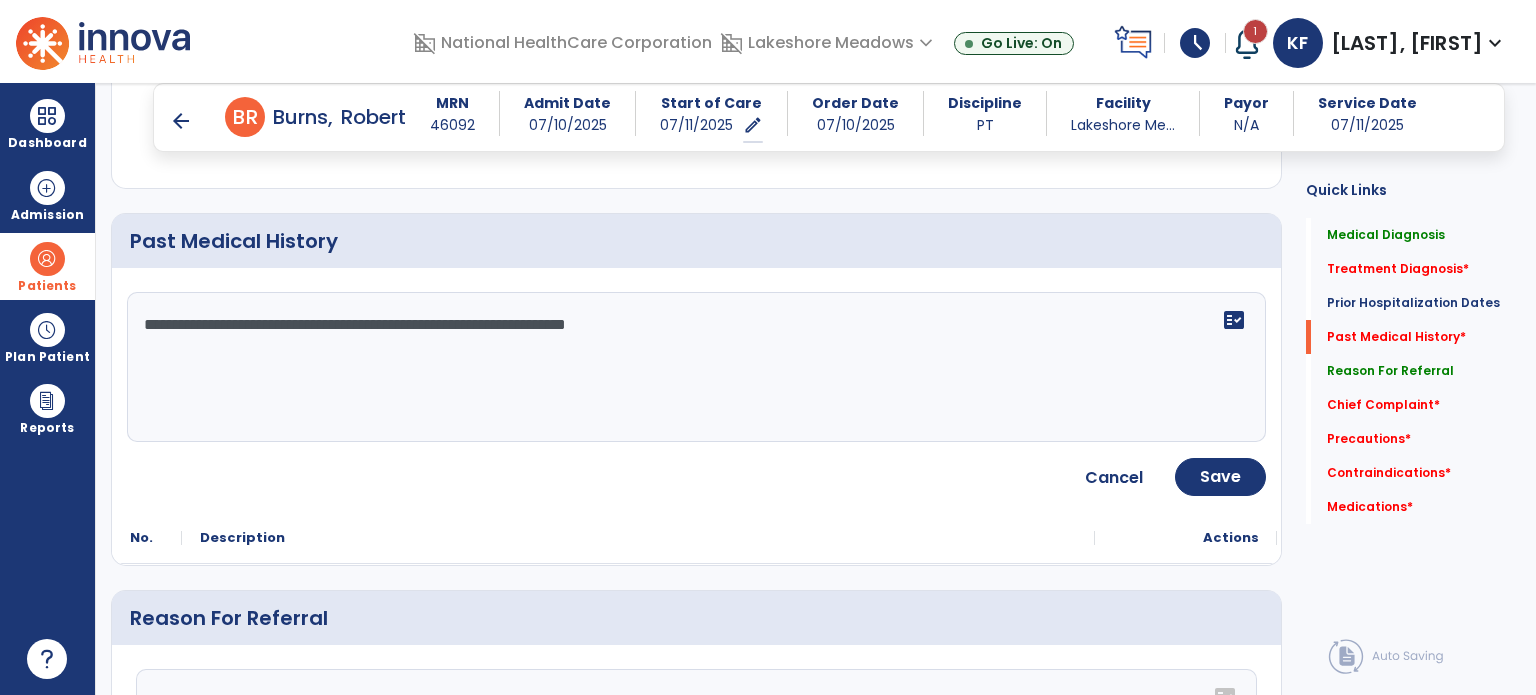drag, startPoint x: 534, startPoint y: 272, endPoint x: 144, endPoint y: 307, distance: 391.56735 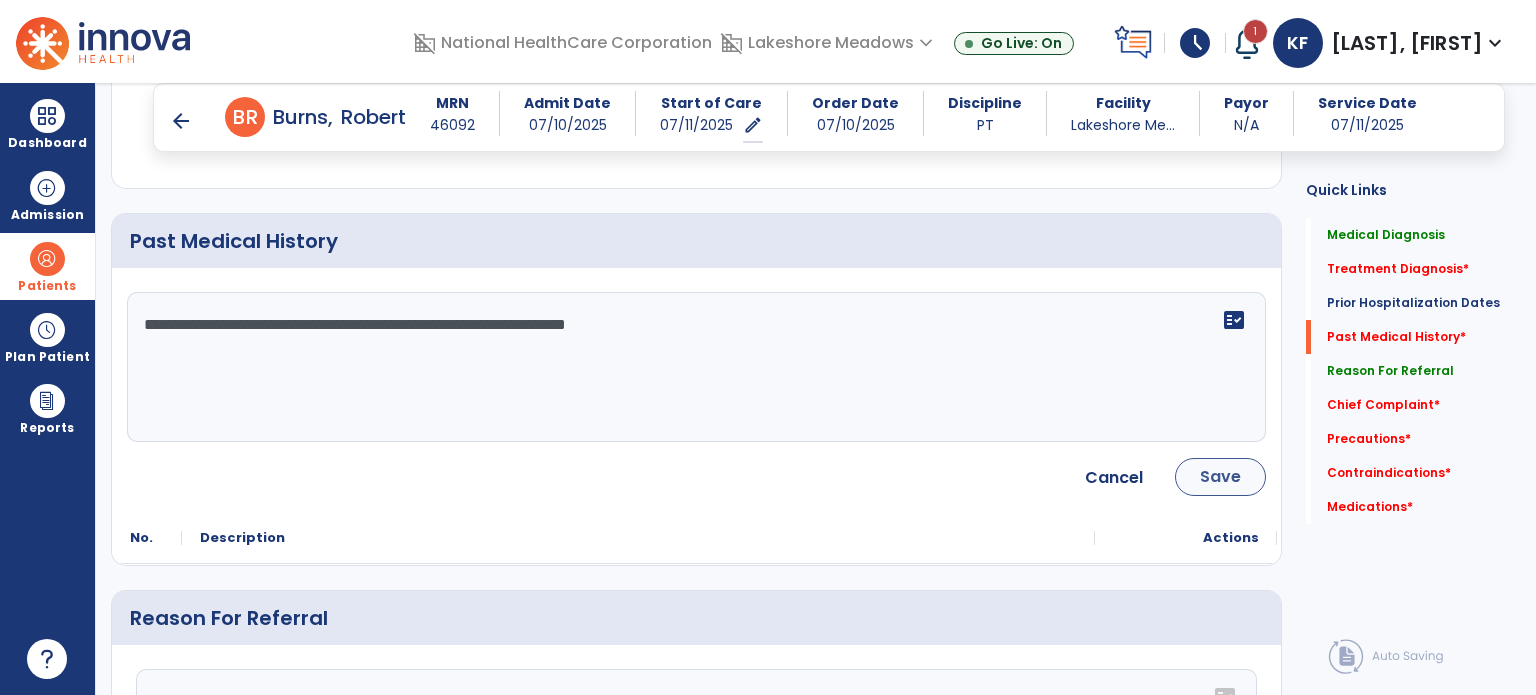 type on "**********" 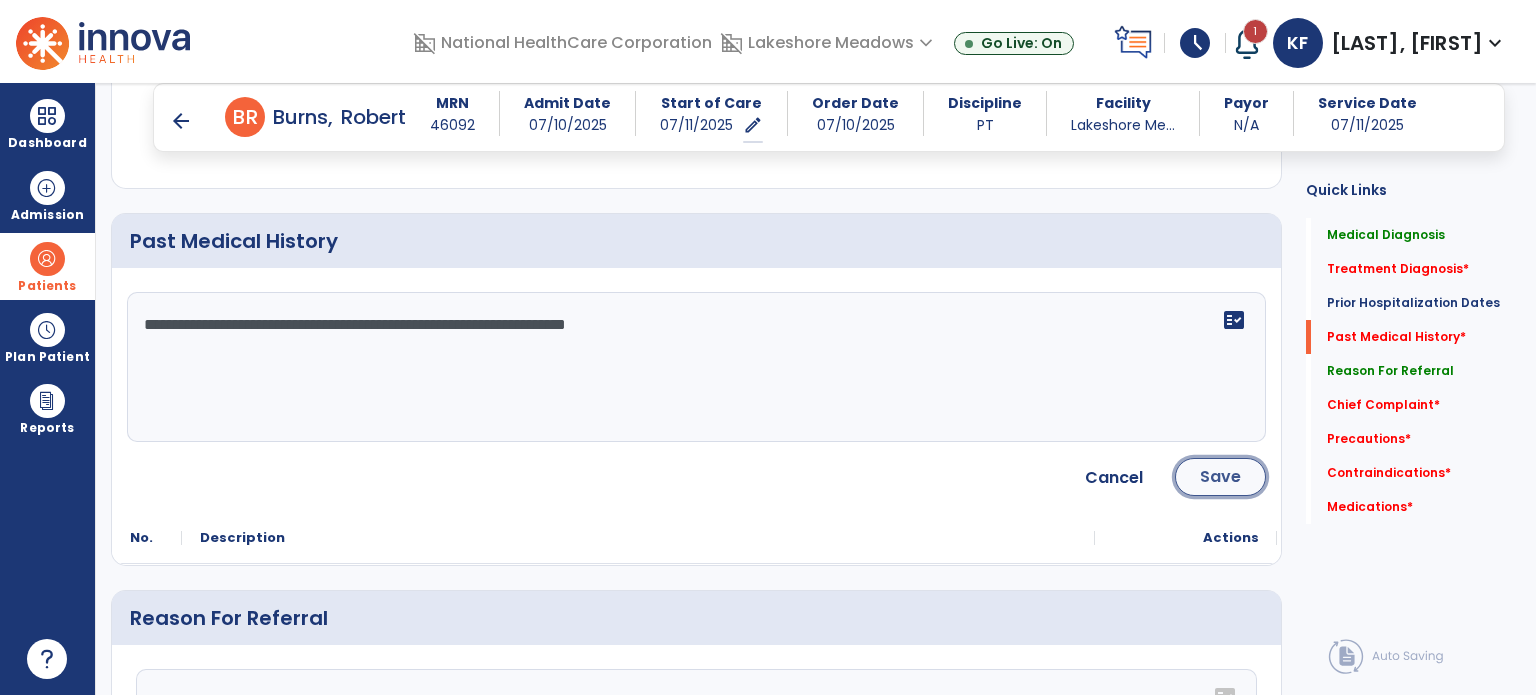 click on "Save" 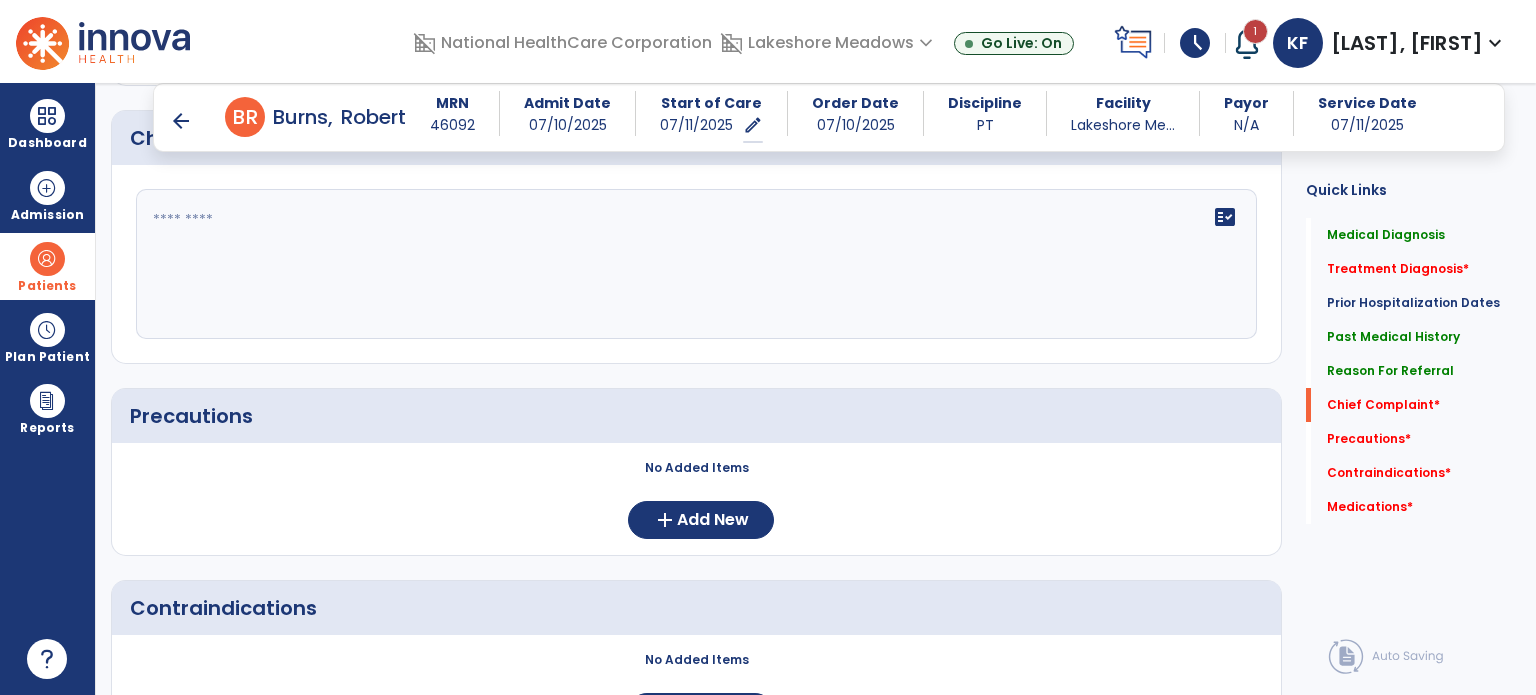 scroll, scrollTop: 1368, scrollLeft: 0, axis: vertical 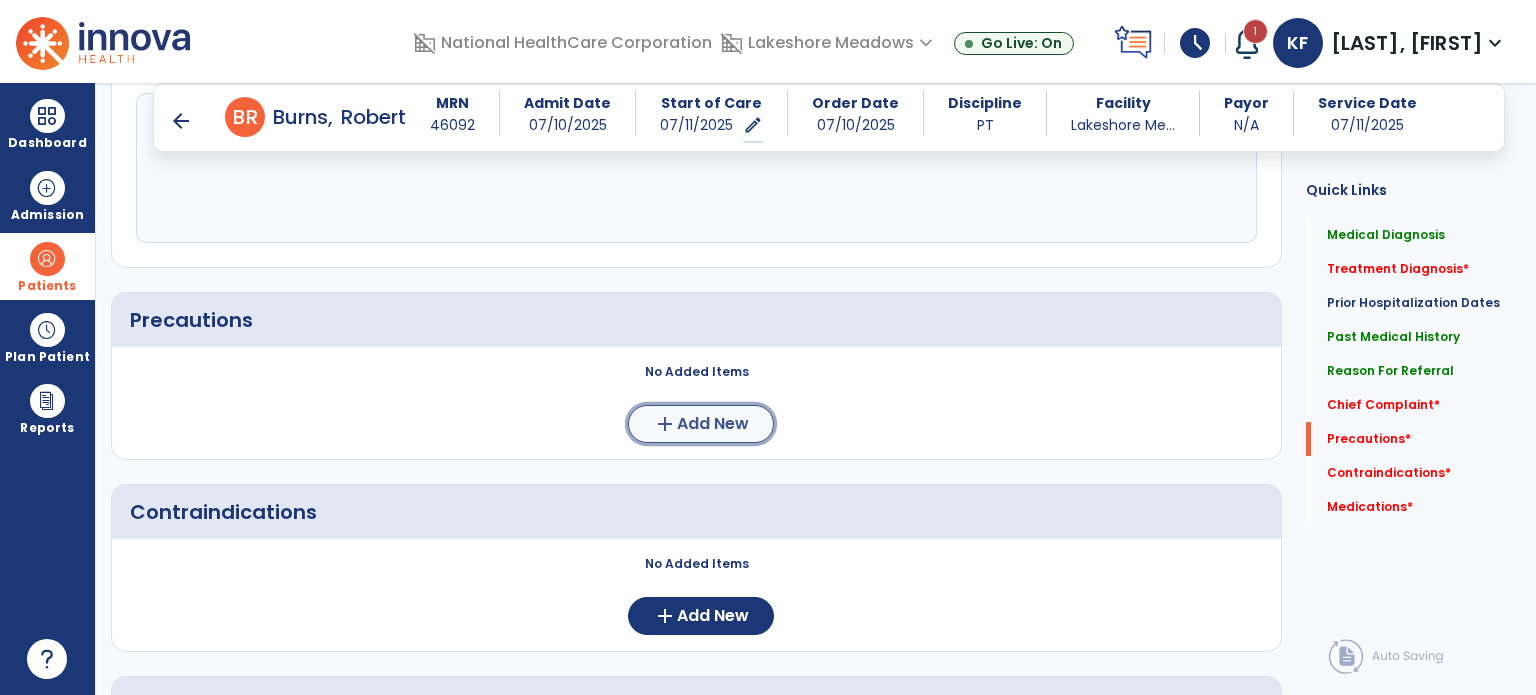 click on "Add New" 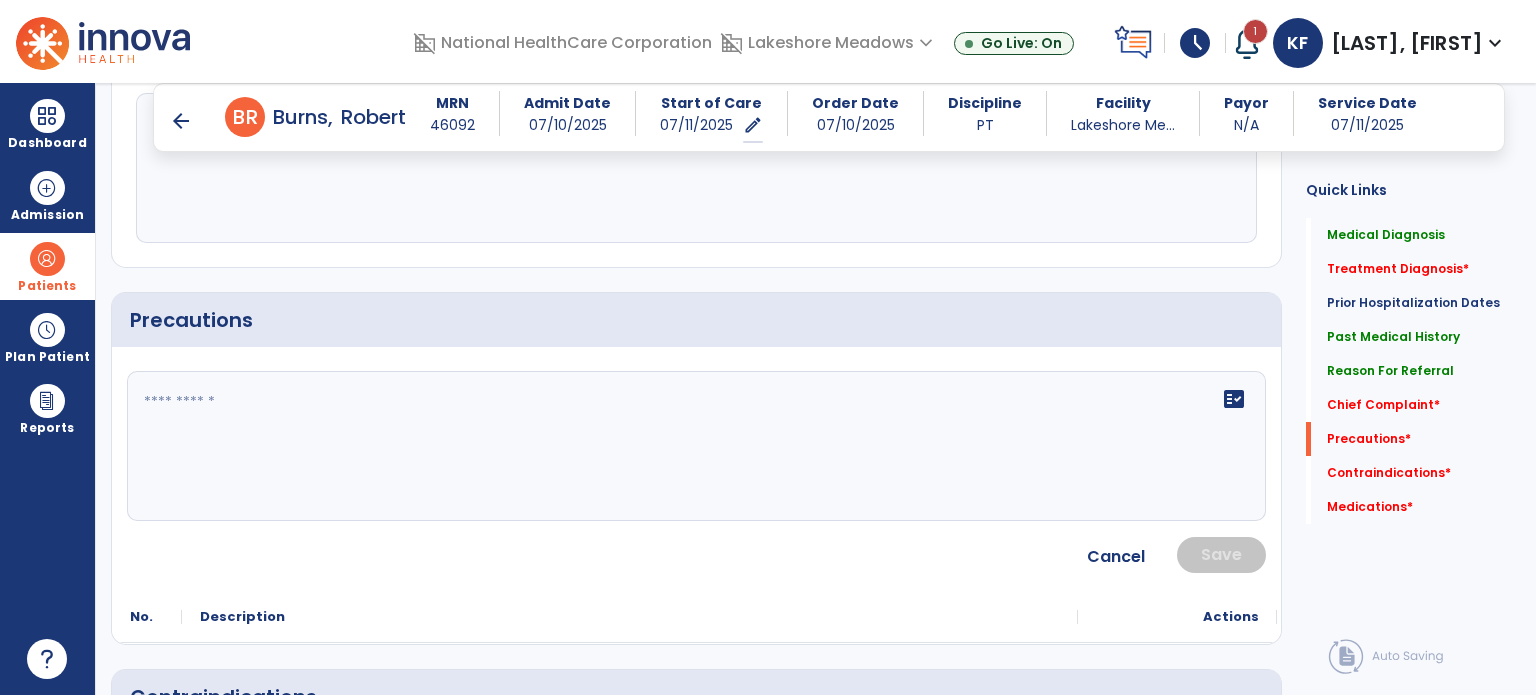 click 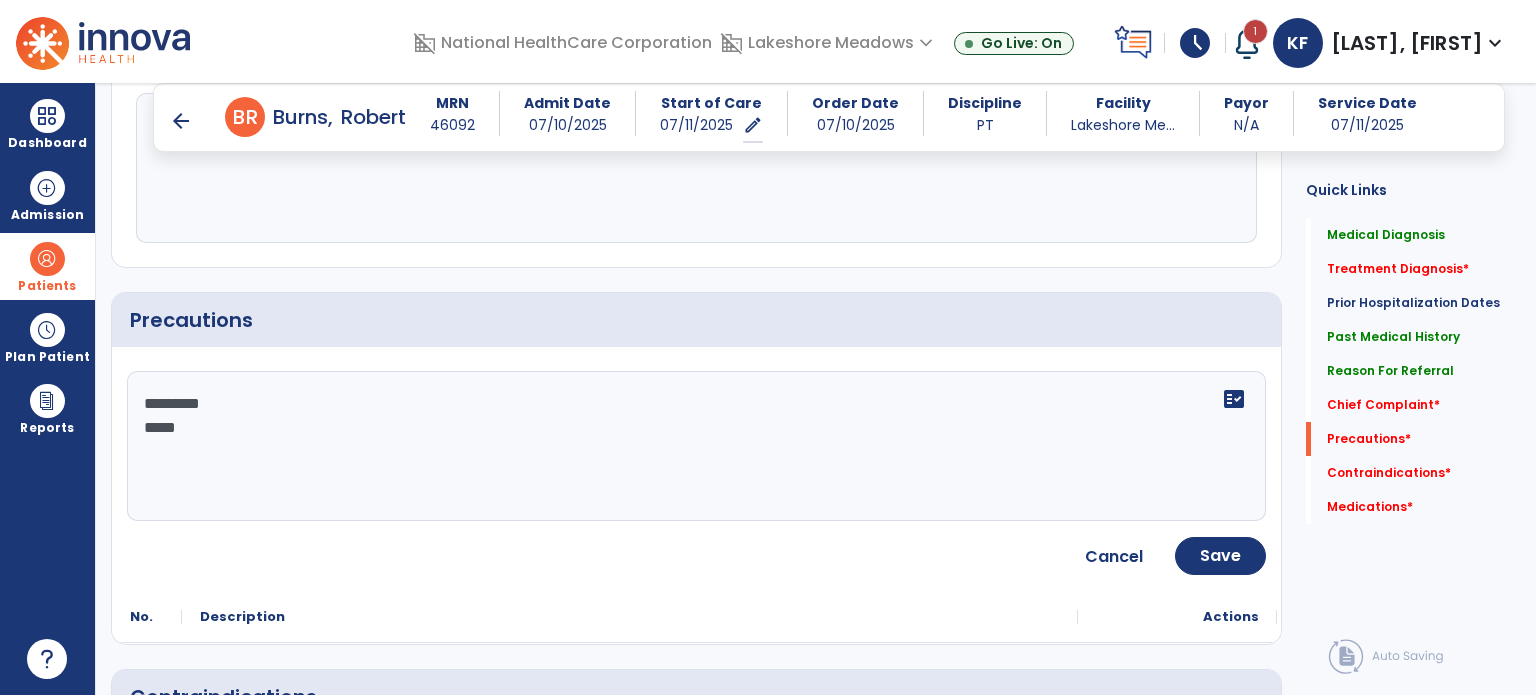 paste on "**********" 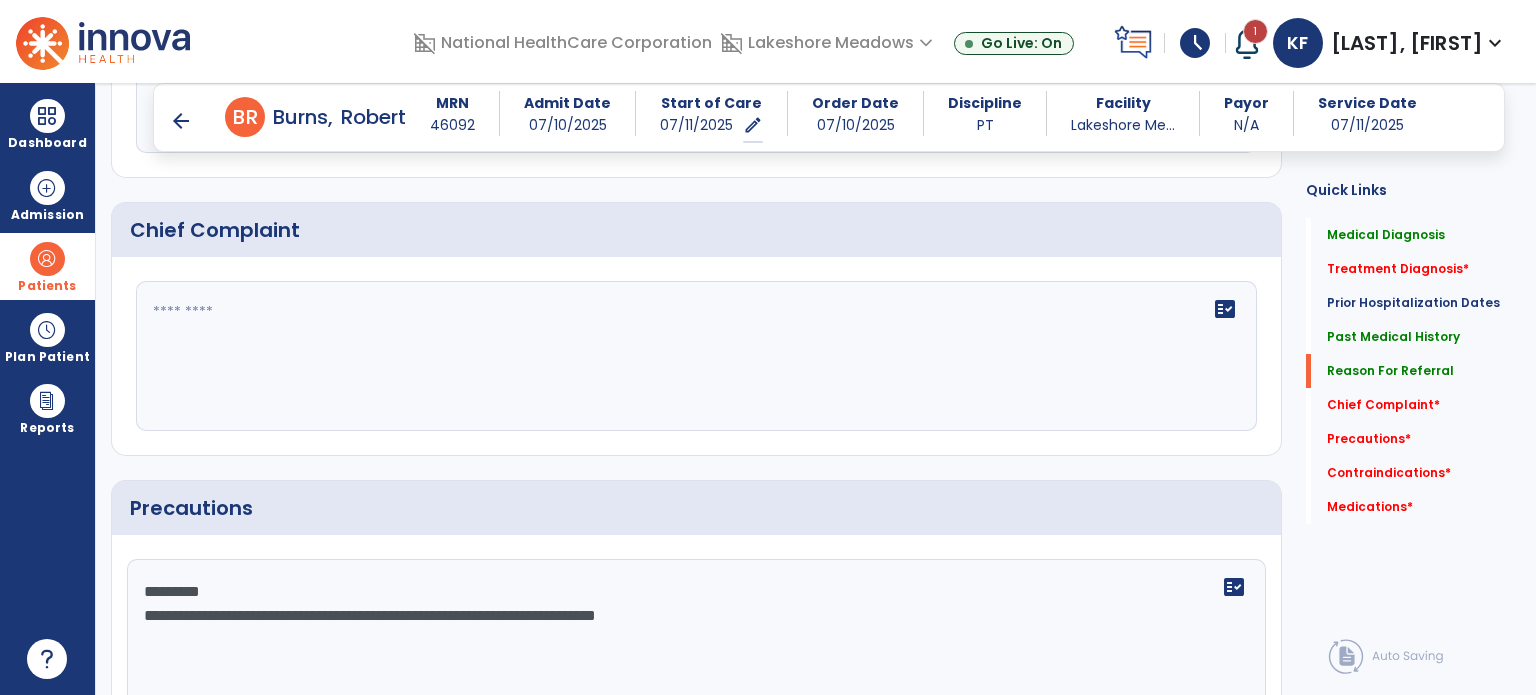 scroll, scrollTop: 903, scrollLeft: 0, axis: vertical 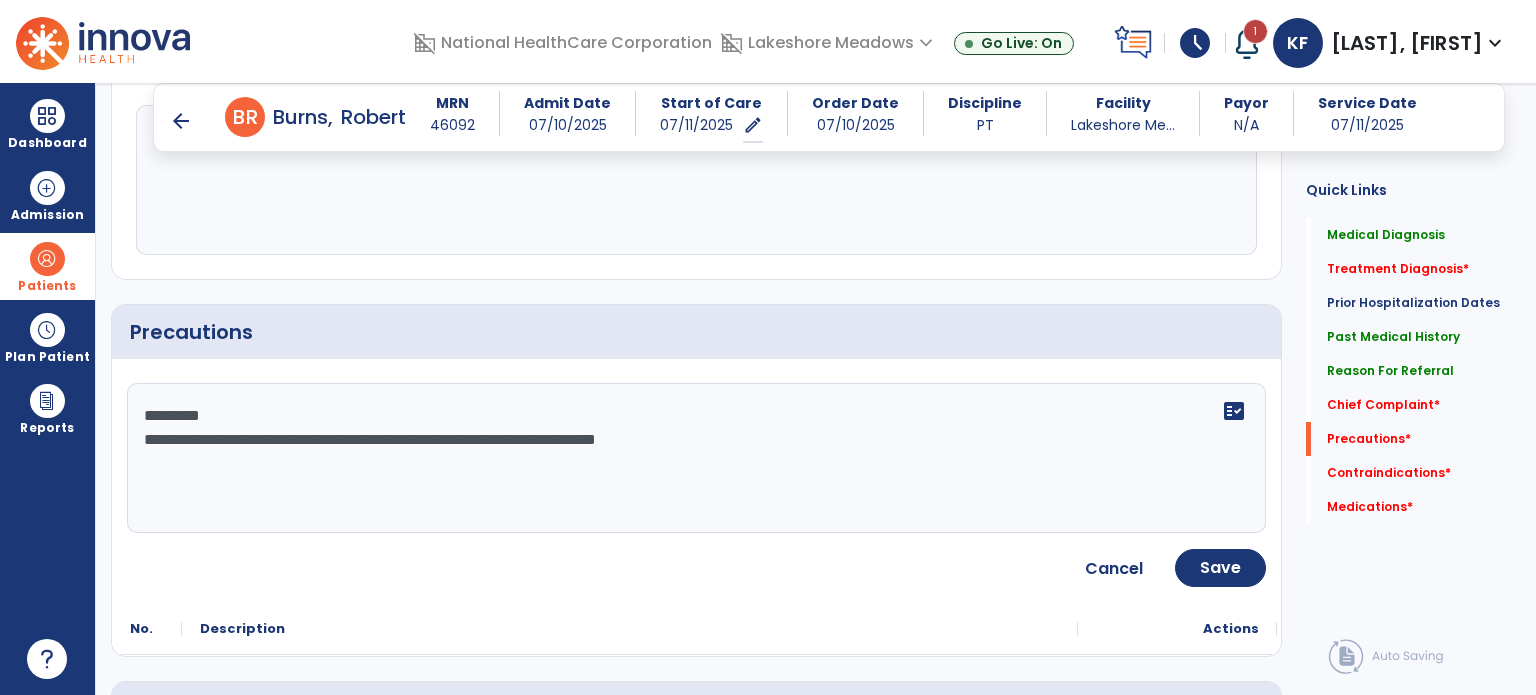click on "**********" 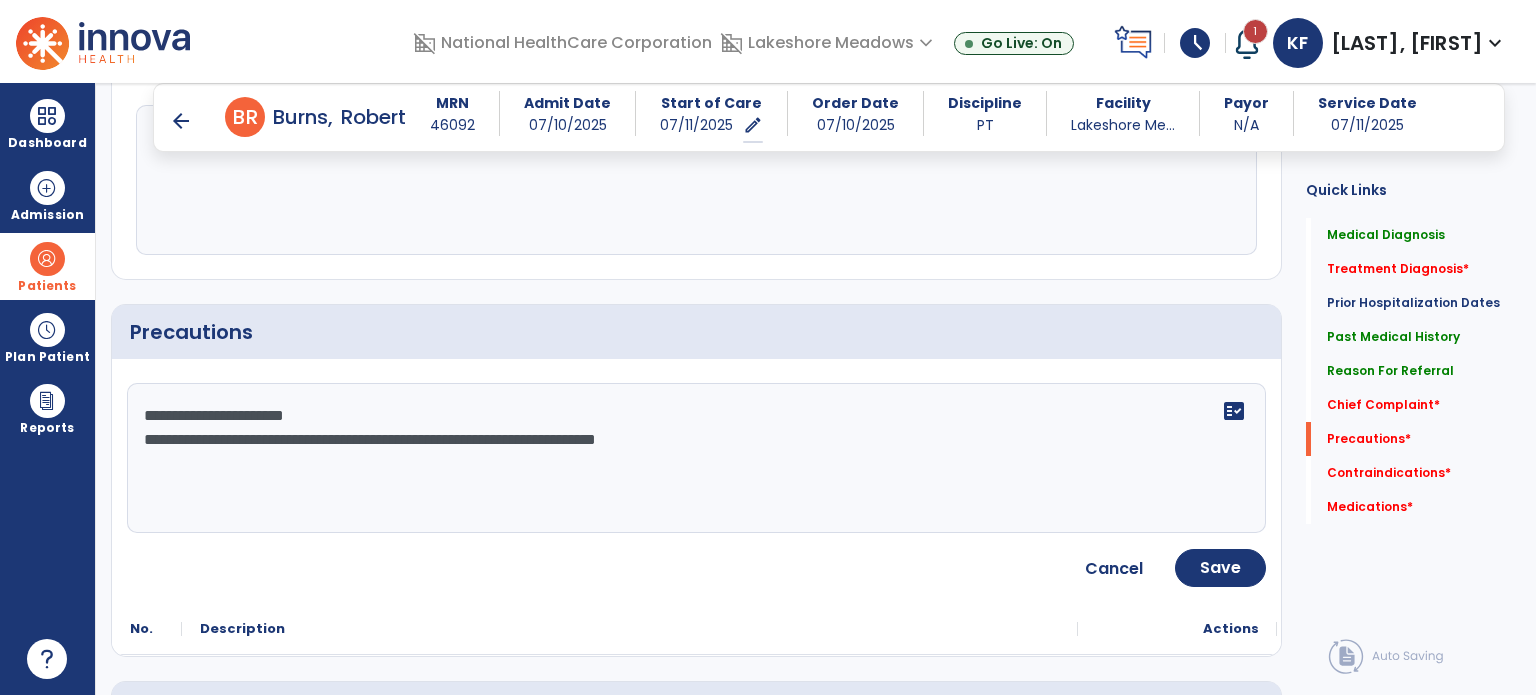 type on "**********" 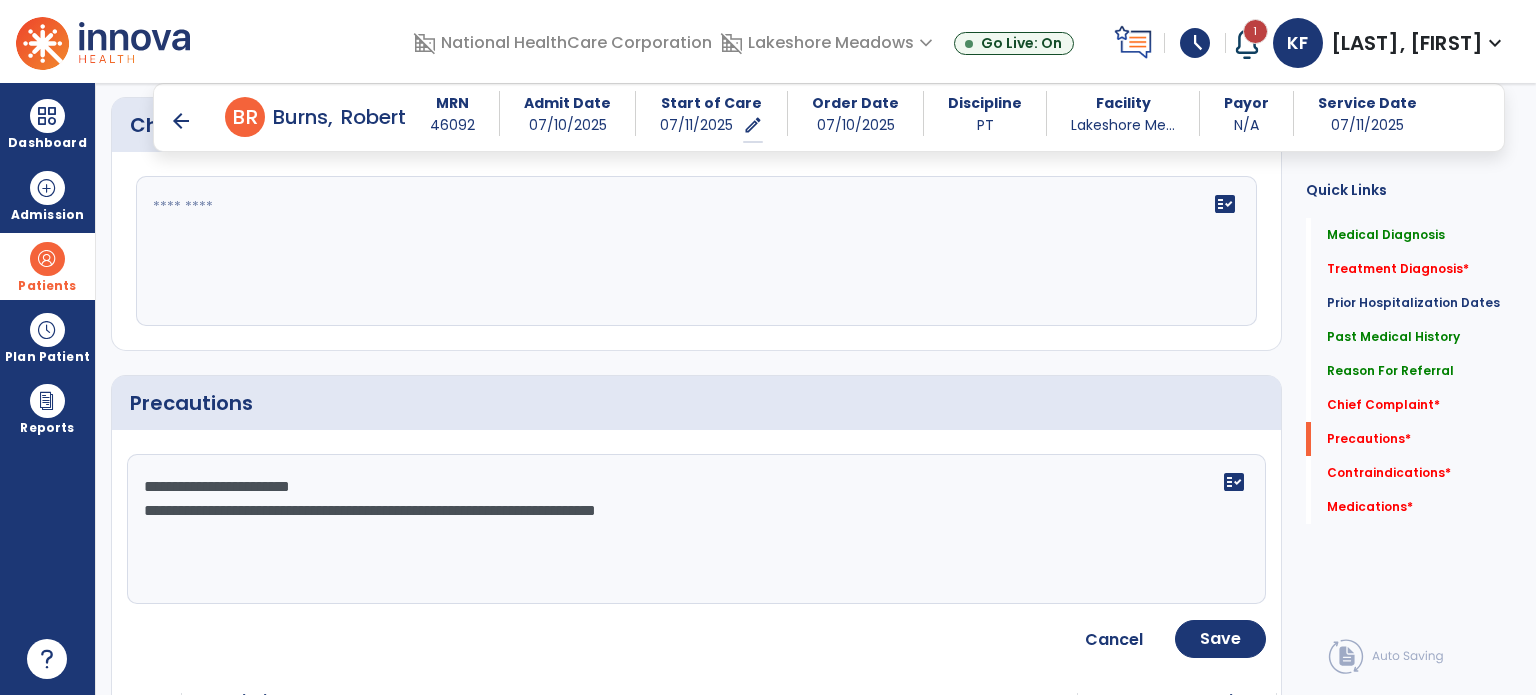 scroll, scrollTop: 1338, scrollLeft: 0, axis: vertical 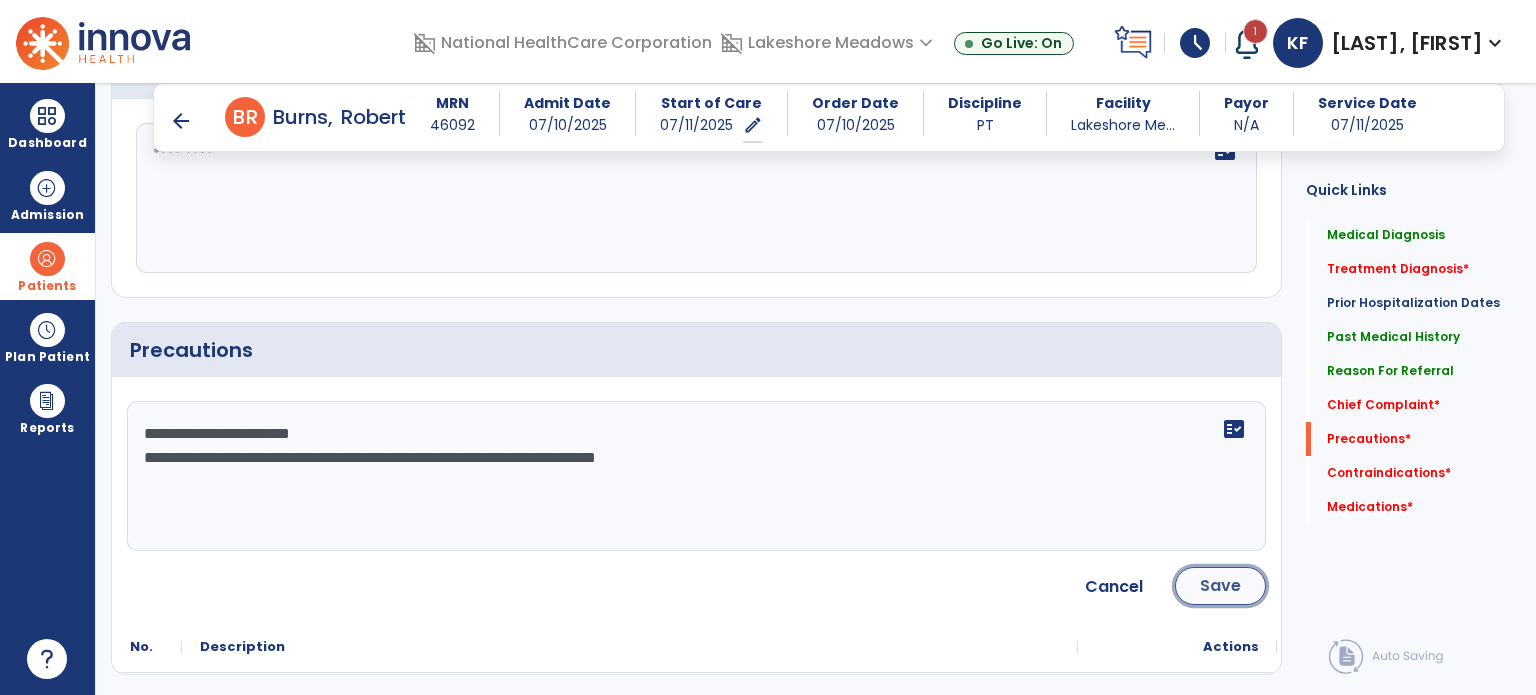 click on "Save" 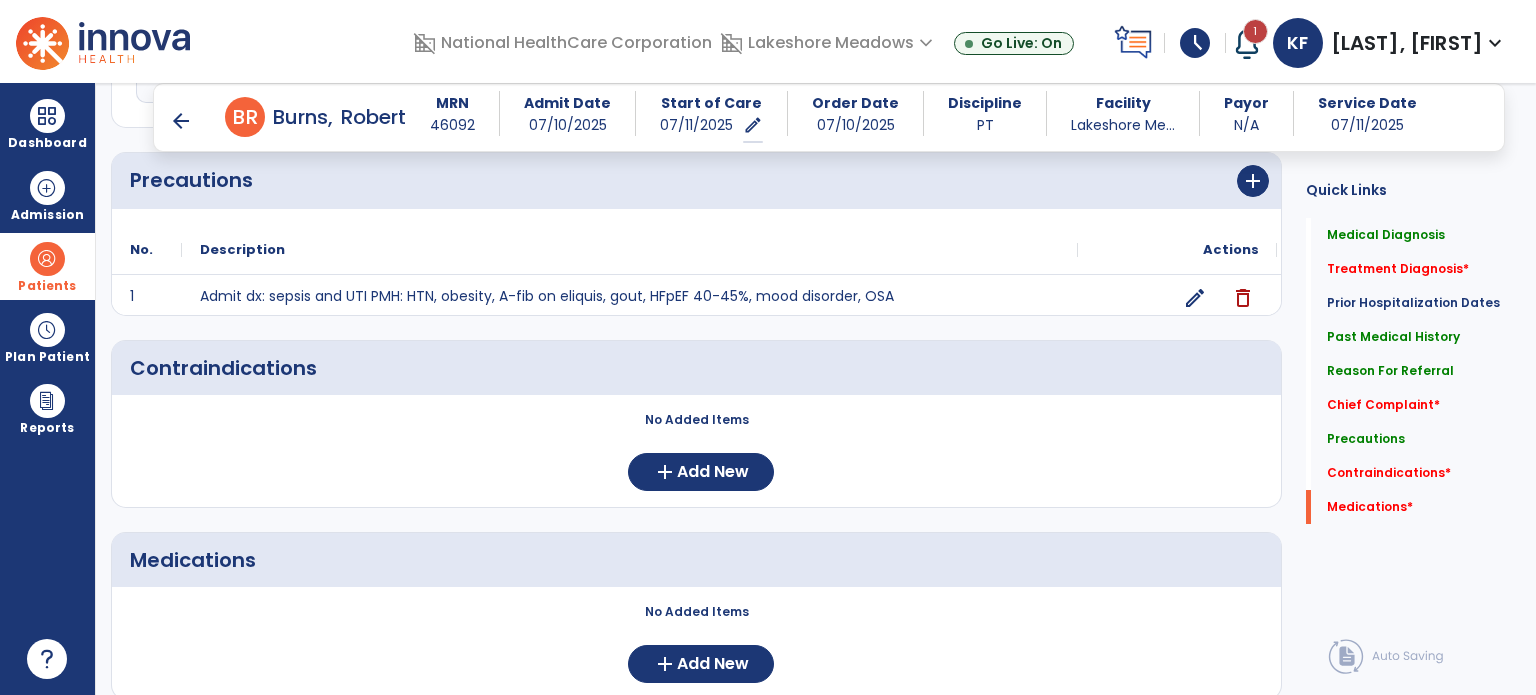 scroll, scrollTop: 1576, scrollLeft: 0, axis: vertical 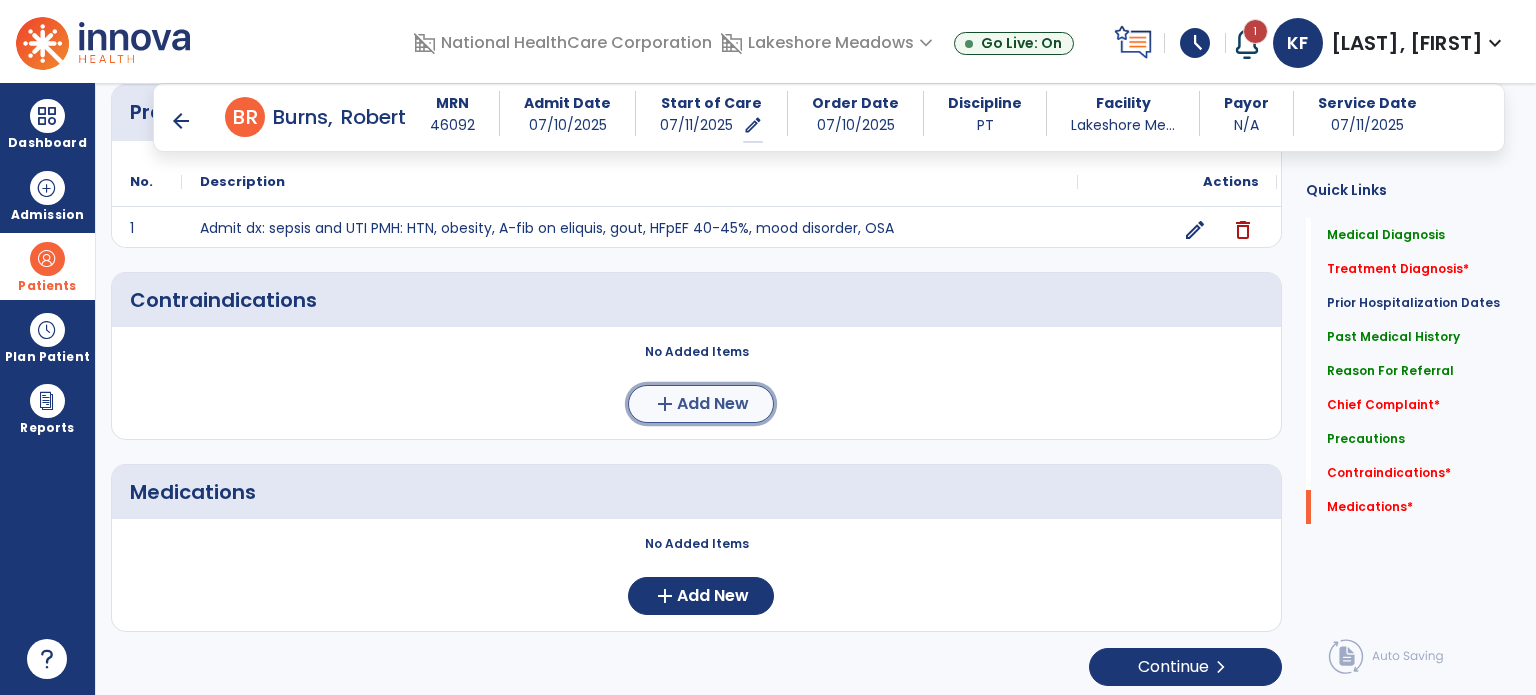 click on "Add New" 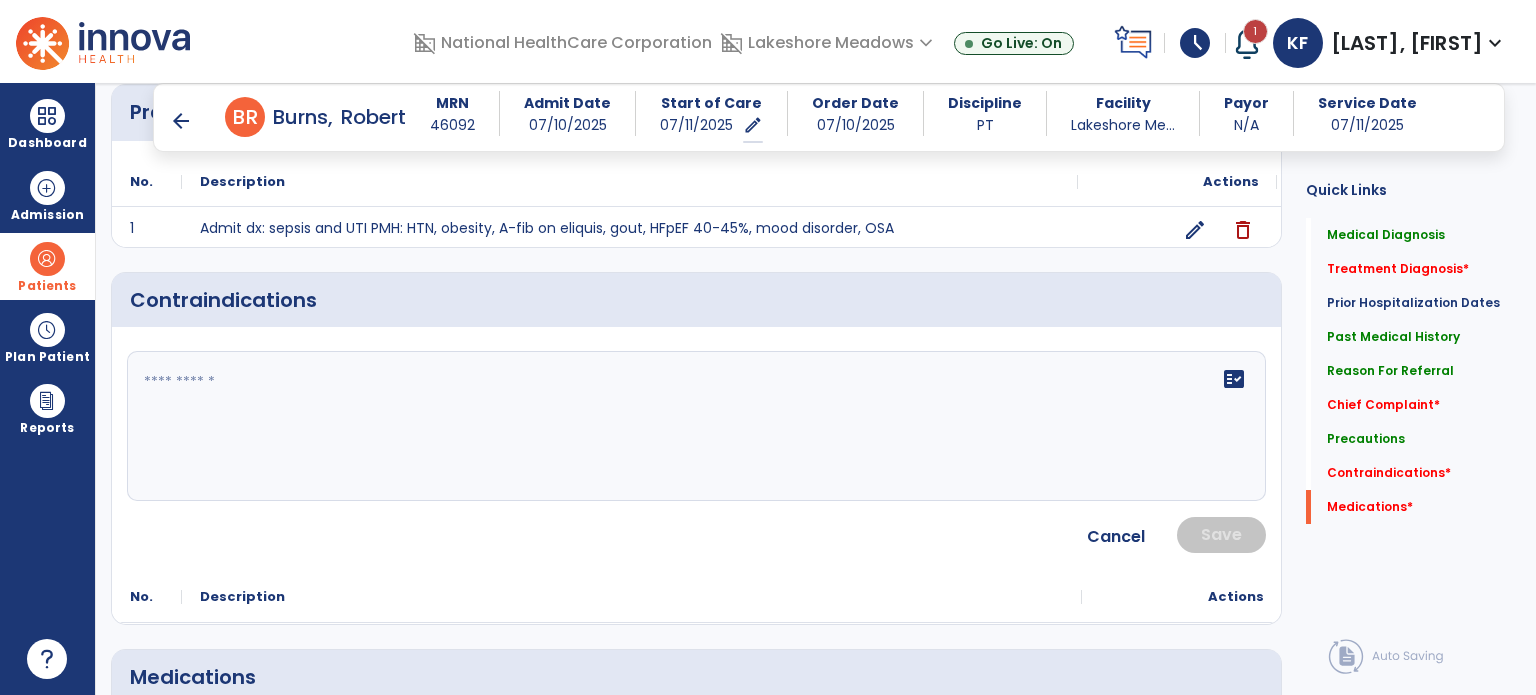 click on "fact_check" 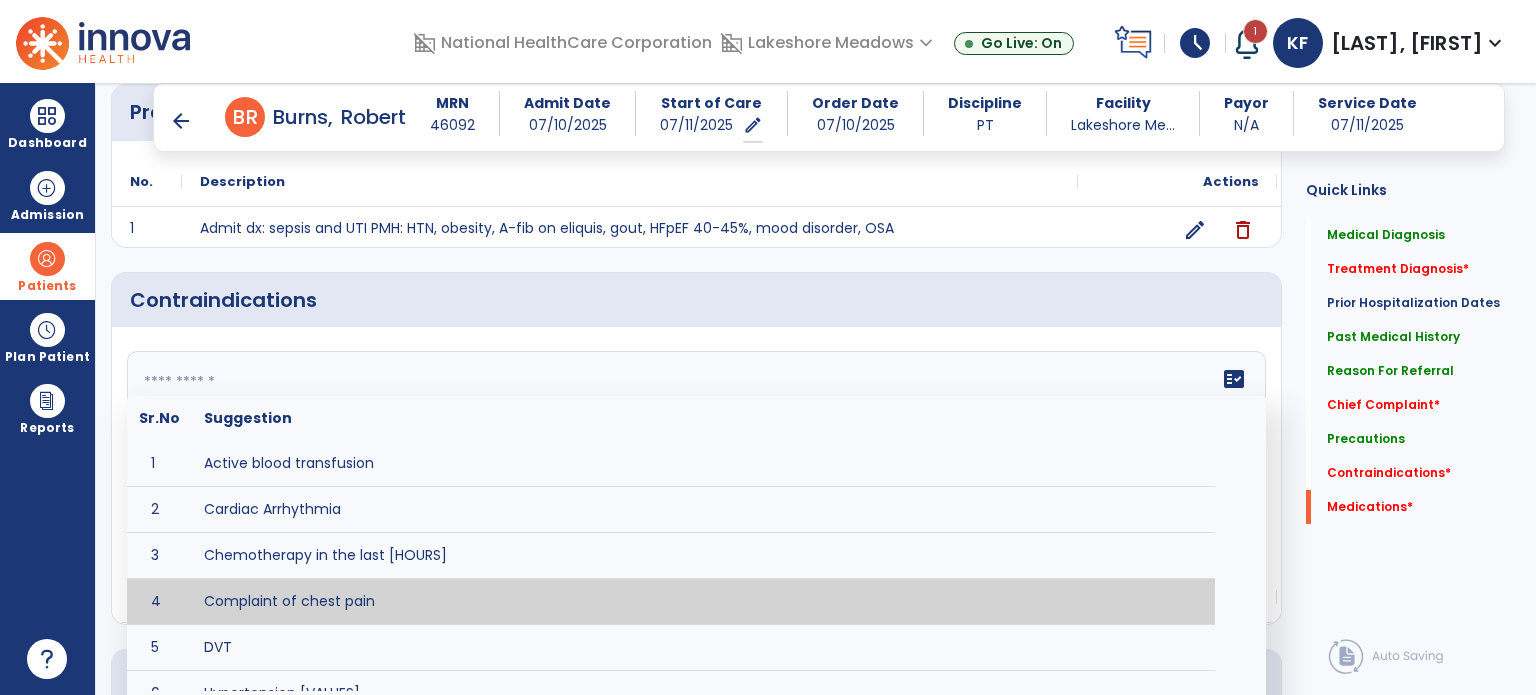 type on "**********" 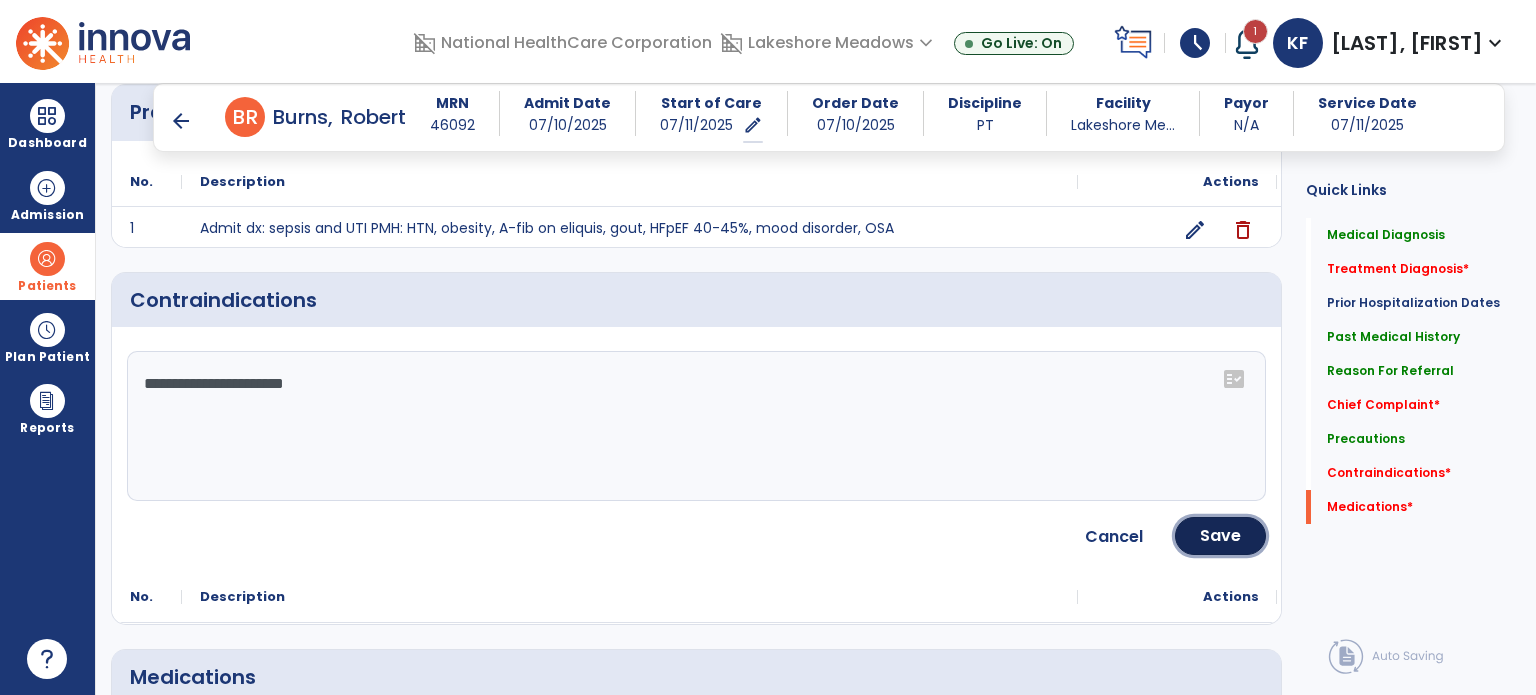 click on "Save" 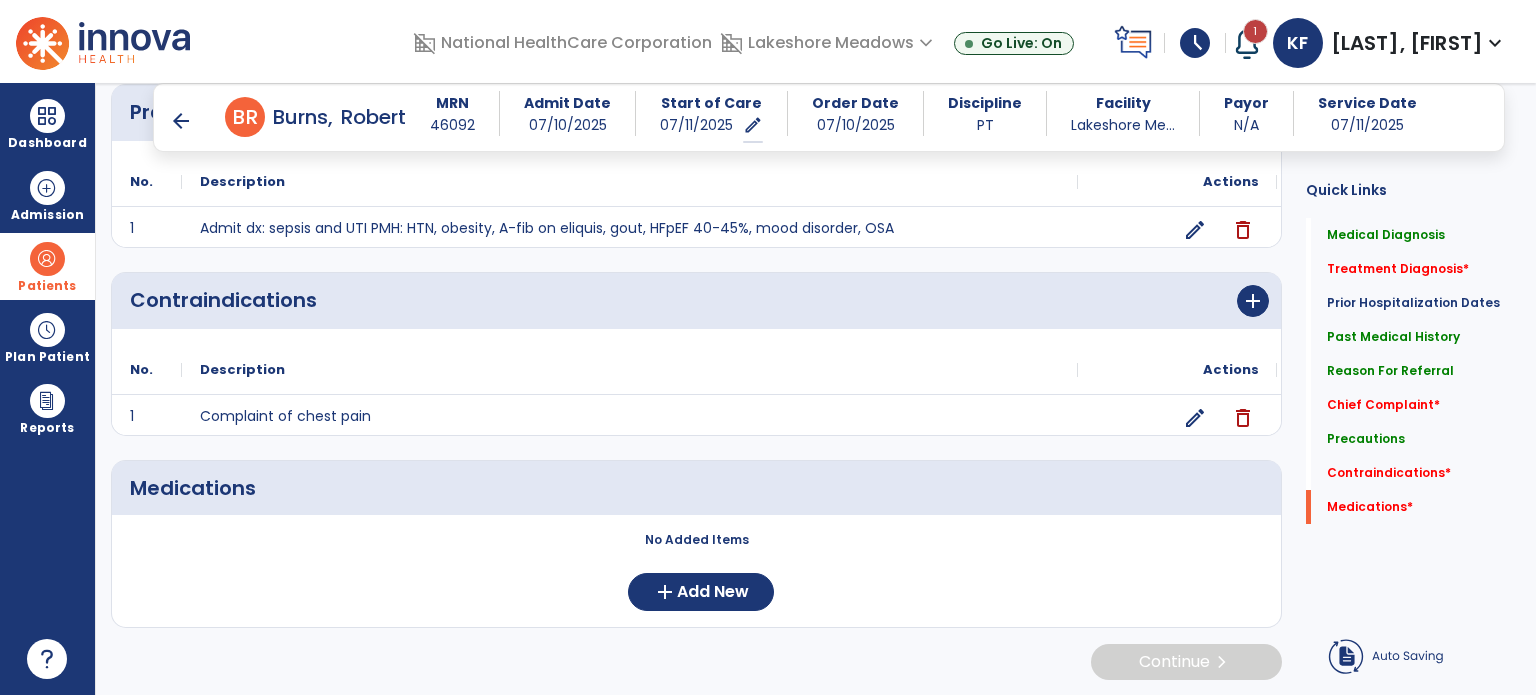 scroll, scrollTop: 1572, scrollLeft: 0, axis: vertical 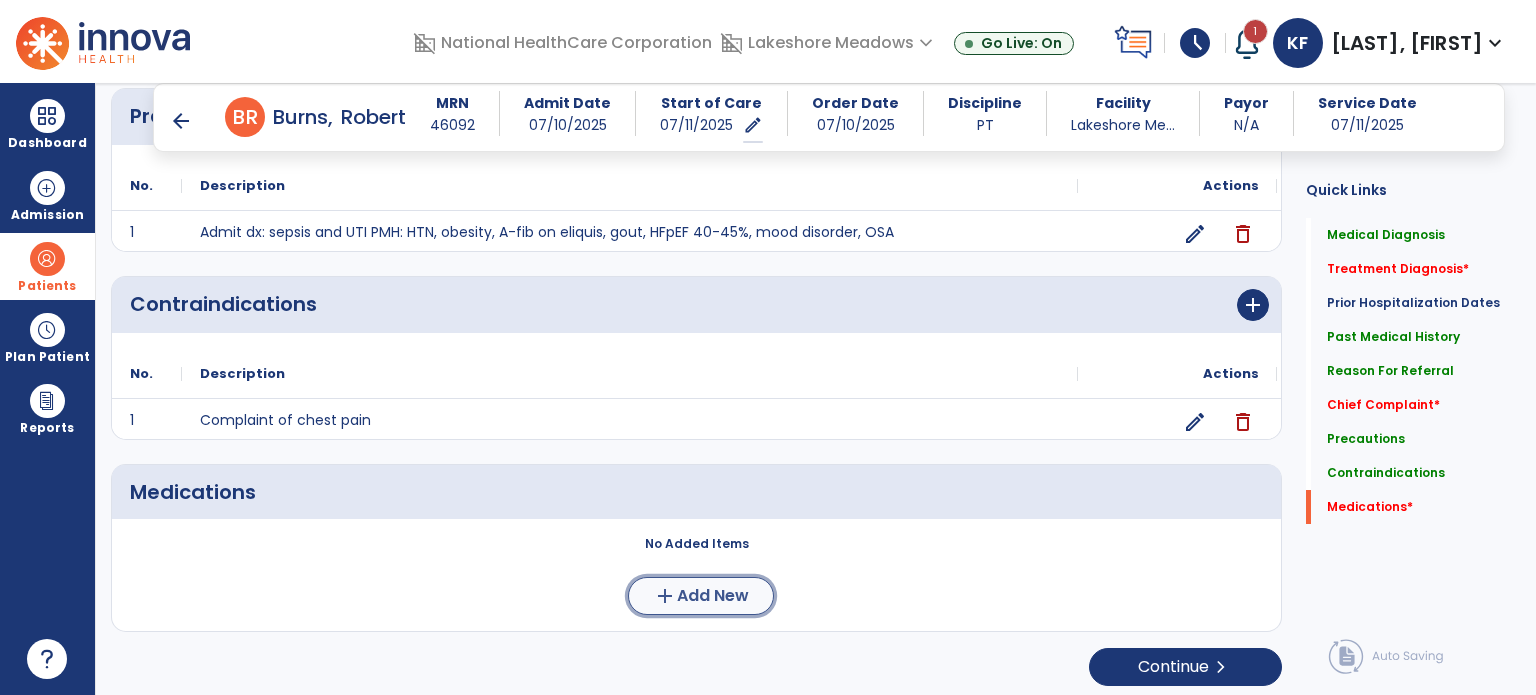click on "Add New" 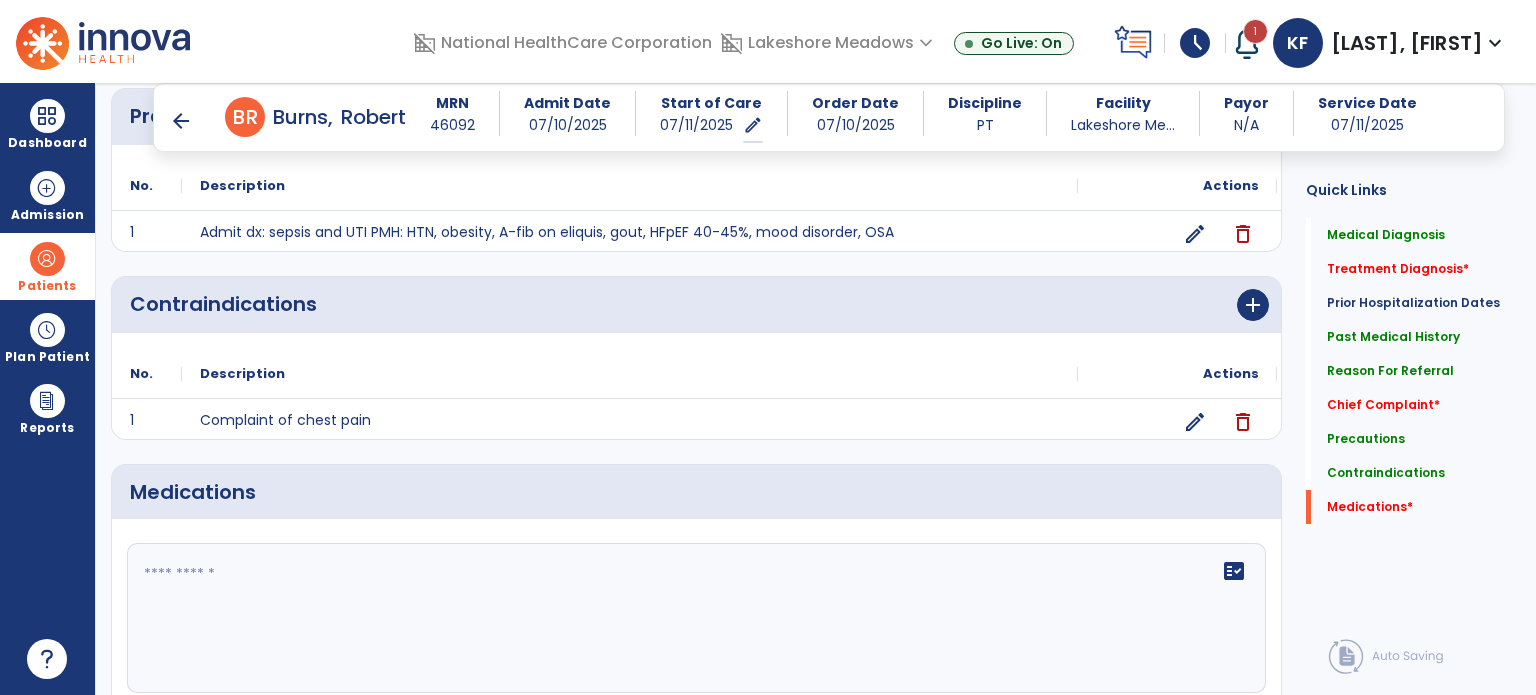 click 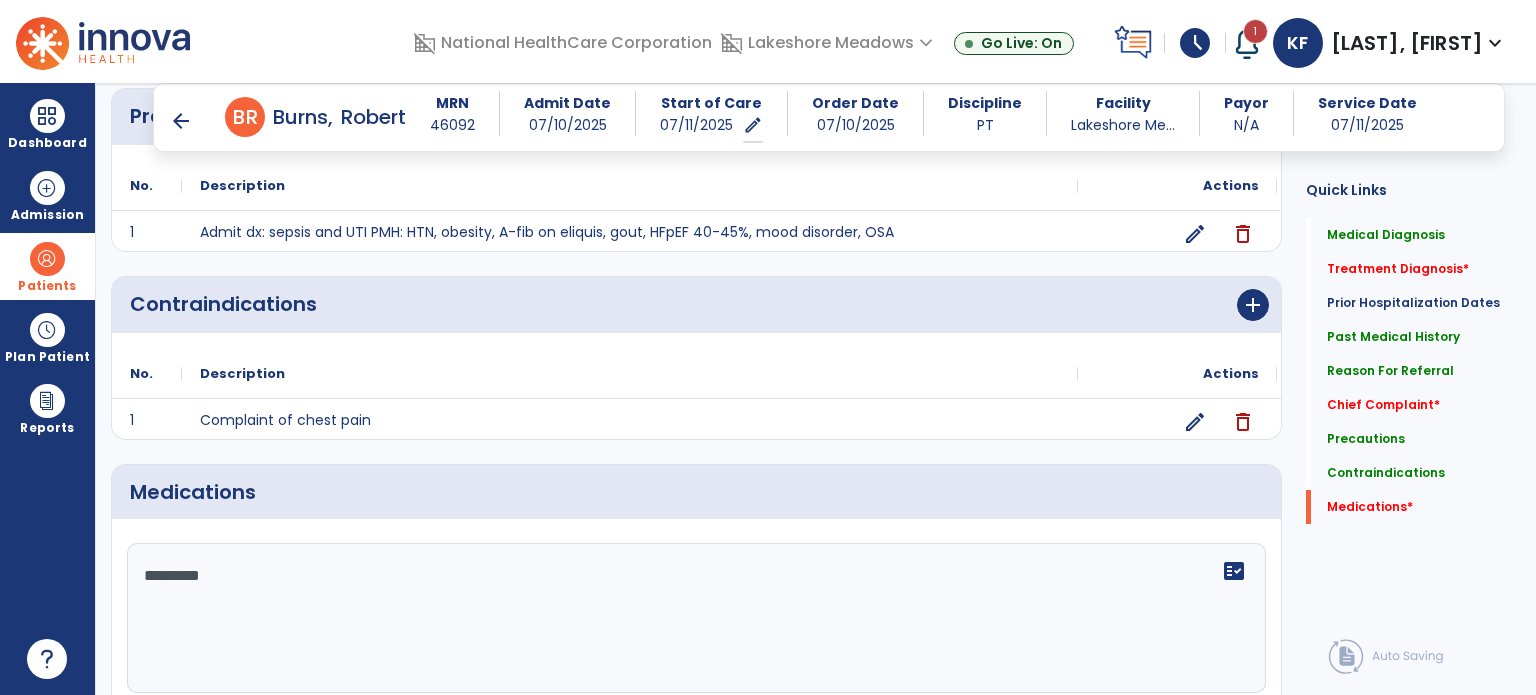 type on "**********" 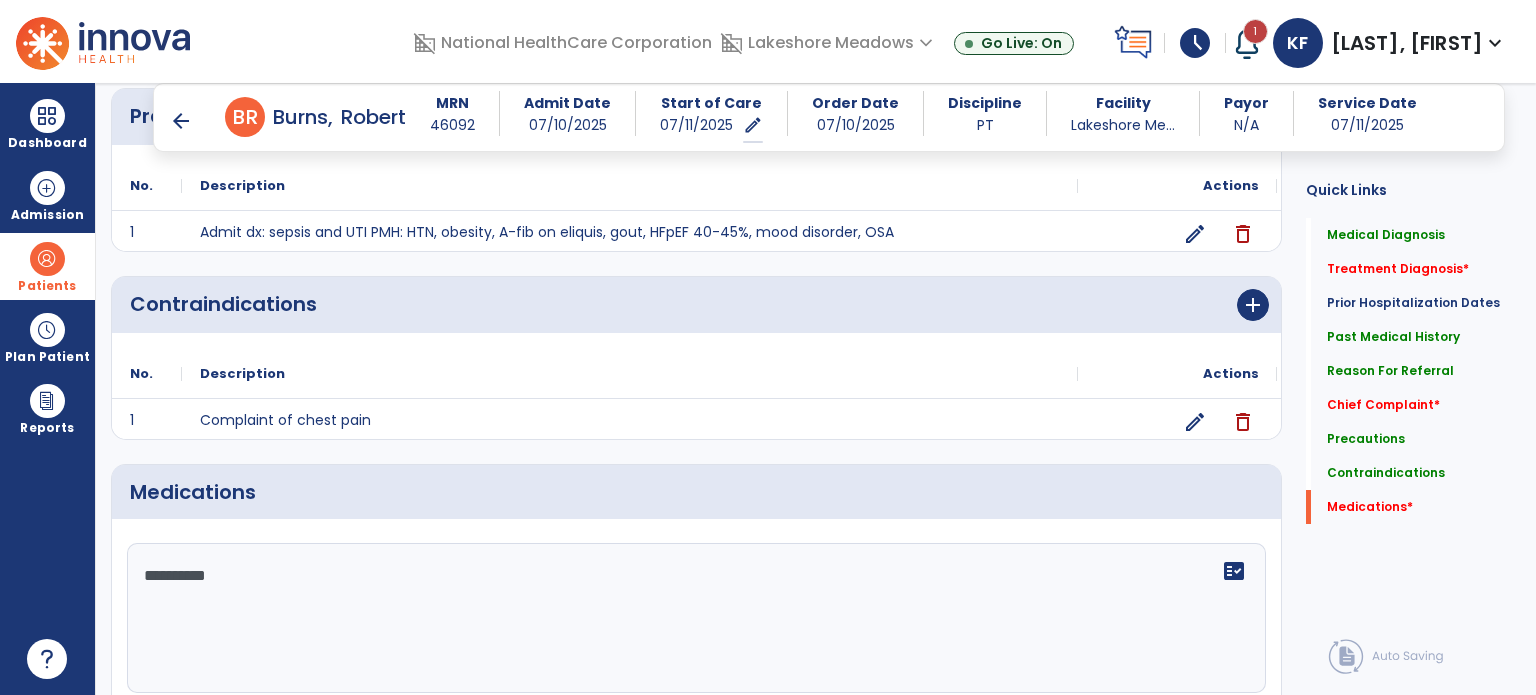 scroll, scrollTop: 1756, scrollLeft: 0, axis: vertical 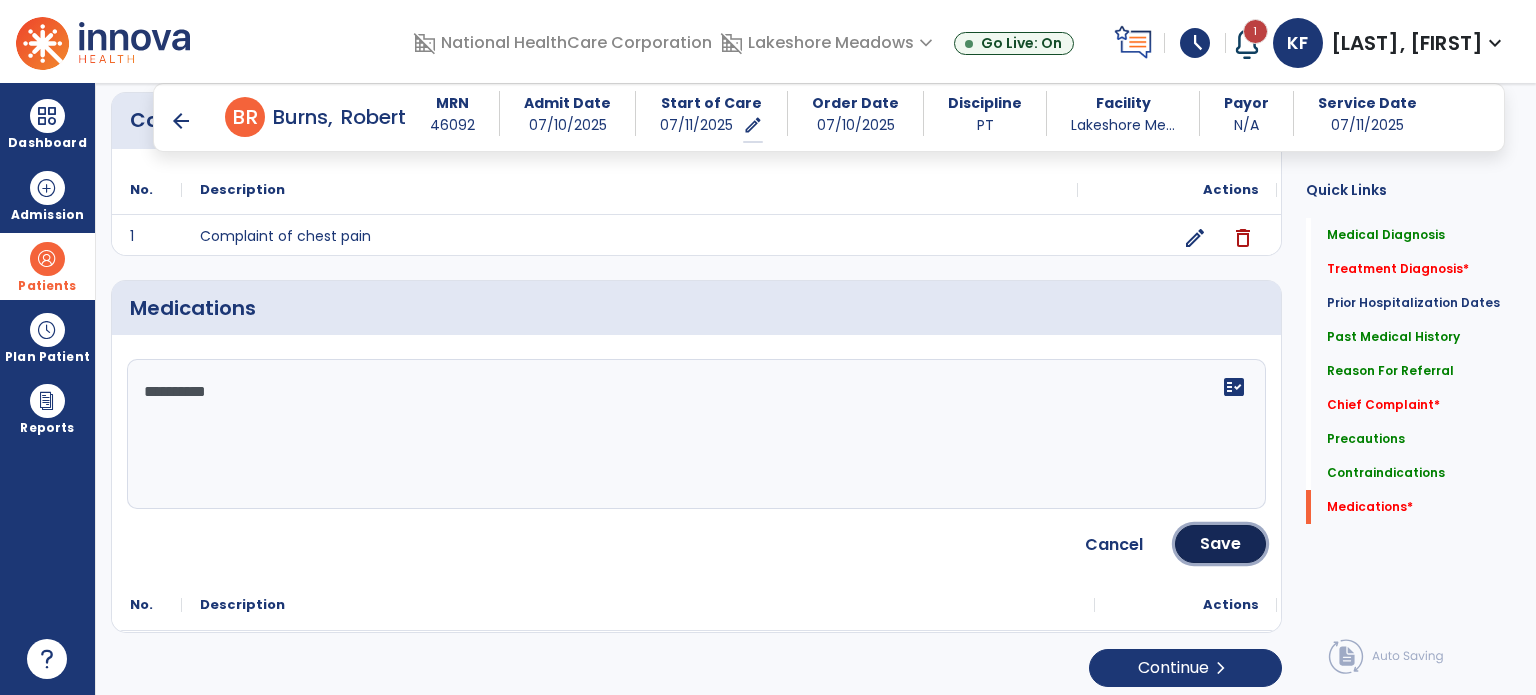click on "Save" 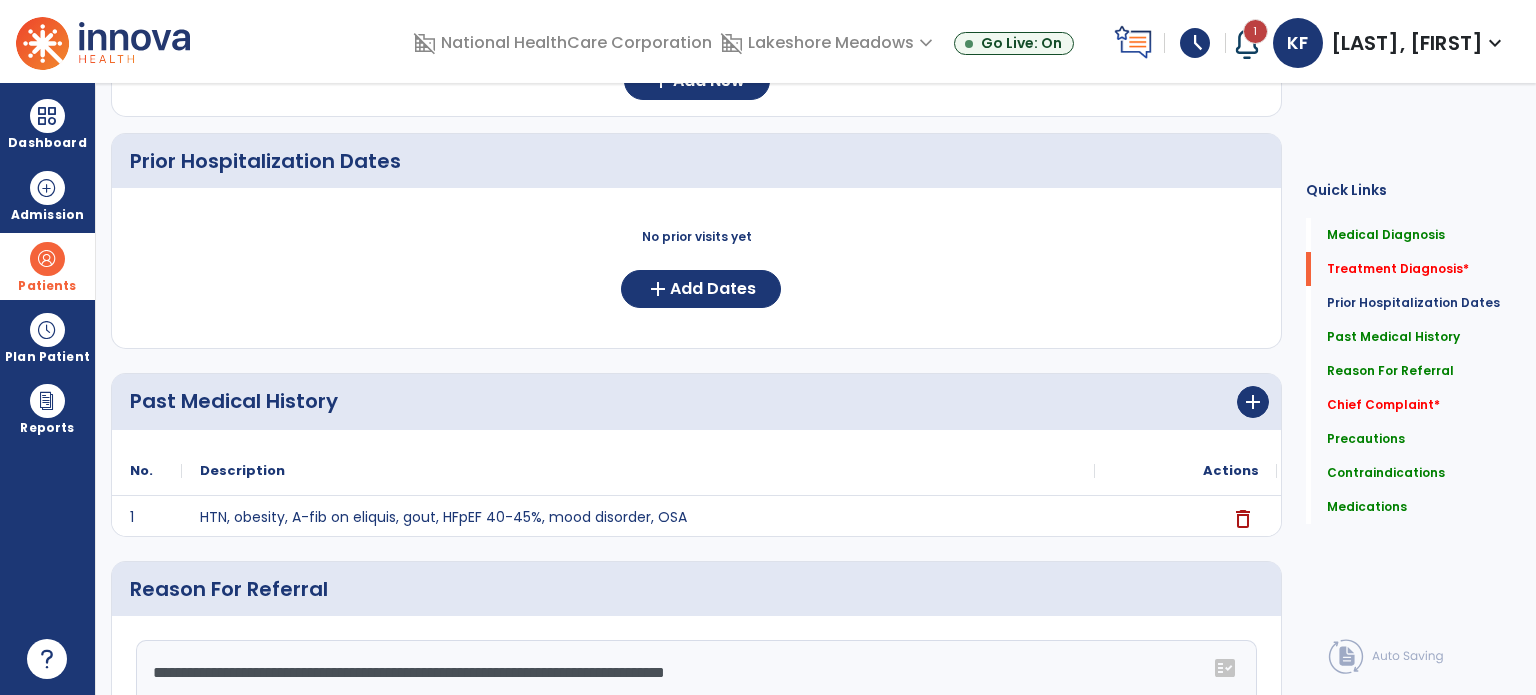 scroll, scrollTop: 0, scrollLeft: 0, axis: both 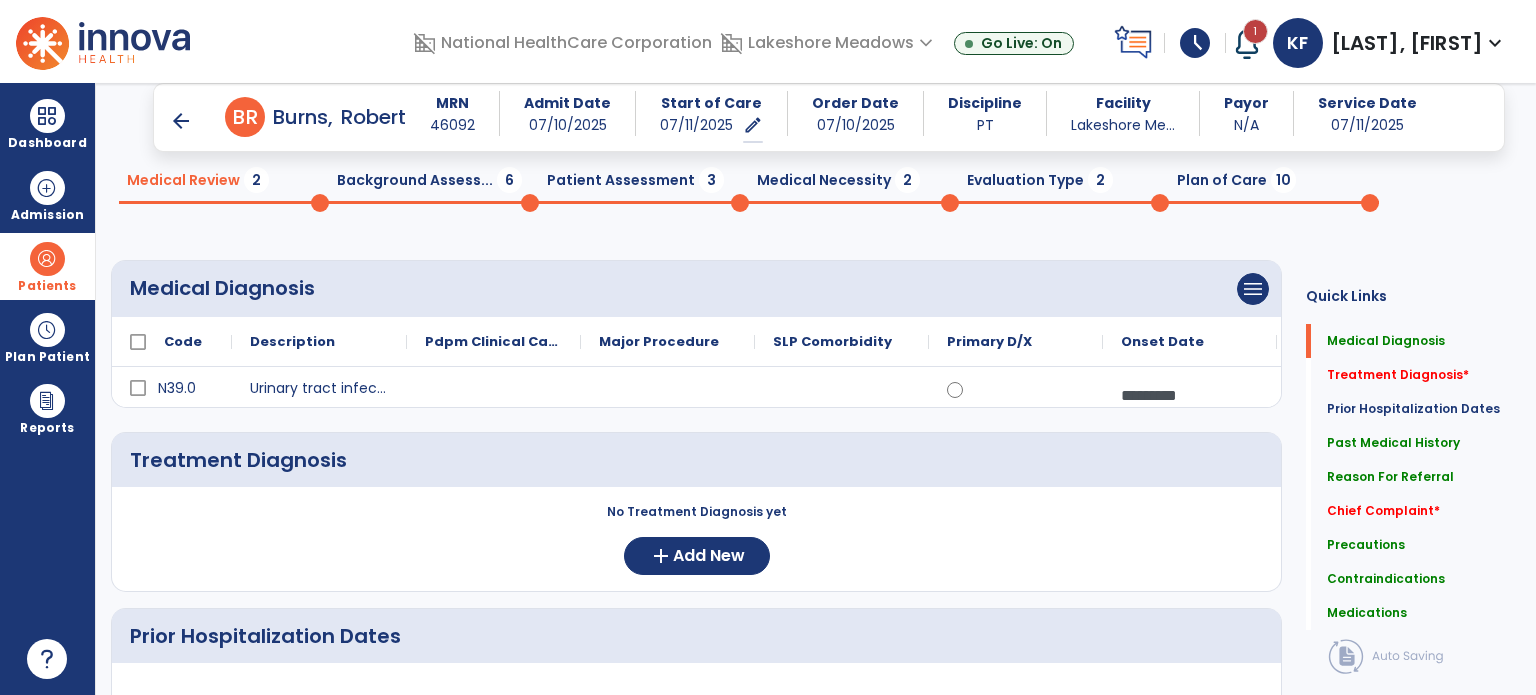 click on "Background Assess...  6" 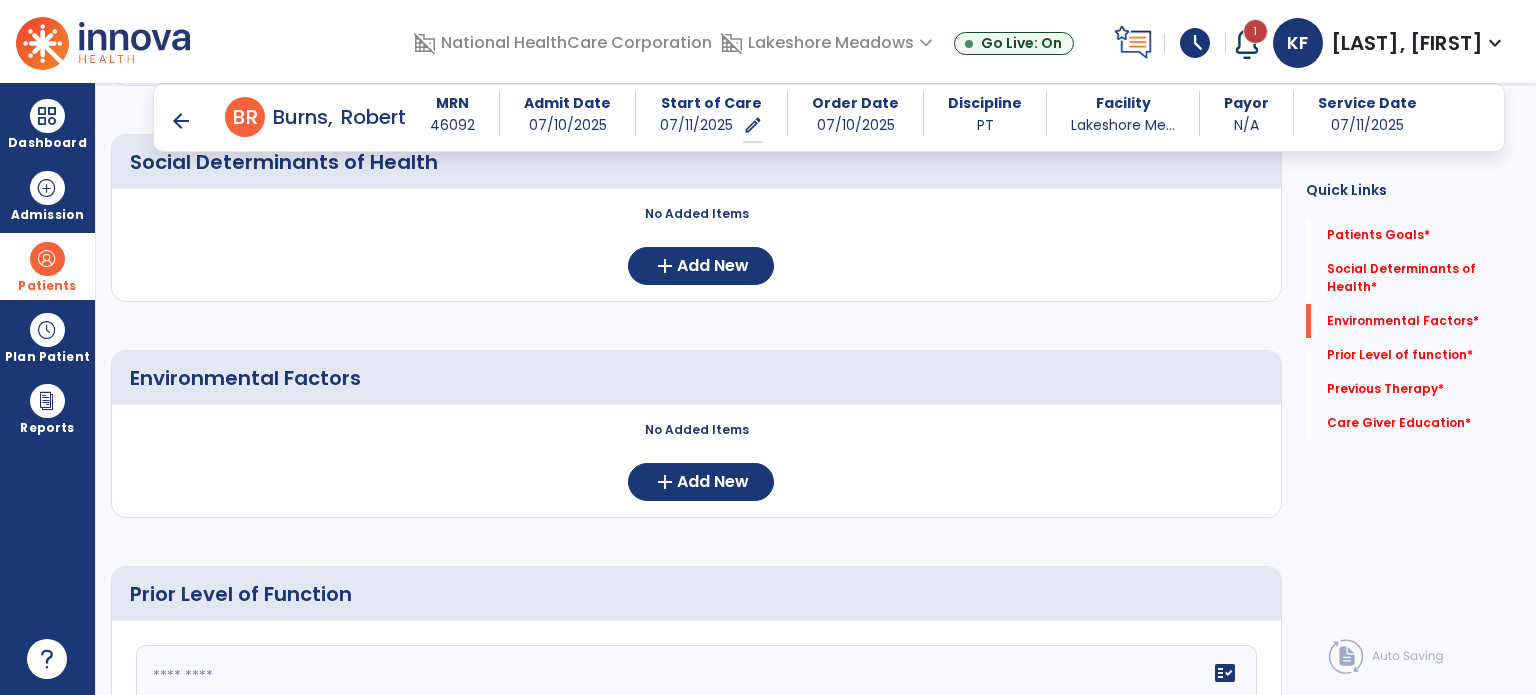 scroll, scrollTop: 558, scrollLeft: 0, axis: vertical 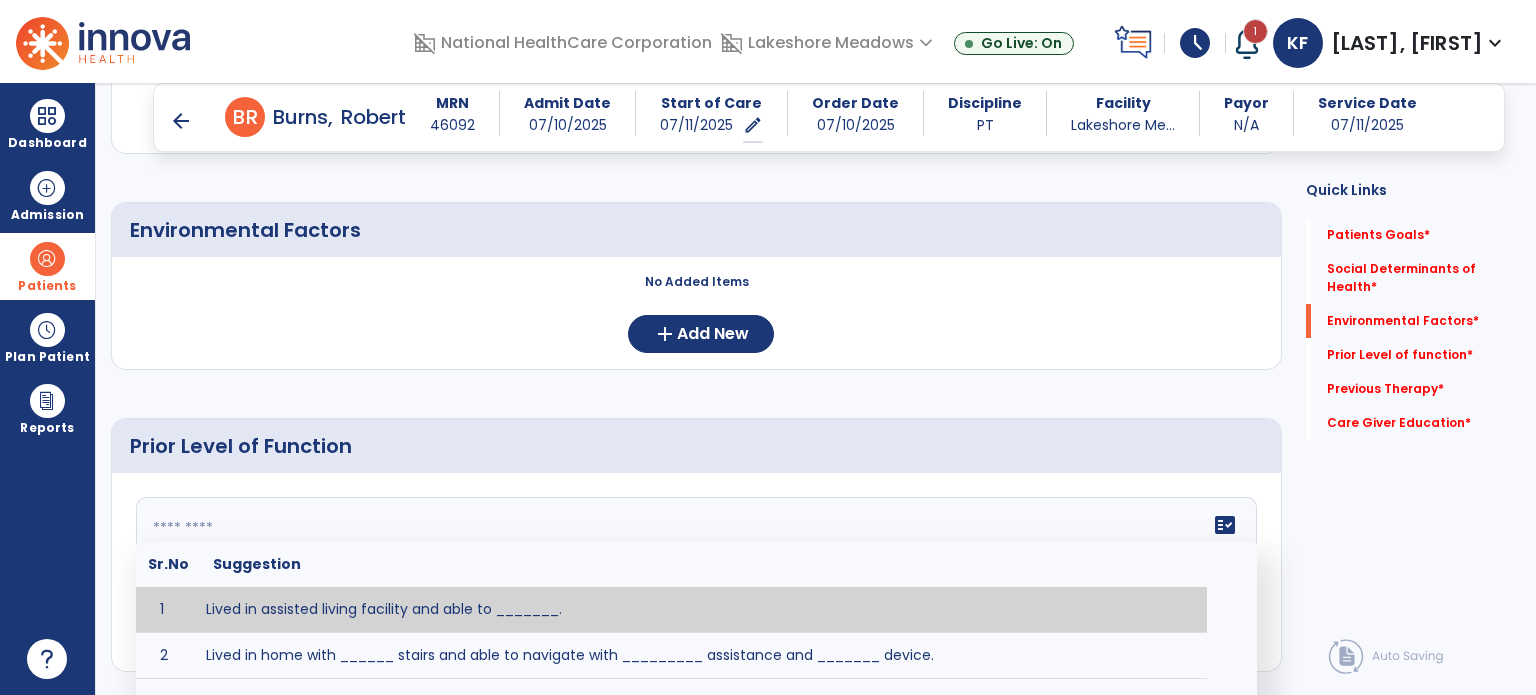 click 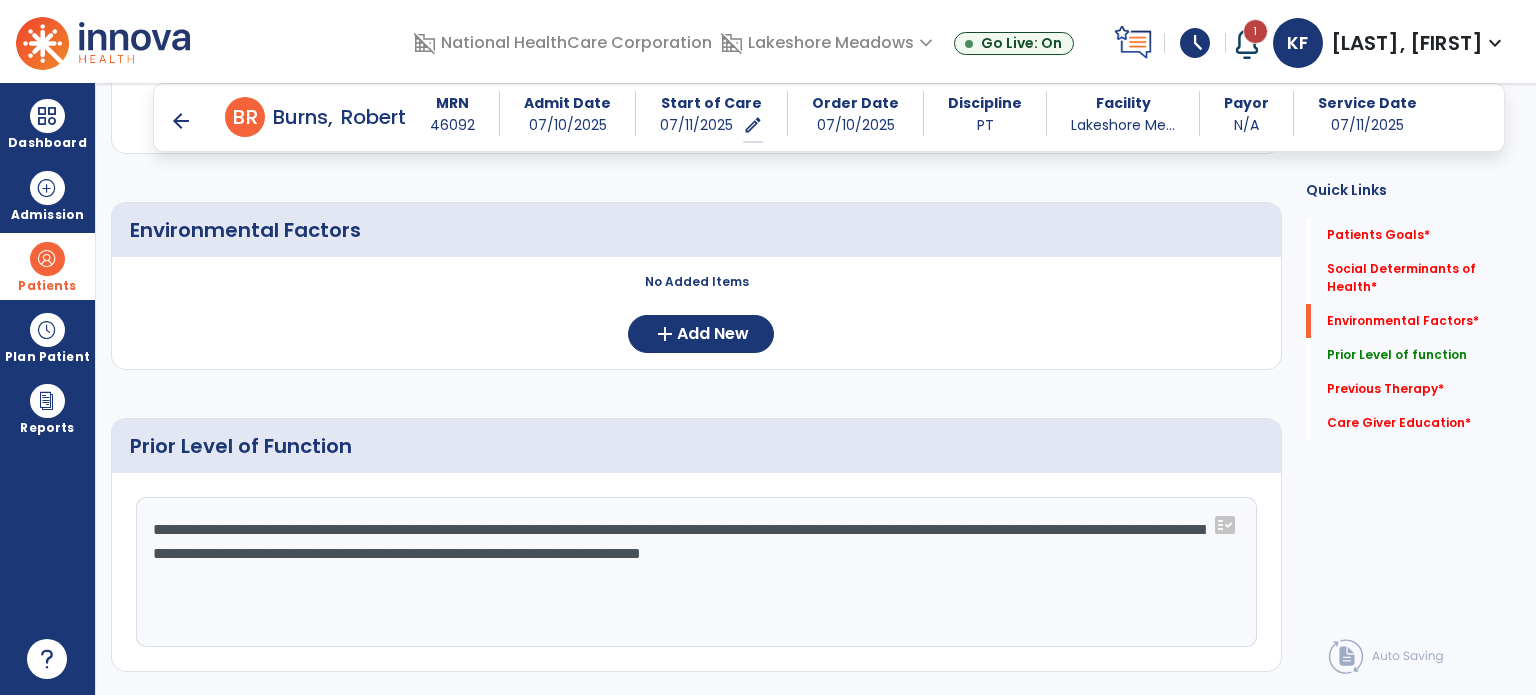 drag, startPoint x: 1129, startPoint y: 551, endPoint x: 742, endPoint y: 544, distance: 387.0633 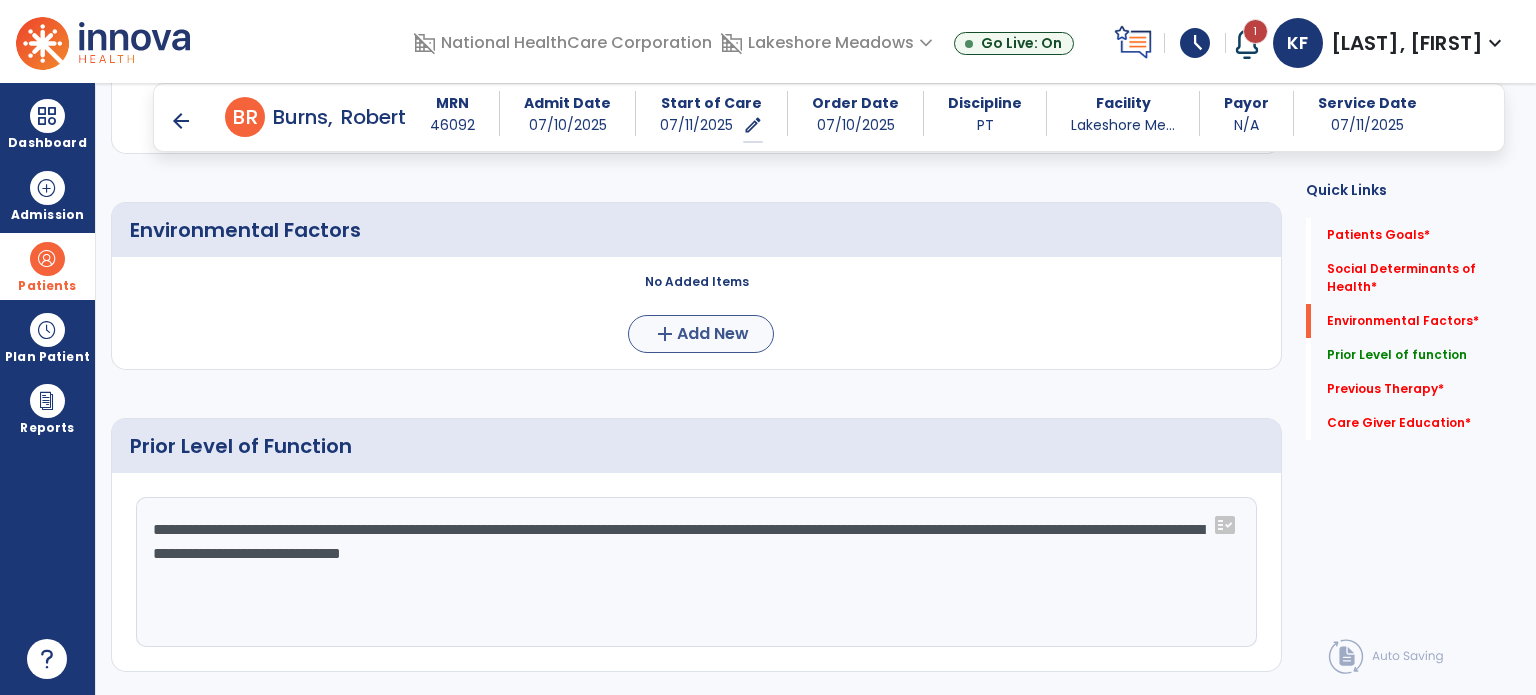 type on "**********" 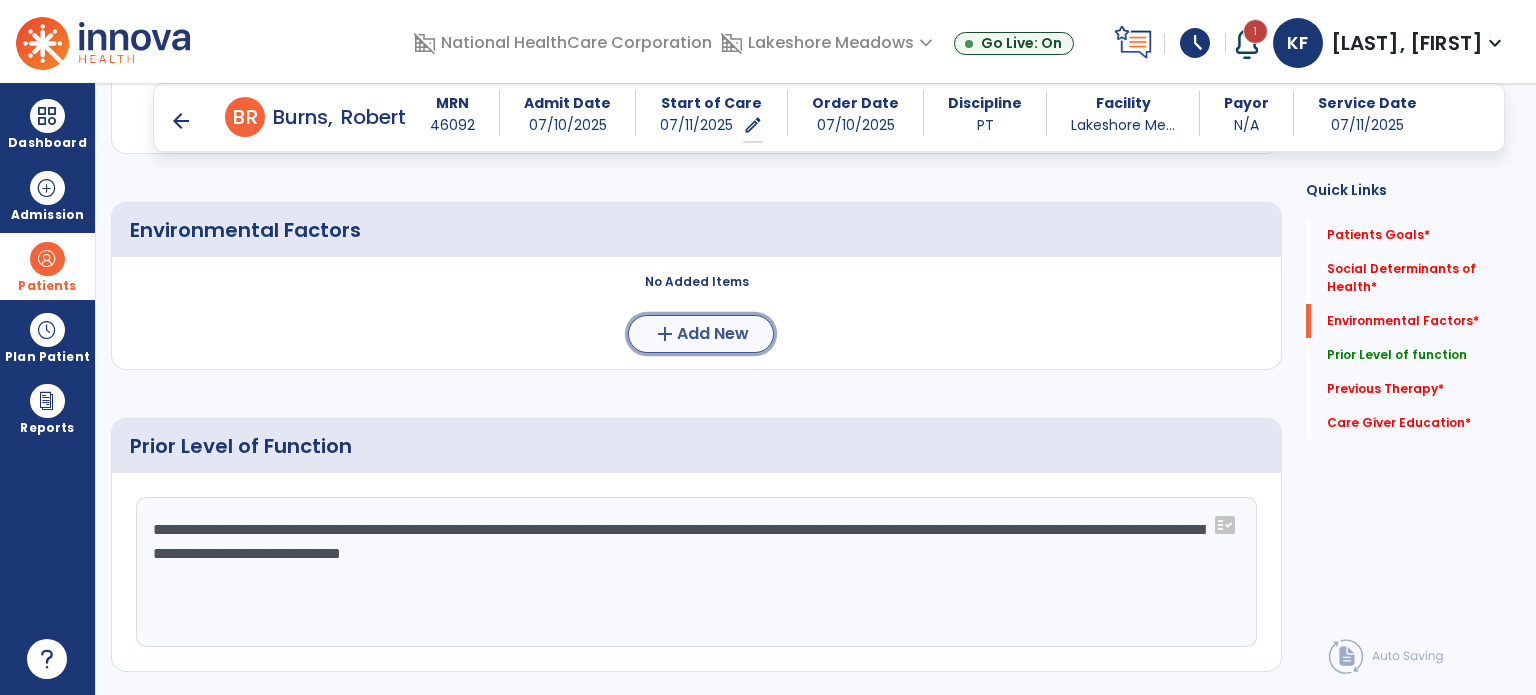 click on "add" 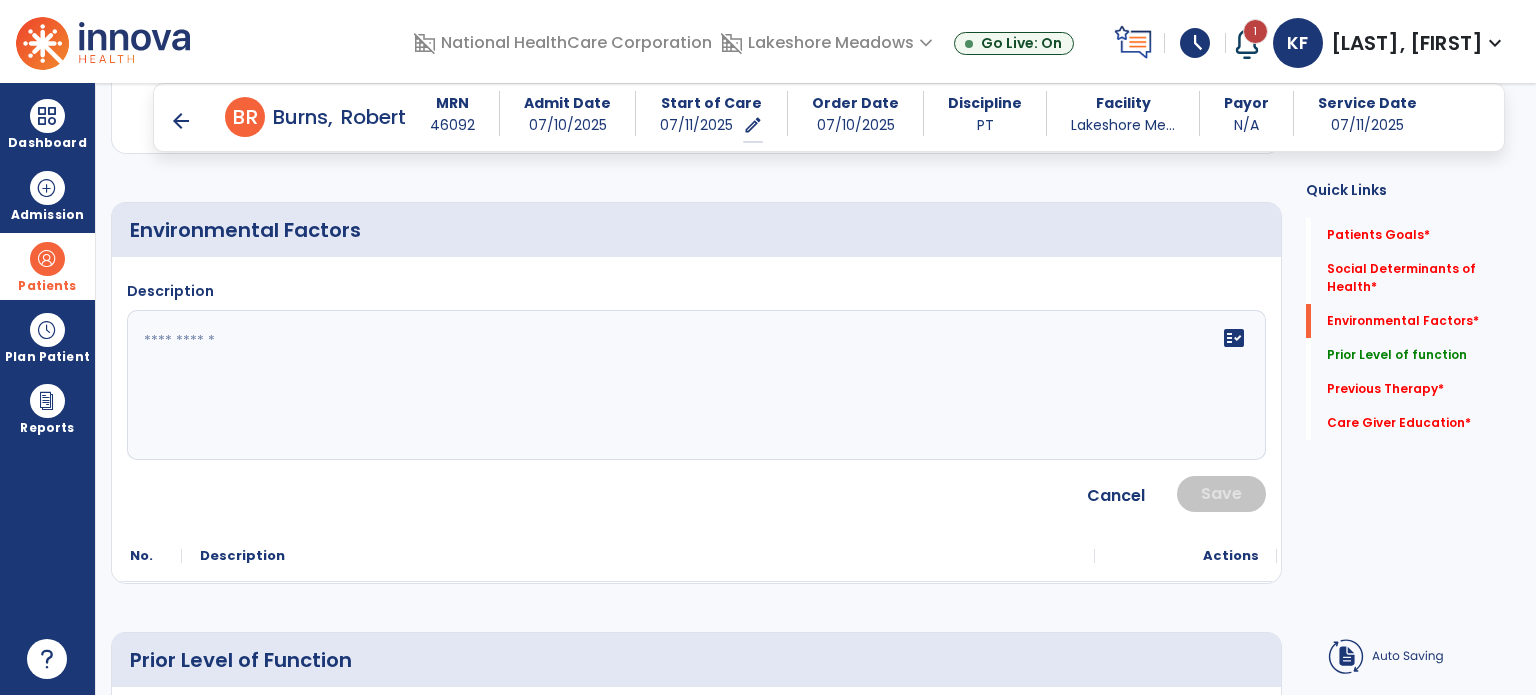 click 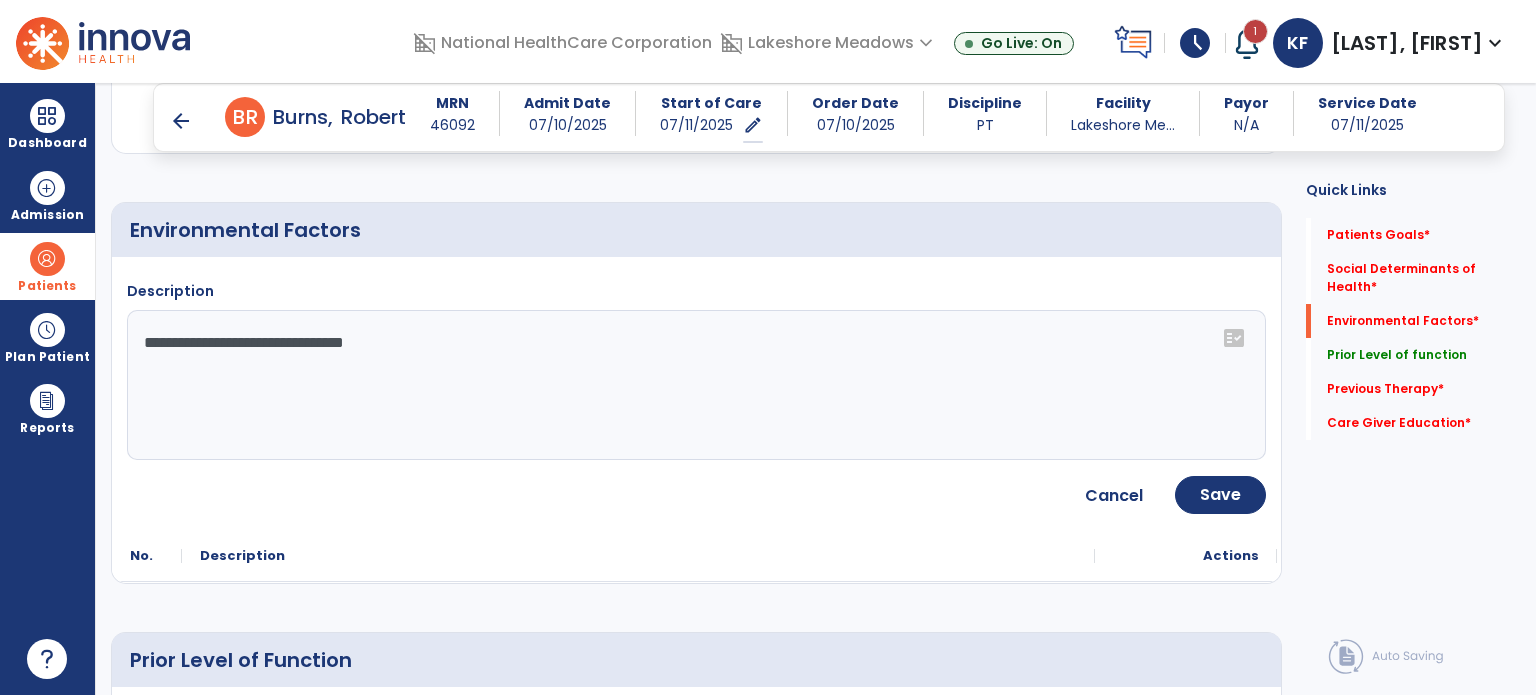 click on "**********" 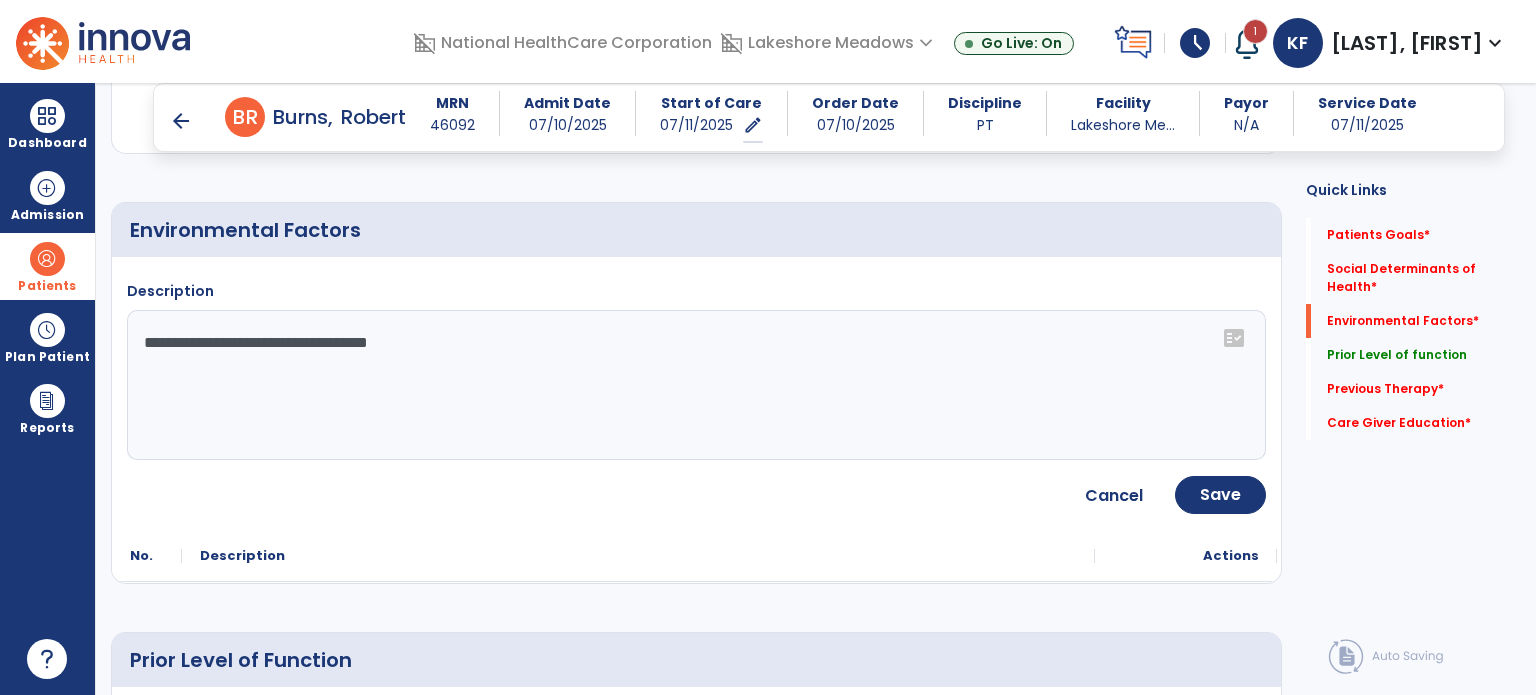 paste on "**********" 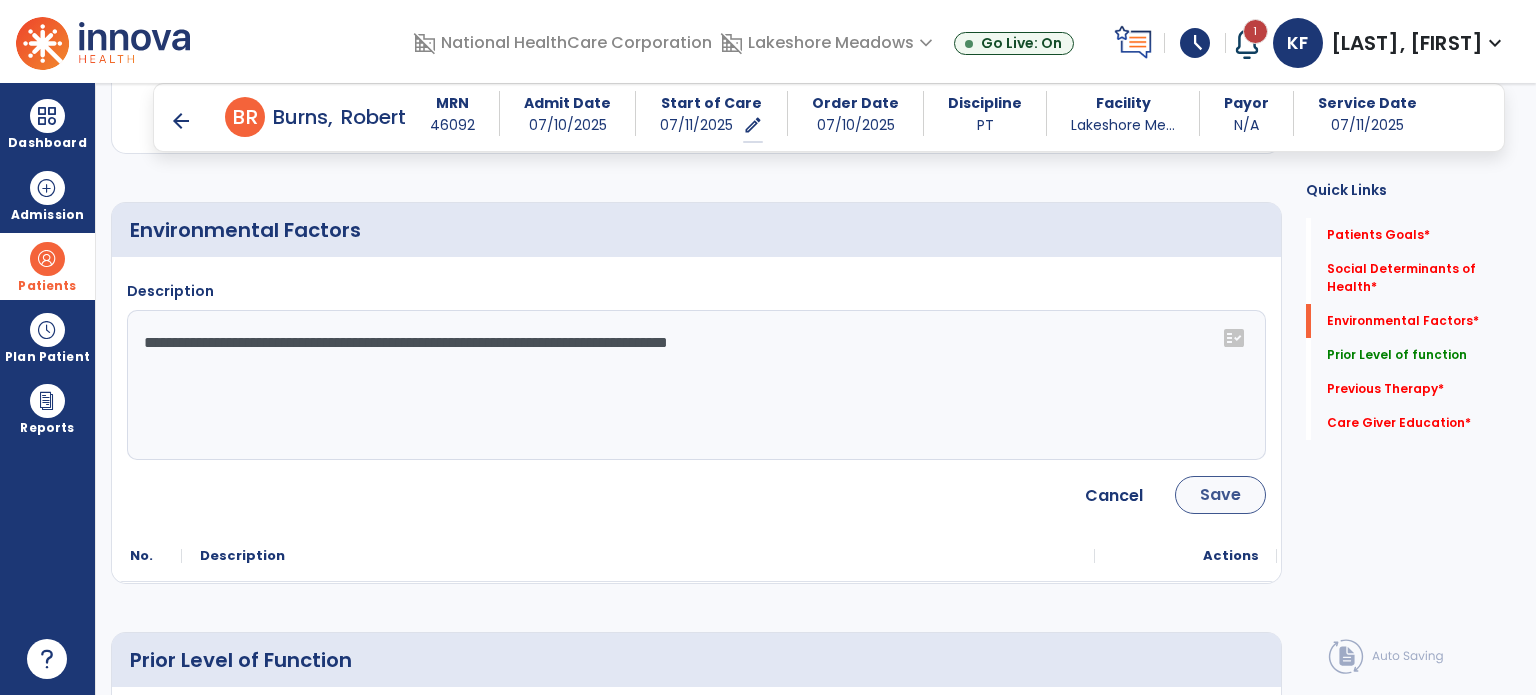 type on "**********" 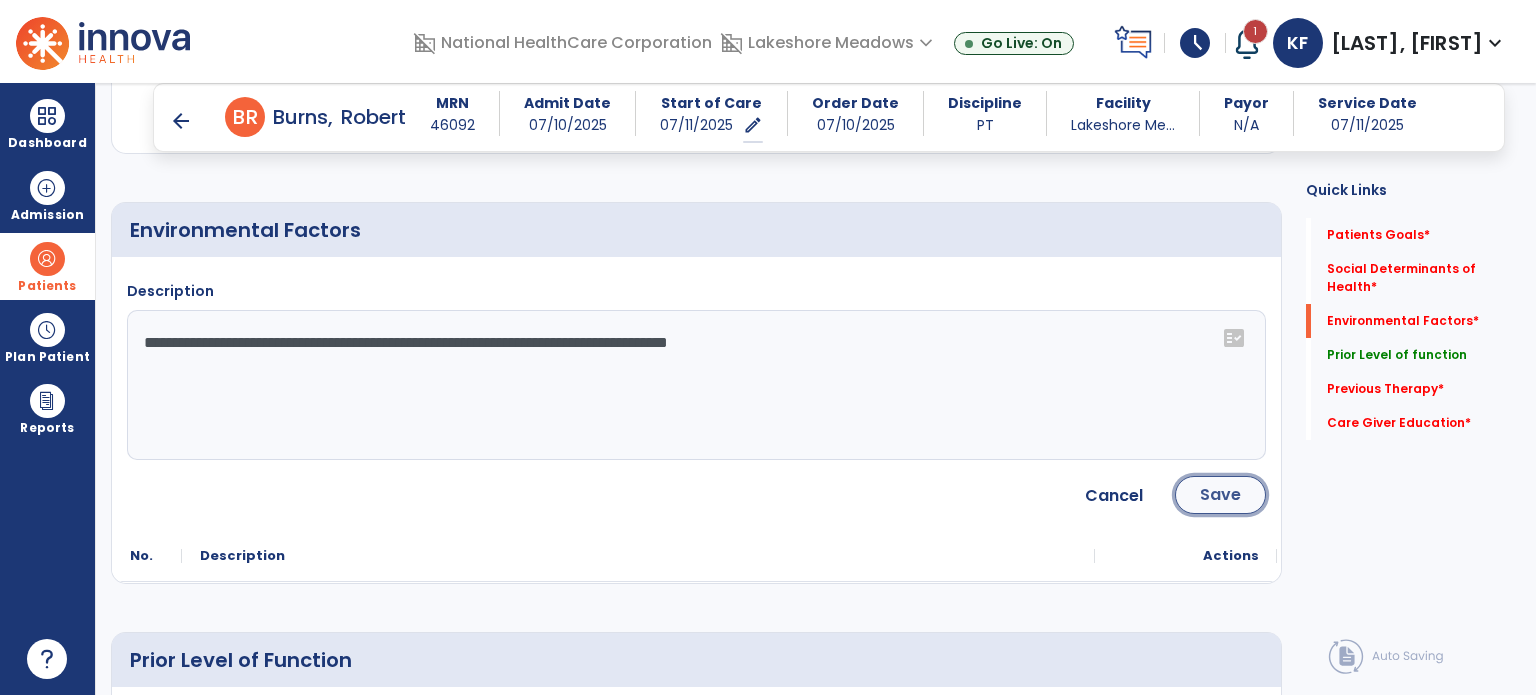click on "Save" 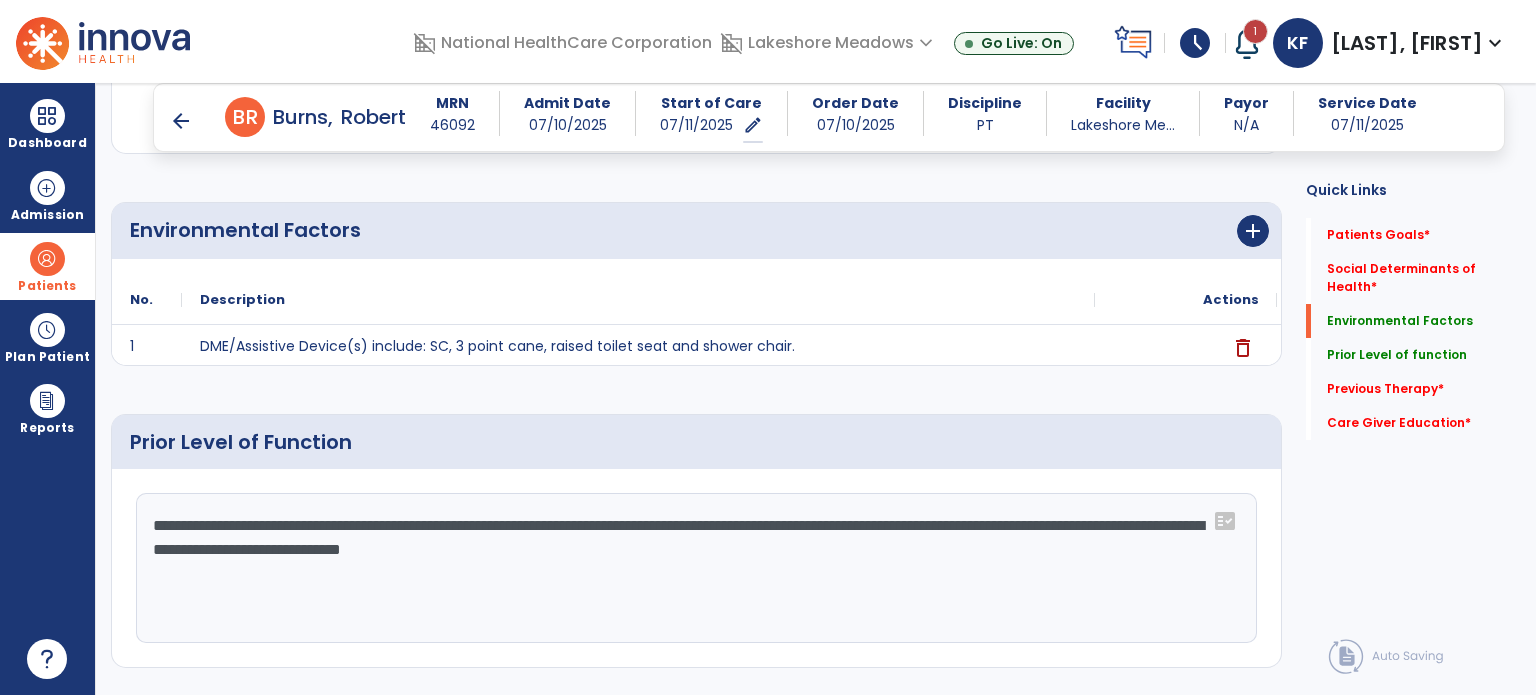 click on "**********" 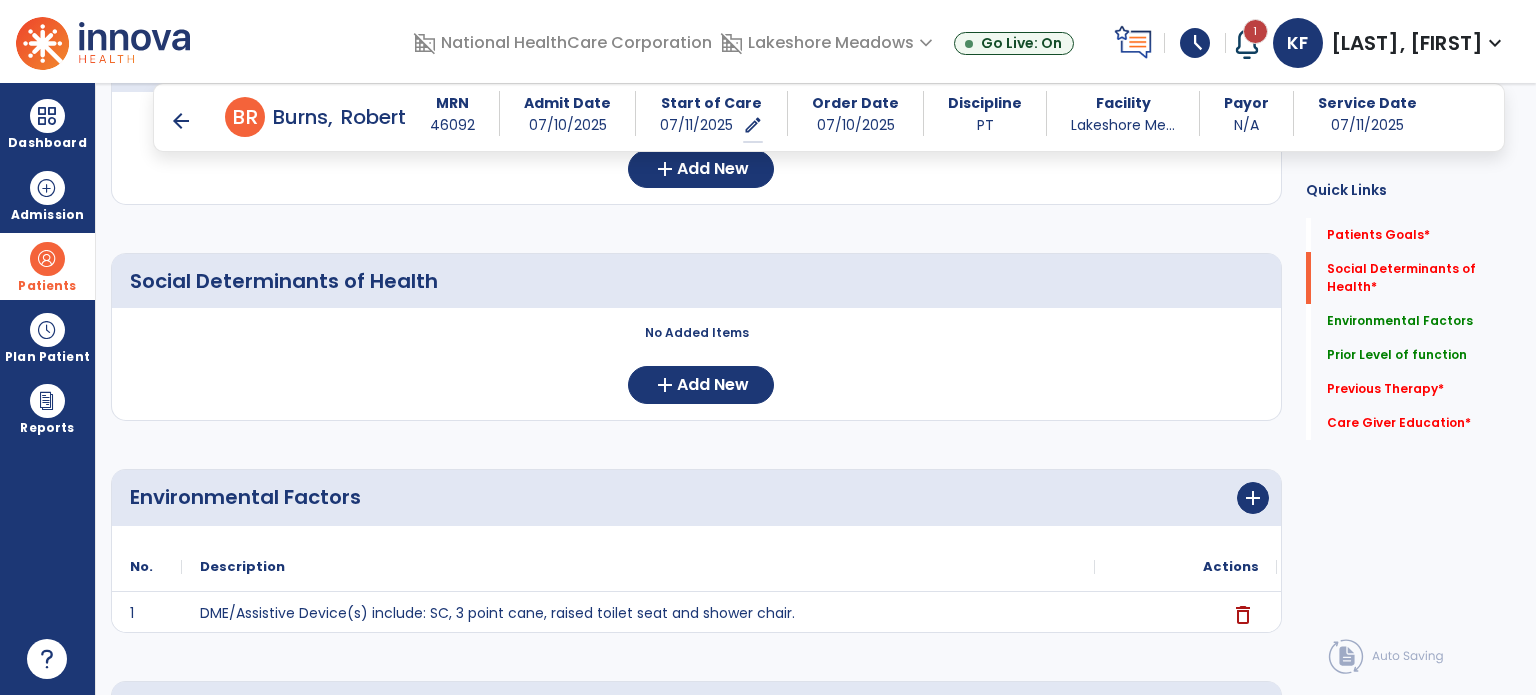 scroll, scrollTop: 234, scrollLeft: 0, axis: vertical 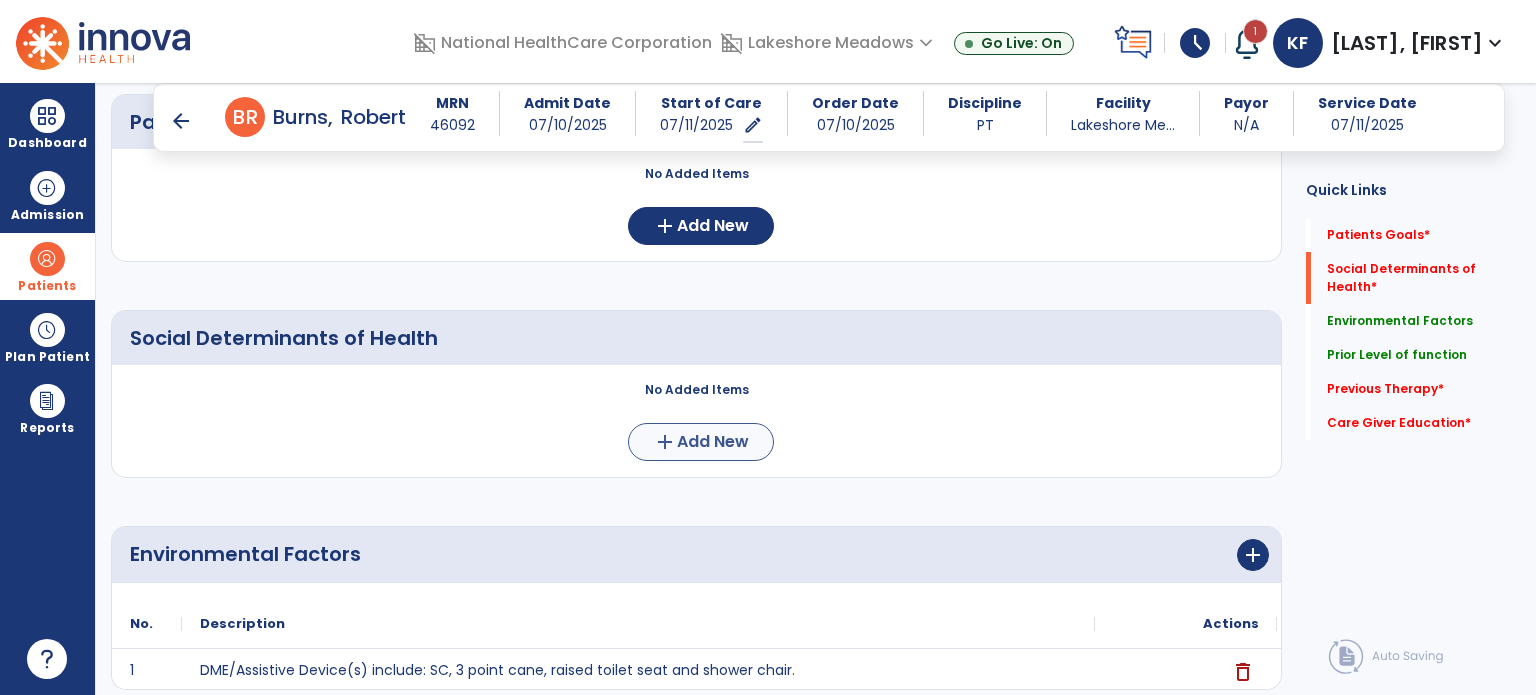 type on "**********" 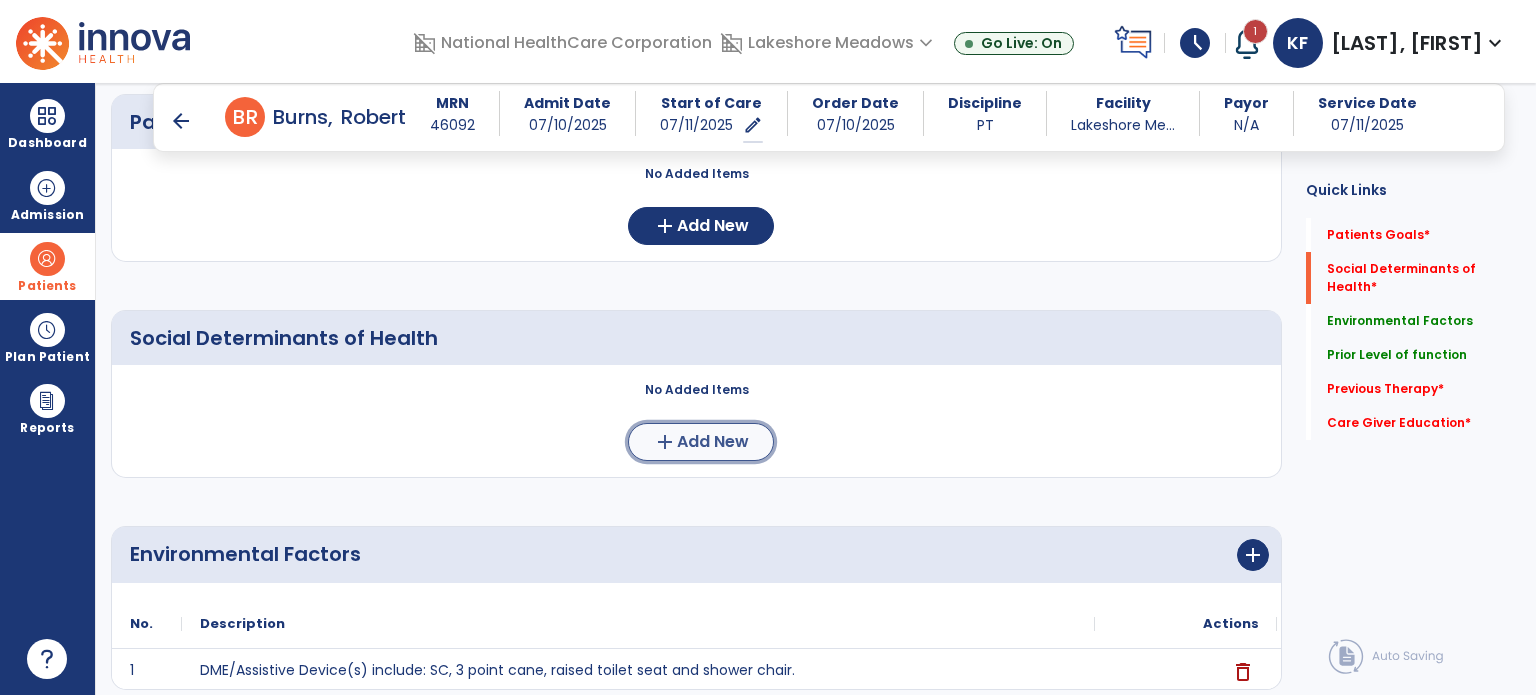 click on "Add New" 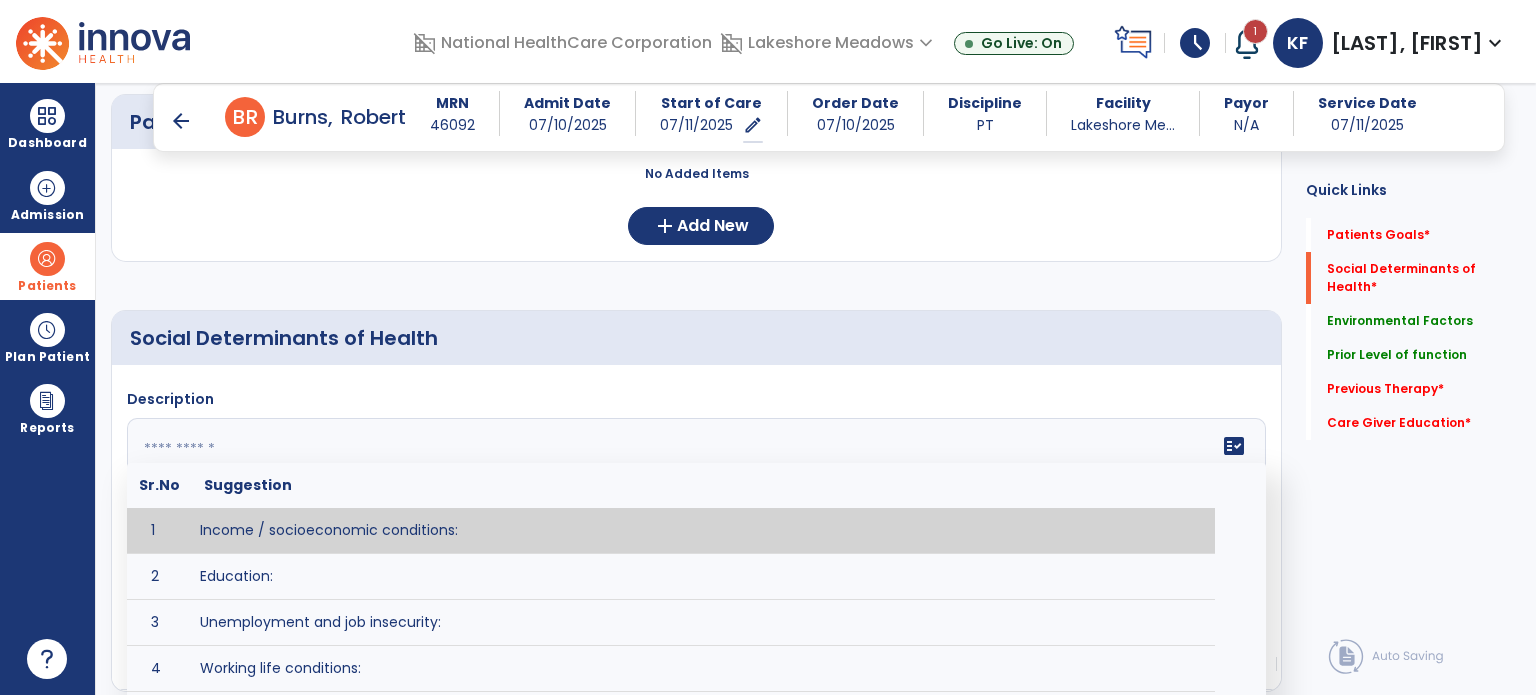 click 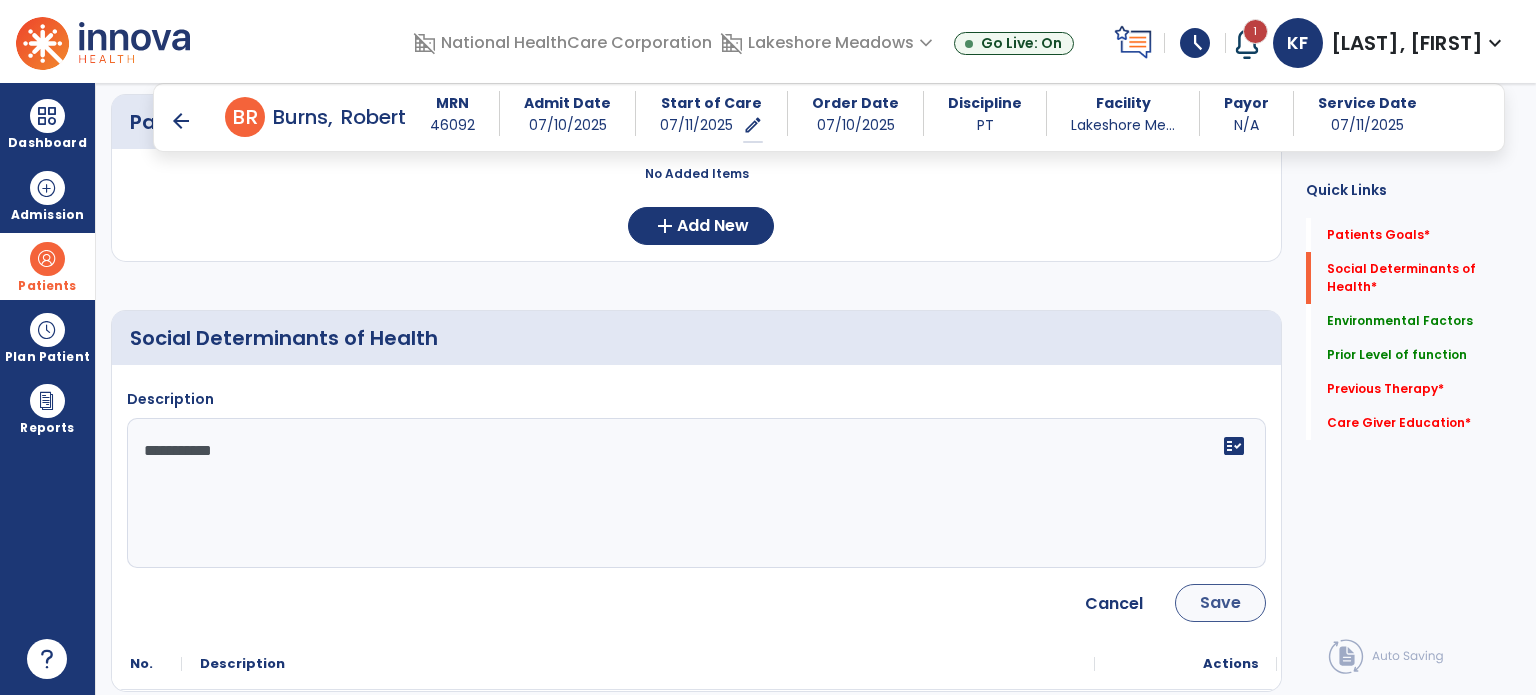 type on "**********" 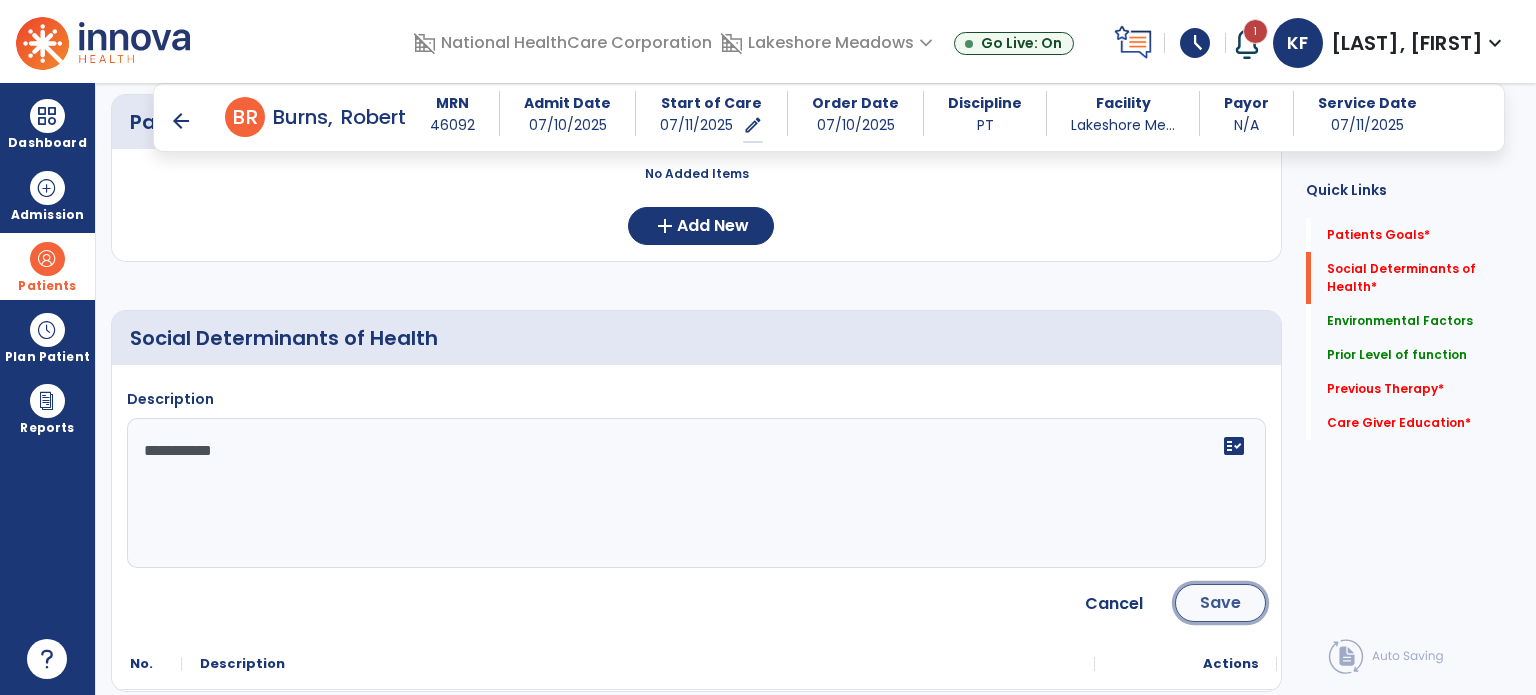 click on "Save" 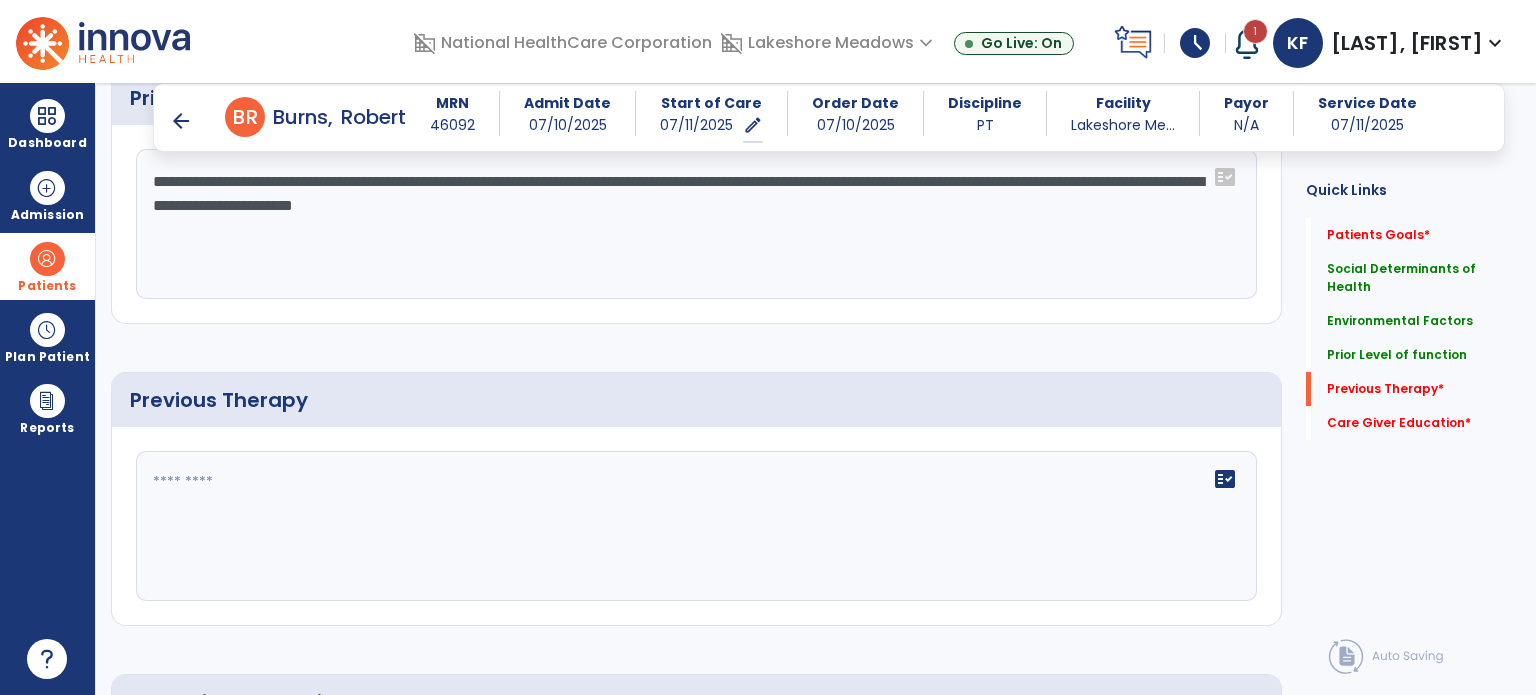 scroll, scrollTop: 1126, scrollLeft: 0, axis: vertical 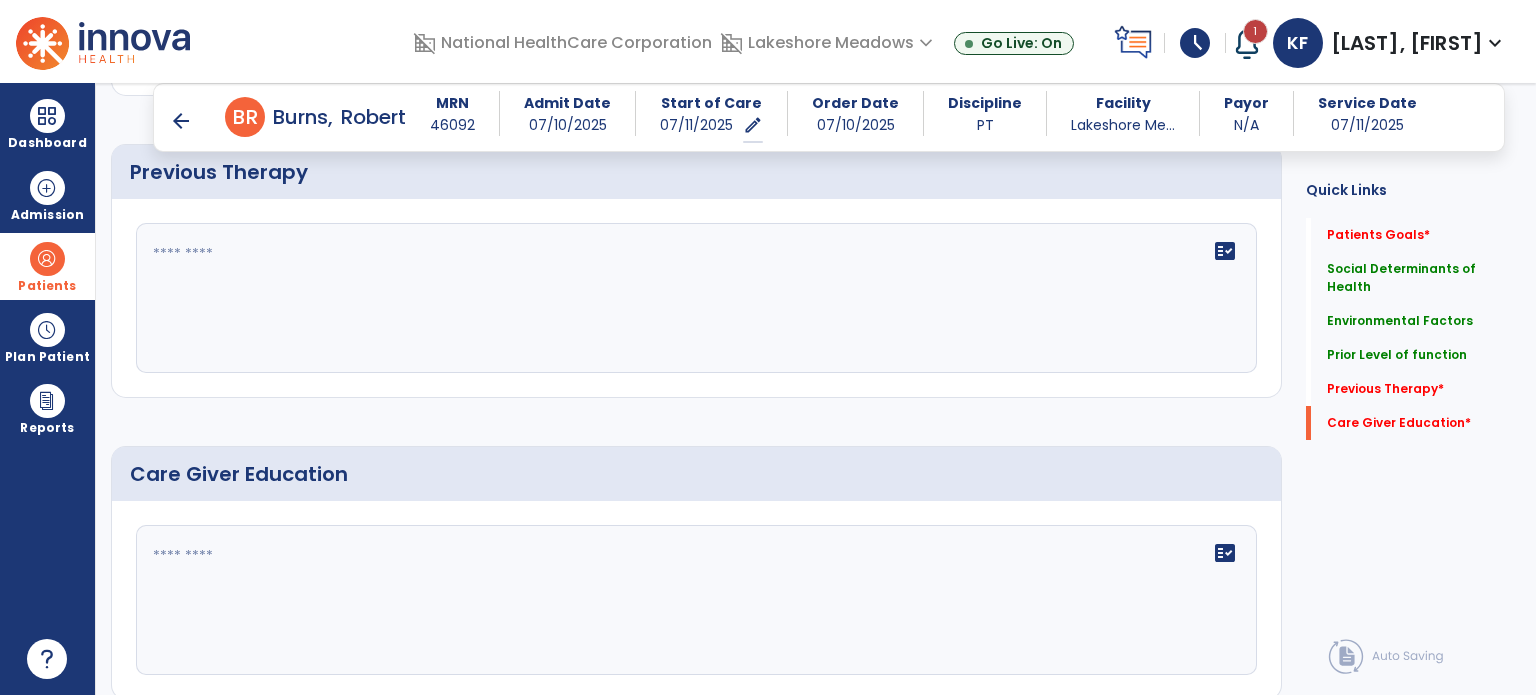 click 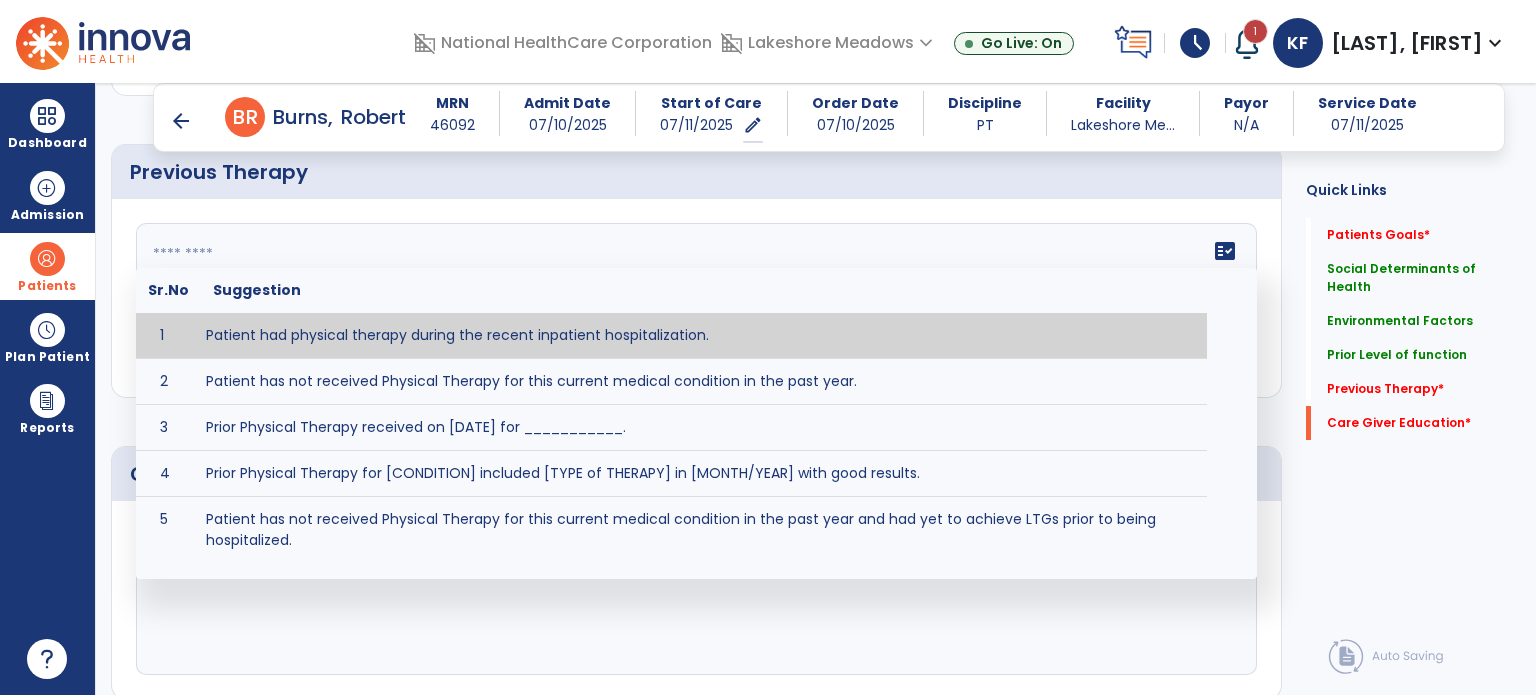 type on "**********" 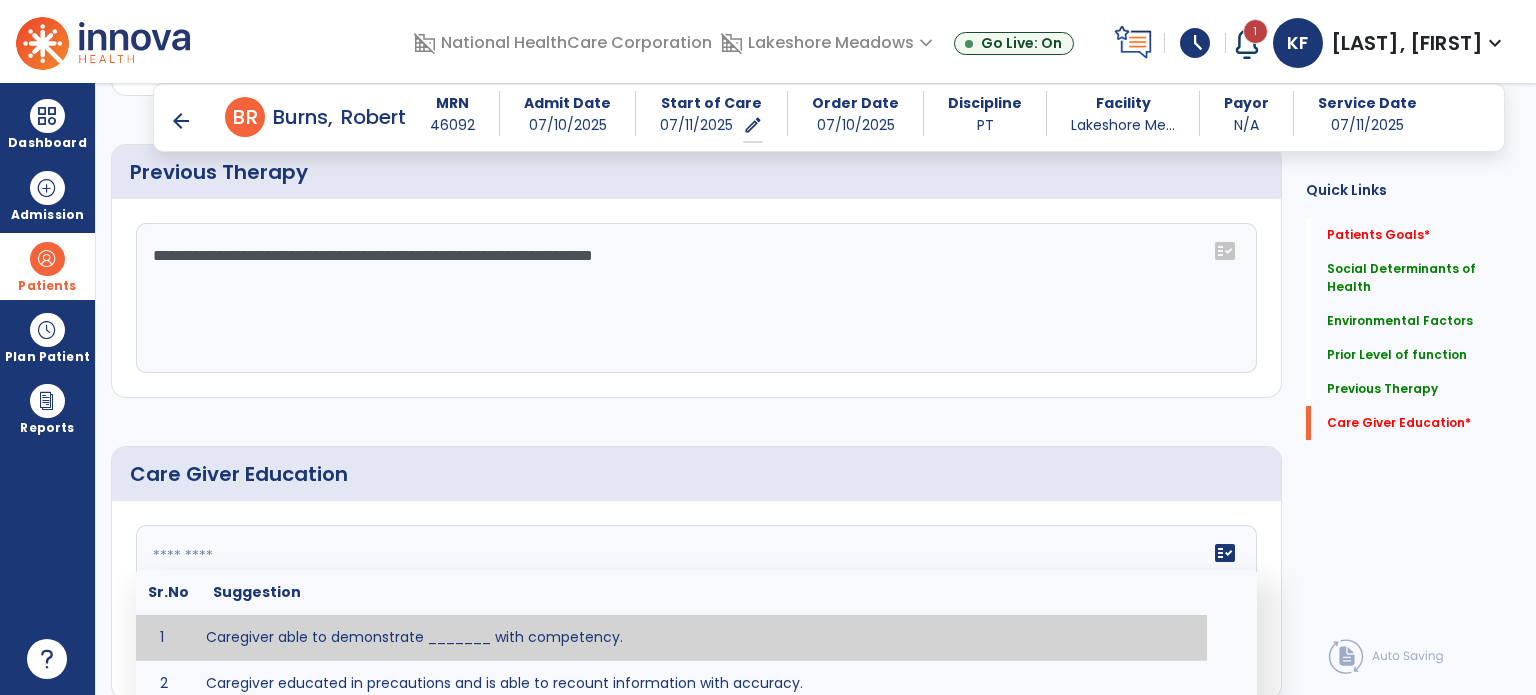 click 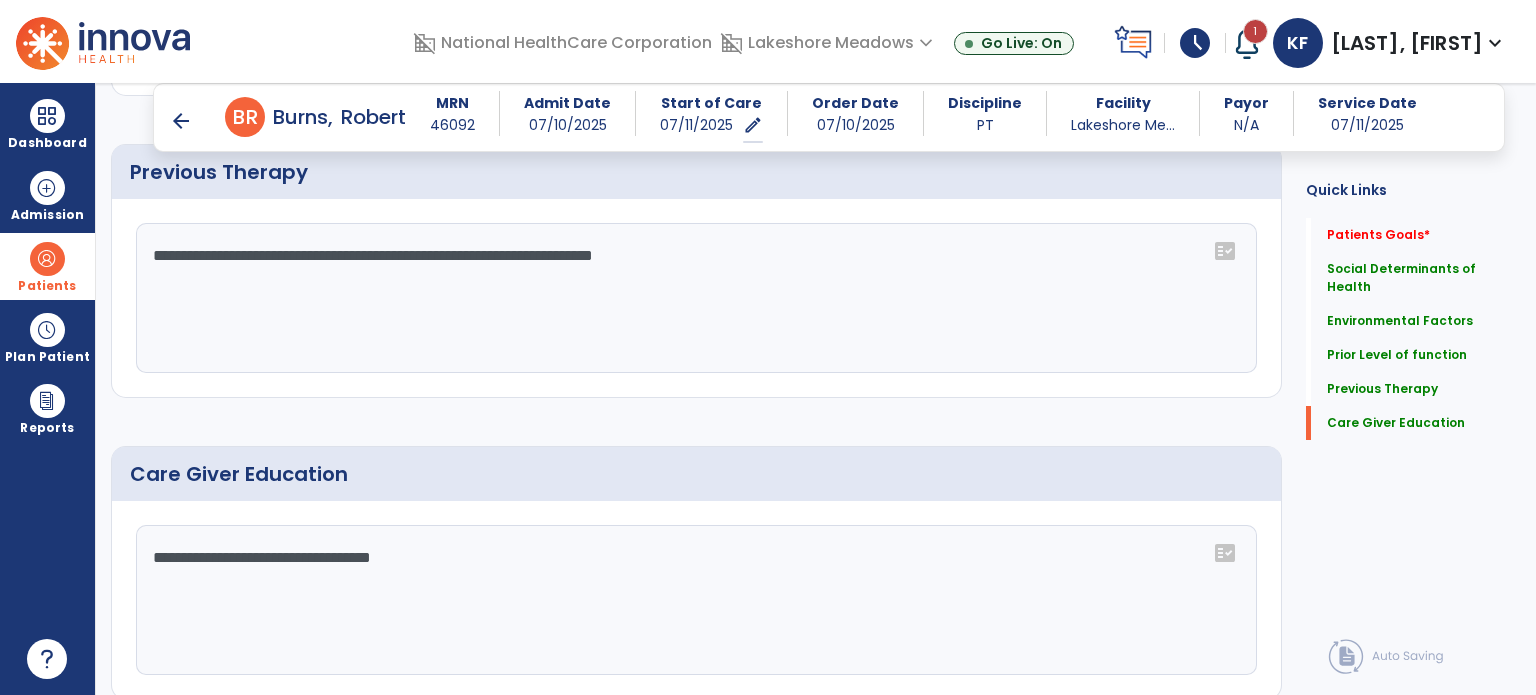 scroll, scrollTop: 1196, scrollLeft: 0, axis: vertical 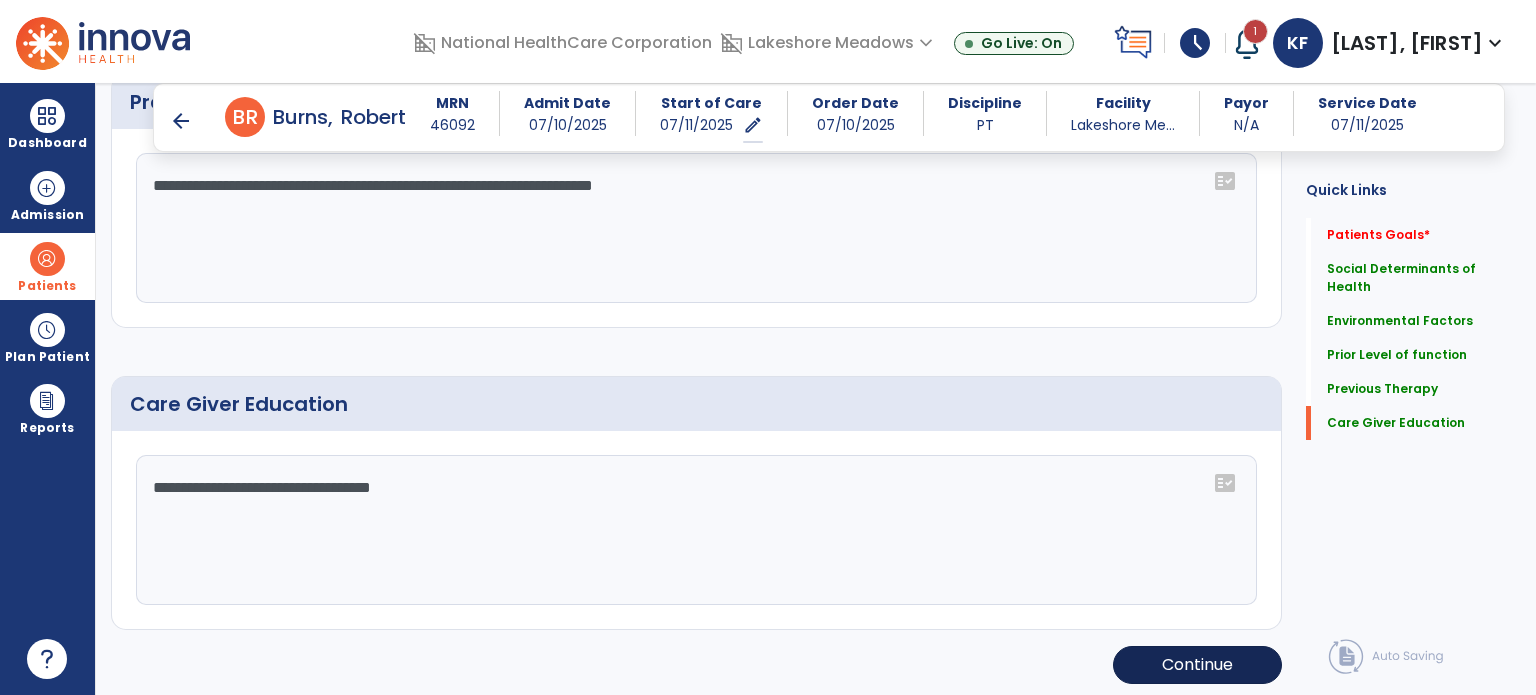 type on "**********" 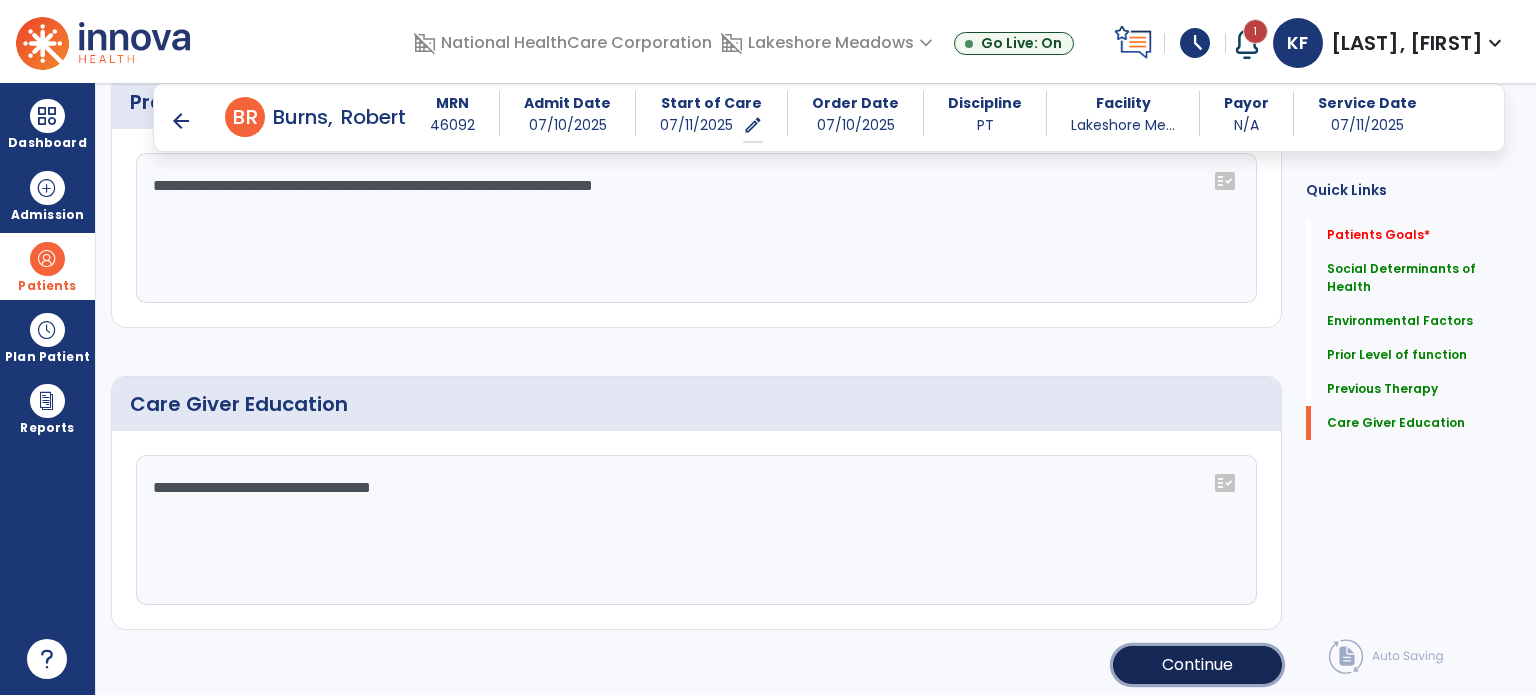 click on "Continue" 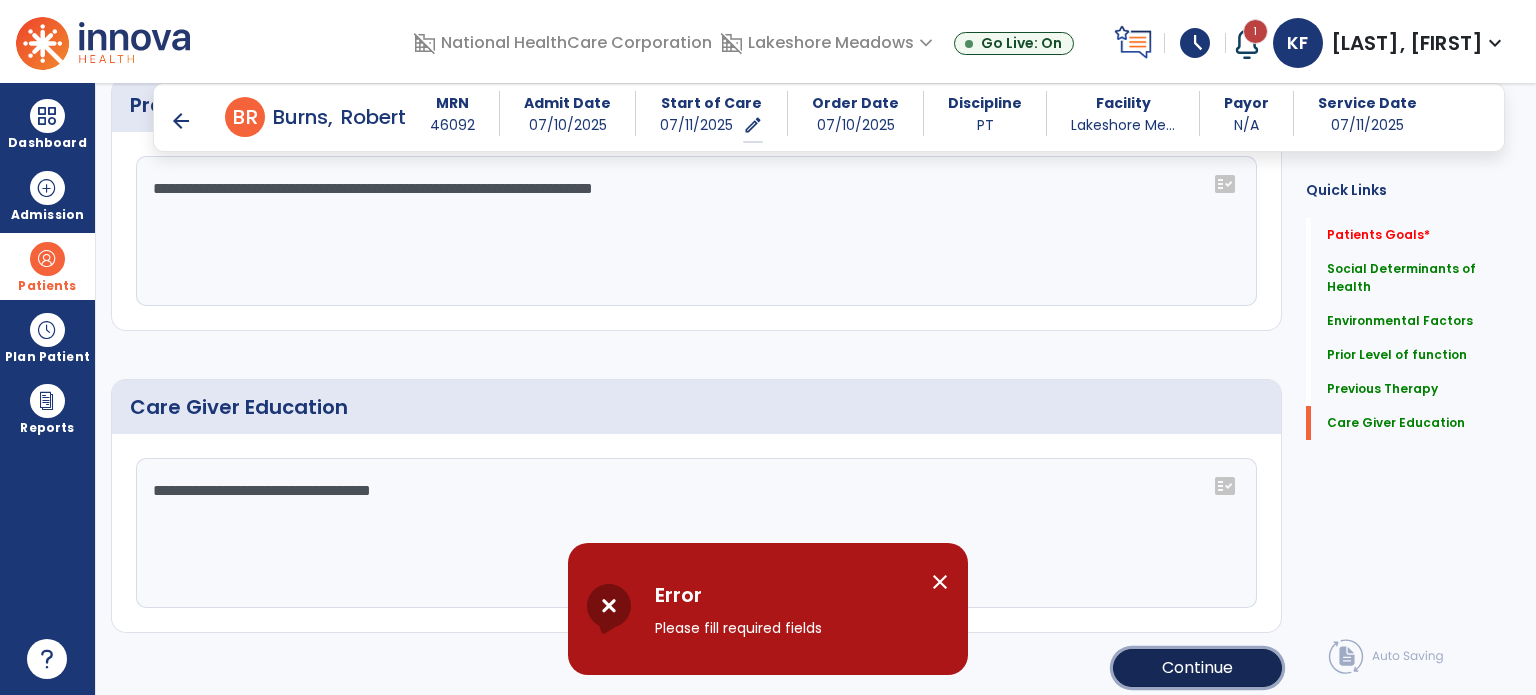 scroll, scrollTop: 0, scrollLeft: 0, axis: both 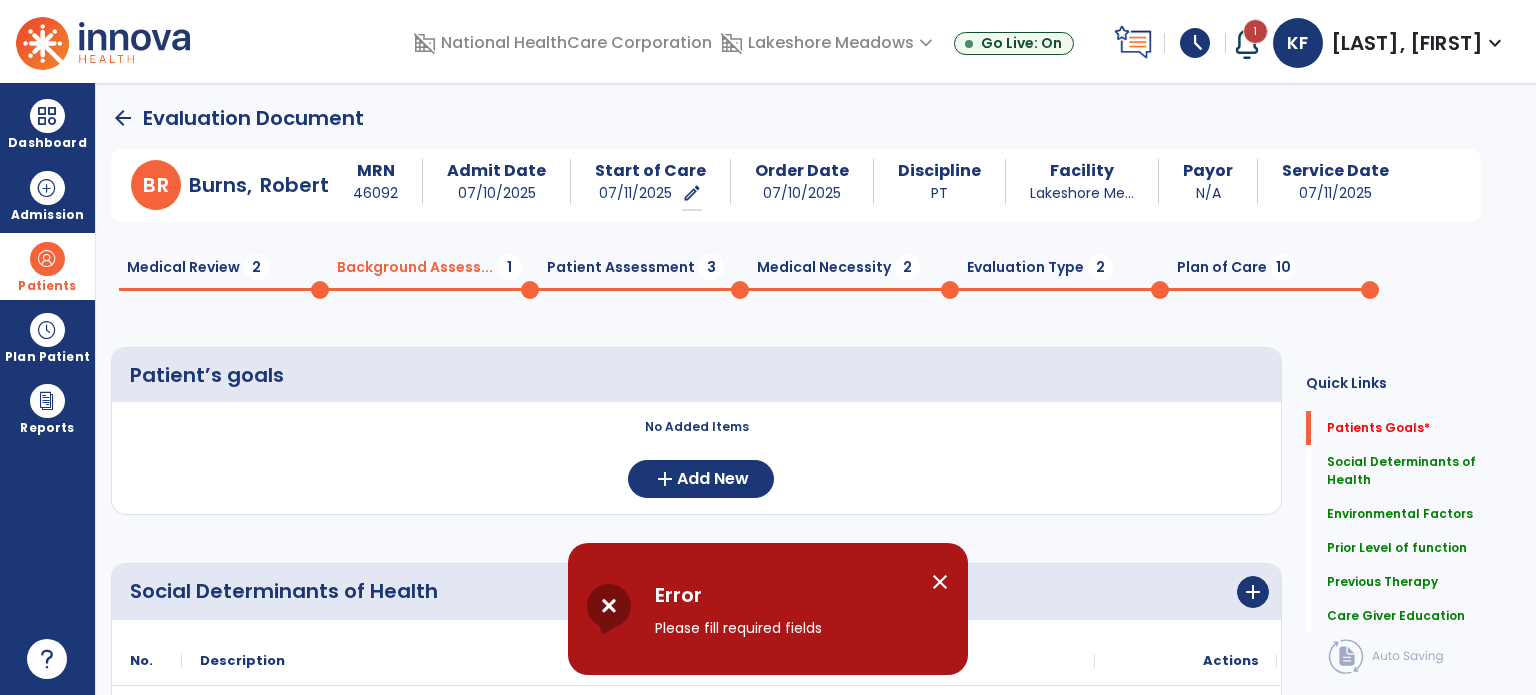 click on "Medical Necessity  2" 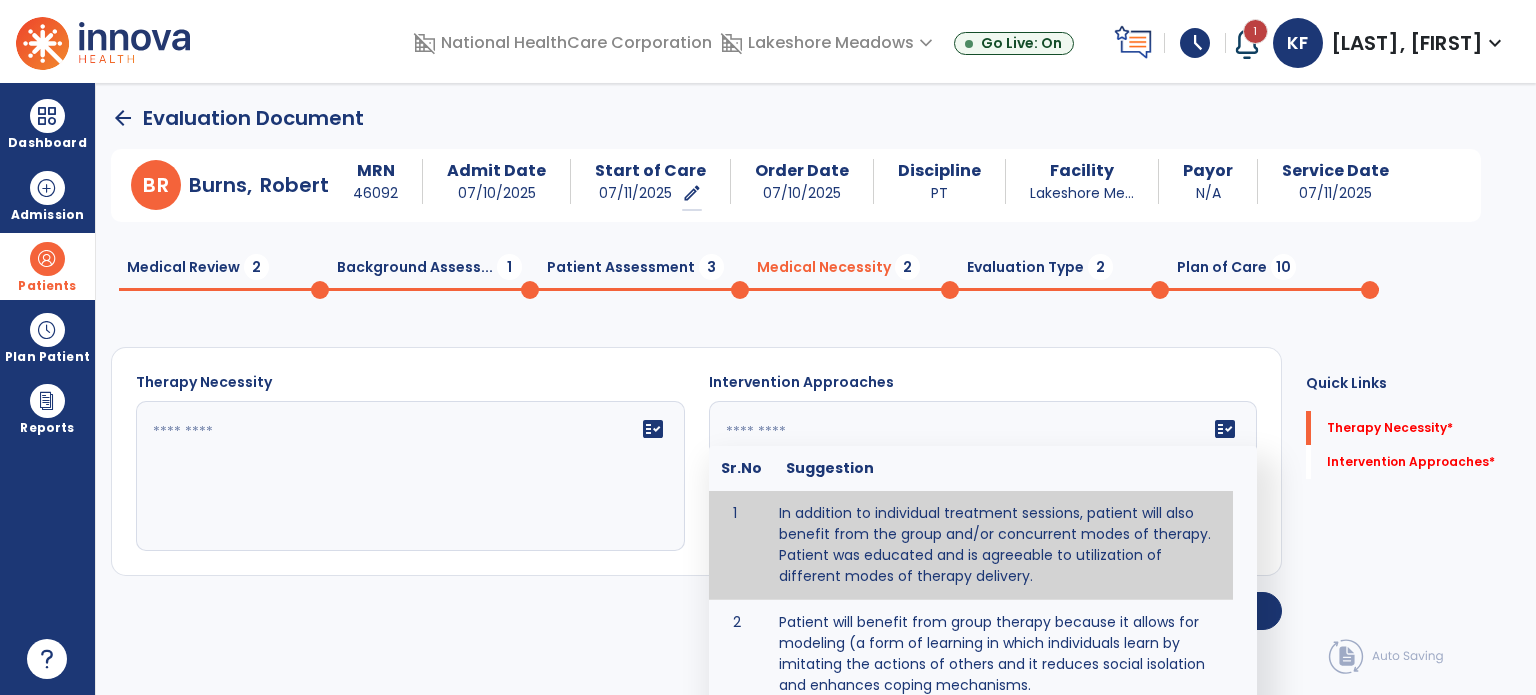 click 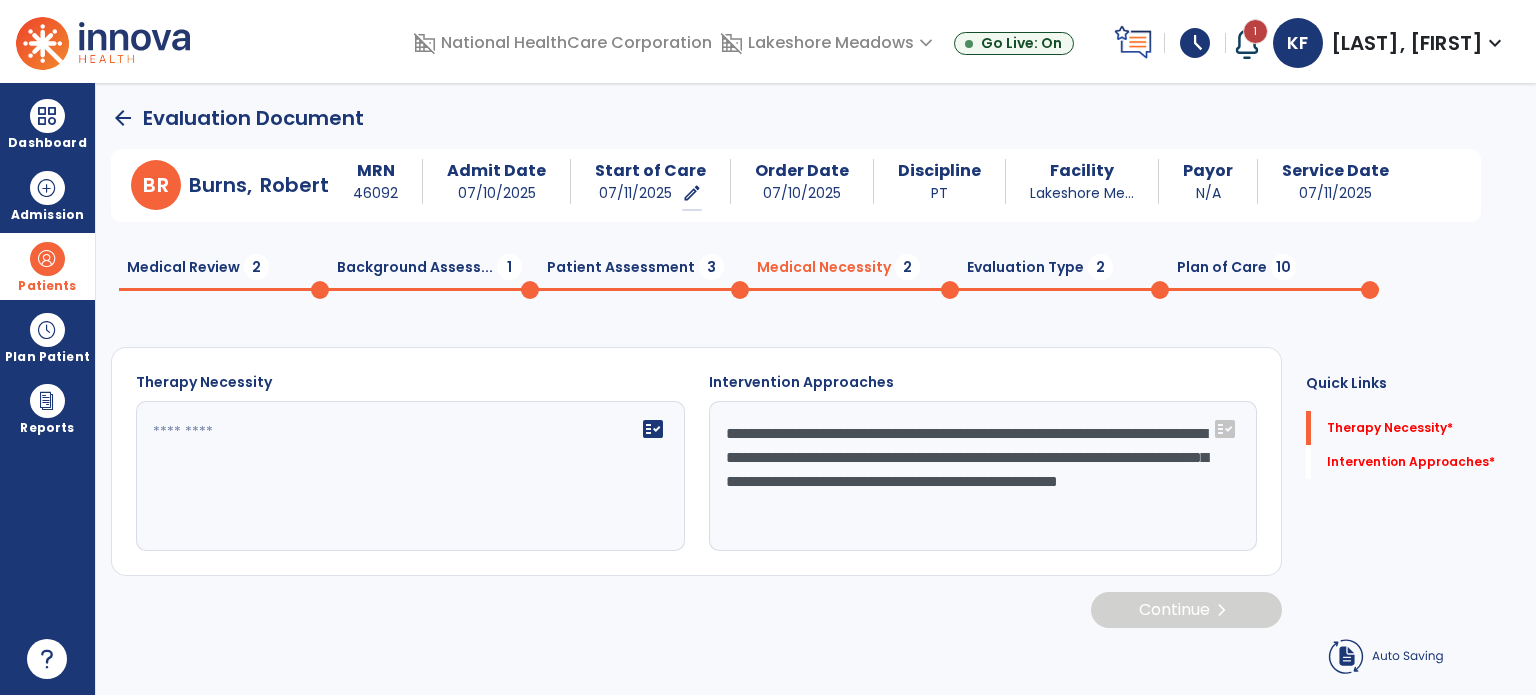 type on "**********" 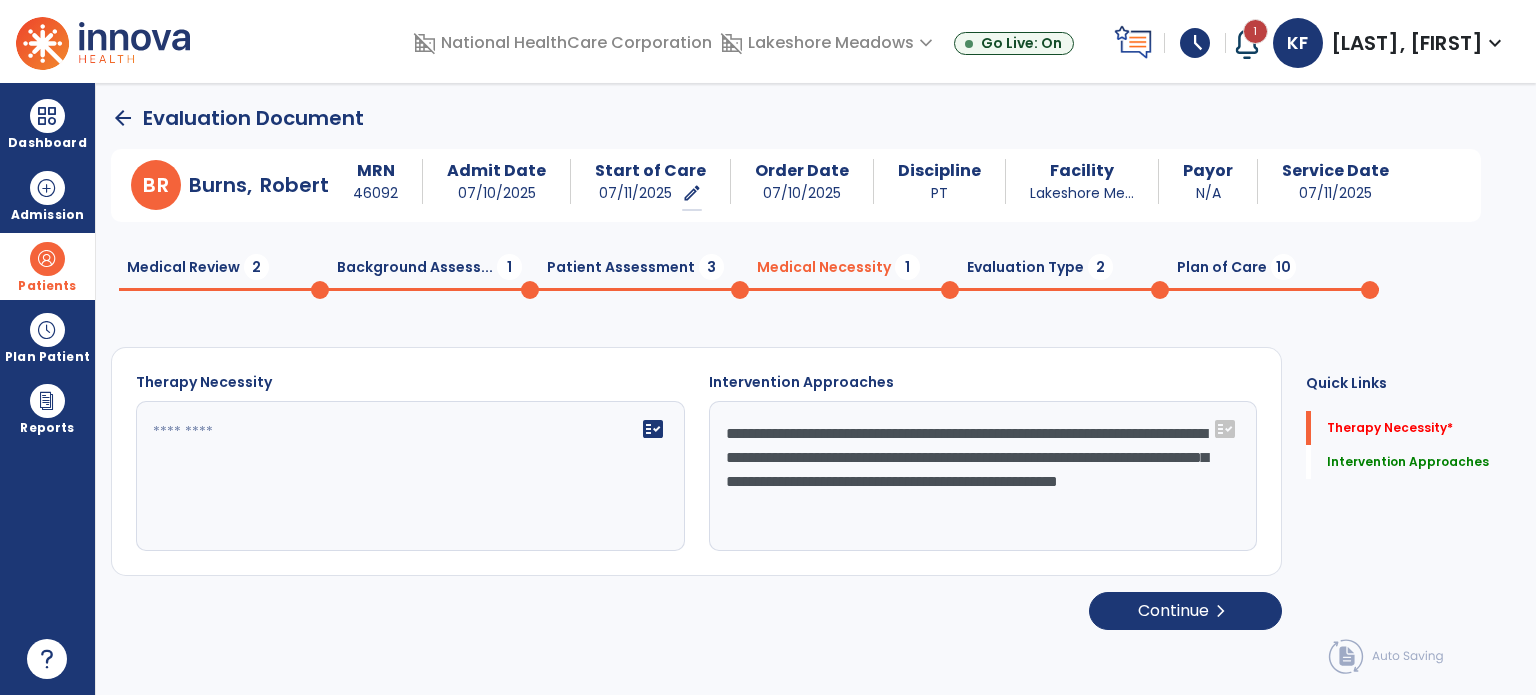 click on "Evaluation Type  2" 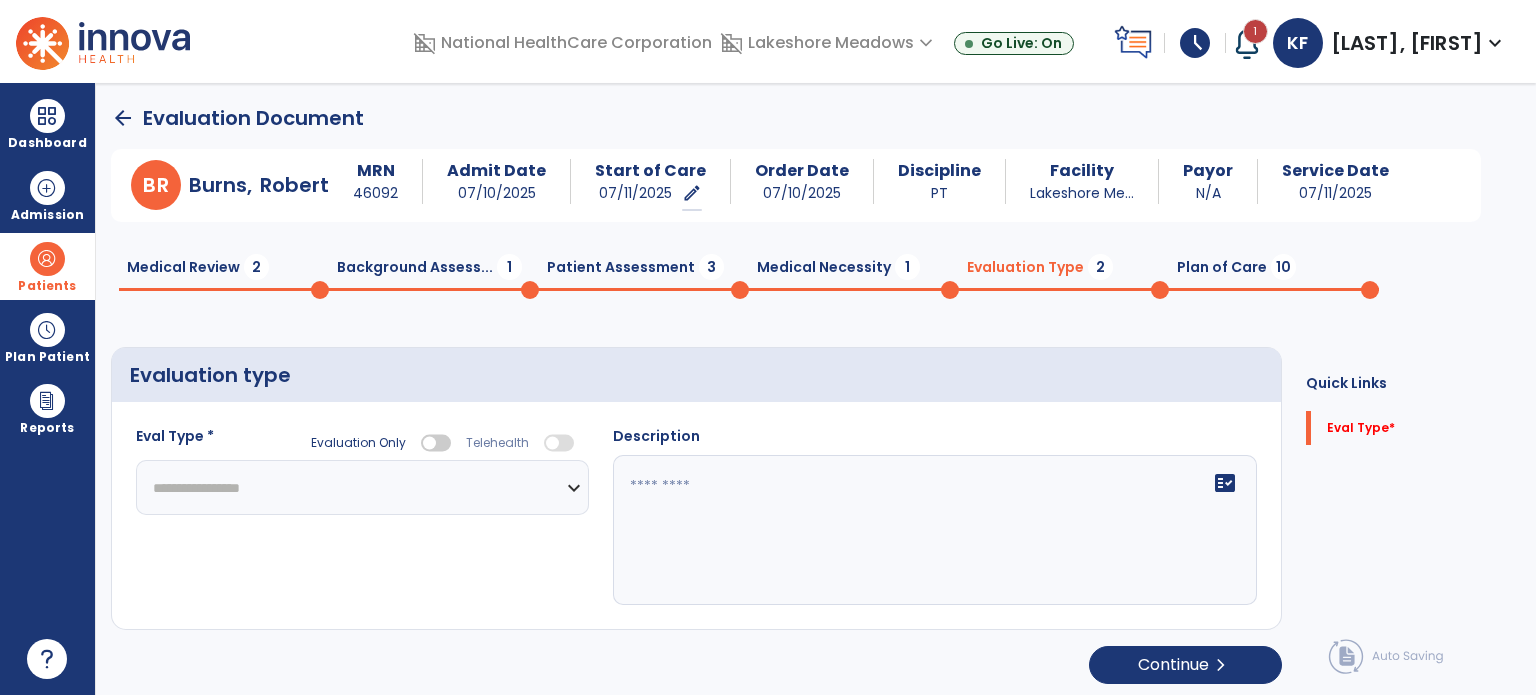 click on "**********" 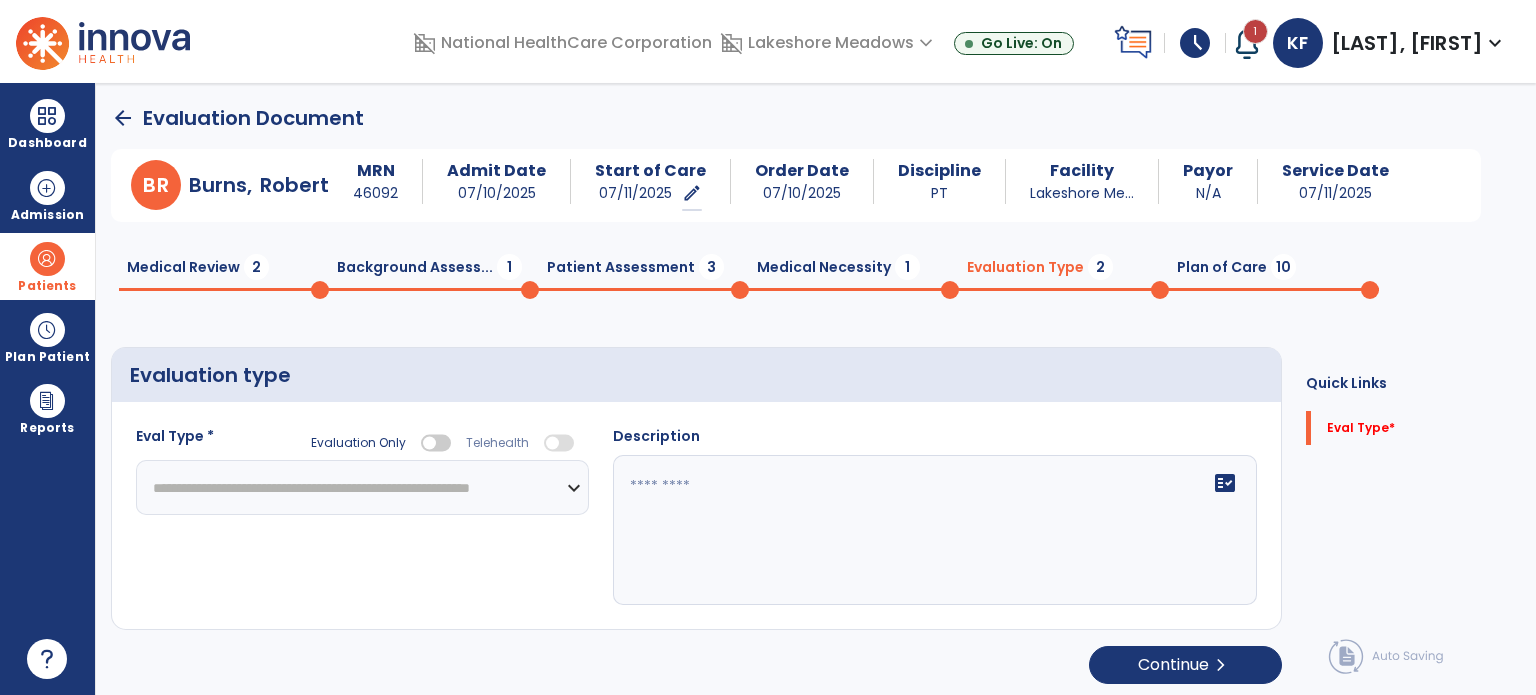 click on "**********" 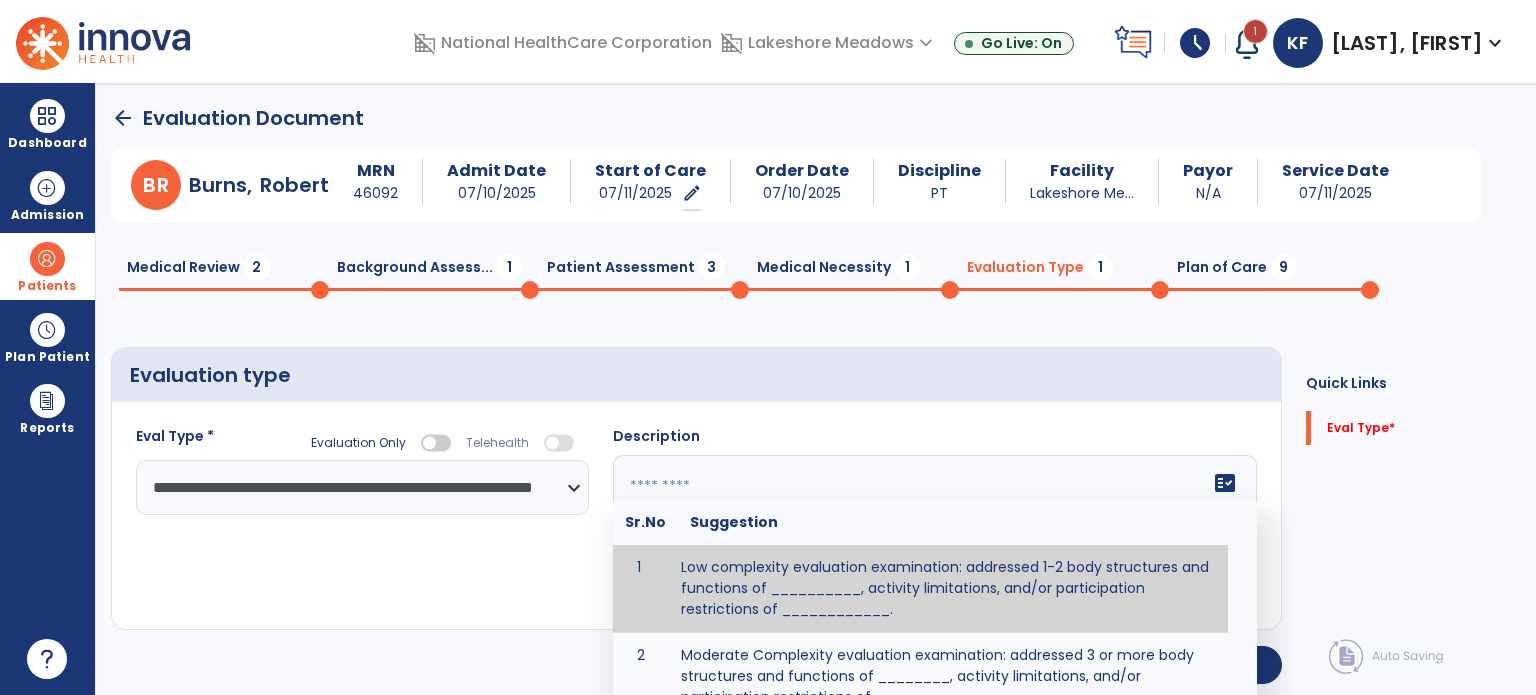 click 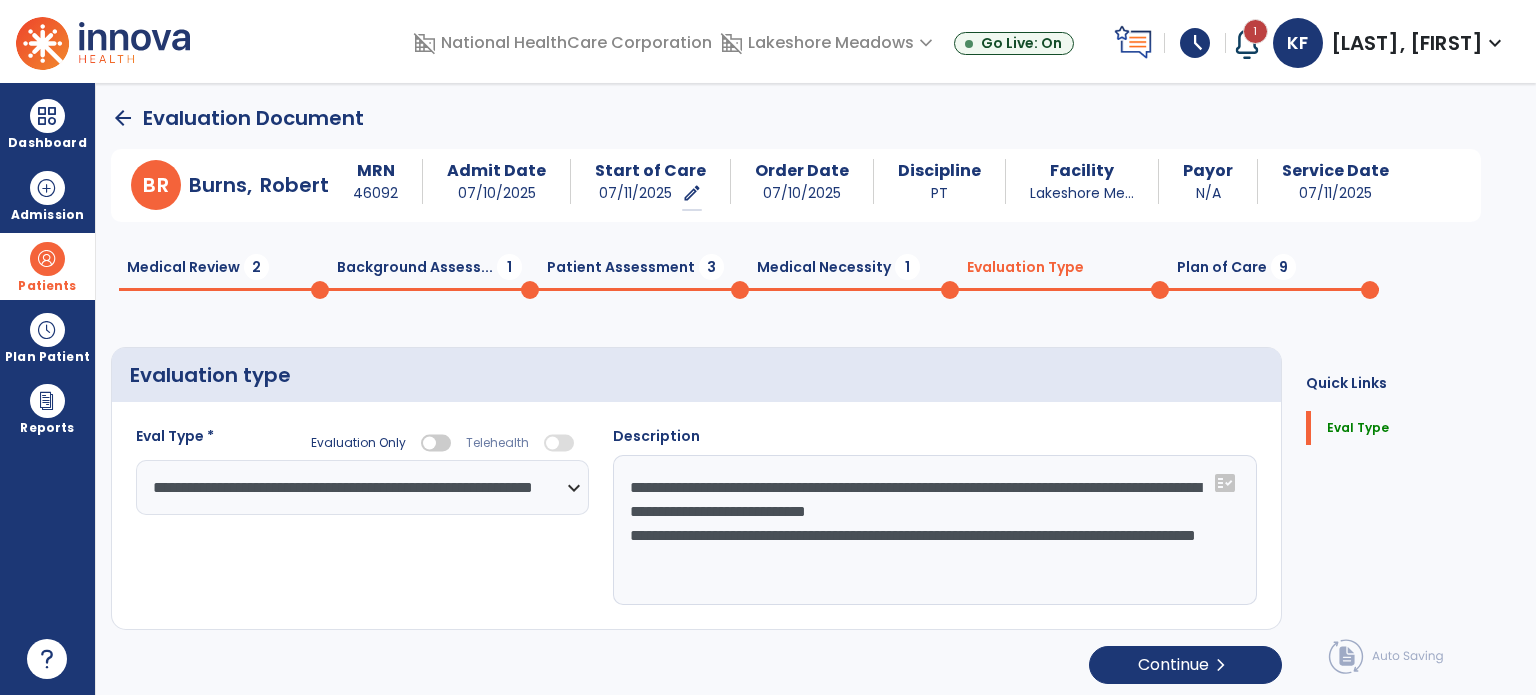type on "**********" 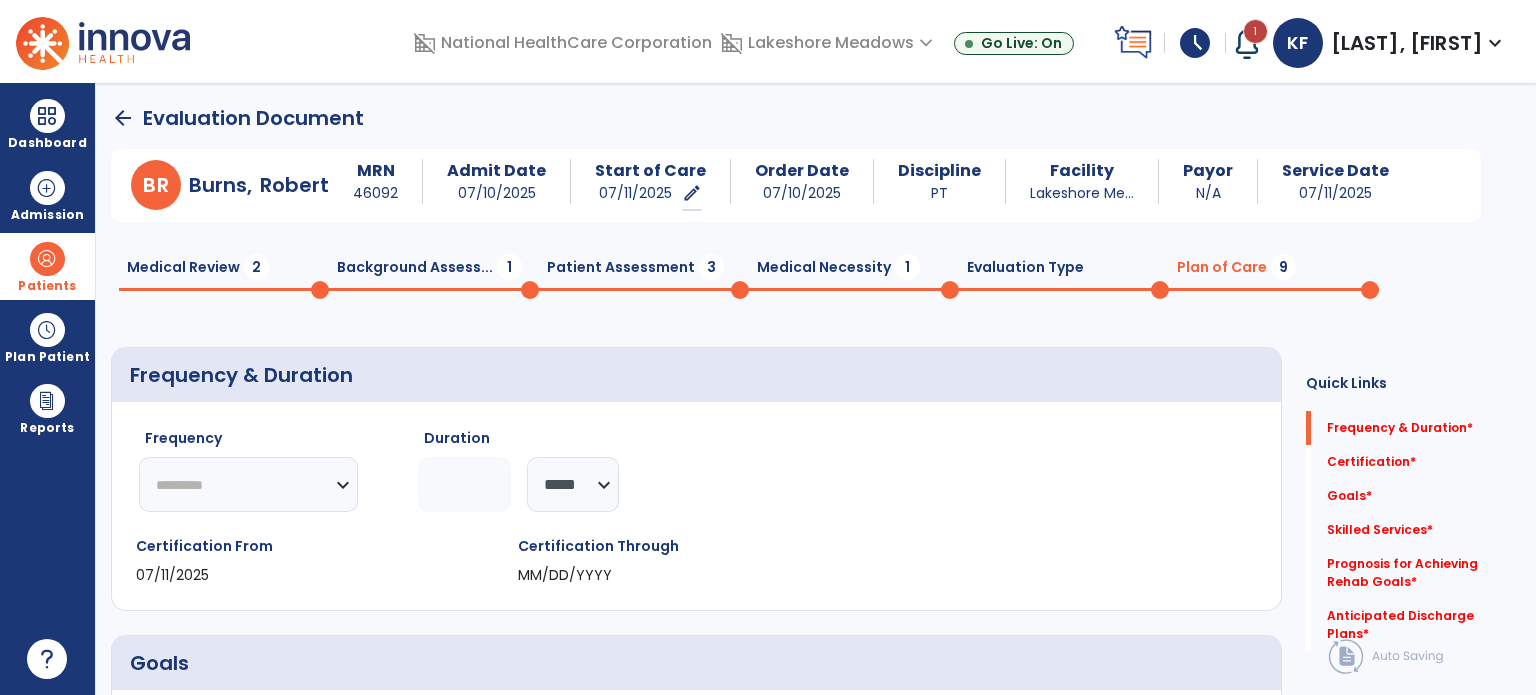 click 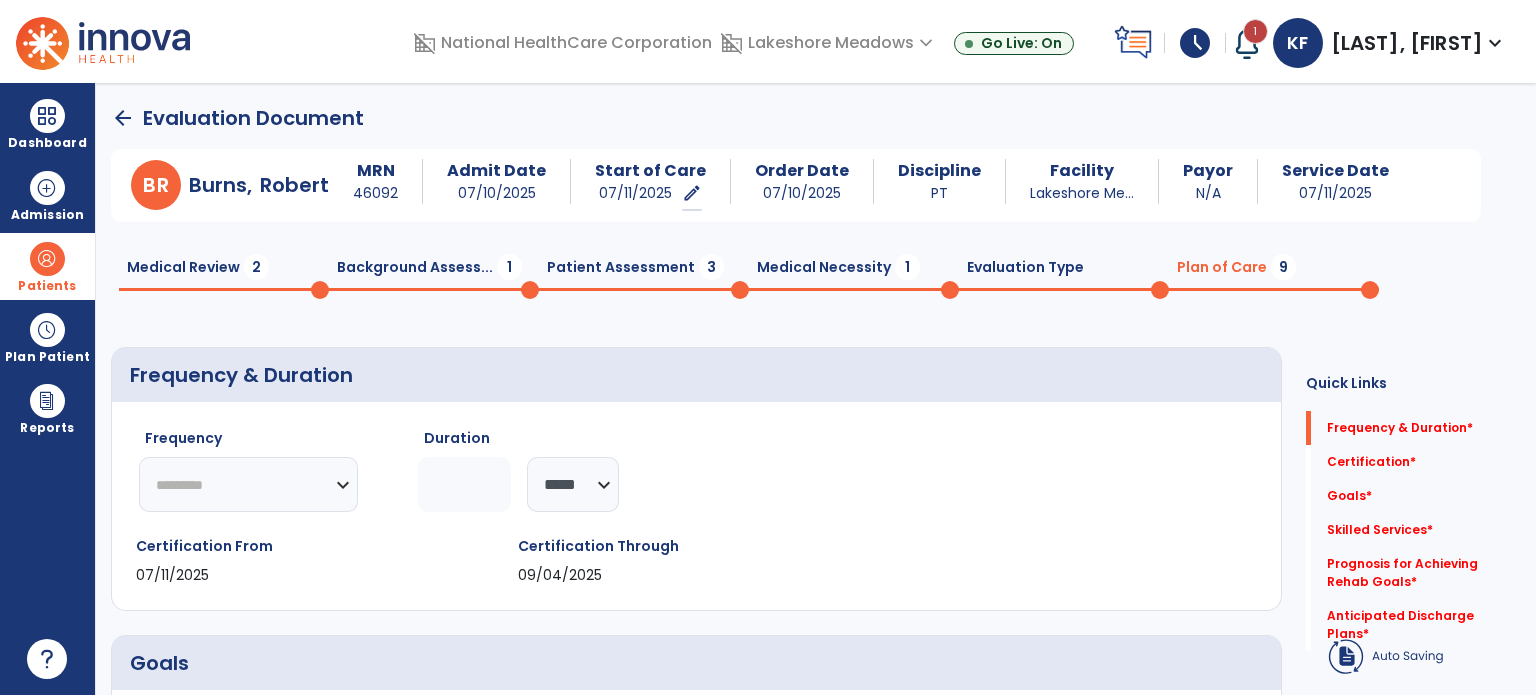 type on "*" 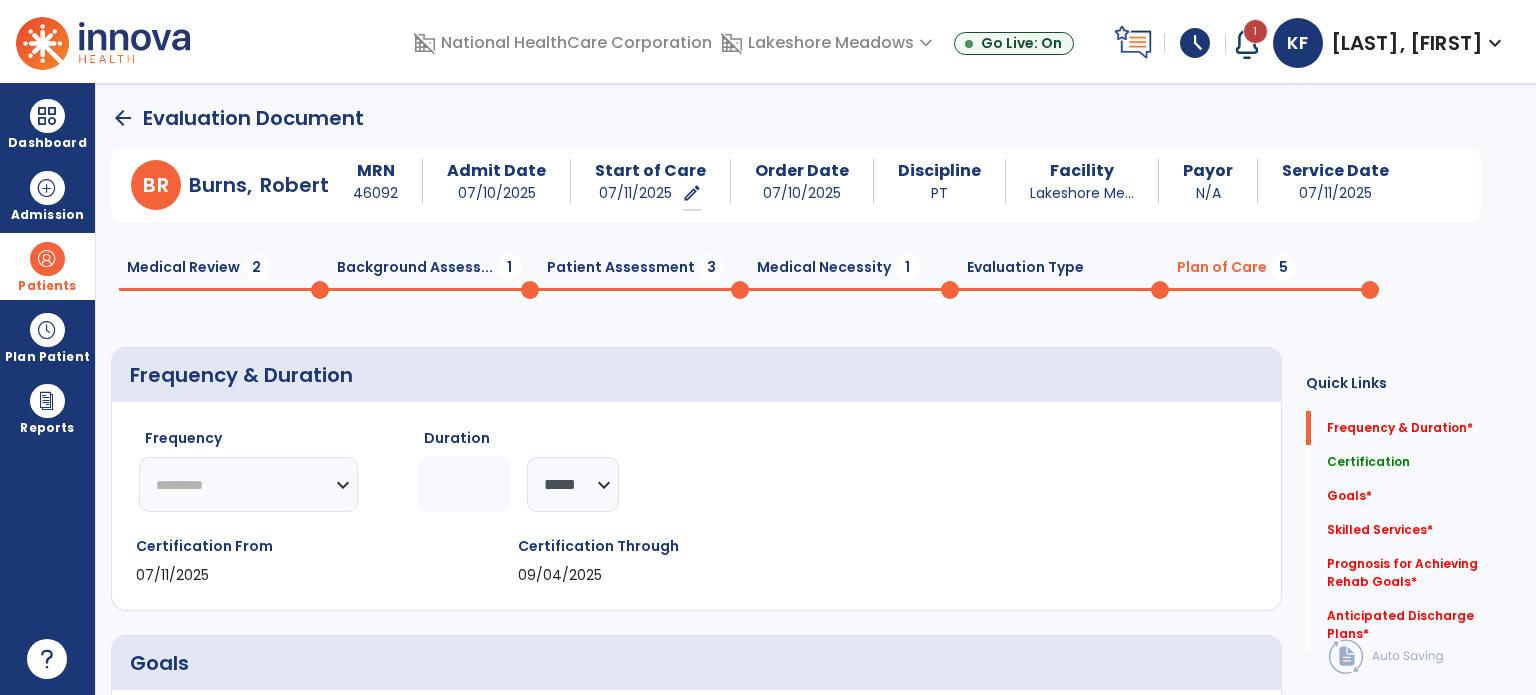 select on "**" 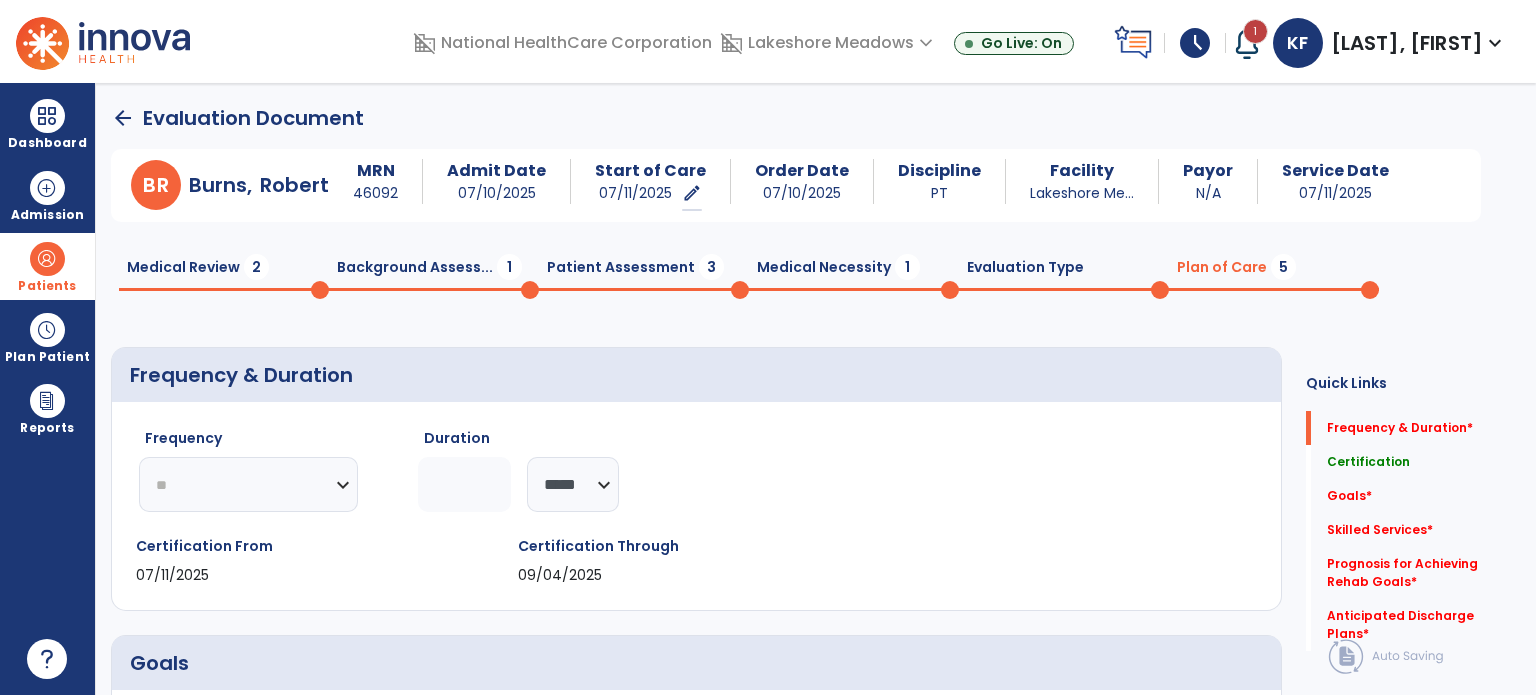 click on "********* ** ** ** ** ** ** **" 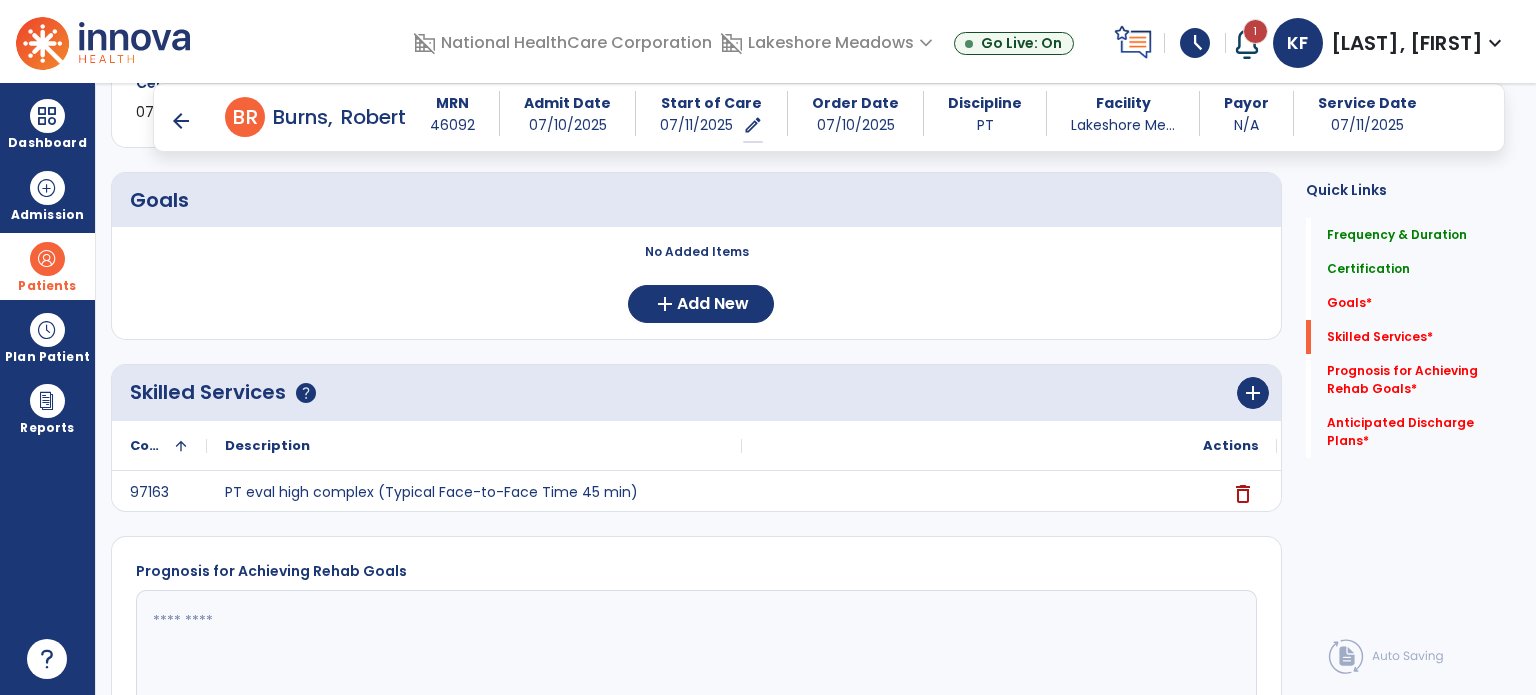scroll, scrollTop: 495, scrollLeft: 0, axis: vertical 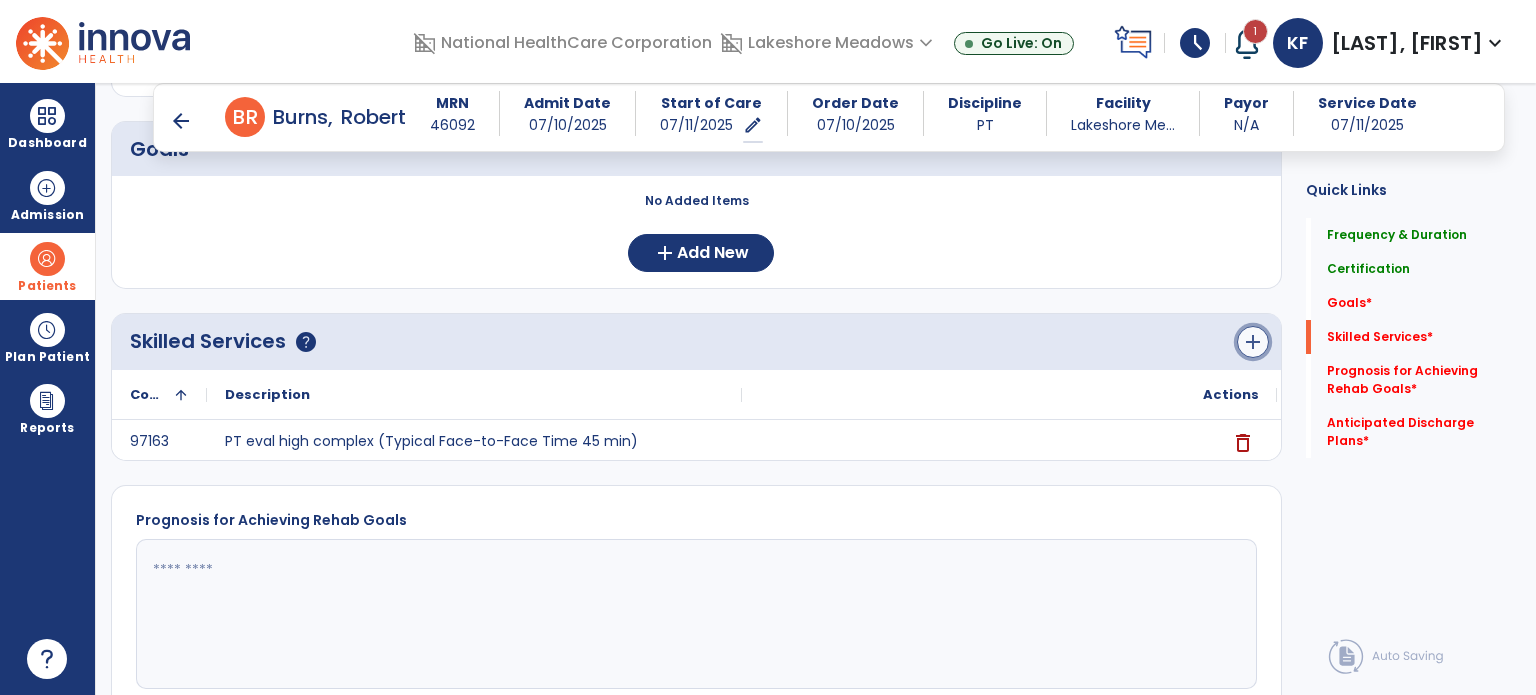 click on "add" 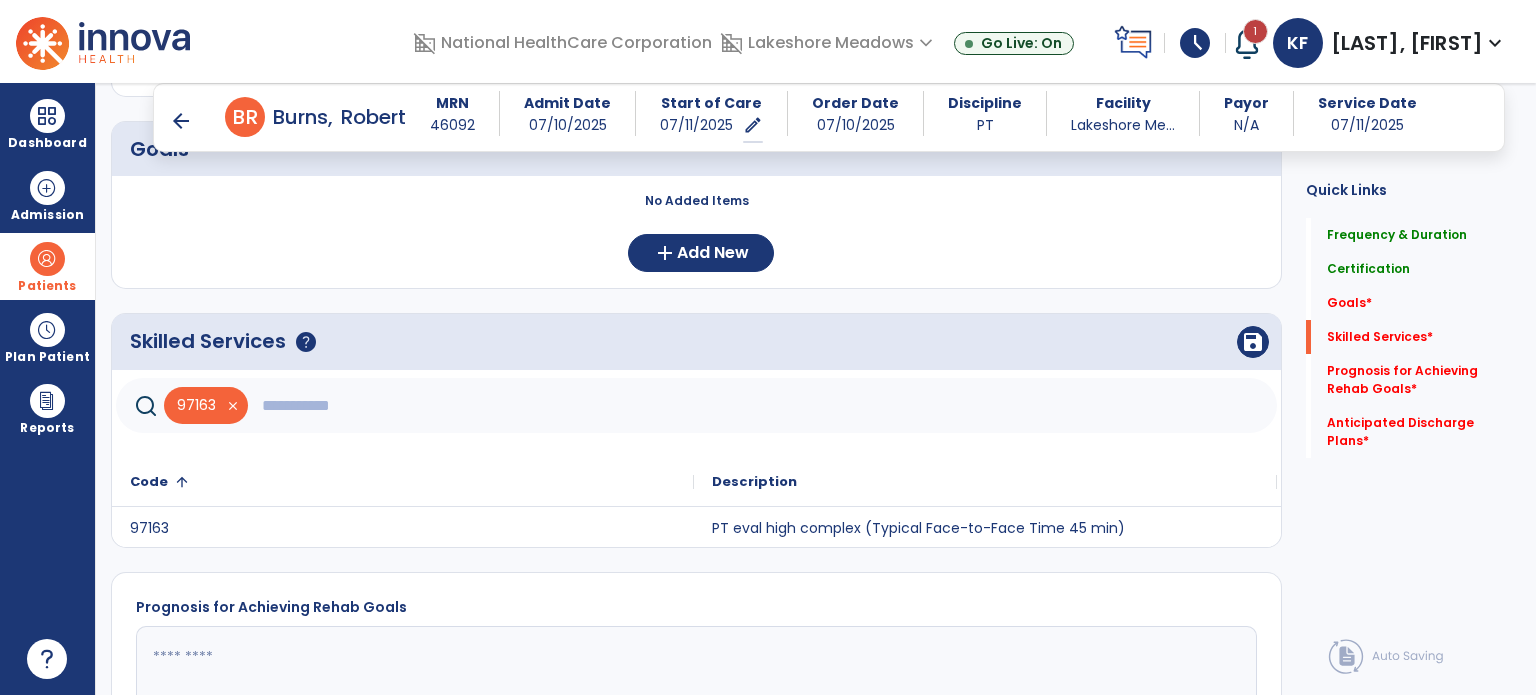 click 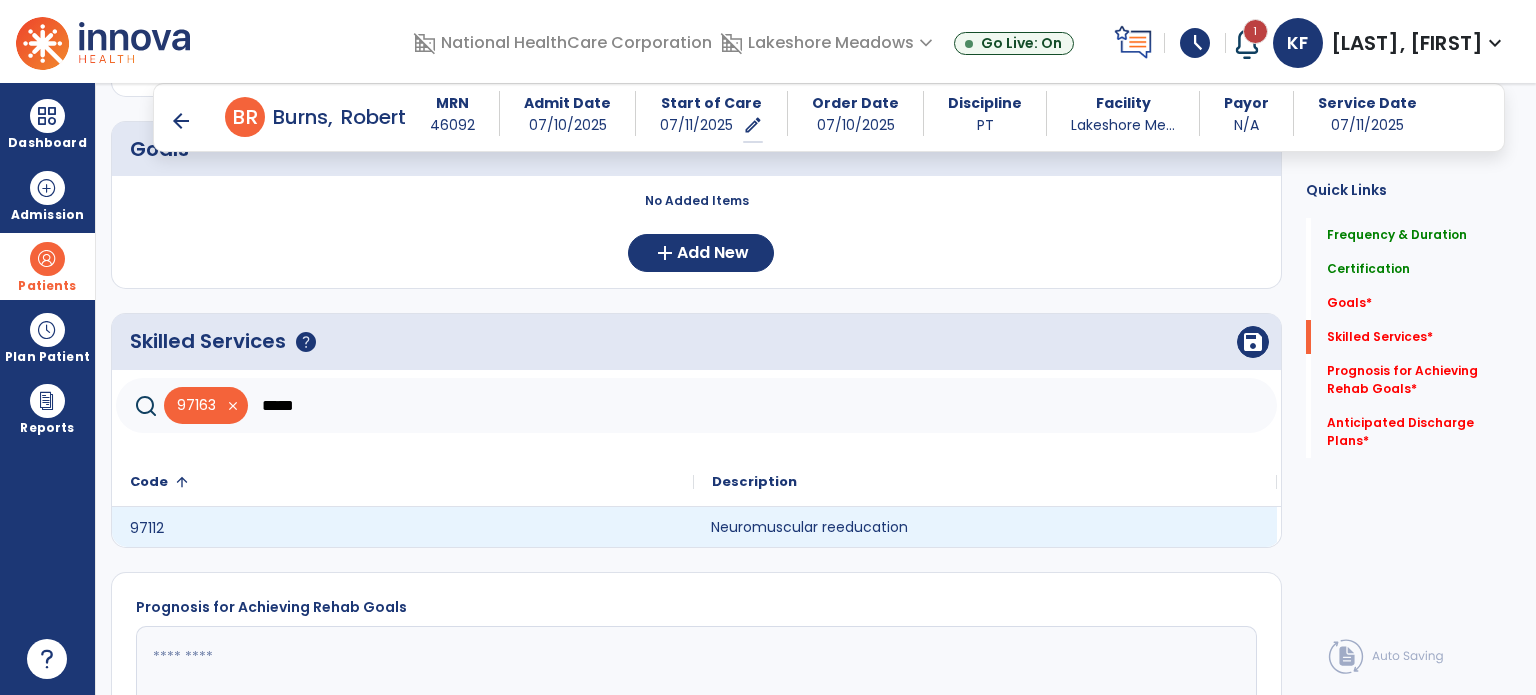 click on "Neuromuscular reeducation" 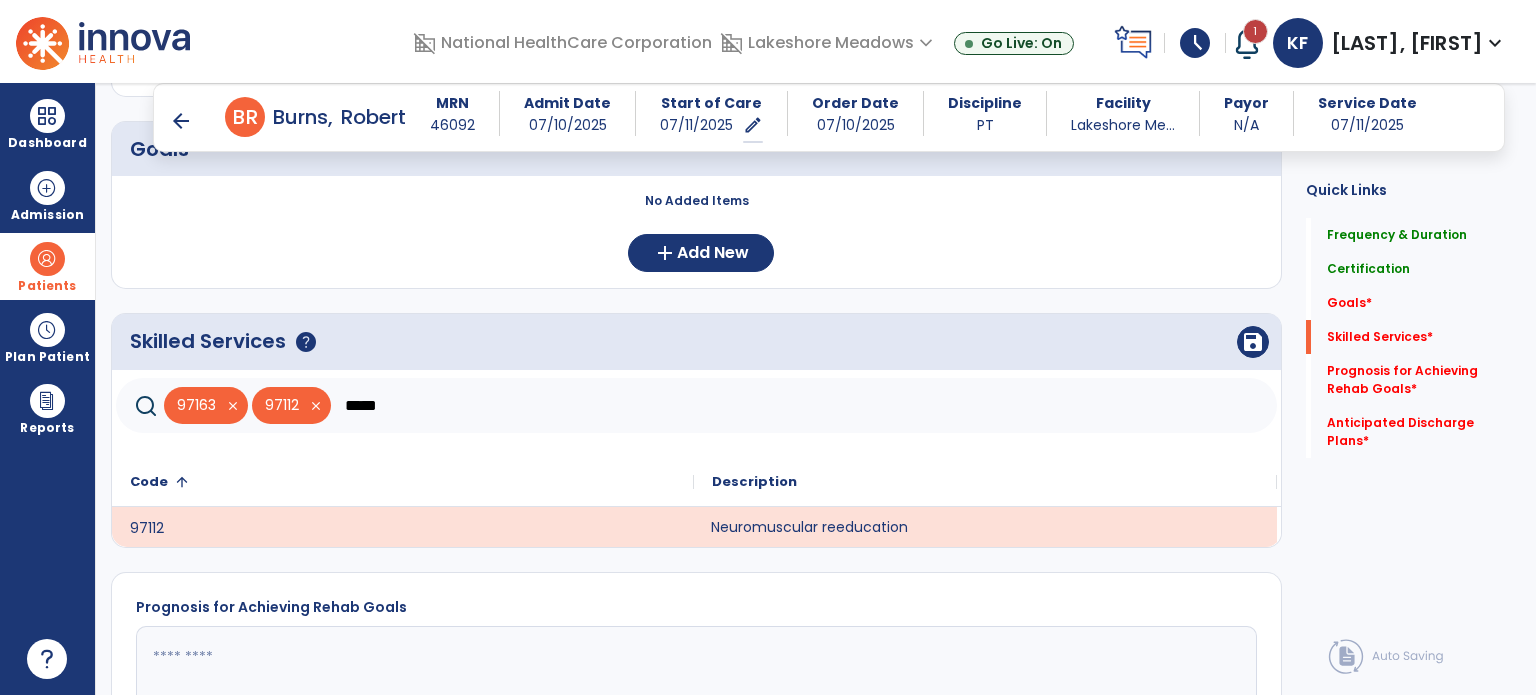 click on "*****" 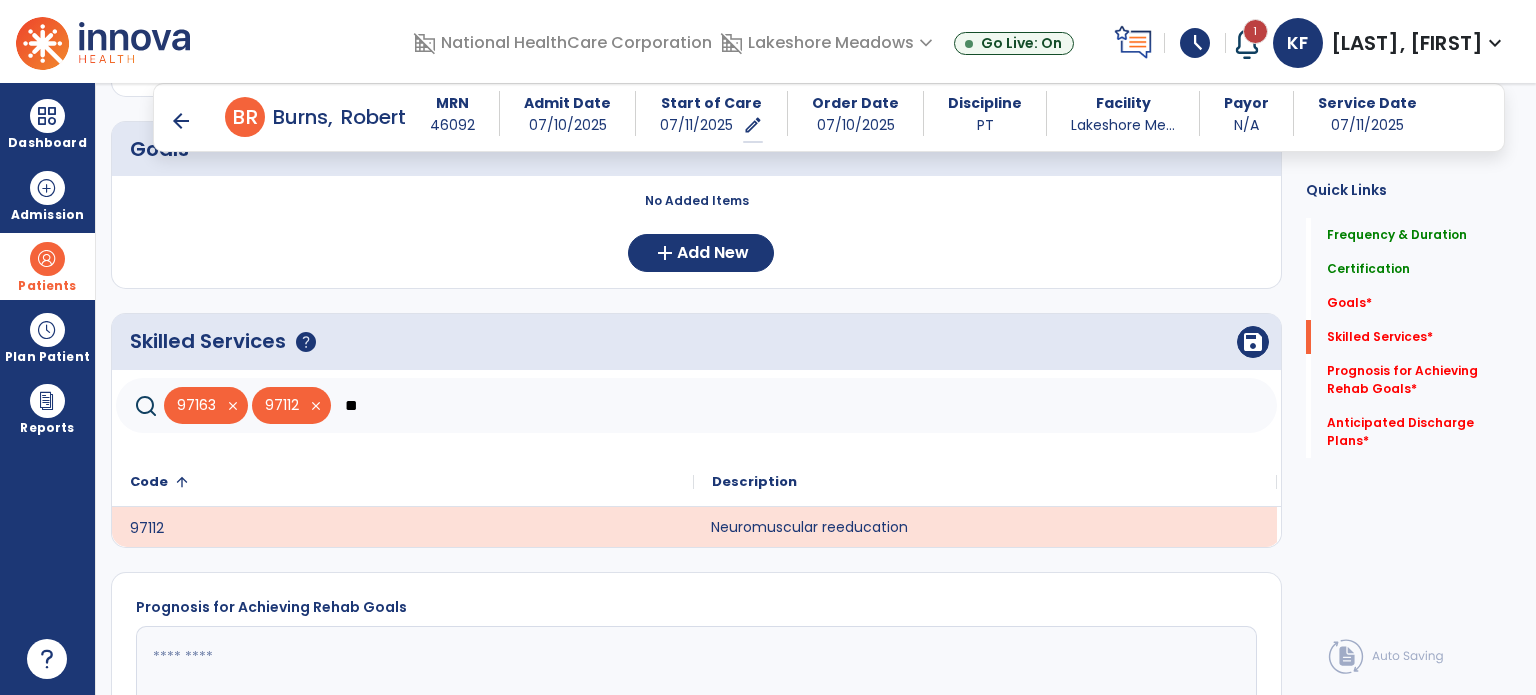 type on "*" 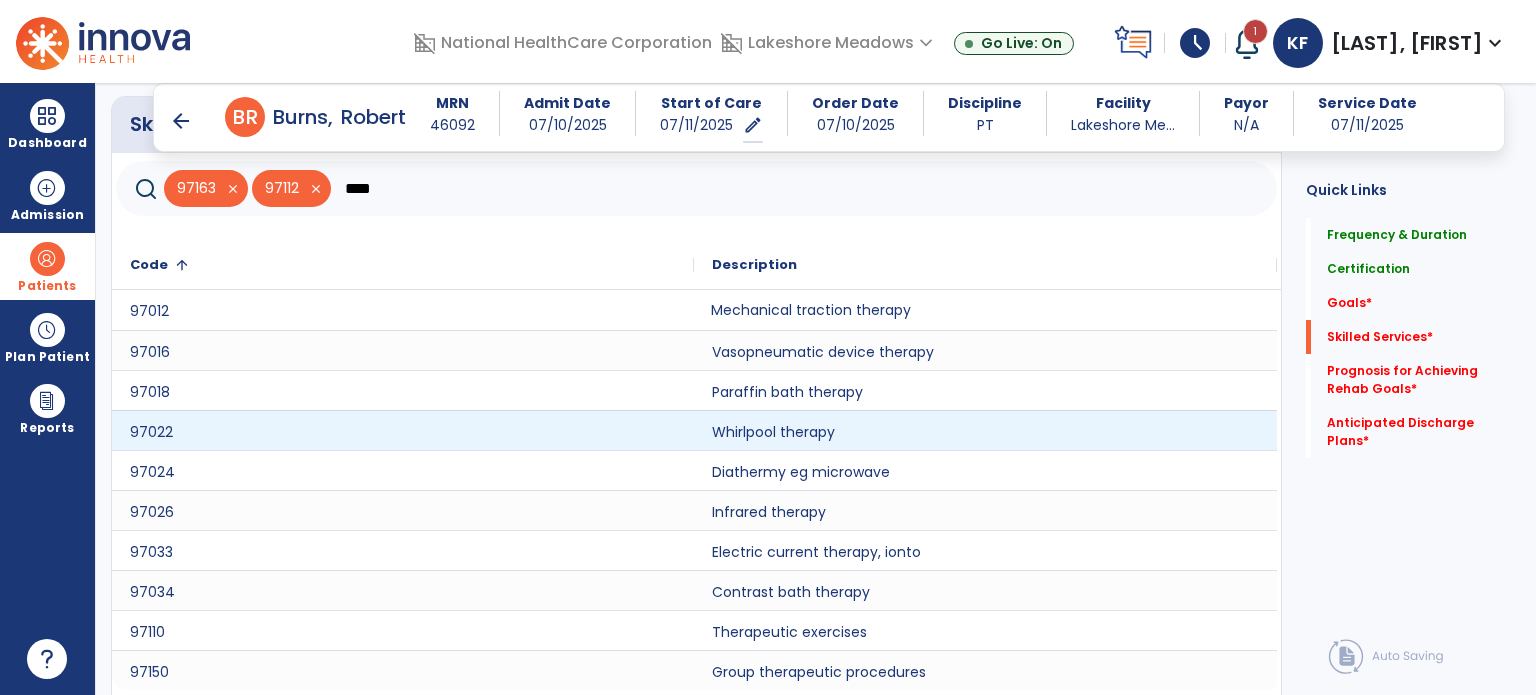 scroll, scrollTop: 752, scrollLeft: 0, axis: vertical 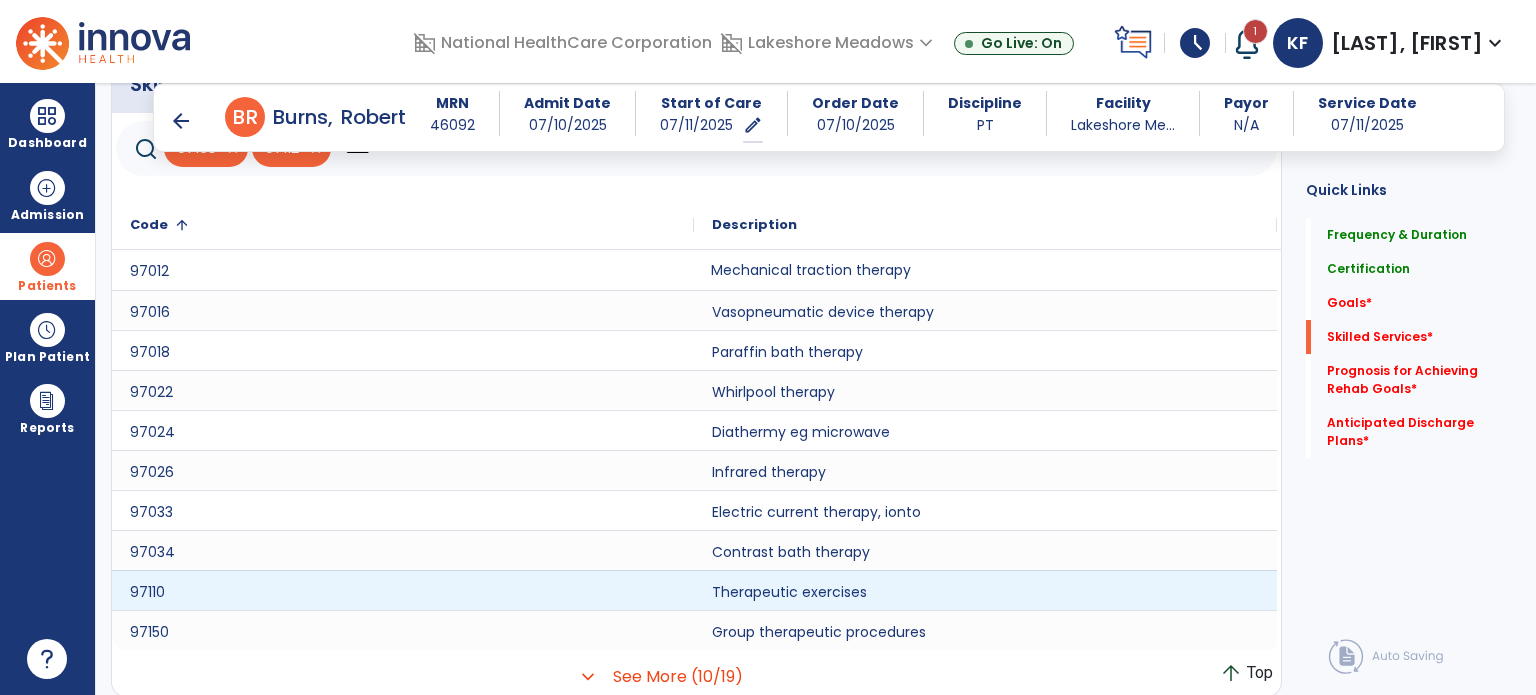 type on "****" 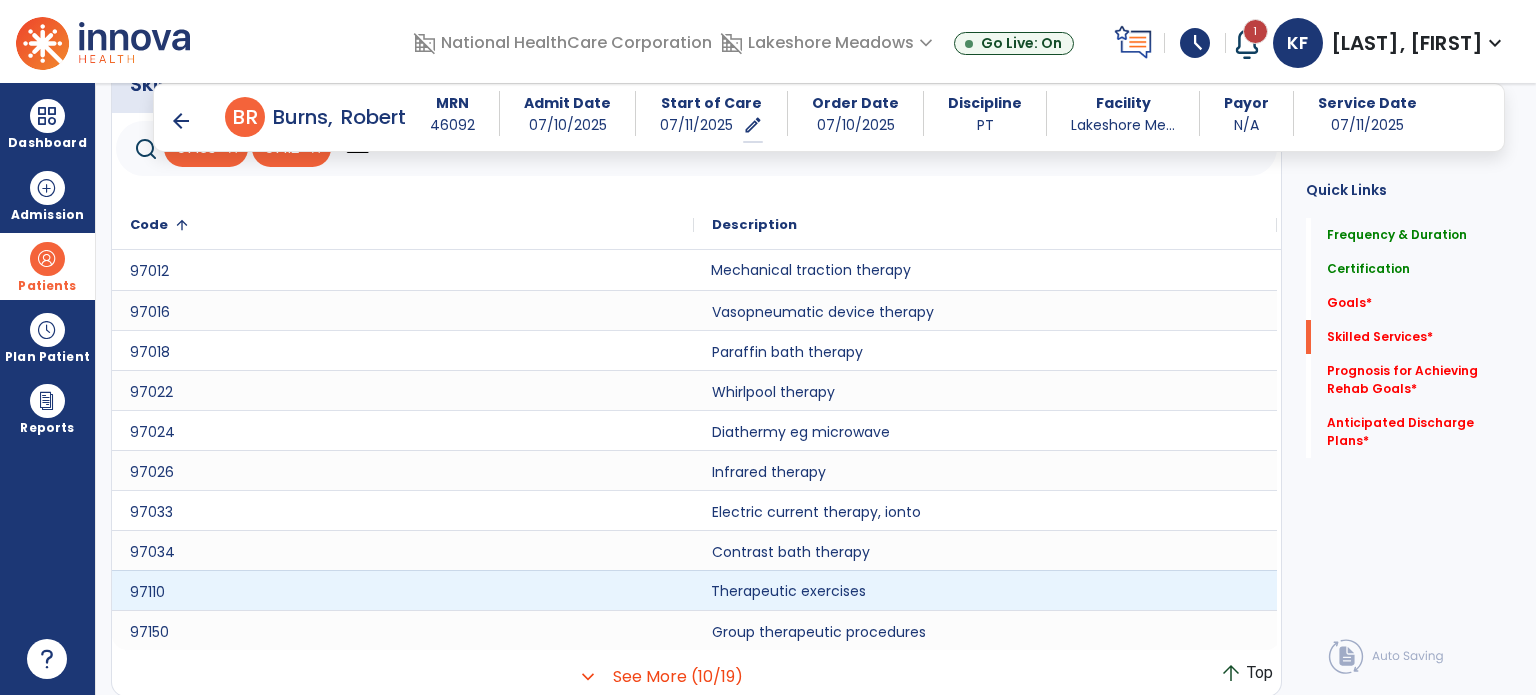 click on "Therapeutic exercises" 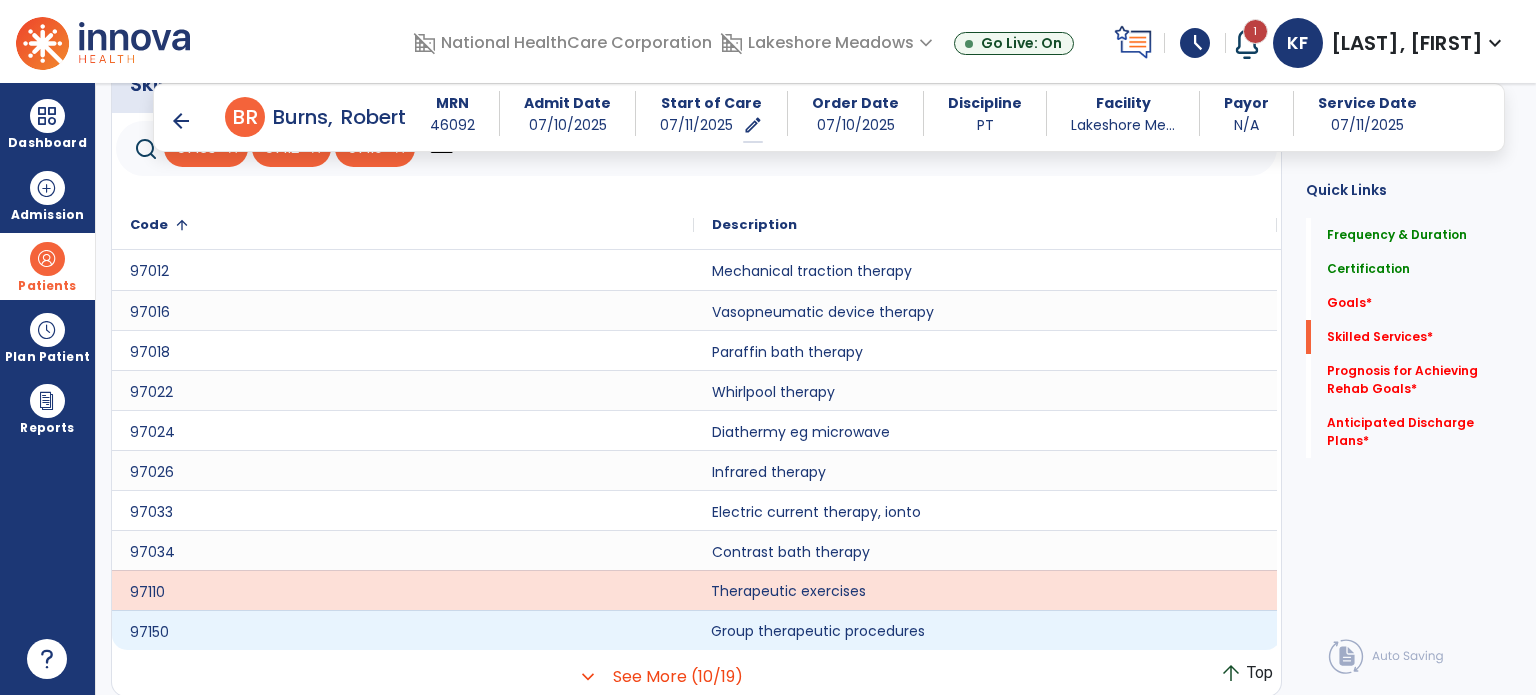 click on "Group therapeutic procedures" 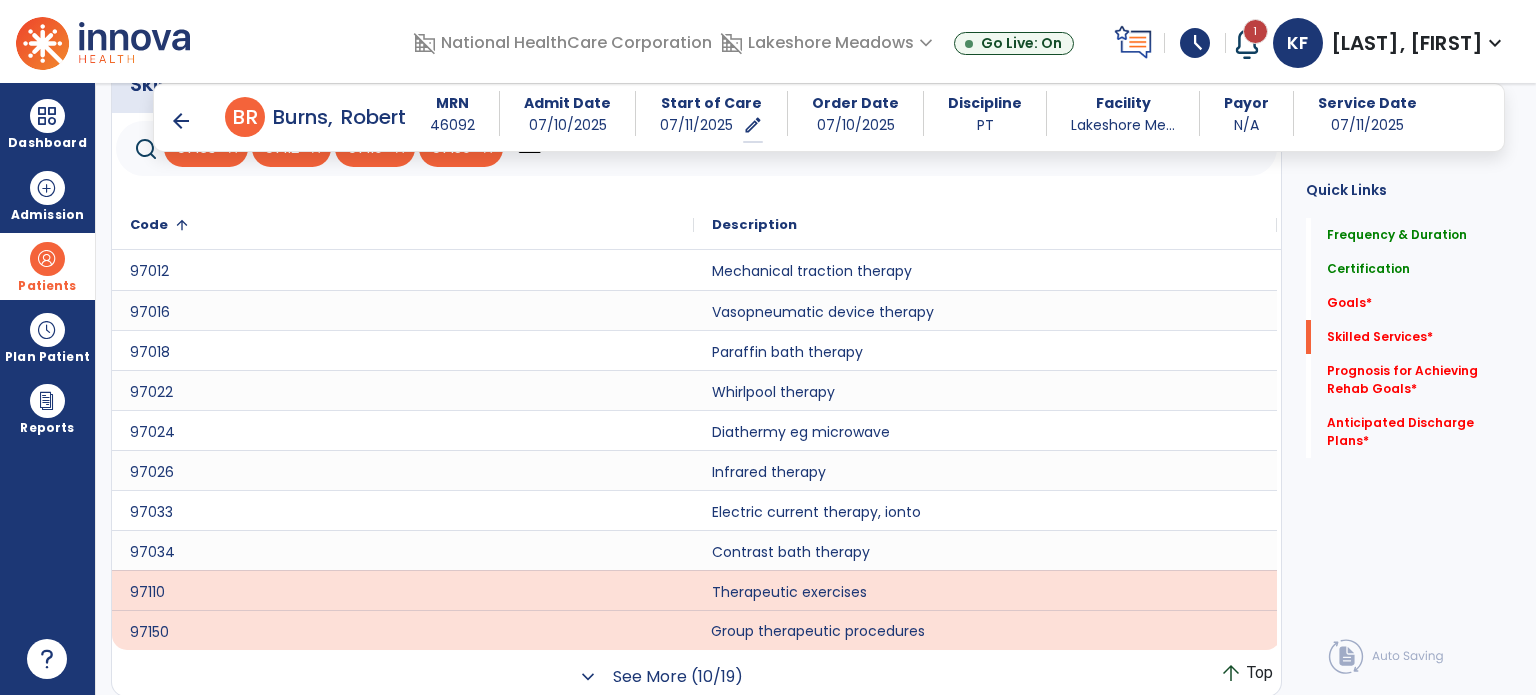 click on "See More (10/19)" 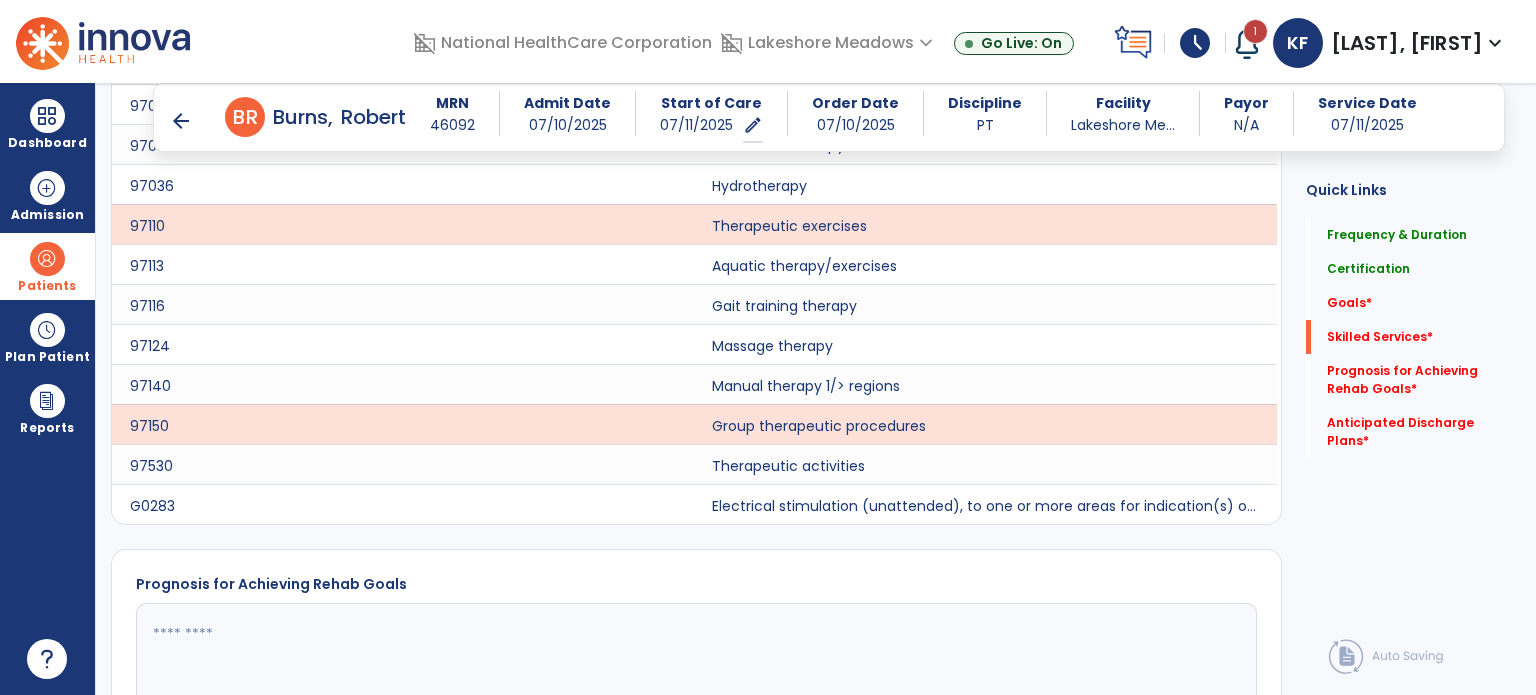 scroll, scrollTop: 1274, scrollLeft: 0, axis: vertical 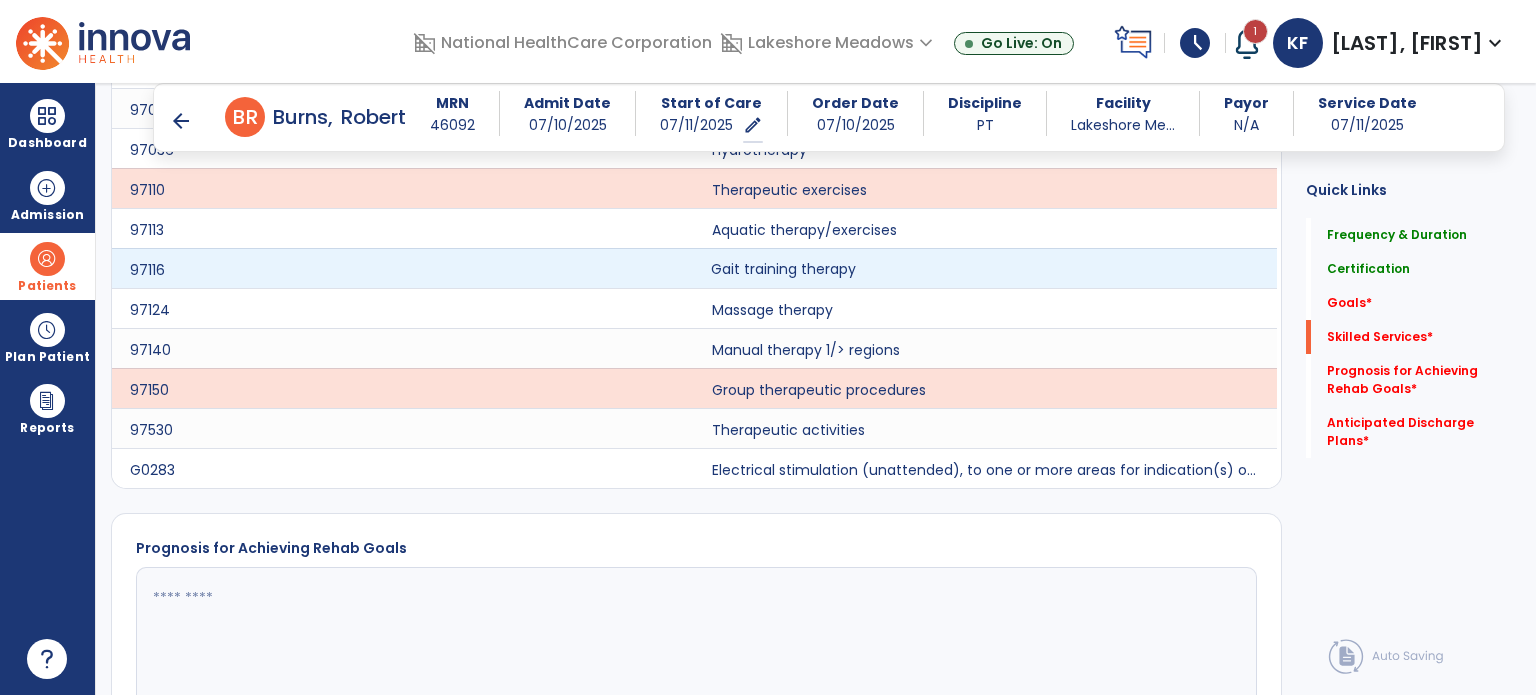 click on "Gait training therapy" 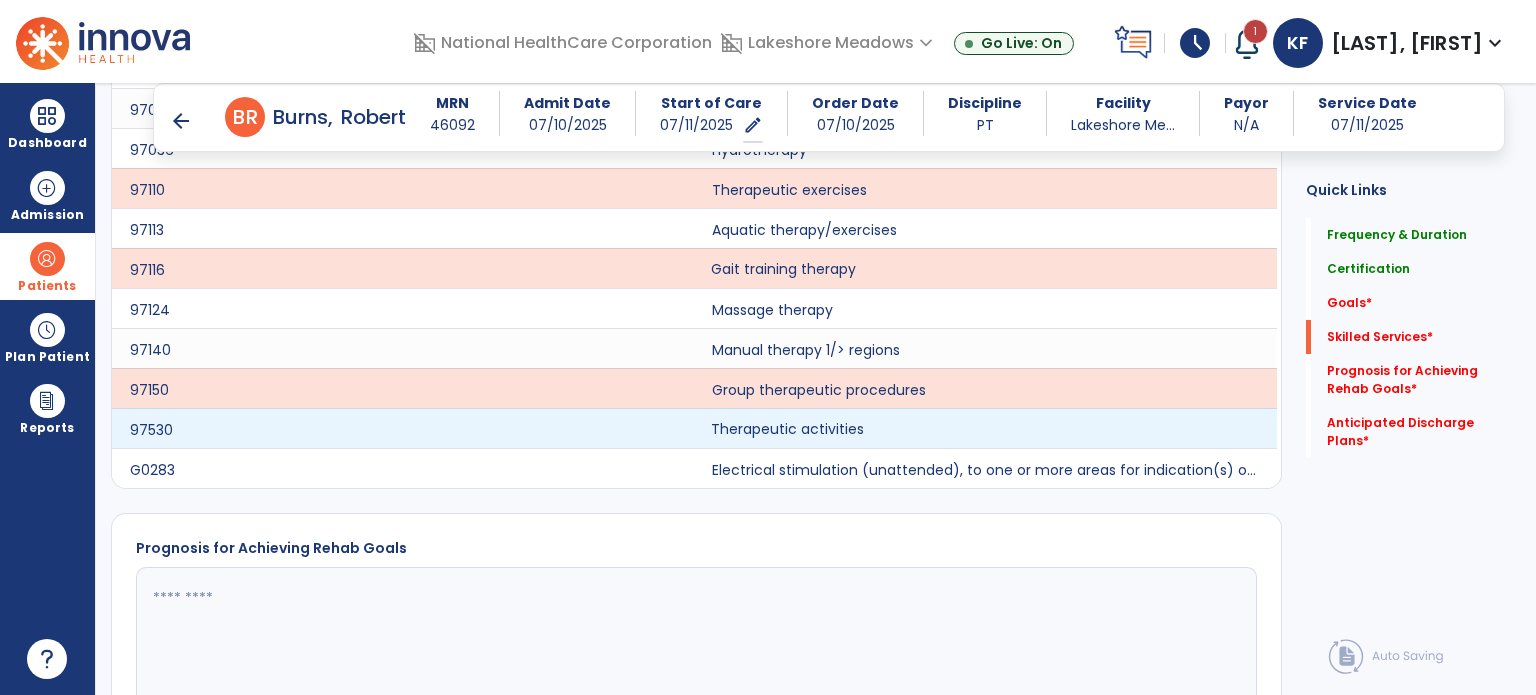 click on "Therapeutic activities" 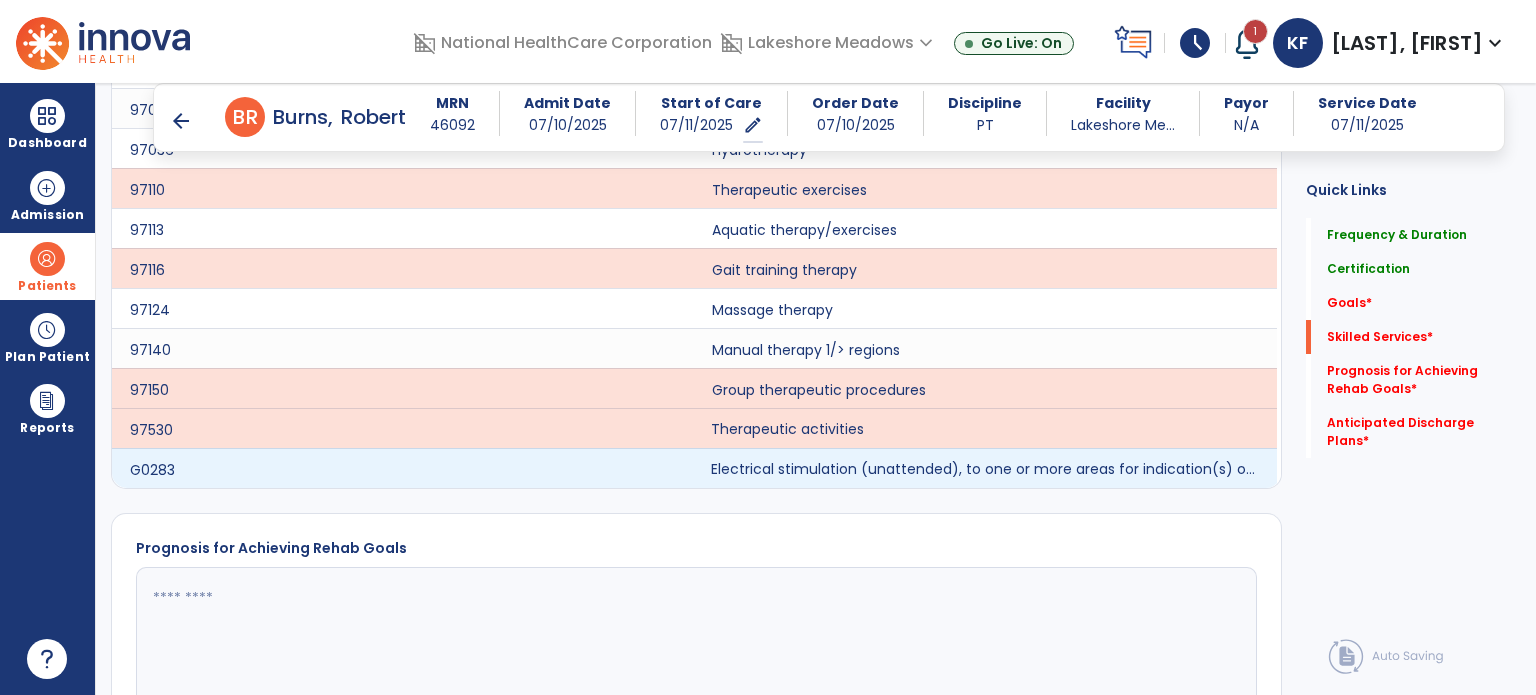 click on "Electrical stimulation (unattended), to one or more areas for indication(s) other than wound care" 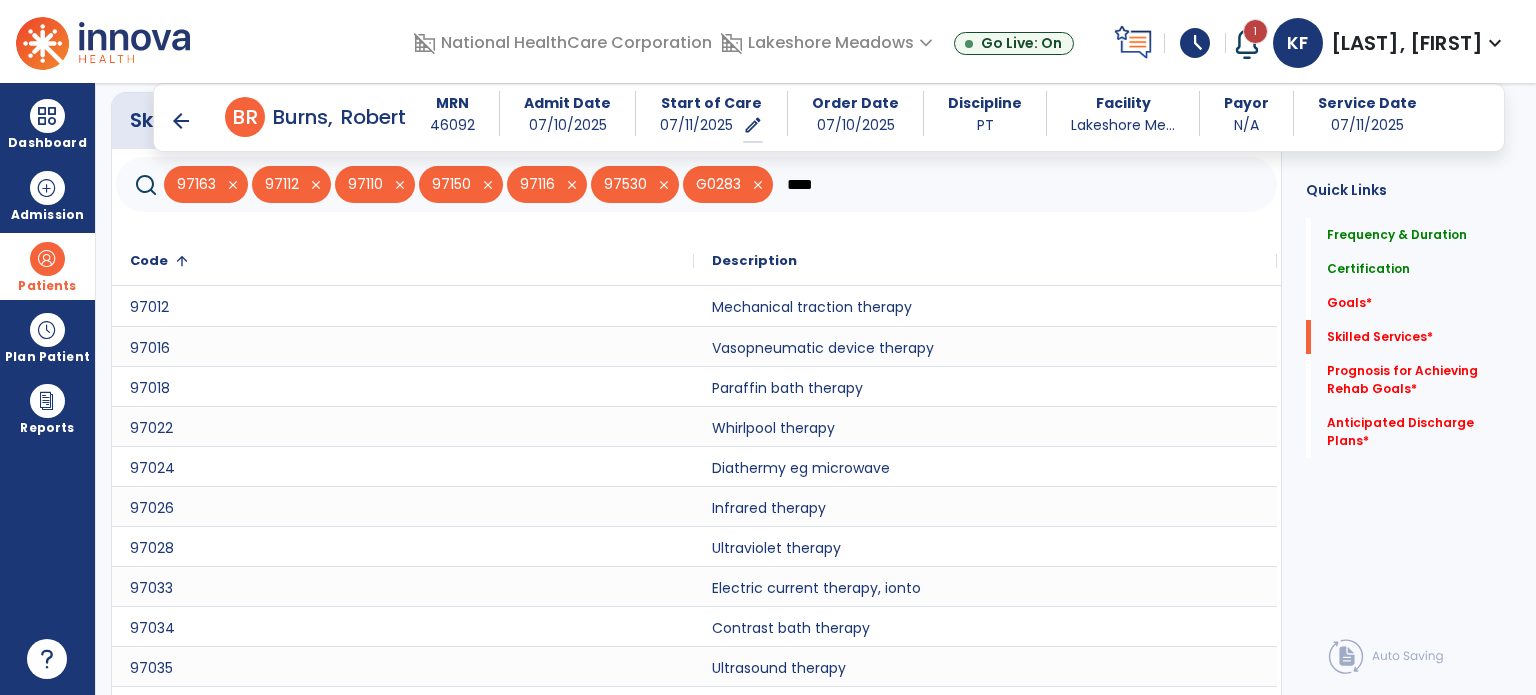 scroll, scrollTop: 578, scrollLeft: 0, axis: vertical 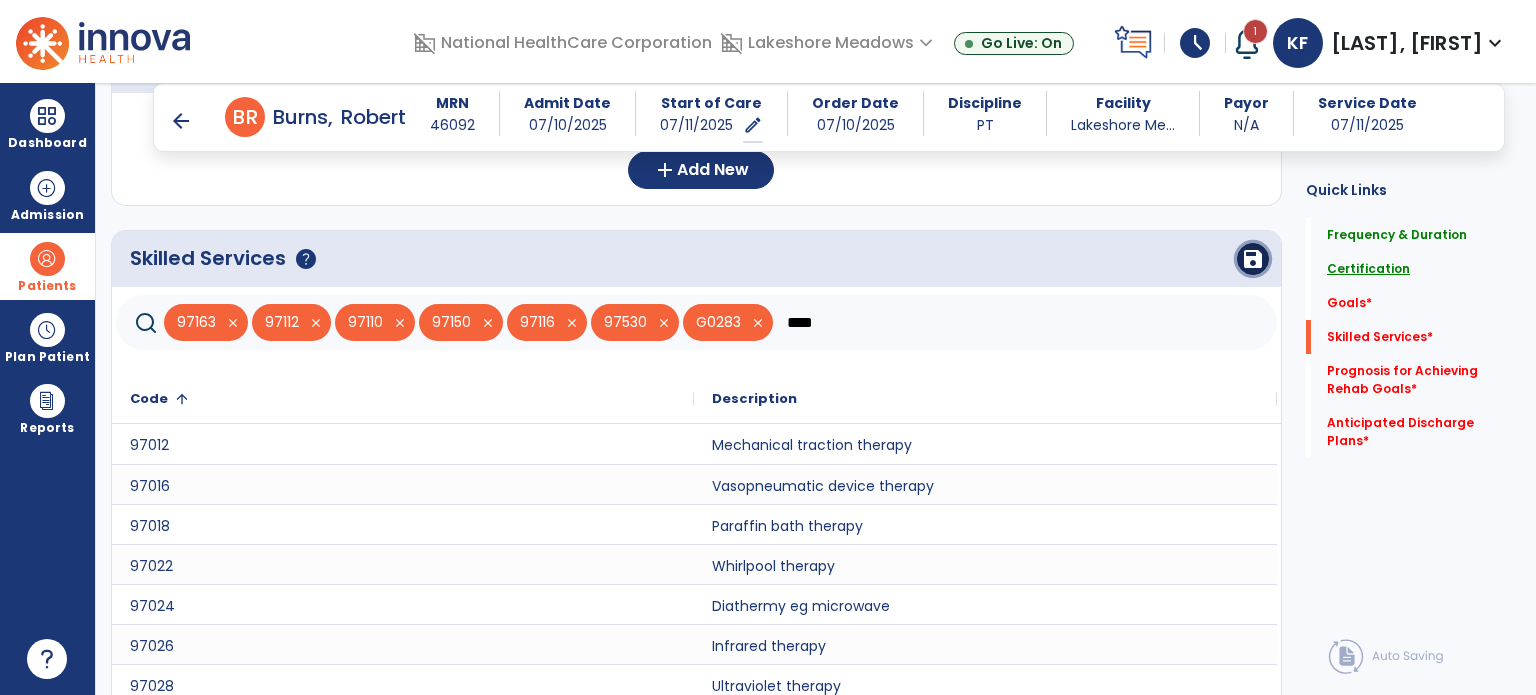 drag, startPoint x: 1245, startPoint y: 251, endPoint x: 1386, endPoint y: 265, distance: 141.69333 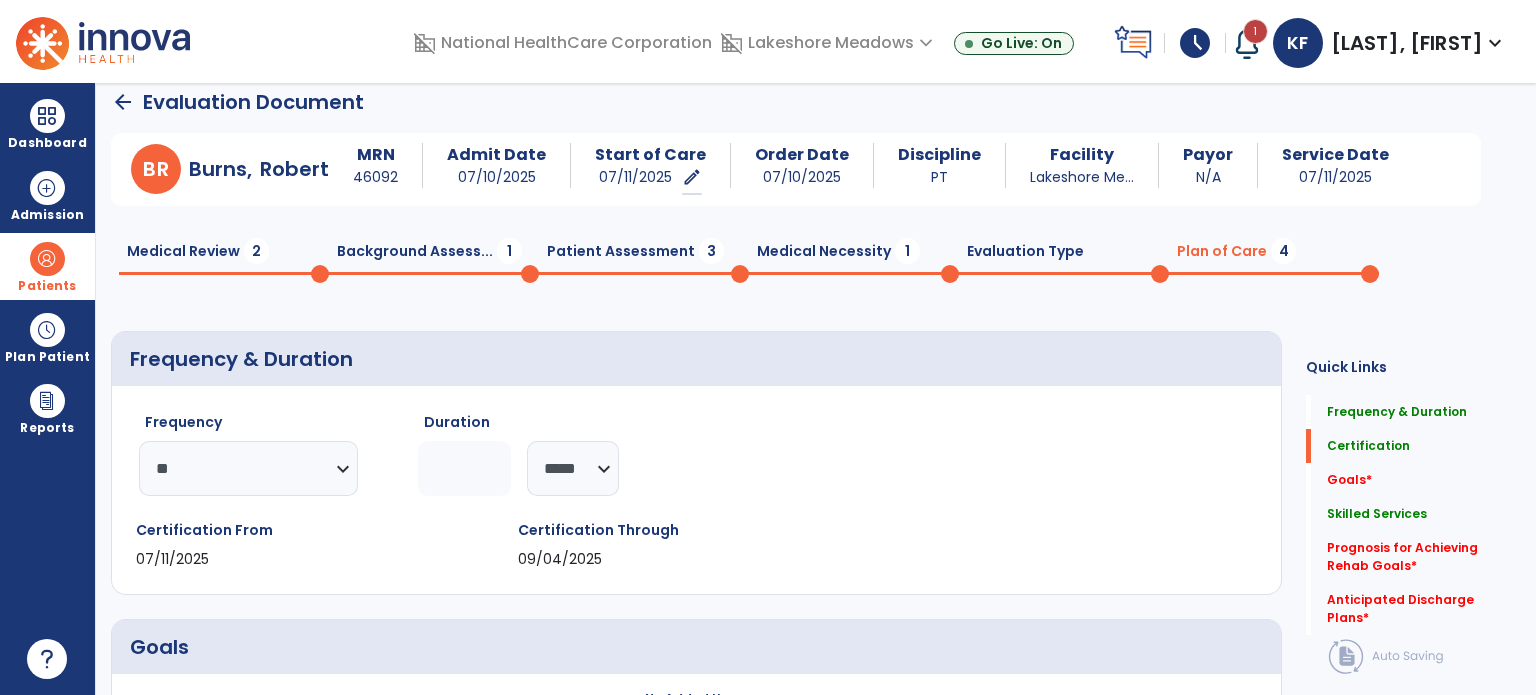 scroll, scrollTop: 0, scrollLeft: 0, axis: both 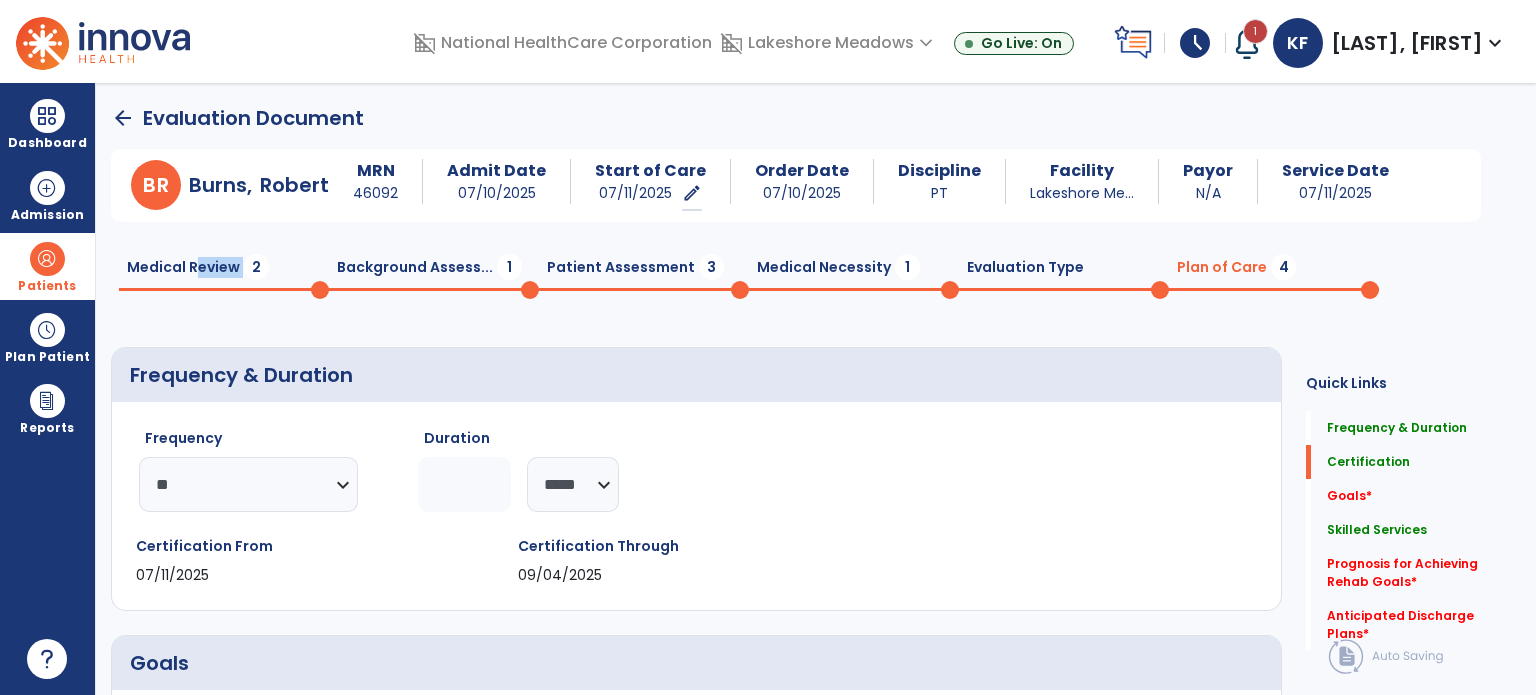 click on "Medical Review  2" 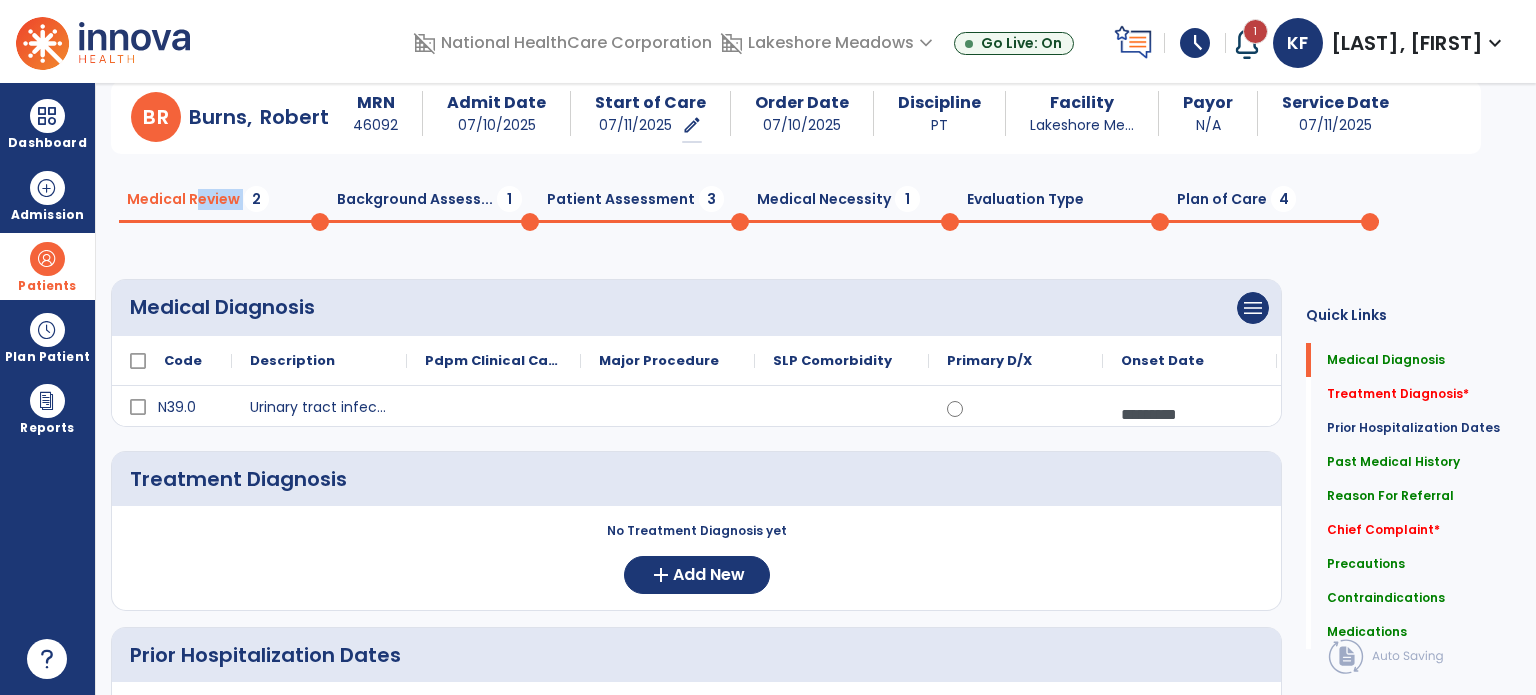 scroll, scrollTop: 240, scrollLeft: 0, axis: vertical 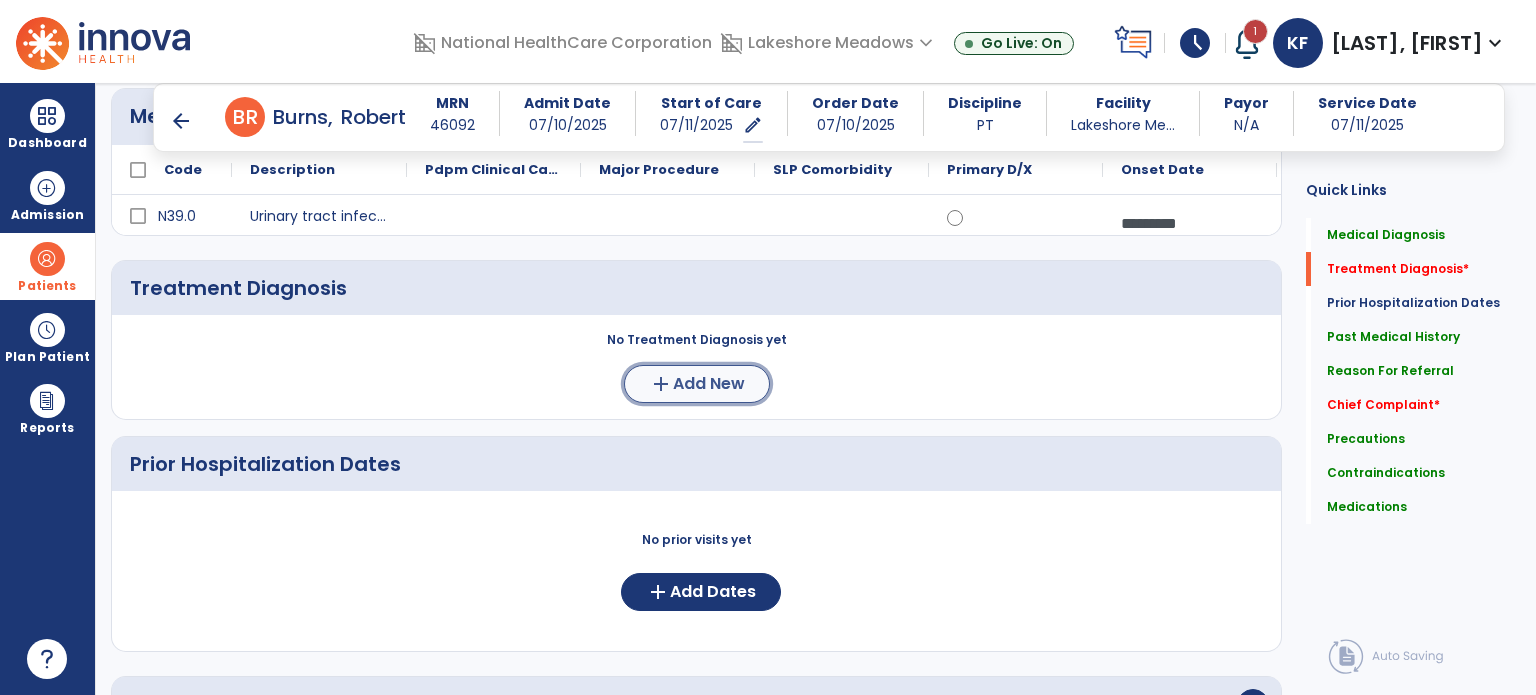 click on "Add New" 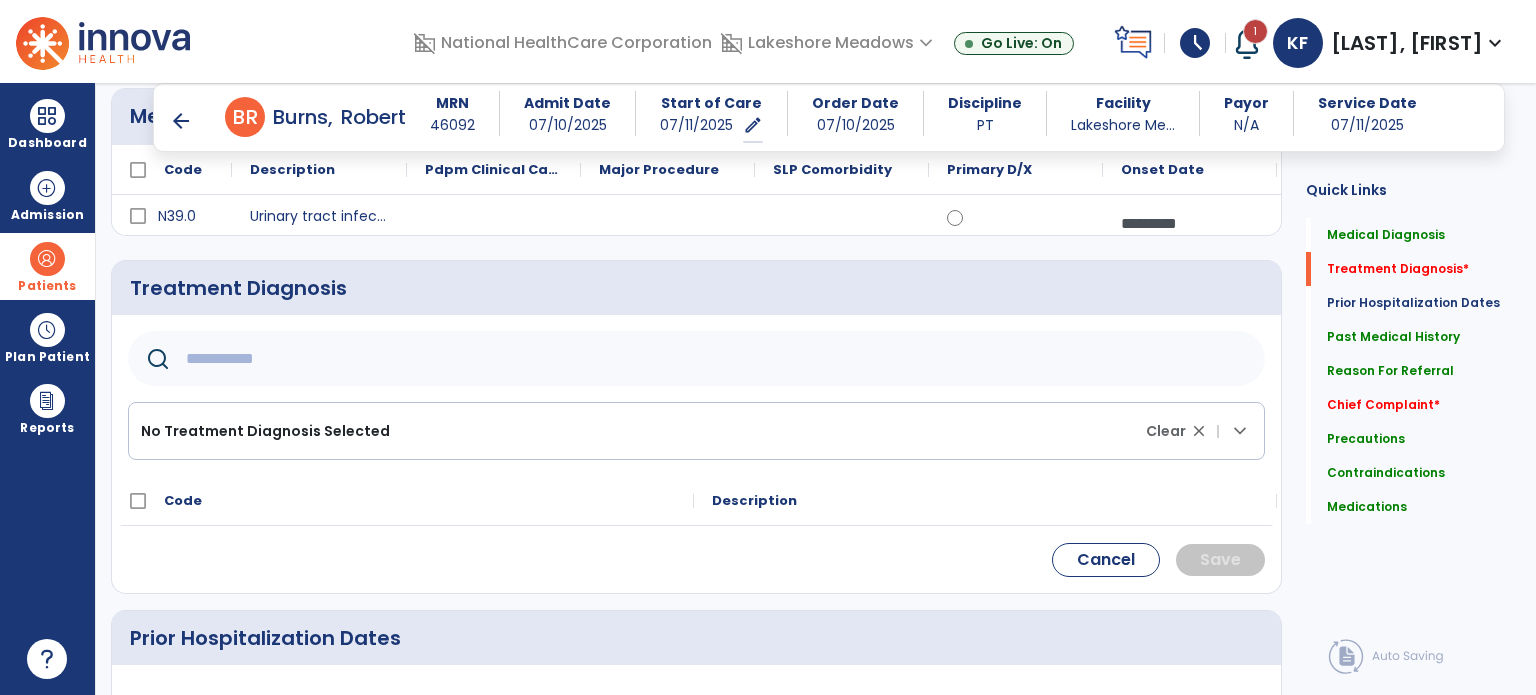 click 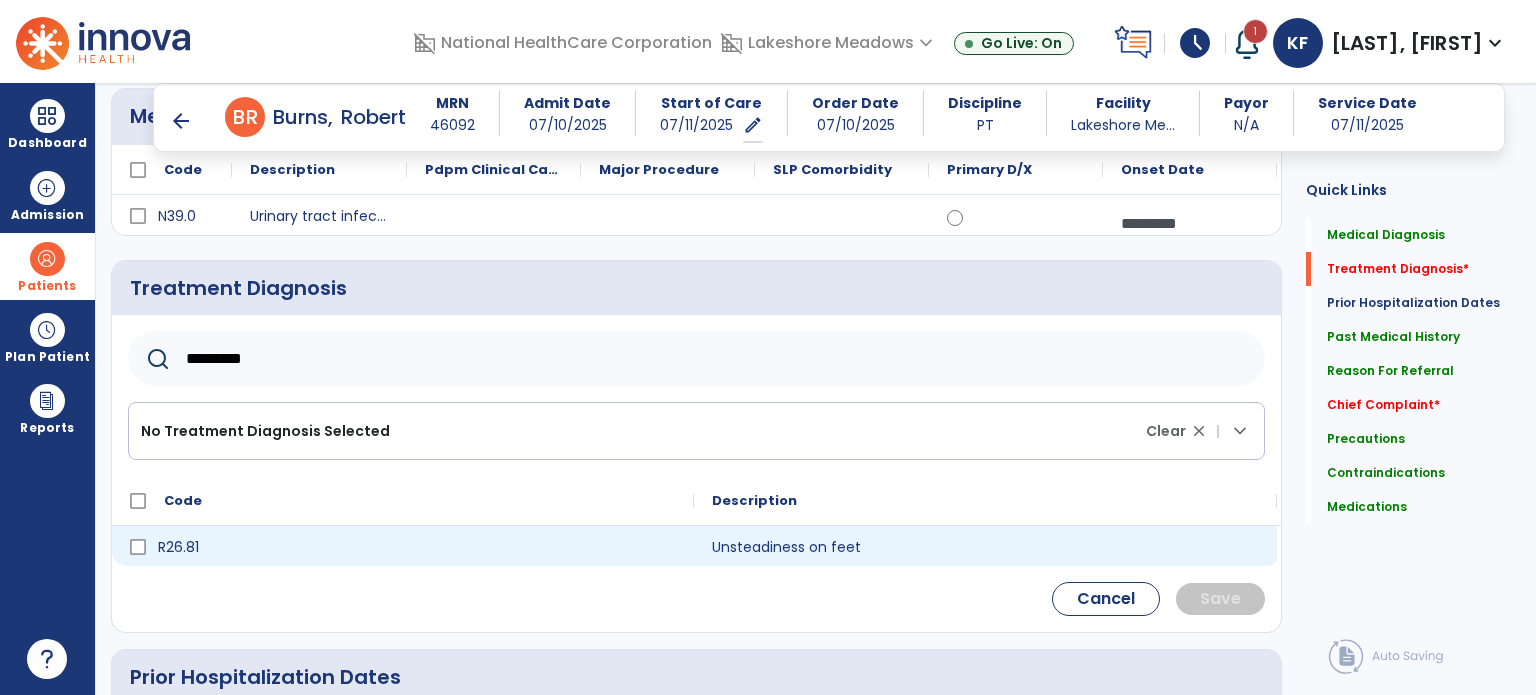 type on "*********" 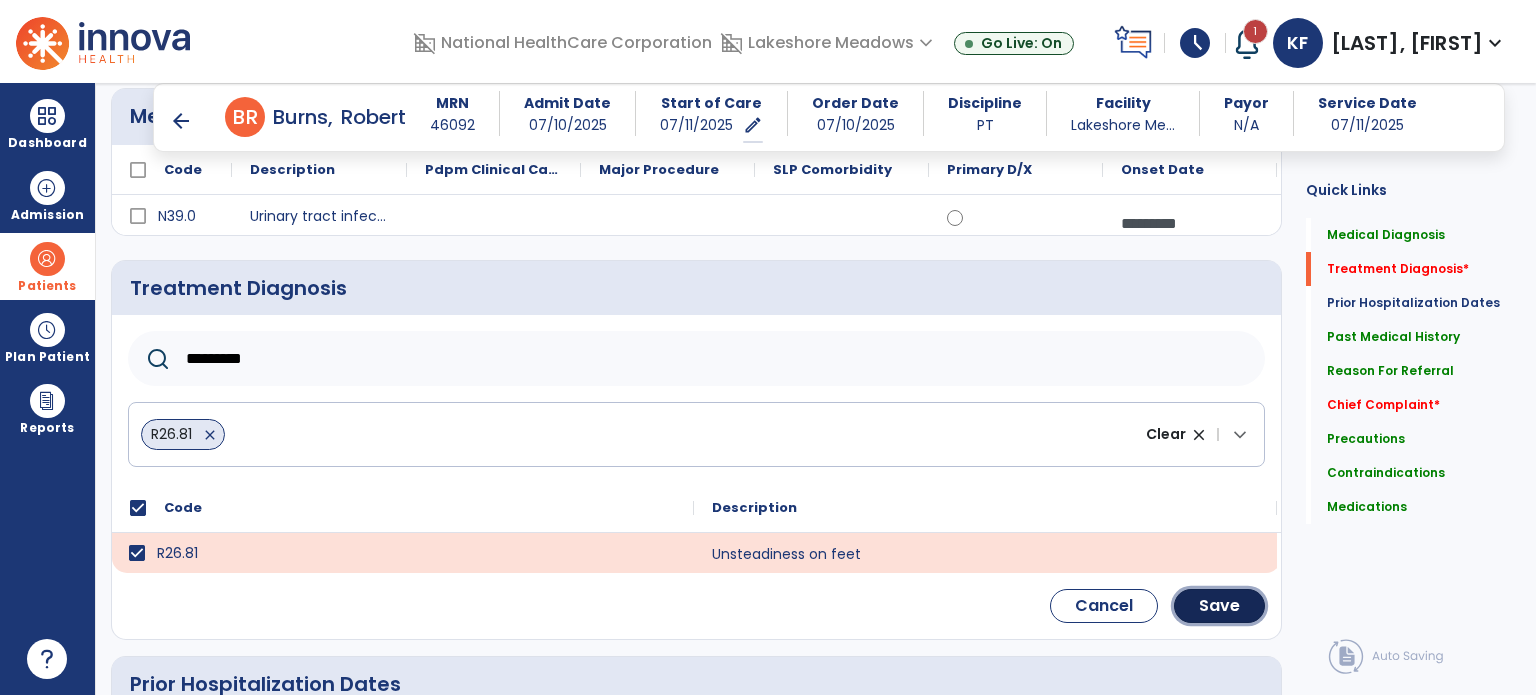 click on "Save" 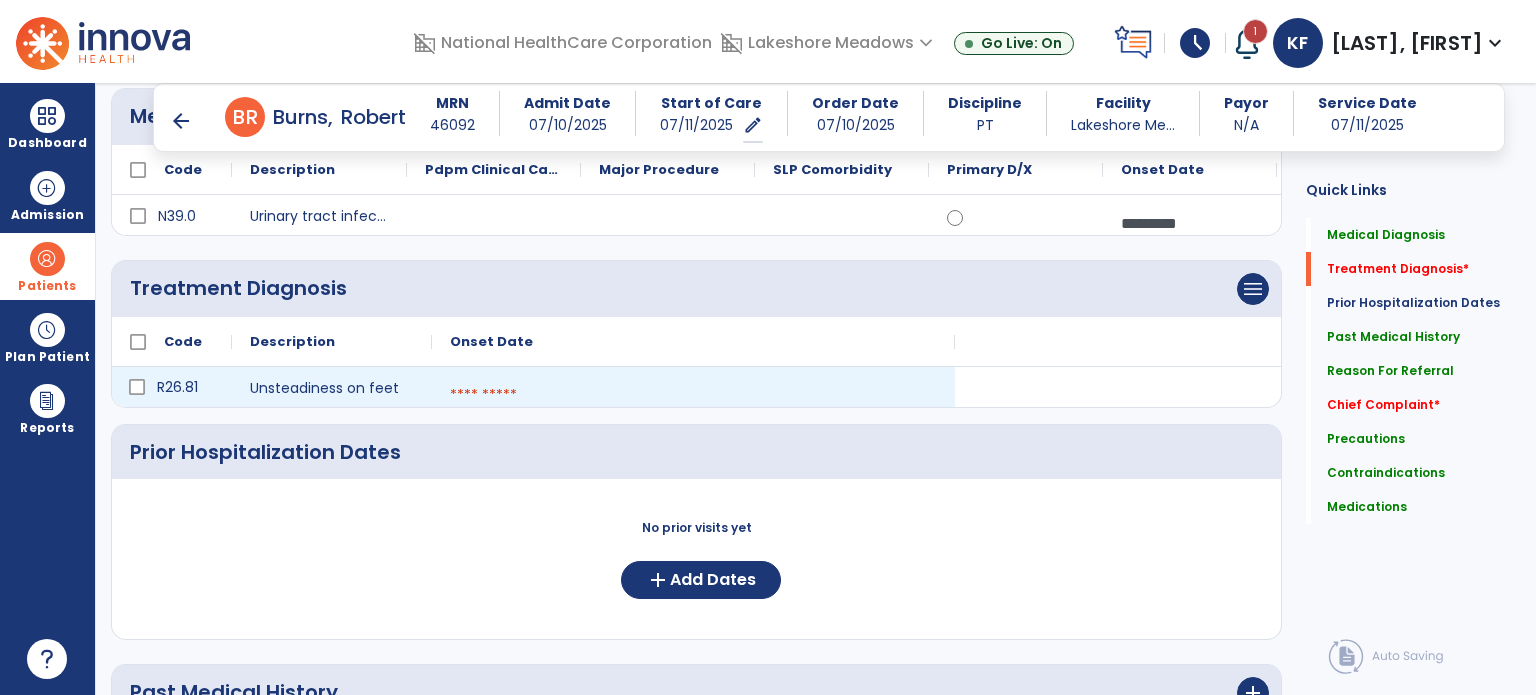 click at bounding box center [693, 395] 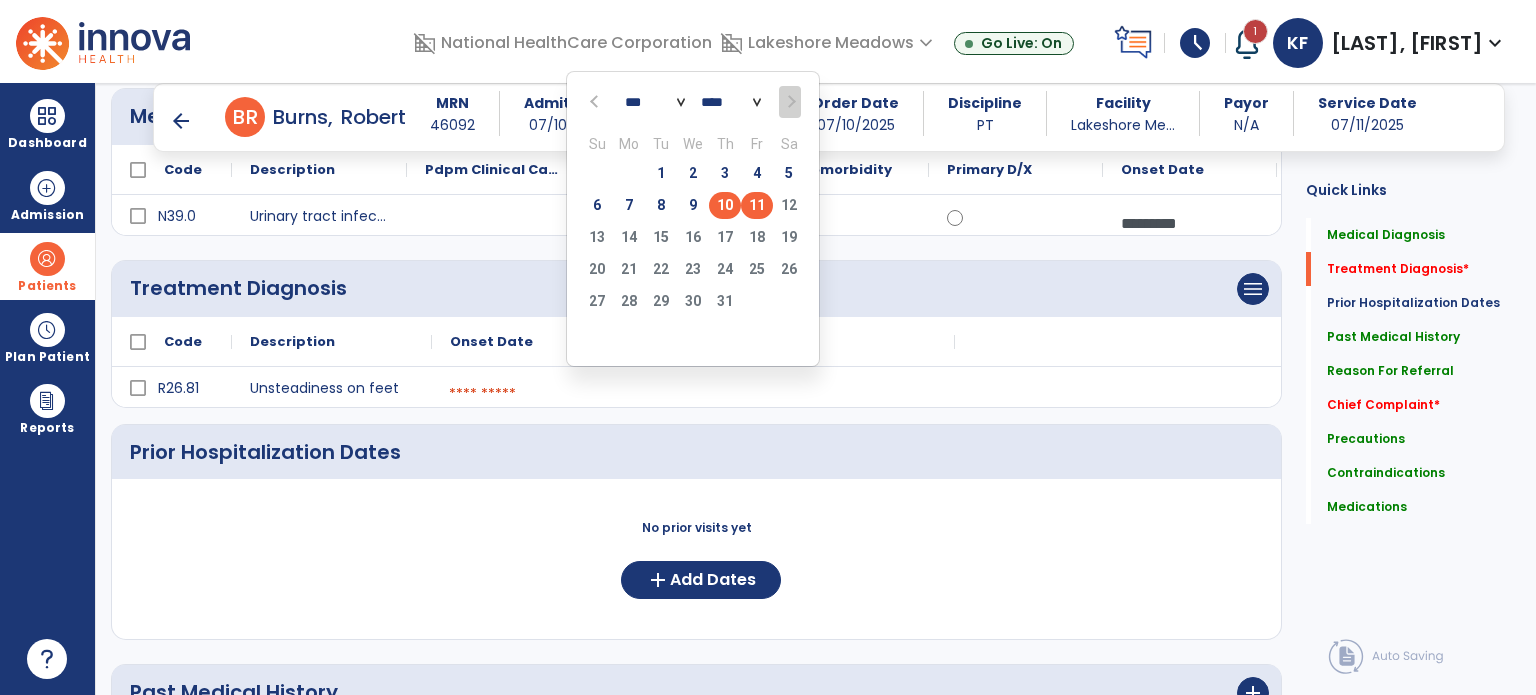 click on "10" 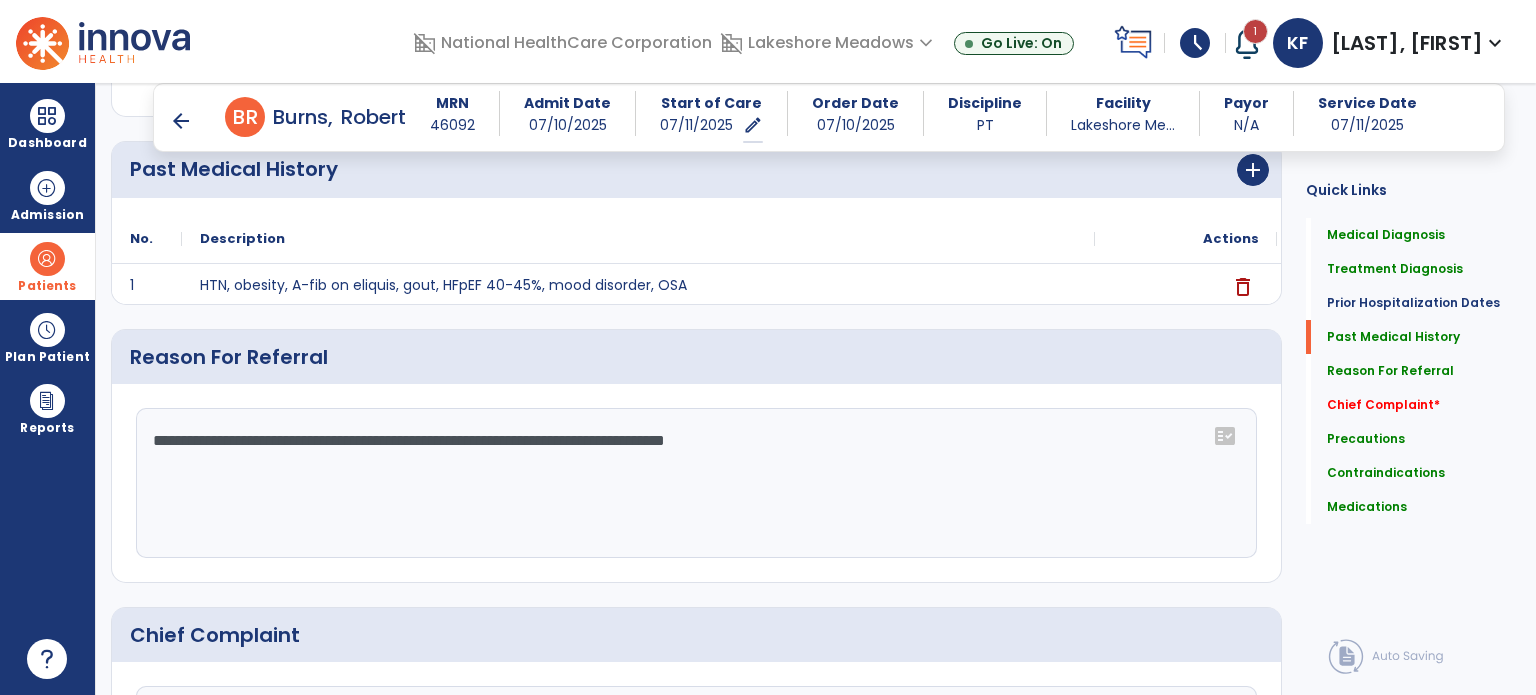 scroll, scrollTop: 772, scrollLeft: 0, axis: vertical 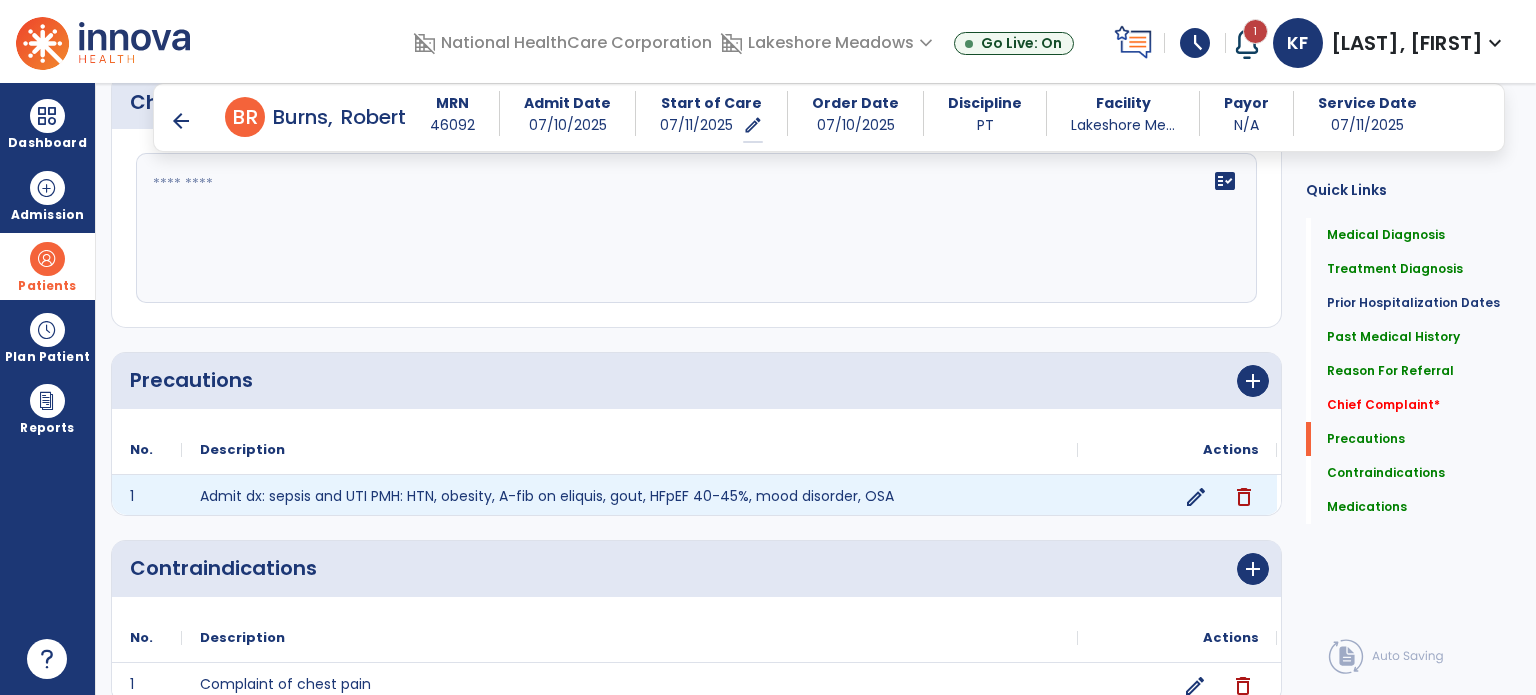 click on "edit" 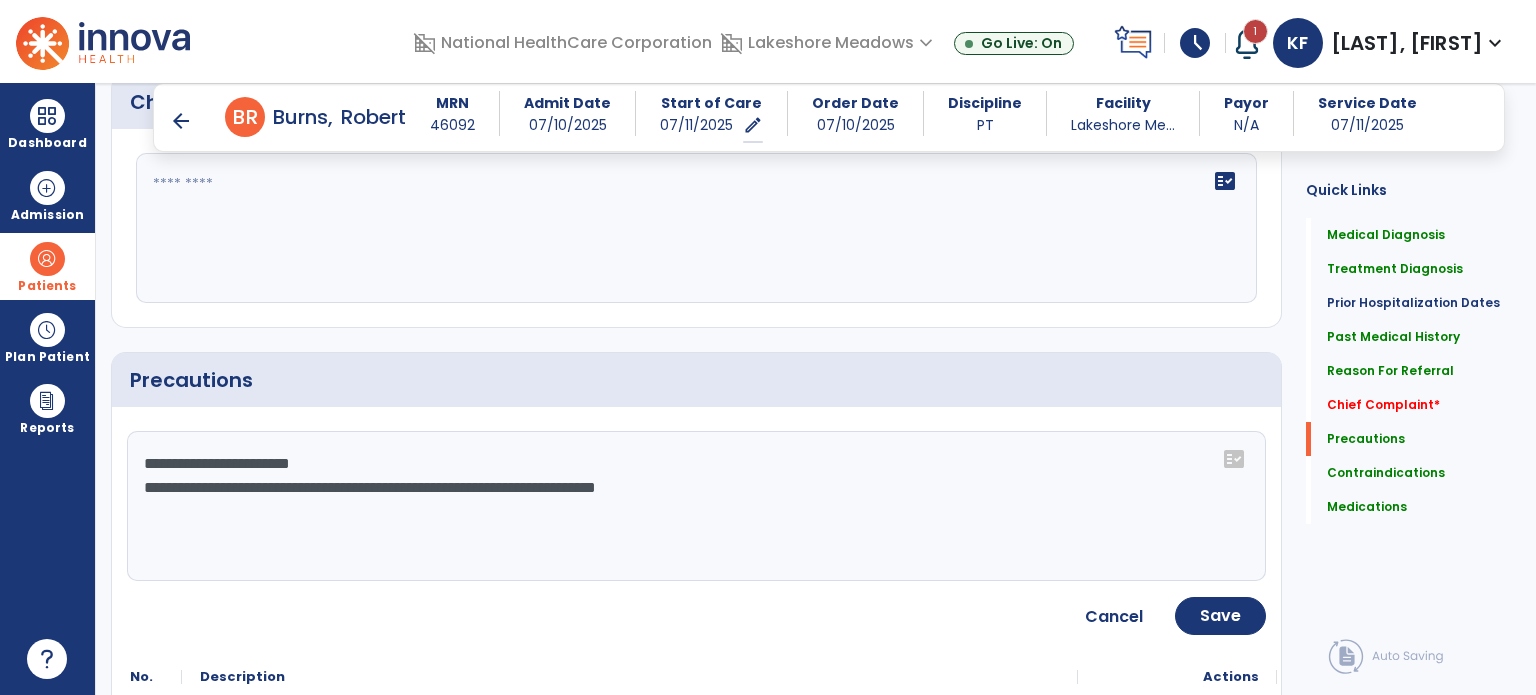 click on "**********" 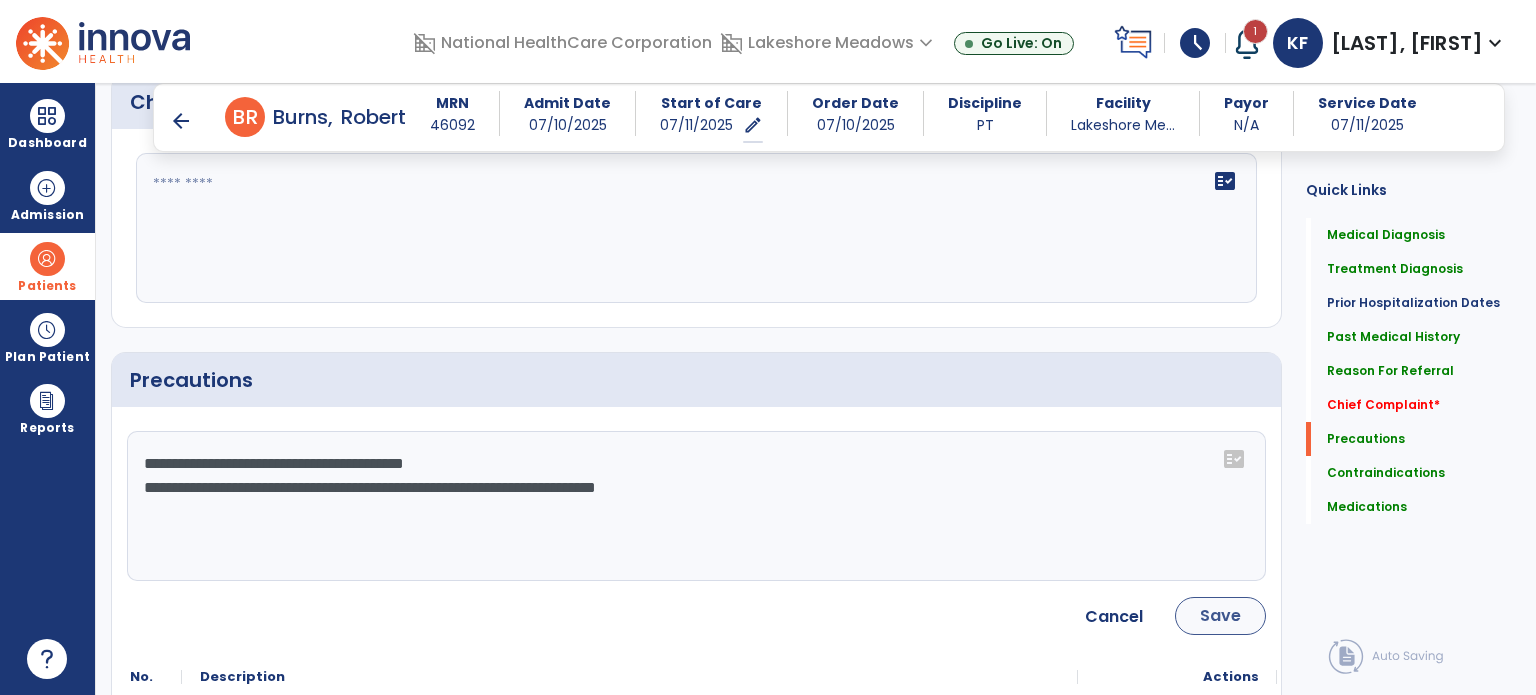 type on "**********" 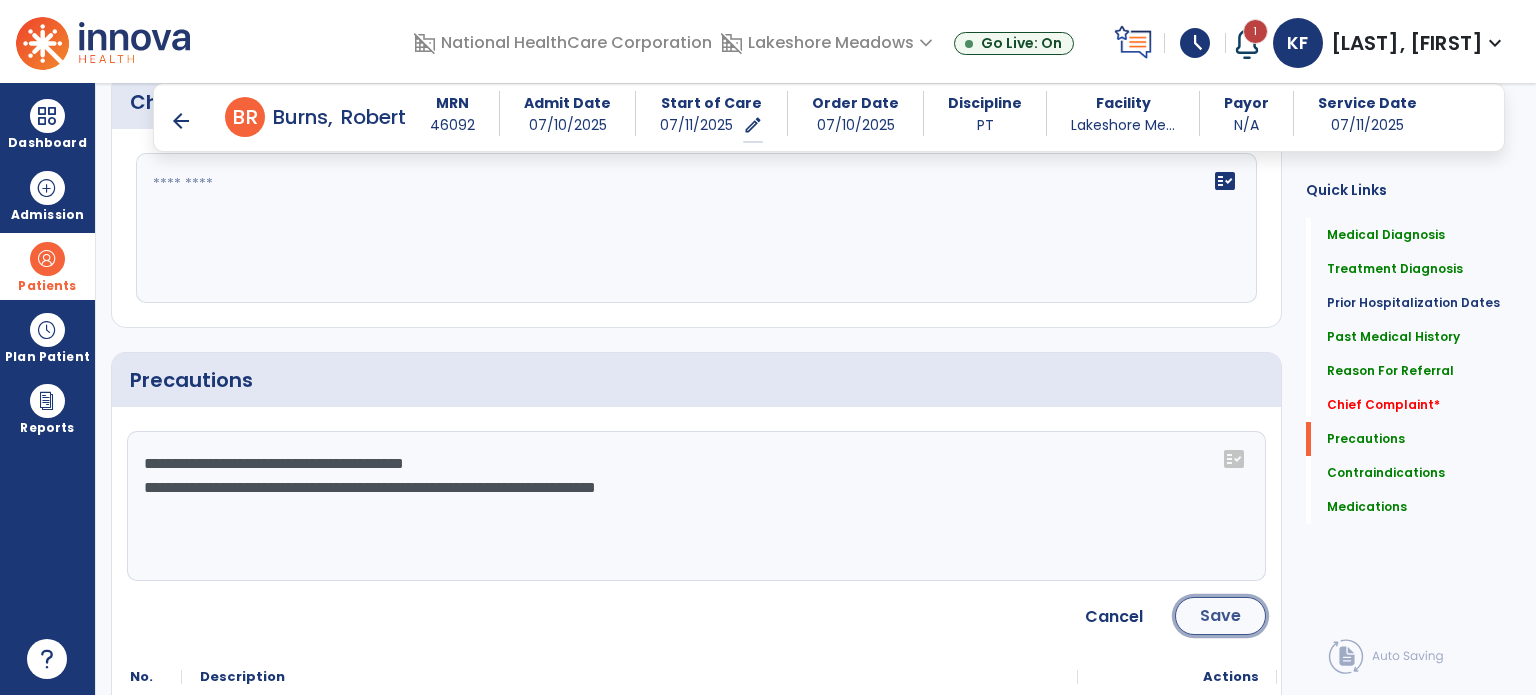 click on "Save" 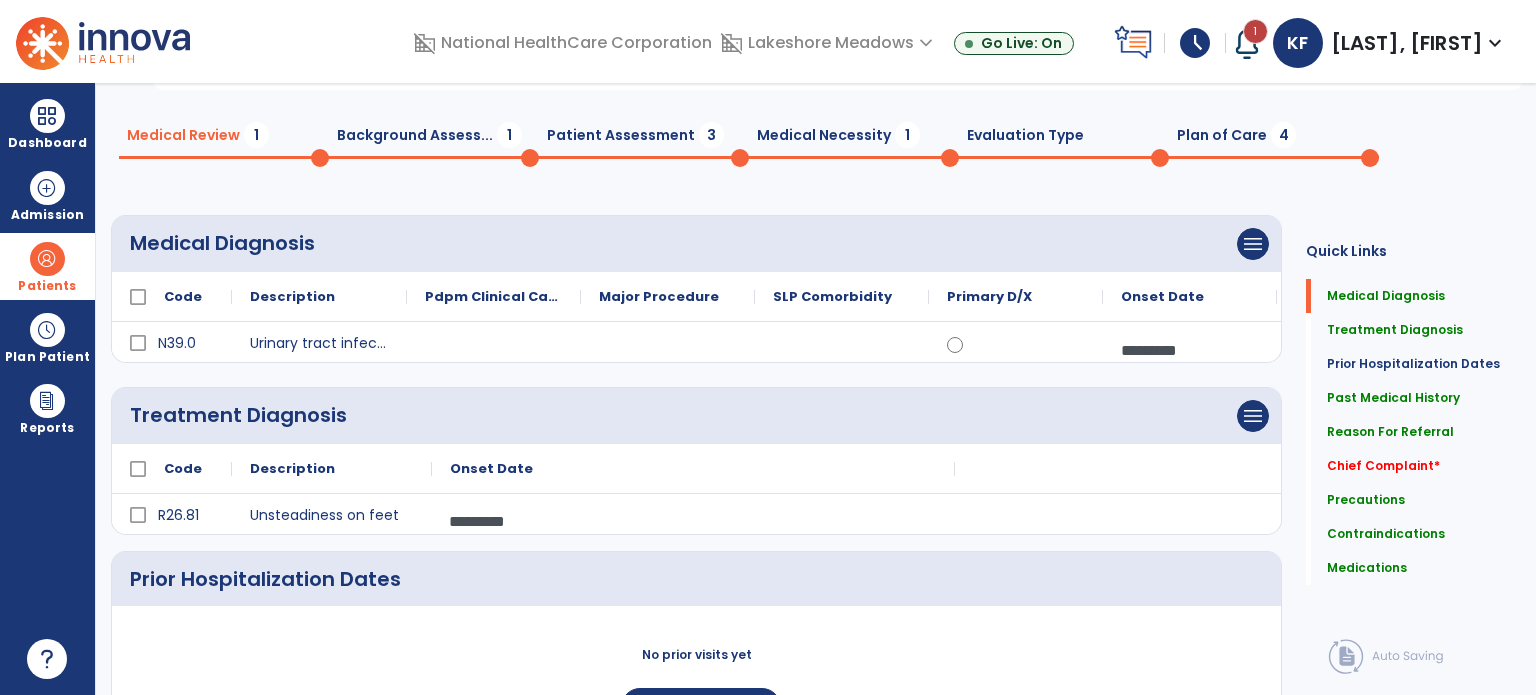 scroll, scrollTop: 0, scrollLeft: 0, axis: both 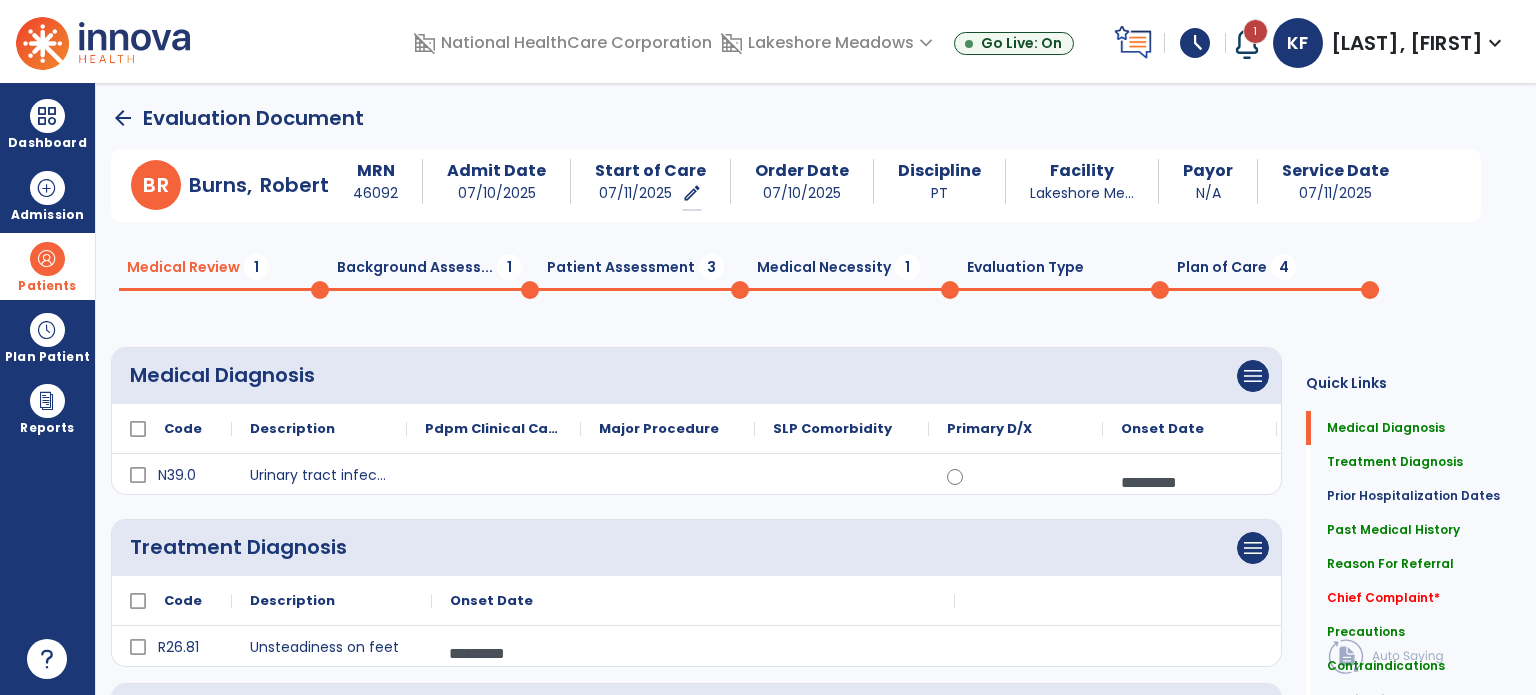 click on "Background Assess...  1" 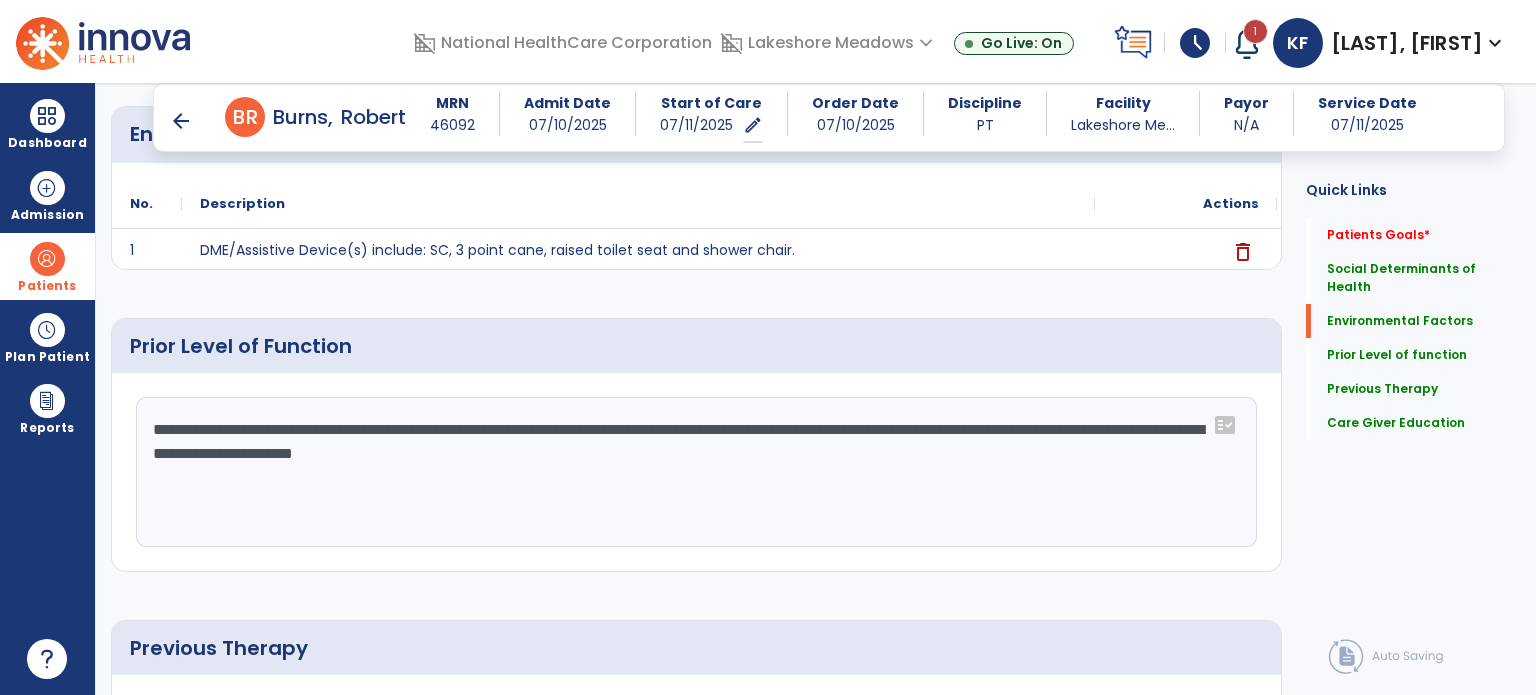 scroll, scrollTop: 707, scrollLeft: 0, axis: vertical 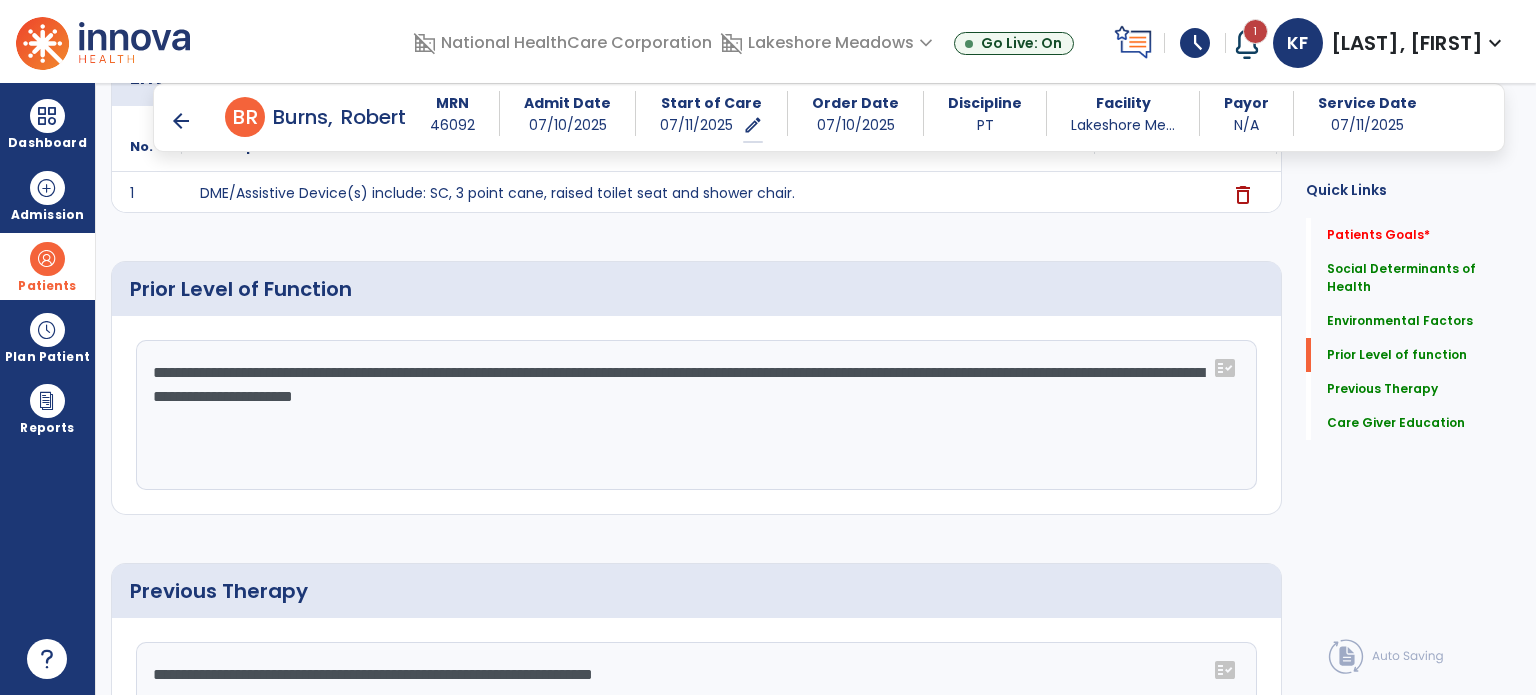 drag, startPoint x: 598, startPoint y: 373, endPoint x: 553, endPoint y: 376, distance: 45.099888 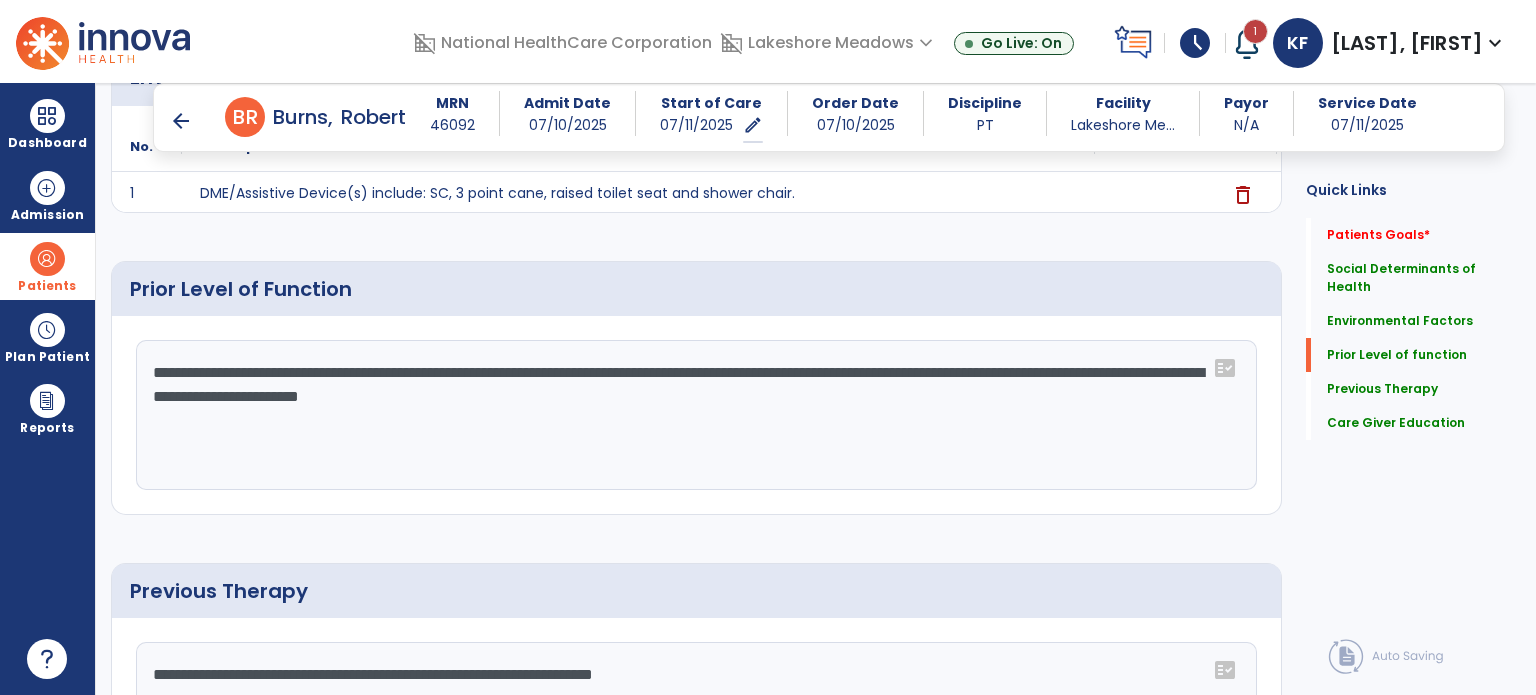 click on "**********" 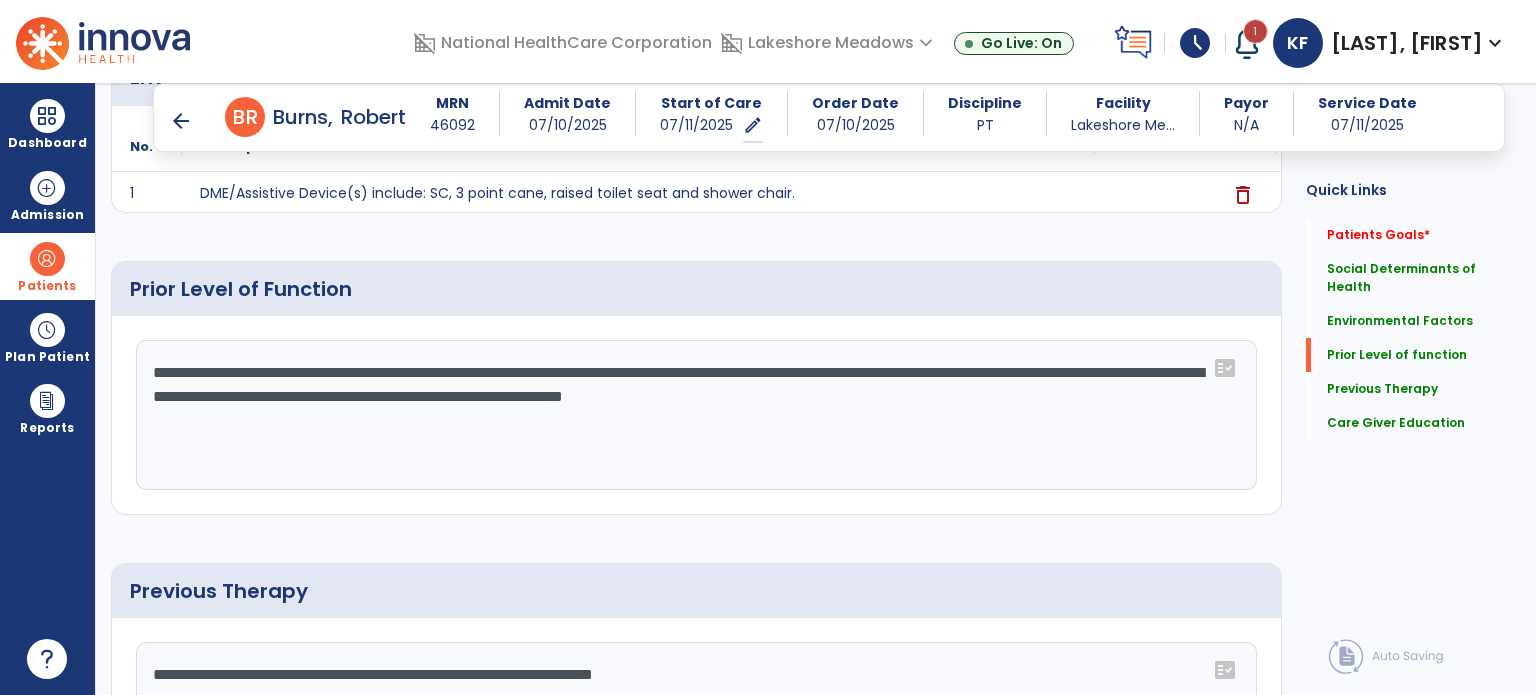 click on "**********" 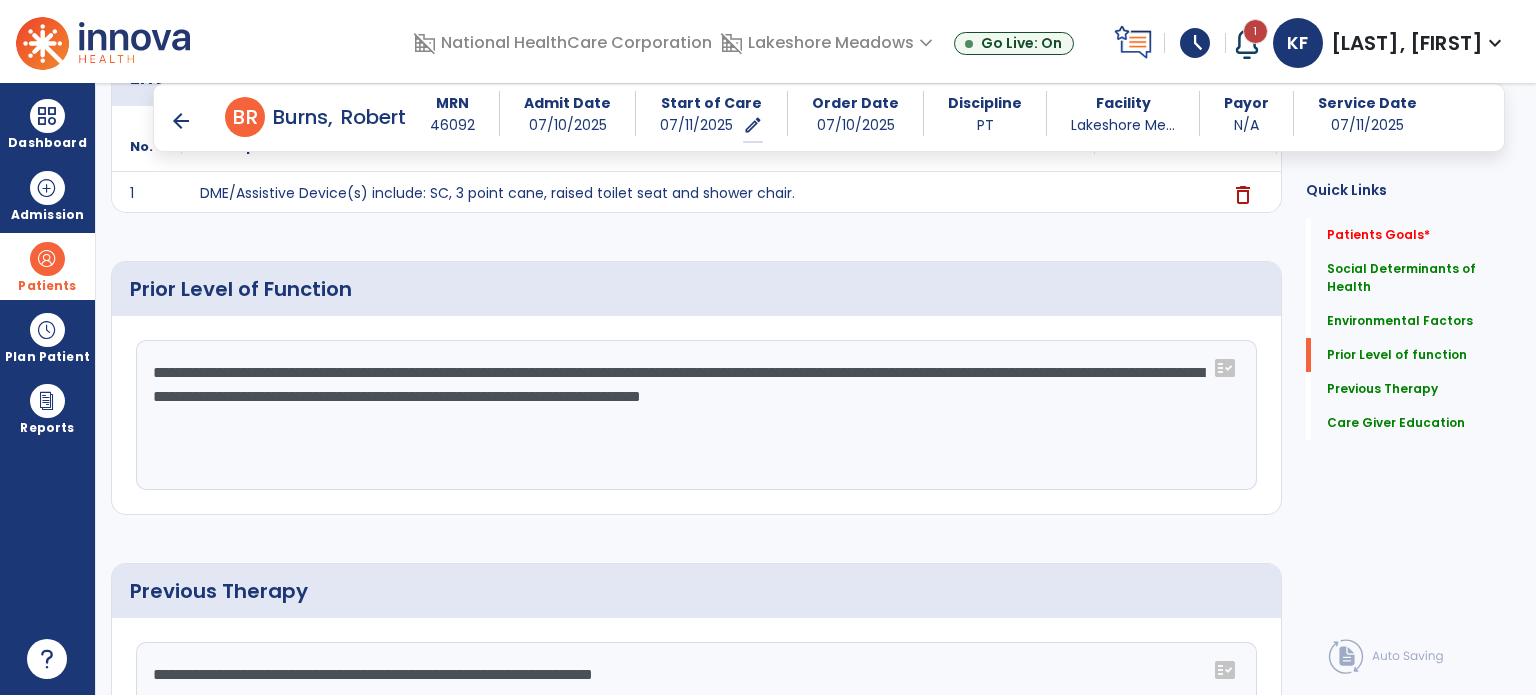click on "**********" 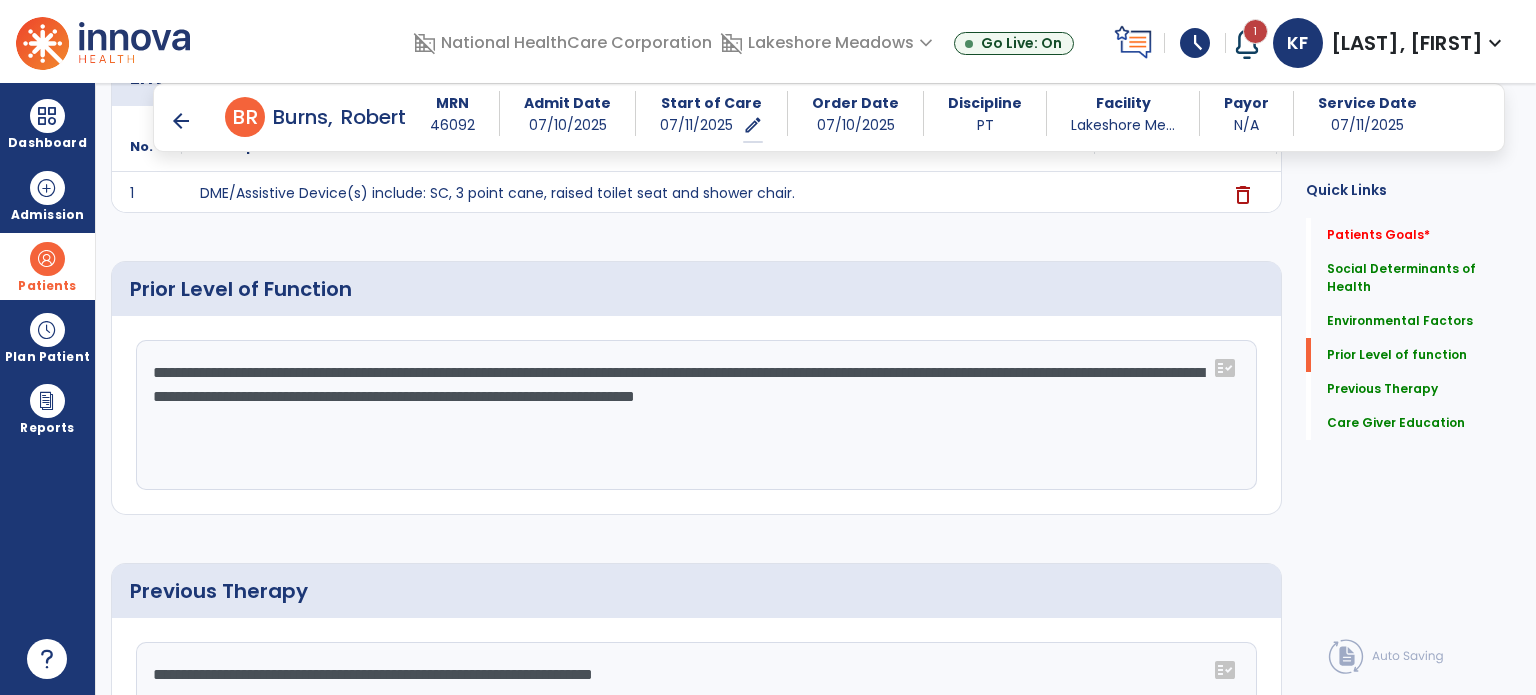 click on "**********" 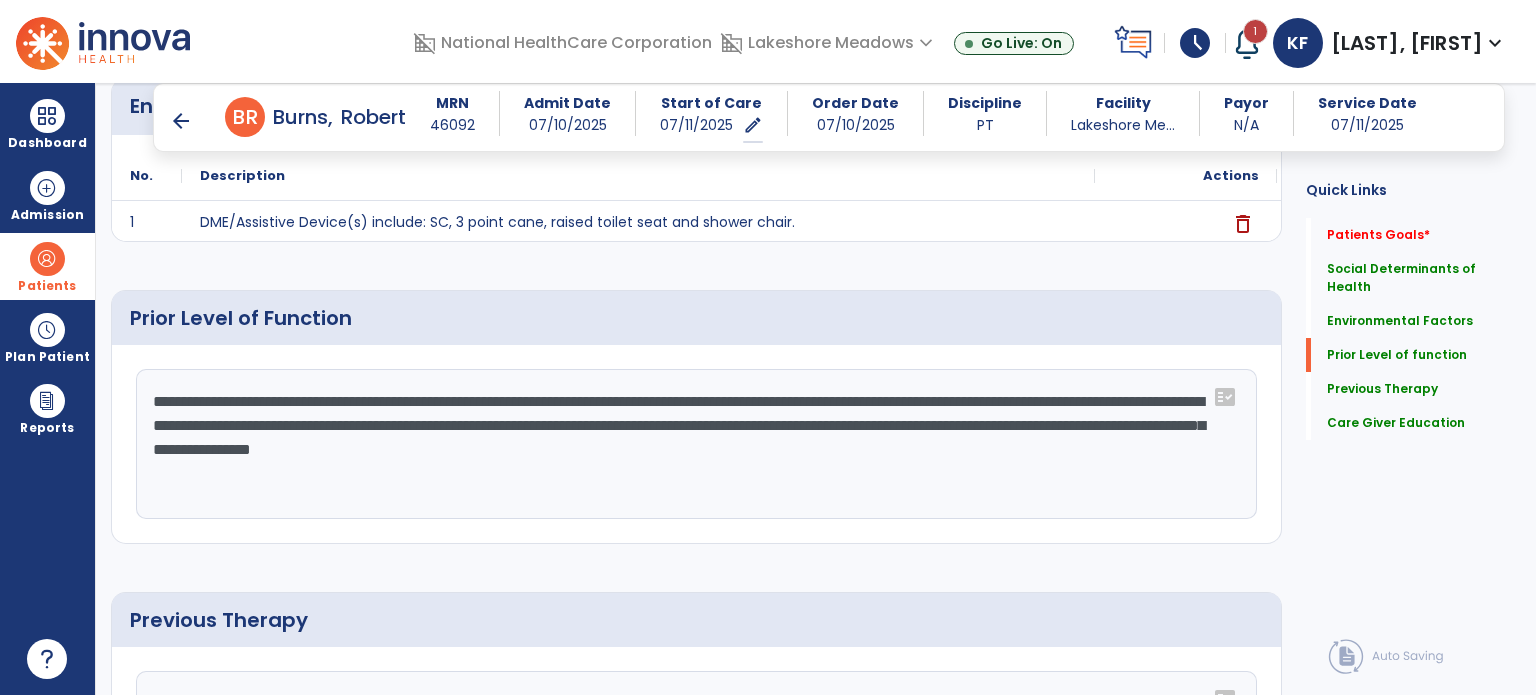 scroll, scrollTop: 652, scrollLeft: 0, axis: vertical 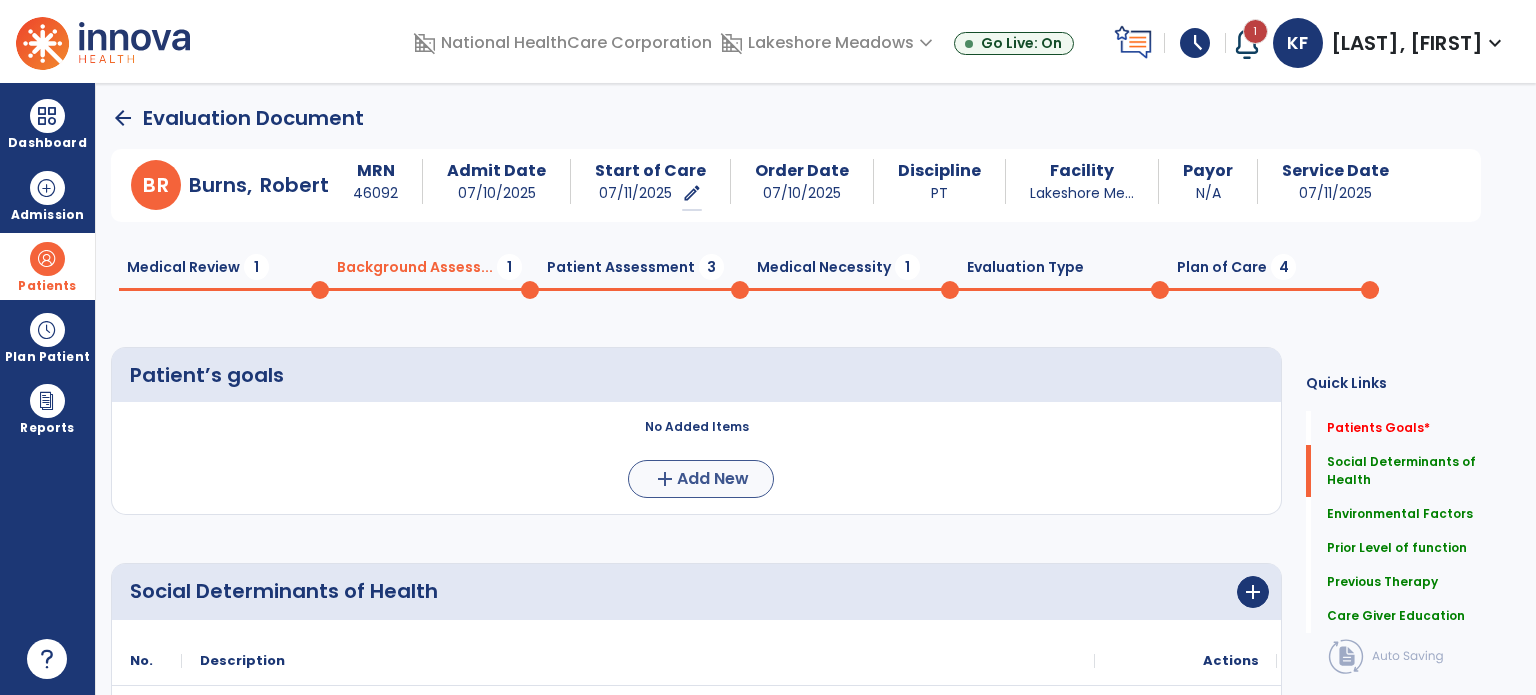 type on "**********" 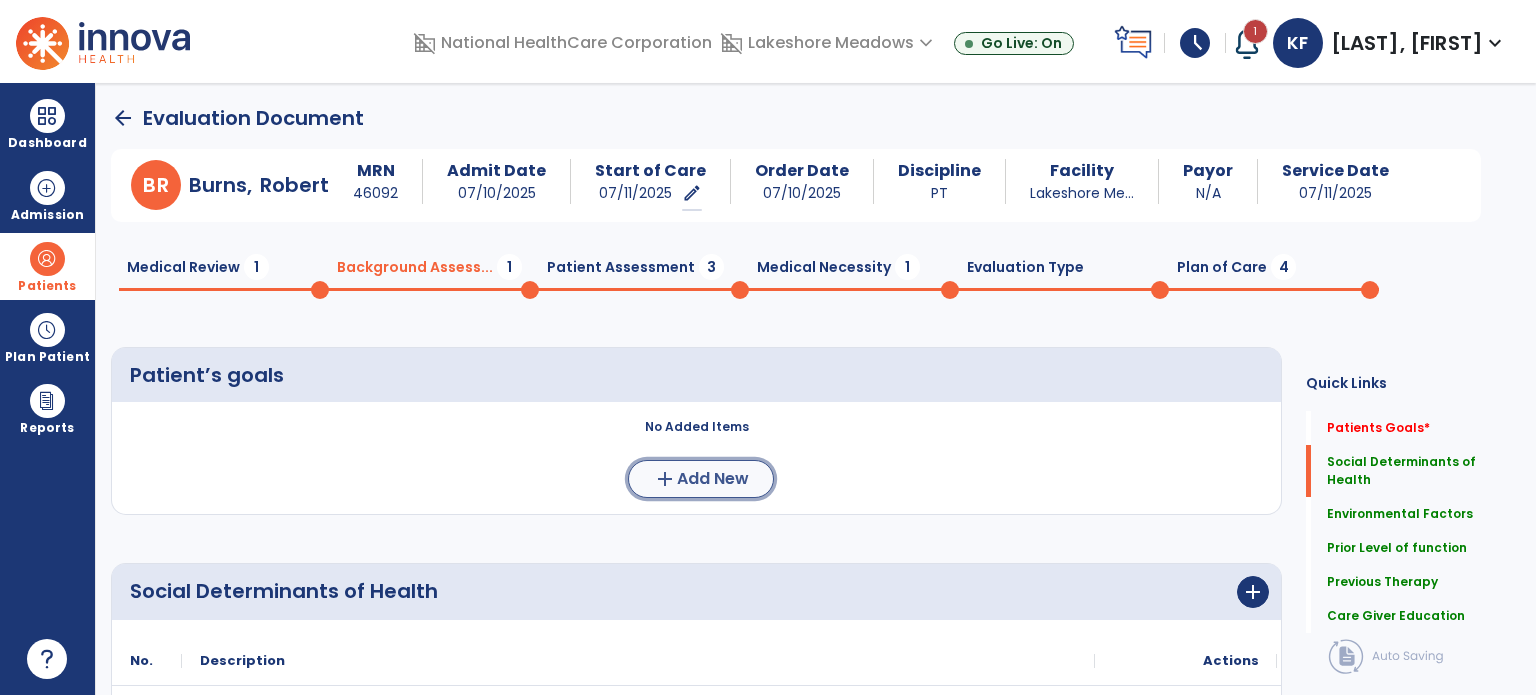 click on "Add New" 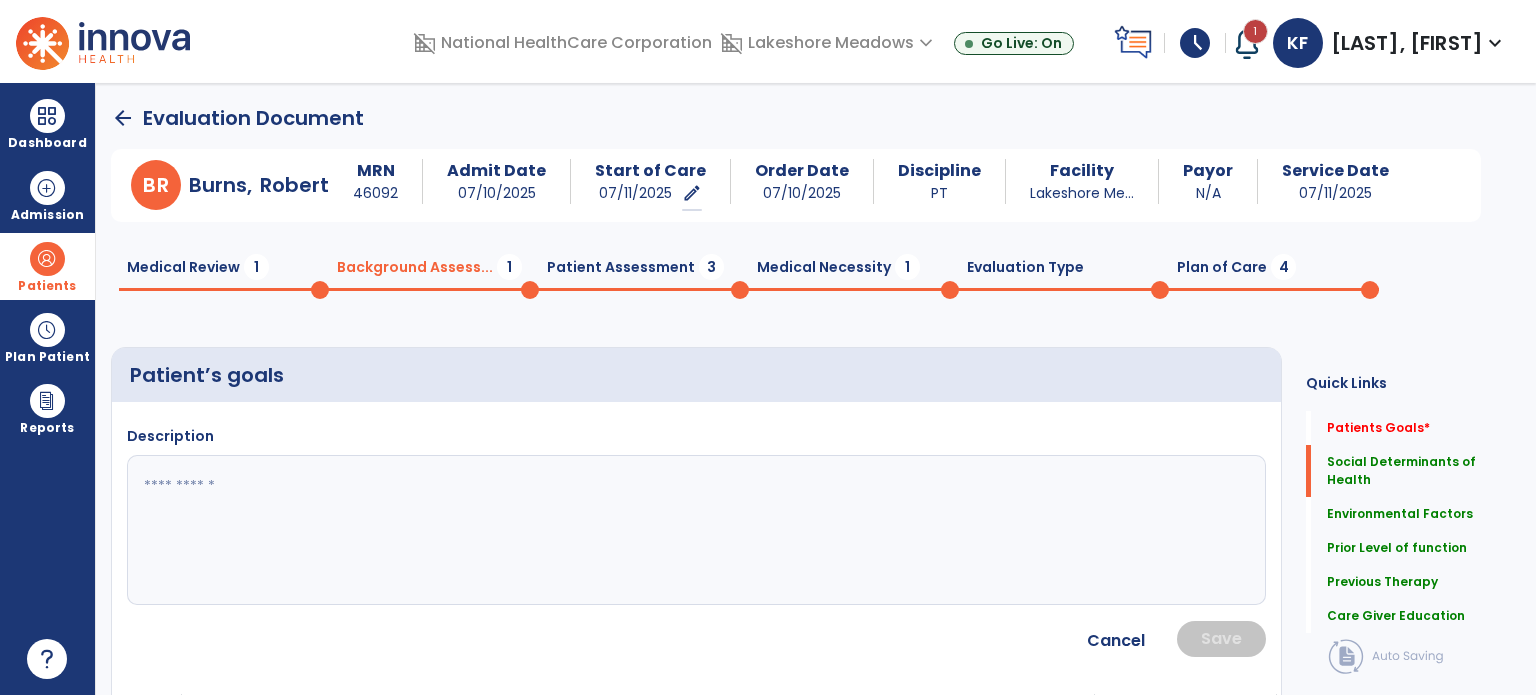 click 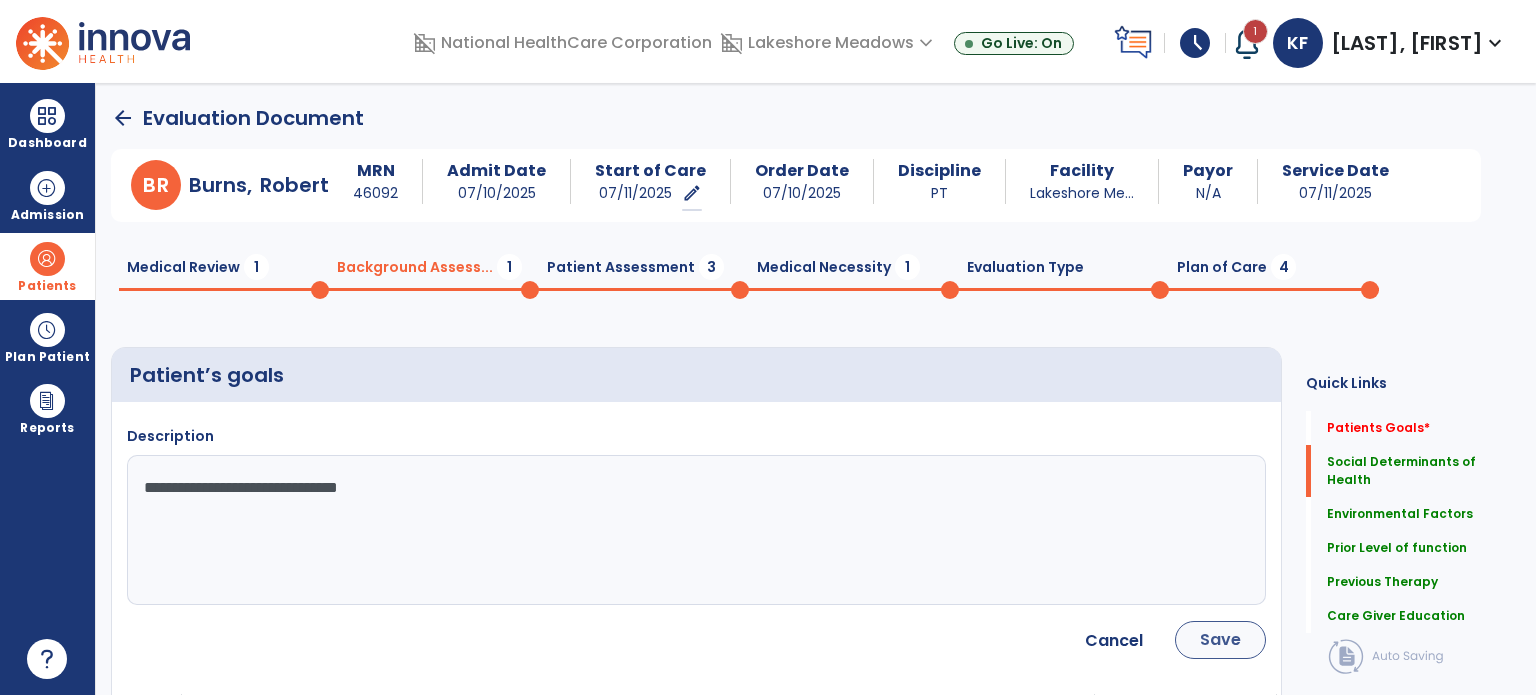 type on "**********" 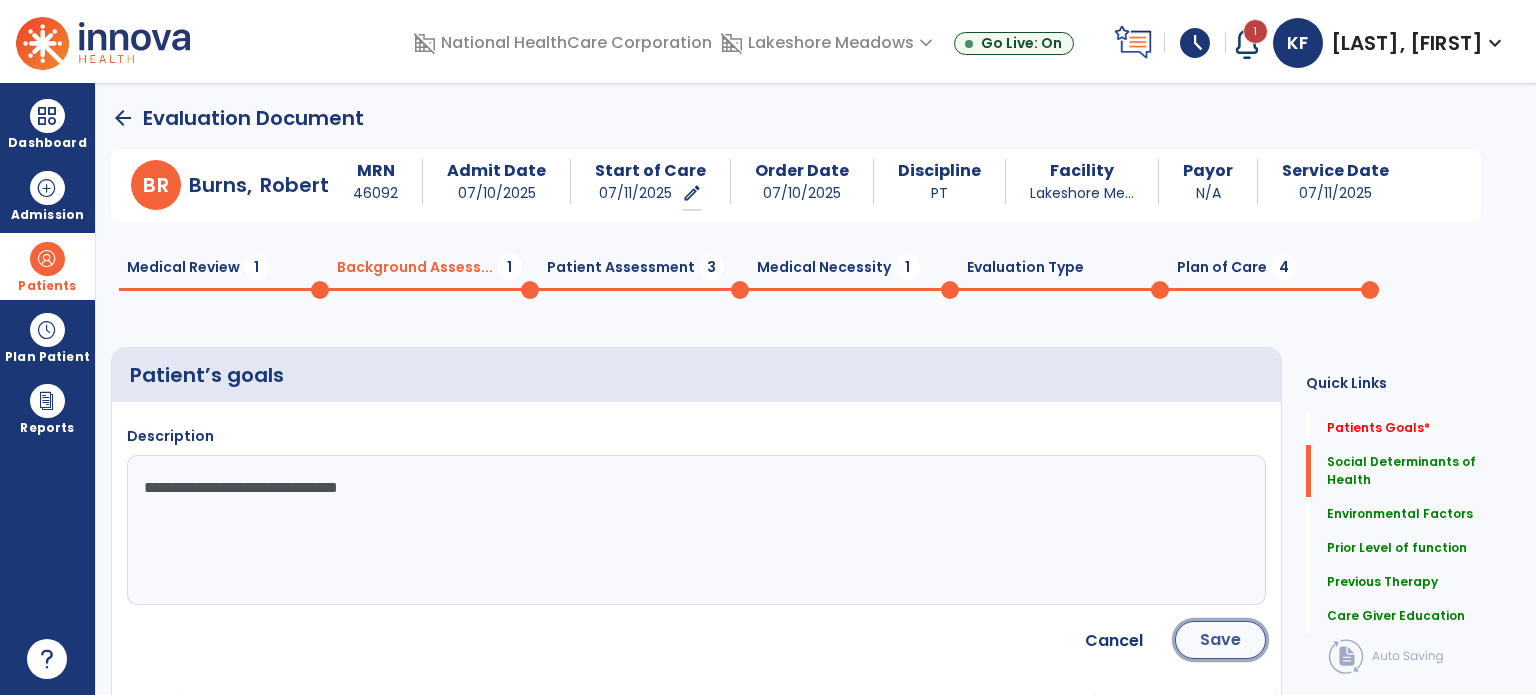 click on "Save" 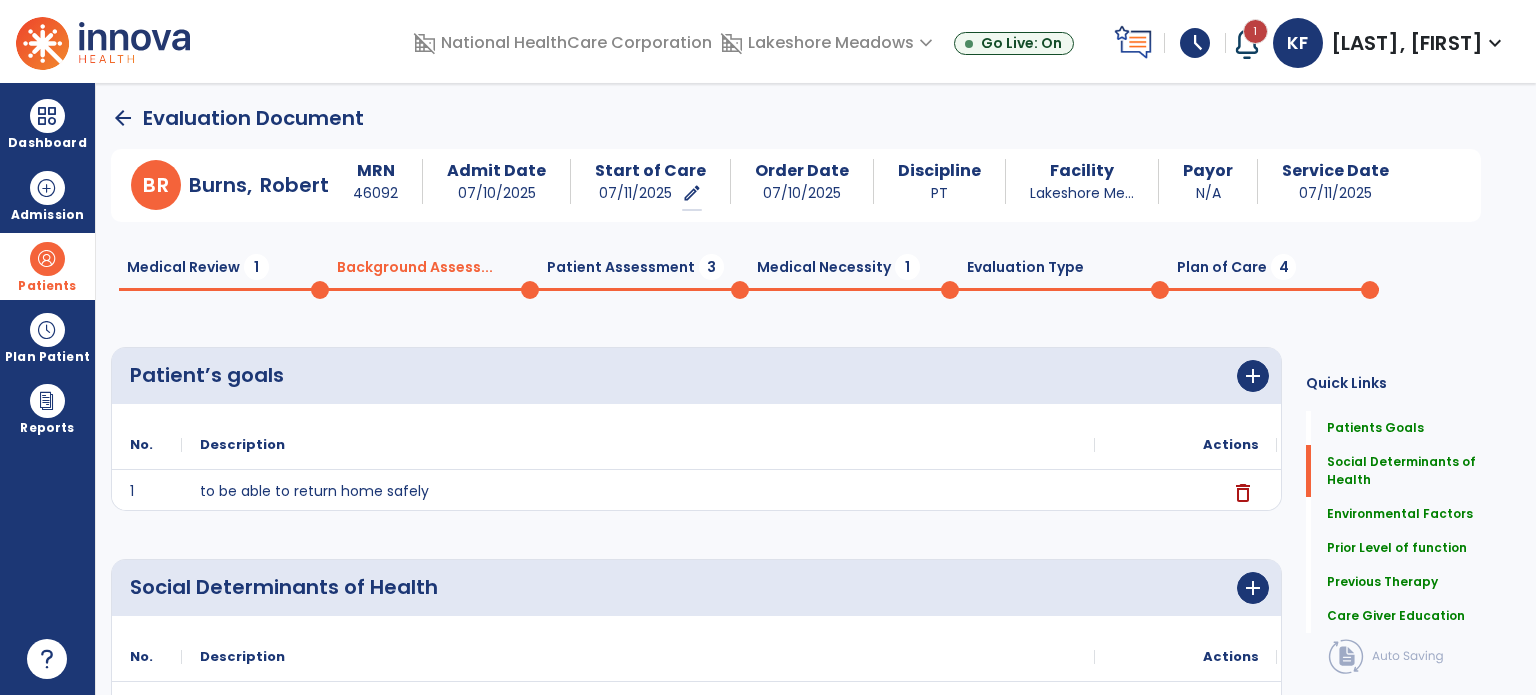 click on "Patient Assessment  3" 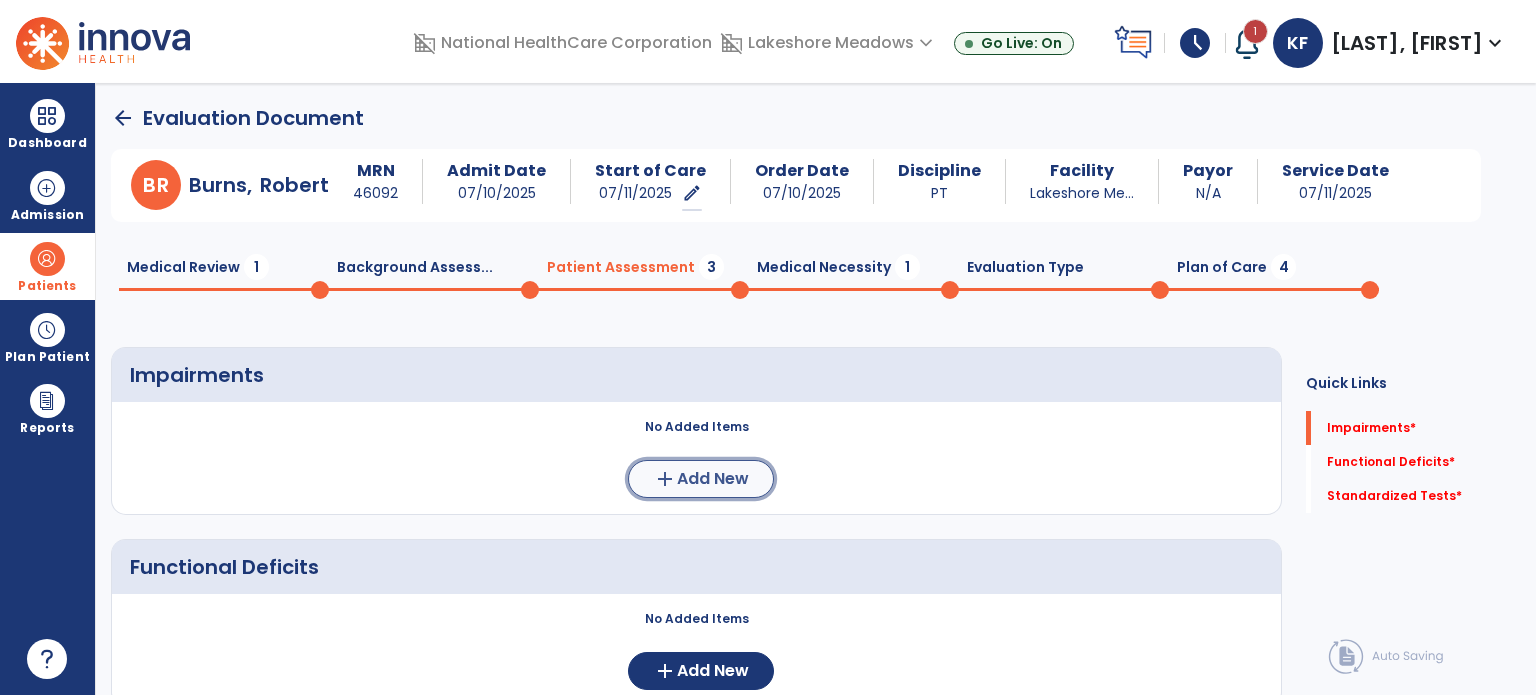 click on "Add New" 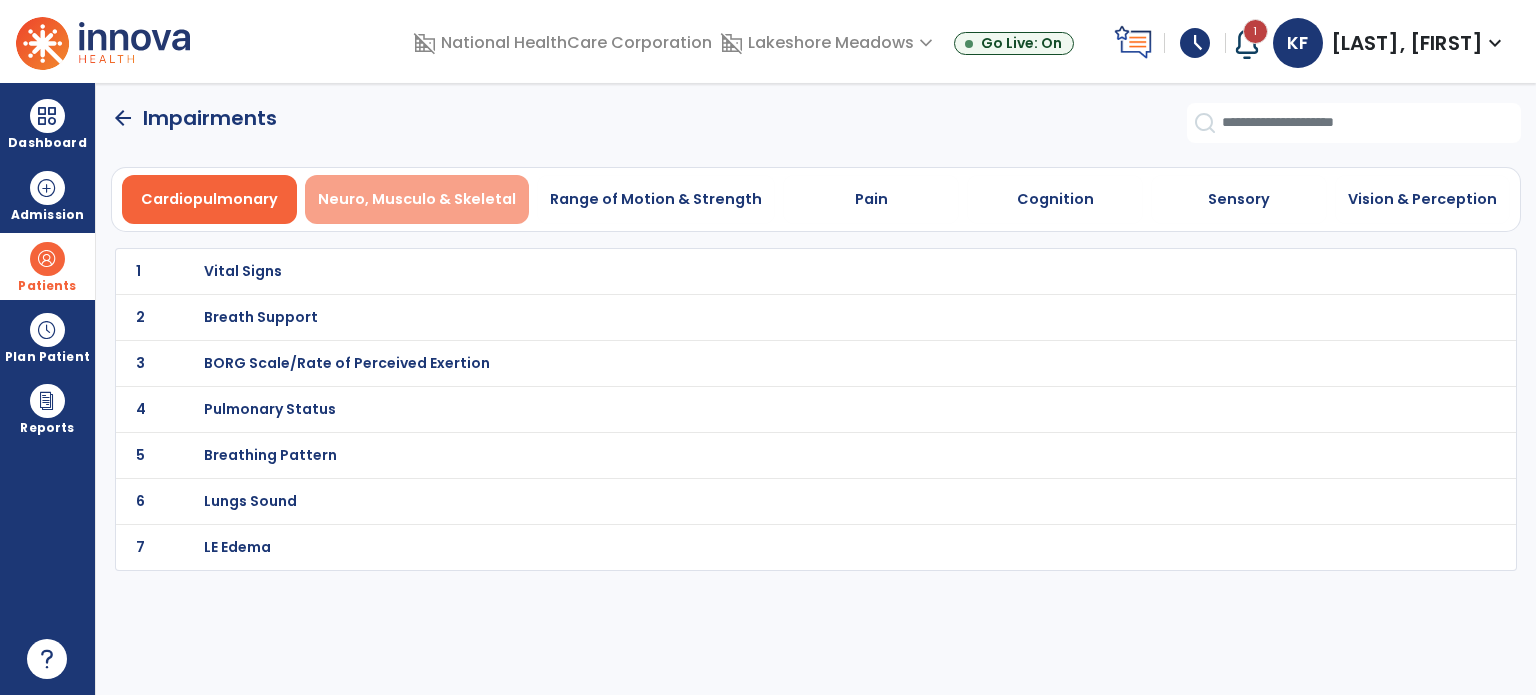 click on "Neuro, Musculo & Skeletal" at bounding box center (417, 199) 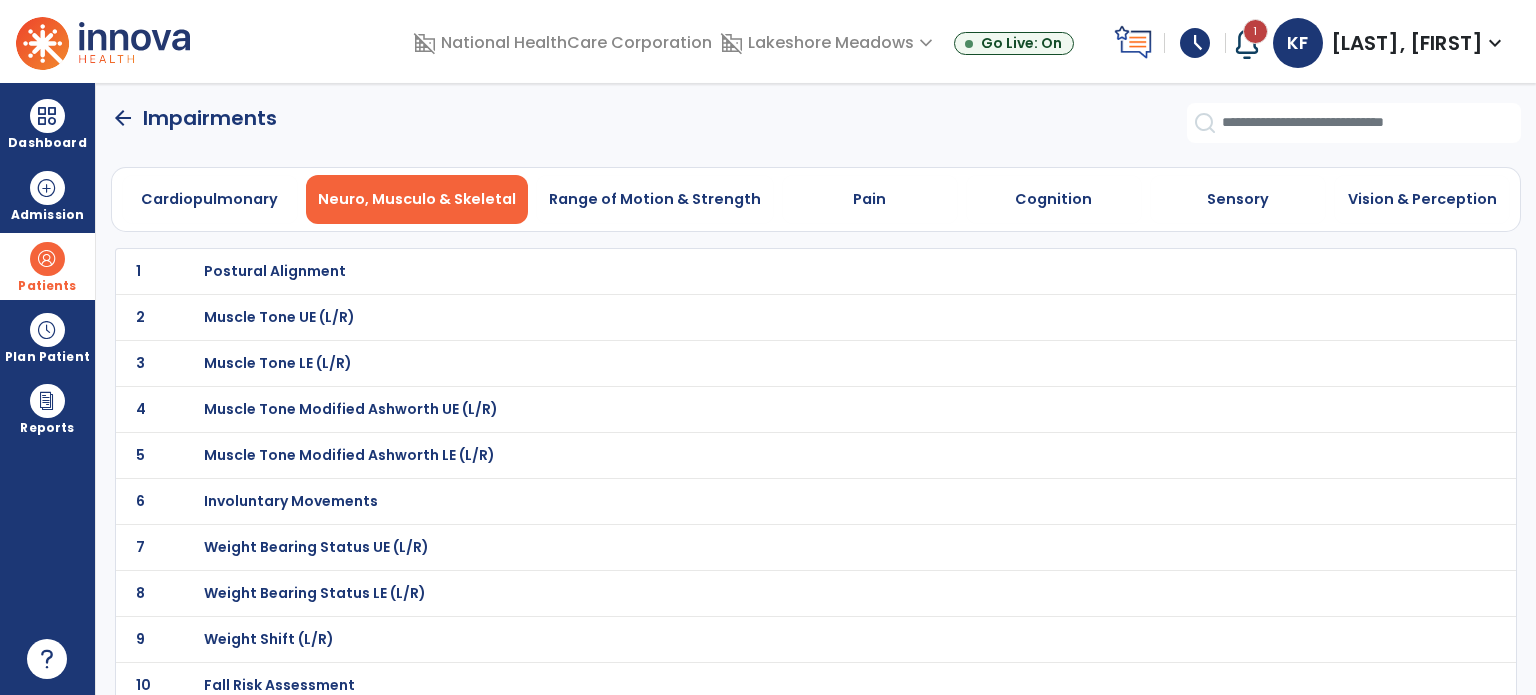 click on "Fall Risk Assessment" at bounding box center [275, 271] 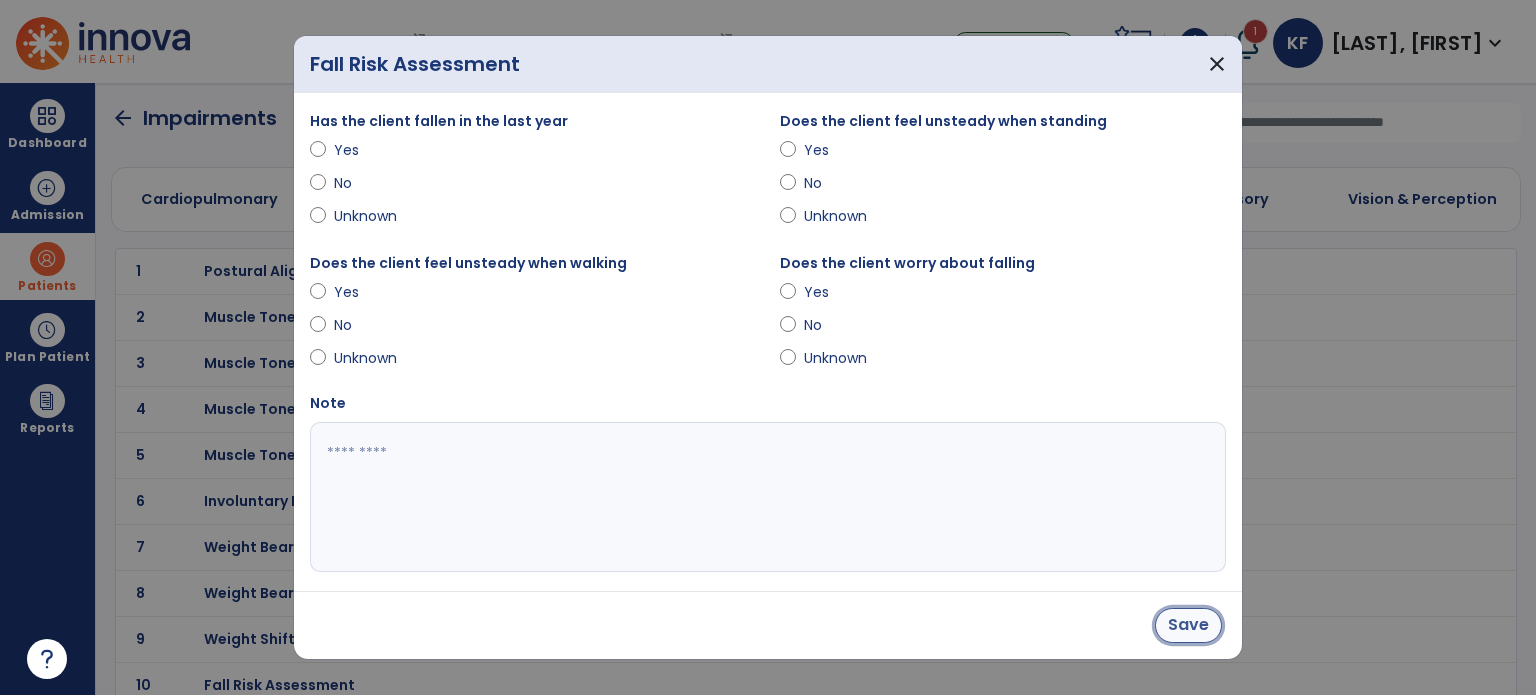 click on "Save" at bounding box center (1188, 625) 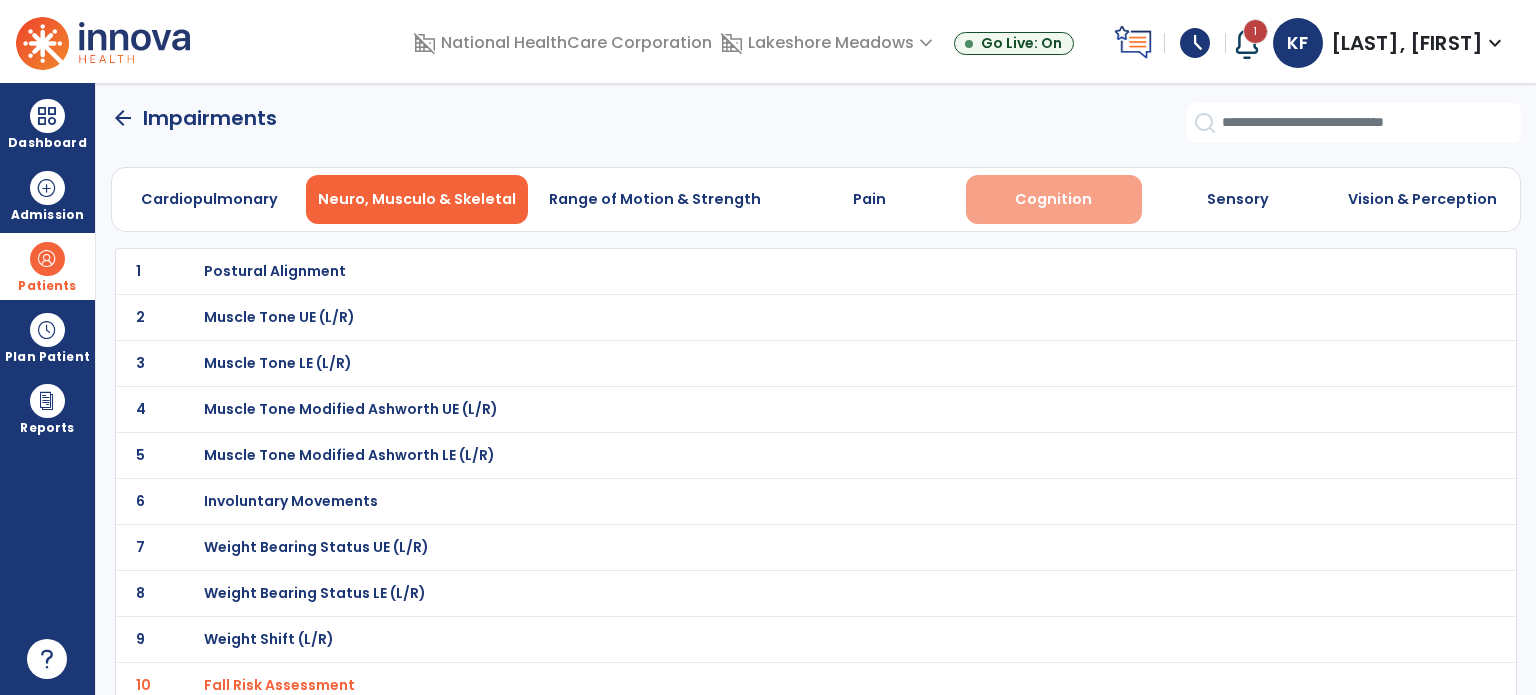 click on "Cognition" at bounding box center [1053, 199] 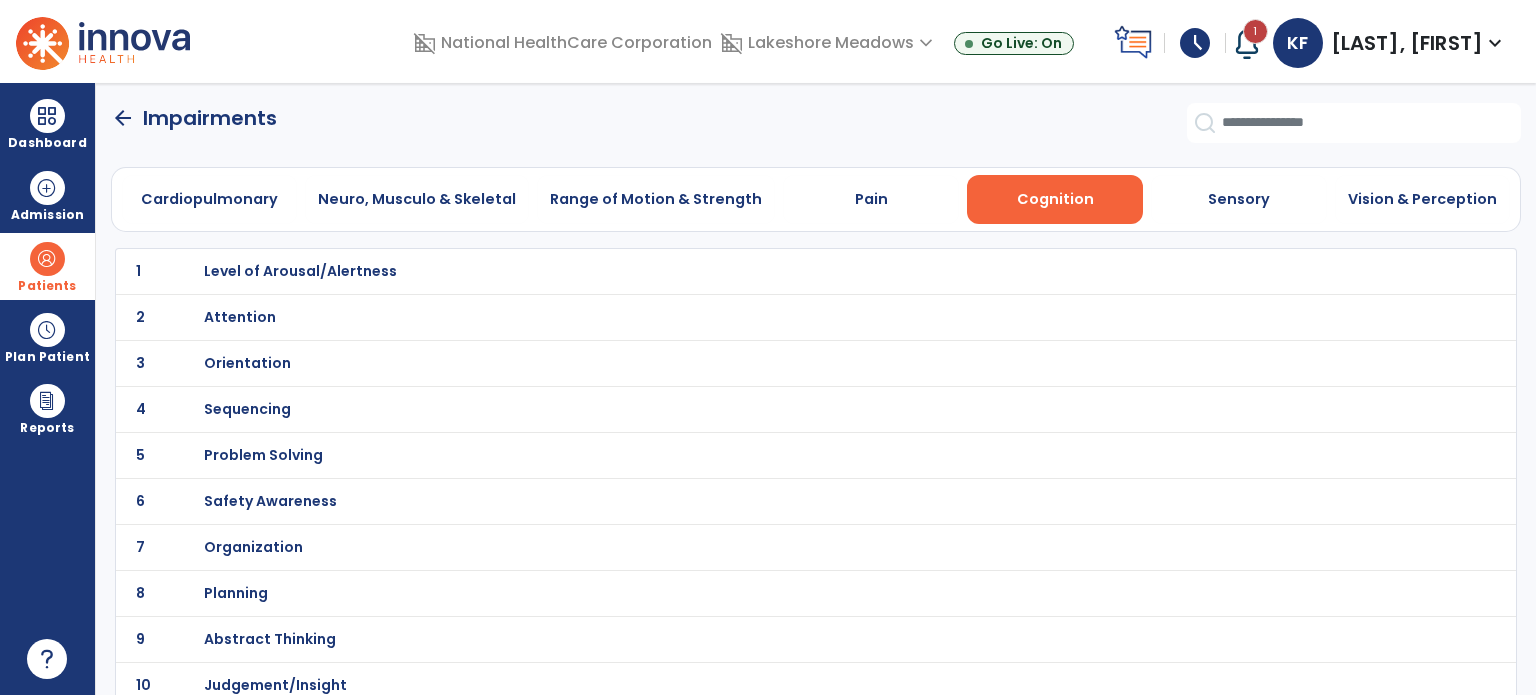 click on "Orientation" at bounding box center (300, 271) 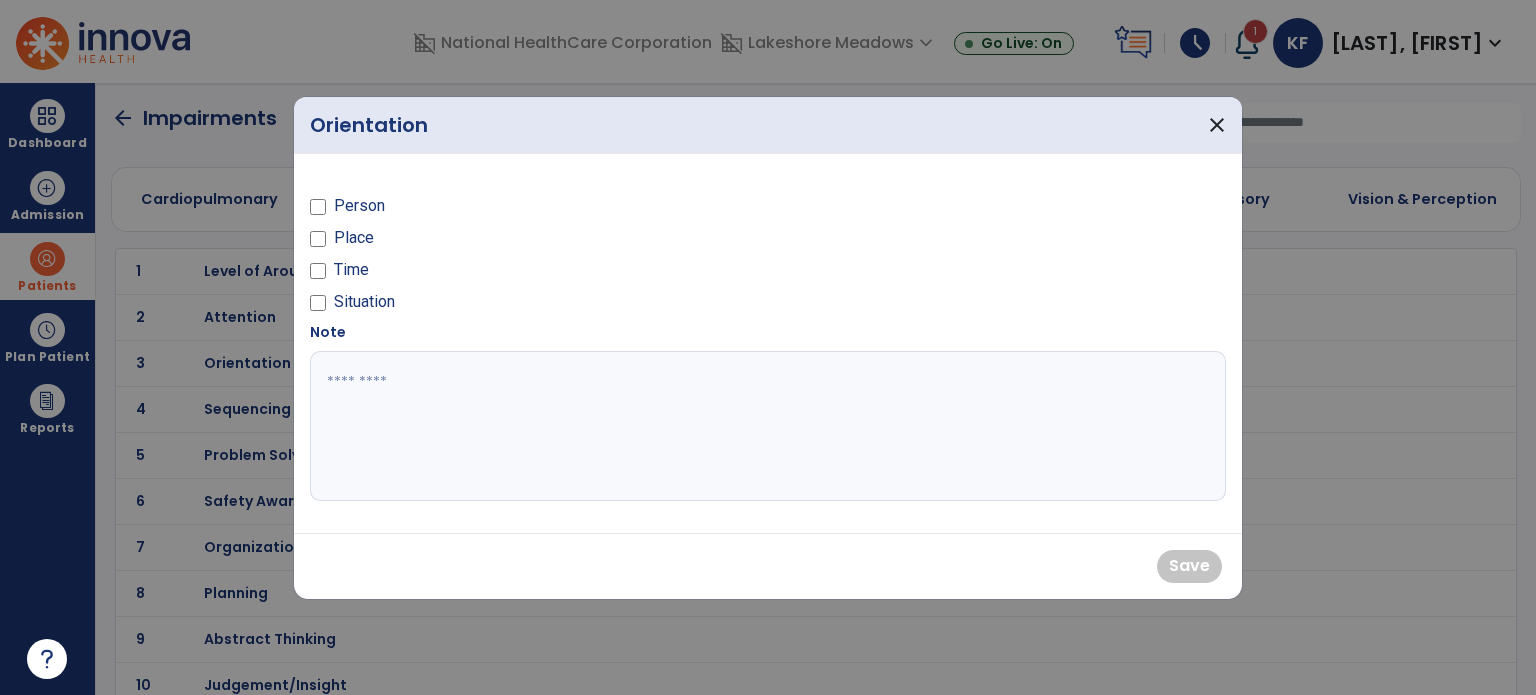 click at bounding box center [318, 210] 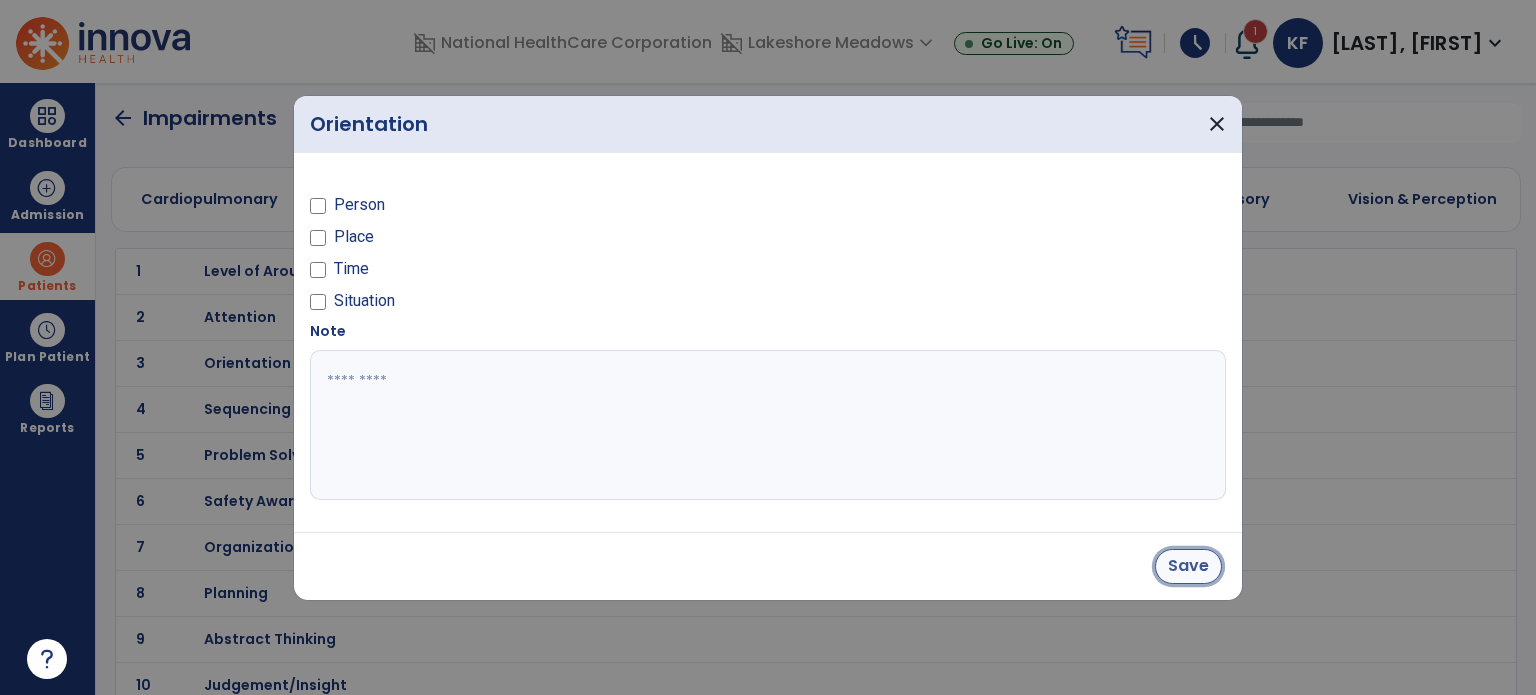 click on "Save" at bounding box center [1188, 566] 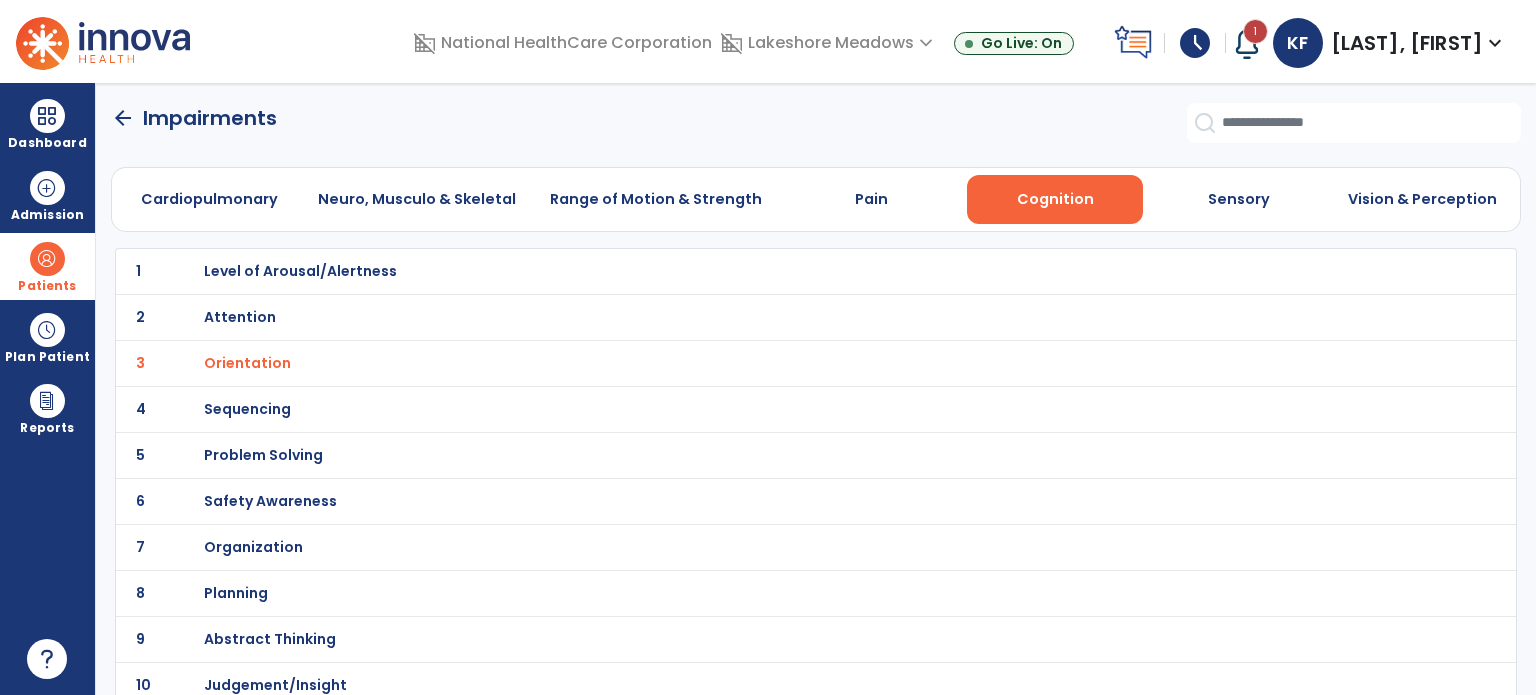 click on "Level of Arousal/Alertness" at bounding box center (300, 271) 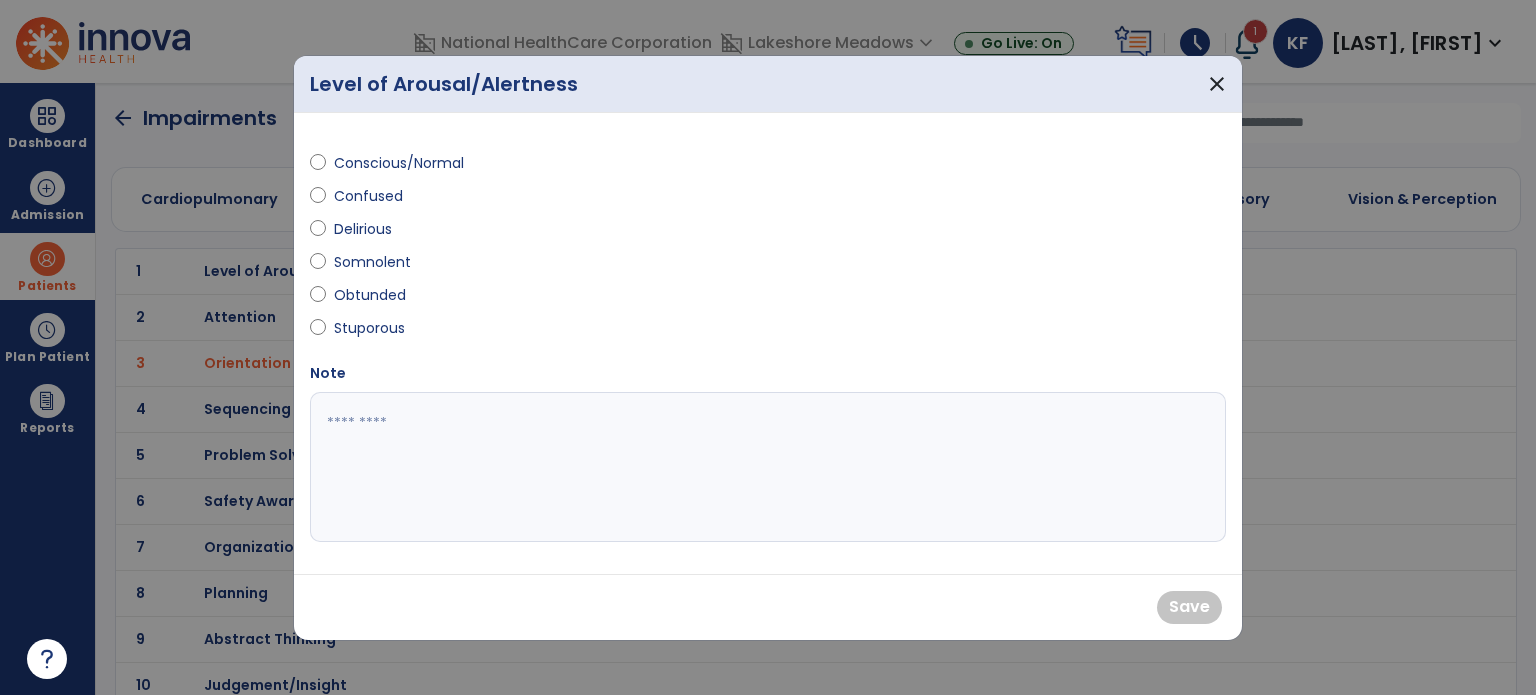 click on "Conscious/Normal" at bounding box center (399, 163) 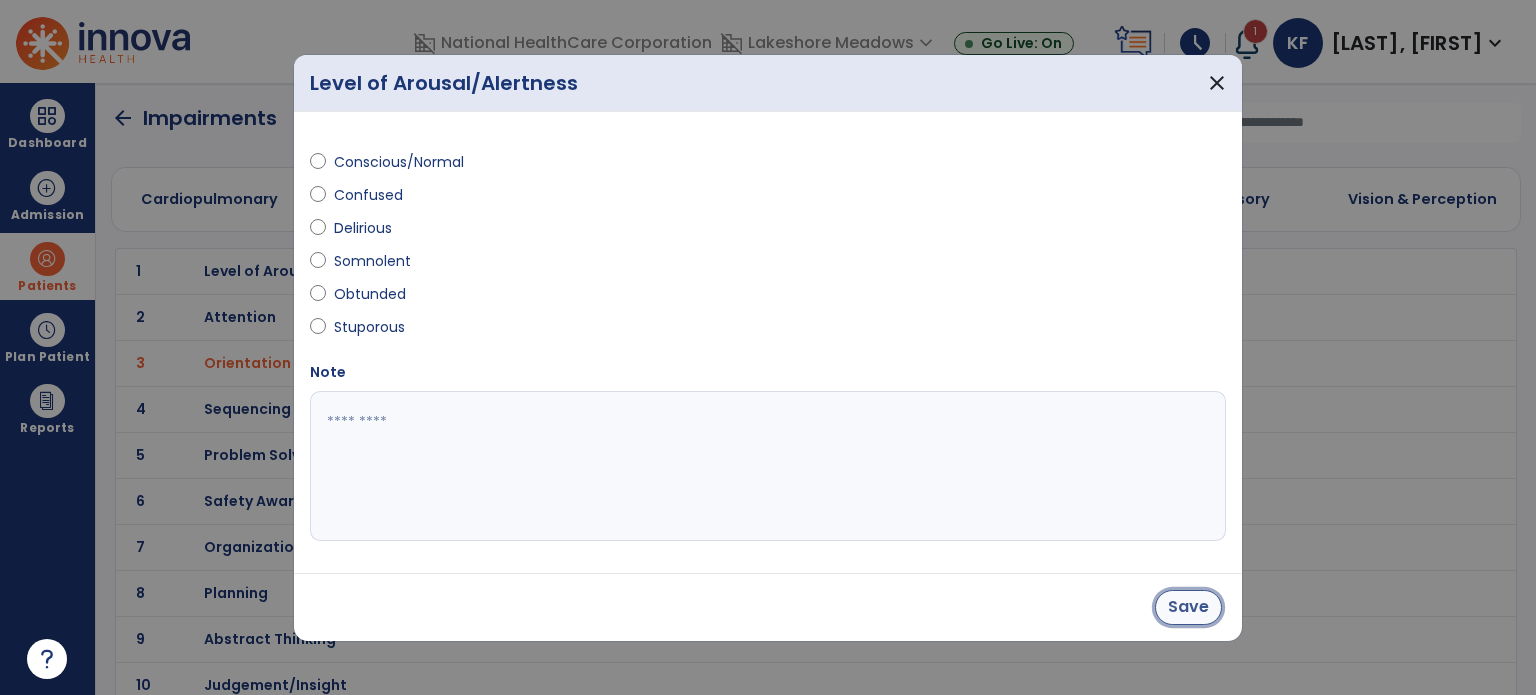 click on "Save" at bounding box center [1188, 607] 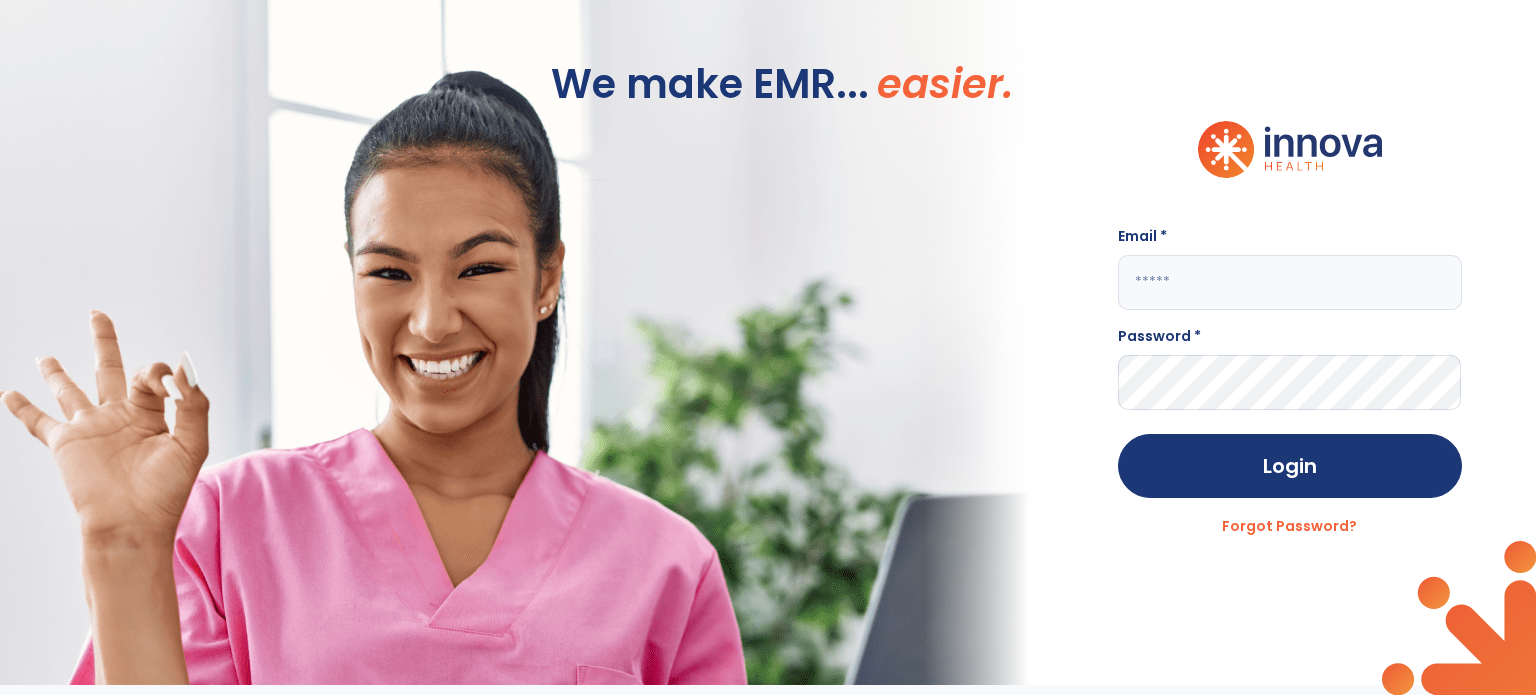 type on "**********" 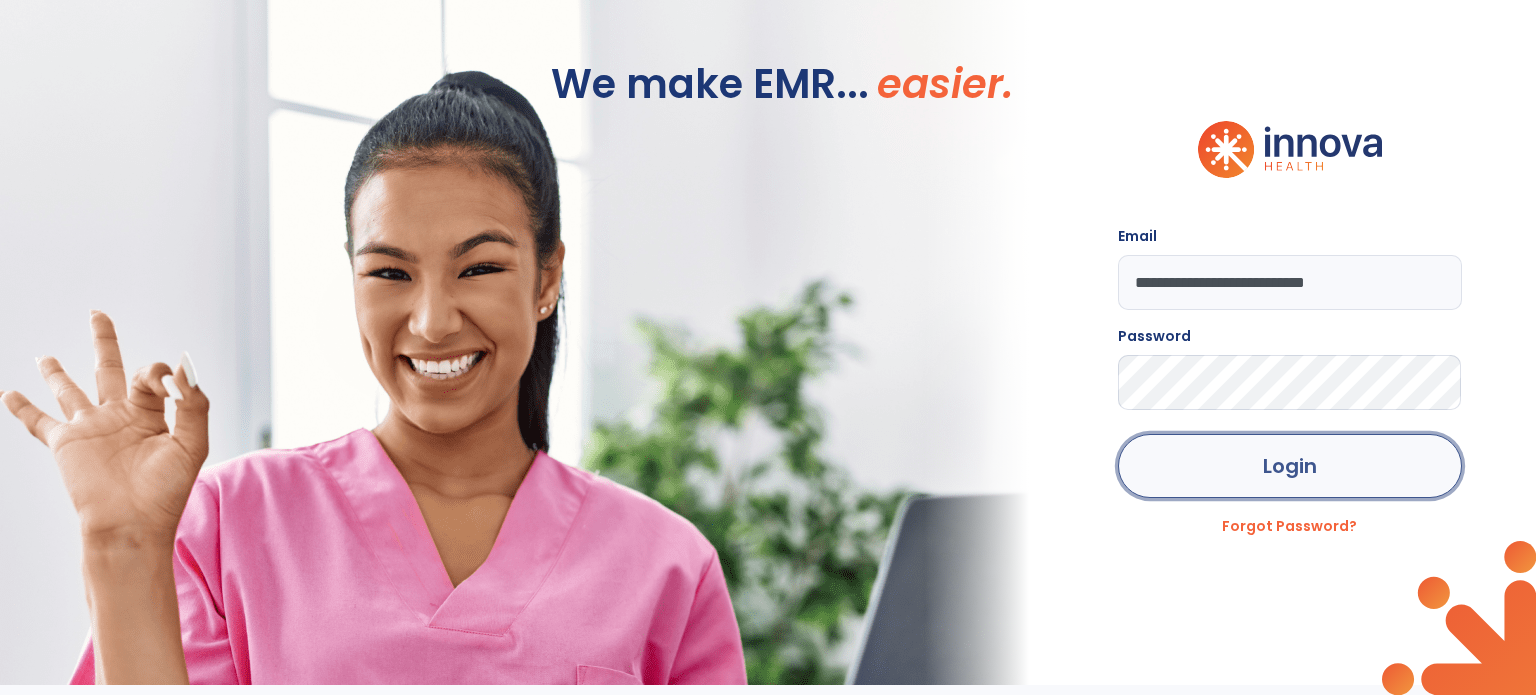 click on "Login" 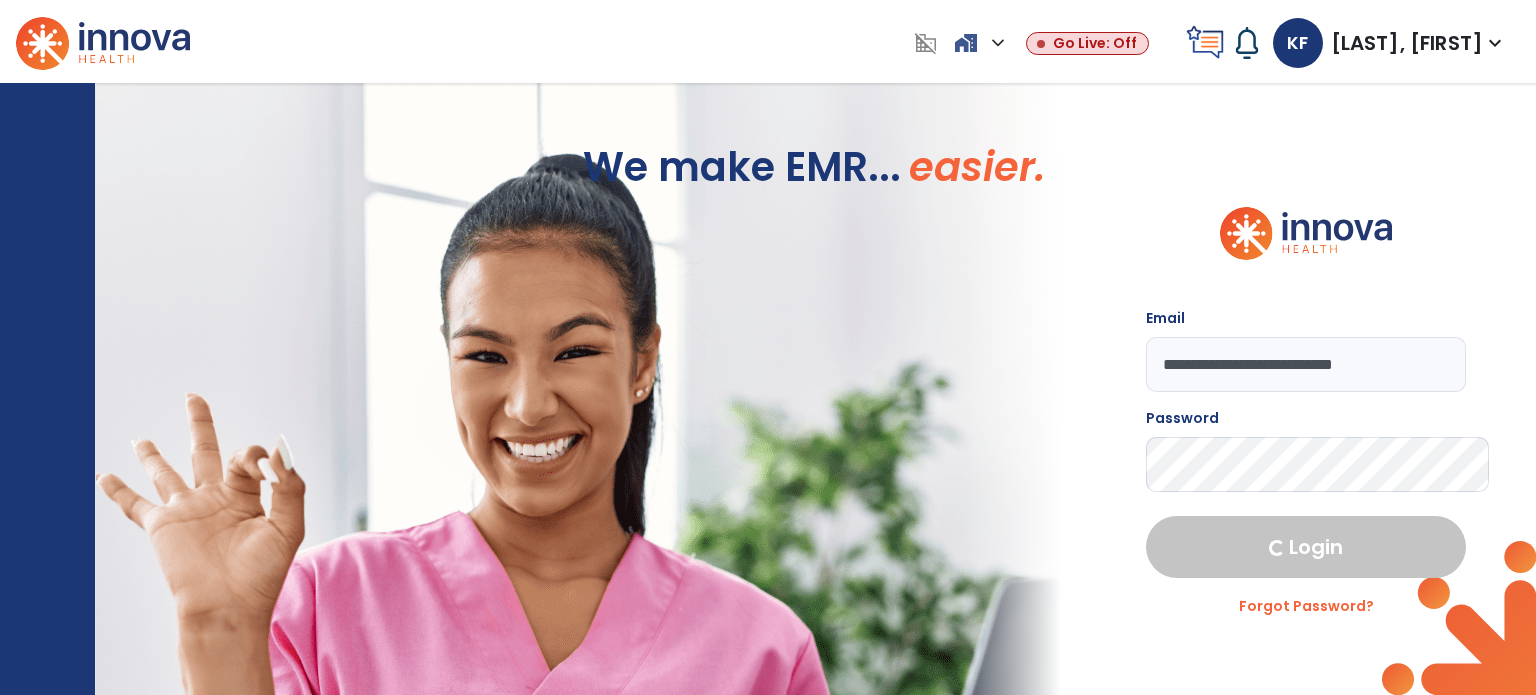 select on "****" 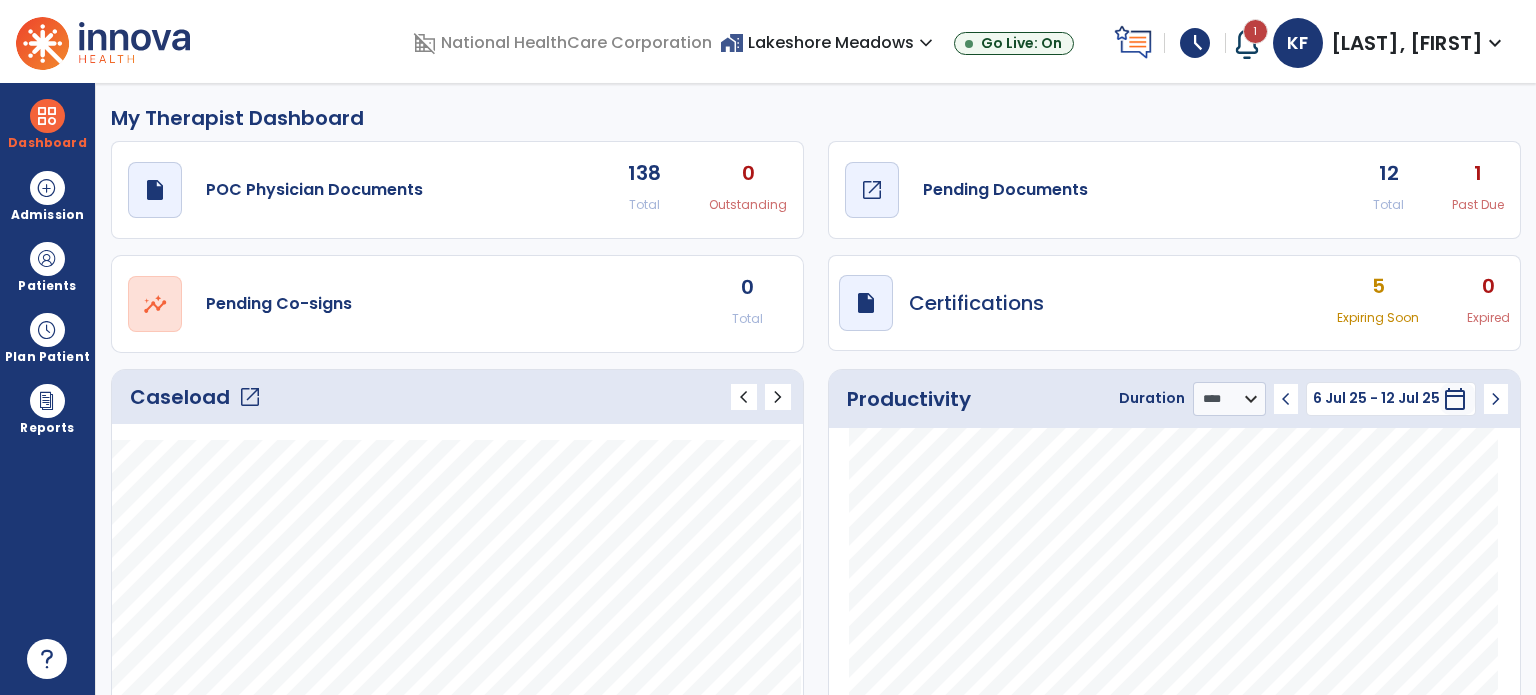click on "Pending Documents" 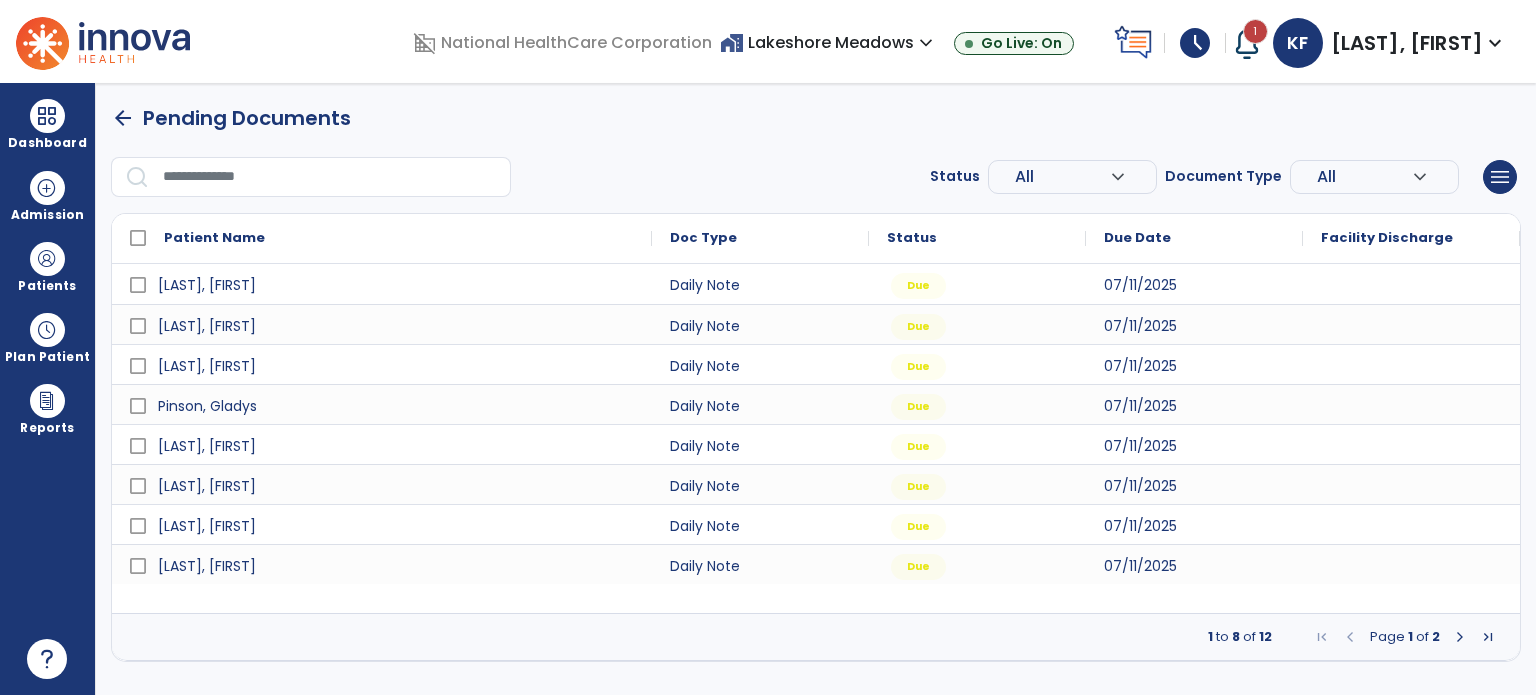 click at bounding box center [1460, 637] 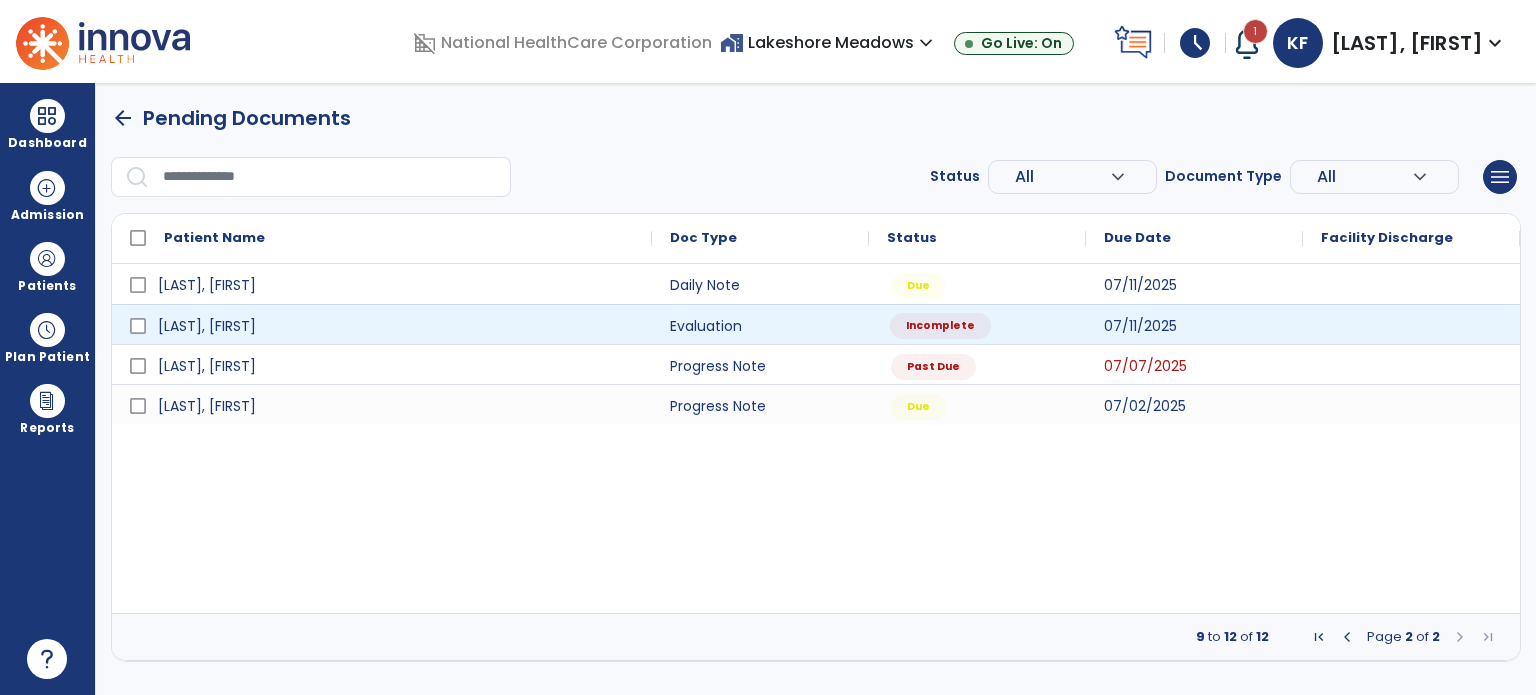 click on "Incomplete" at bounding box center (940, 326) 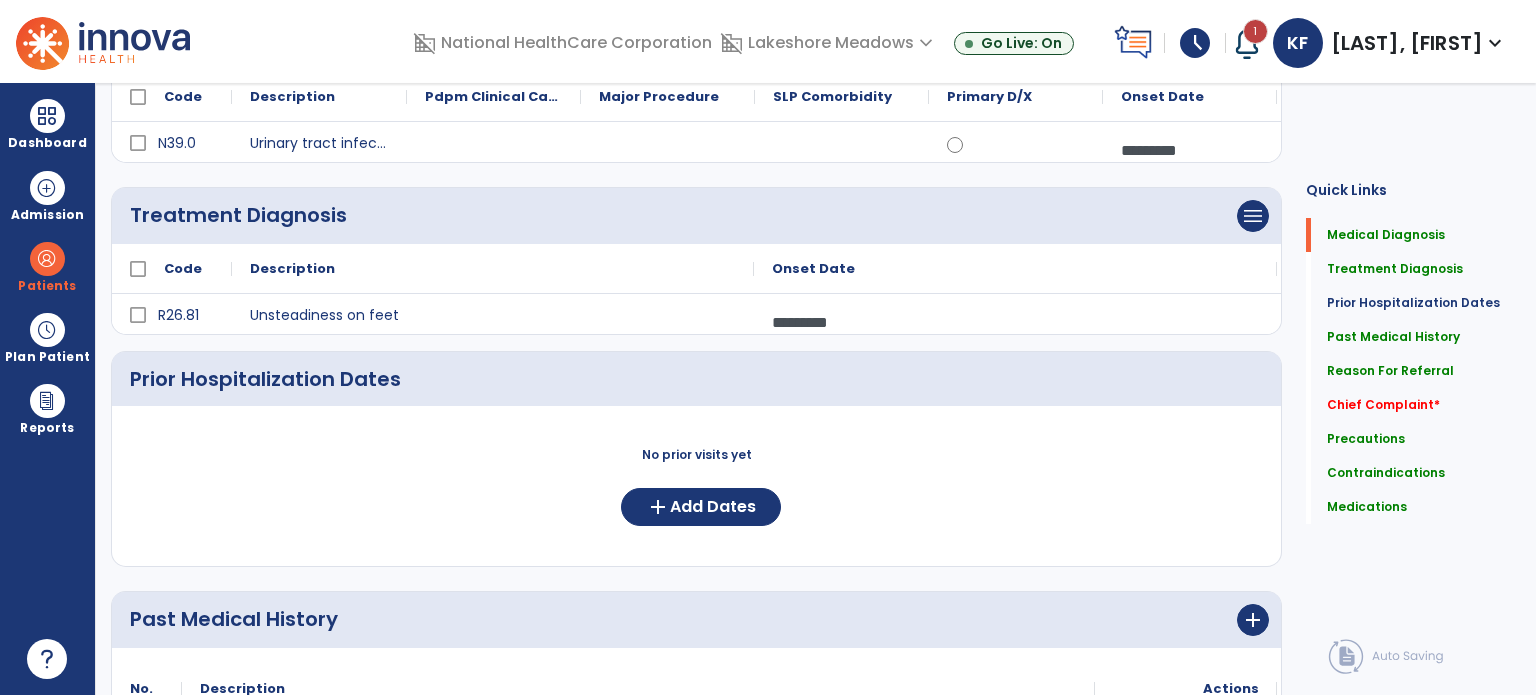 scroll, scrollTop: 0, scrollLeft: 0, axis: both 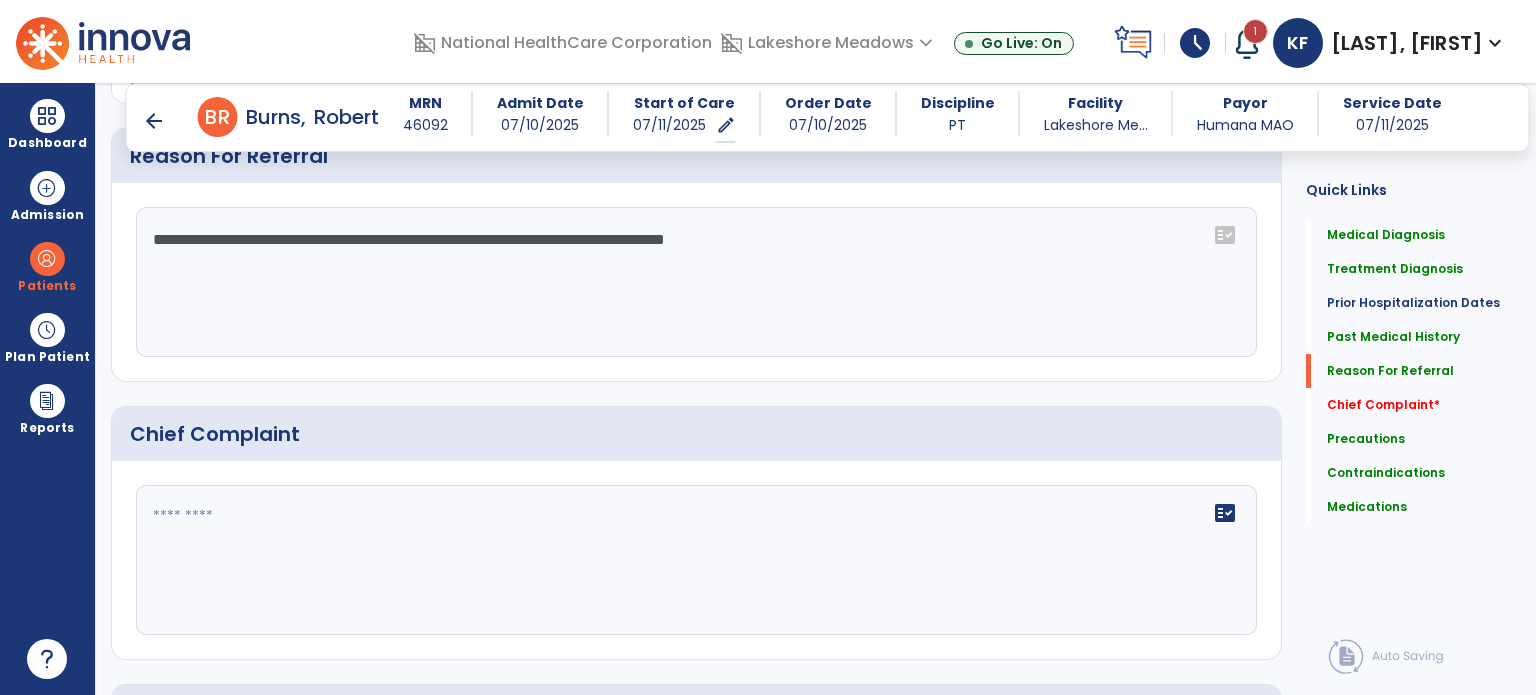 click on "fact_check" 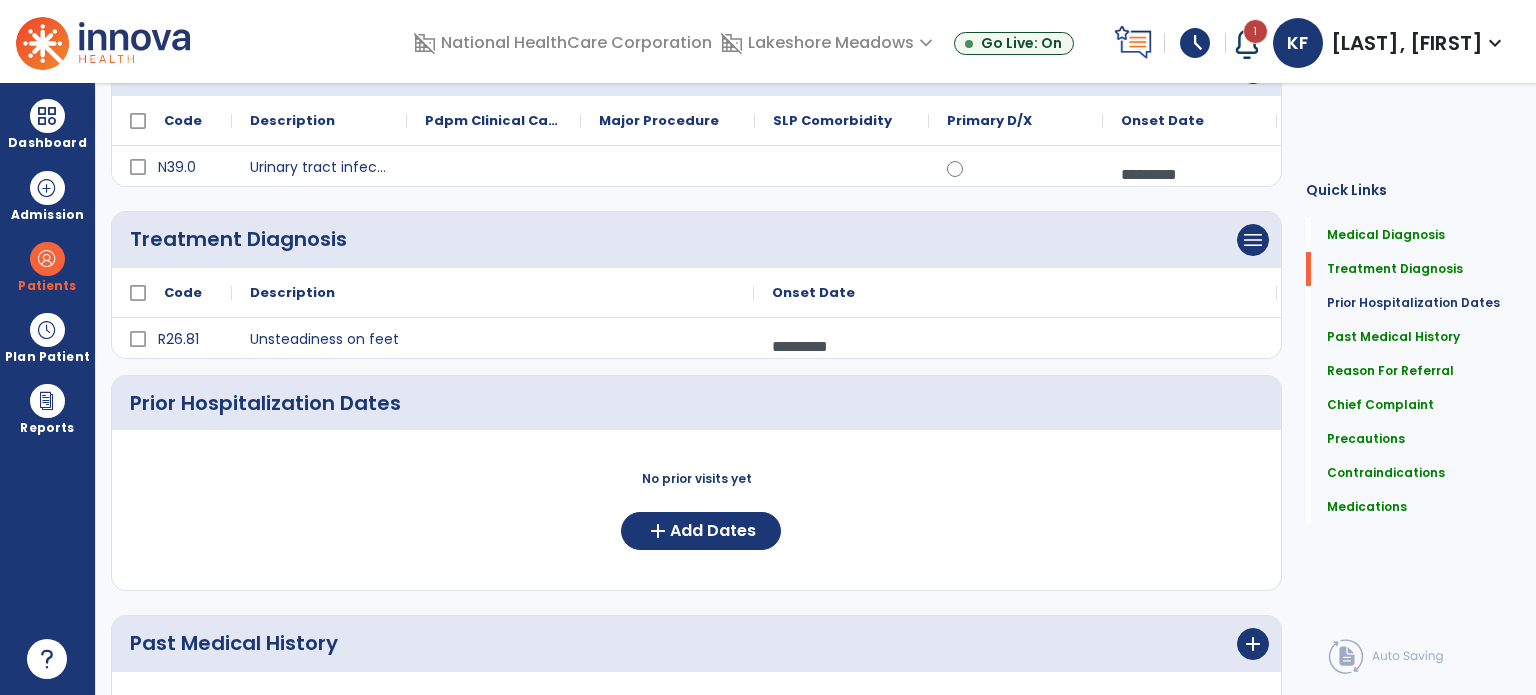scroll, scrollTop: 0, scrollLeft: 0, axis: both 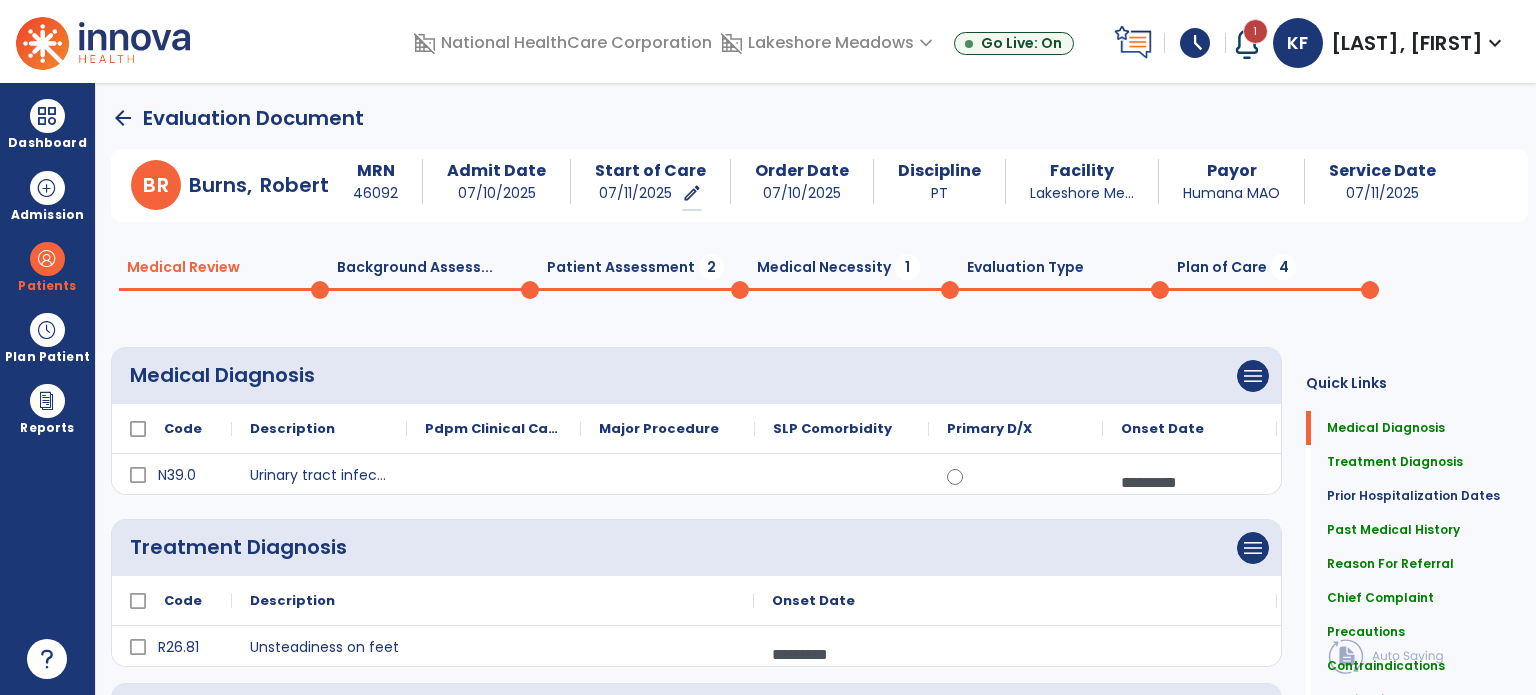 type on "********" 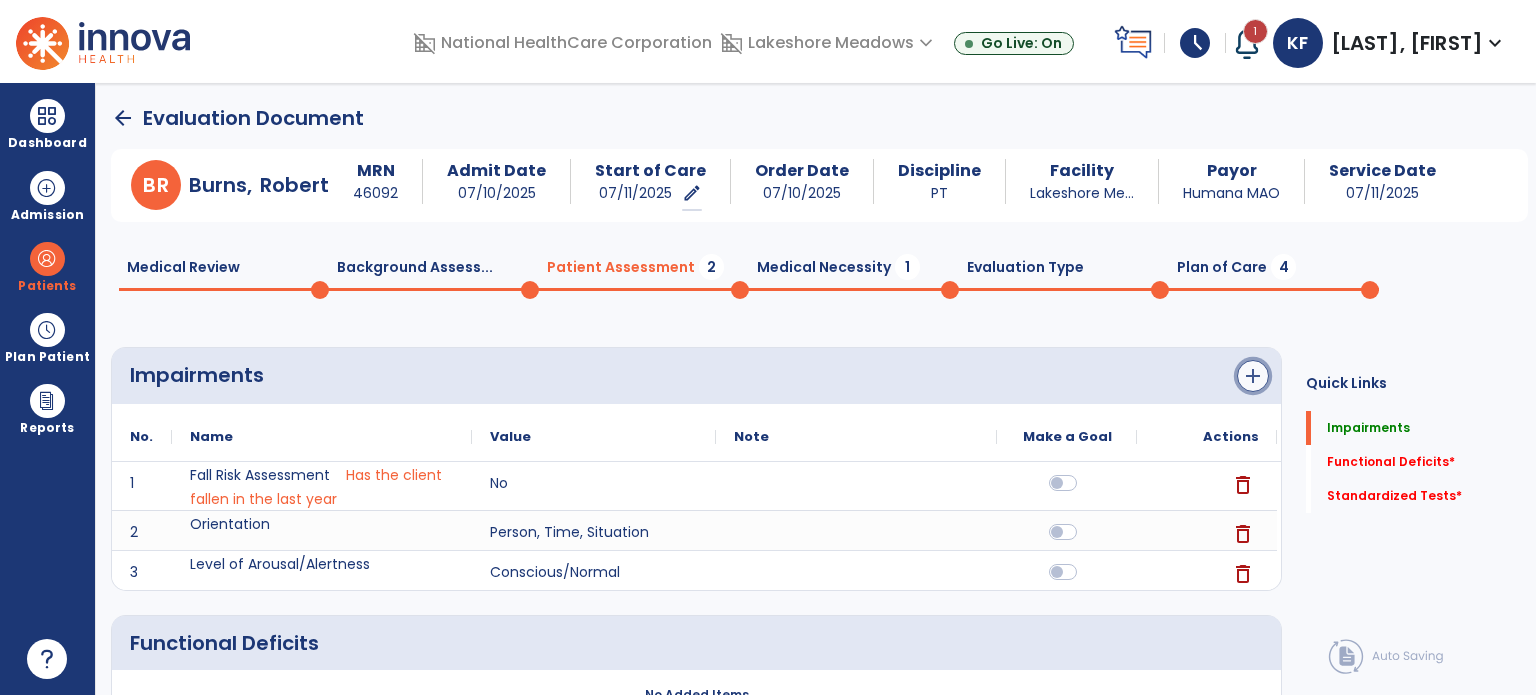 click on "add" 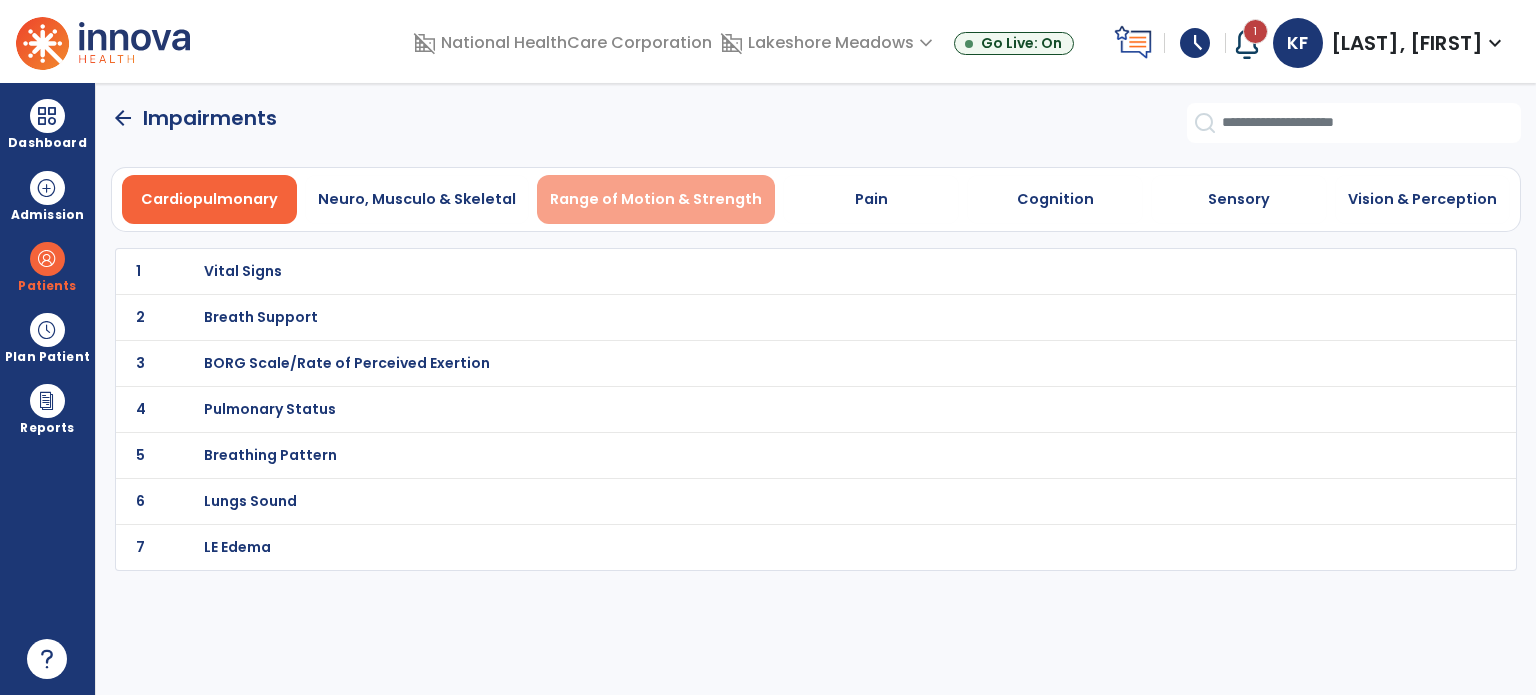 click on "Range of Motion & Strength" at bounding box center (656, 199) 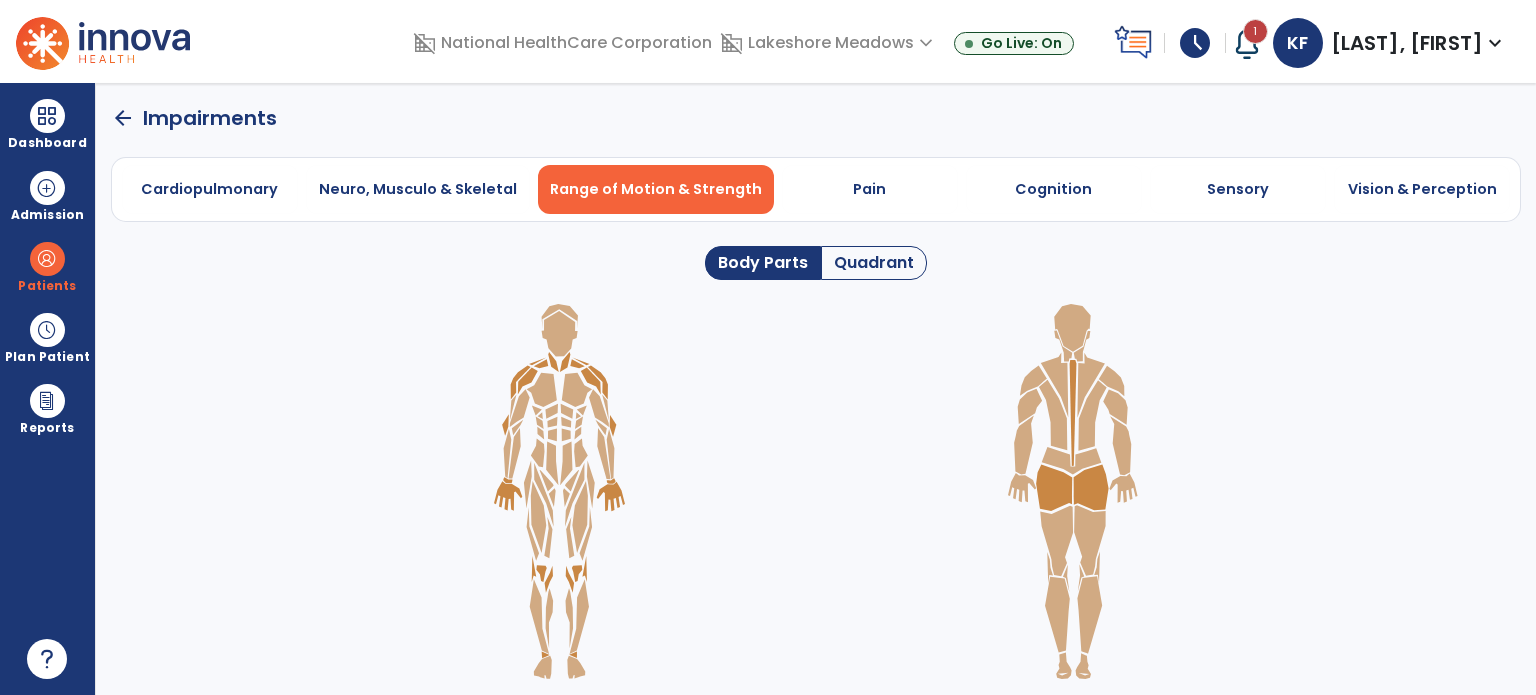 click on "Quadrant" 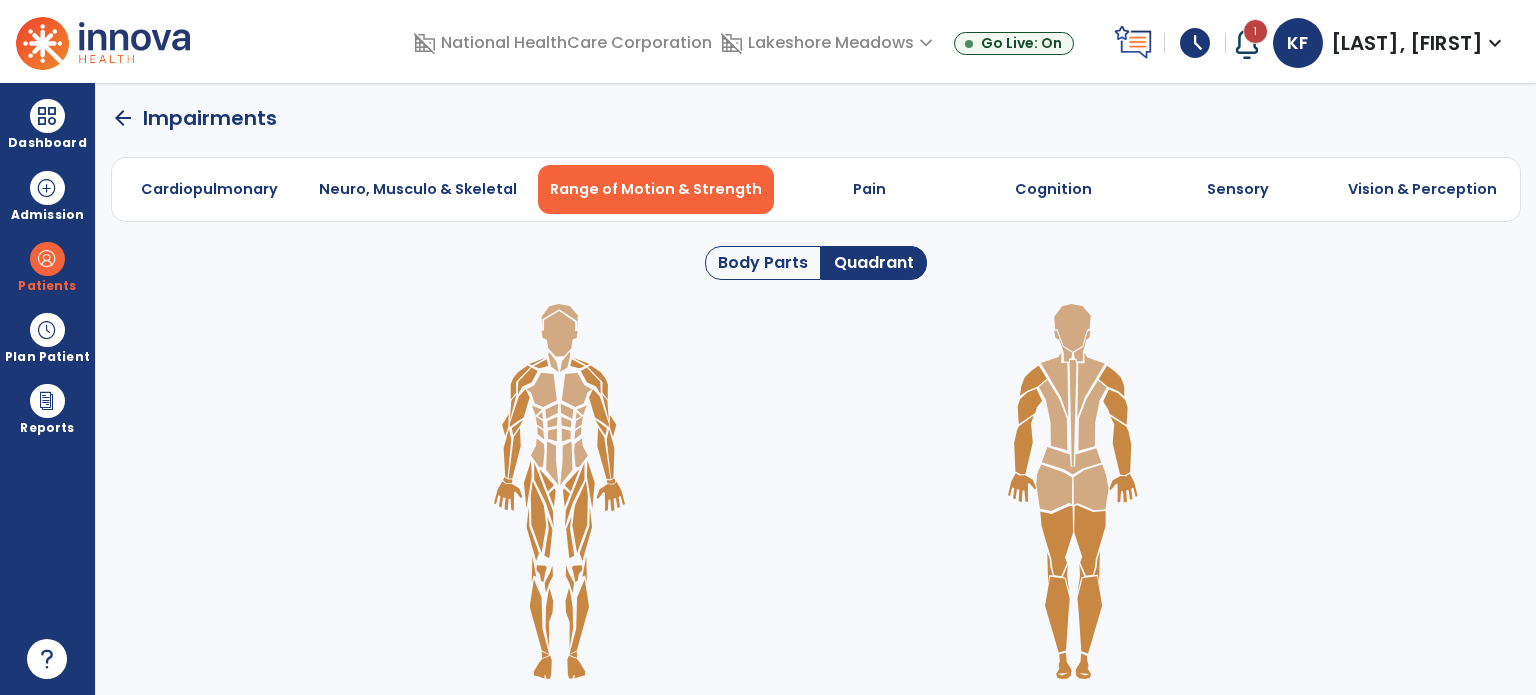 click 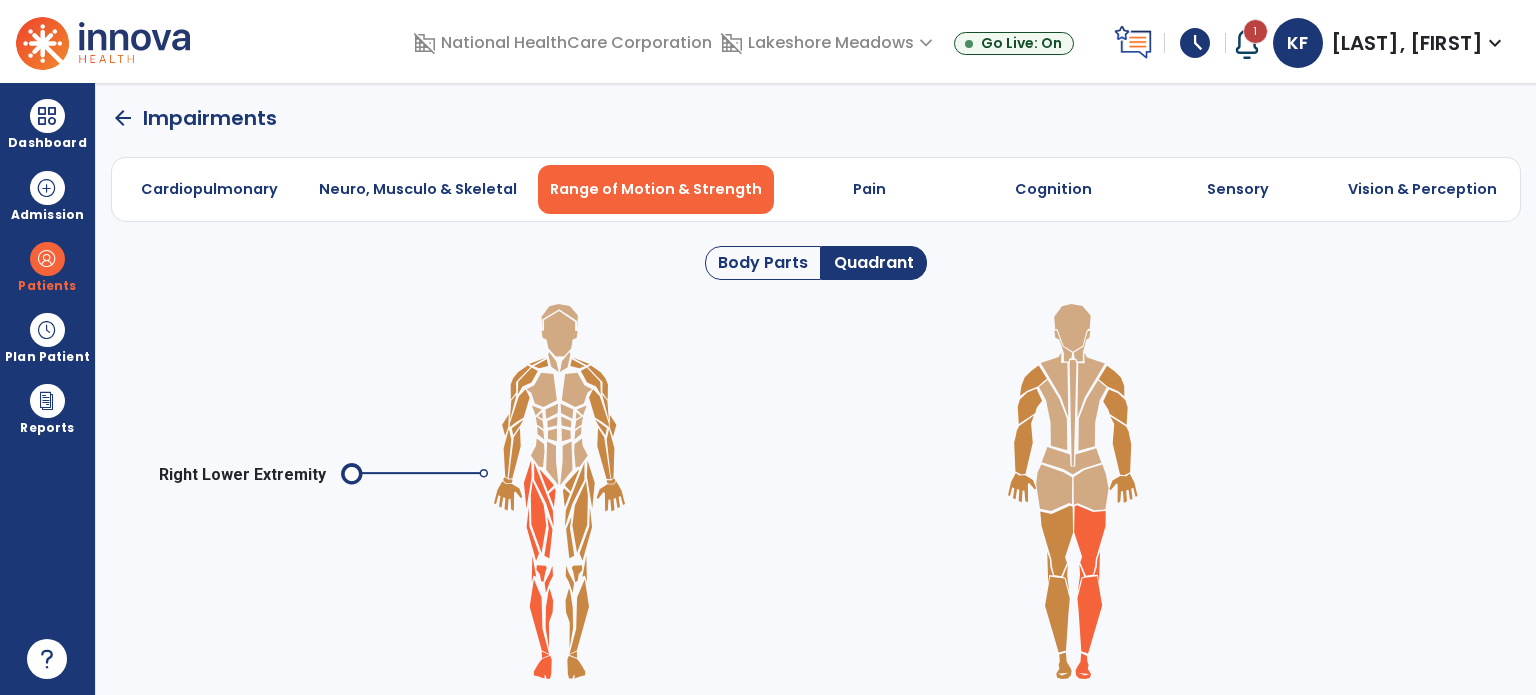 click 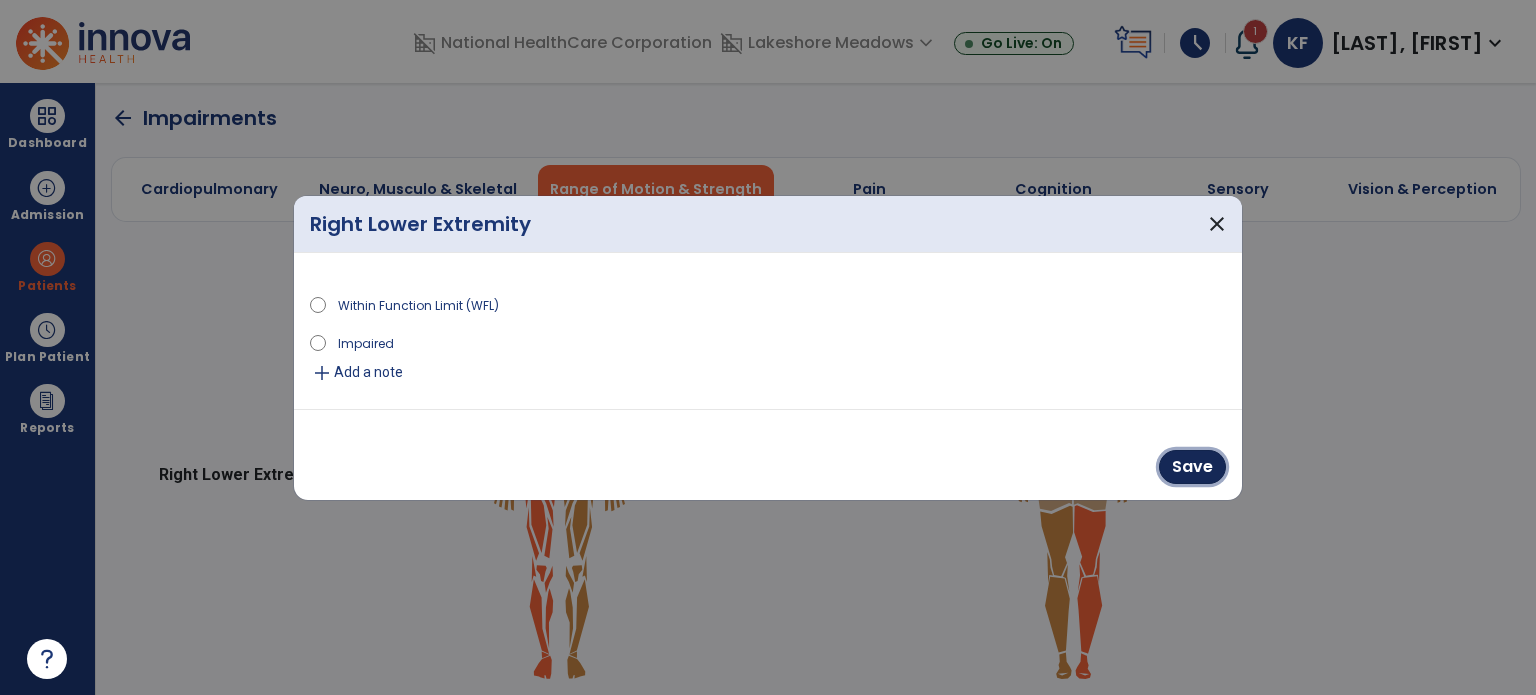 click on "Save" at bounding box center [1192, 467] 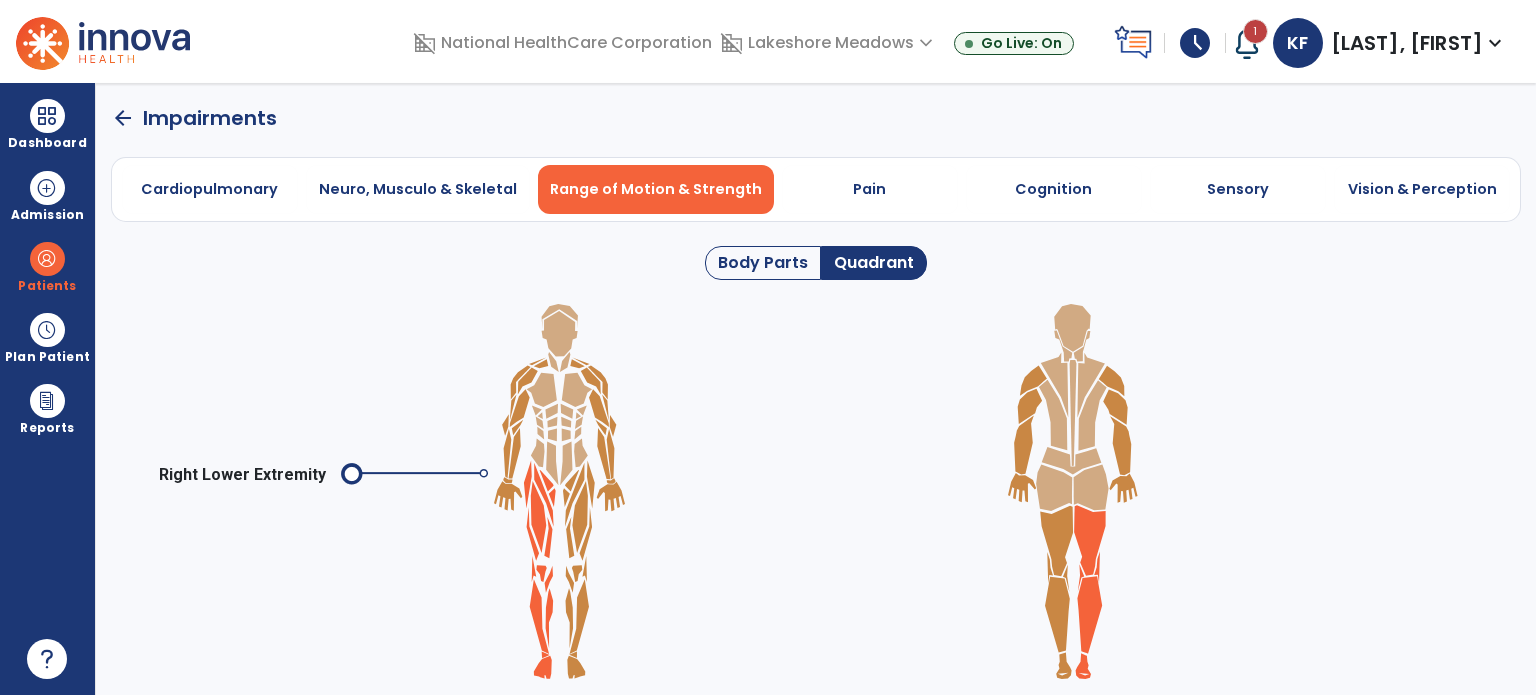 click 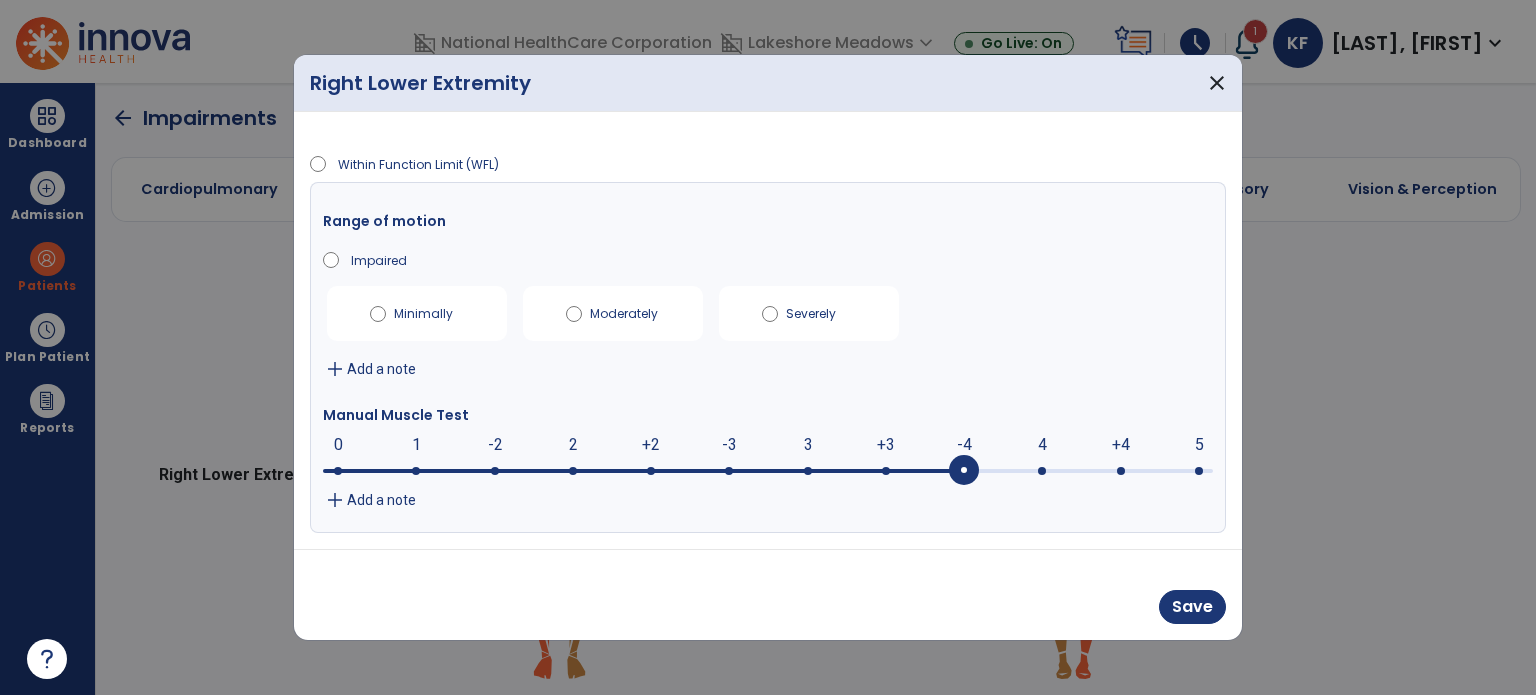 drag, startPoint x: 959, startPoint y: 467, endPoint x: 994, endPoint y: 480, distance: 37.336308 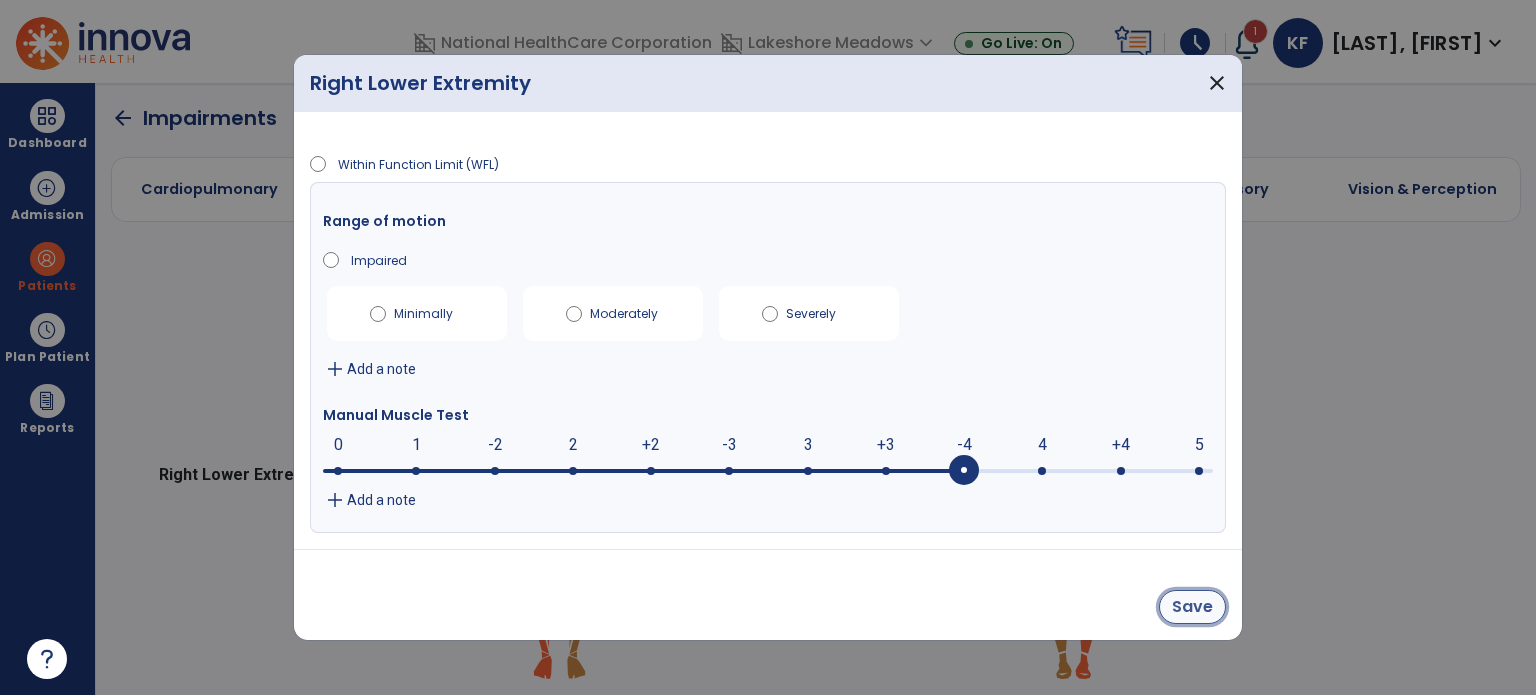 click on "Save" at bounding box center [1192, 607] 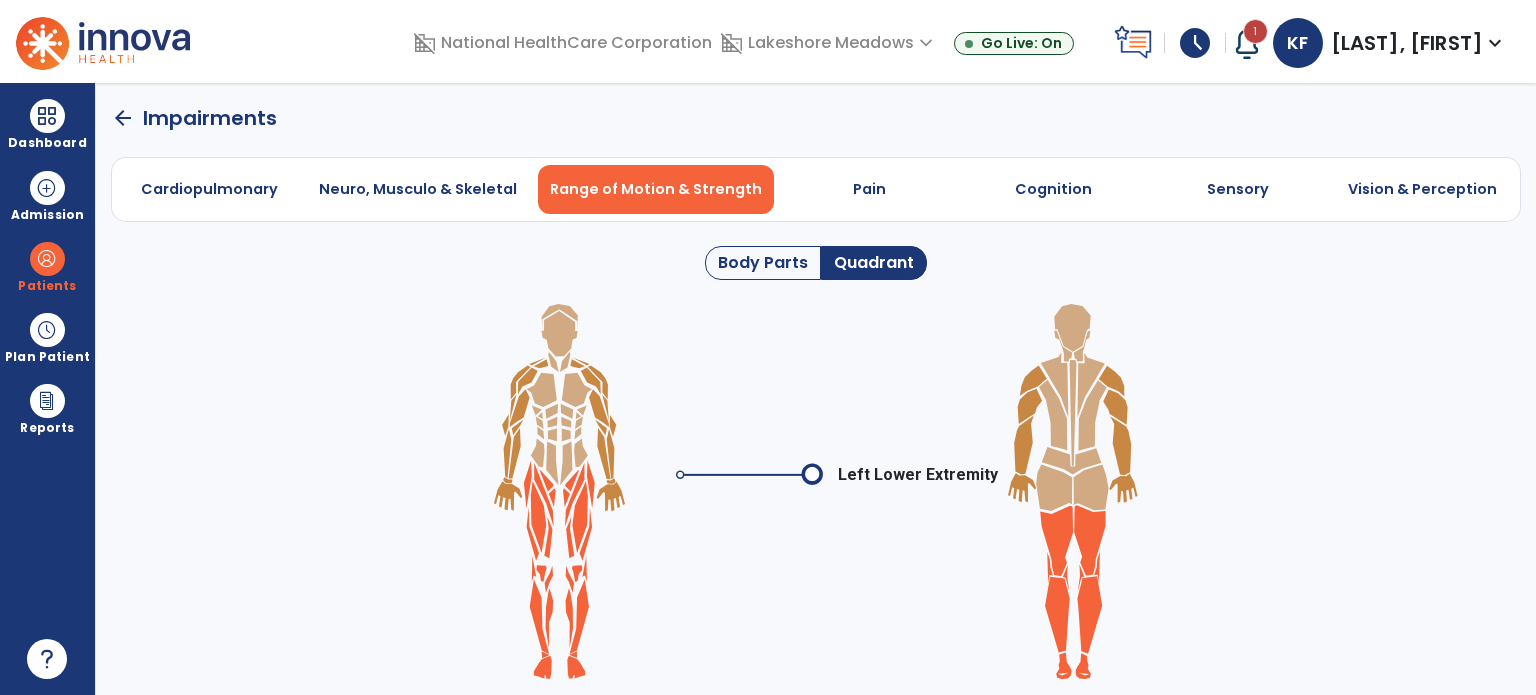 click 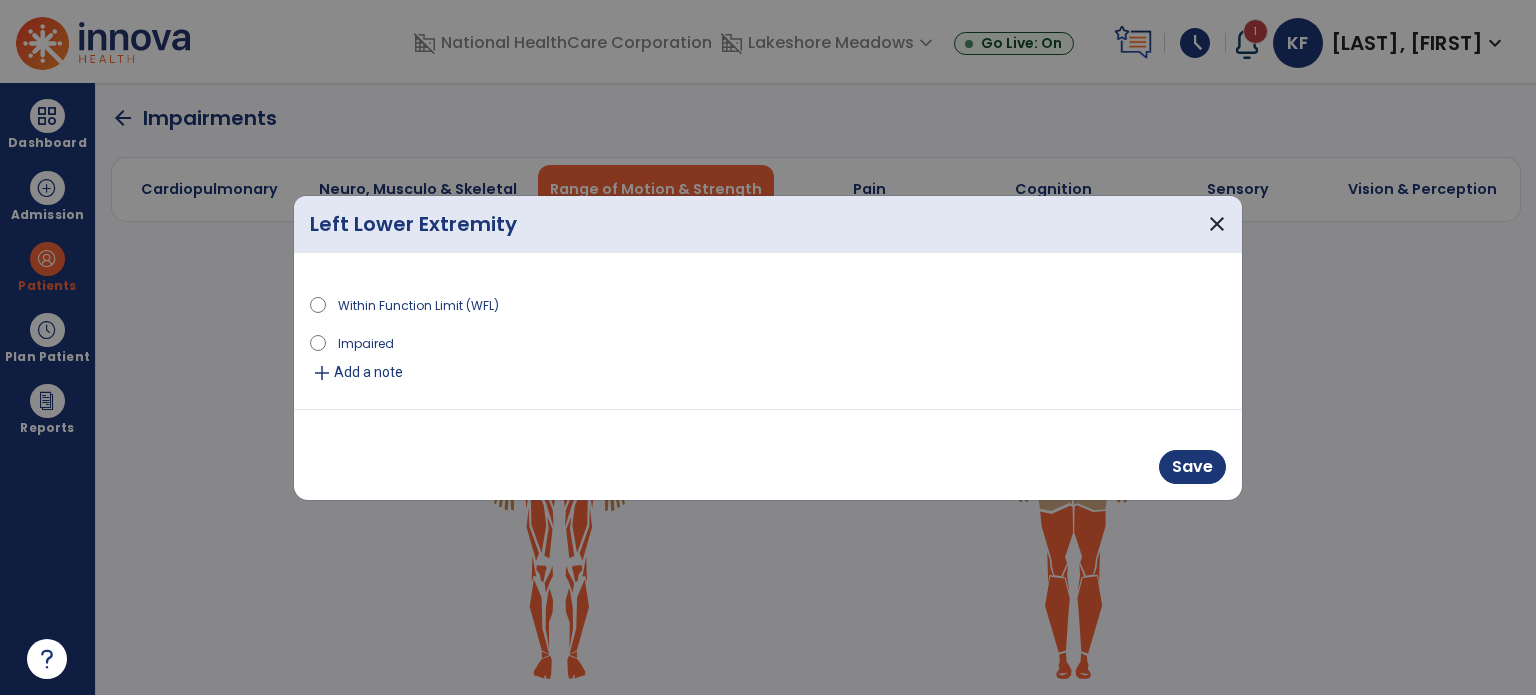 drag, startPoint x: 384, startPoint y: 343, endPoint x: 620, endPoint y: 383, distance: 239.36583 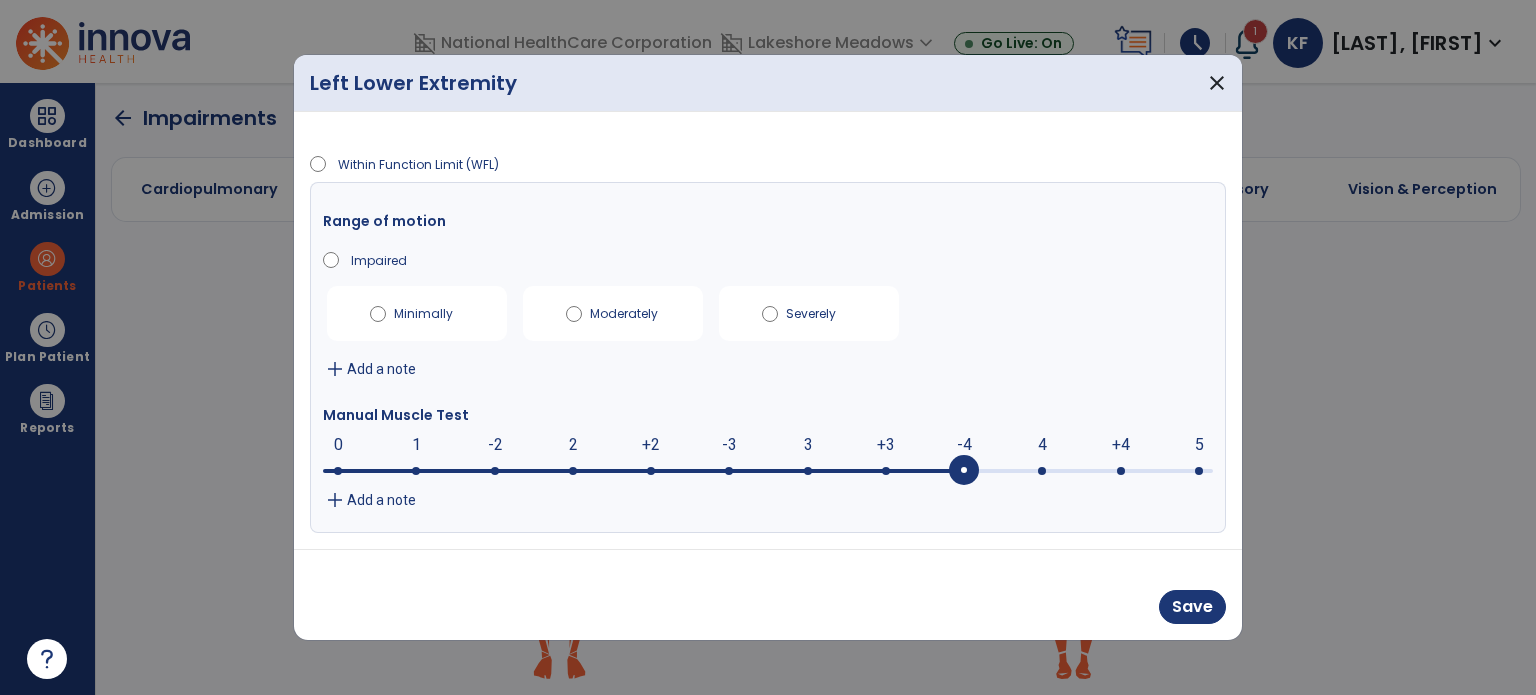 click at bounding box center (964, 471) 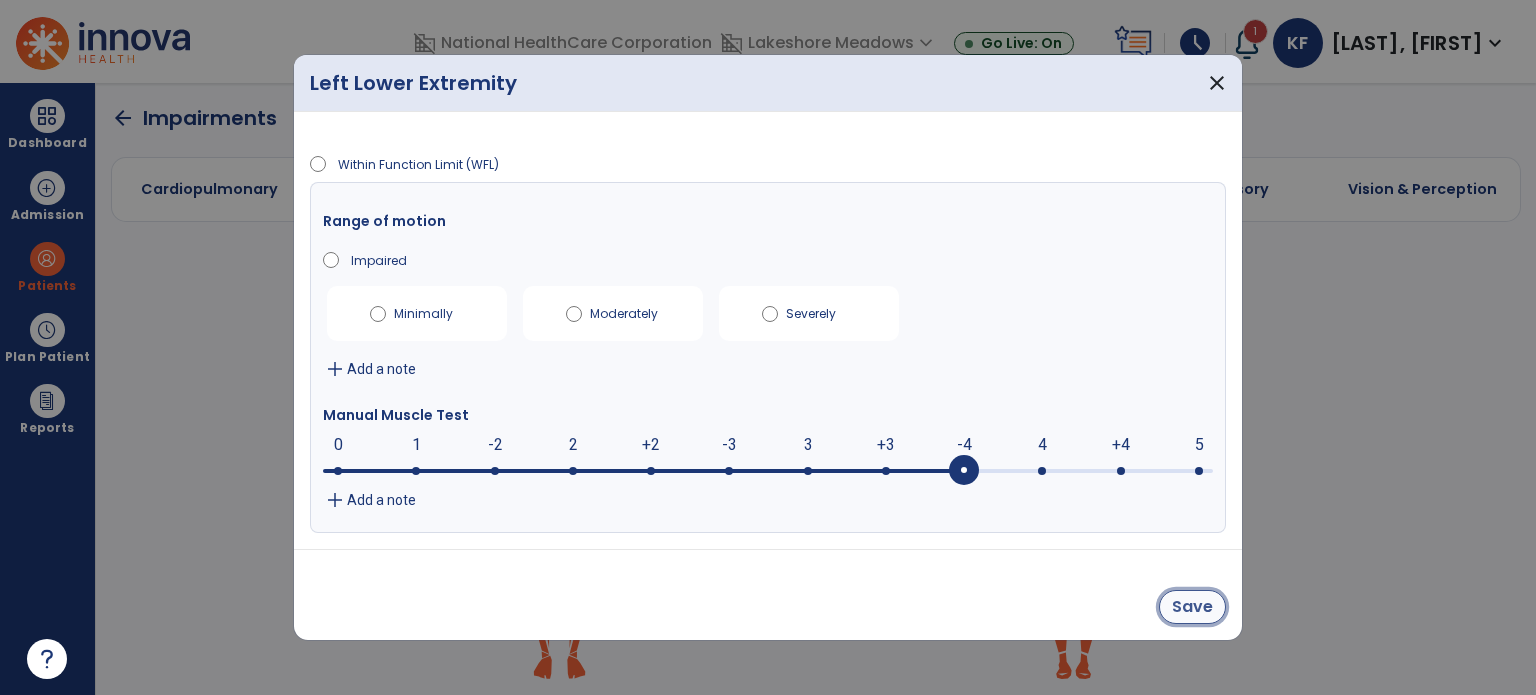 click on "Save" at bounding box center (1192, 607) 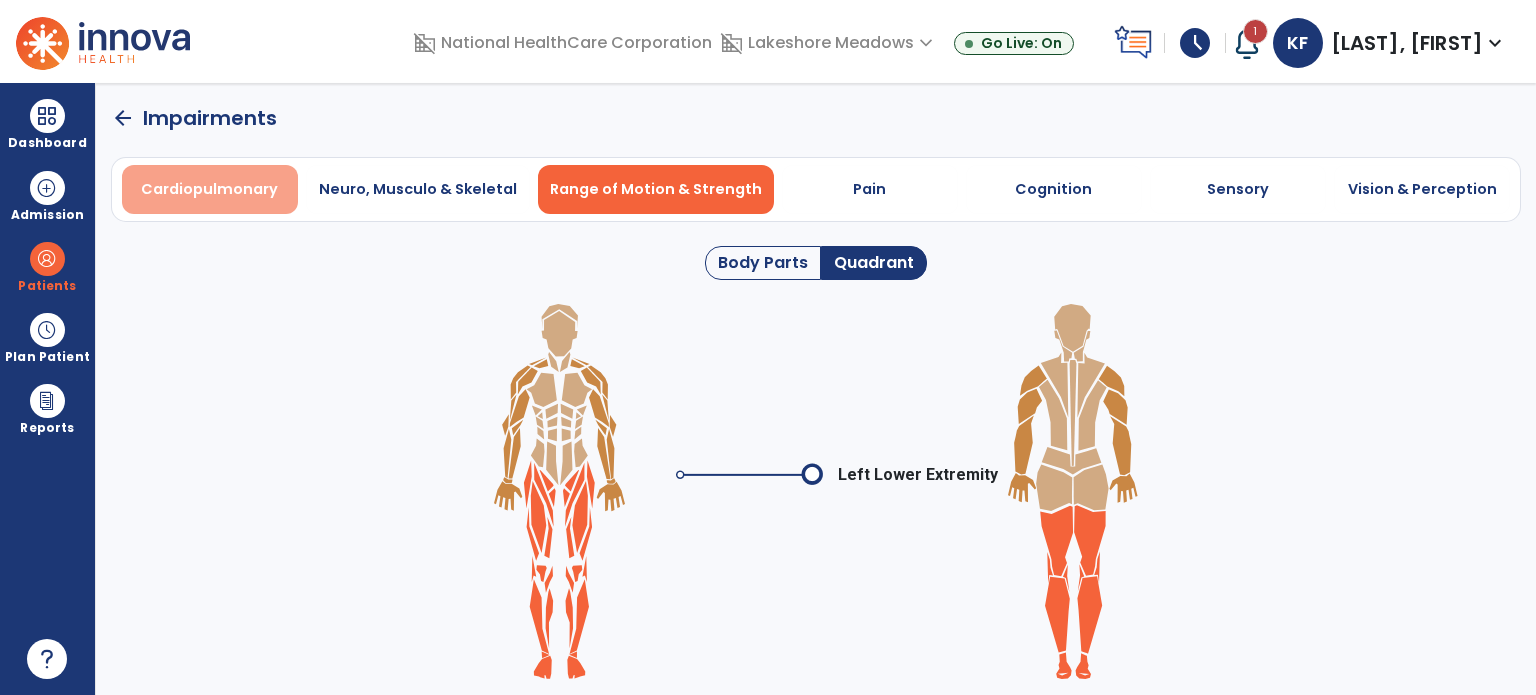 click on "Cardiopulmonary" at bounding box center [210, 189] 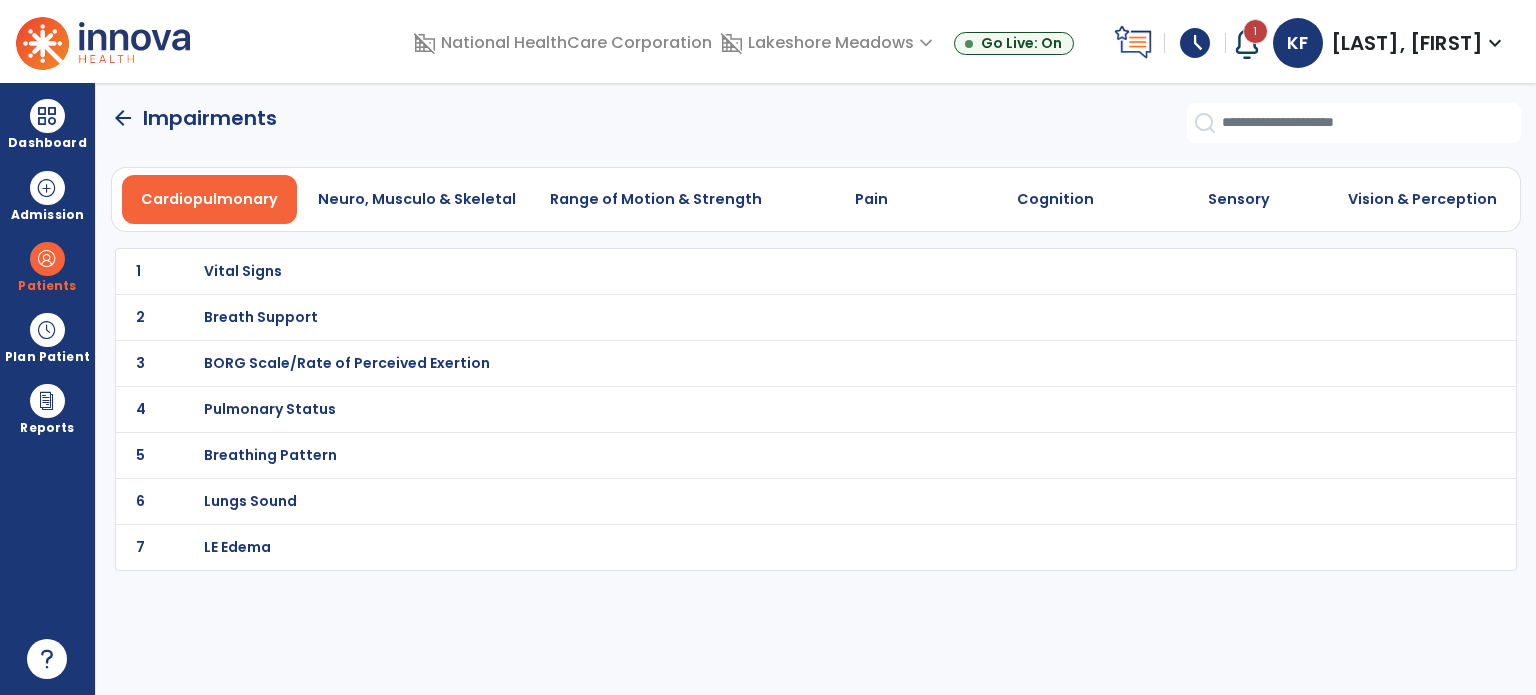 click on "Vital Signs" at bounding box center (772, 271) 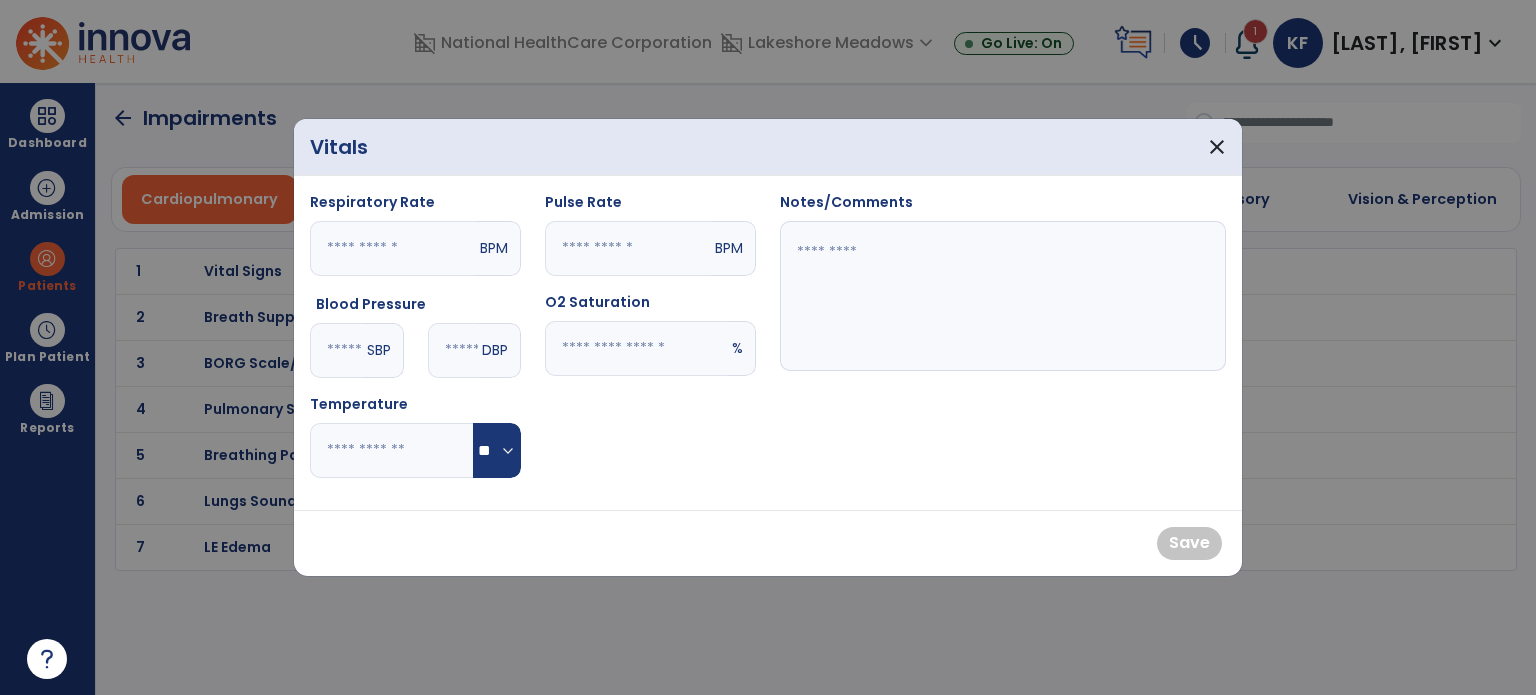 click at bounding box center (628, 248) 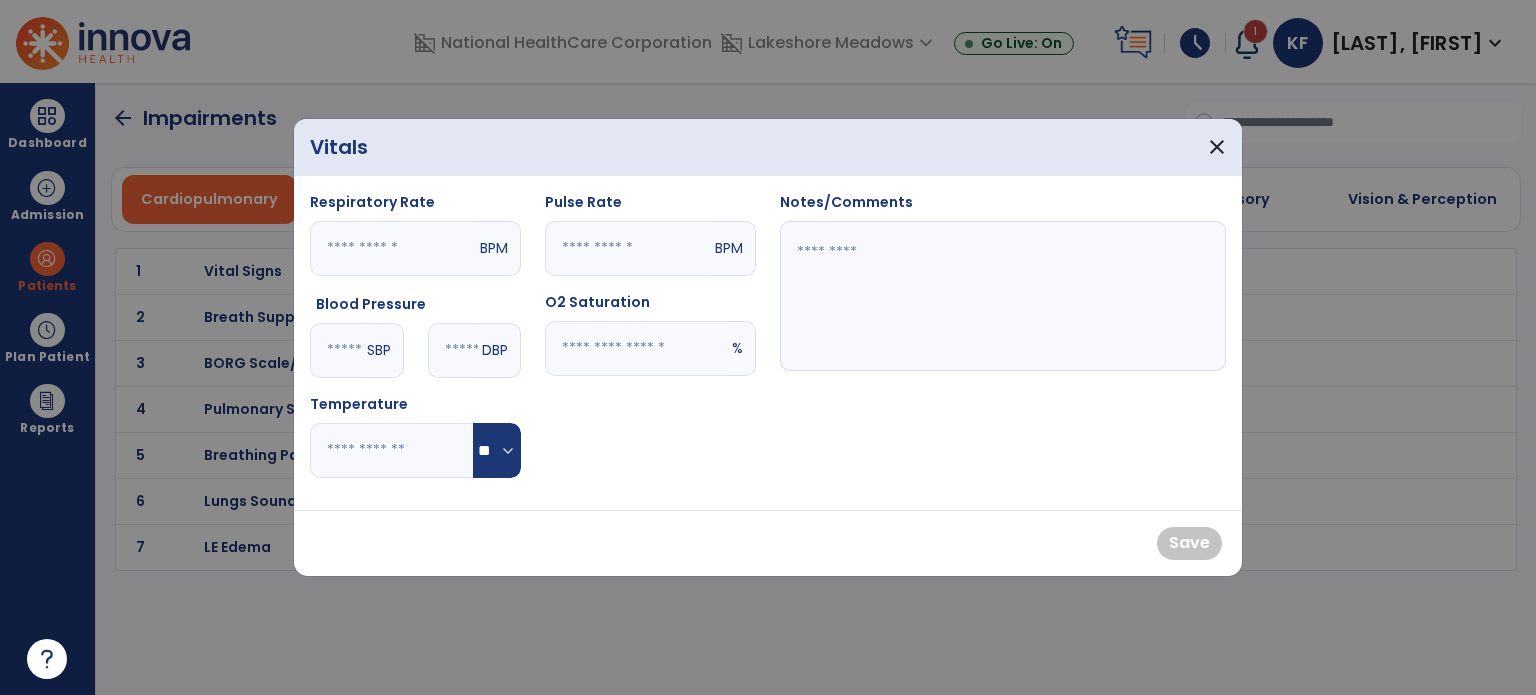 type on "**" 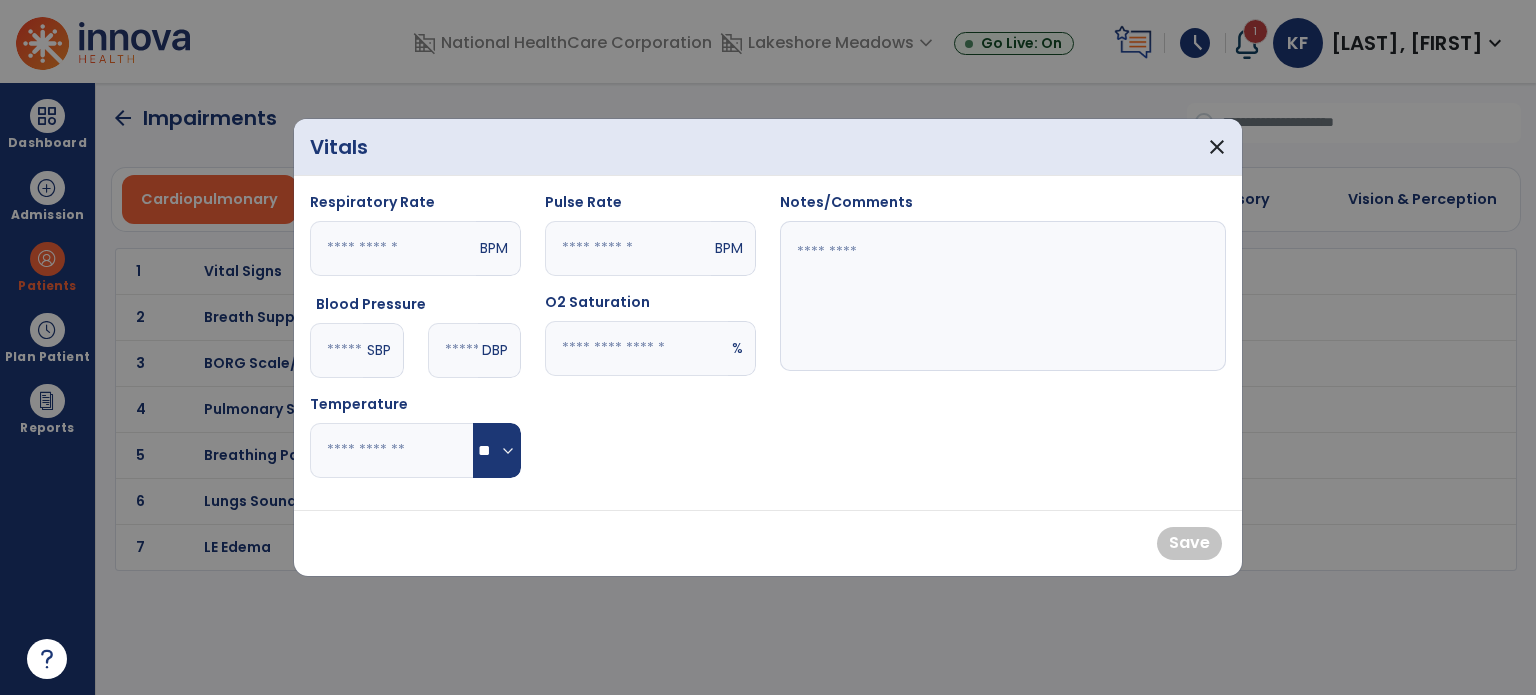 click at bounding box center (636, 348) 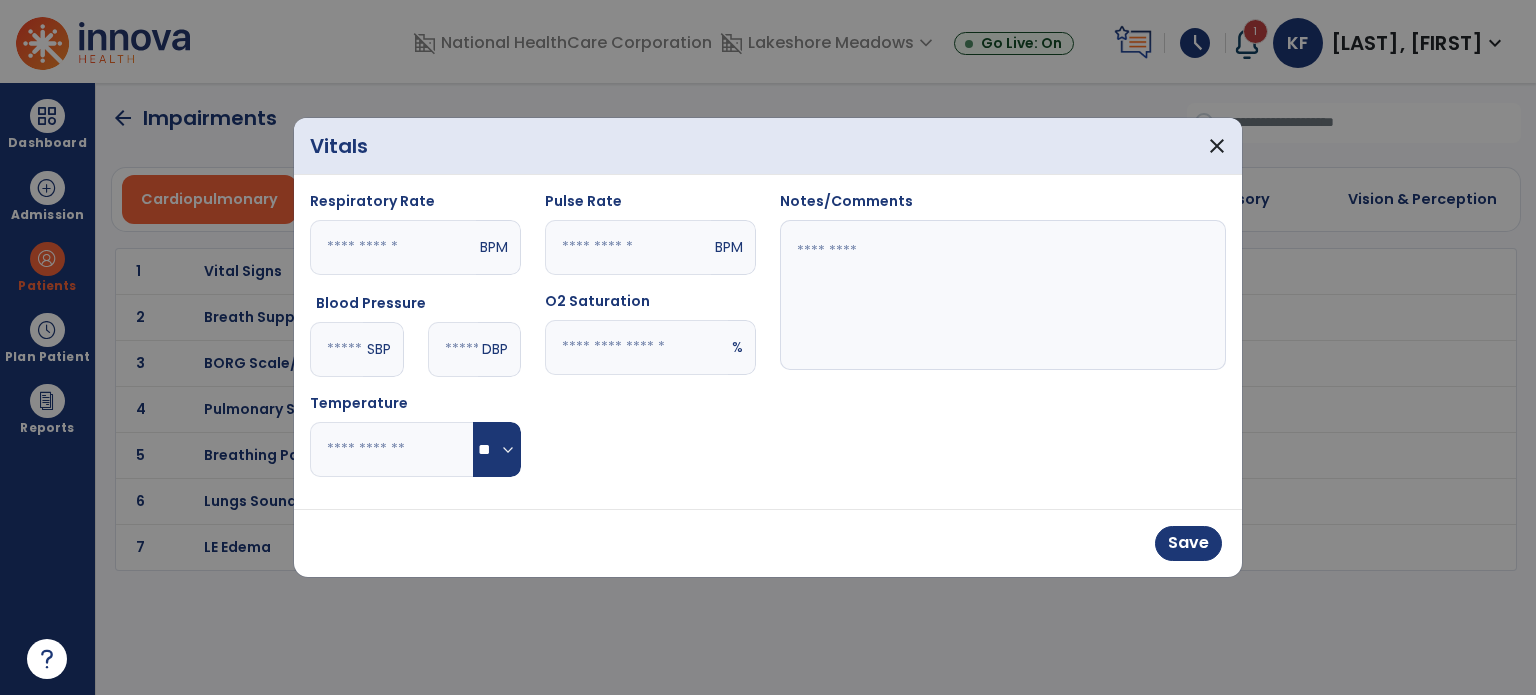 type on "**" 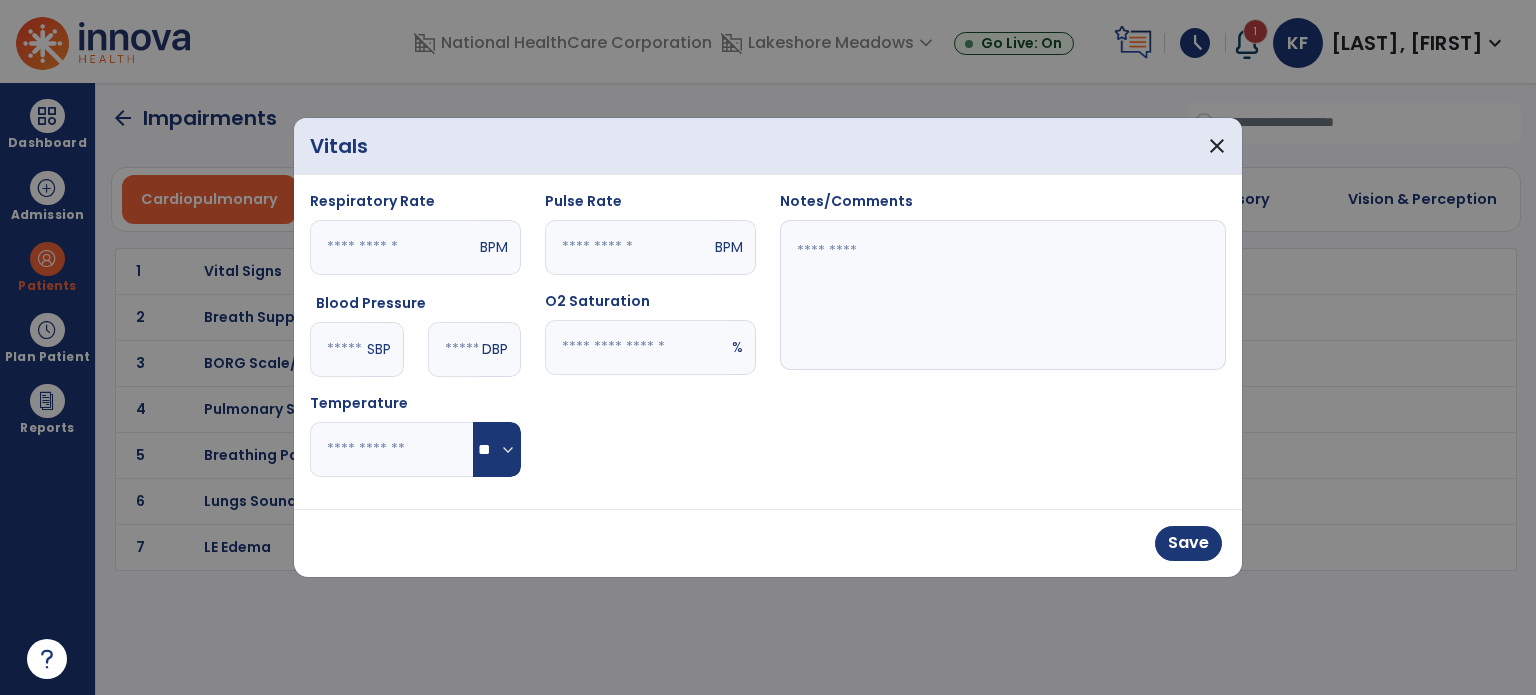 click at bounding box center [1003, 295] 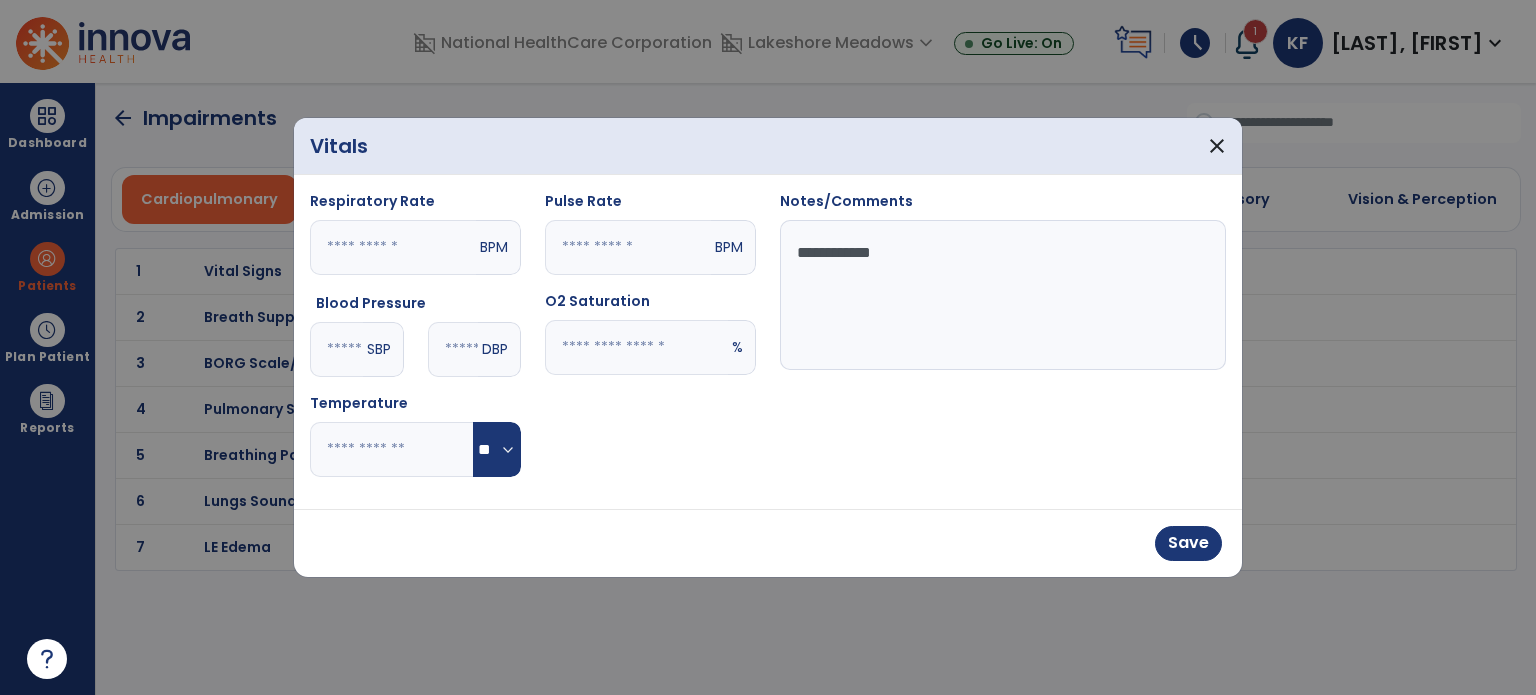 type on "**********" 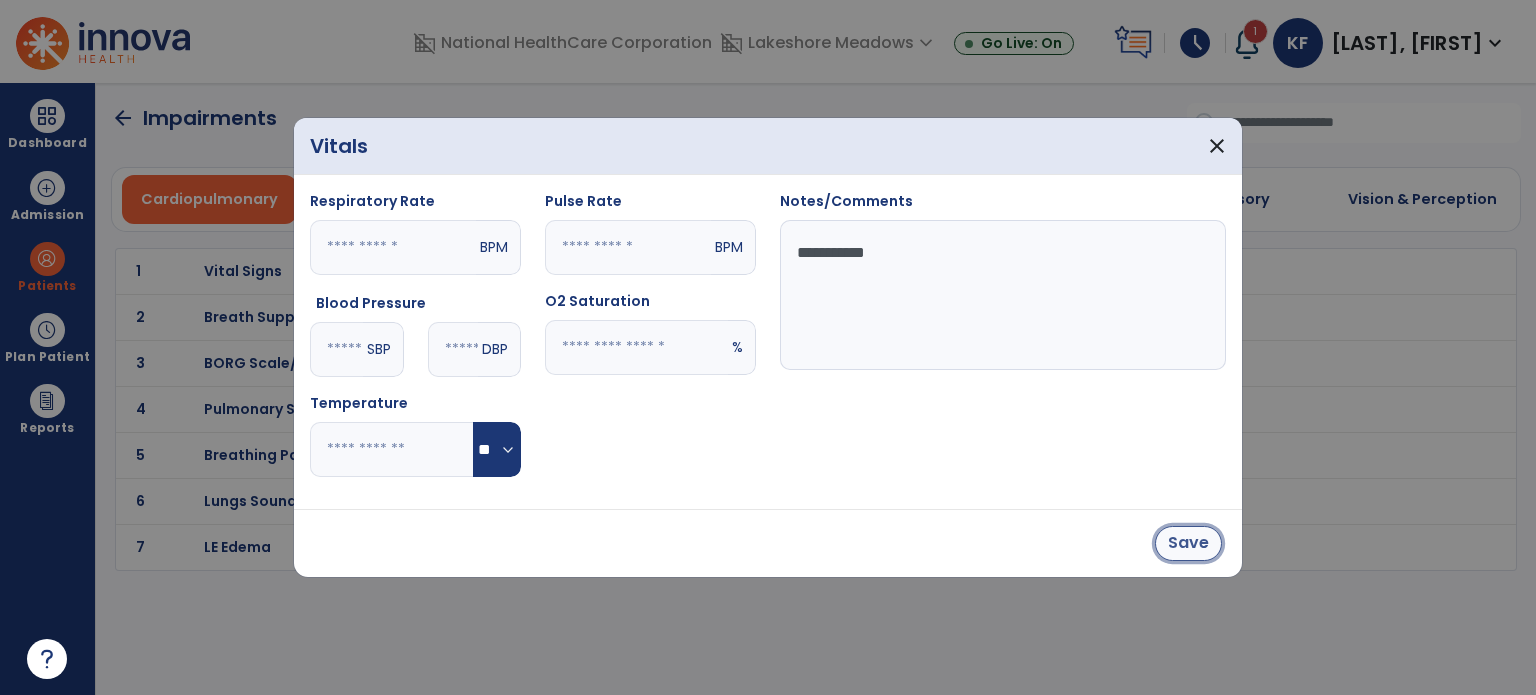 click on "Save" at bounding box center (1188, 543) 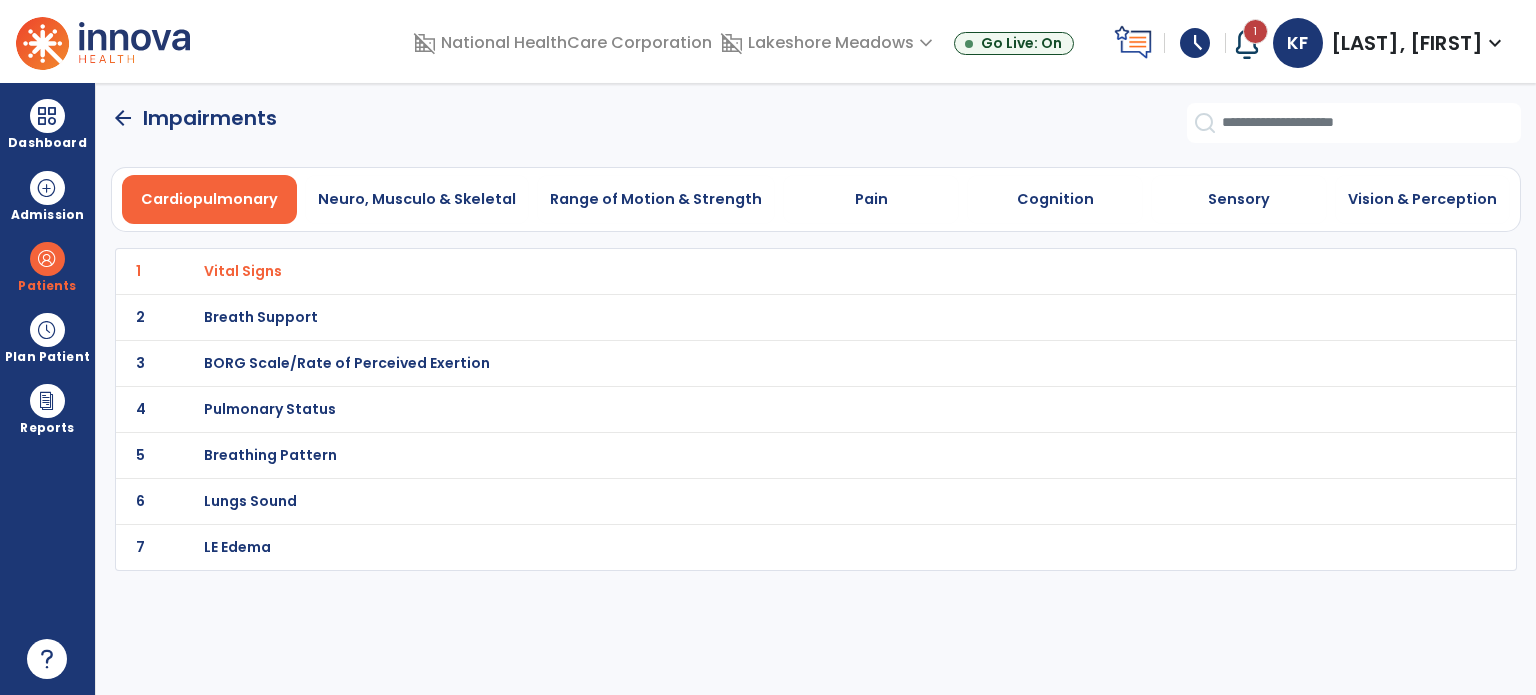click on "Pulmonary Status" at bounding box center (243, 271) 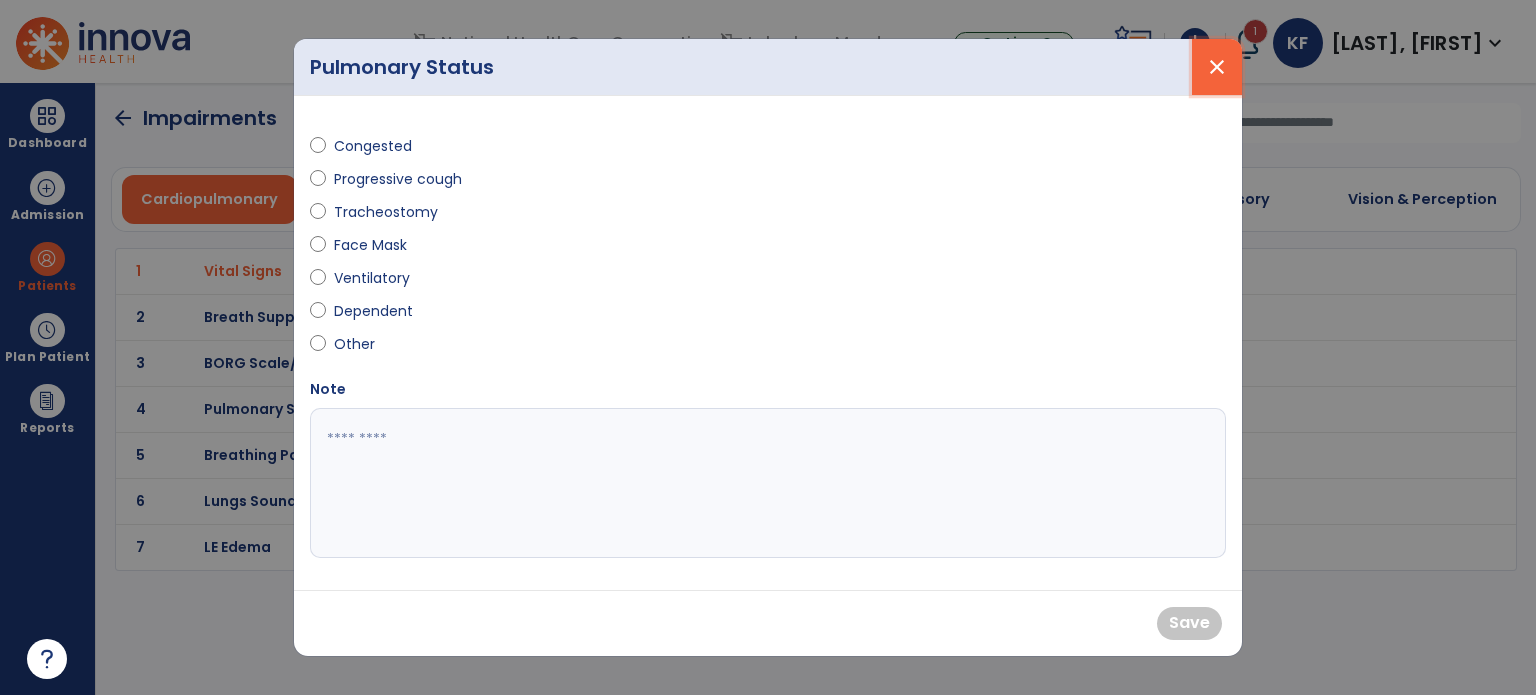 click on "close" at bounding box center [1217, 67] 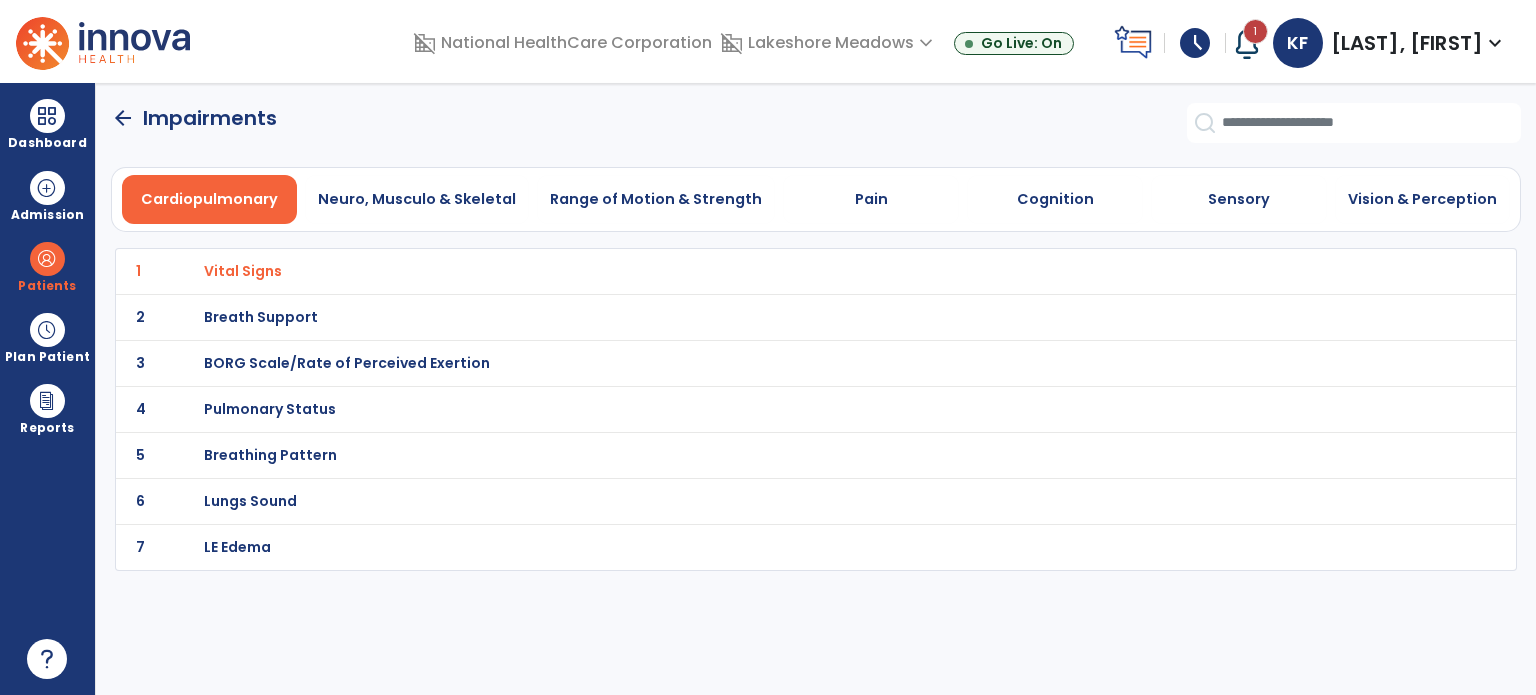 click on "Breath Support" at bounding box center (243, 271) 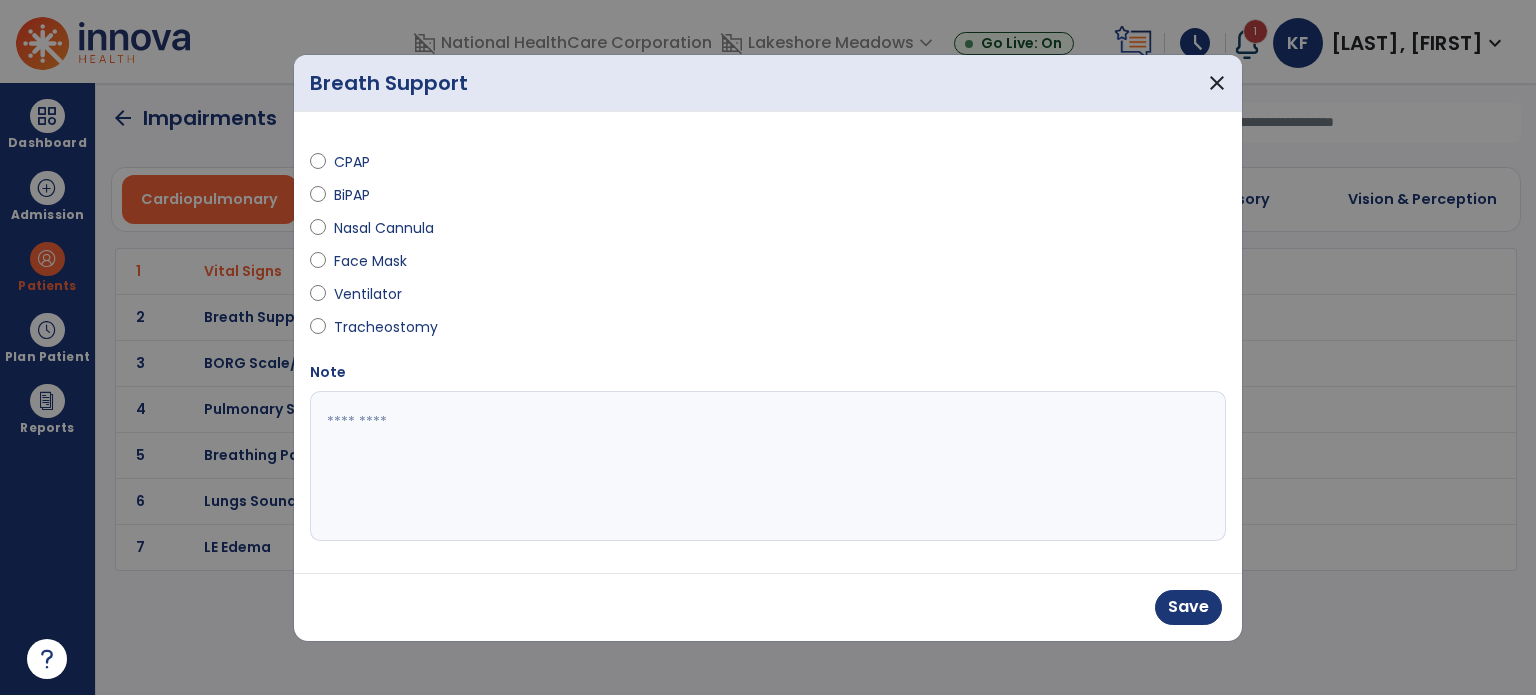 click at bounding box center (768, 466) 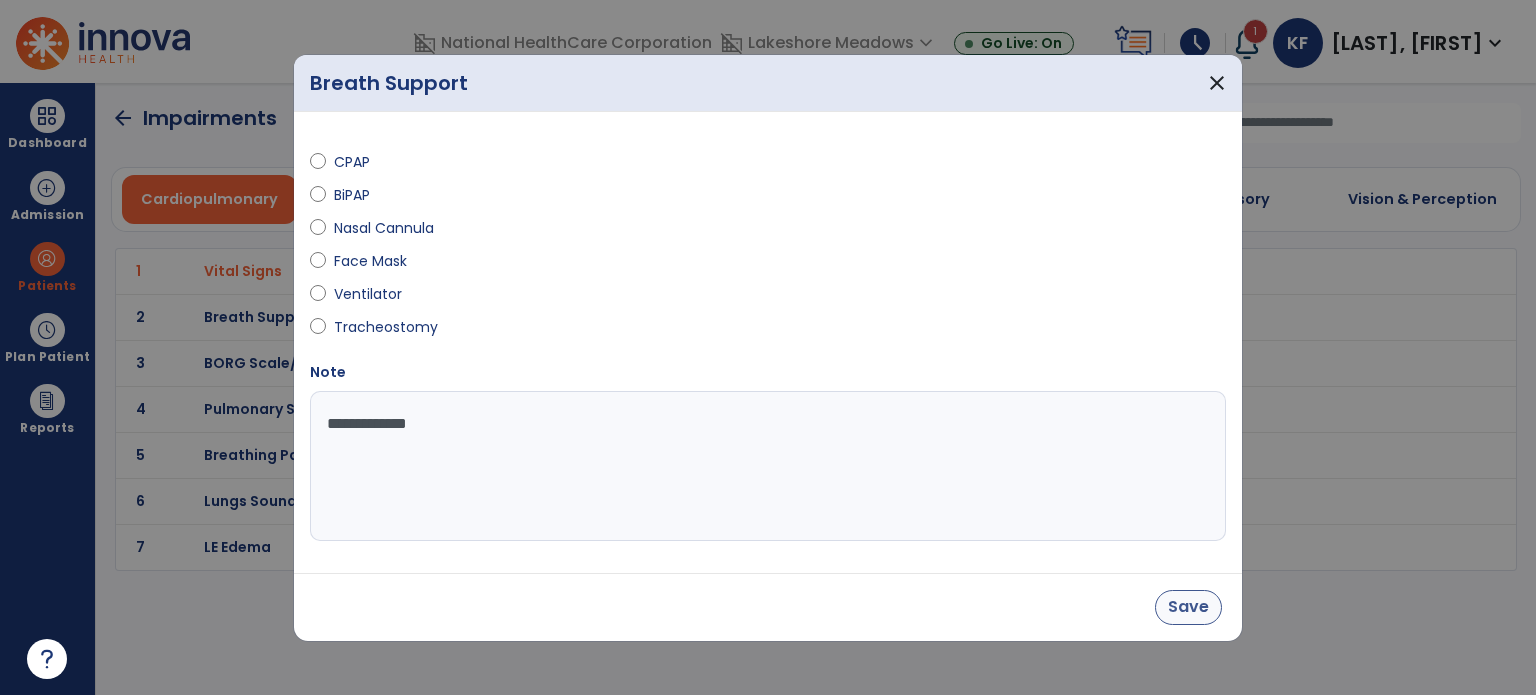 type on "**********" 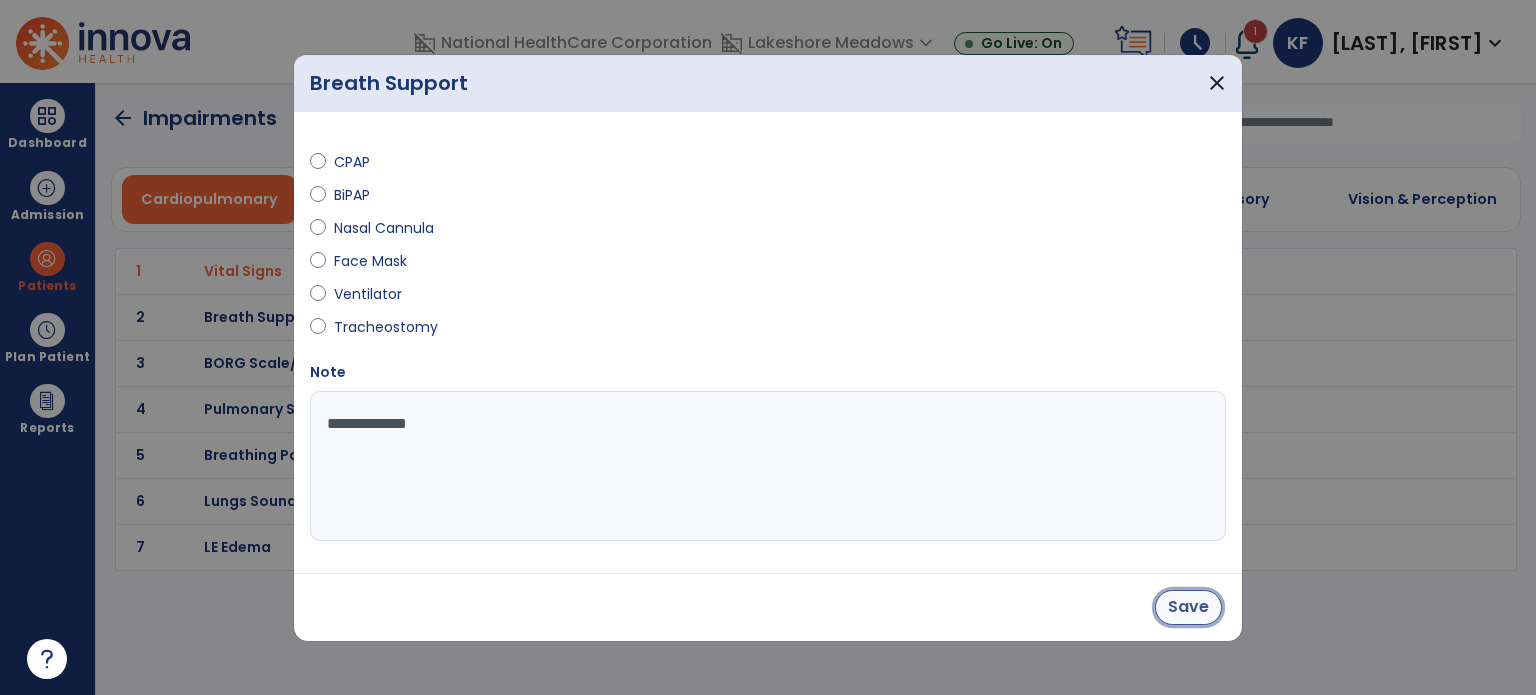 click on "Save" at bounding box center (1188, 607) 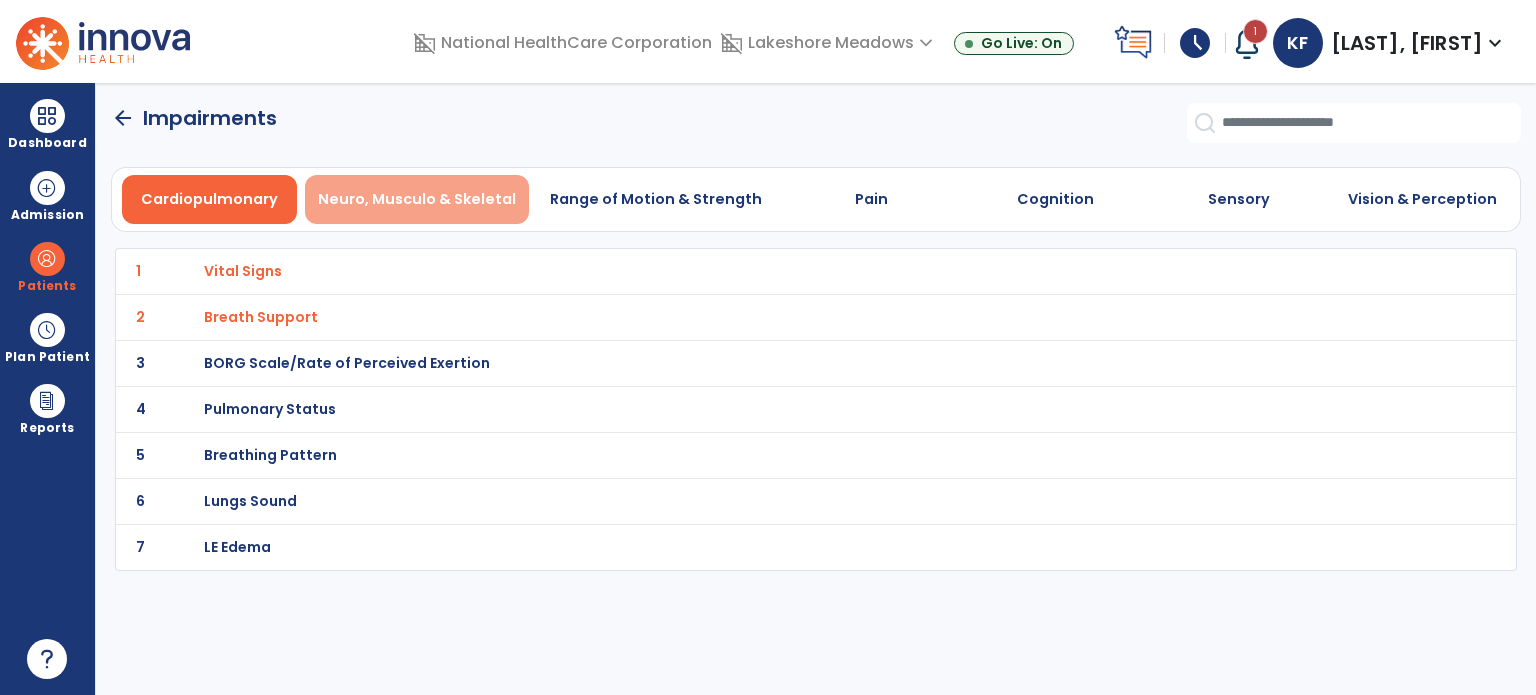 click on "Neuro, Musculo & Skeletal" at bounding box center (417, 199) 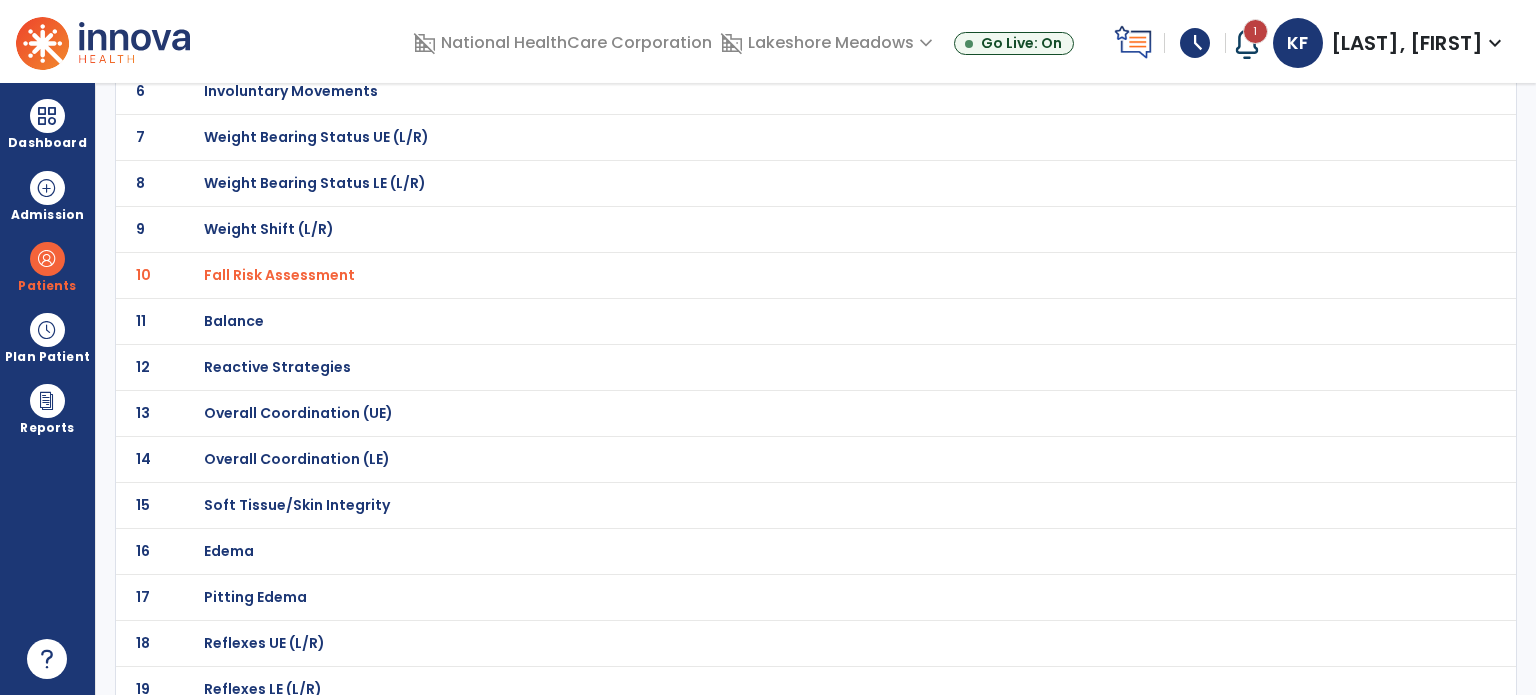 scroll, scrollTop: 422, scrollLeft: 0, axis: vertical 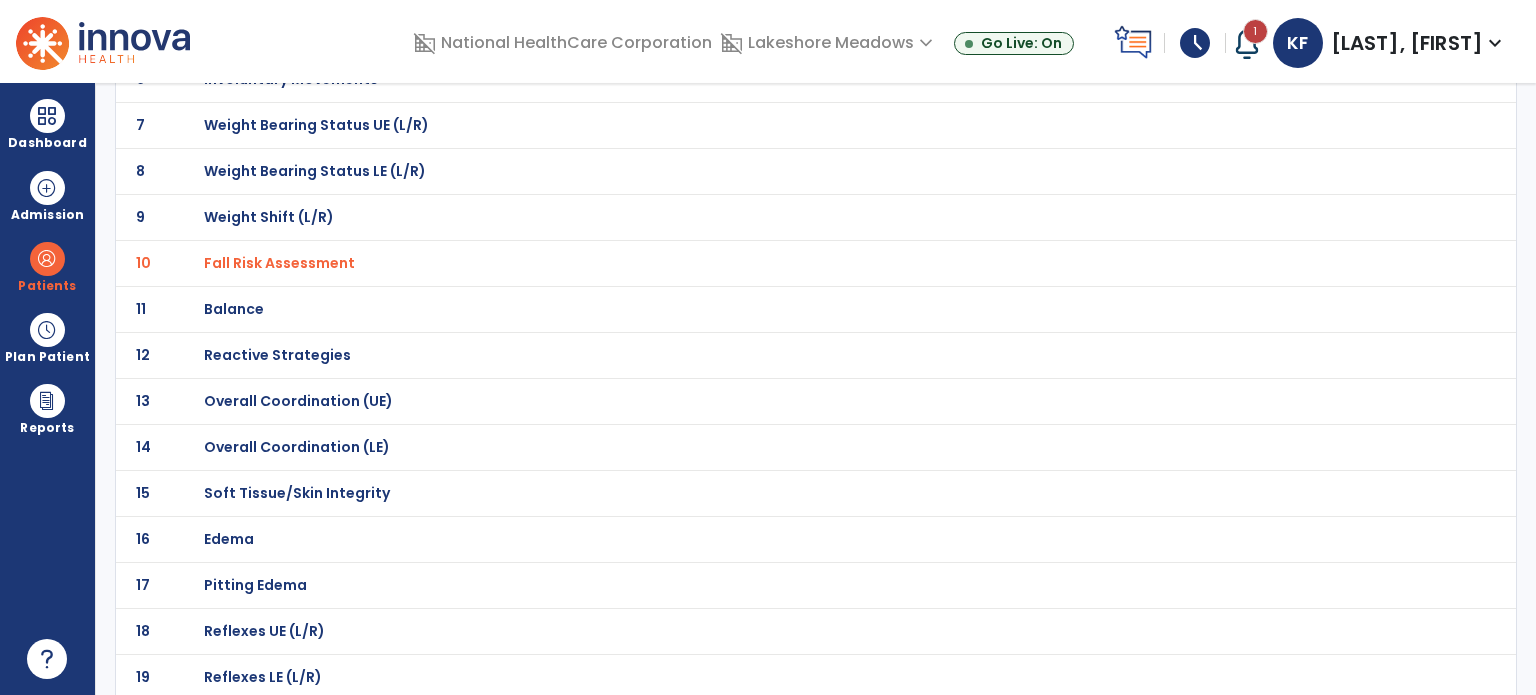 click on "Balance" at bounding box center [275, -151] 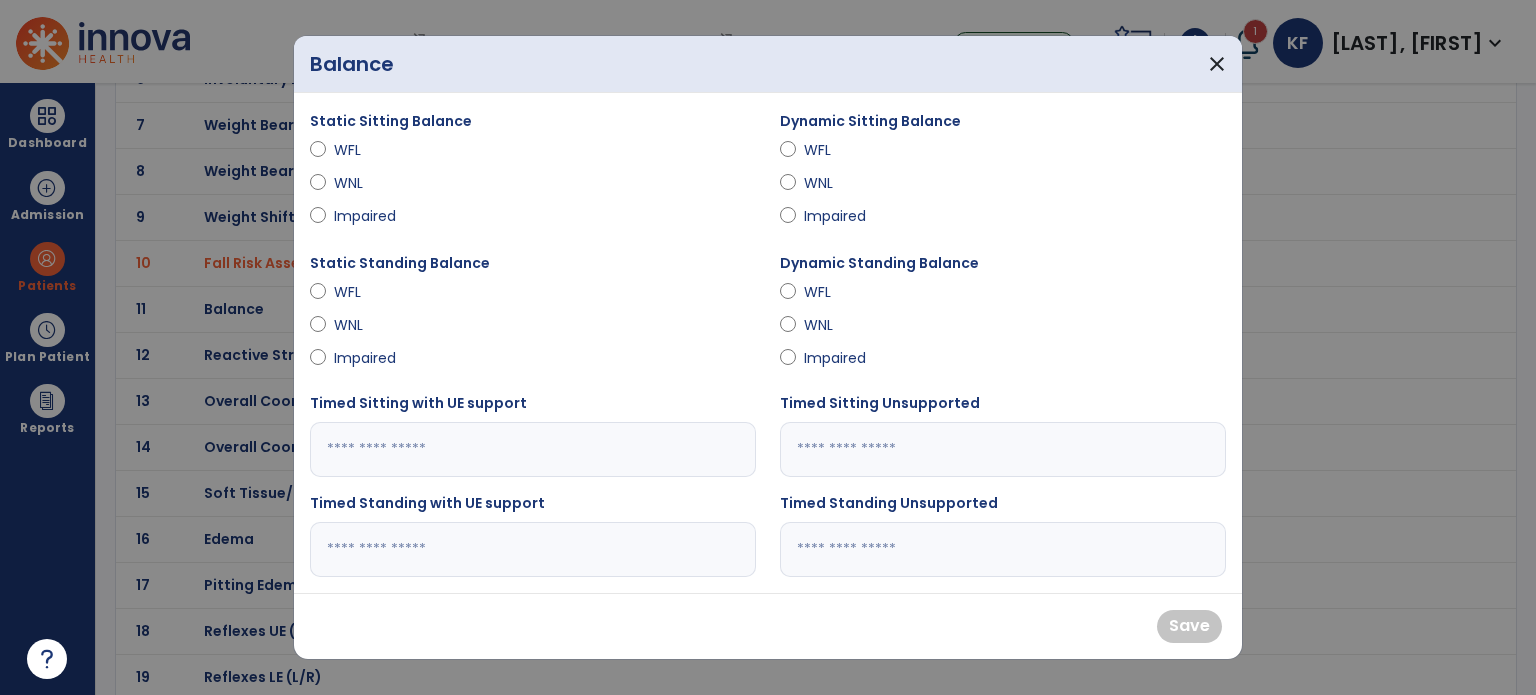 click on "WFL" at bounding box center [369, 292] 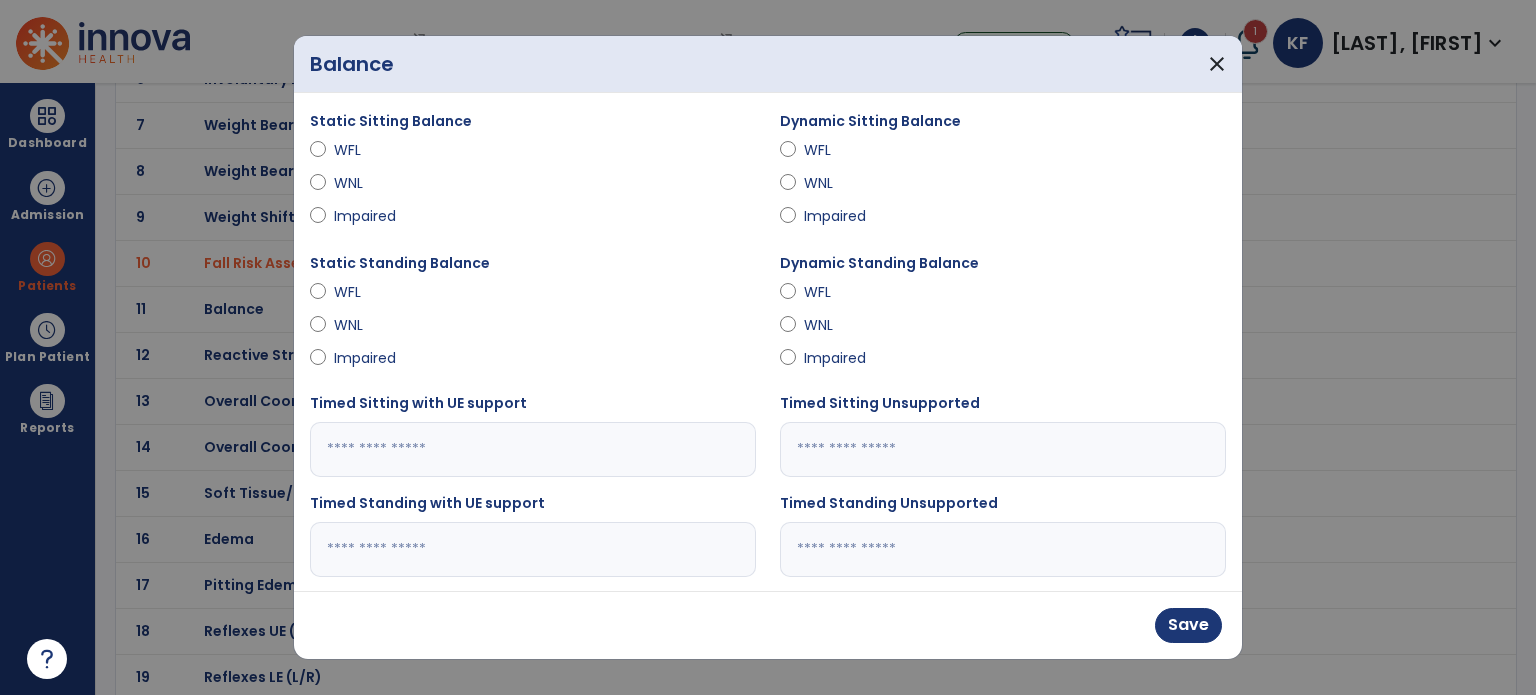 click on "Impaired" at bounding box center (839, 358) 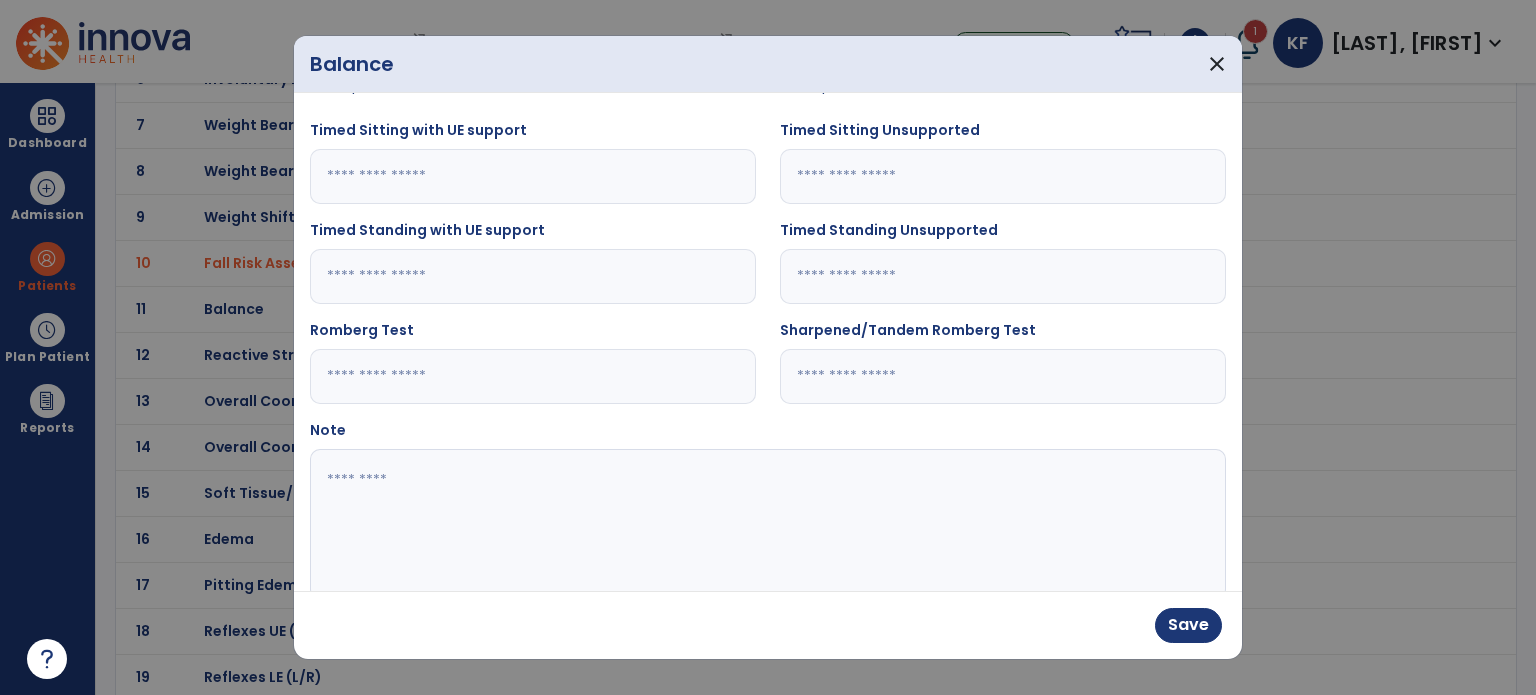 scroll, scrollTop: 304, scrollLeft: 0, axis: vertical 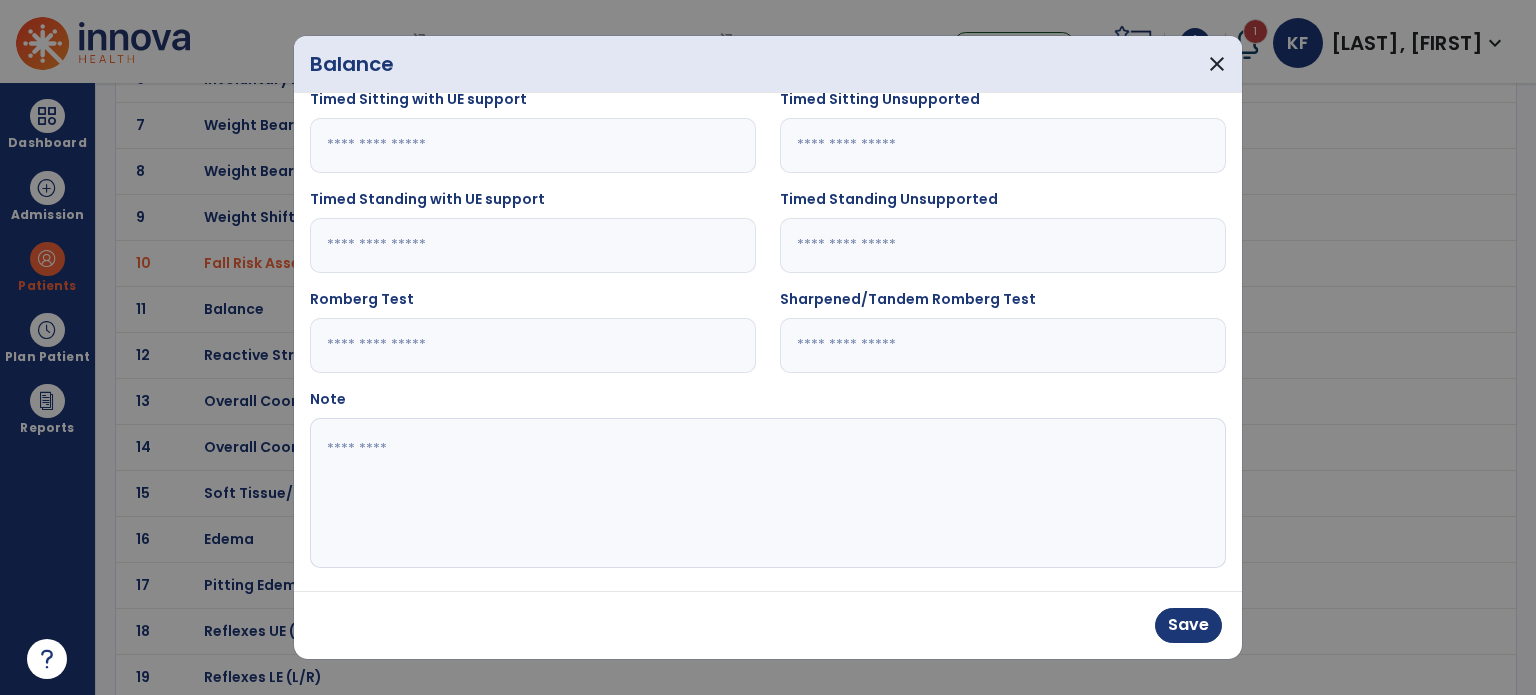 click at bounding box center (1003, 245) 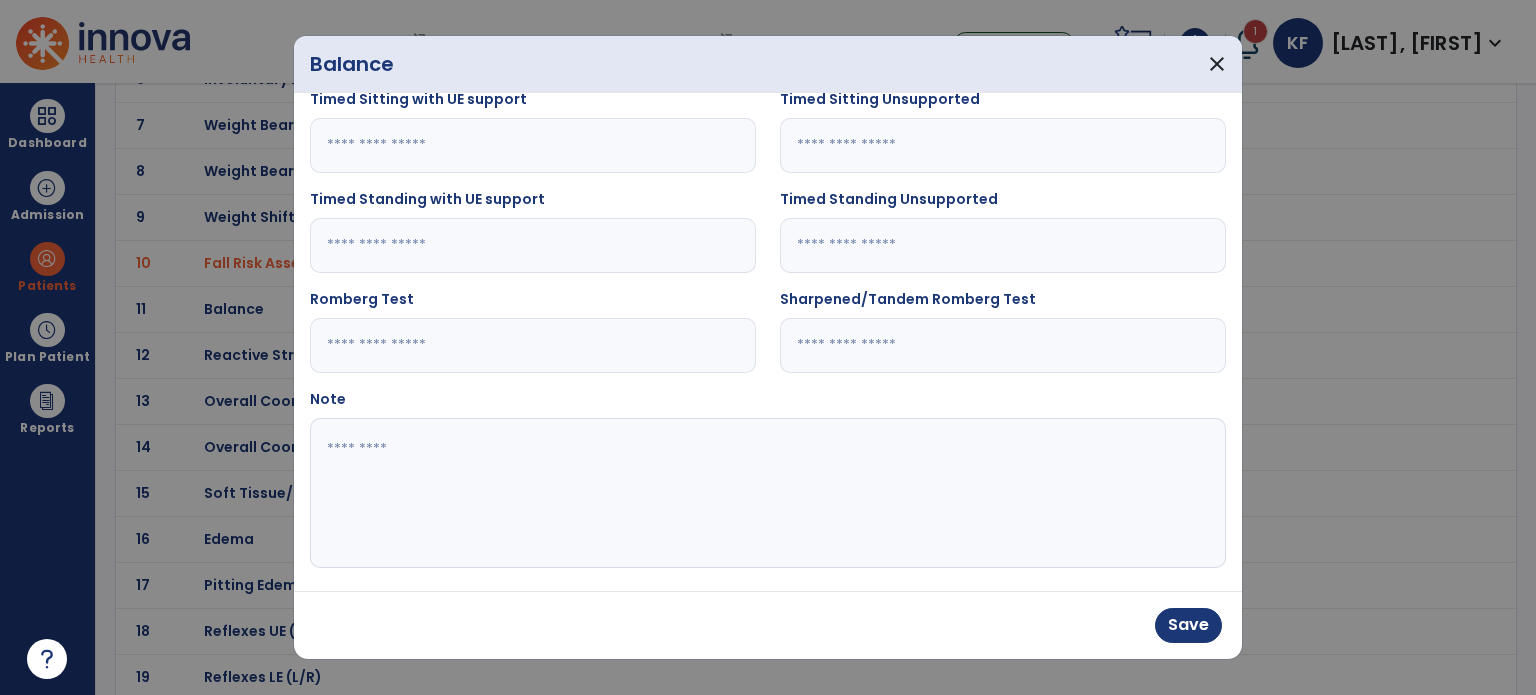 type on "**" 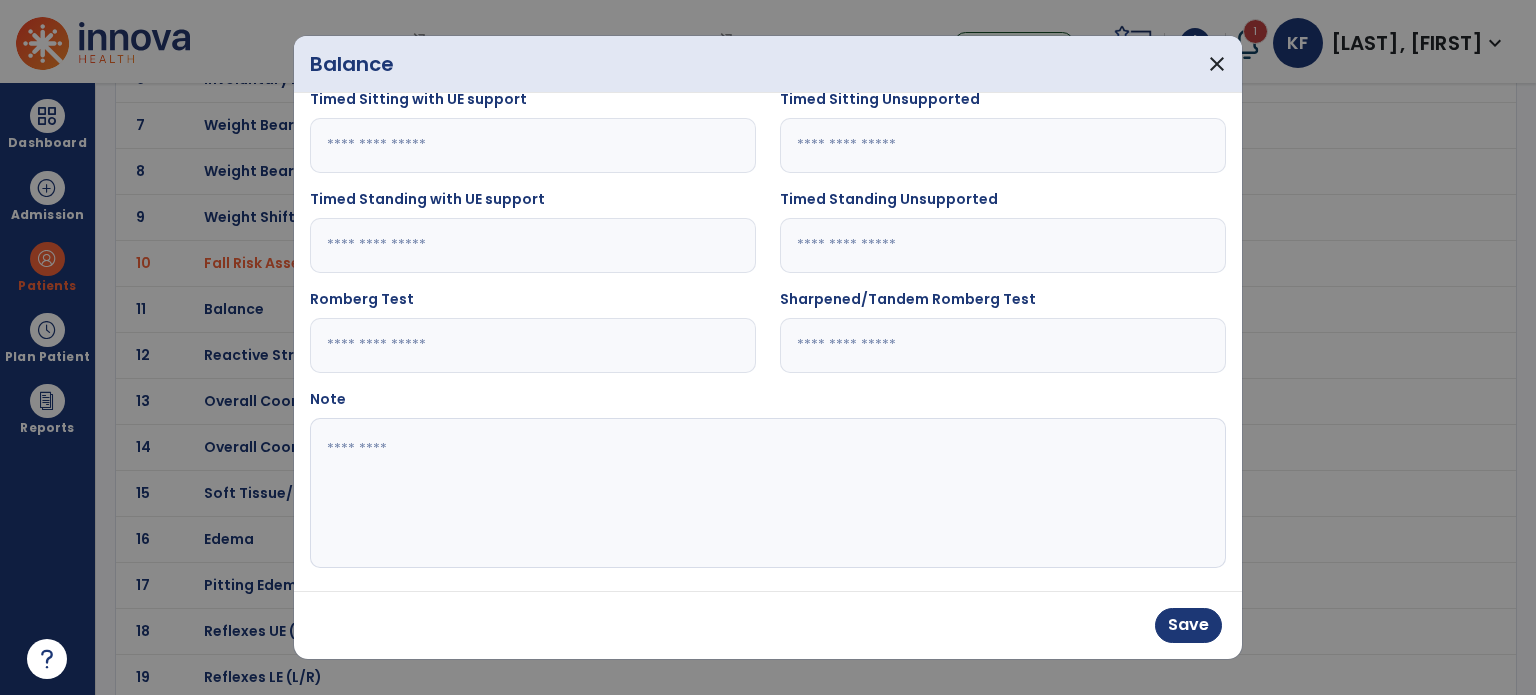 click at bounding box center (533, 345) 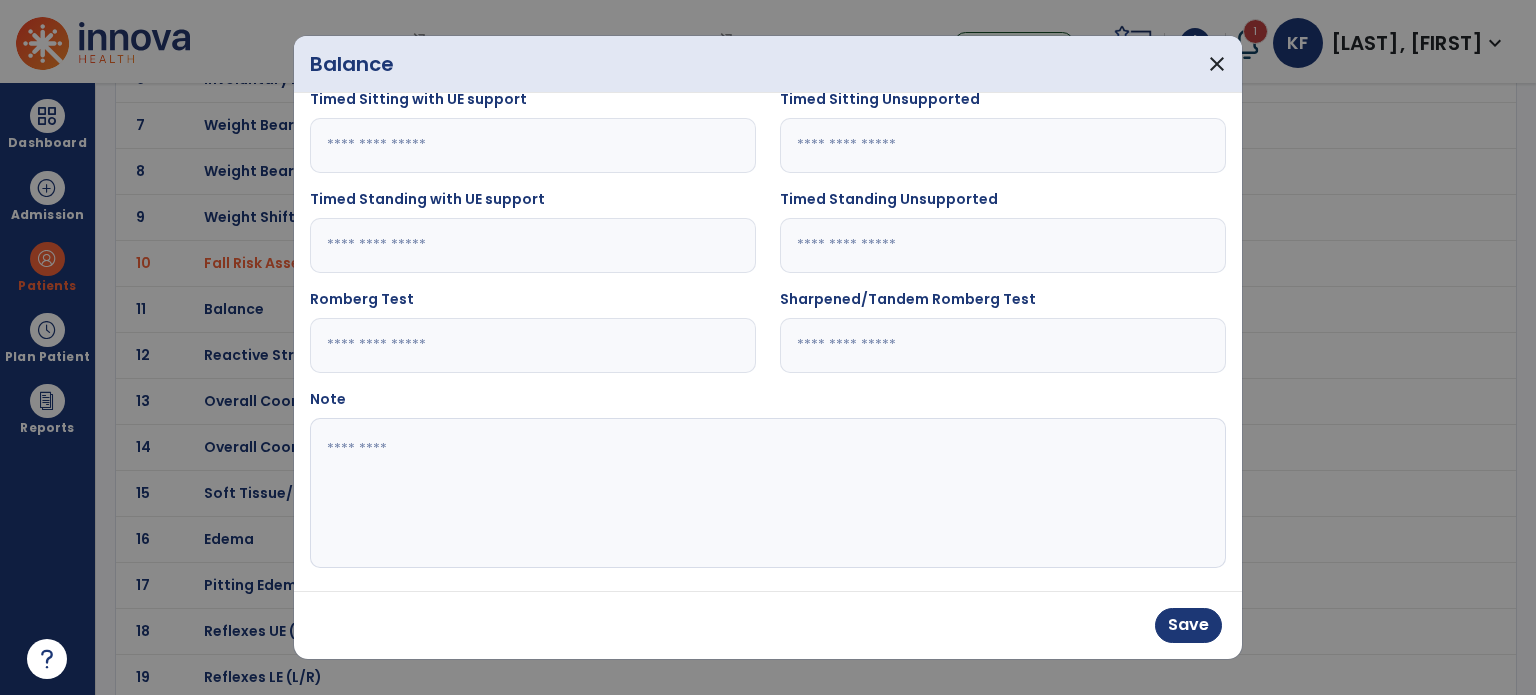 type on "*" 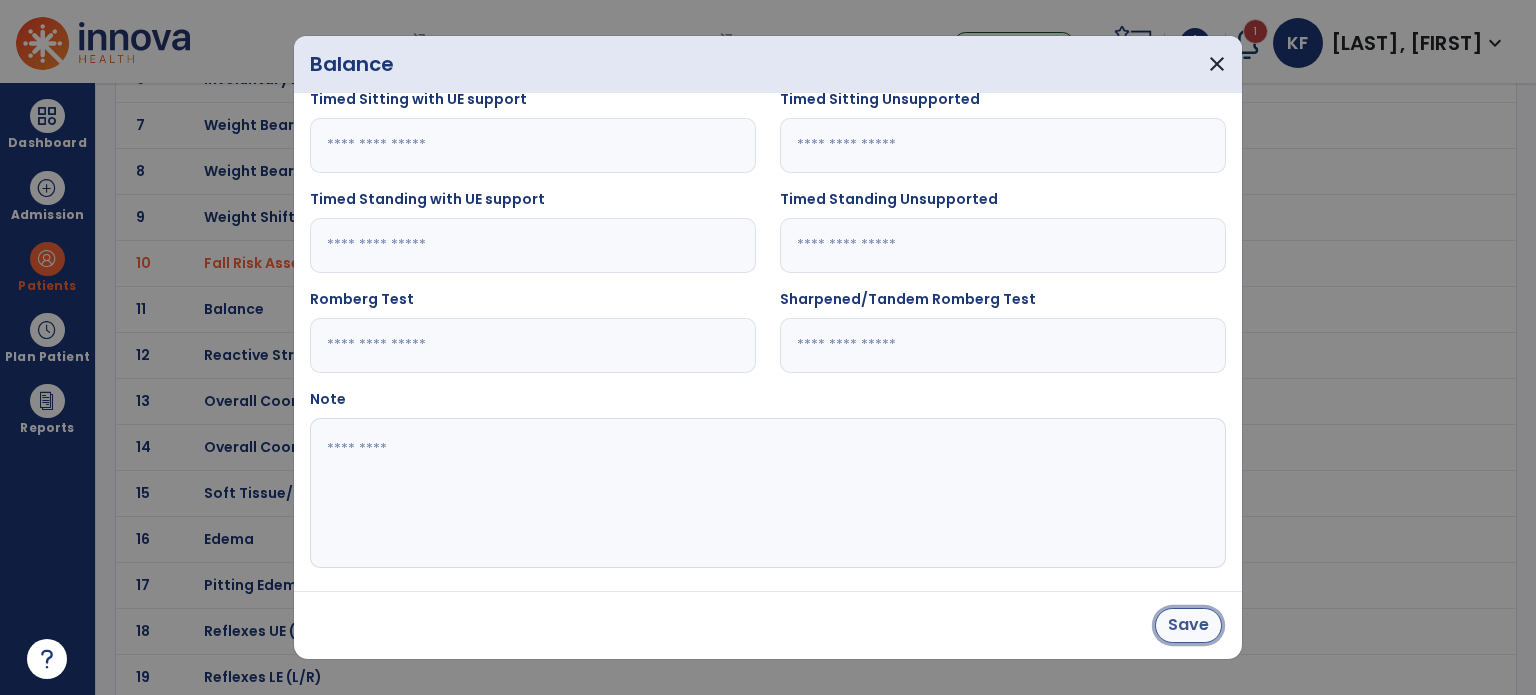 click on "Save" at bounding box center (1188, 625) 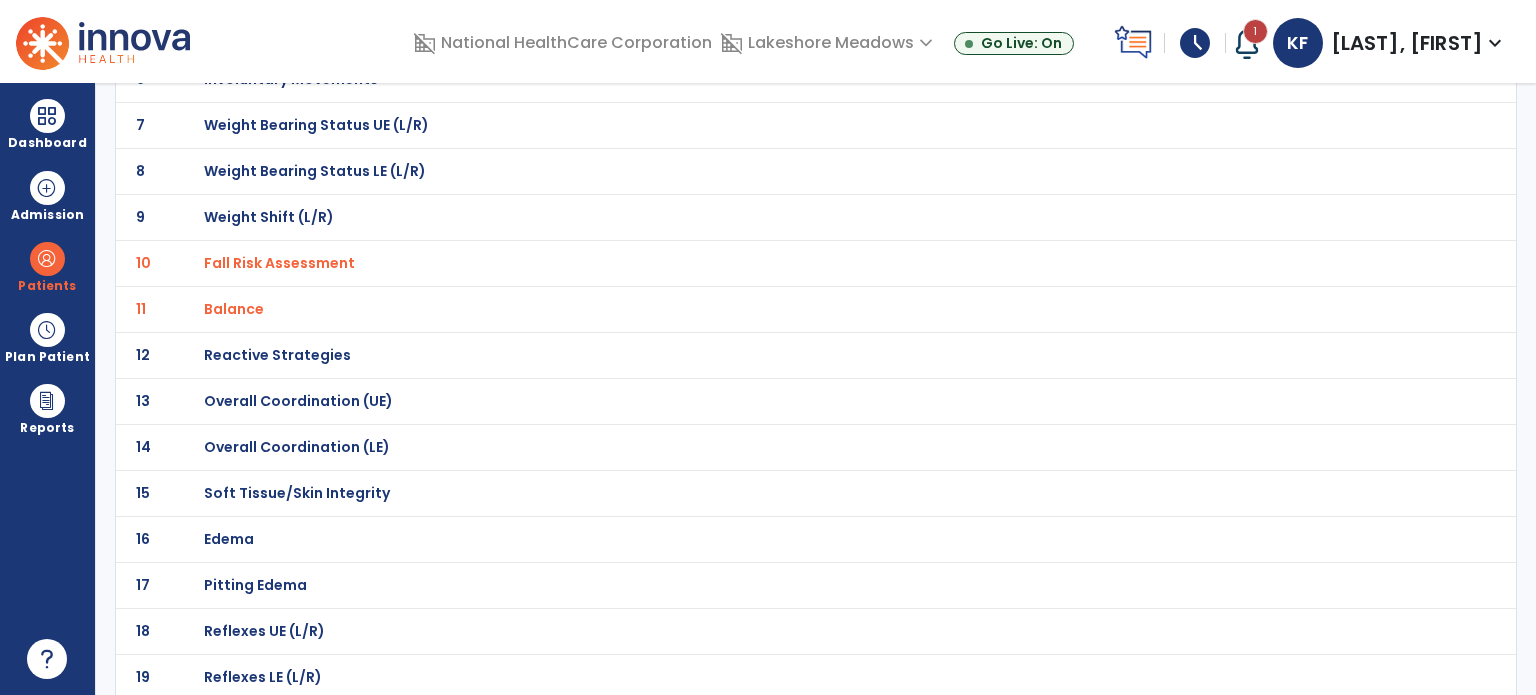 click on "arrow_back   Impairments   Cardiopulmonary   Neuro, Musculo & Skeletal   Range of Motion & Strength   Pain   Cognition   Sensory   Vision & Perception  1 Postural Alignment 2 Muscle Tone UE (L/R) 3 Muscle Tone LE (L/R) 4 Muscle Tone Modified Ashworth UE (L/R) 5 Muscle Tone Modified Ashworth LE (L/R) 6 Involuntary Movements 7 Weight Bearing Status UE (L/R) 8 Weight Bearing Status LE (L/R) 9 Weight Shift (L/R) 10 Fall Risk Assessment 11 Balance 12 Reactive Strategies 13 Overall Coordination (UE) 14 Overall Coordination (LE) 15 Soft Tissue/Skin Integrity 16 Edema 17 Pitting Edema 18 Reflexes UE (L/R) 19 Reflexes LE (L/R) 20 Activity Tolerance 21 Leg Length Discrepancy 22 Limb Girth Measurement 23 Does client experience Incontinence 24 Pathological Gait Deviation 25 Gait Deviations" at bounding box center (816, 389) 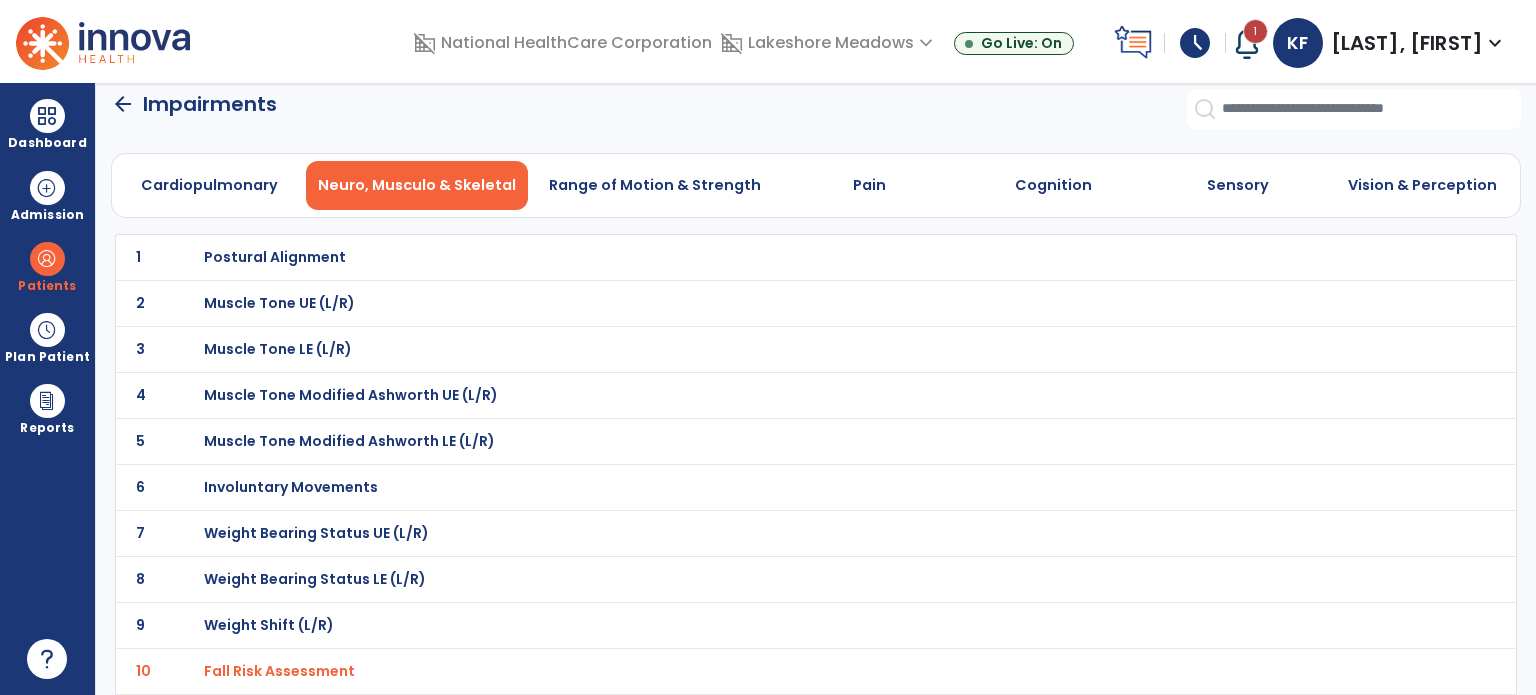scroll, scrollTop: 0, scrollLeft: 0, axis: both 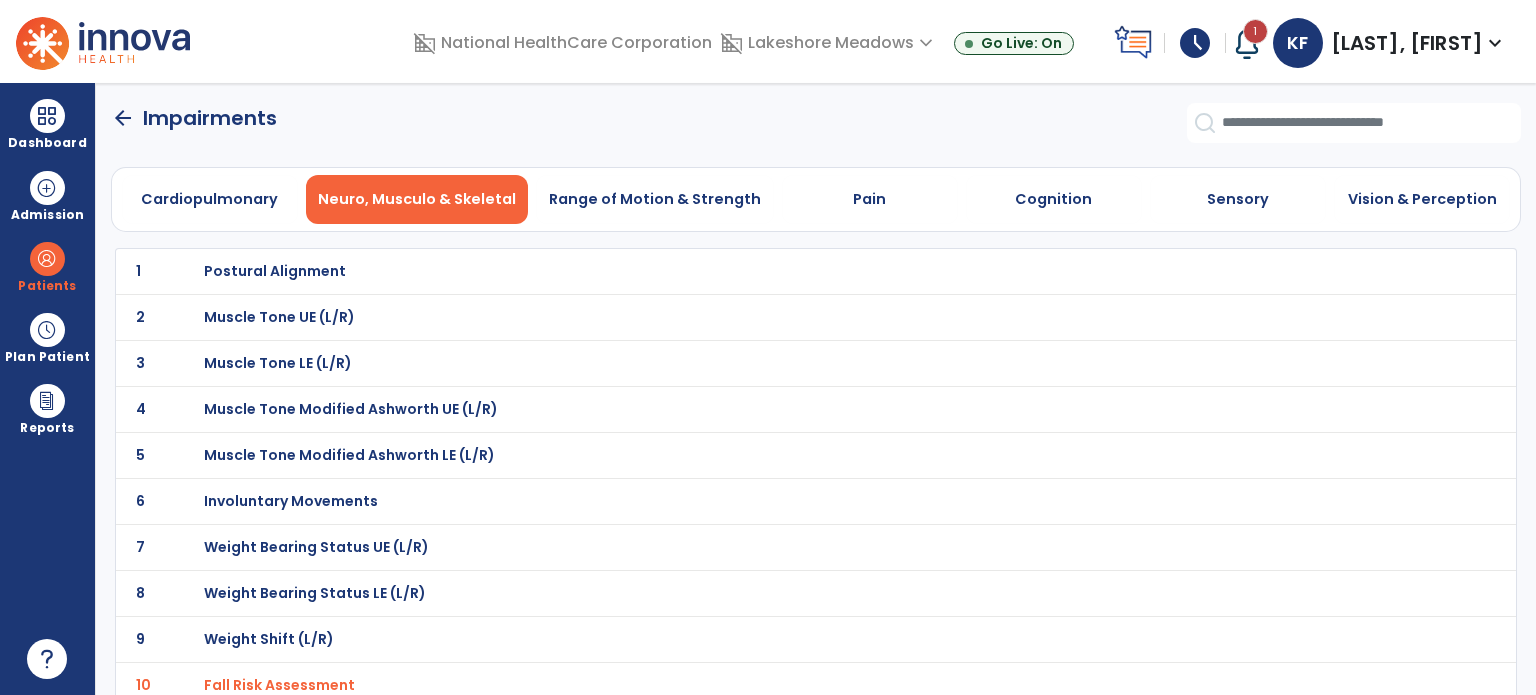 click on "arrow_back" 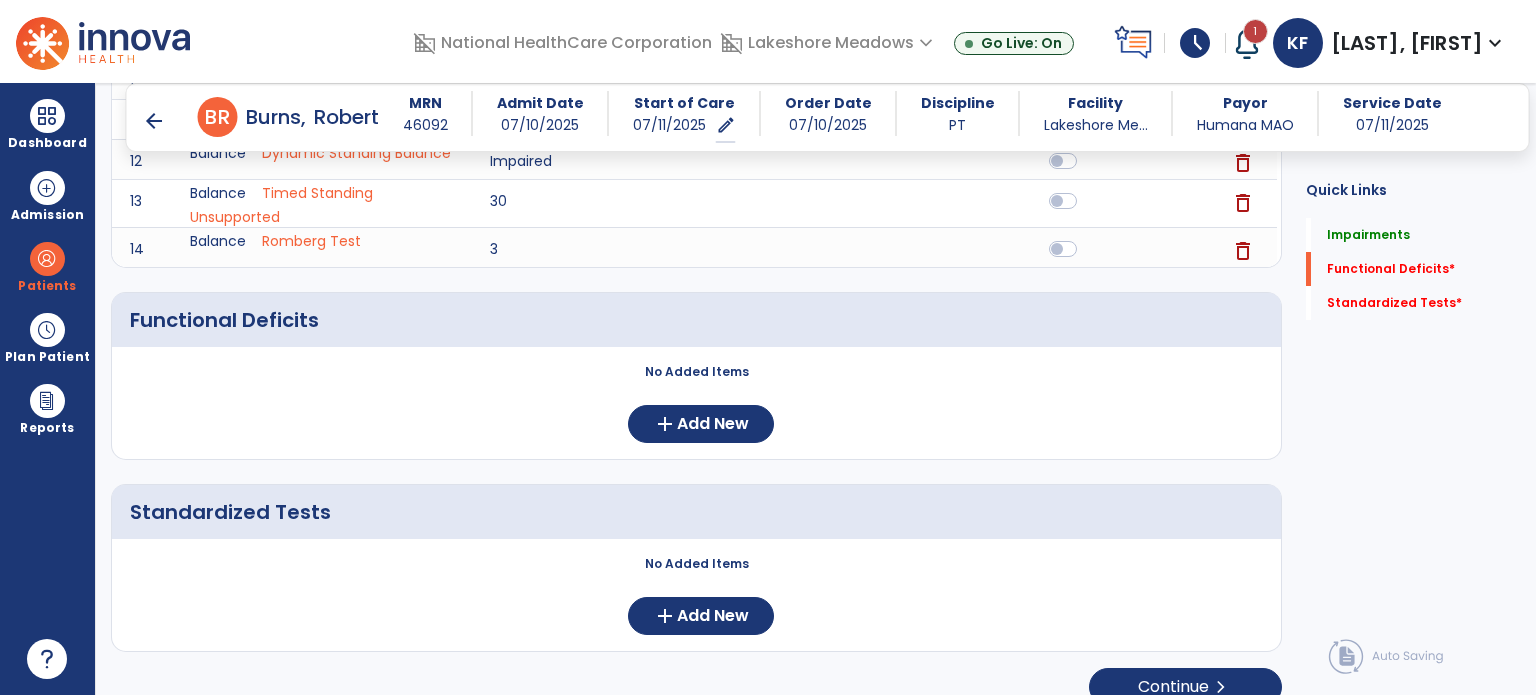 scroll, scrollTop: 776, scrollLeft: 0, axis: vertical 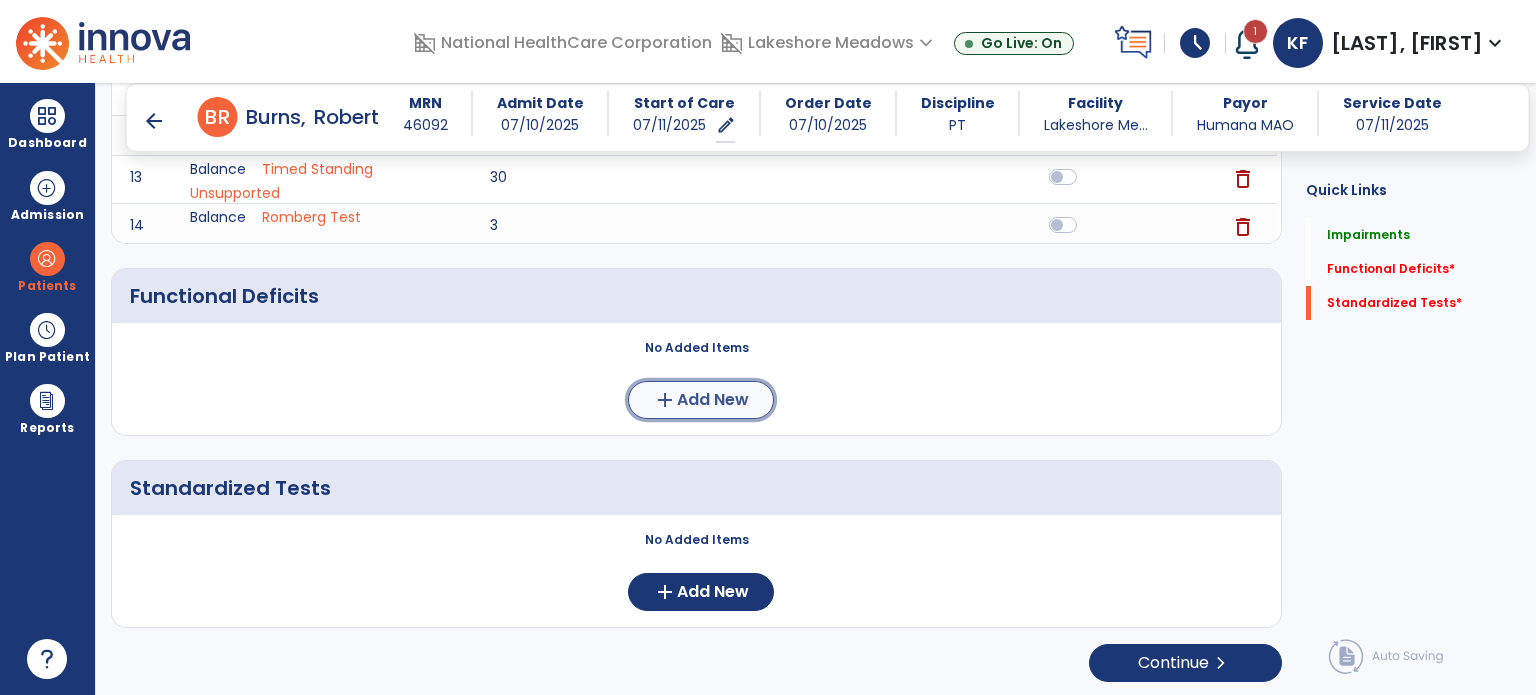 click on "Add New" 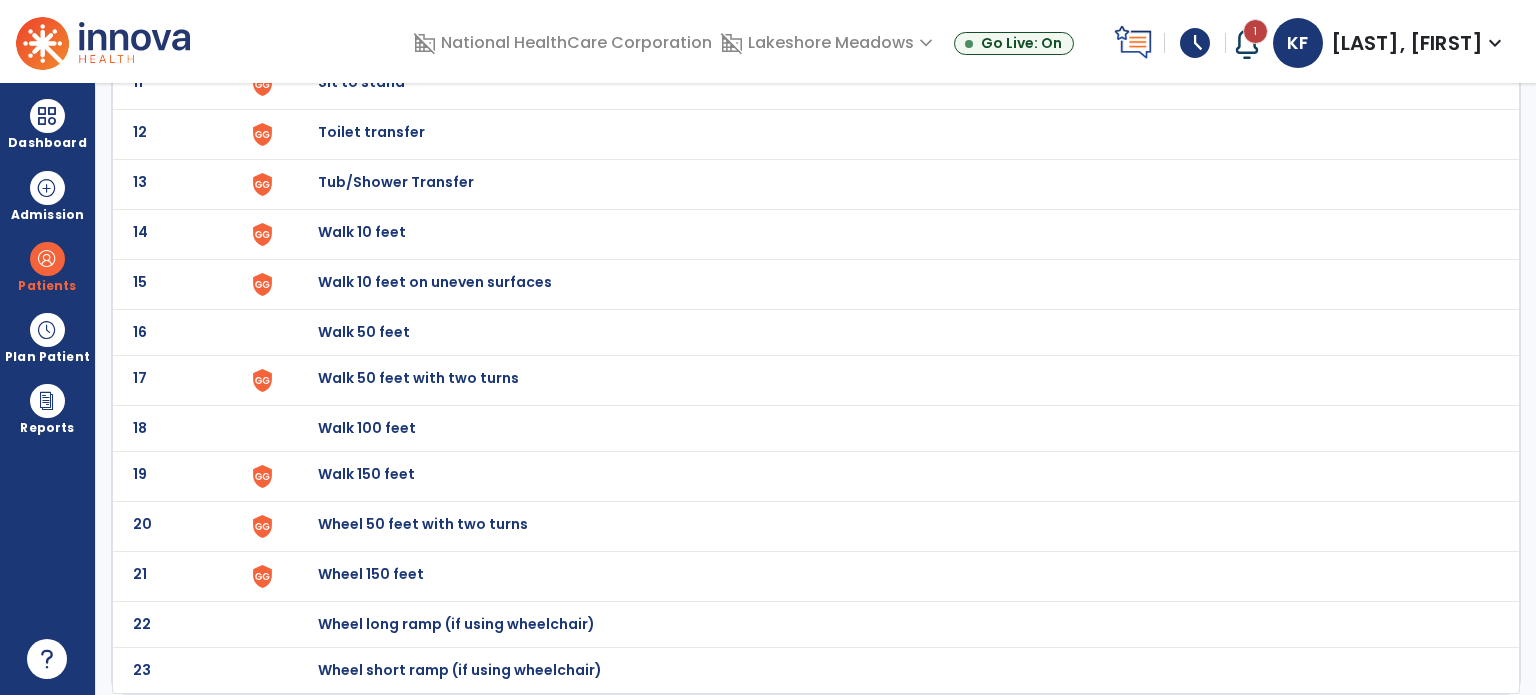 scroll, scrollTop: 0, scrollLeft: 0, axis: both 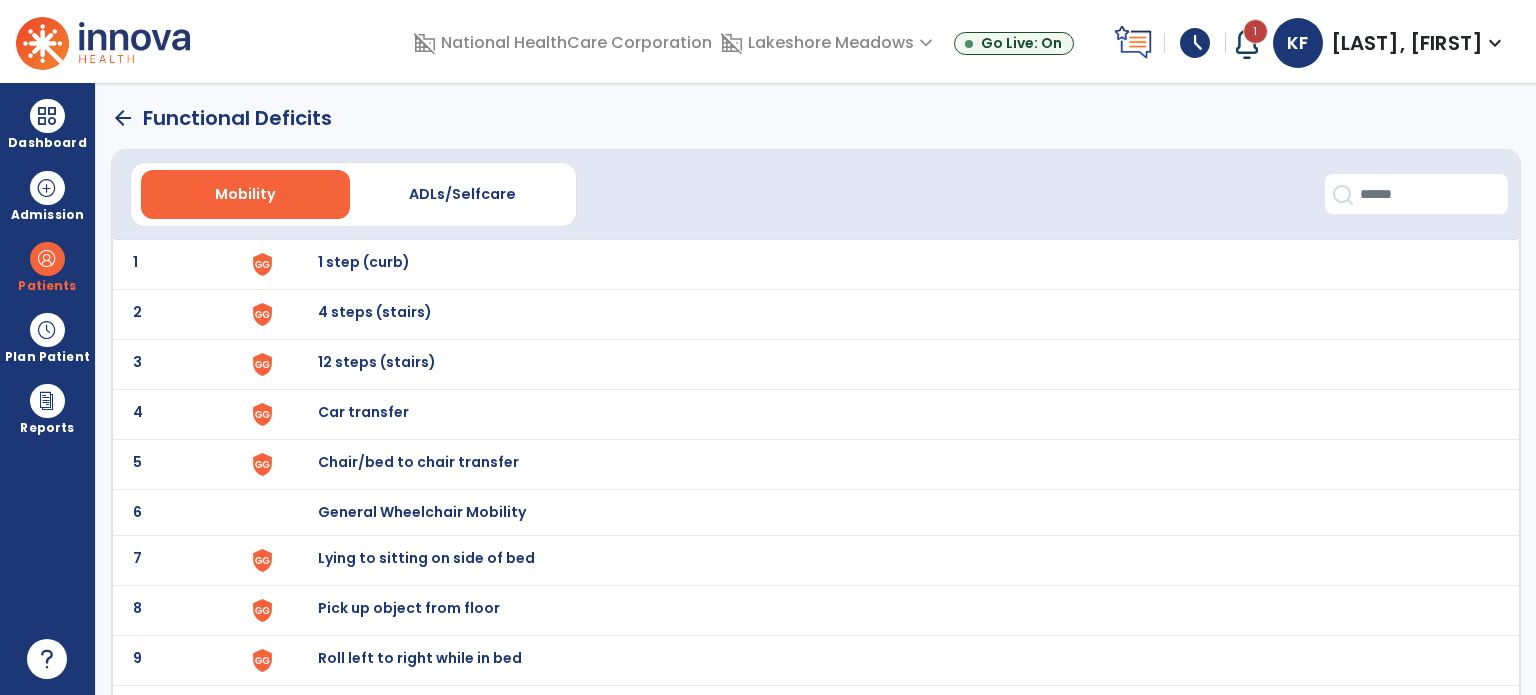 click on "12 steps (stairs)" at bounding box center (364, 262) 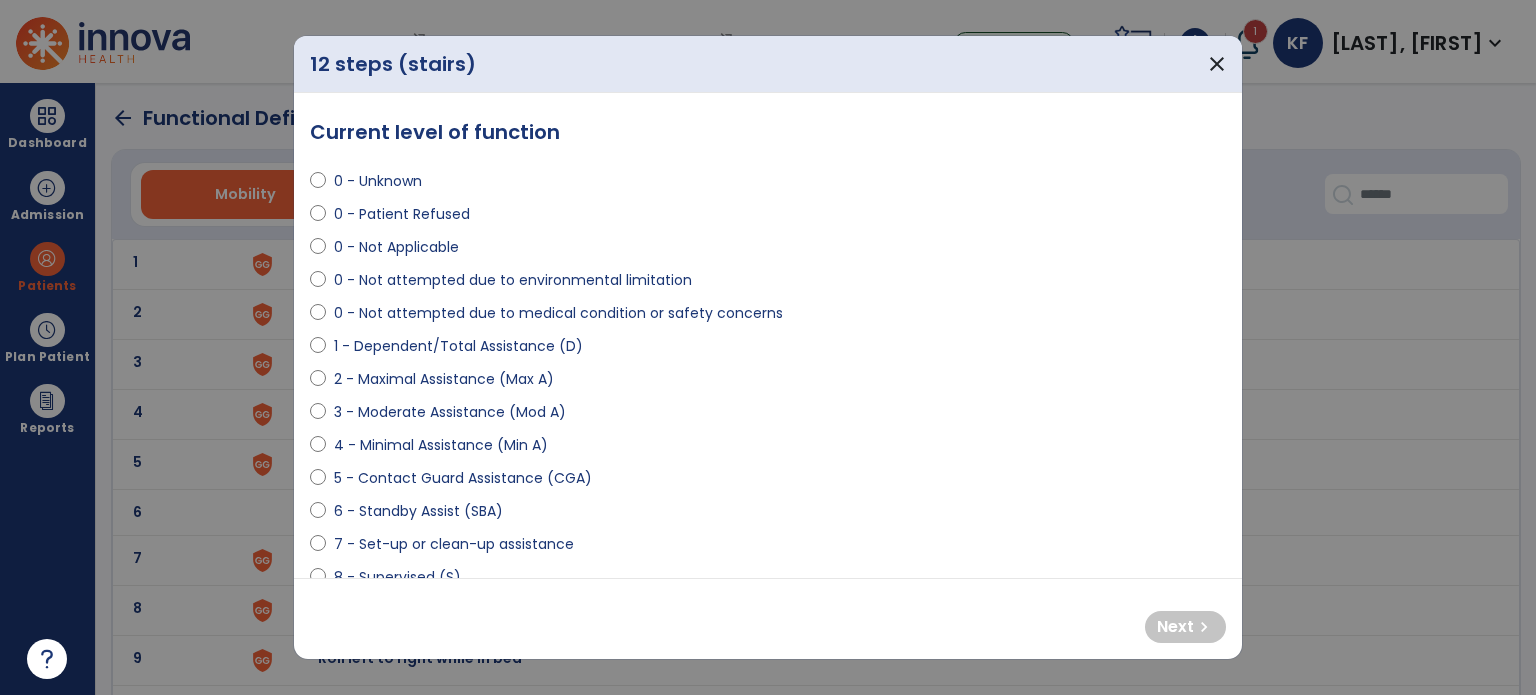 click on "0 - Not attempted due to medical condition or safety concerns" at bounding box center (558, 313) 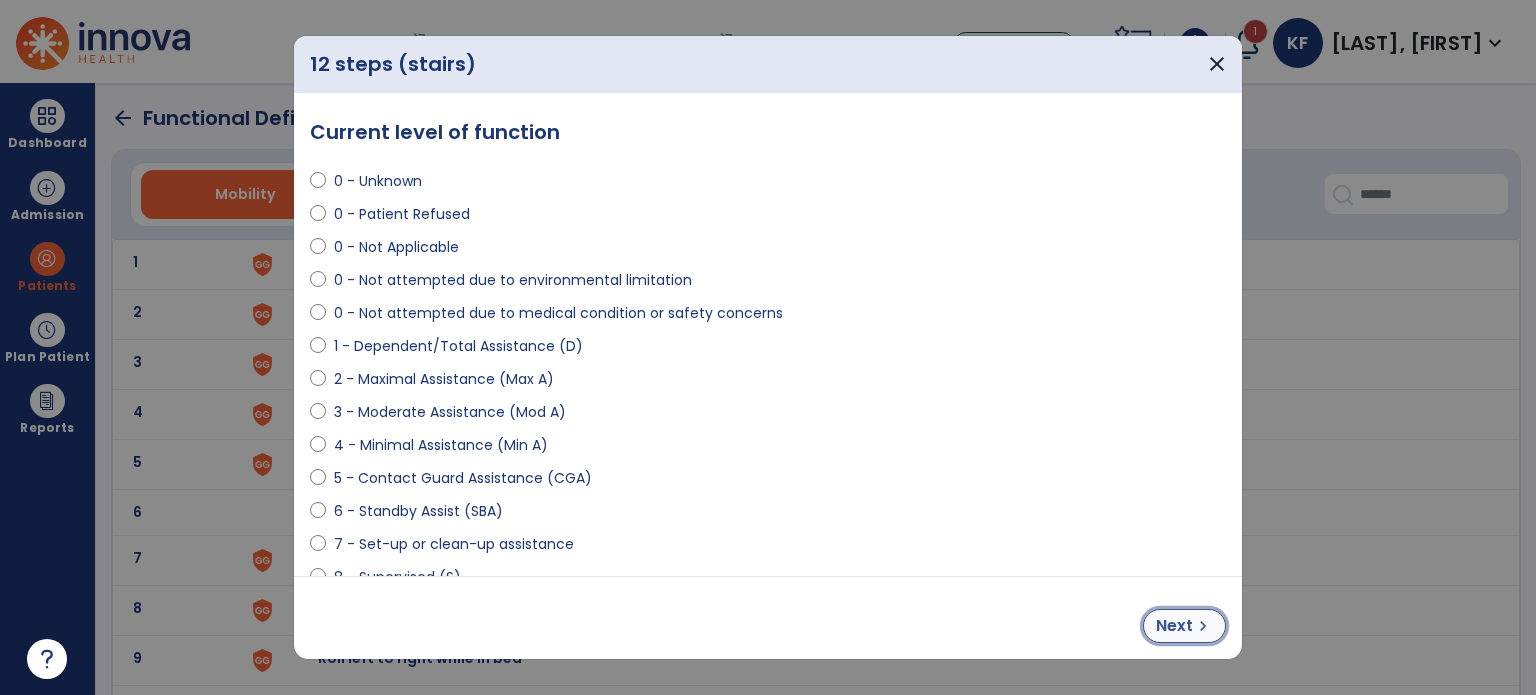 click on "chevron_right" at bounding box center [1203, 626] 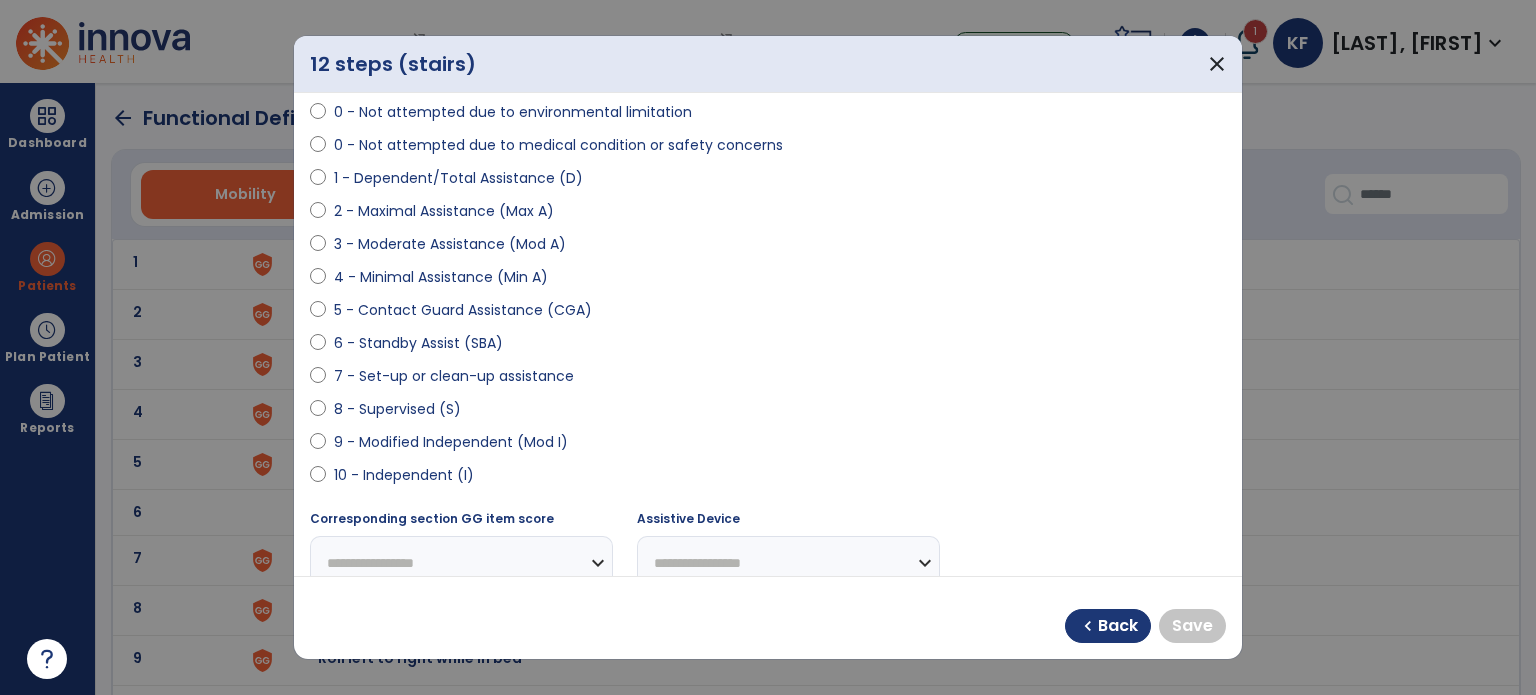 scroll, scrollTop: 171, scrollLeft: 0, axis: vertical 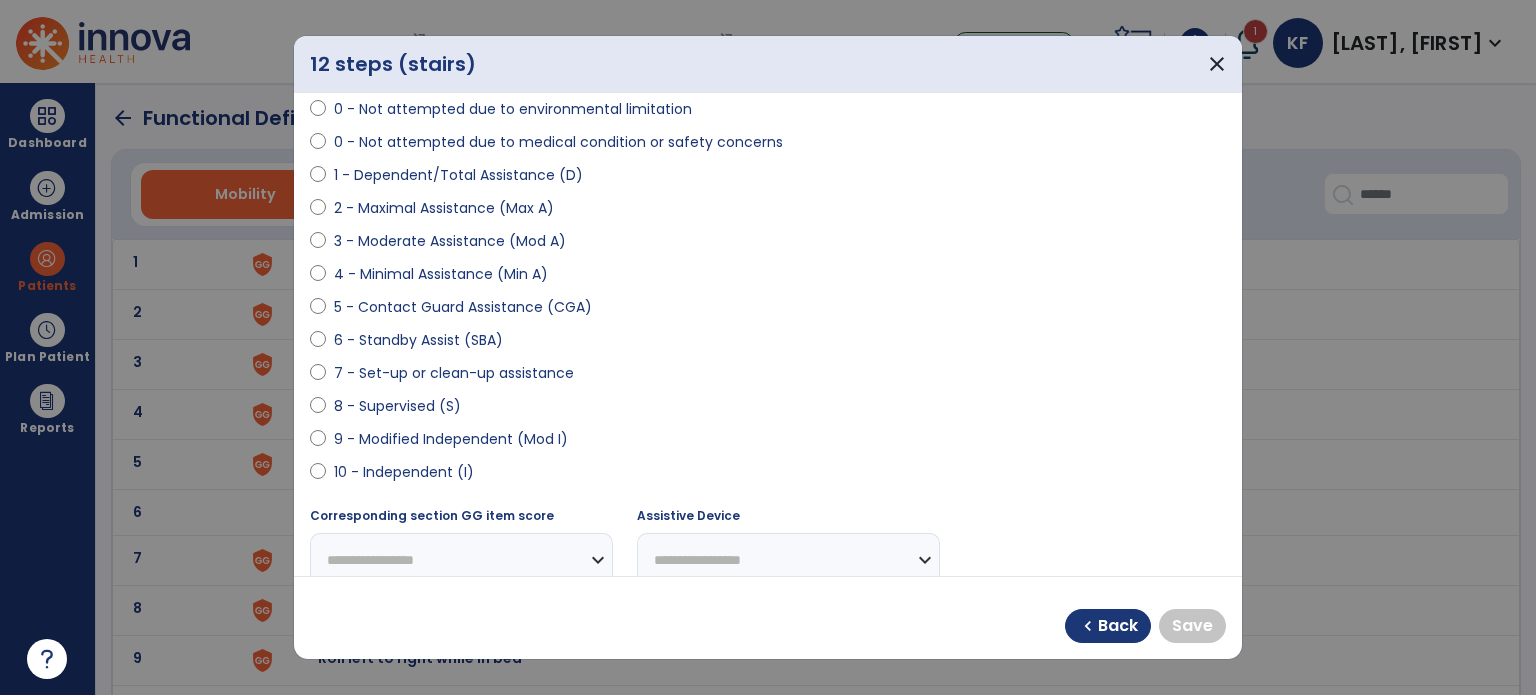 click on "5 - Contact Guard Assistance (CGA)" at bounding box center [463, 307] 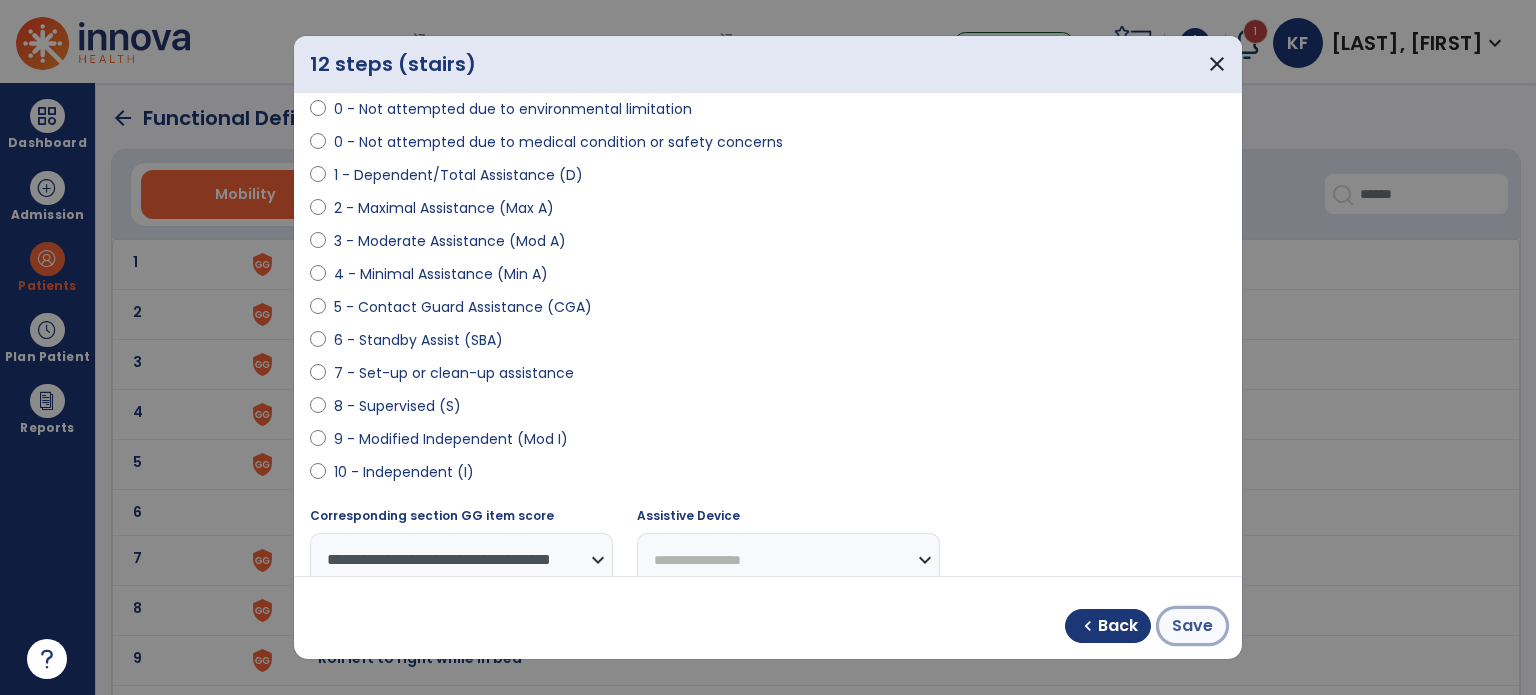 click on "Save" at bounding box center [1192, 626] 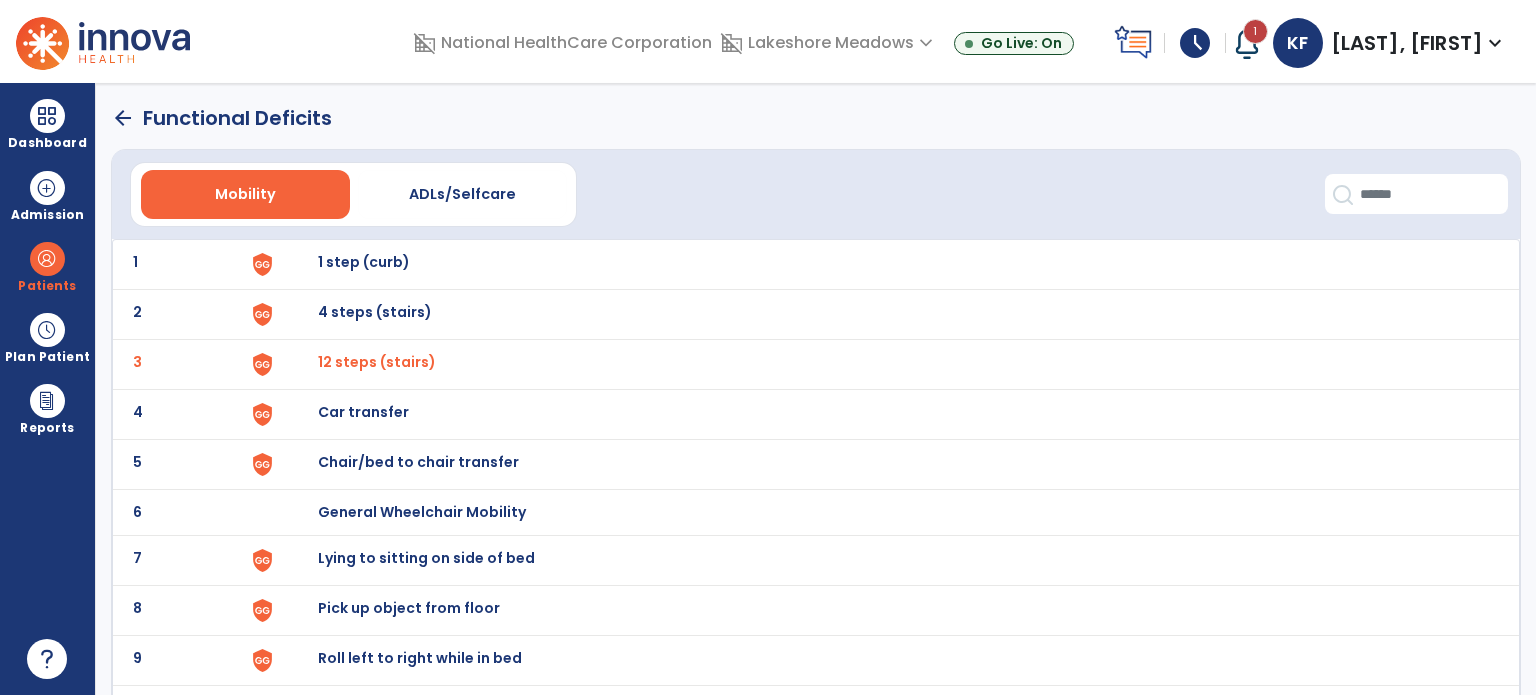 click on "Chair/bed to chair transfer" at bounding box center [364, 262] 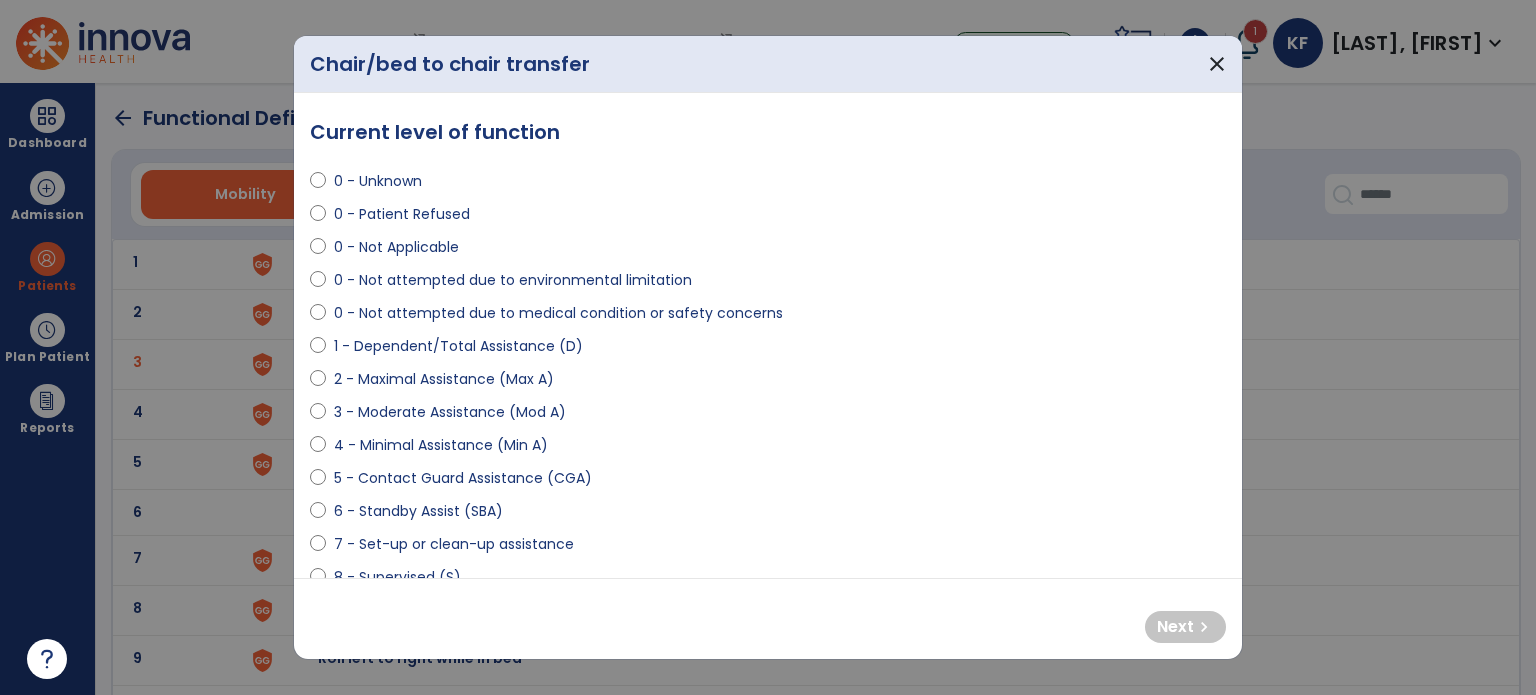 click on "3 - Moderate Assistance (Mod A)" at bounding box center [450, 412] 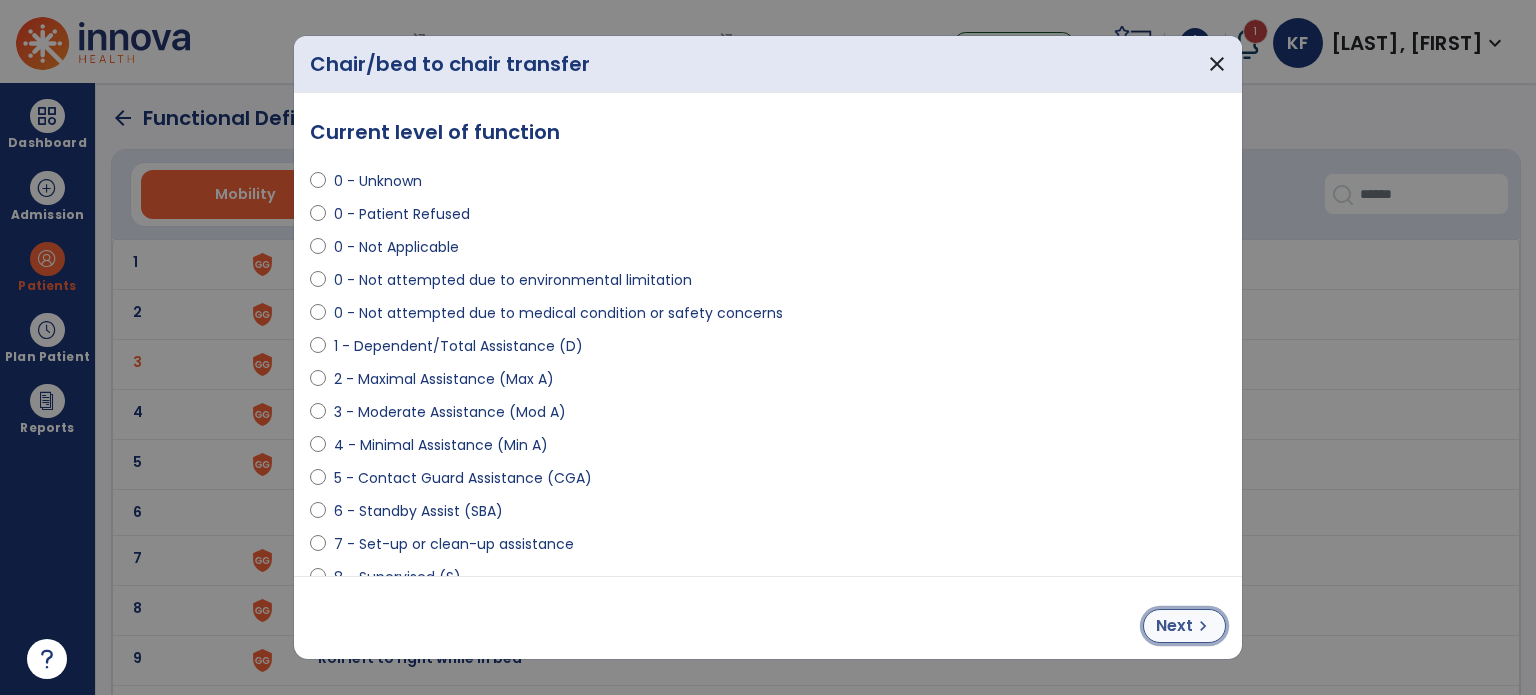 click on "Next" at bounding box center (1174, 626) 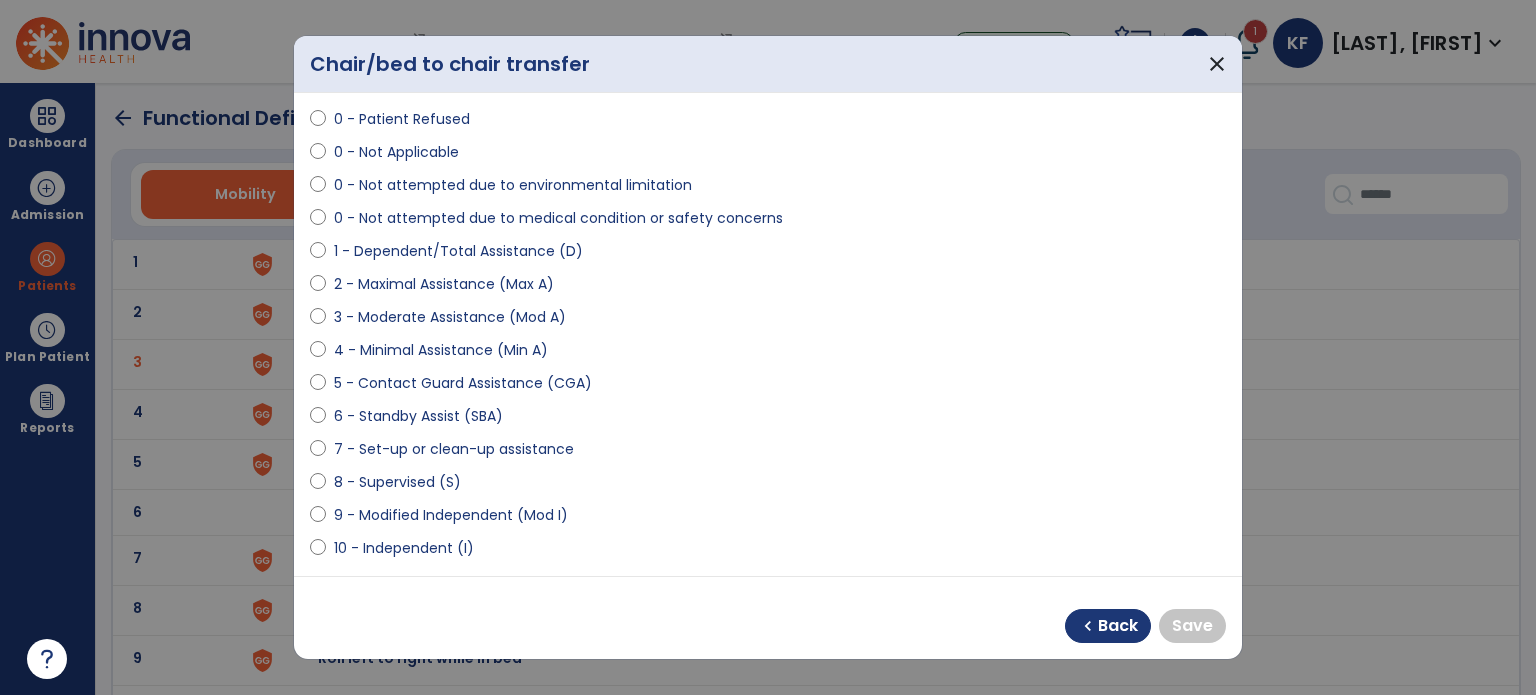 scroll, scrollTop: 104, scrollLeft: 0, axis: vertical 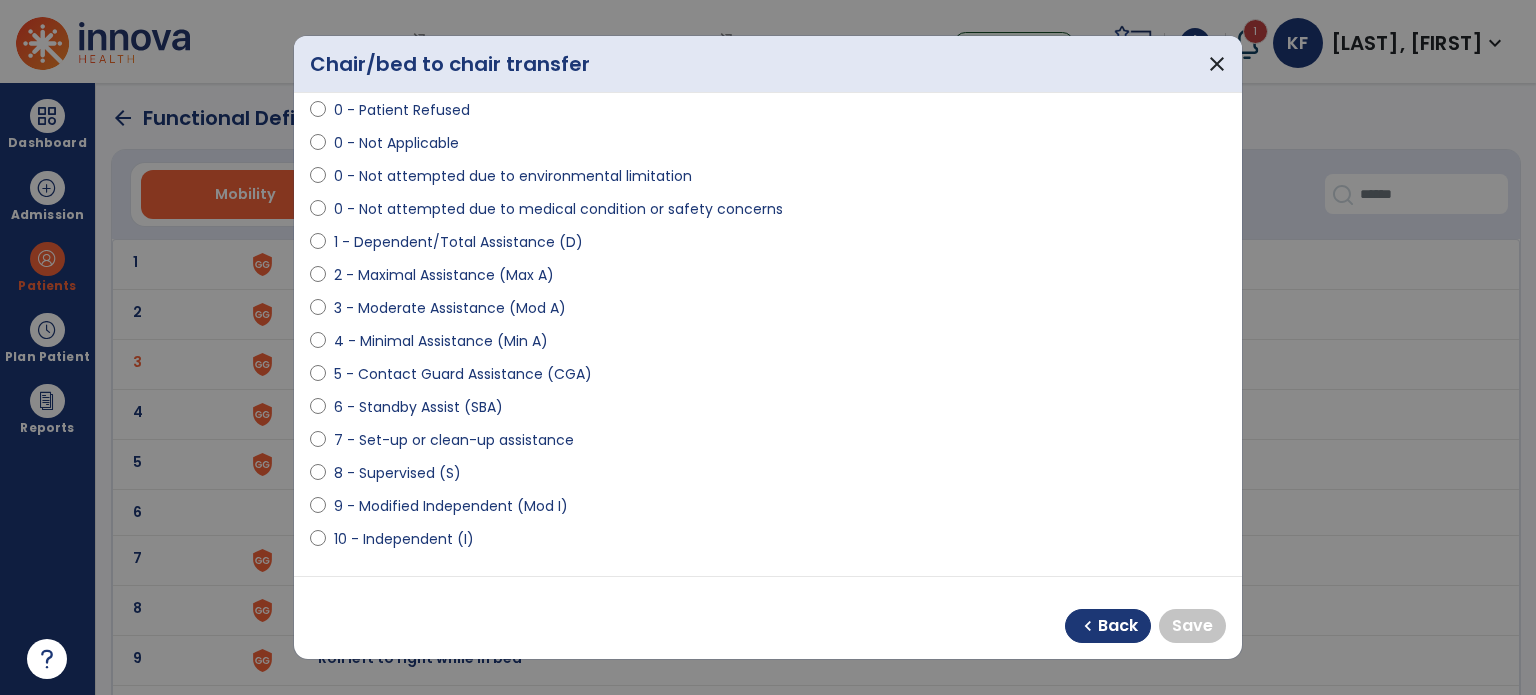 click on "9 - Modified Independent (Mod I)" at bounding box center (451, 506) 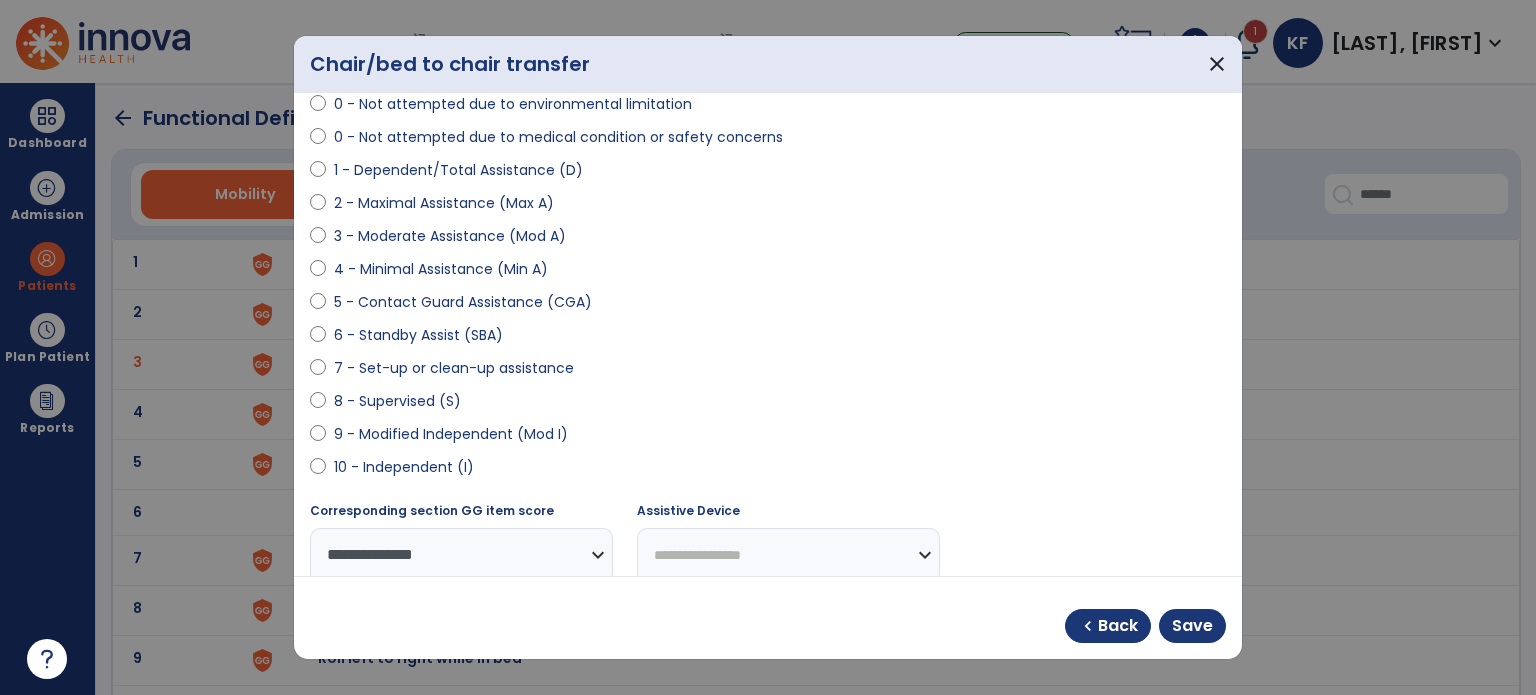 scroll, scrollTop: 222, scrollLeft: 0, axis: vertical 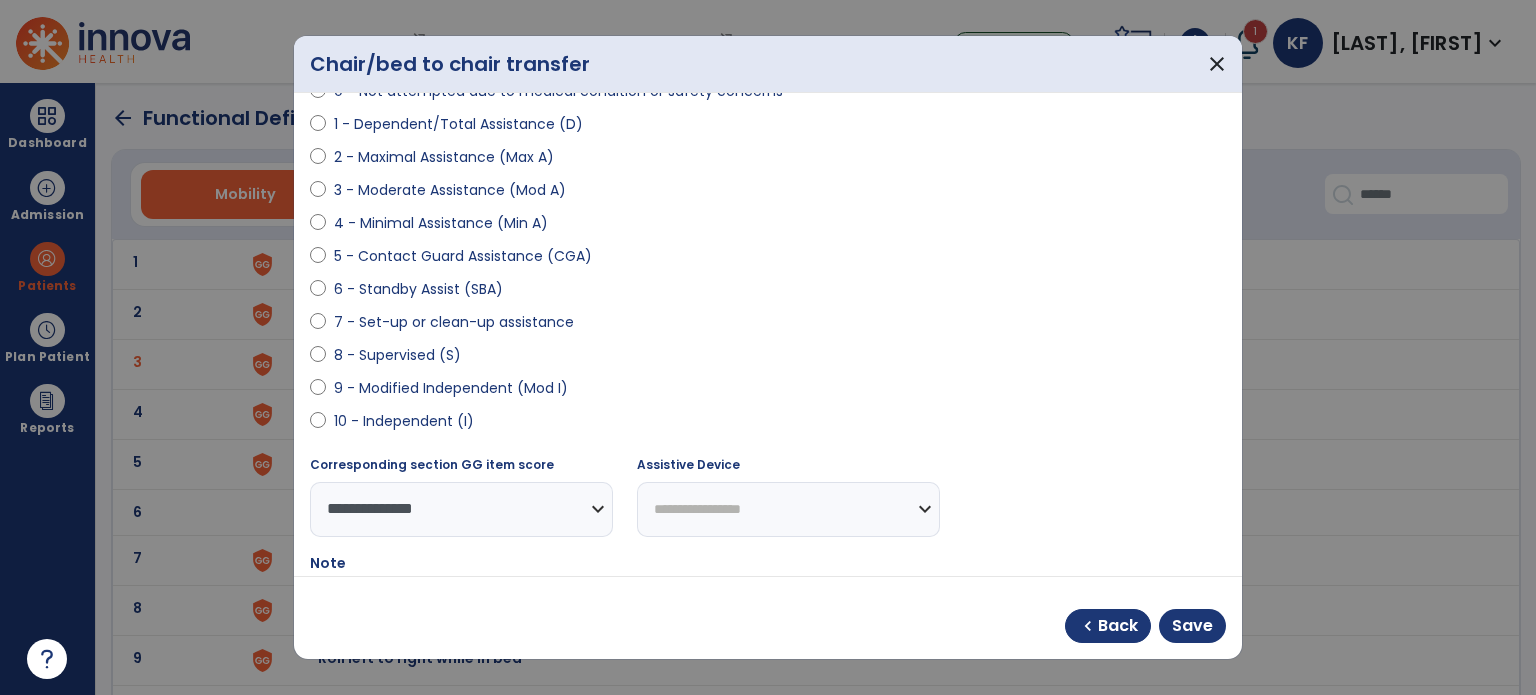 click on "**********" at bounding box center (788, 509) 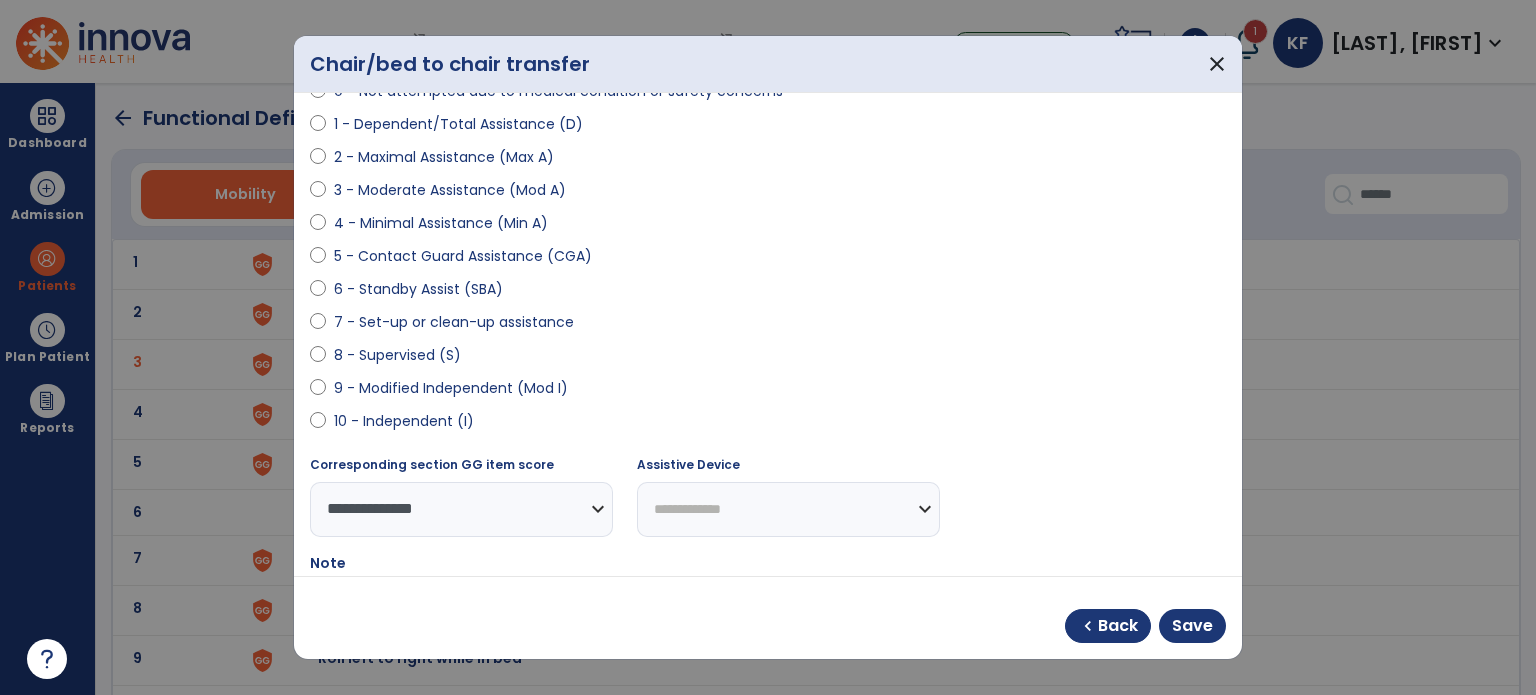 click on "**********" at bounding box center (788, 509) 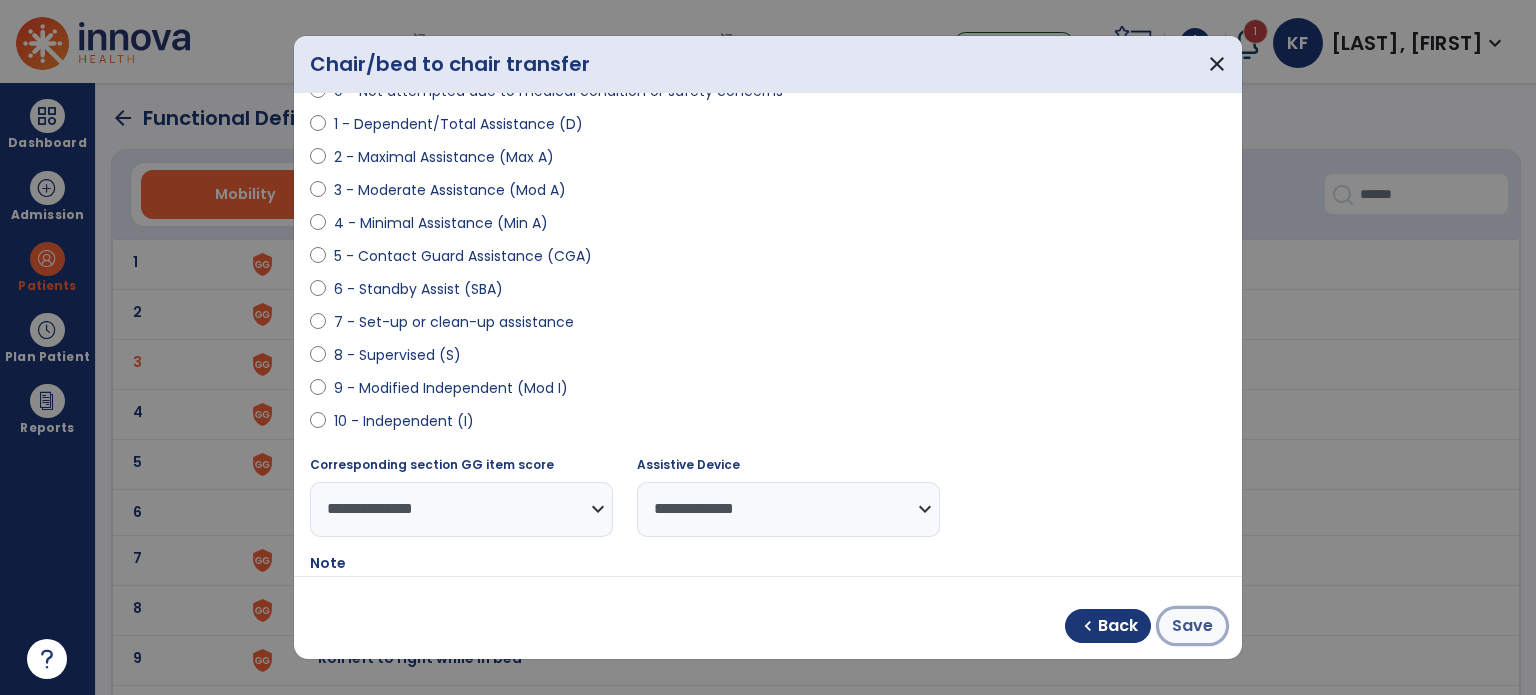 click on "Save" at bounding box center (1192, 626) 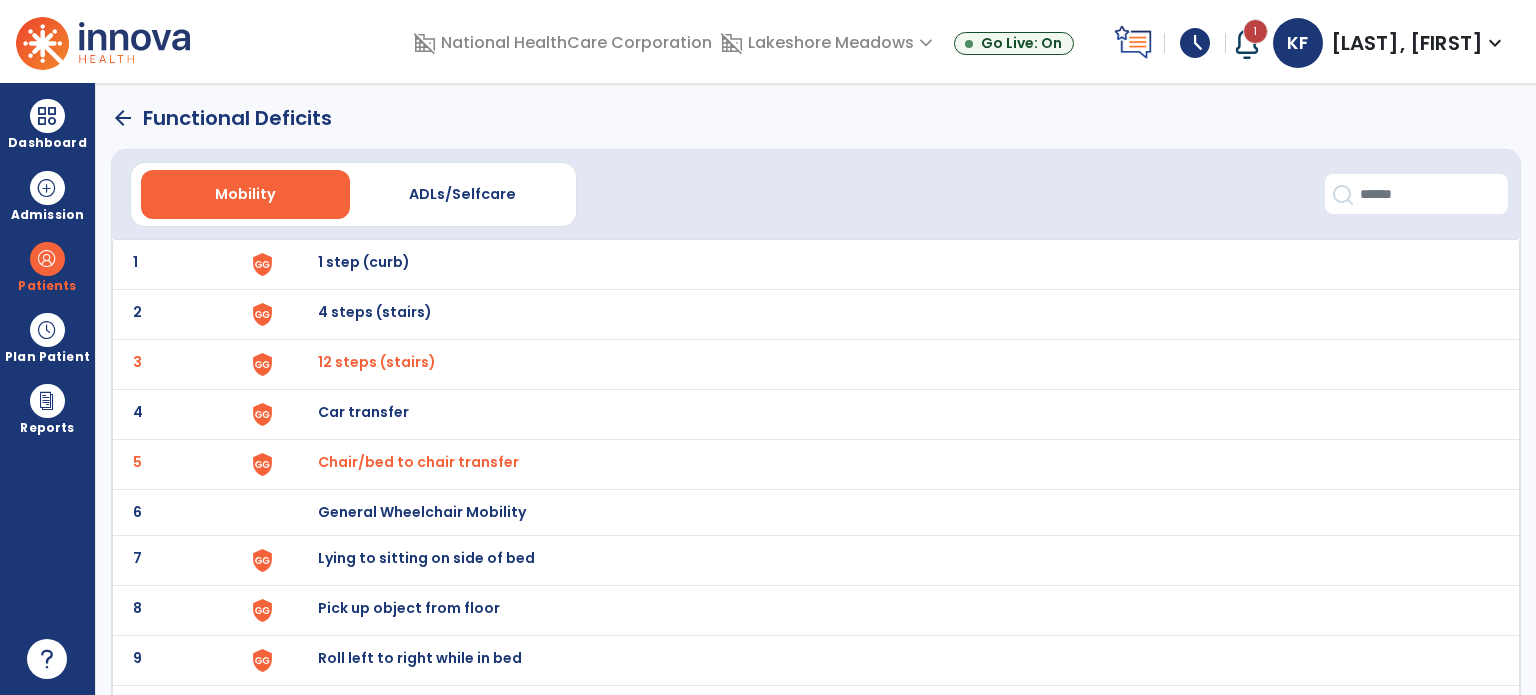 click on "Lying to sitting on side of bed" at bounding box center [364, 262] 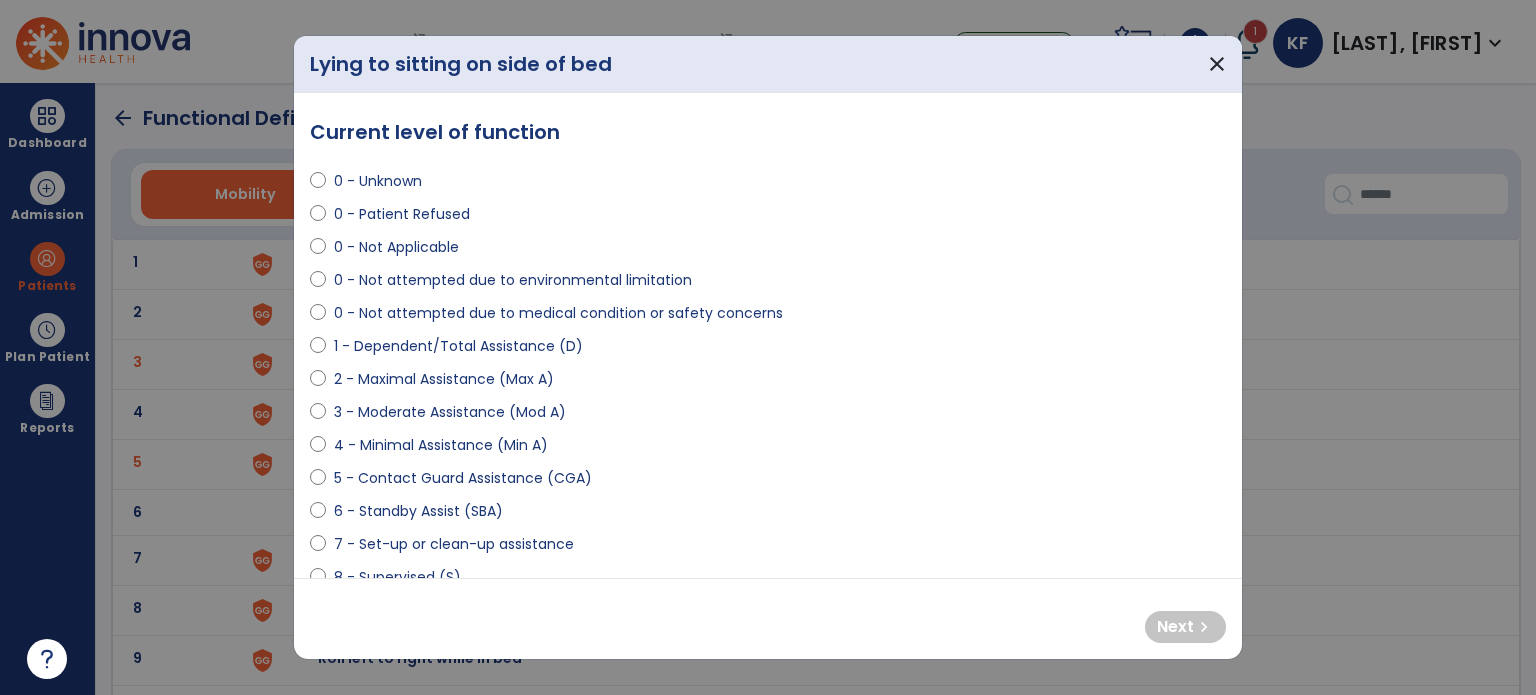 click on "2 - Maximal Assistance (Max A)" at bounding box center [444, 379] 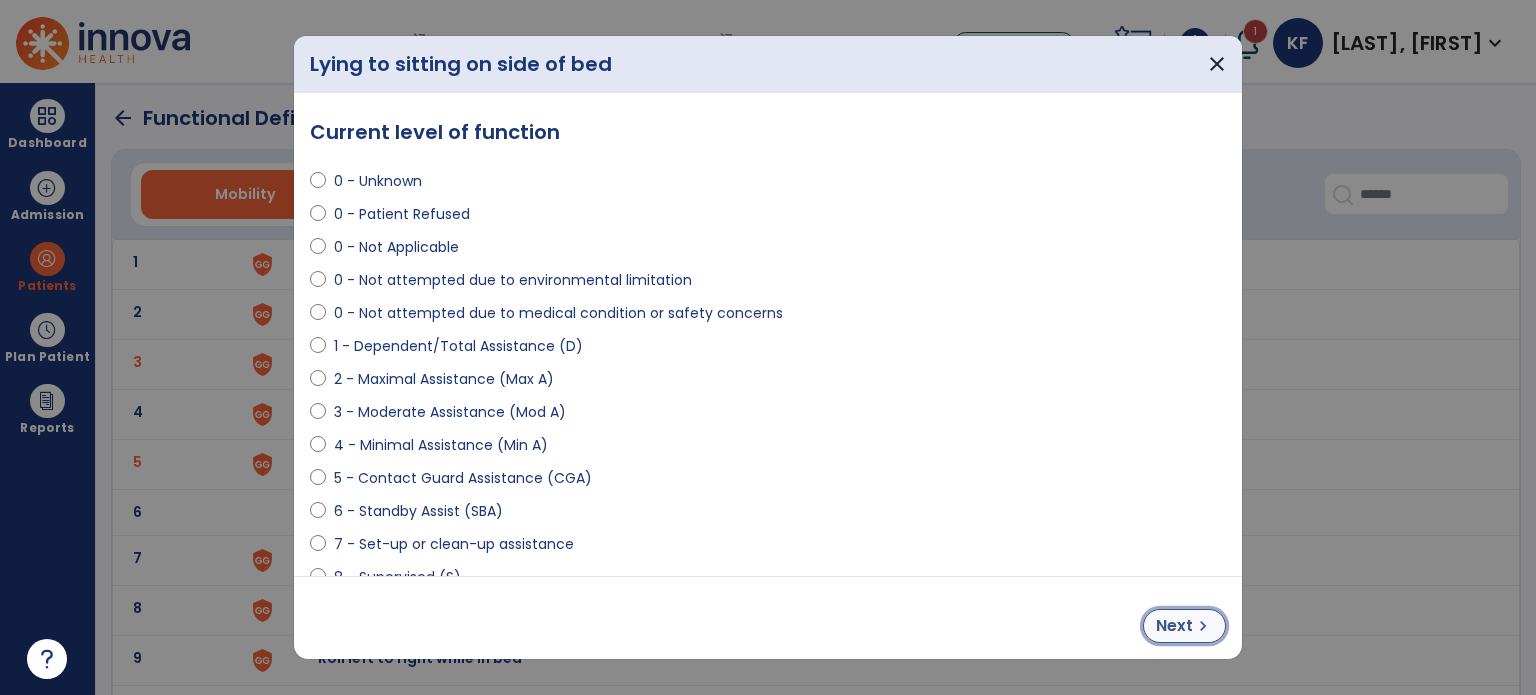 click on "Next" at bounding box center [1174, 626] 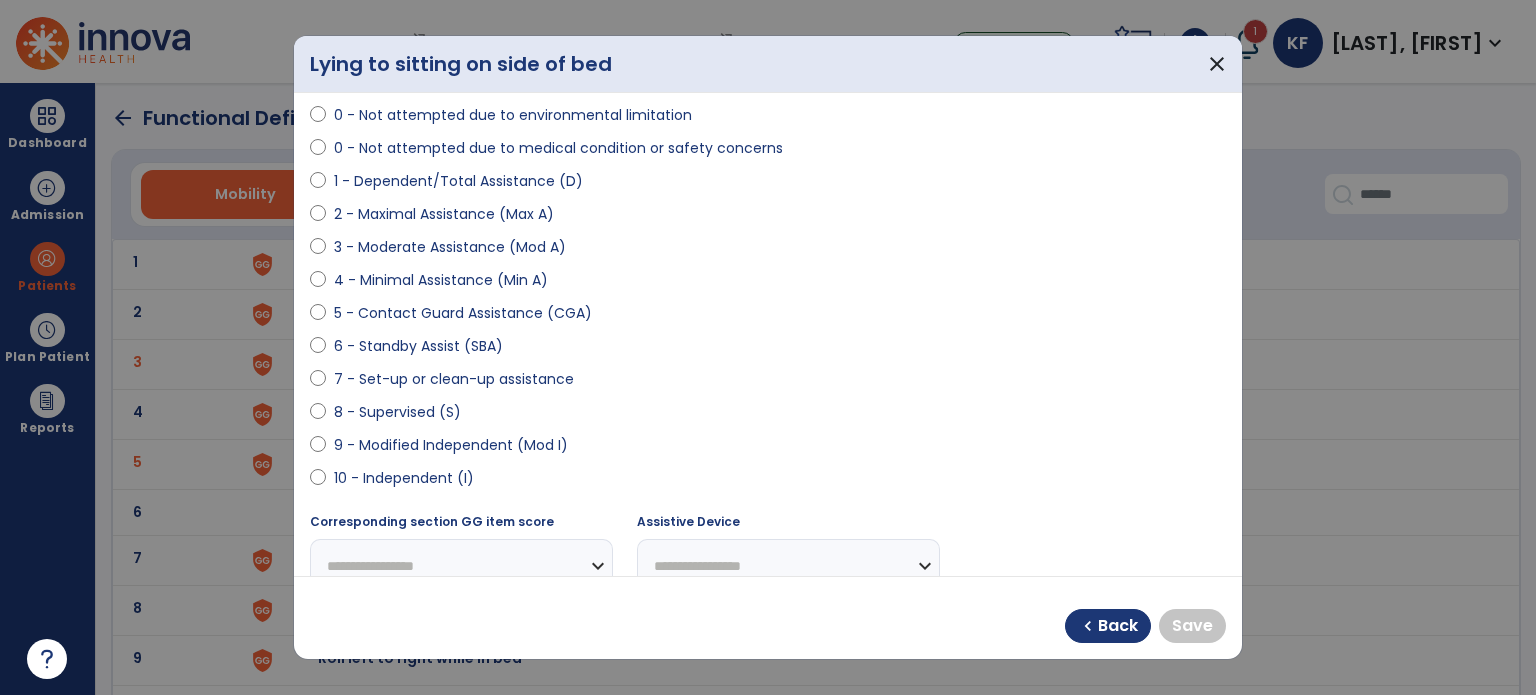 scroll, scrollTop: 224, scrollLeft: 0, axis: vertical 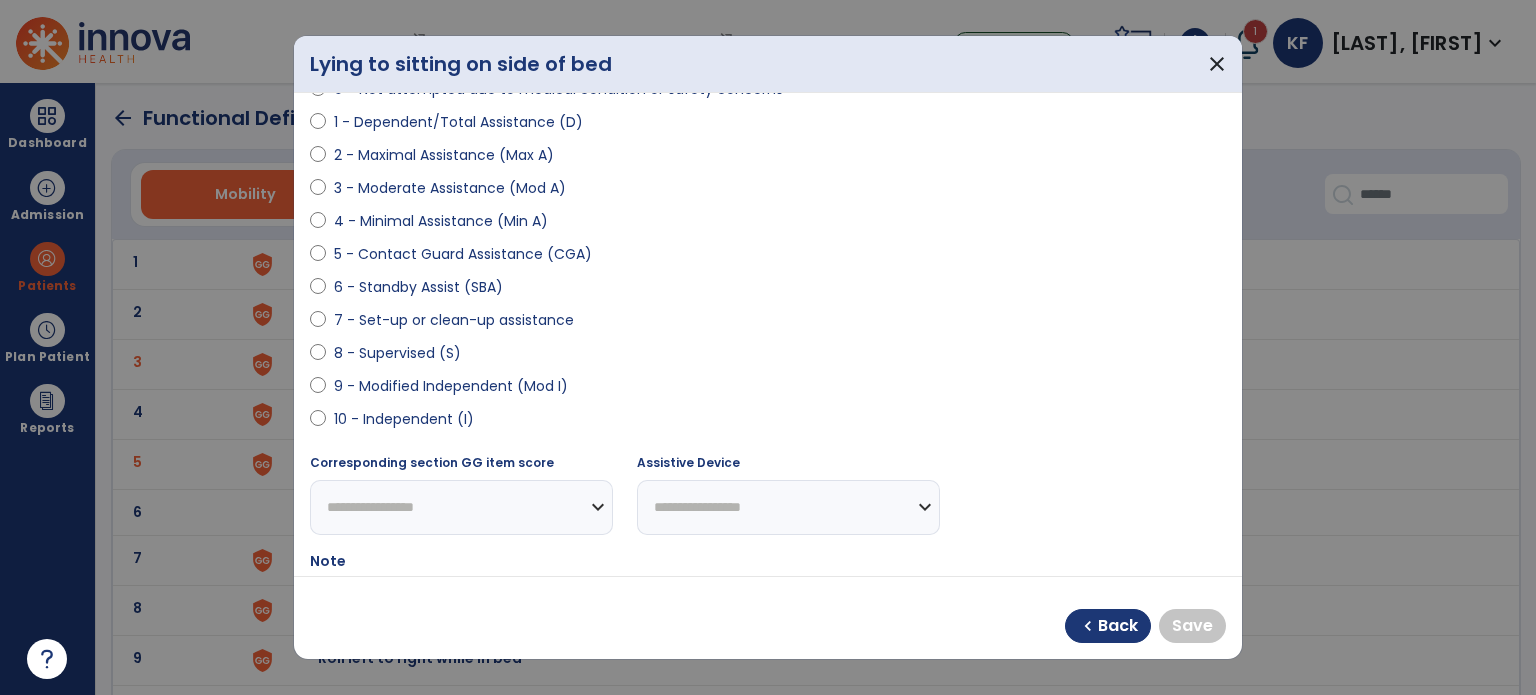 click on "9 - Modified Independent (Mod I)" at bounding box center [451, 386] 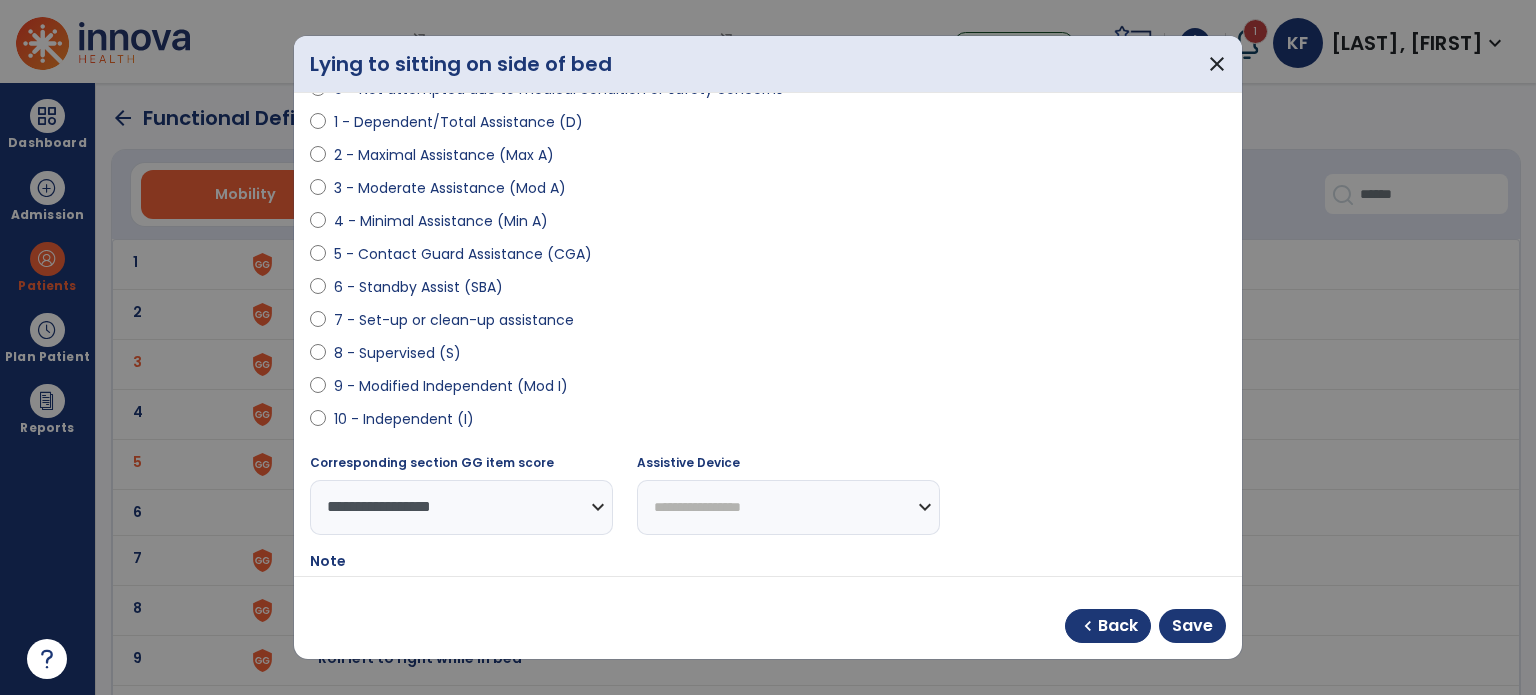 select on "**********" 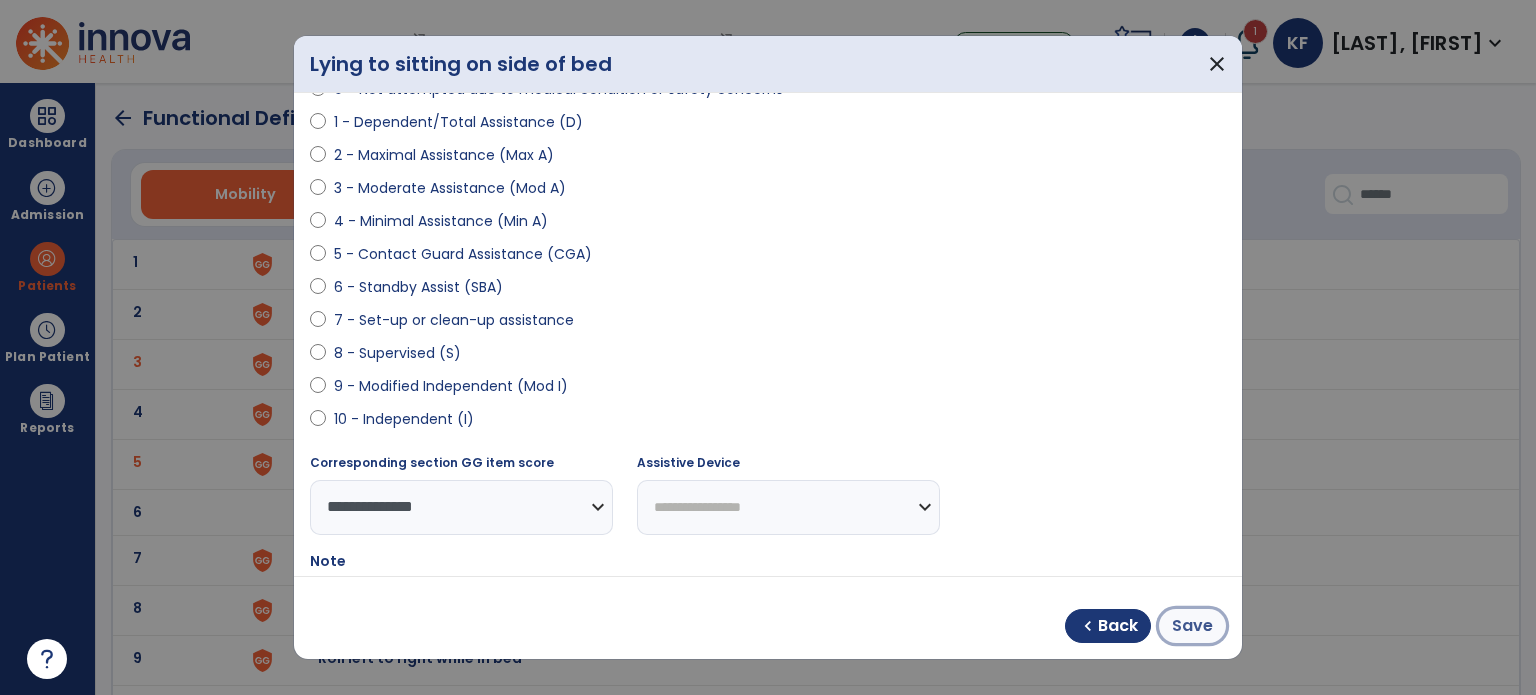 click on "Save" at bounding box center [1192, 626] 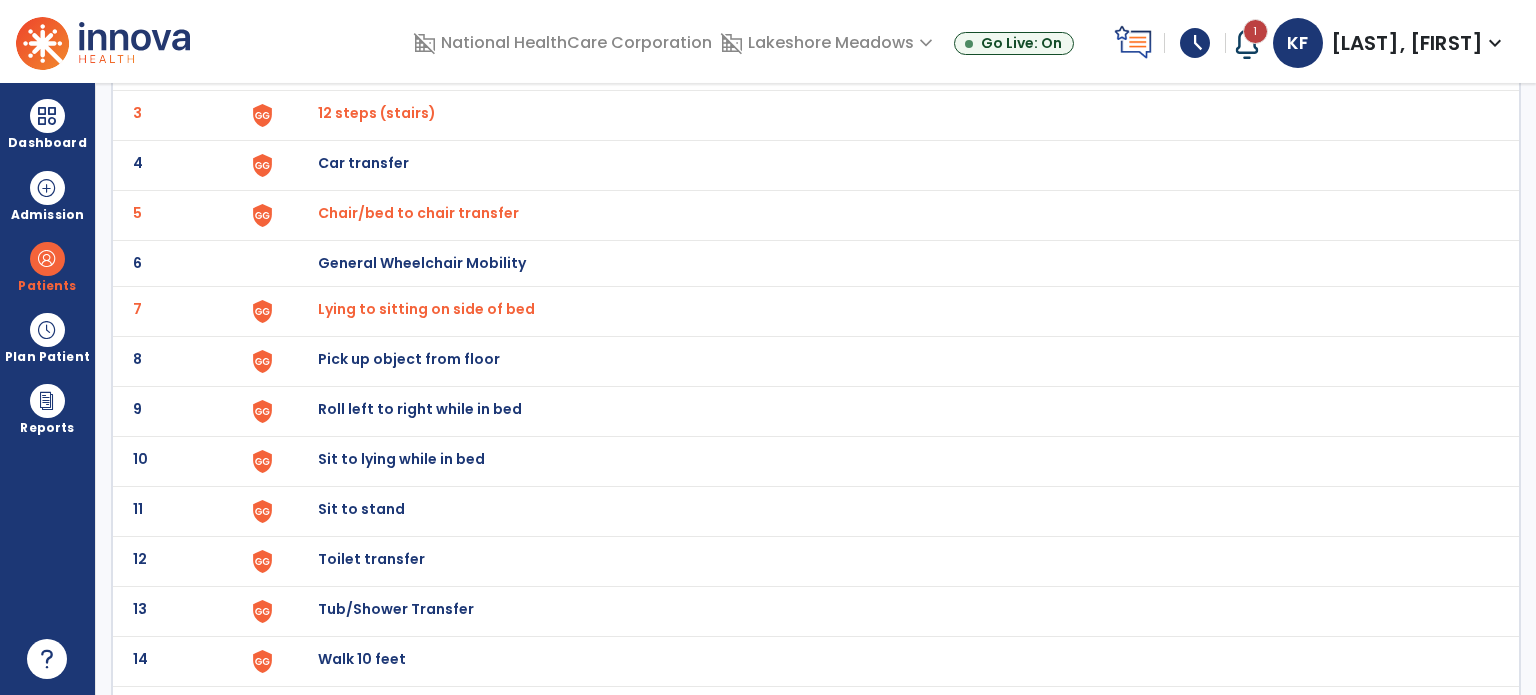 scroll, scrollTop: 263, scrollLeft: 0, axis: vertical 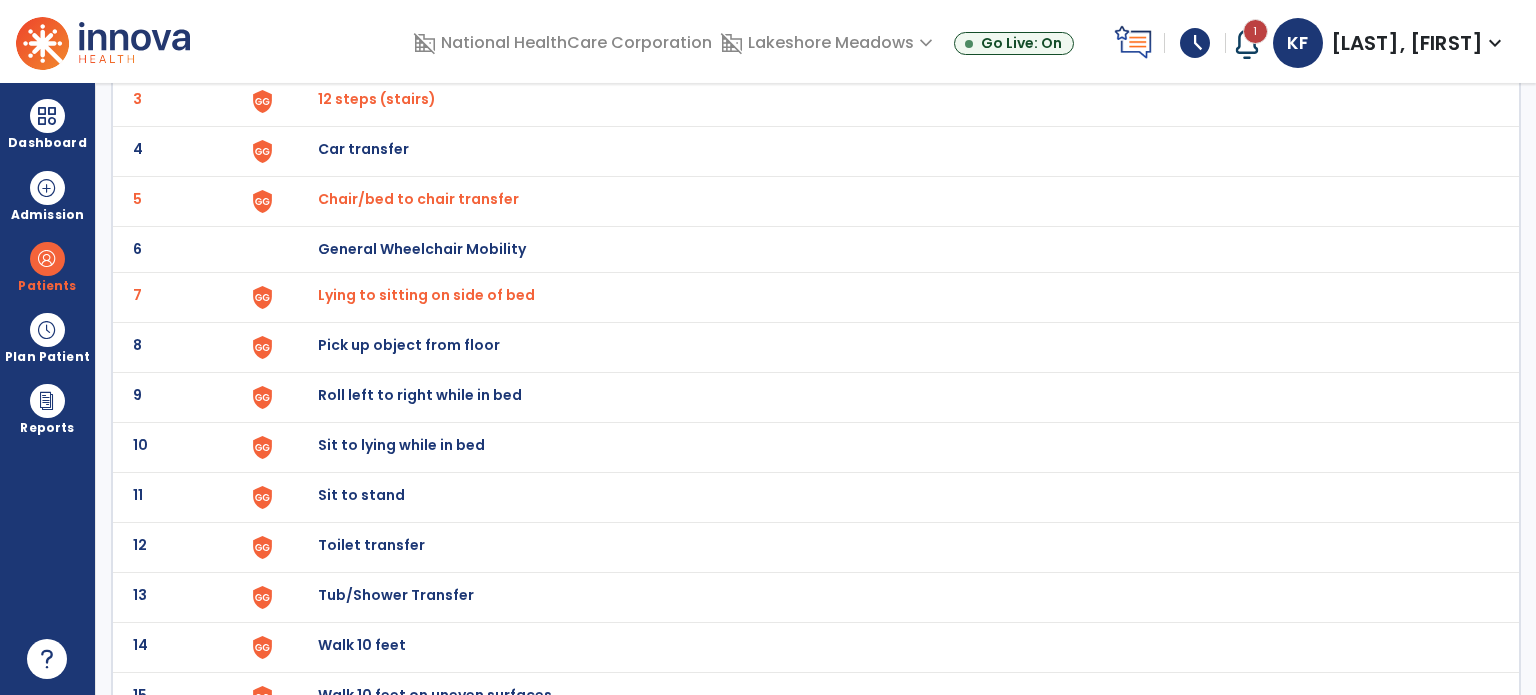 click on "Sit to lying while in bed" at bounding box center (364, -1) 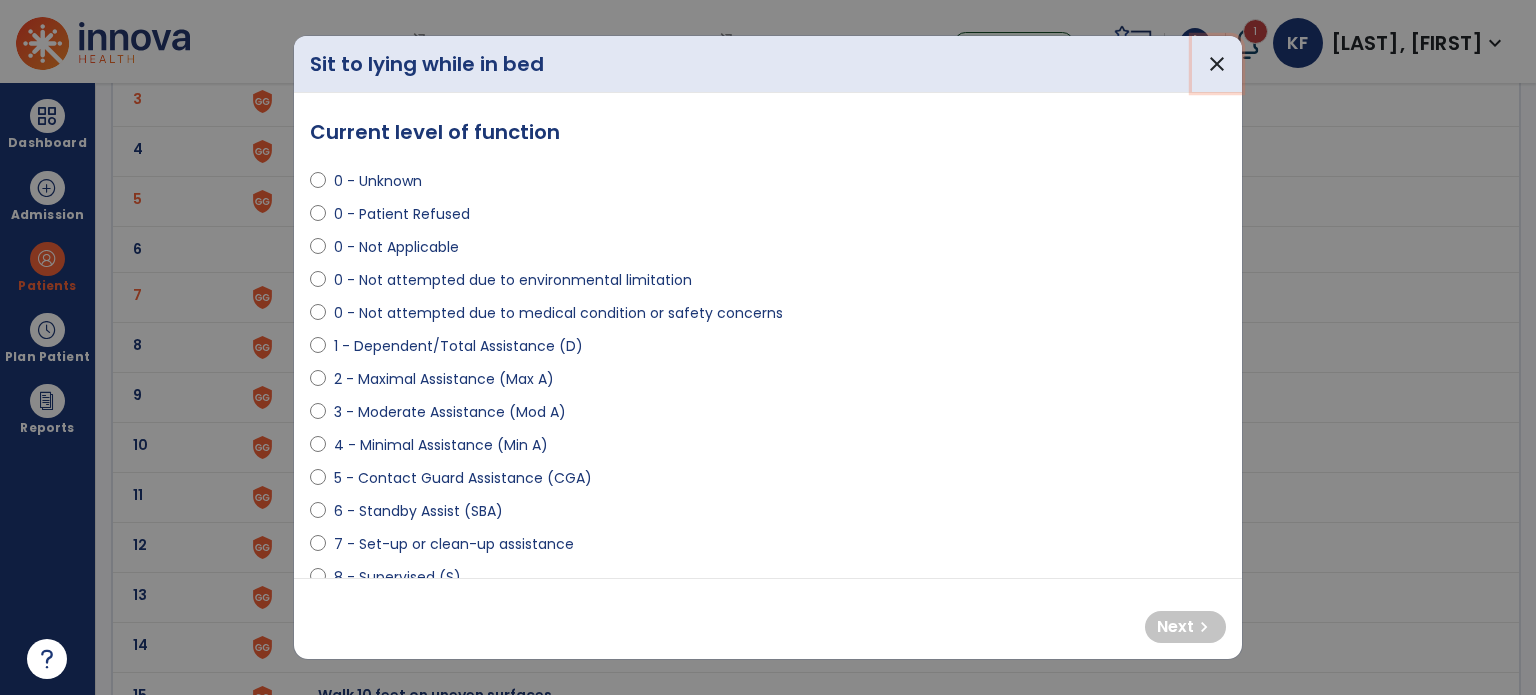 click on "close" at bounding box center (1217, 64) 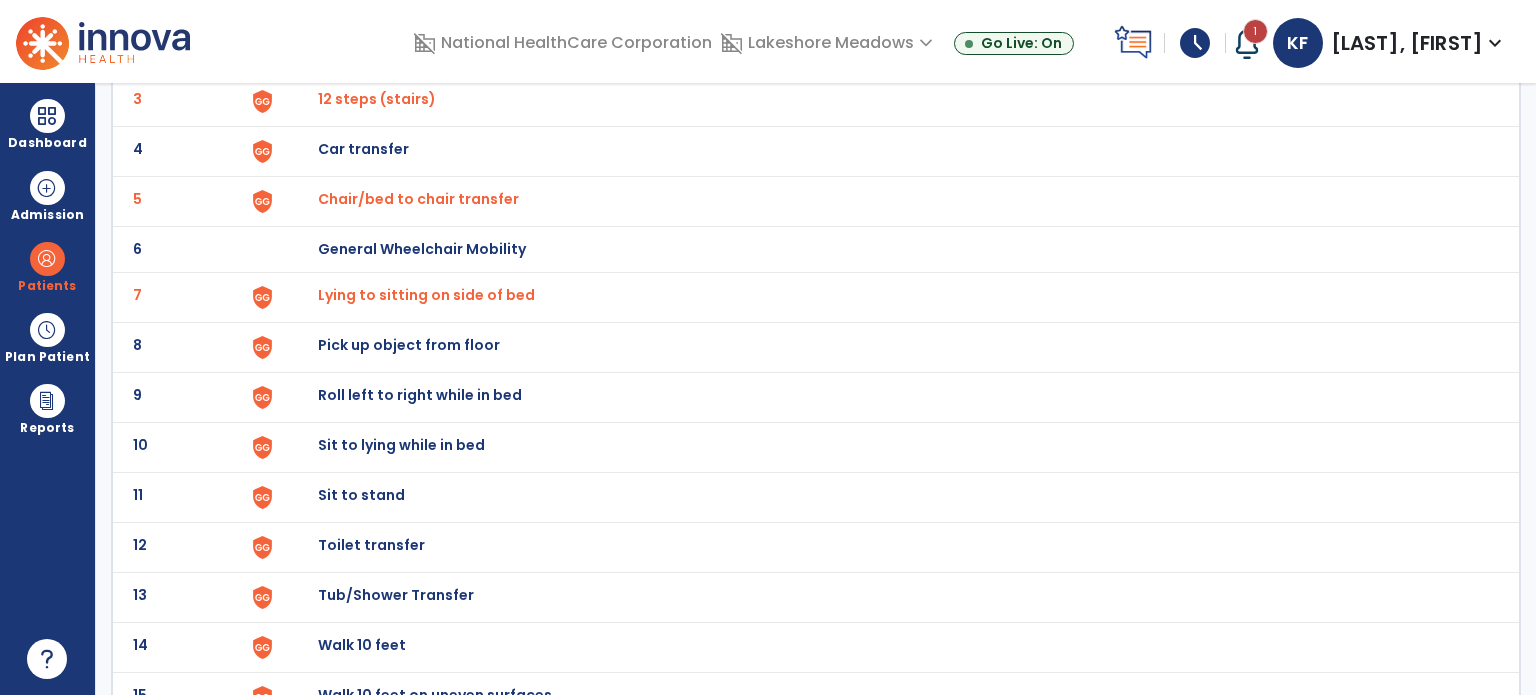 click on "Sit to stand" at bounding box center (364, -1) 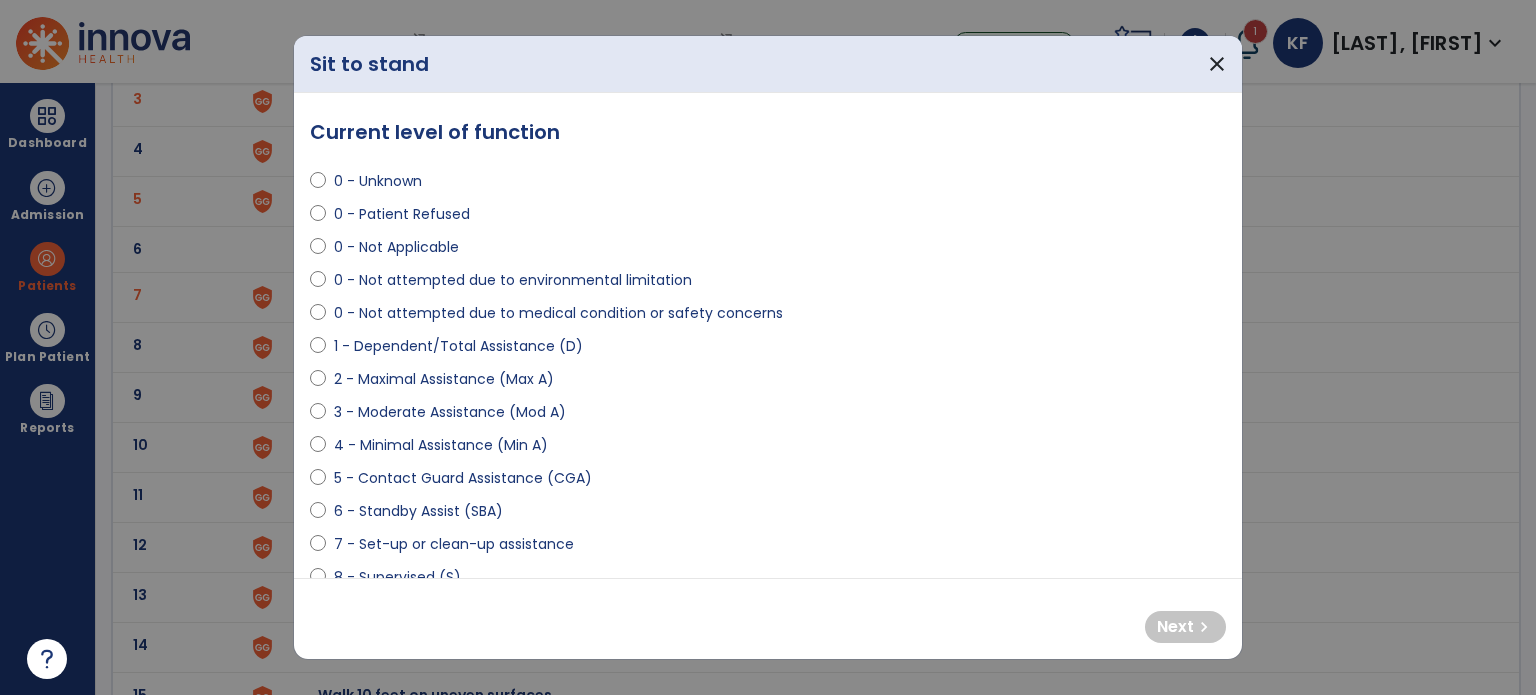 select on "**********" 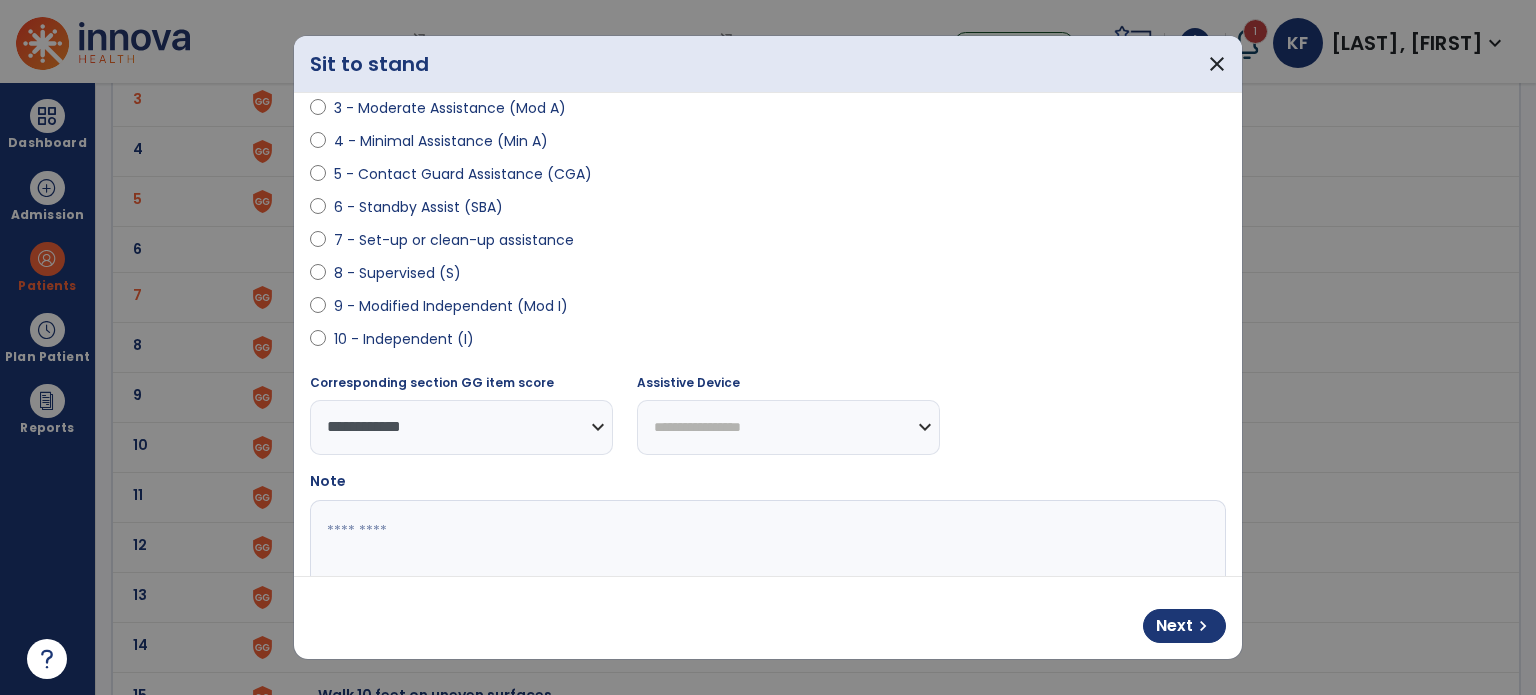 scroll, scrollTop: 351, scrollLeft: 0, axis: vertical 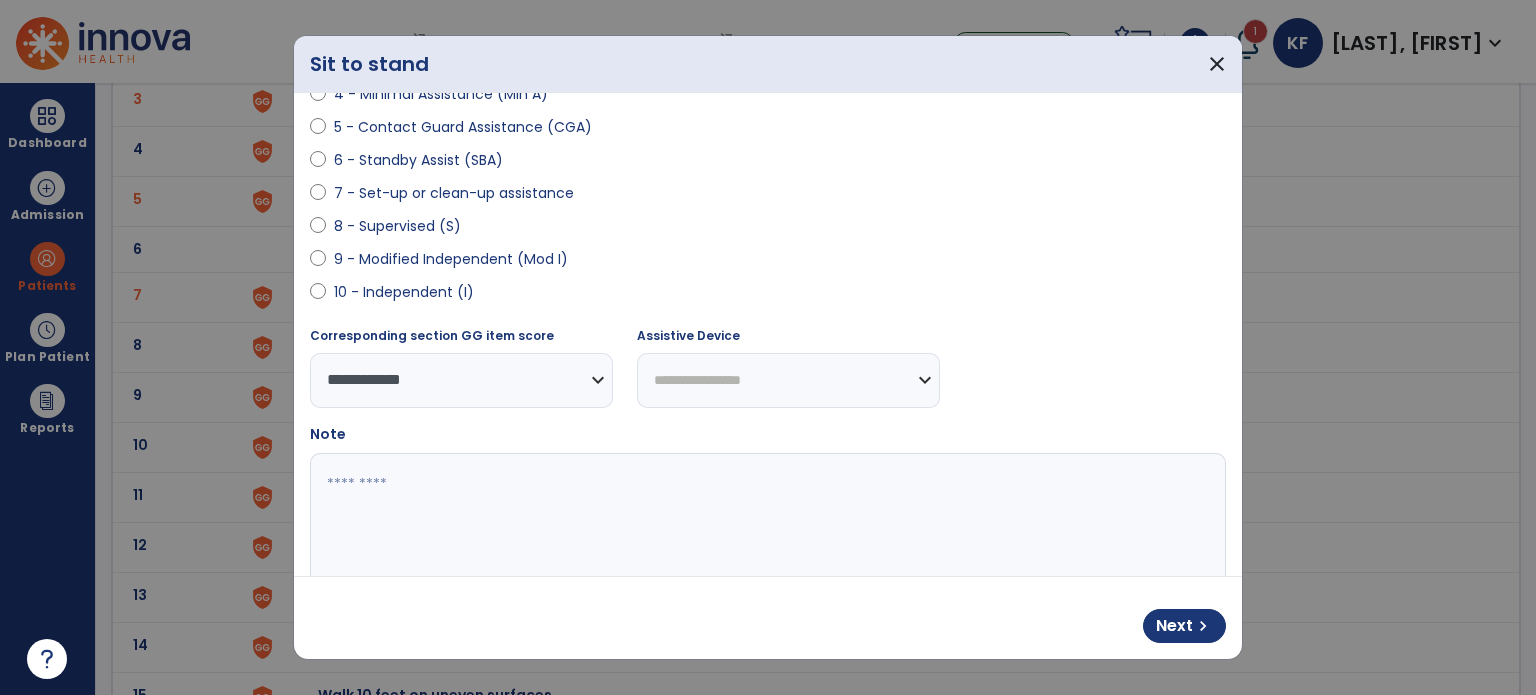 click at bounding box center [766, 528] 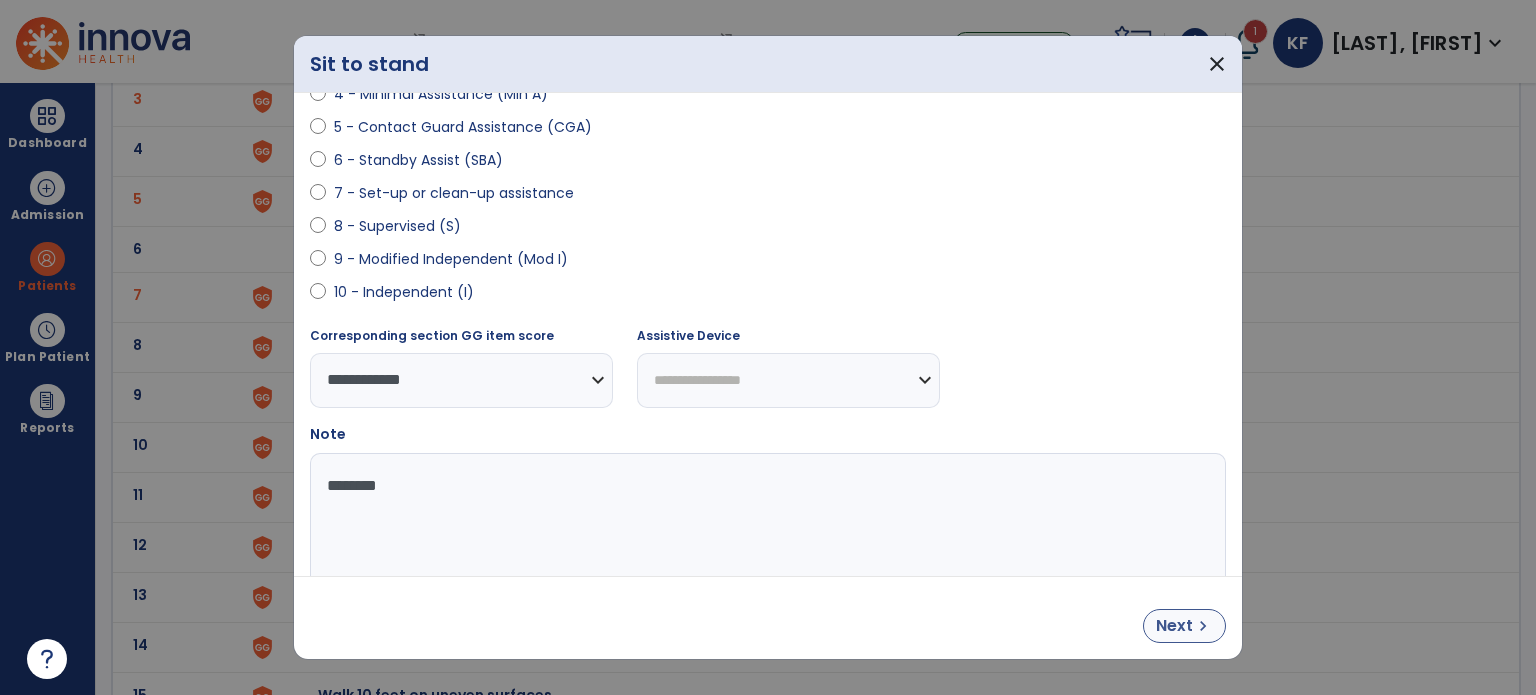 type on "********" 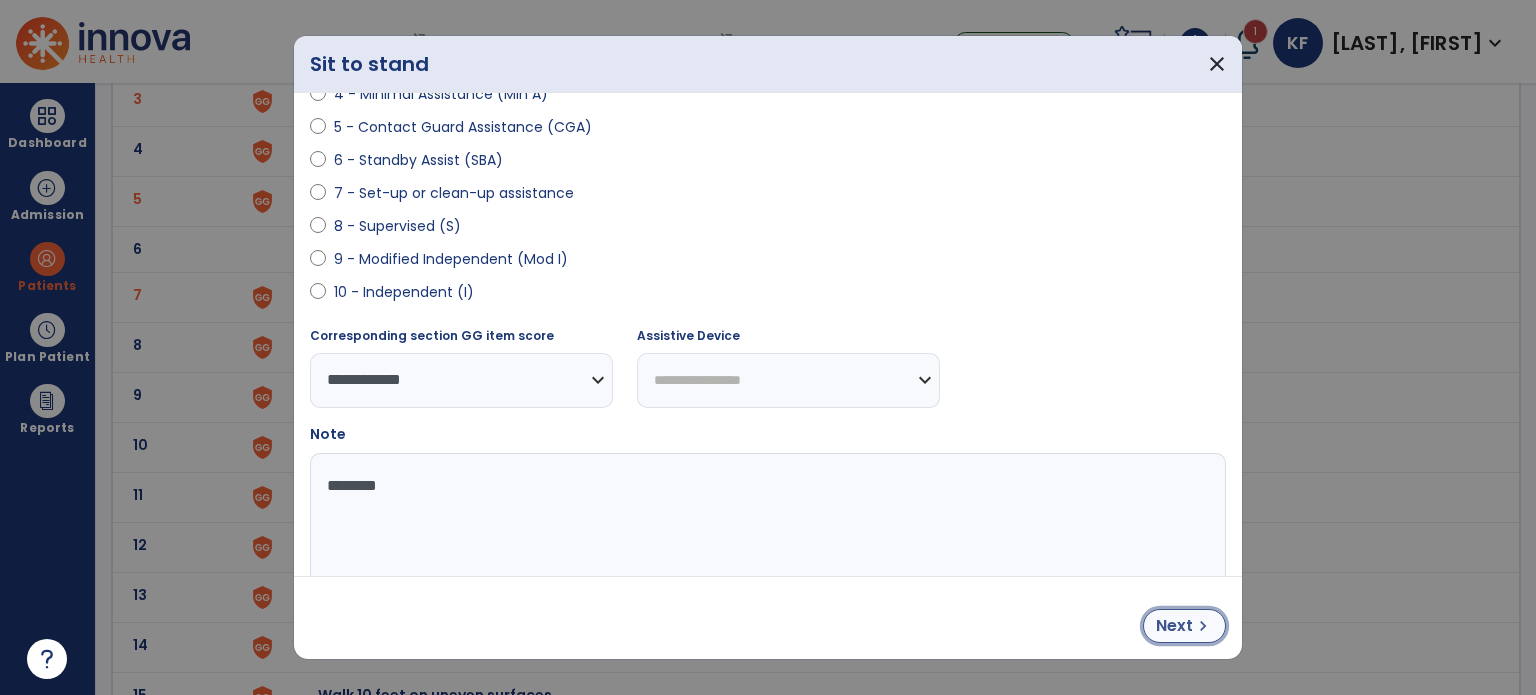 click on "Next" at bounding box center [1174, 626] 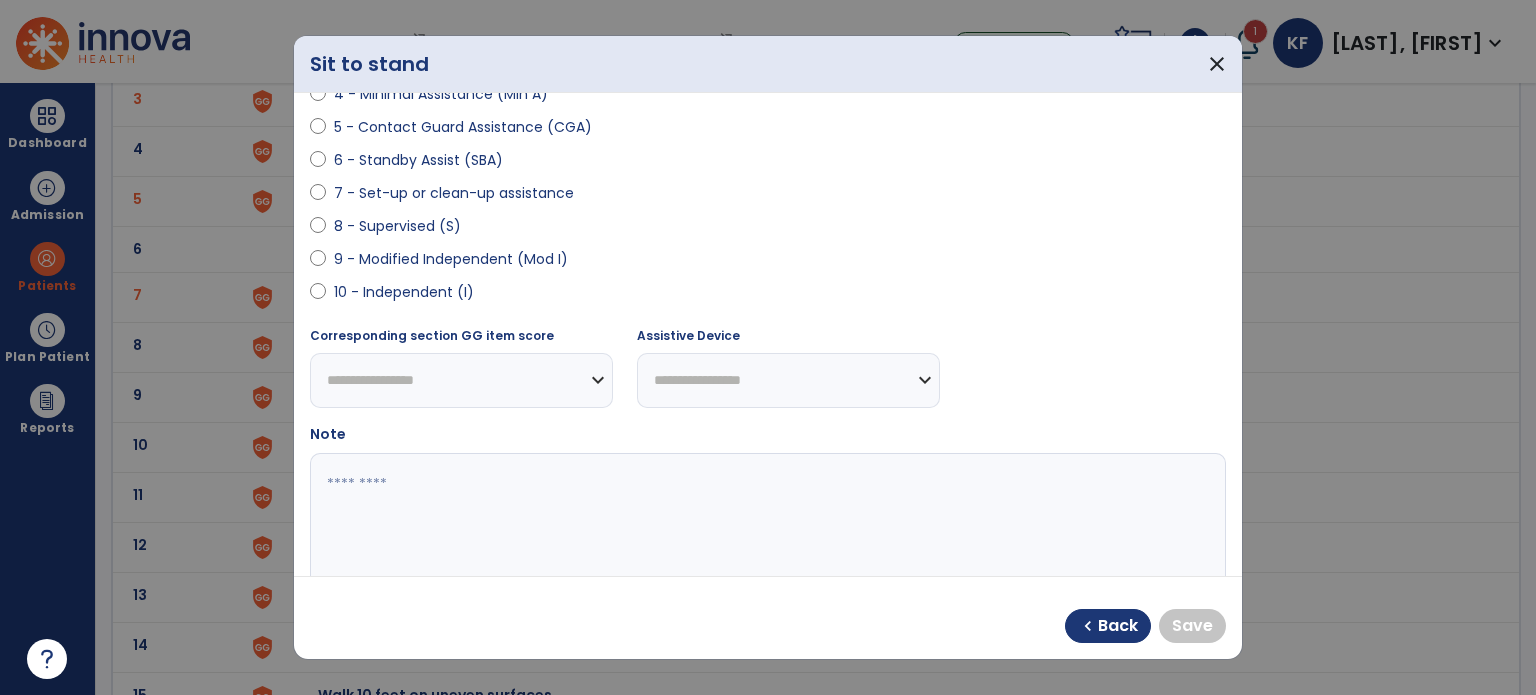 click on "9 - Modified Independent (Mod I)" at bounding box center (451, 259) 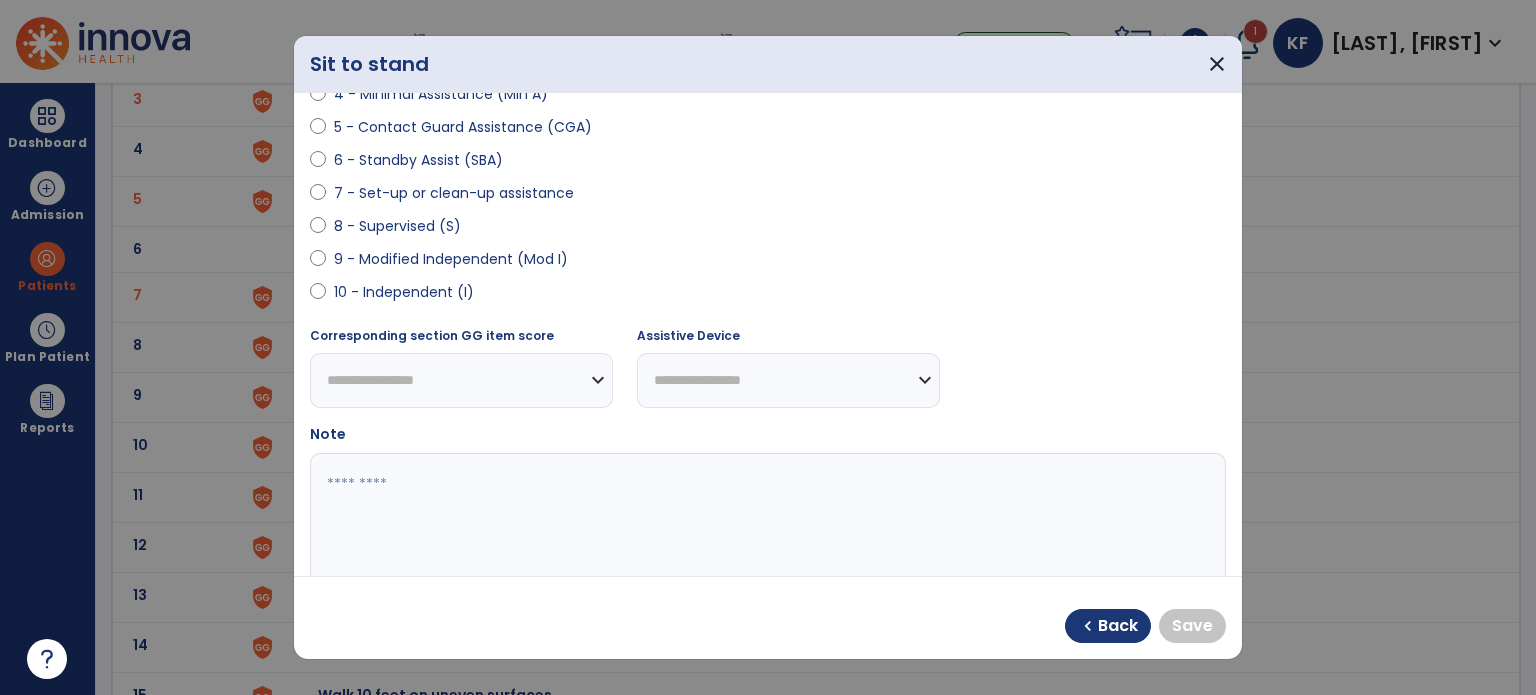 select on "**********" 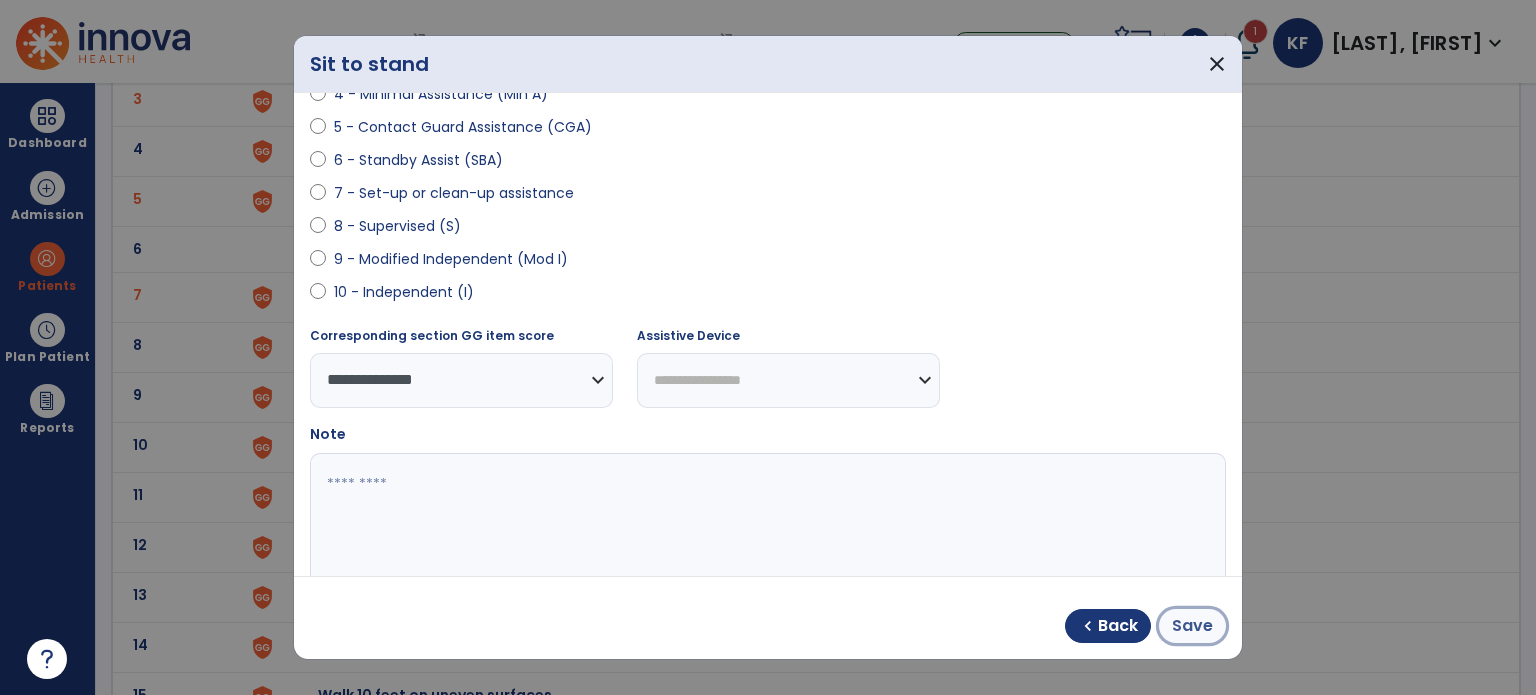 click on "Save" at bounding box center [1192, 626] 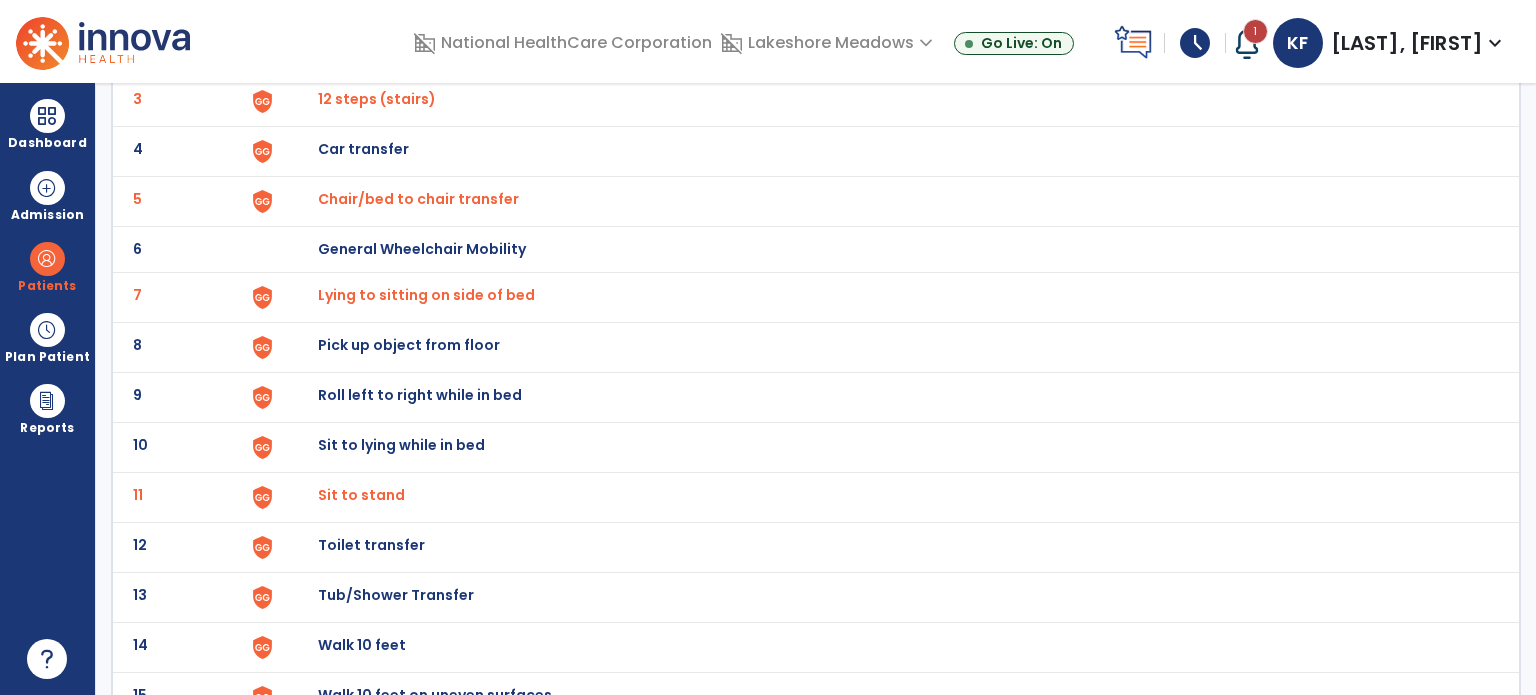 click on "Toilet transfer" at bounding box center (364, -1) 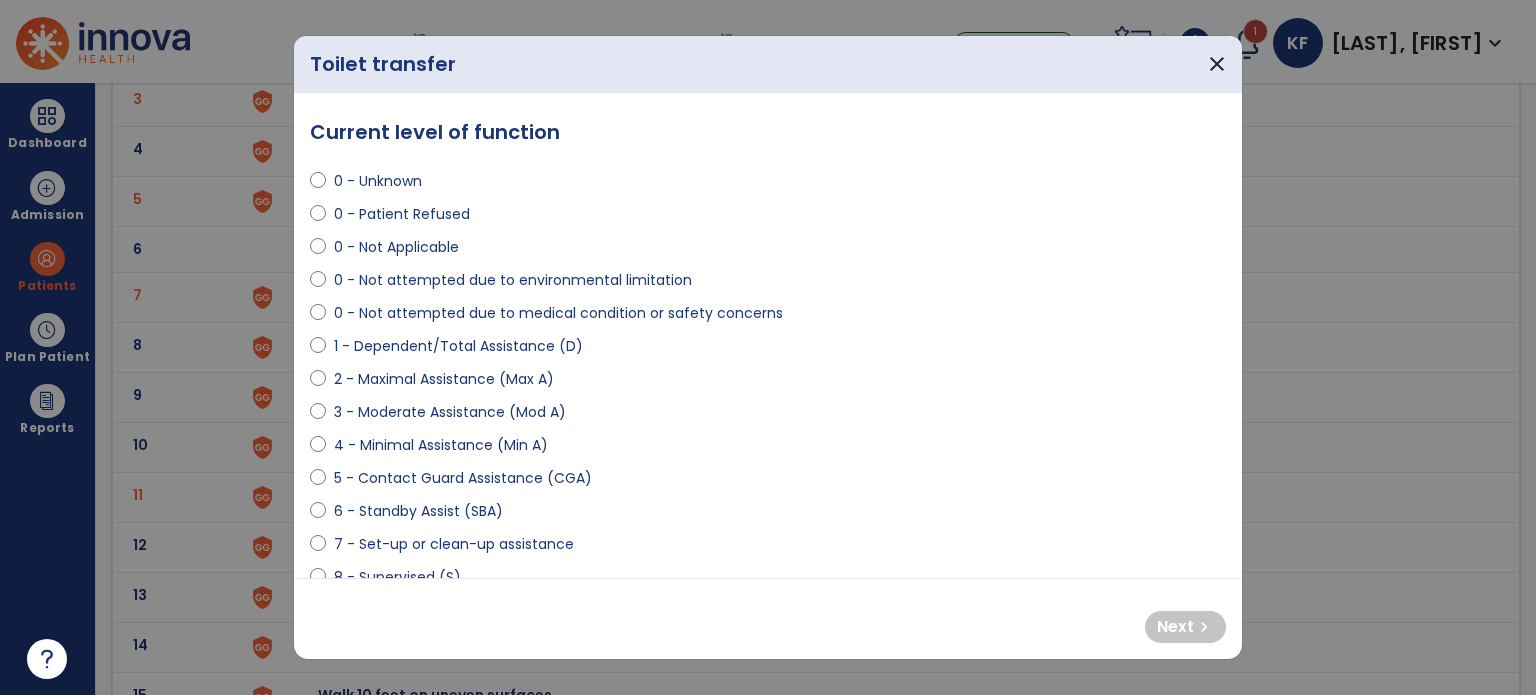select on "**********" 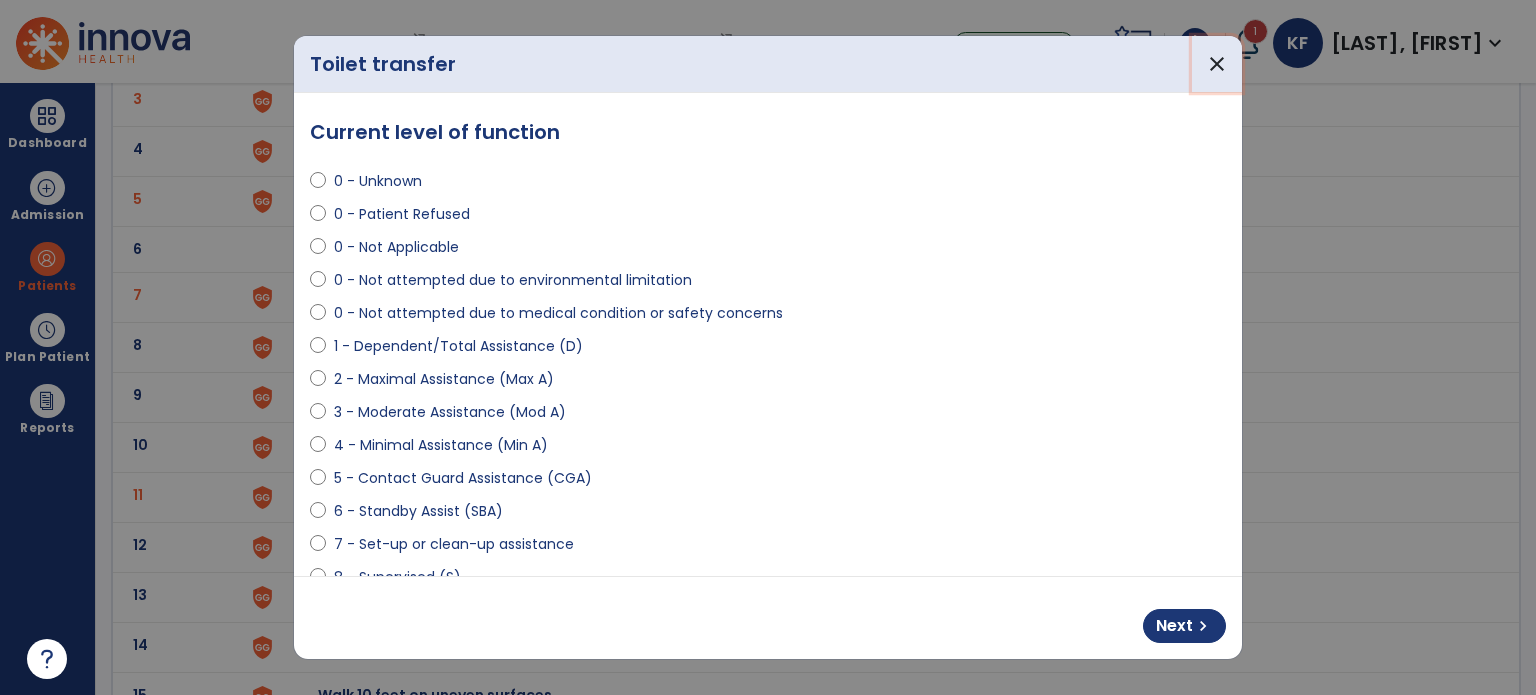 click on "close" at bounding box center [1217, 64] 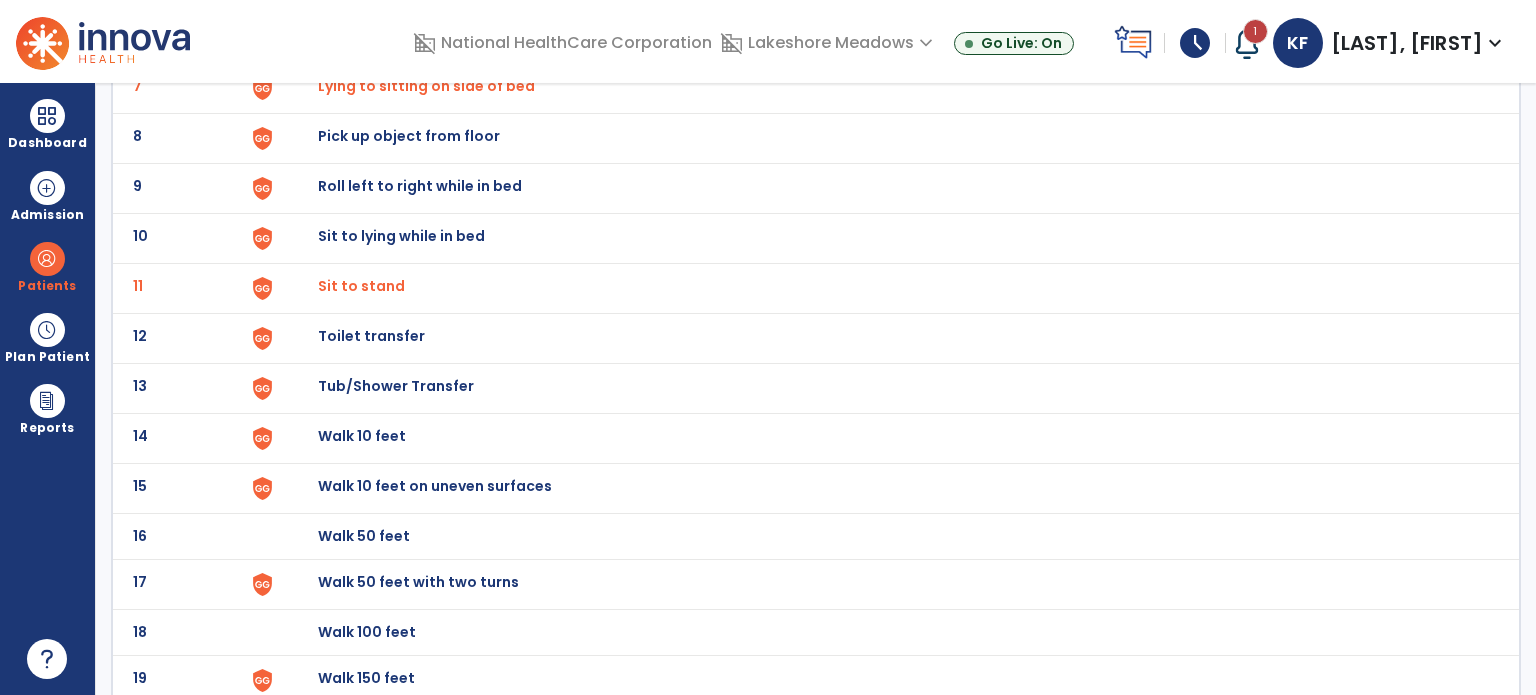 scroll, scrollTop: 485, scrollLeft: 0, axis: vertical 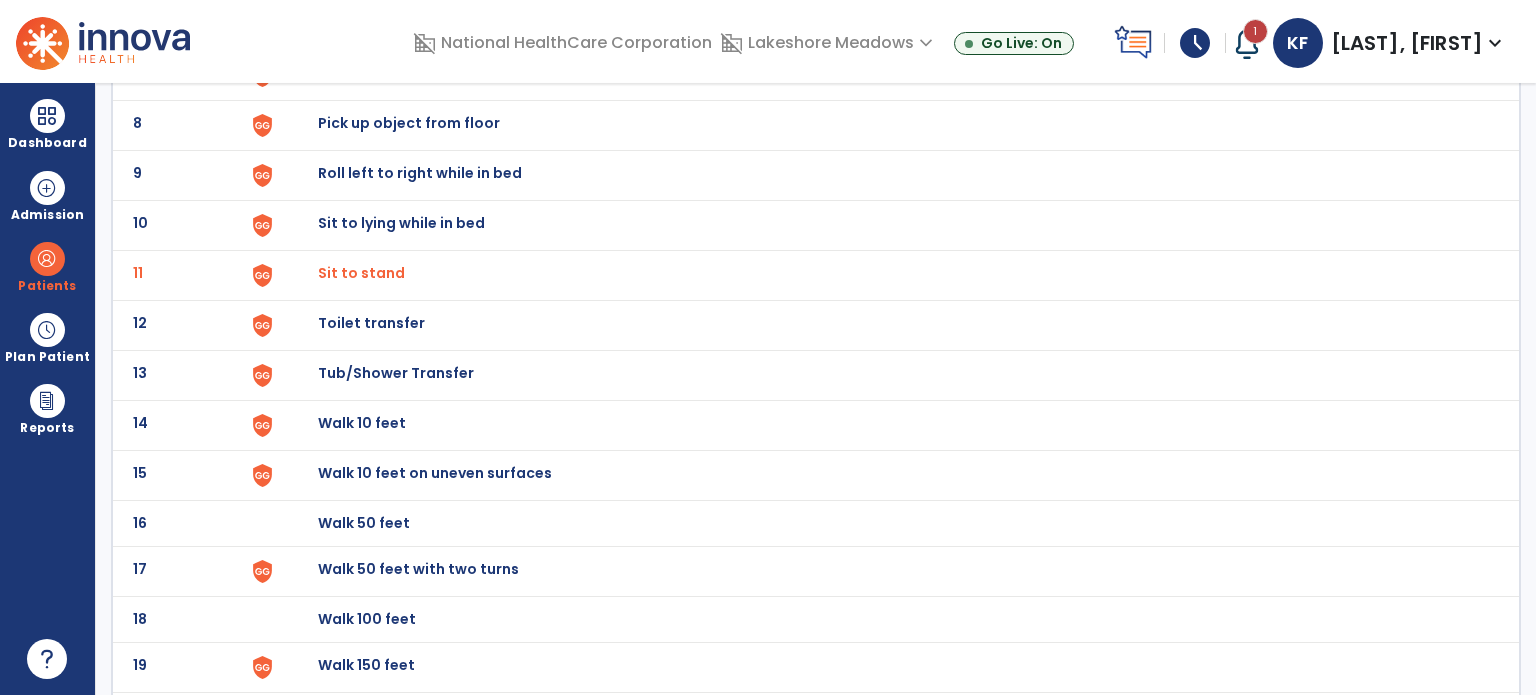 click on "Walk 10 feet" at bounding box center [364, -223] 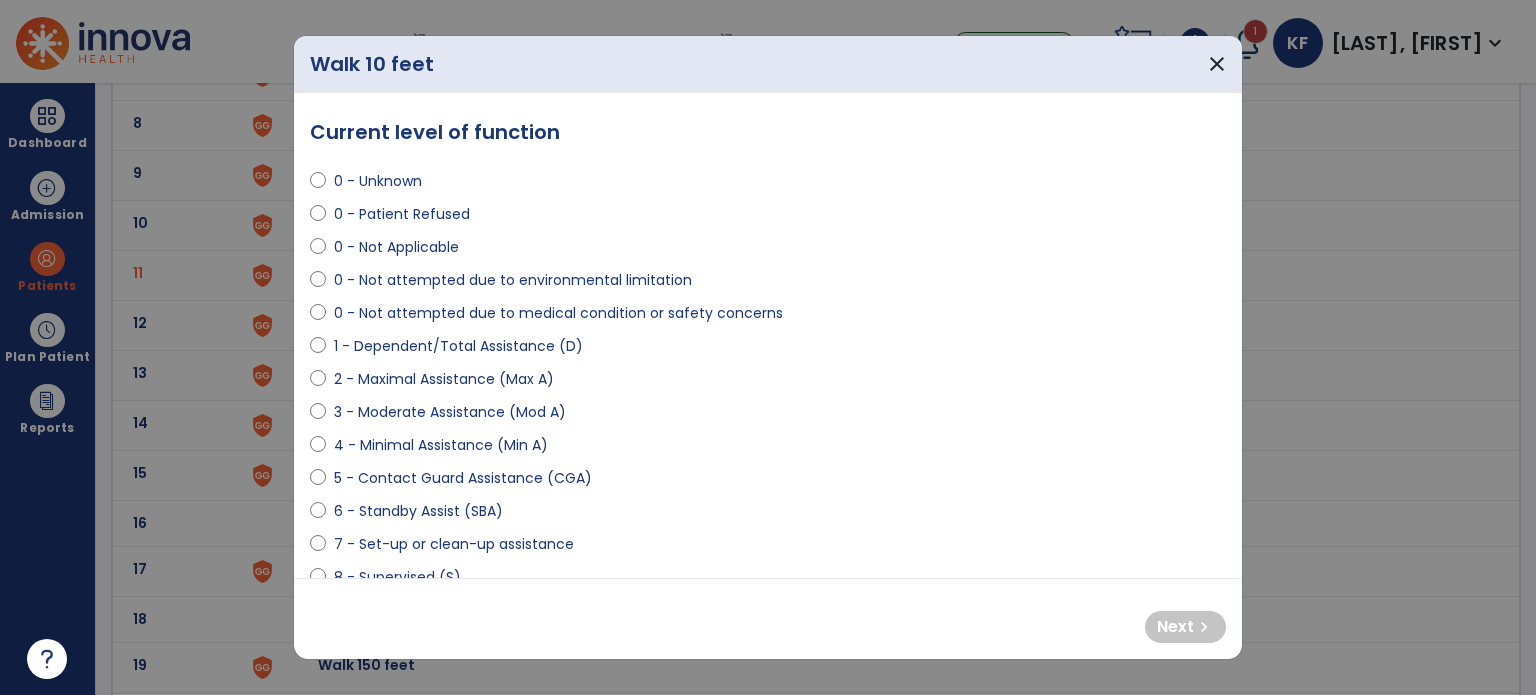 select on "**********" 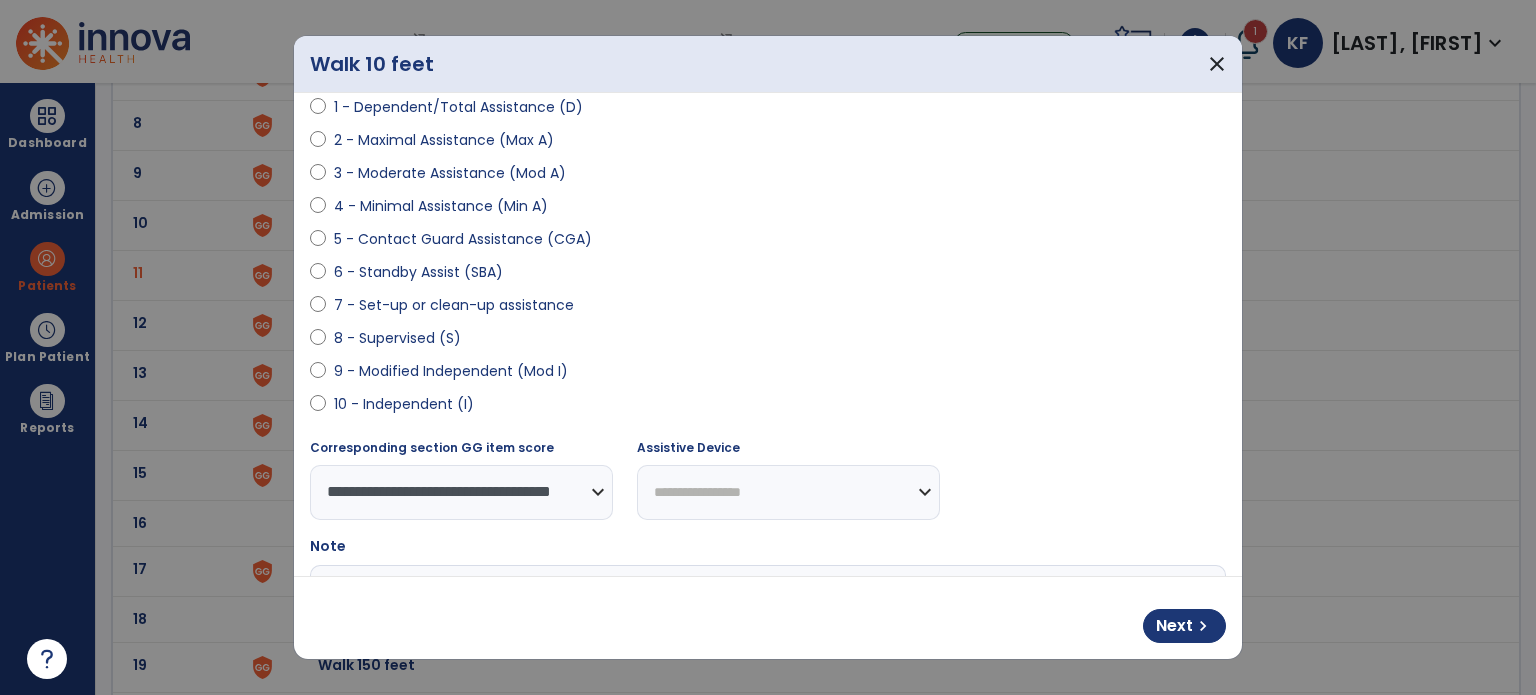 scroll, scrollTop: 245, scrollLeft: 0, axis: vertical 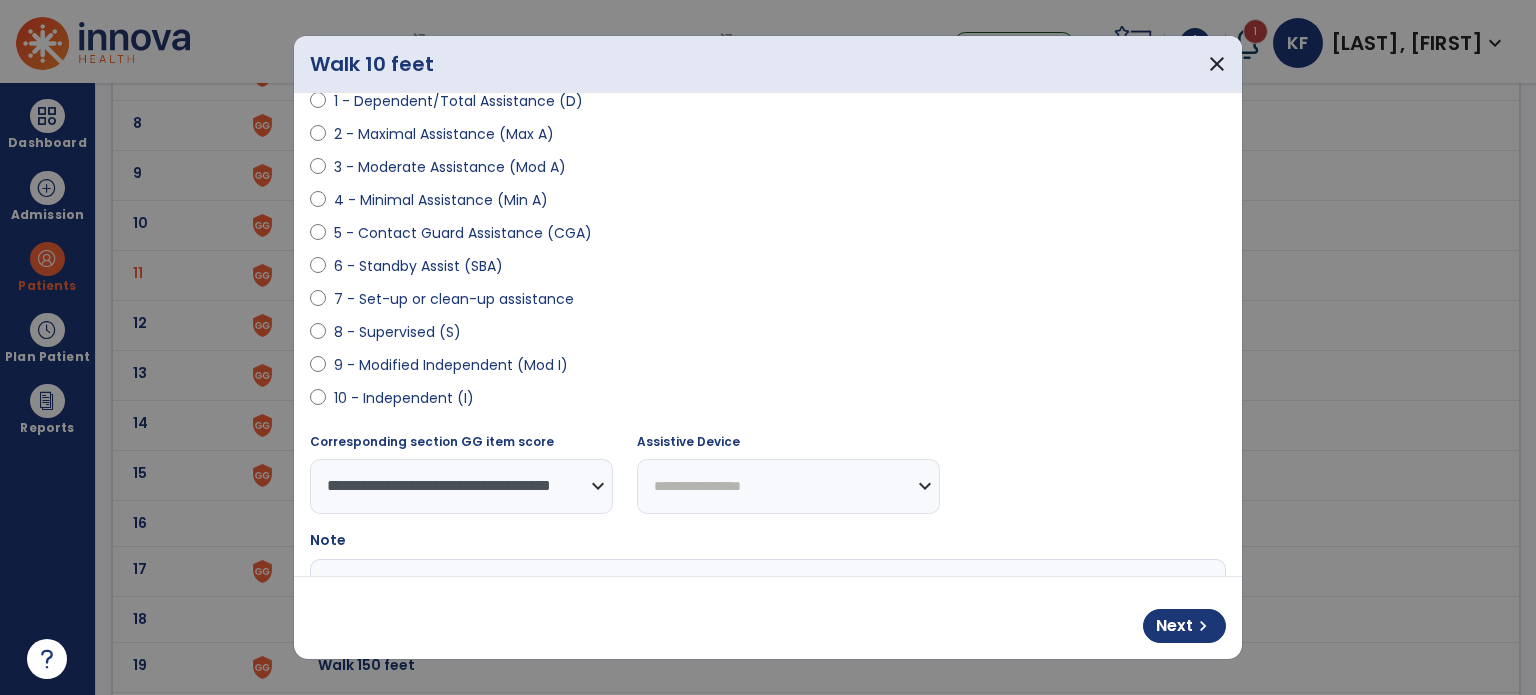 click on "**********" at bounding box center (788, 486) 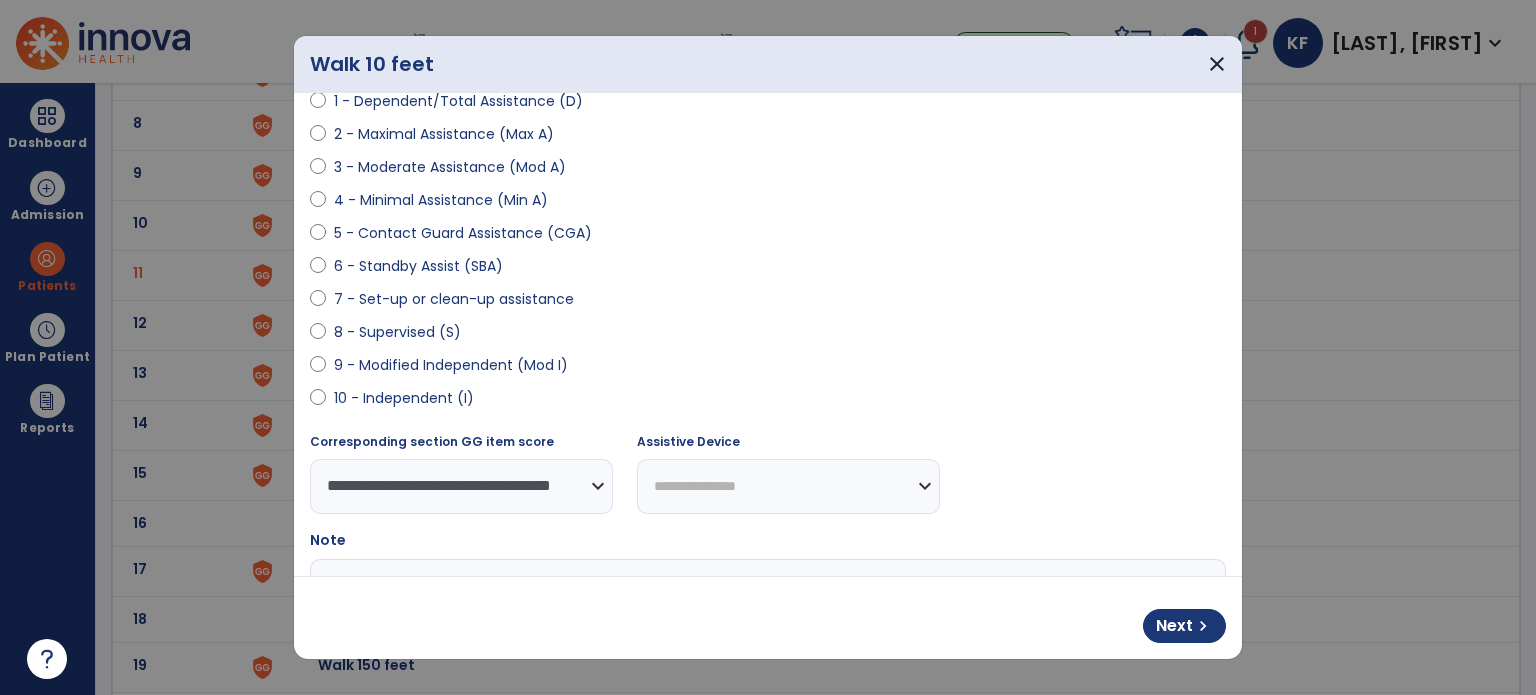 click on "**********" at bounding box center (788, 486) 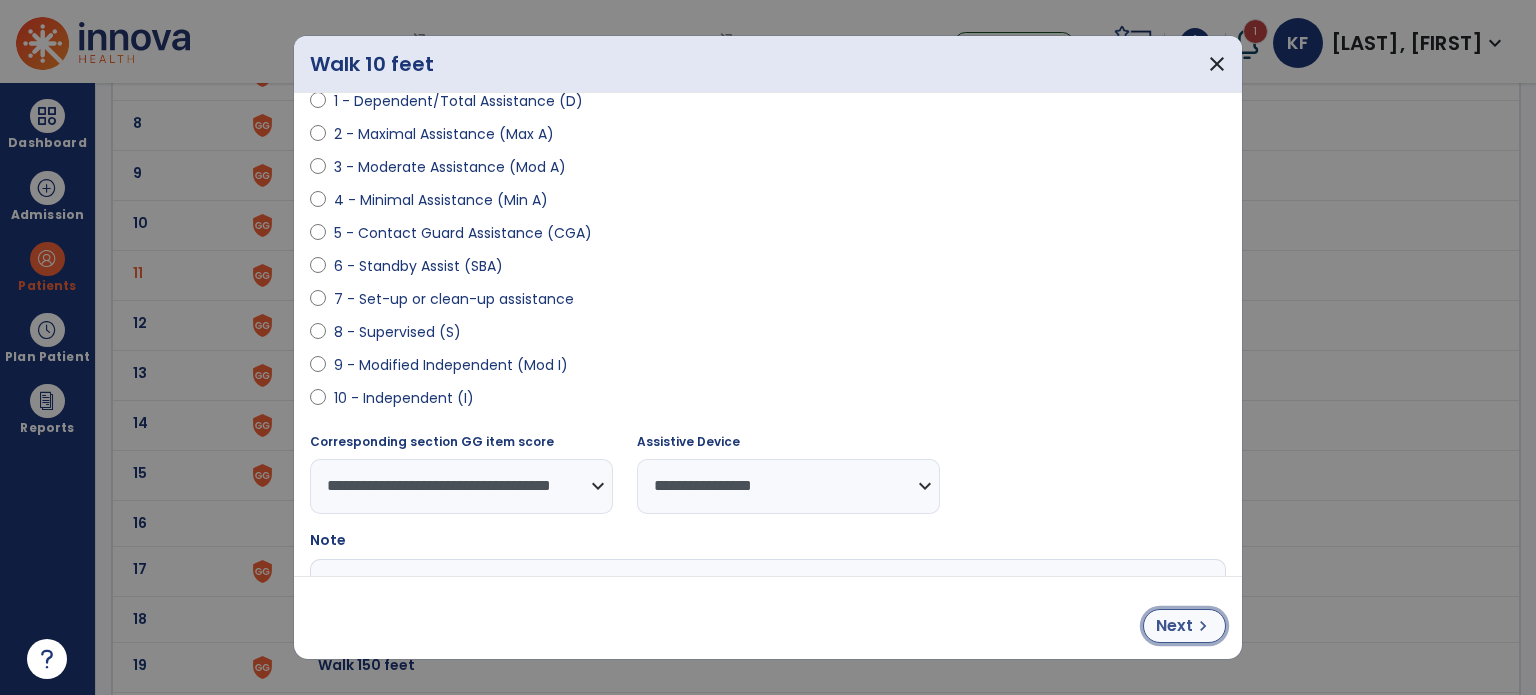 click on "Next" at bounding box center [1174, 626] 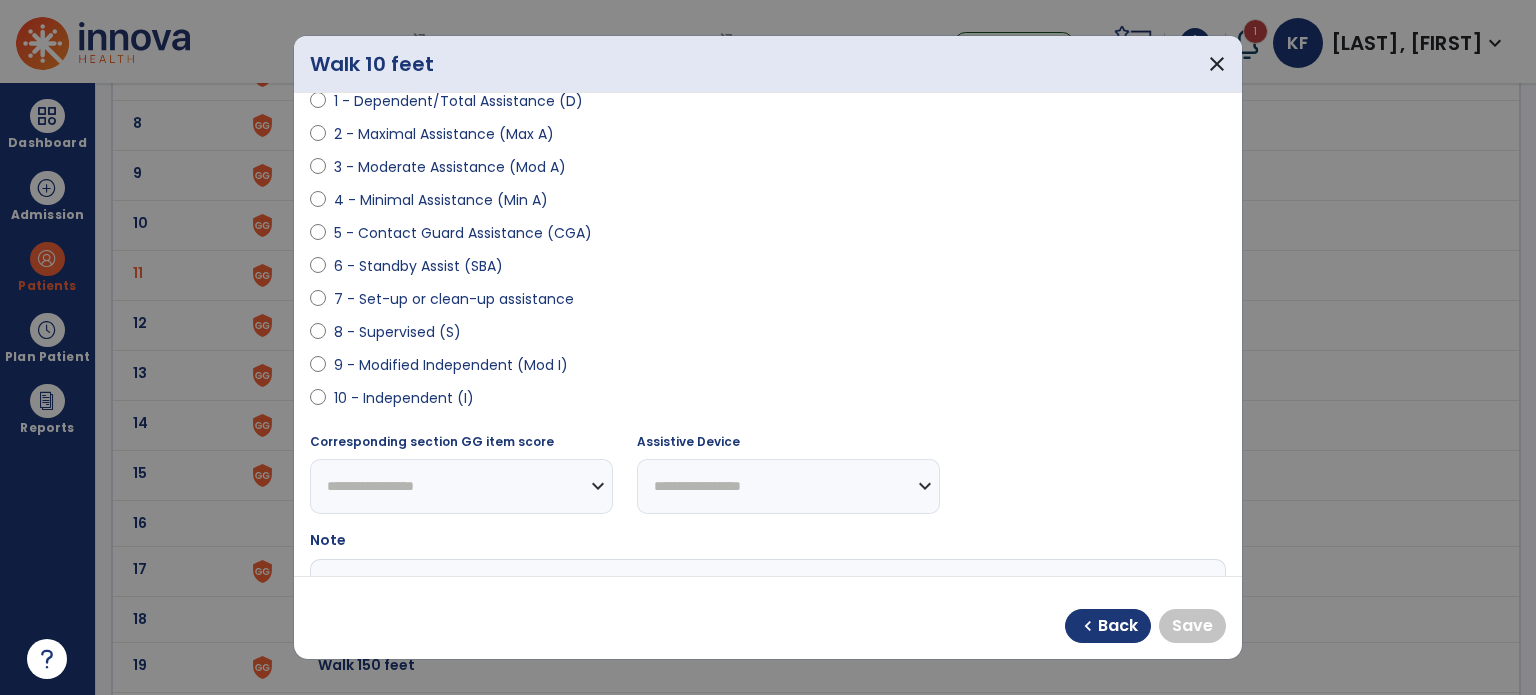 drag, startPoint x: 476, startPoint y: 359, endPoint x: 692, endPoint y: 506, distance: 261.27573 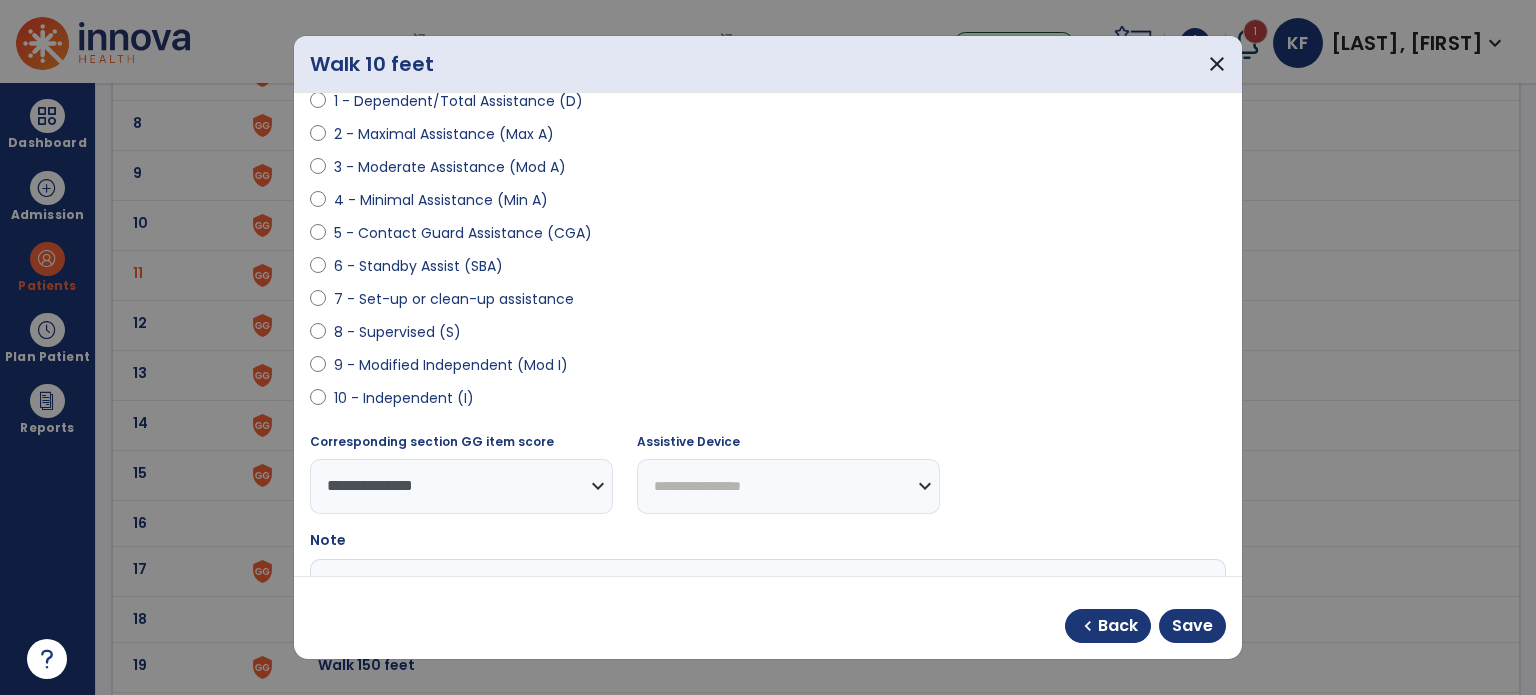 click on "**********" at bounding box center [788, 486] 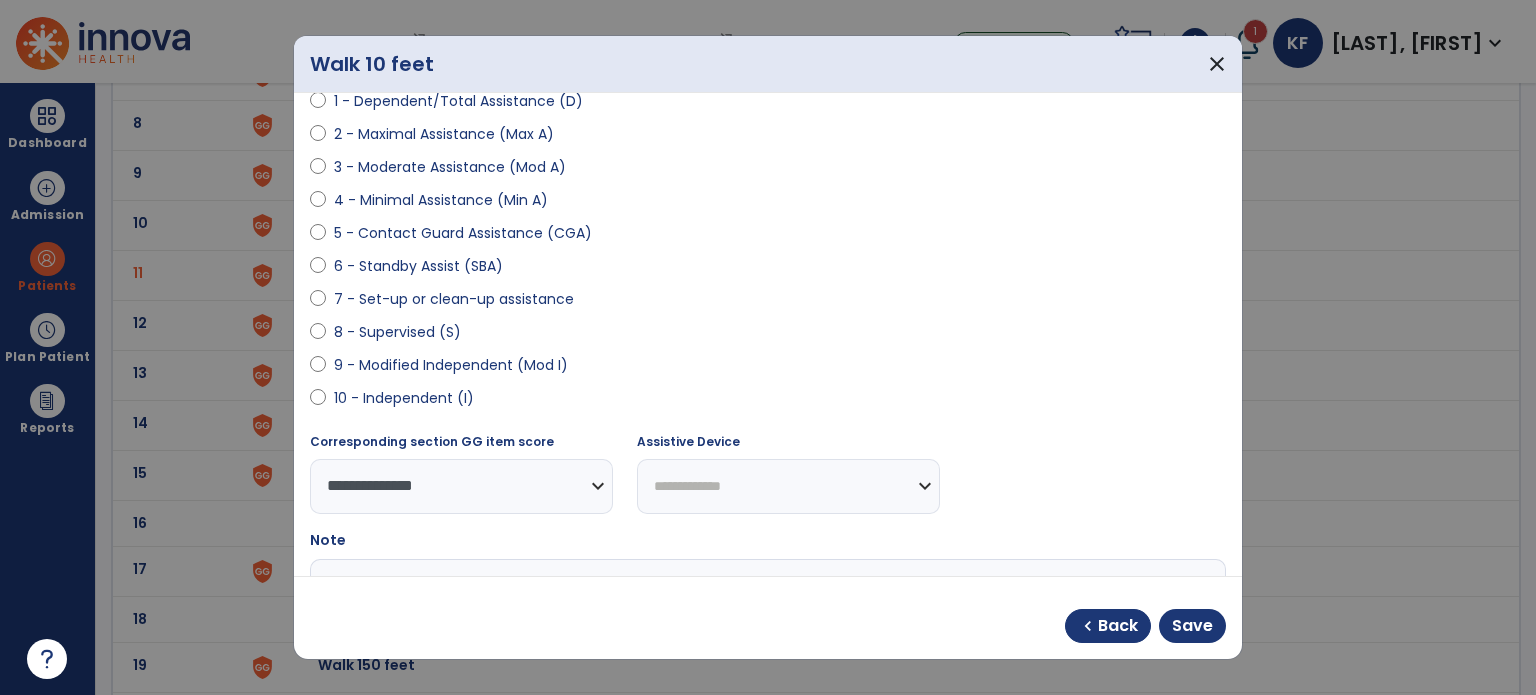 click on "**********" at bounding box center (788, 486) 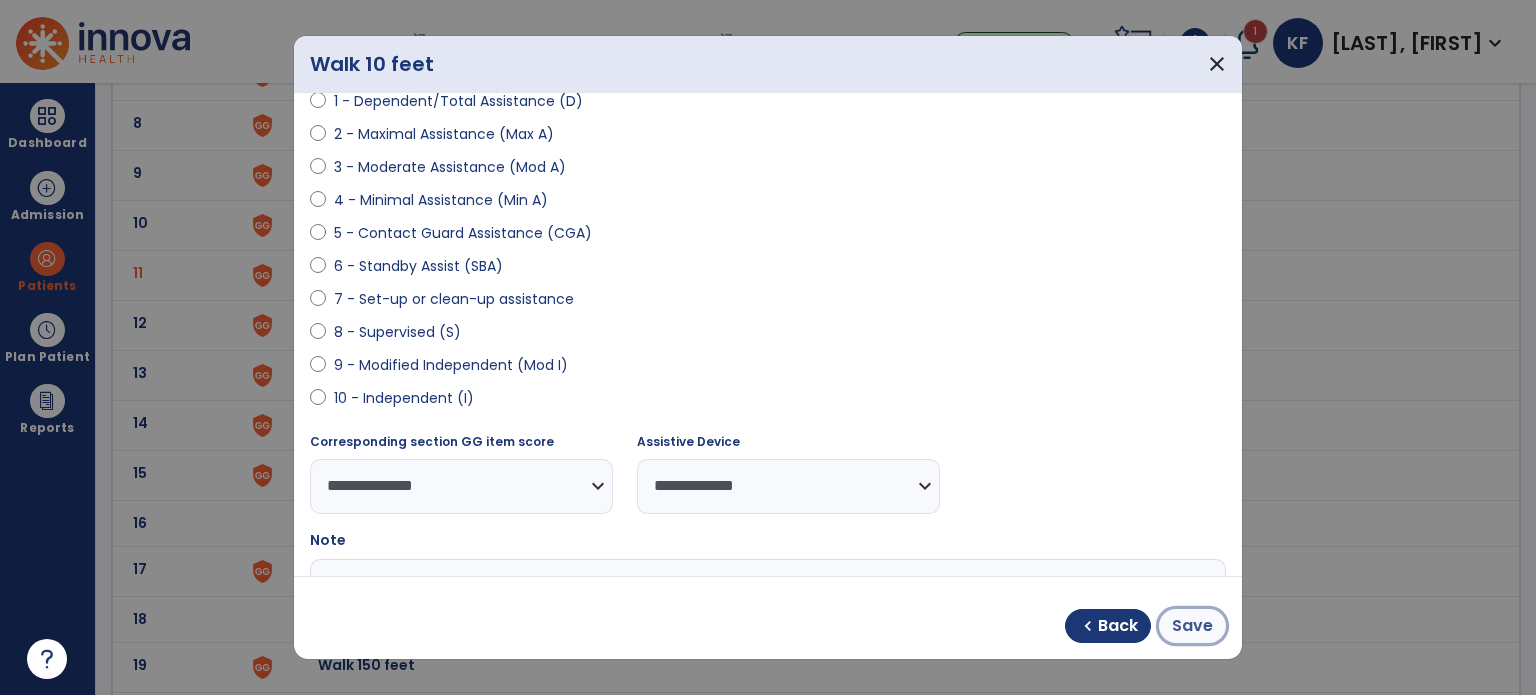 click on "Save" at bounding box center (1192, 626) 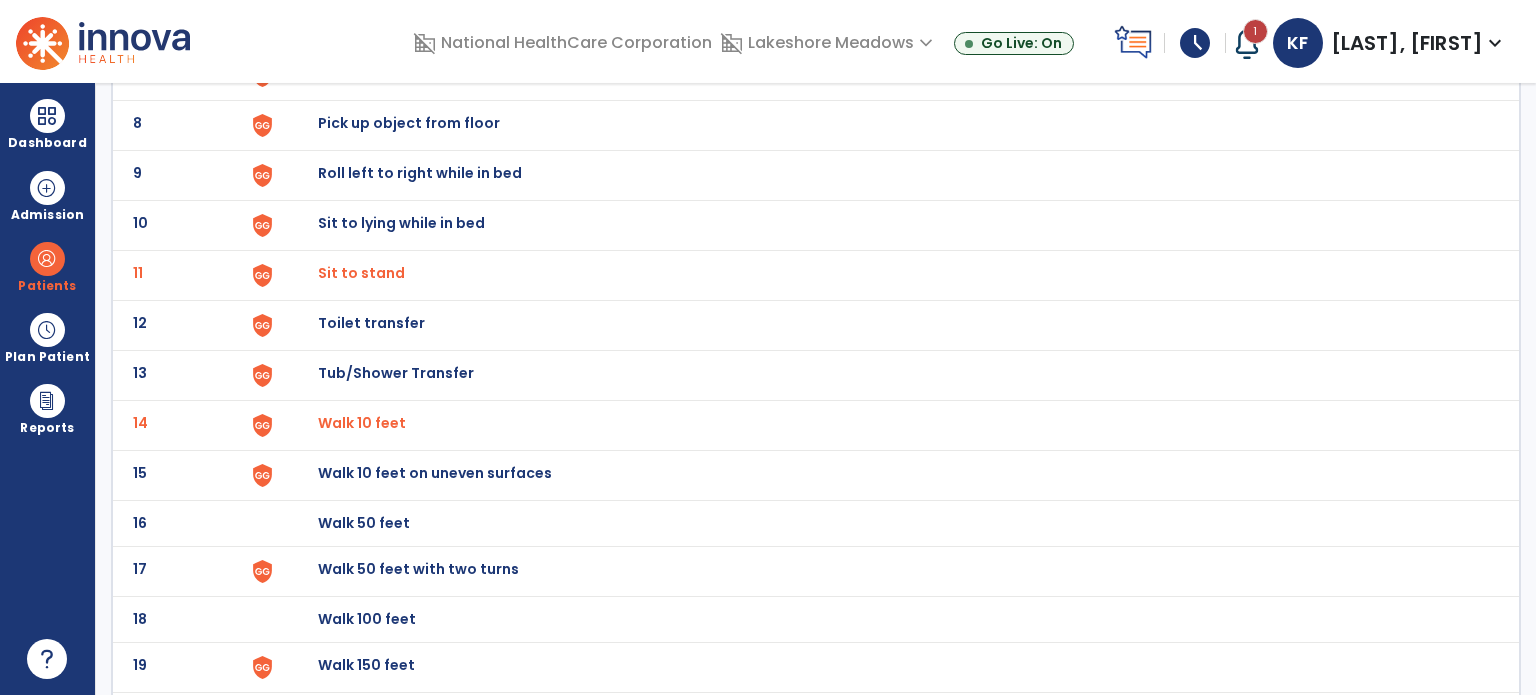 click on "Toilet transfer" at bounding box center (364, -223) 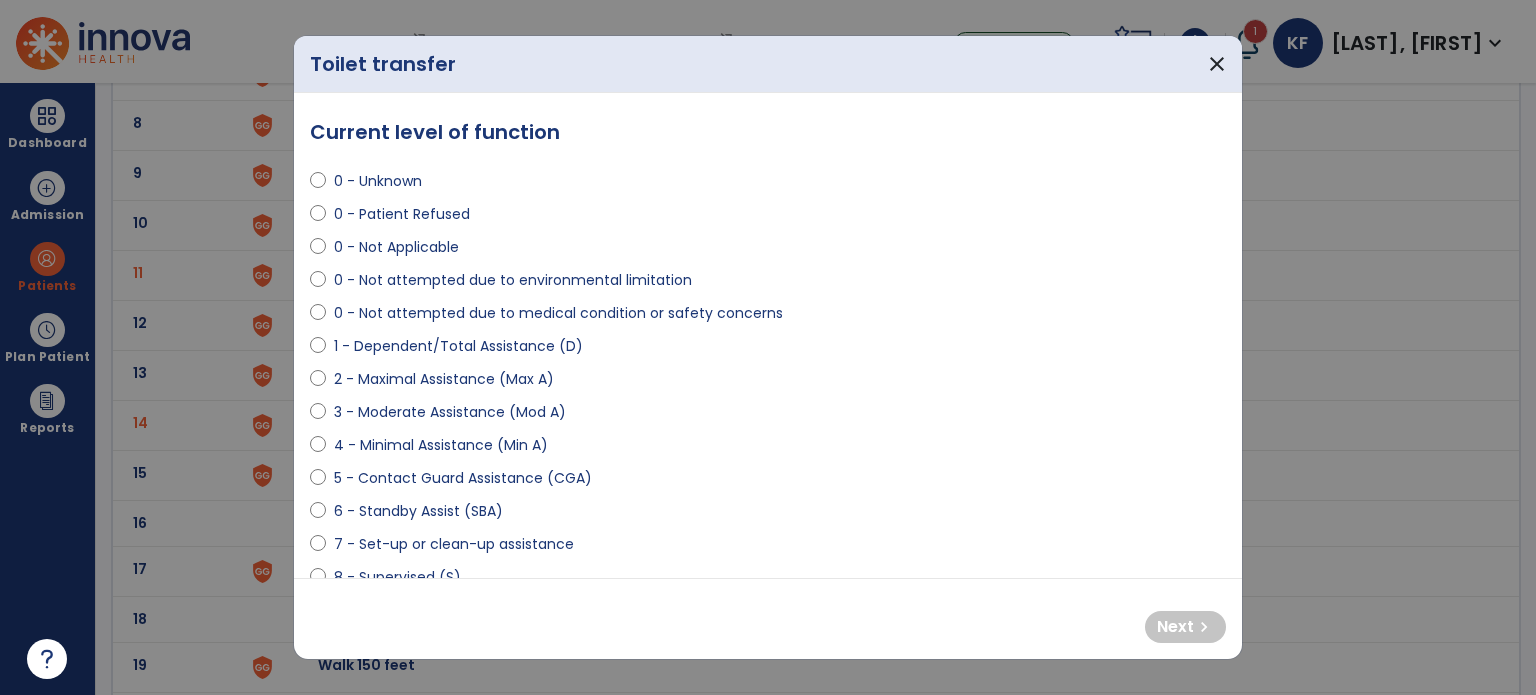 select on "**********" 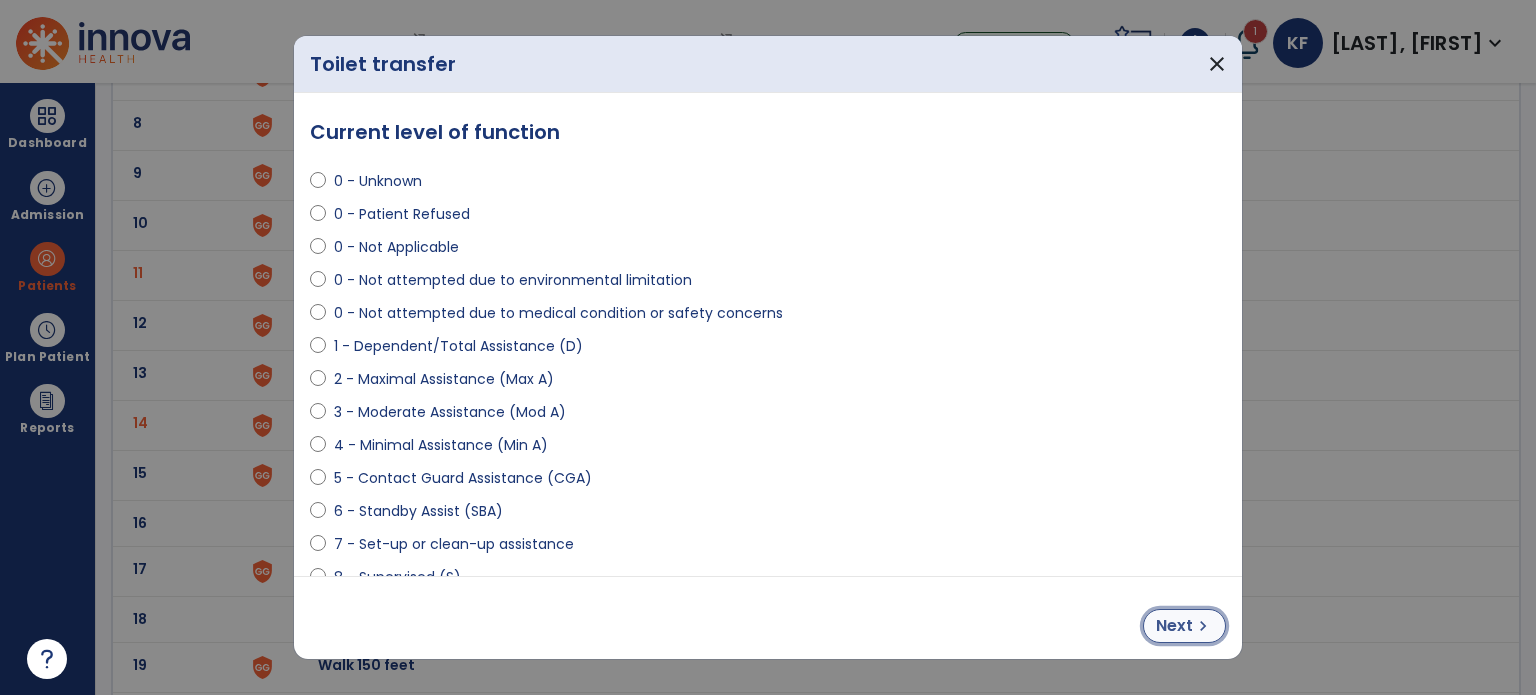 click on "chevron_right" at bounding box center (1203, 626) 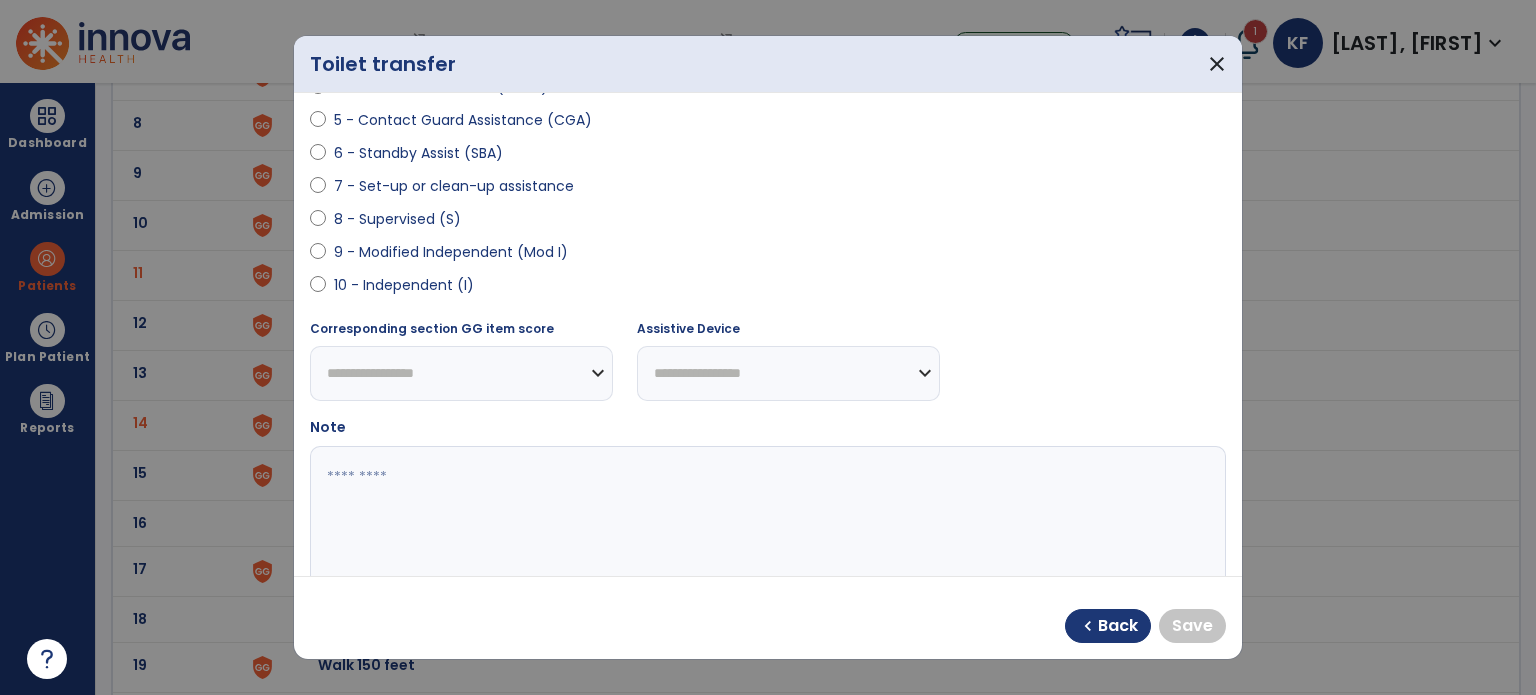 scroll, scrollTop: 360, scrollLeft: 0, axis: vertical 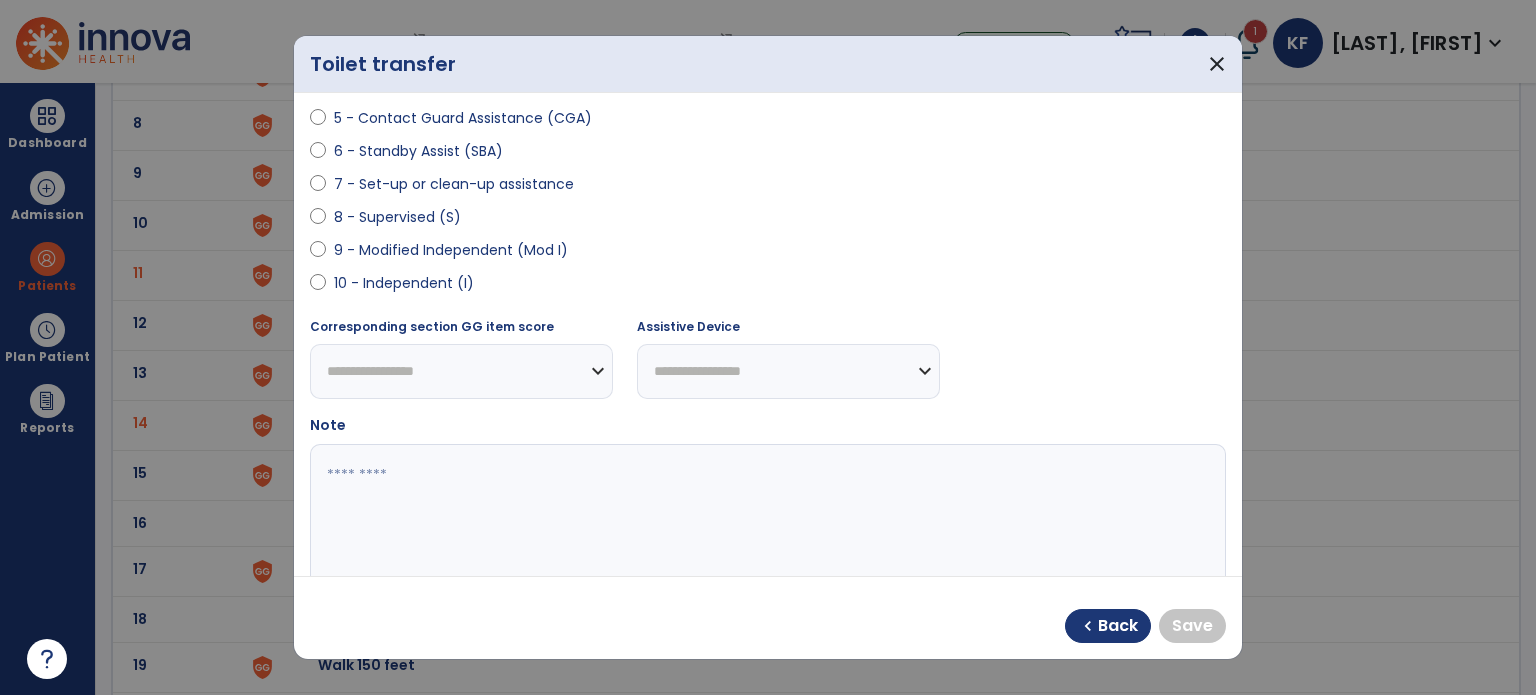 click on "9 - Modified Independent (Mod I)" at bounding box center (451, 250) 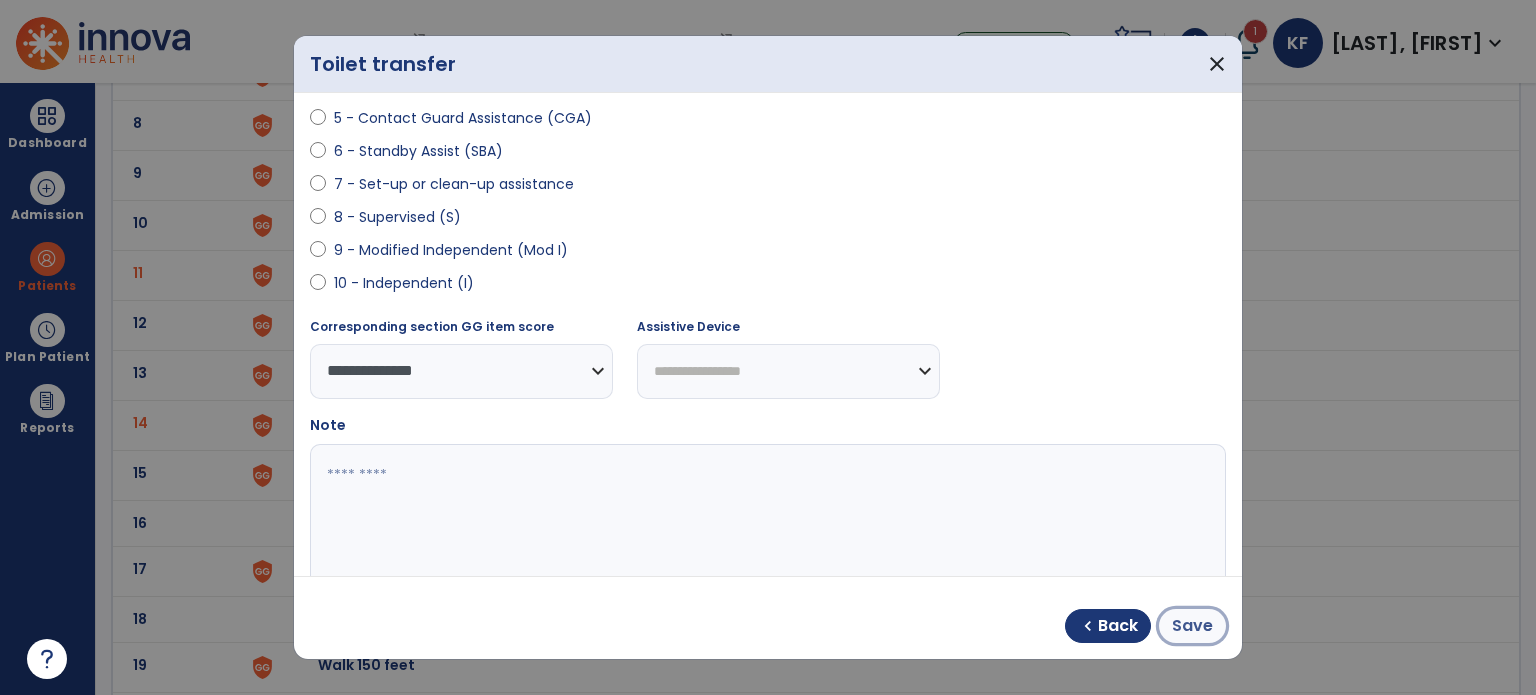 click on "Save" at bounding box center [1192, 626] 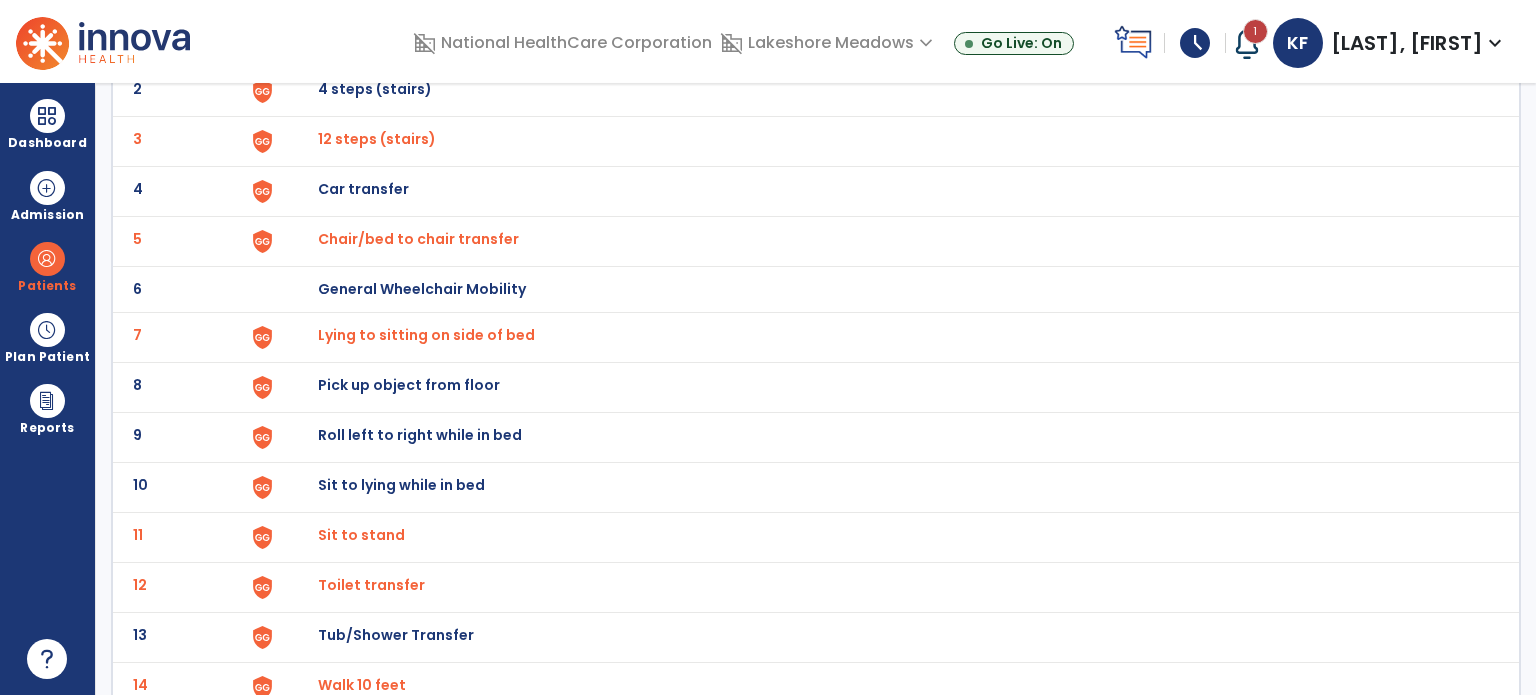scroll, scrollTop: 202, scrollLeft: 0, axis: vertical 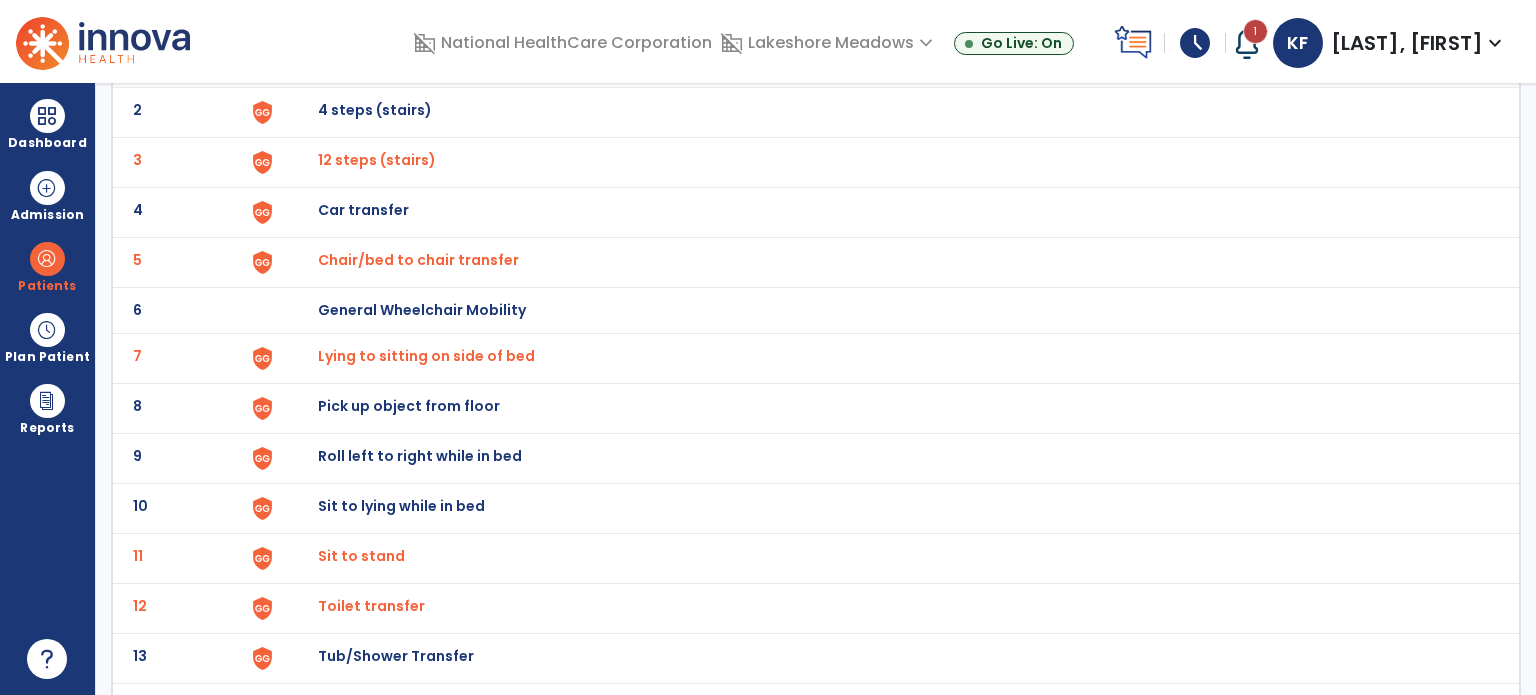 click on "schedule" at bounding box center [1195, 43] 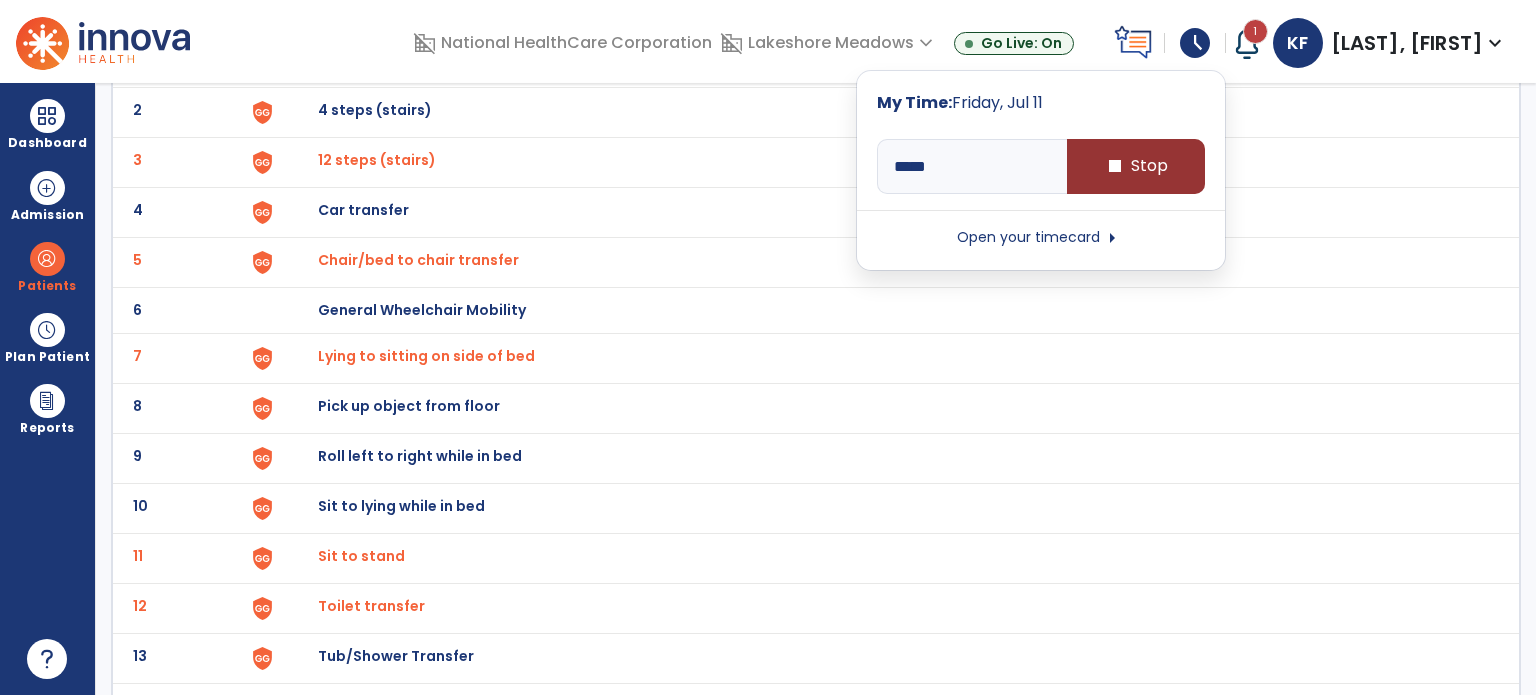 click on "stop  Stop" at bounding box center [1136, 166] 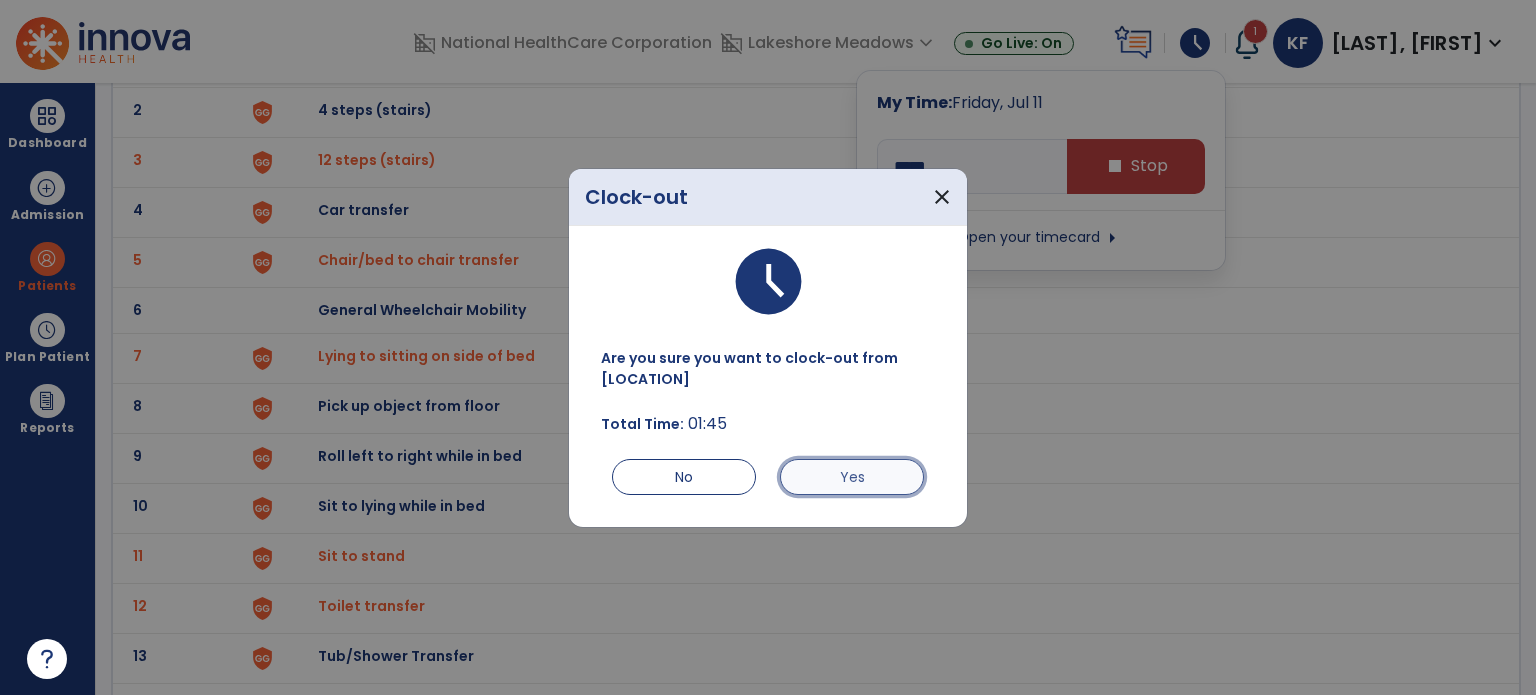 click on "Yes" at bounding box center [852, 477] 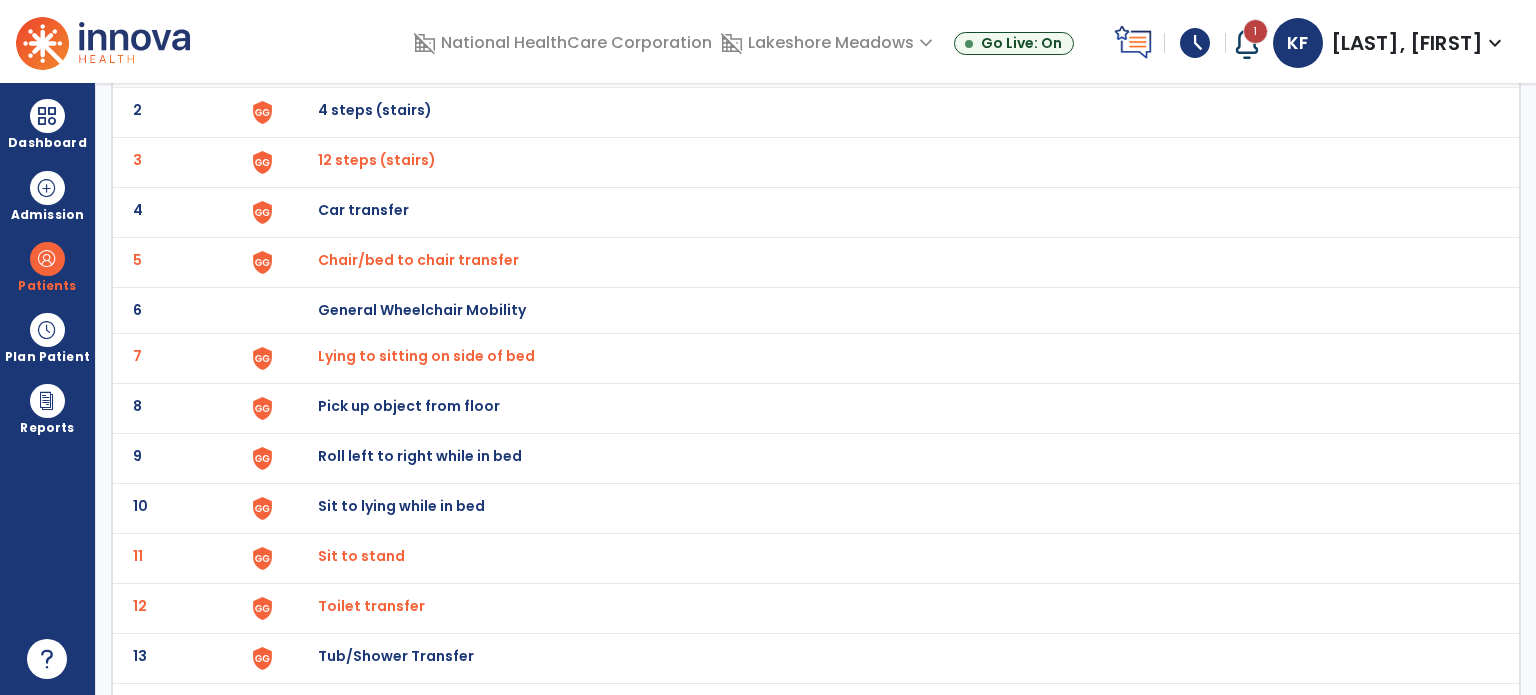click on "schedule" at bounding box center [1195, 43] 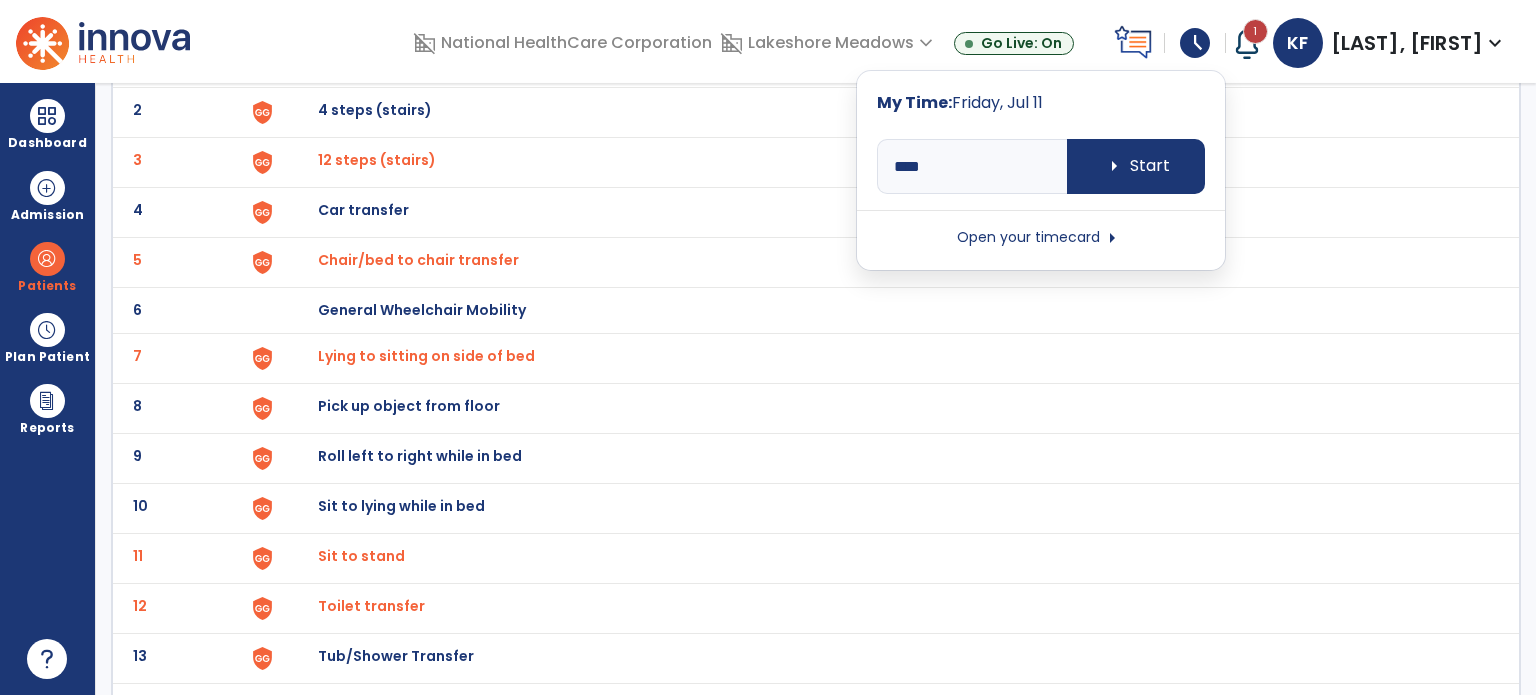 click on "Open your timecard  arrow_right" at bounding box center (1041, 238) 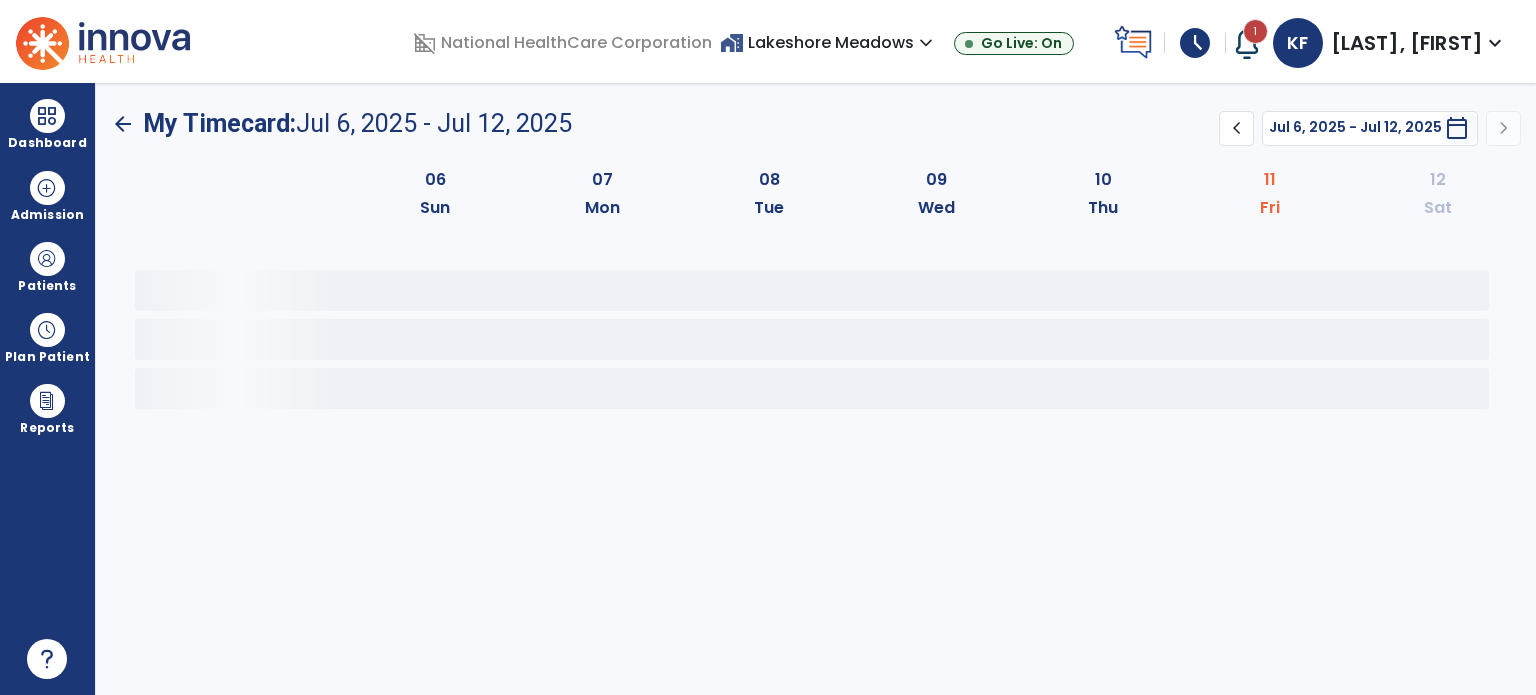 scroll, scrollTop: 0, scrollLeft: 0, axis: both 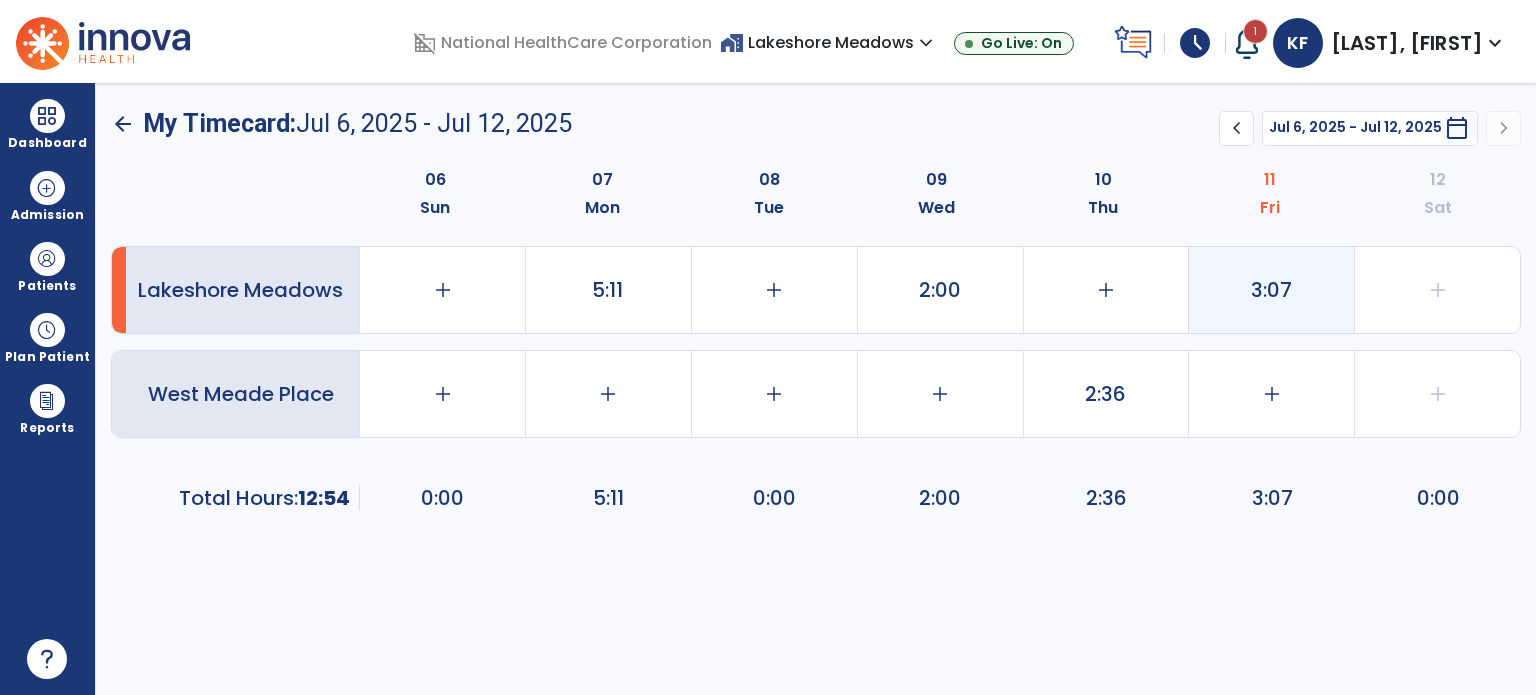 click on "3:07" 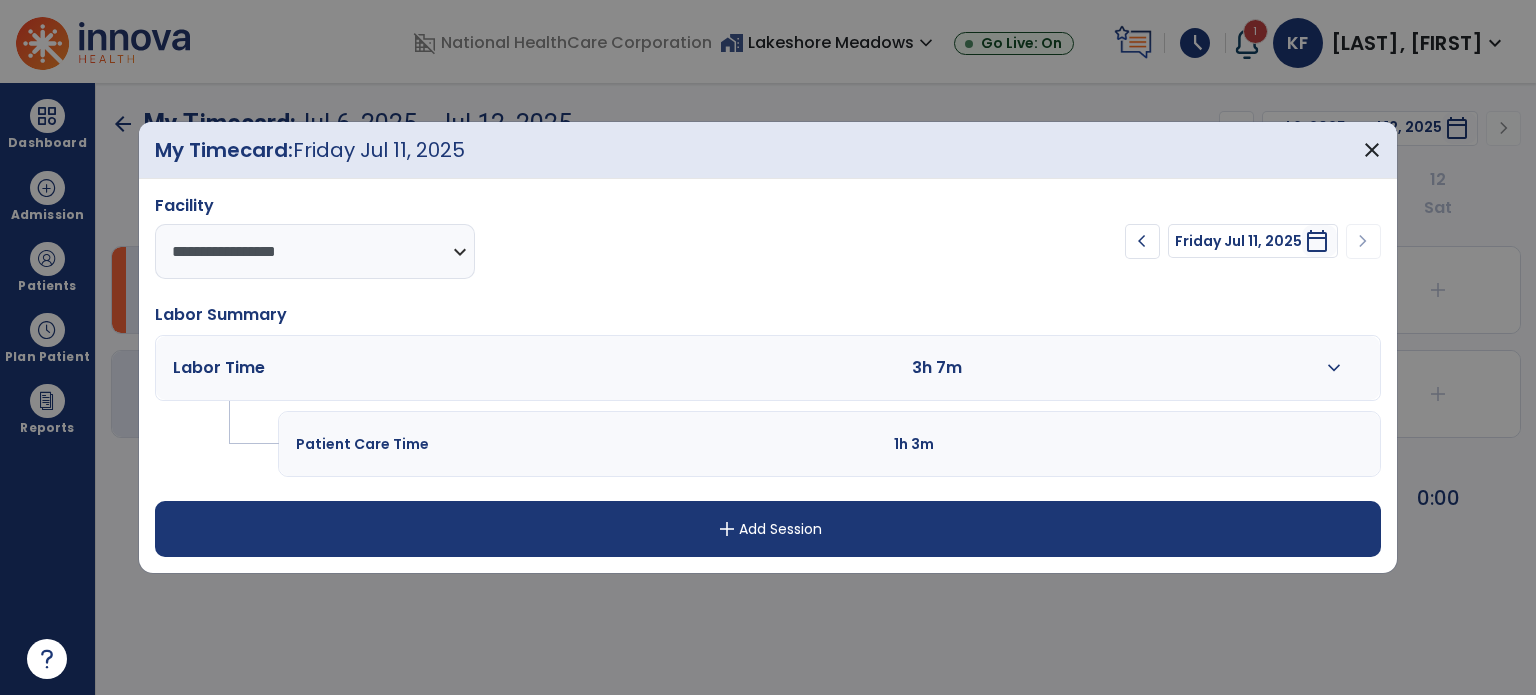 click on "expand_more" at bounding box center (1334, 368) 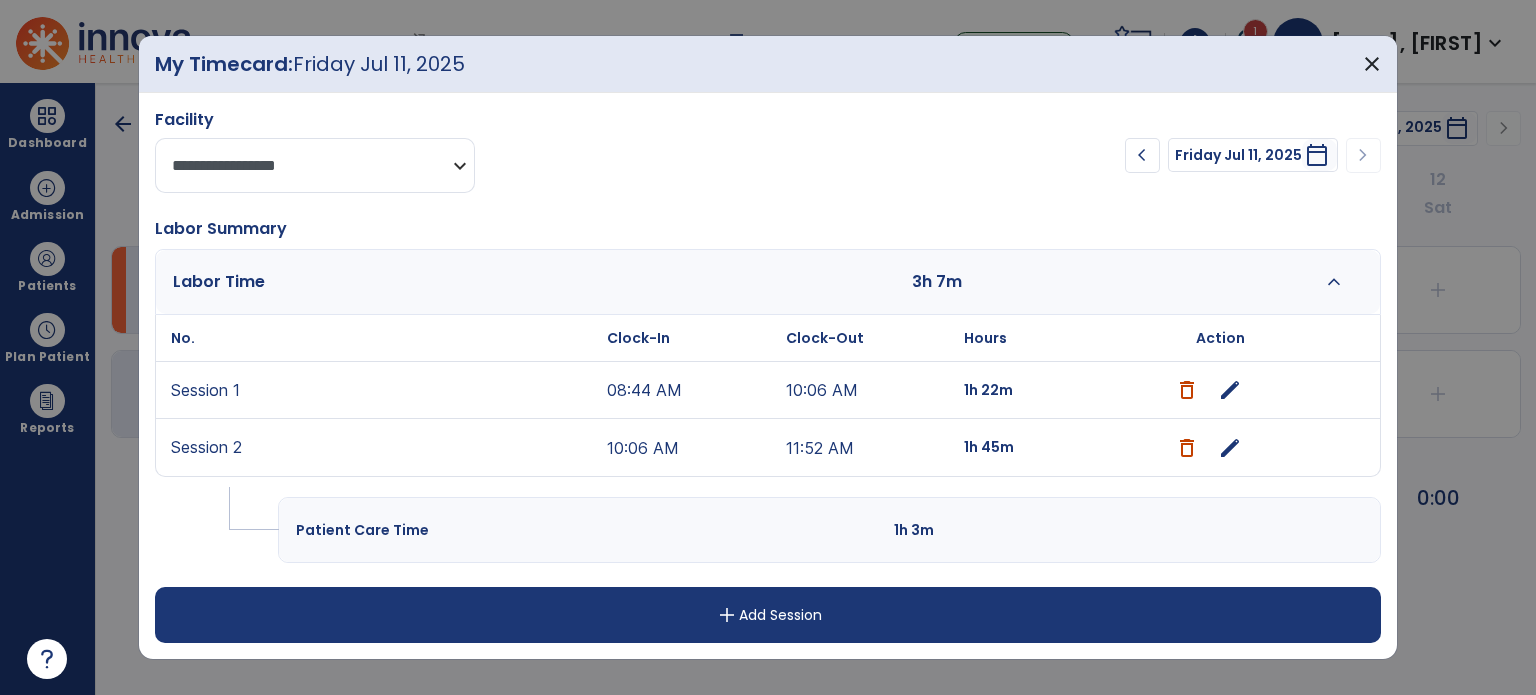 click on "**********" at bounding box center [315, 165] 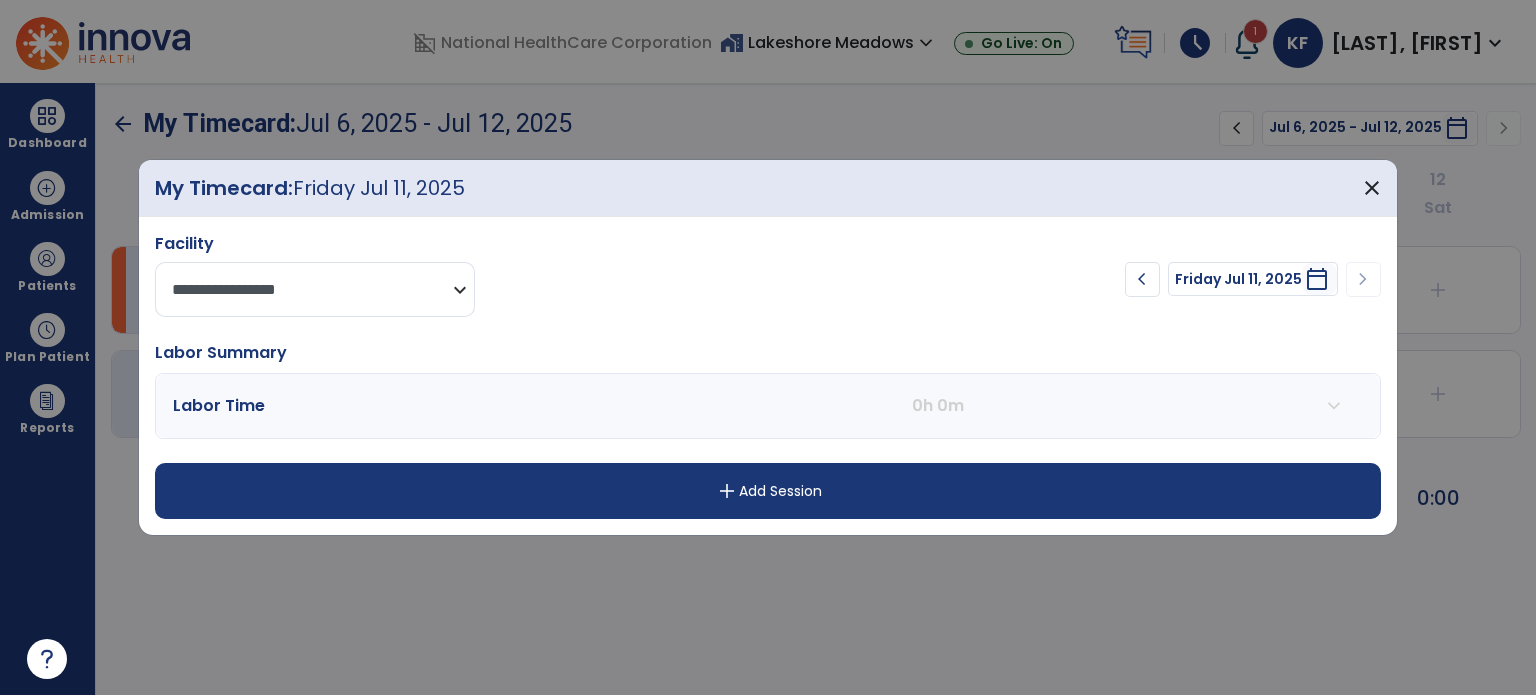 click on "**********" at bounding box center (315, 289) 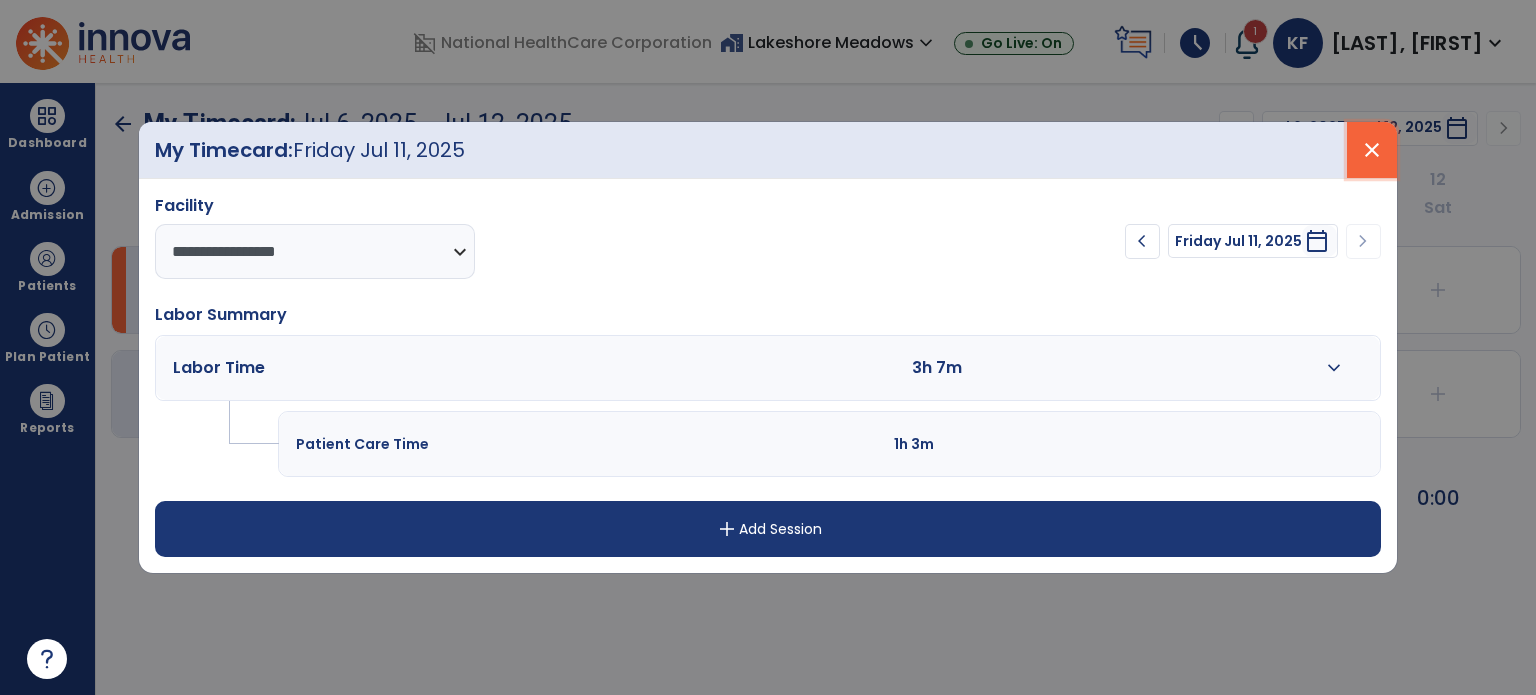 click on "close" at bounding box center (1372, 150) 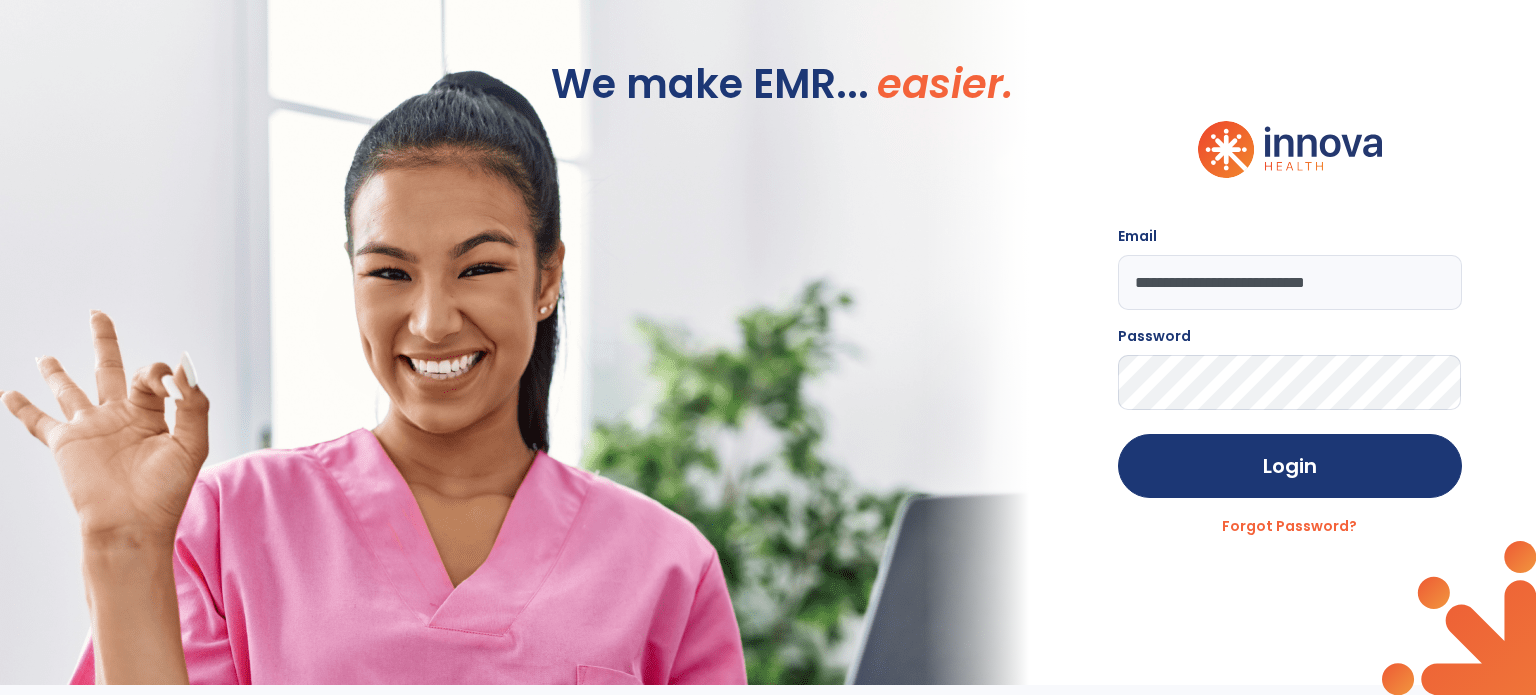 scroll, scrollTop: 0, scrollLeft: 0, axis: both 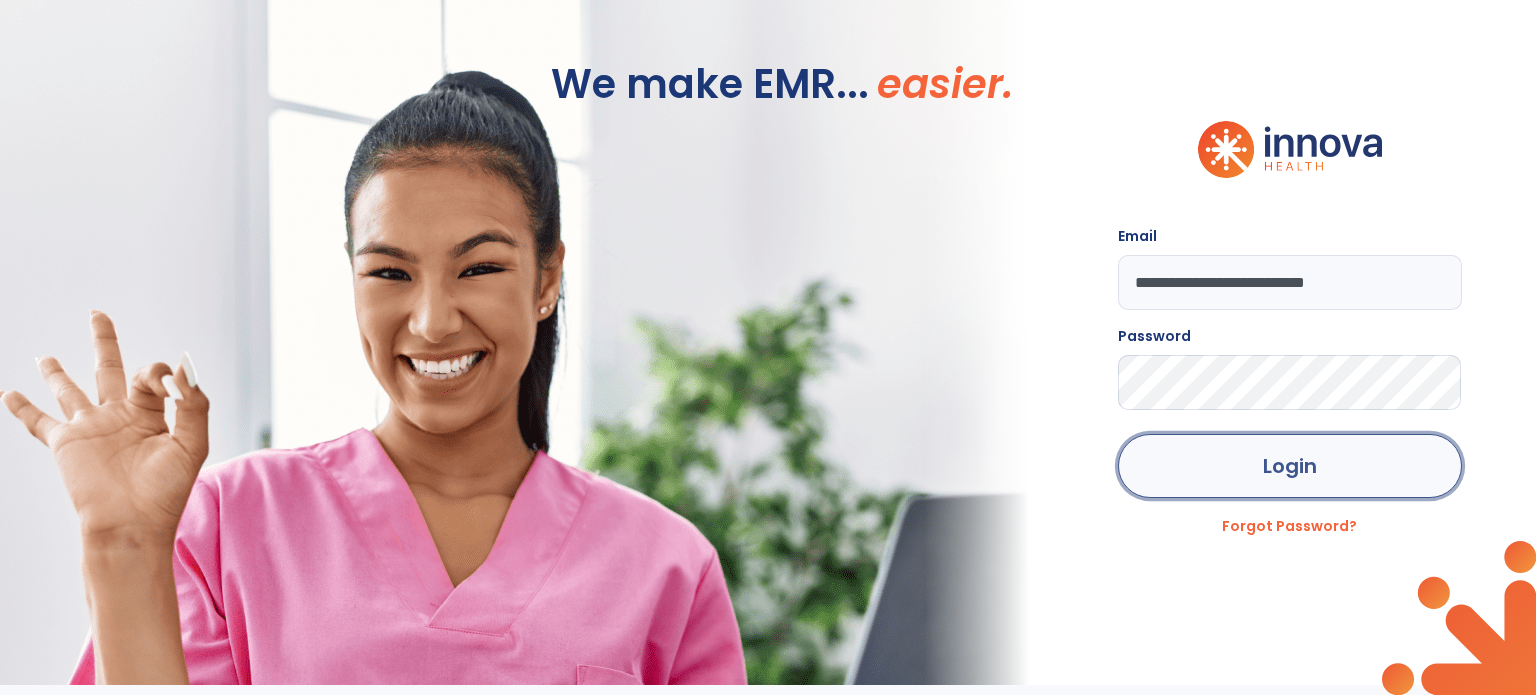 click on "Login" 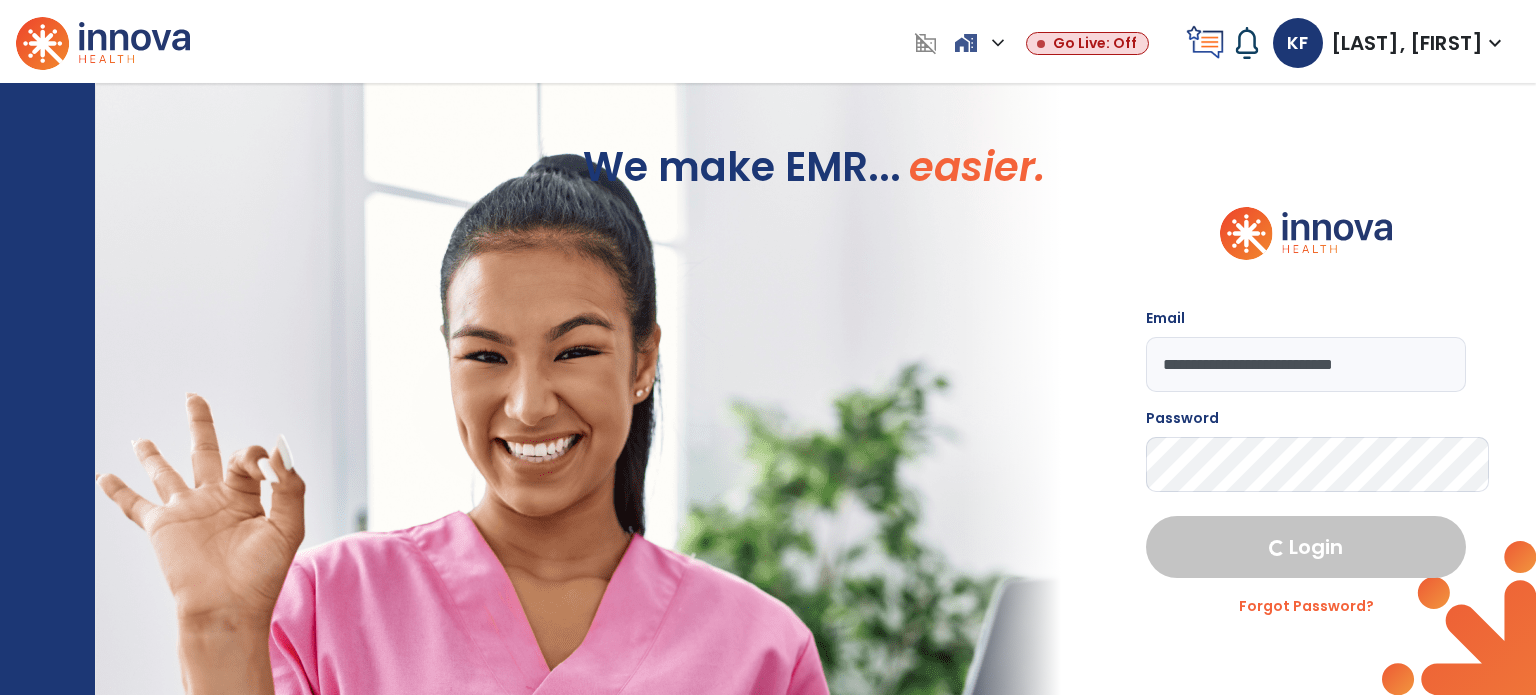 select on "****" 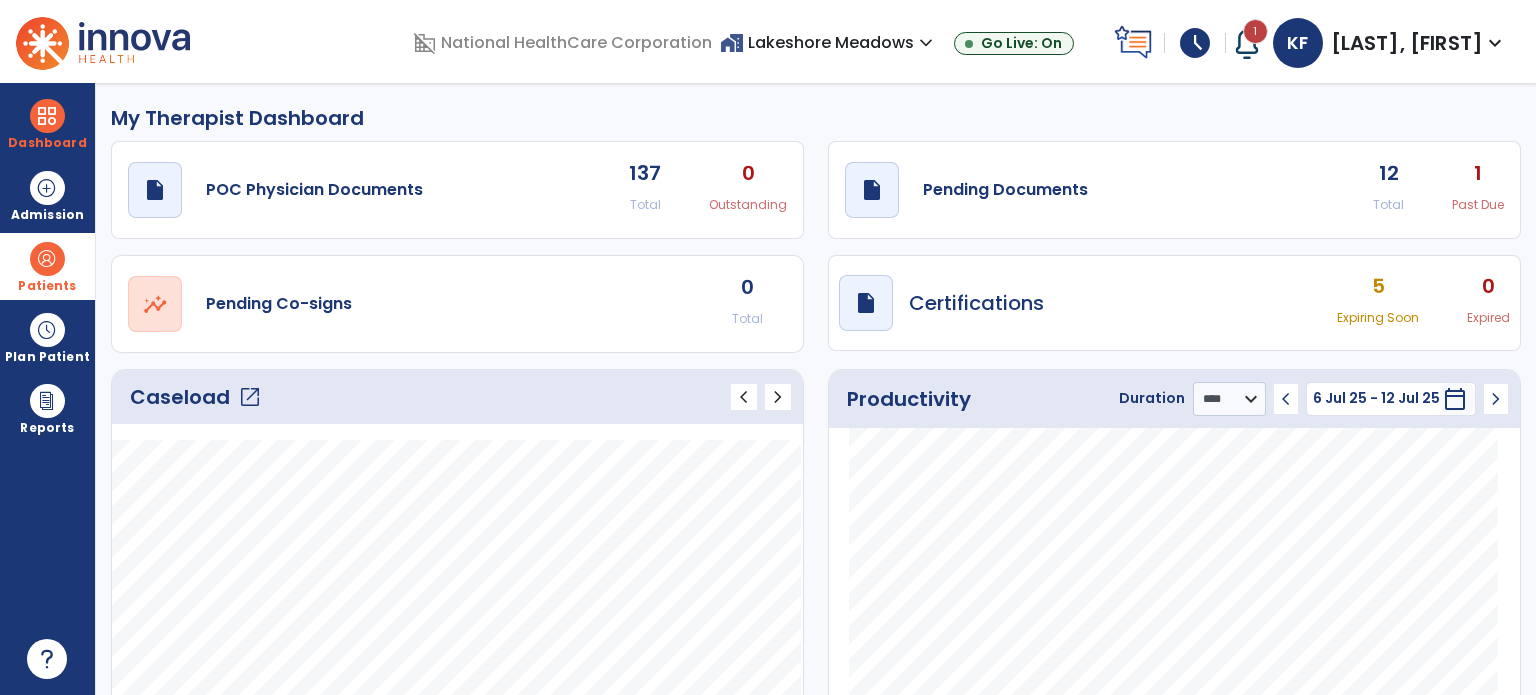 click on "Patients" at bounding box center [47, 266] 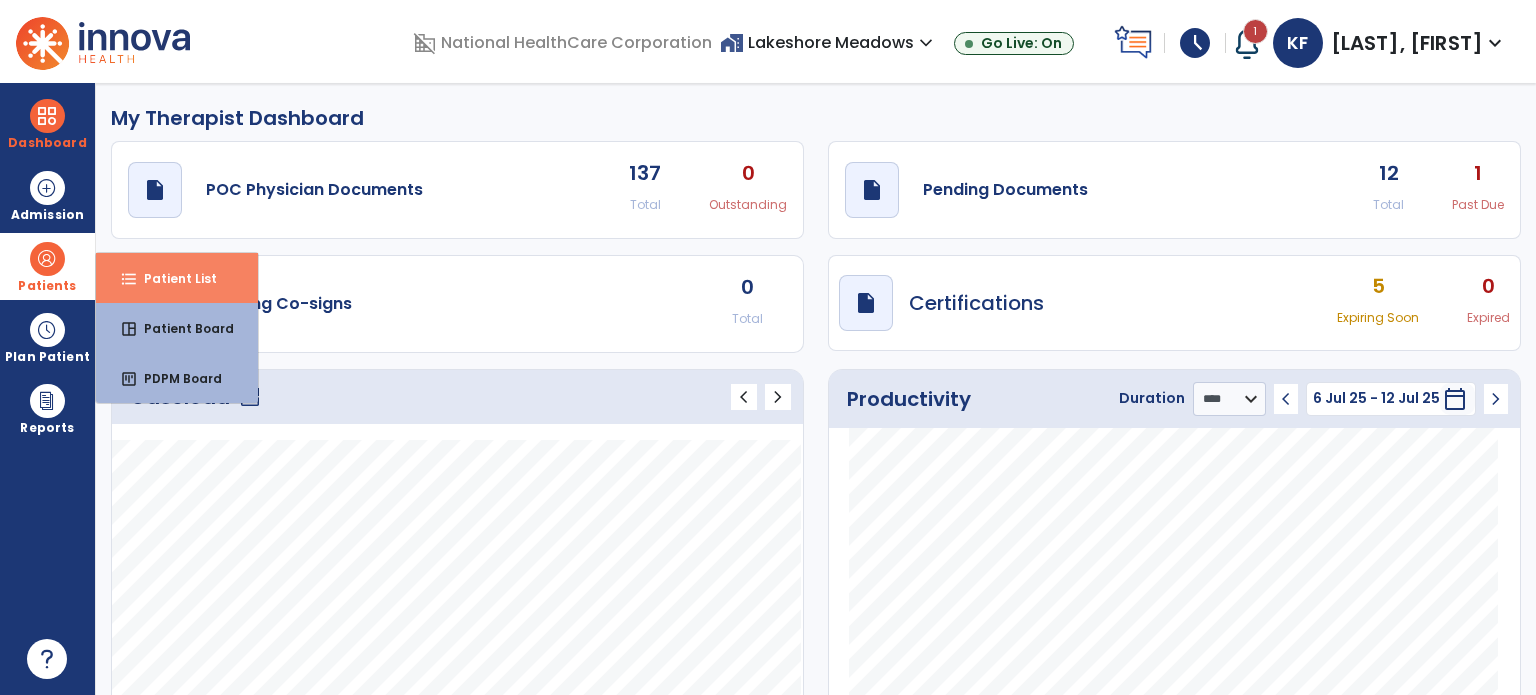 click on "Patient List" at bounding box center (172, 278) 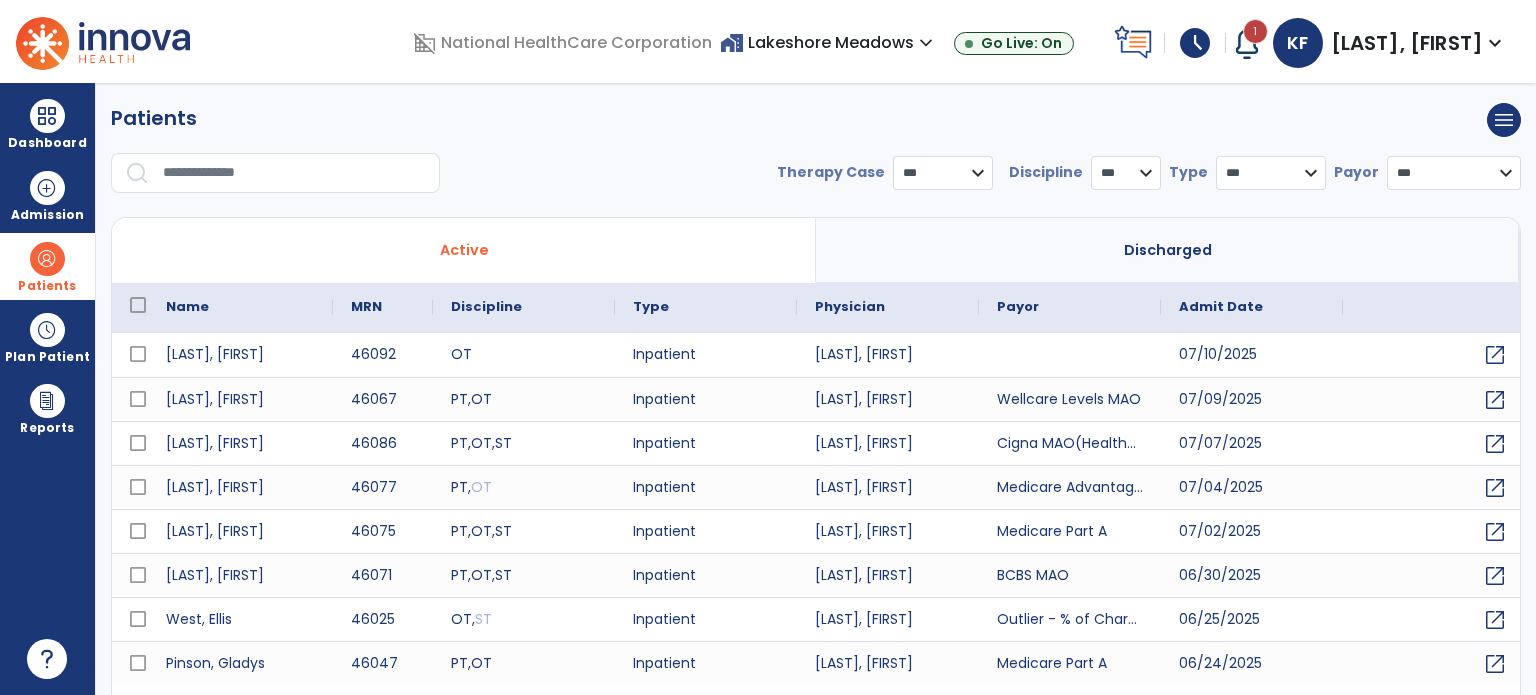 select on "***" 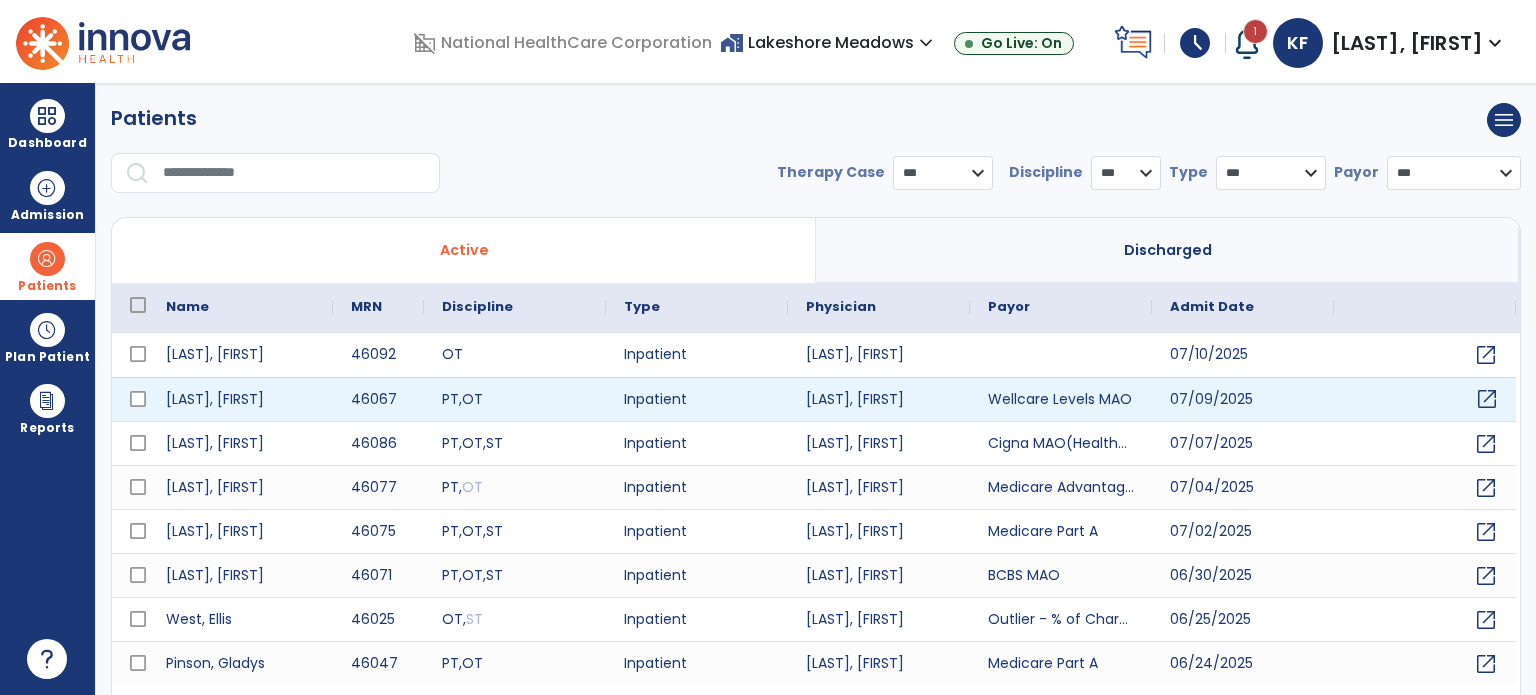 click on "open_in_new" at bounding box center [1487, 399] 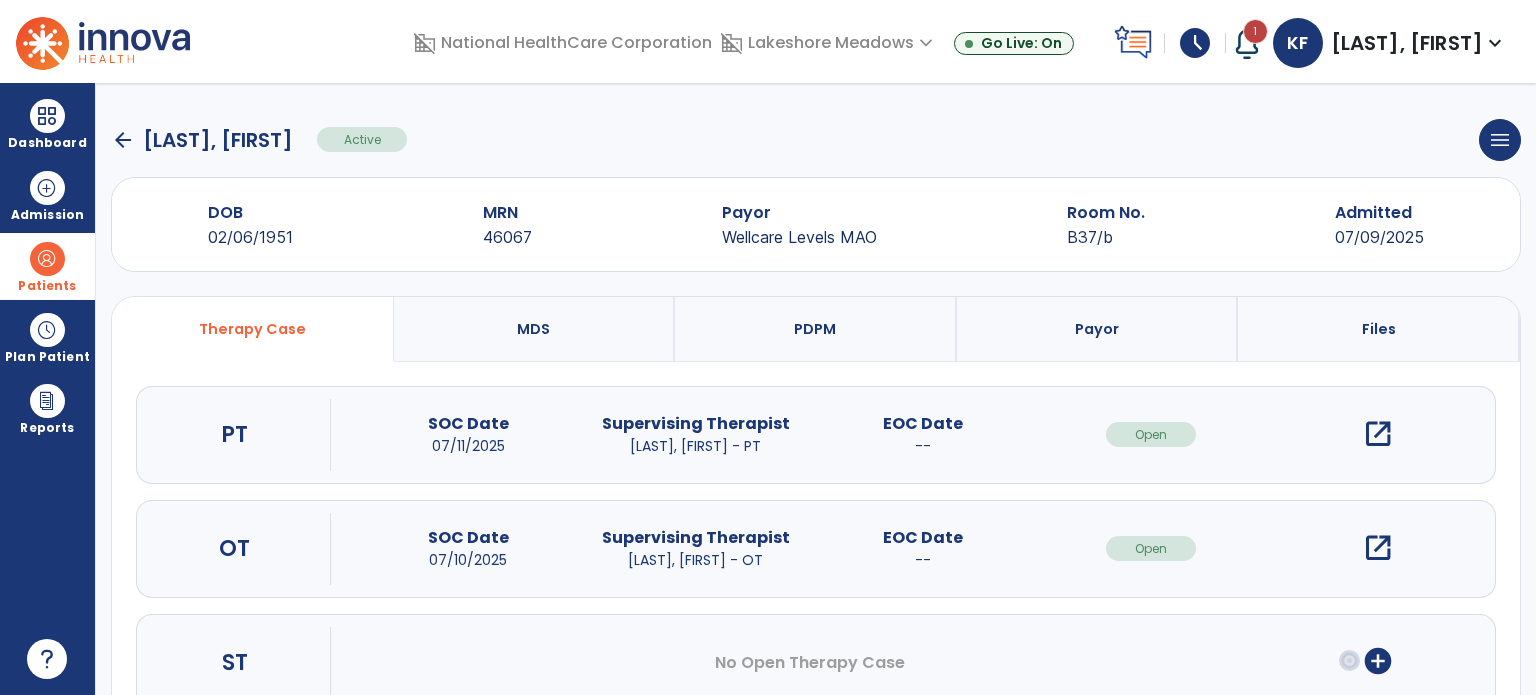 click on "open_in_new" at bounding box center (1378, 434) 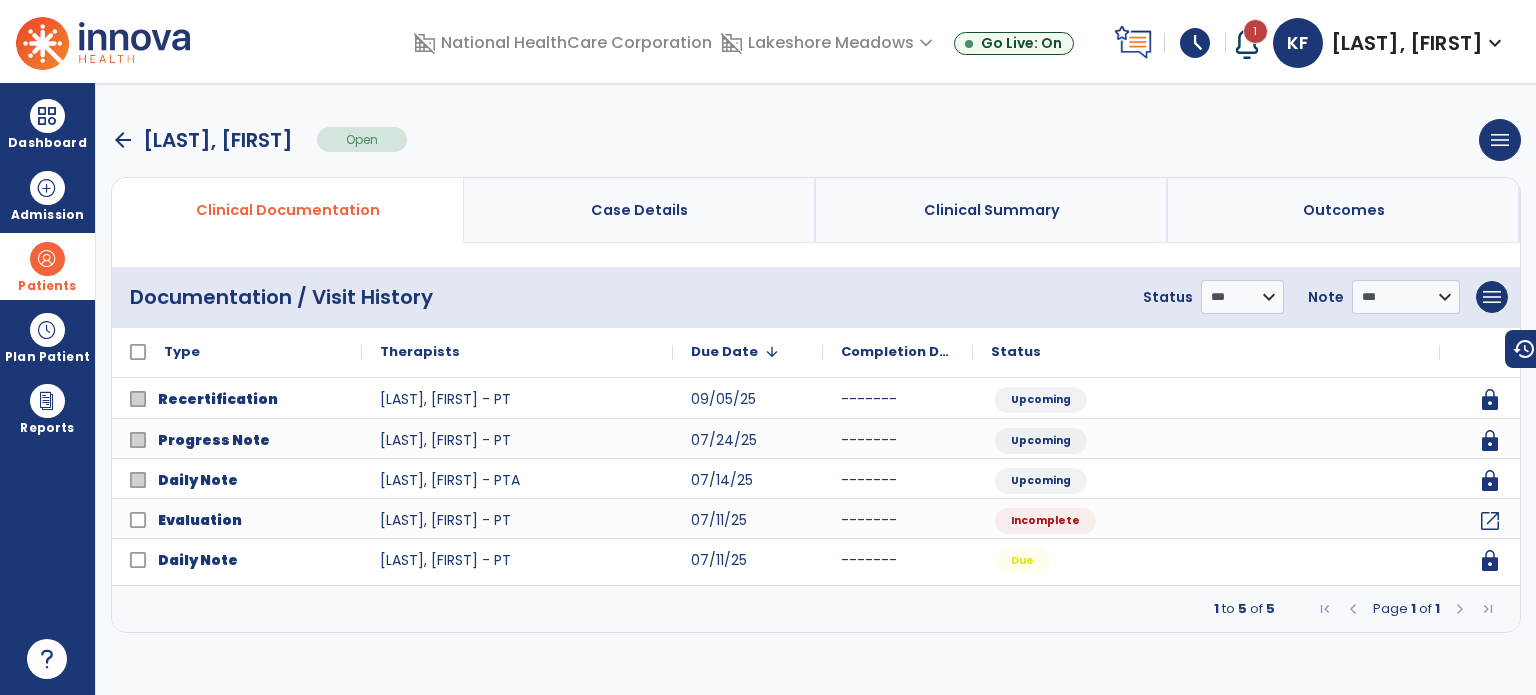 click on "arrow_back" at bounding box center (123, 140) 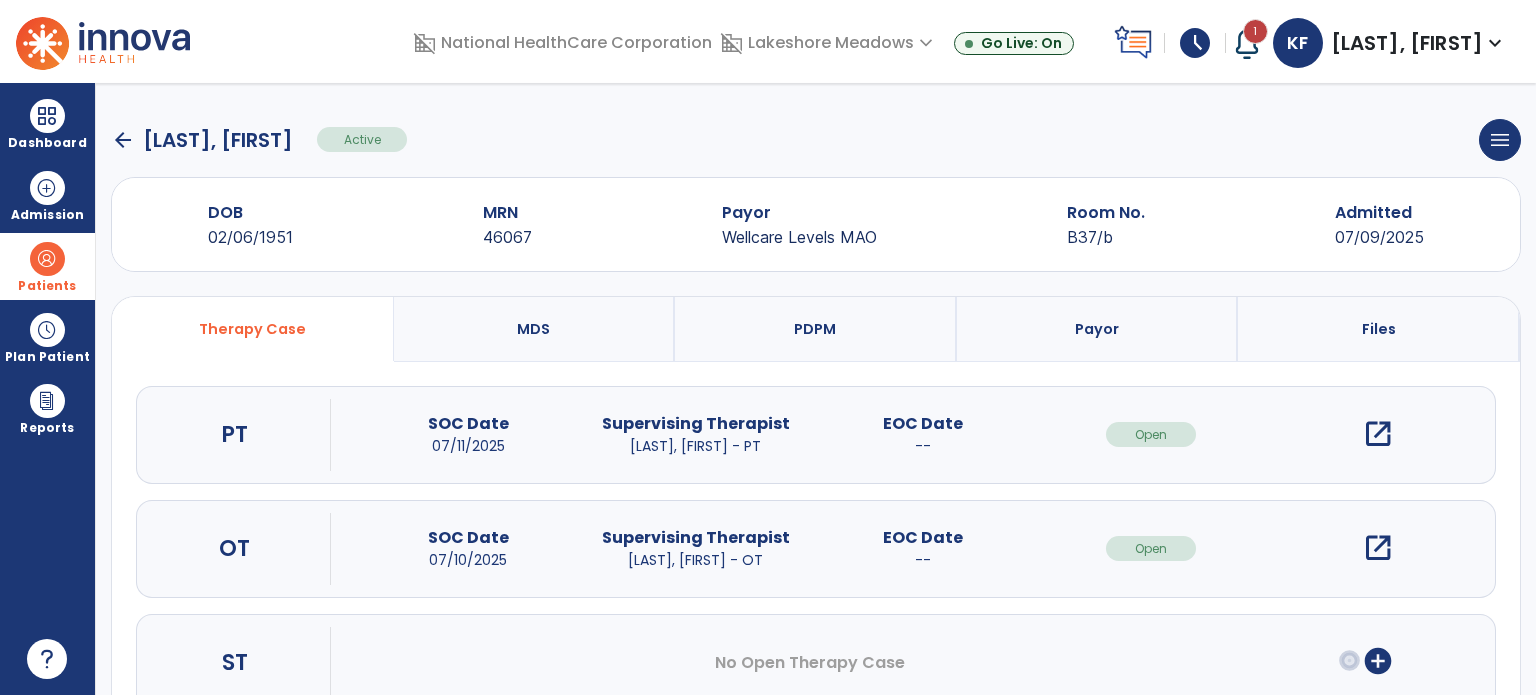 click on "open_in_new" at bounding box center [1378, 548] 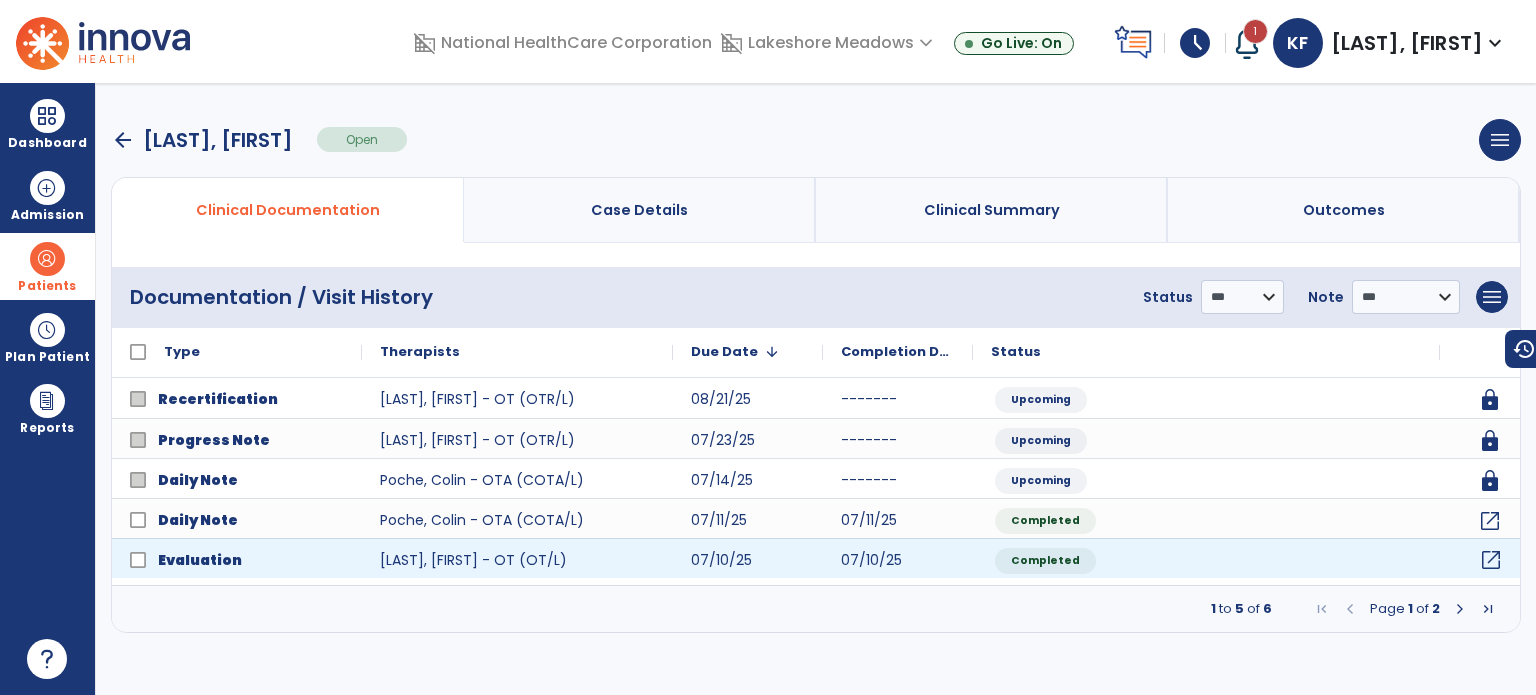click on "open_in_new" 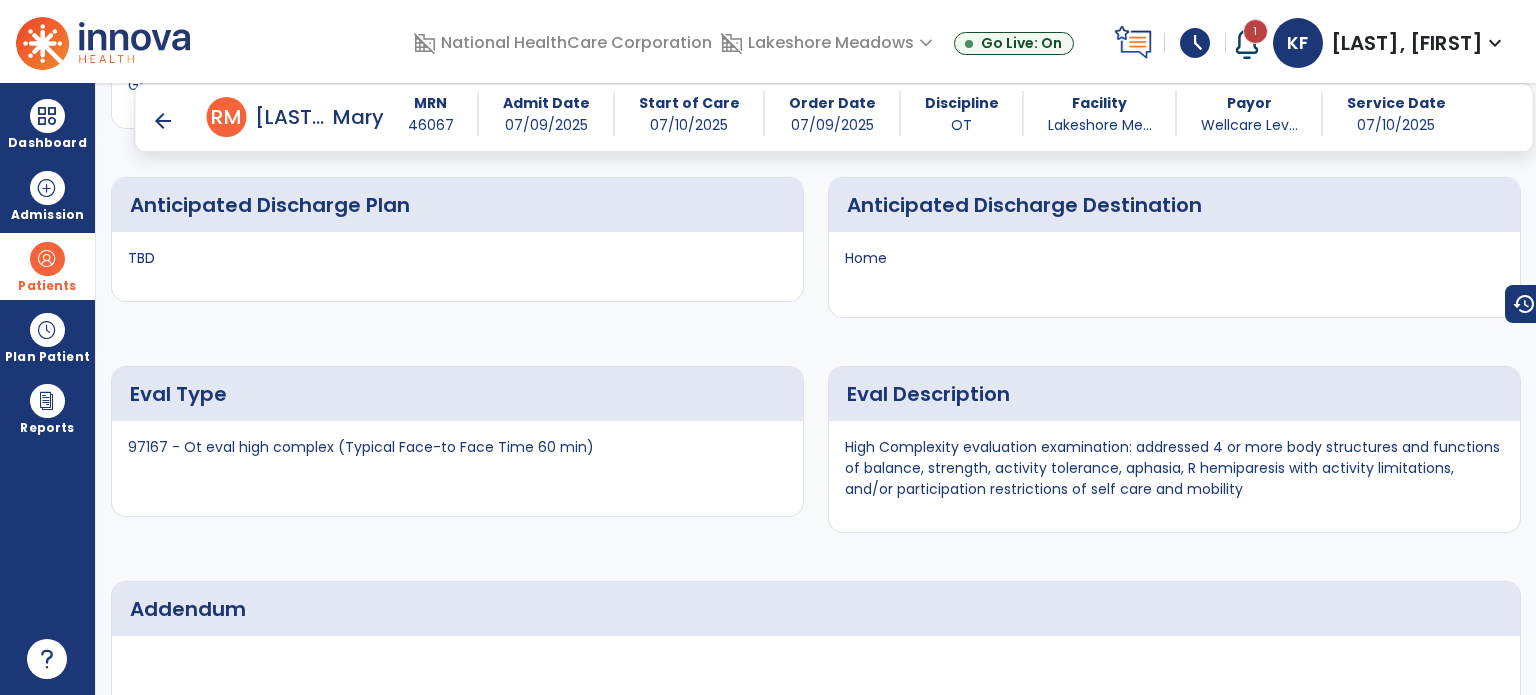 scroll, scrollTop: 6717, scrollLeft: 0, axis: vertical 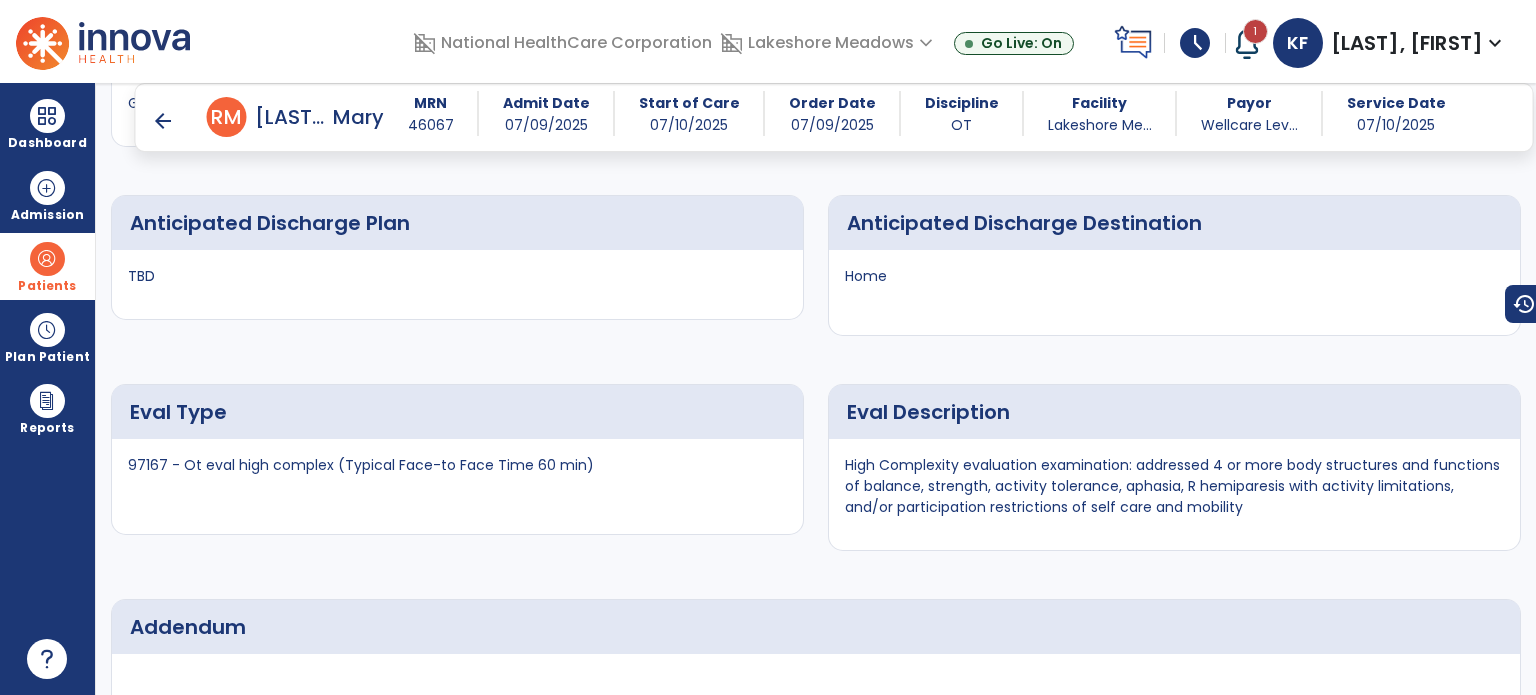 click on "Patients" at bounding box center [47, 286] 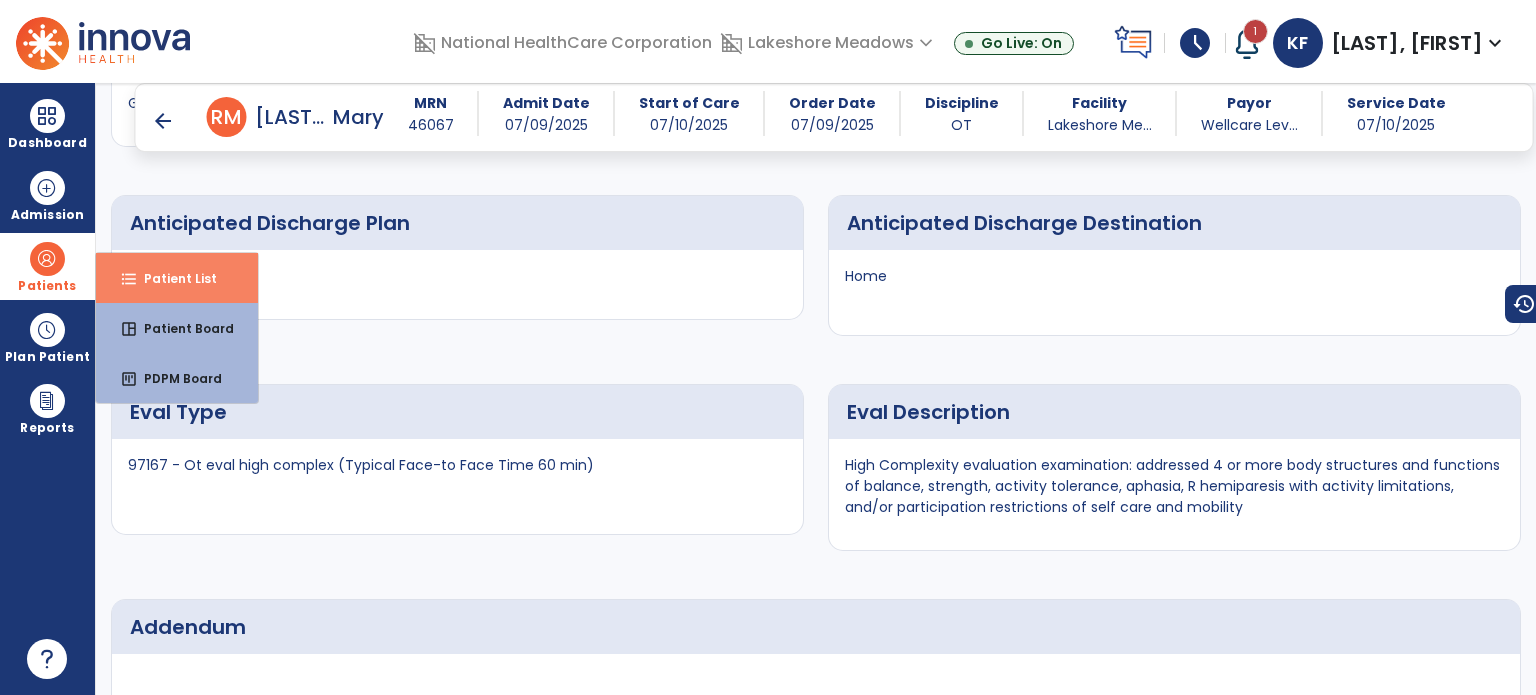 click on "format_list_bulleted  Patient List" at bounding box center (177, 278) 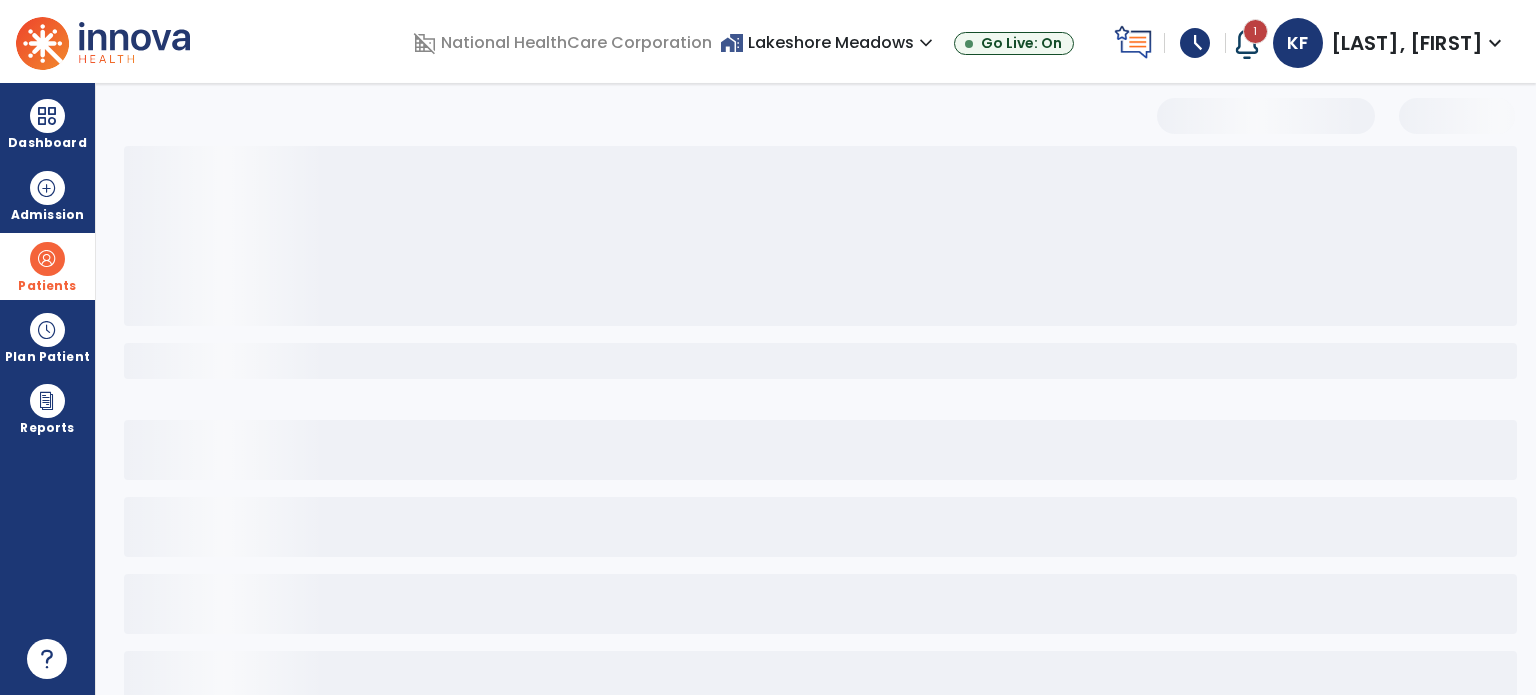 scroll, scrollTop: 46, scrollLeft: 0, axis: vertical 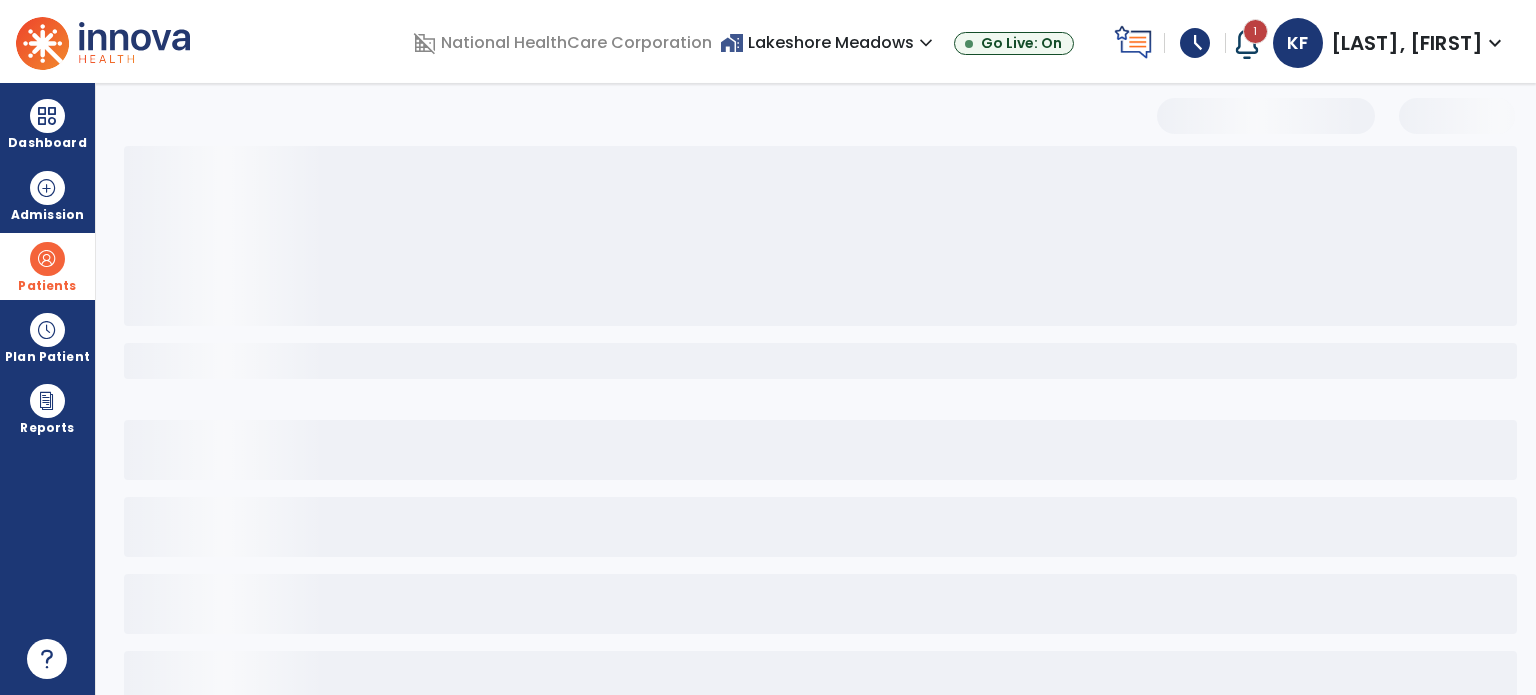 select on "***" 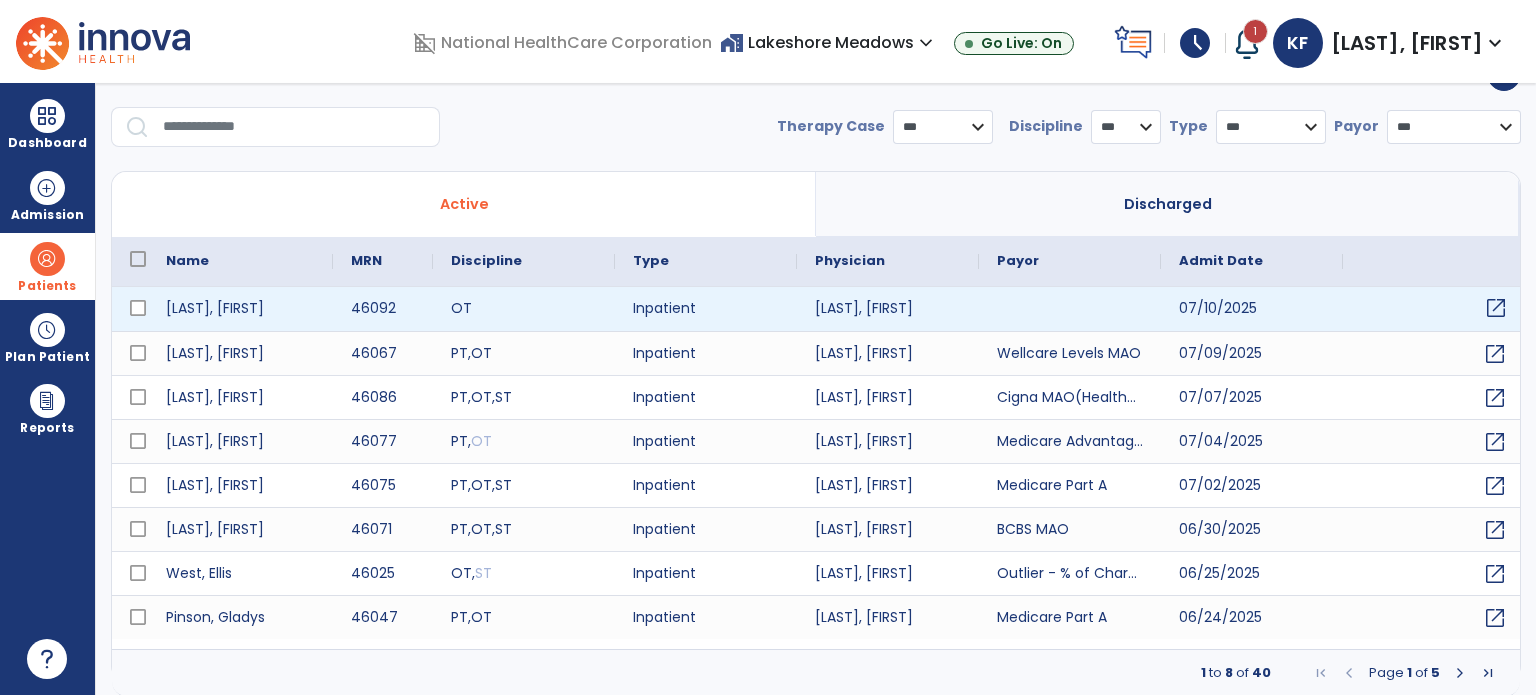 click on "open_in_new" at bounding box center (1496, 308) 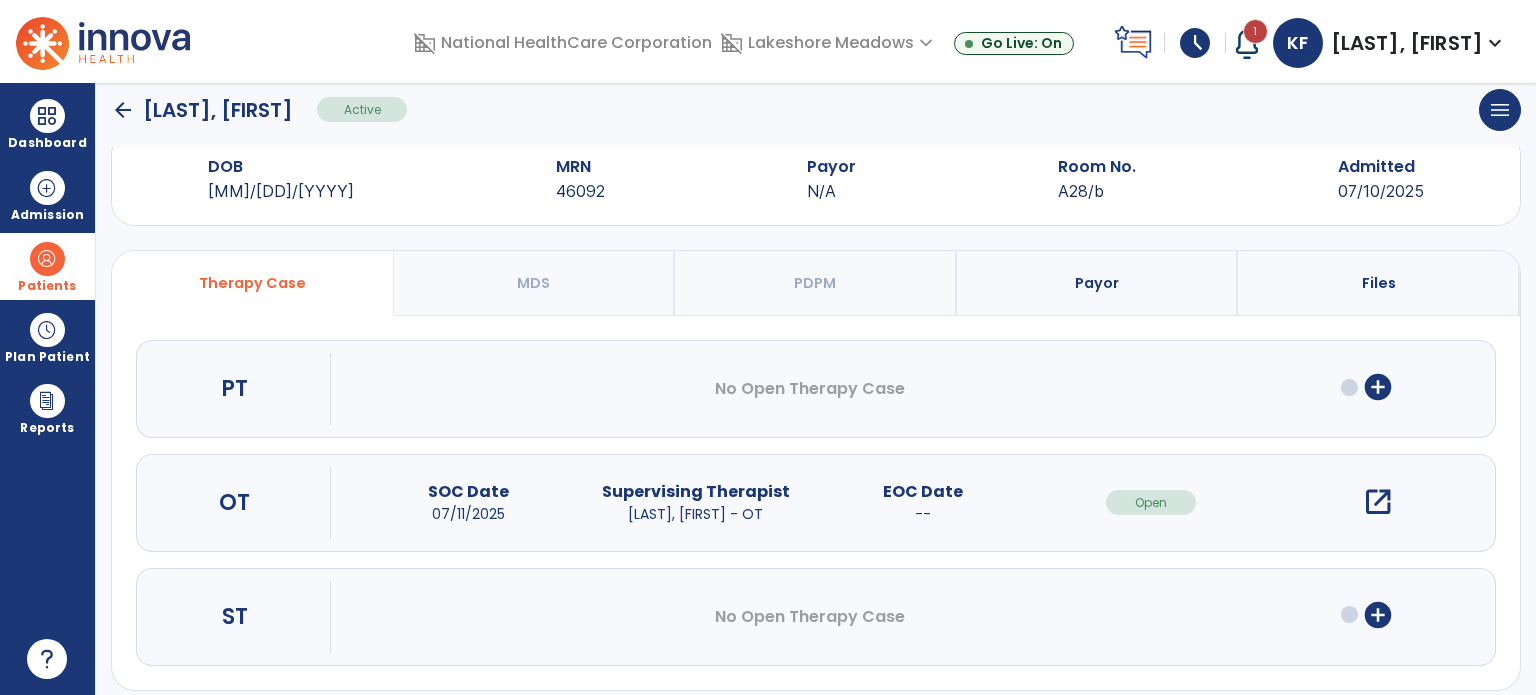 click on "open_in_new" at bounding box center (1378, 502) 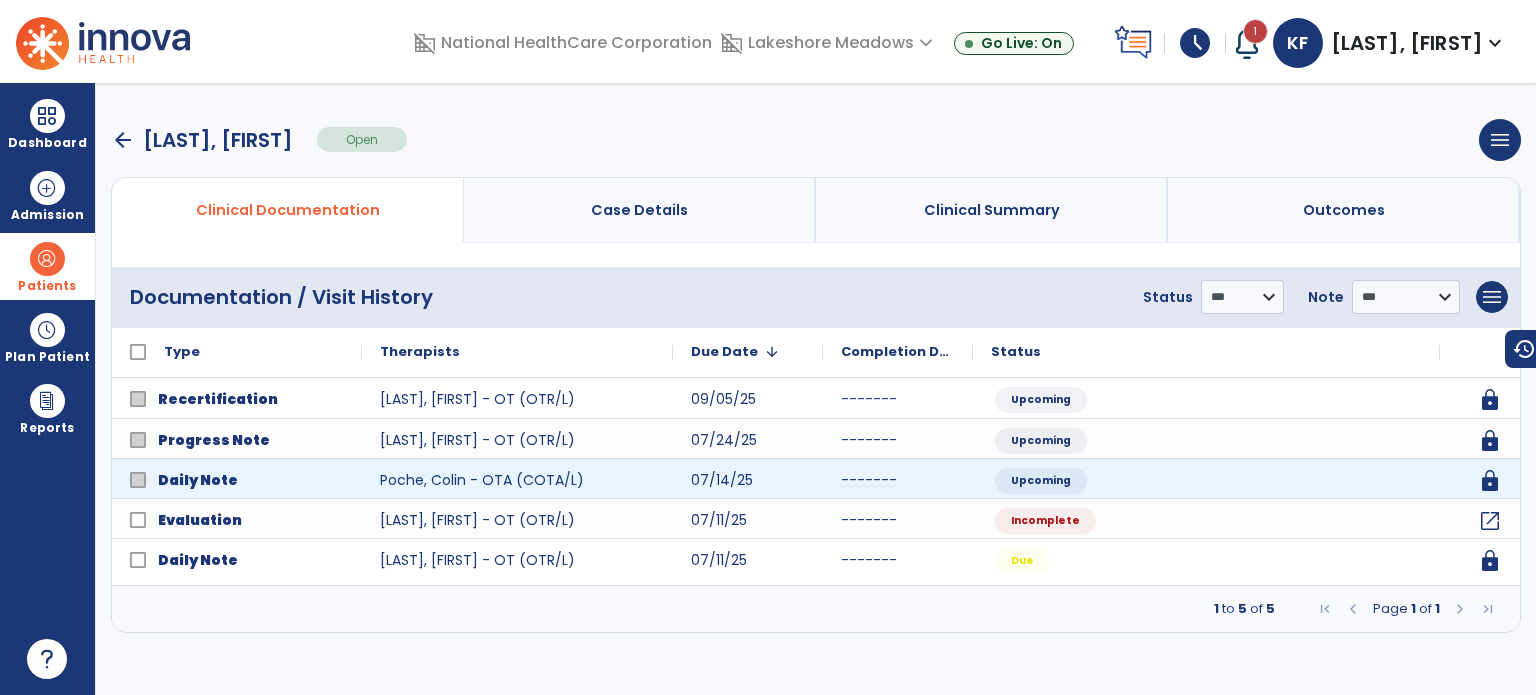 scroll, scrollTop: 0, scrollLeft: 0, axis: both 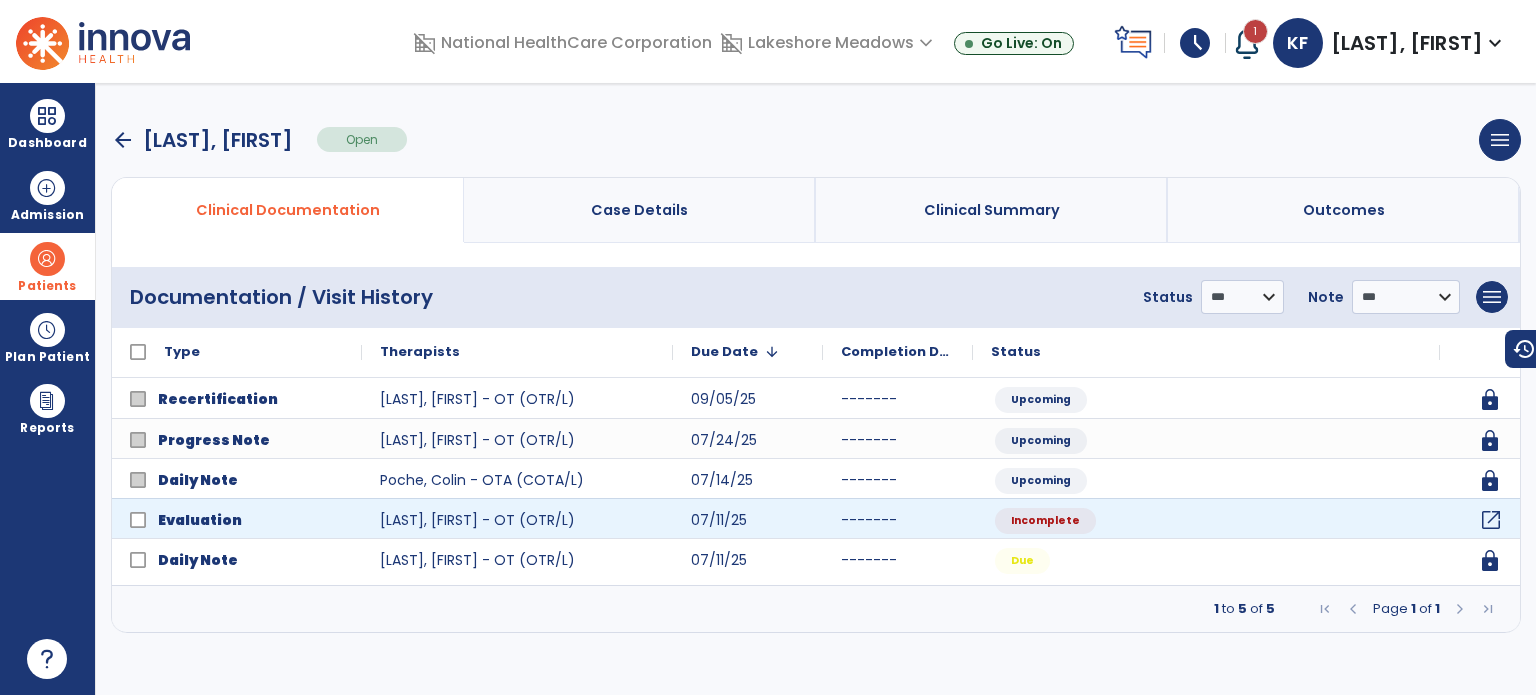 click on "open_in_new" 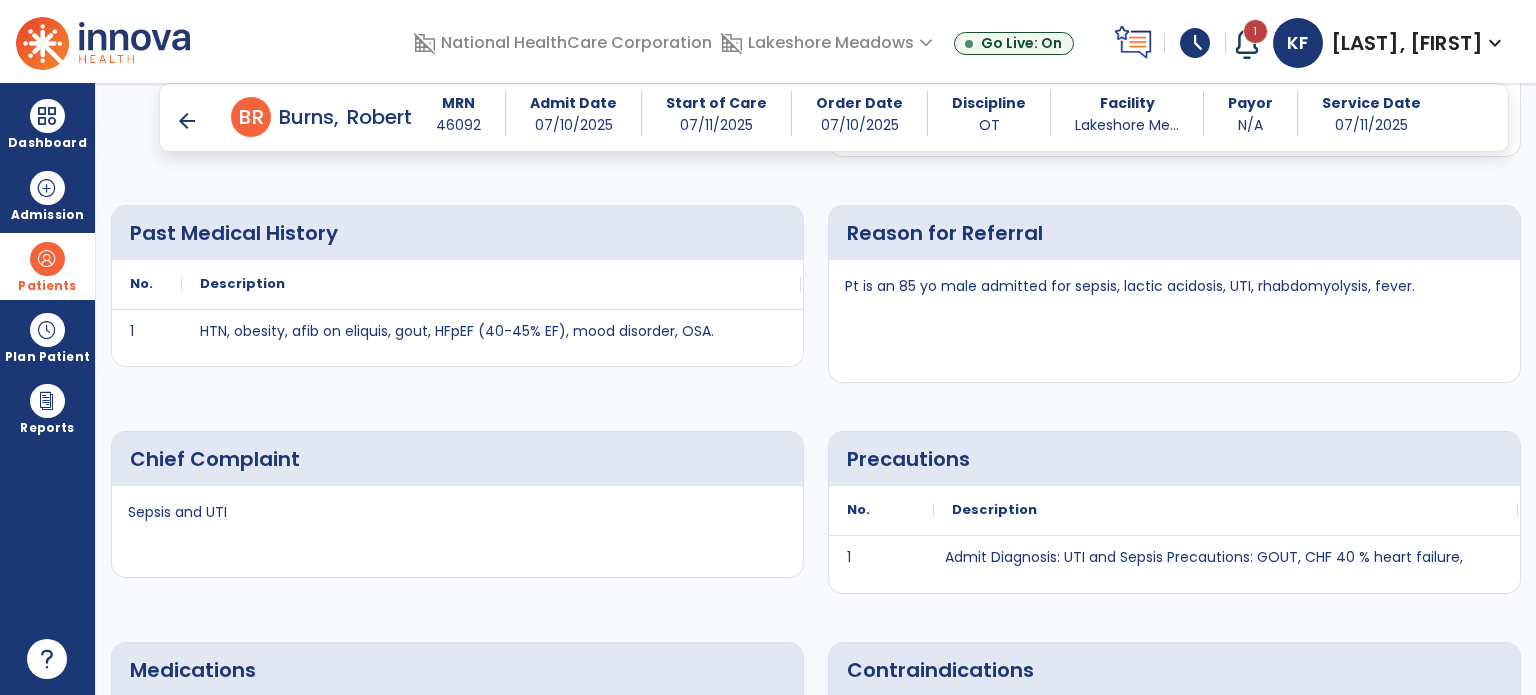 scroll, scrollTop: 604, scrollLeft: 0, axis: vertical 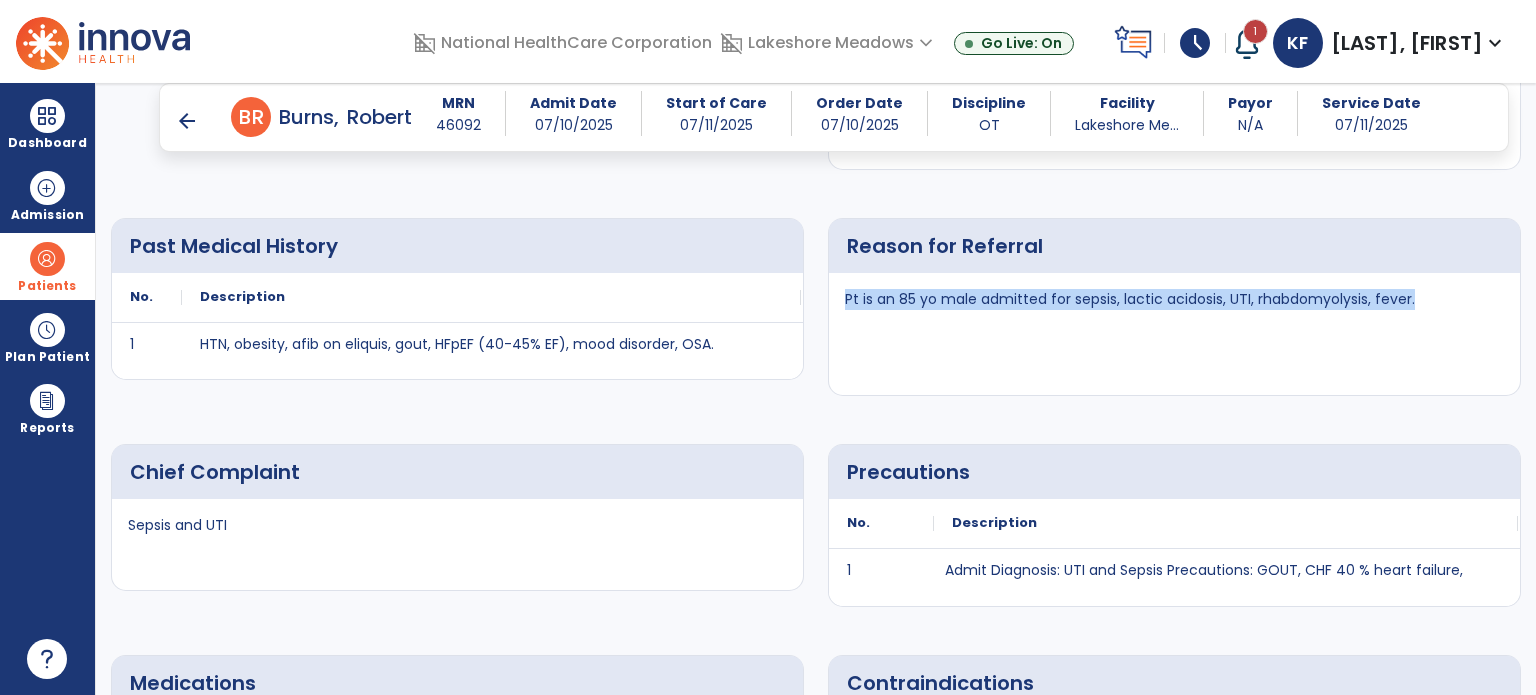 drag, startPoint x: 1416, startPoint y: 302, endPoint x: 828, endPoint y: 304, distance: 588.0034 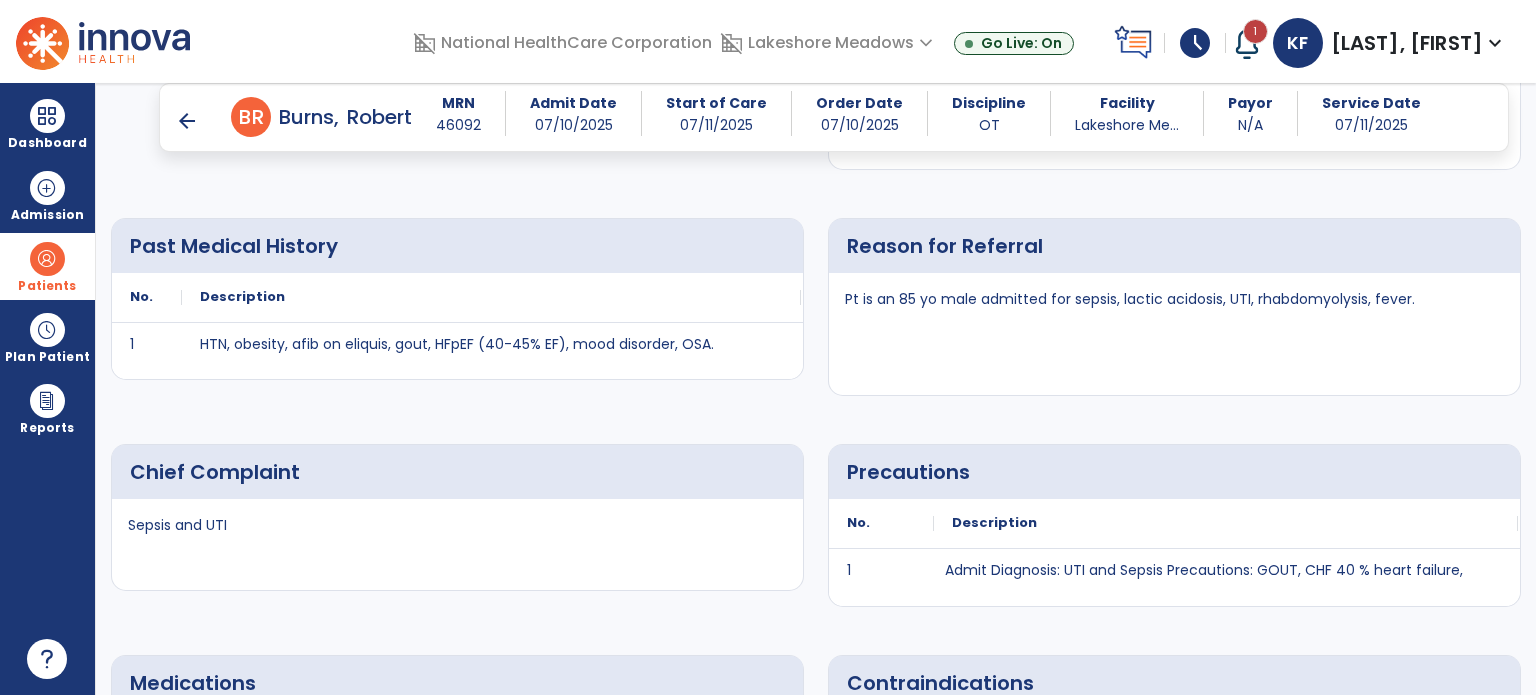 click on "Medications
No.
Description
1 See matrix
1" 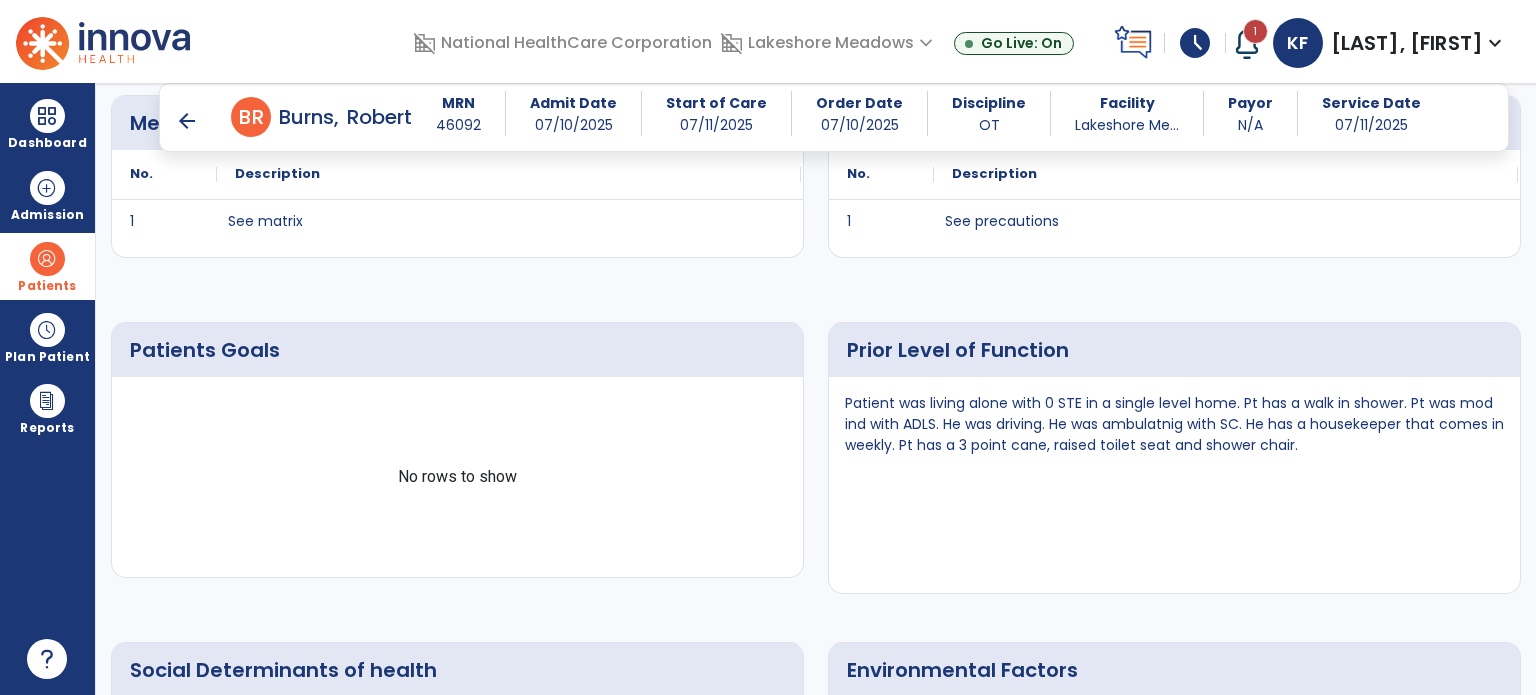scroll, scrollTop: 1204, scrollLeft: 0, axis: vertical 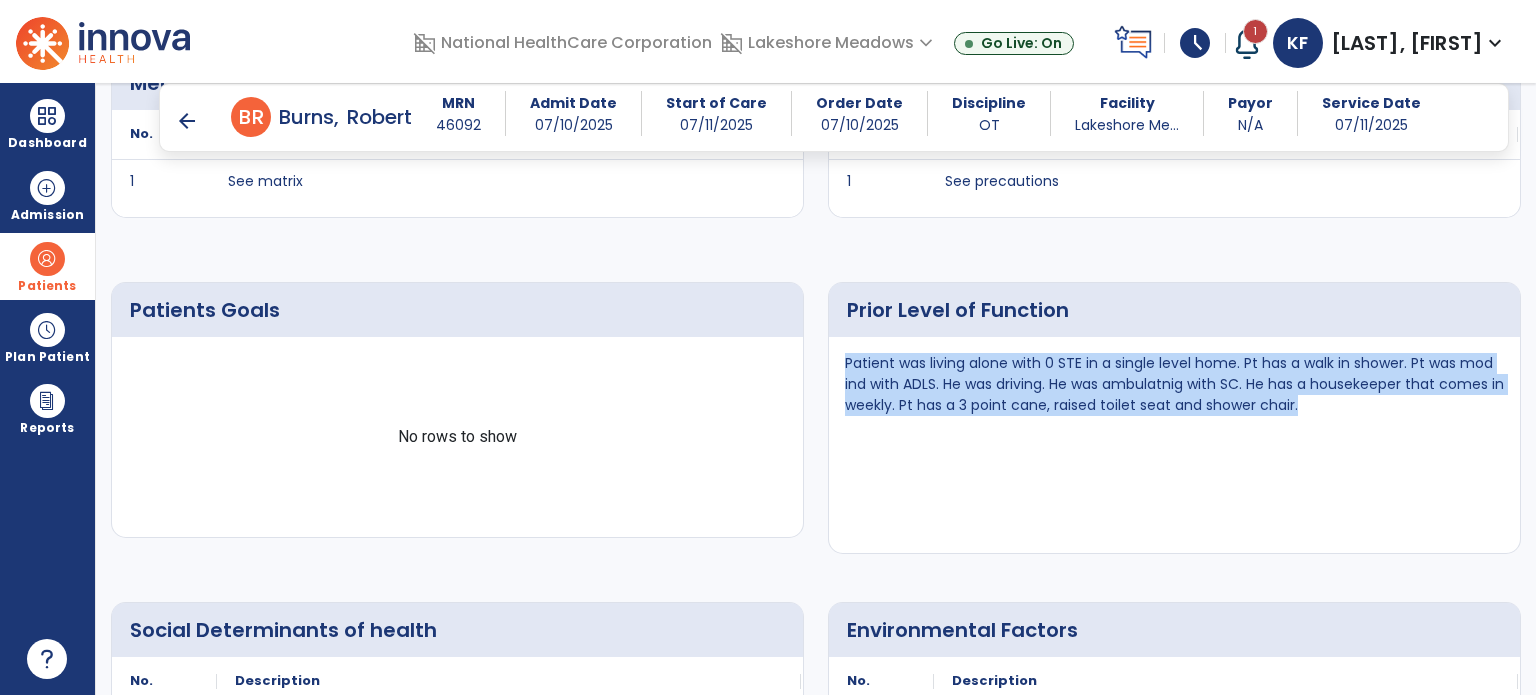 drag, startPoint x: 1317, startPoint y: 401, endPoint x: 835, endPoint y: 351, distance: 484.58643 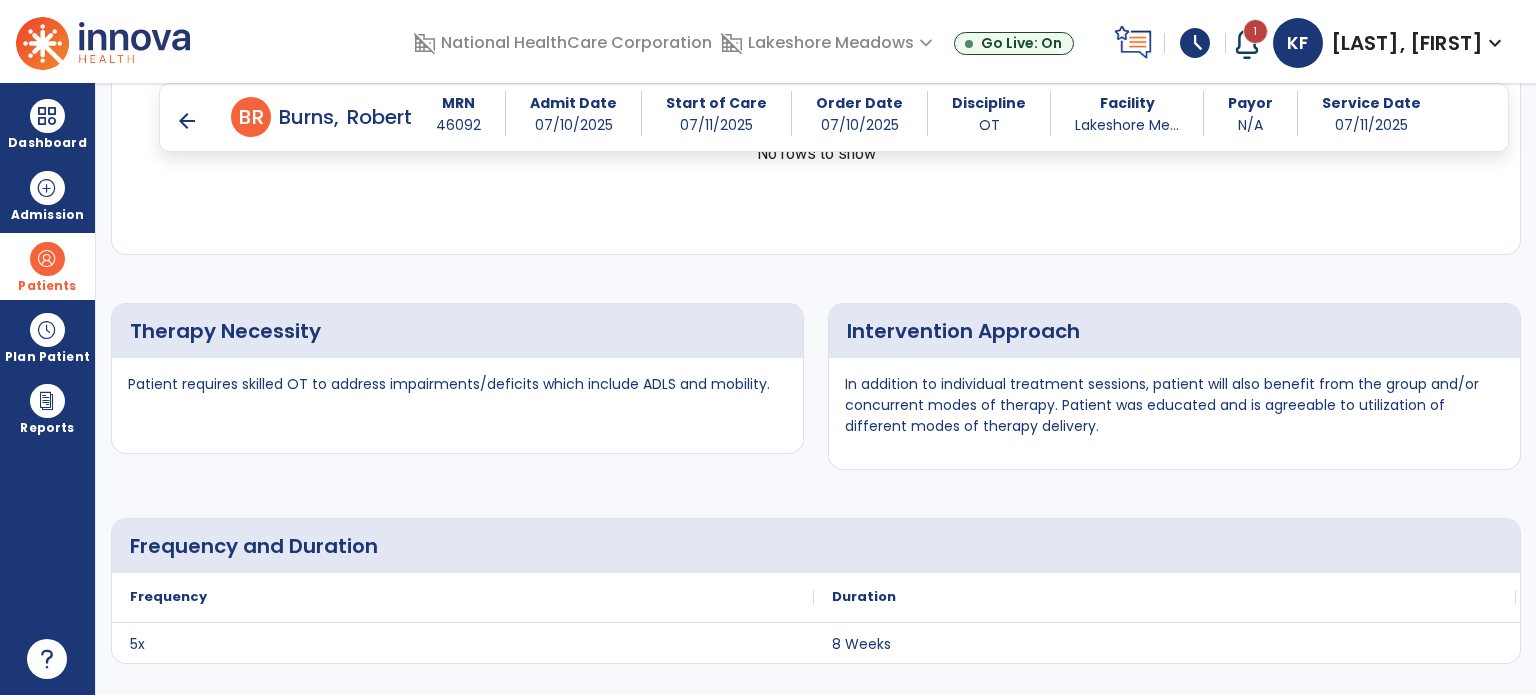 scroll, scrollTop: 0, scrollLeft: 0, axis: both 